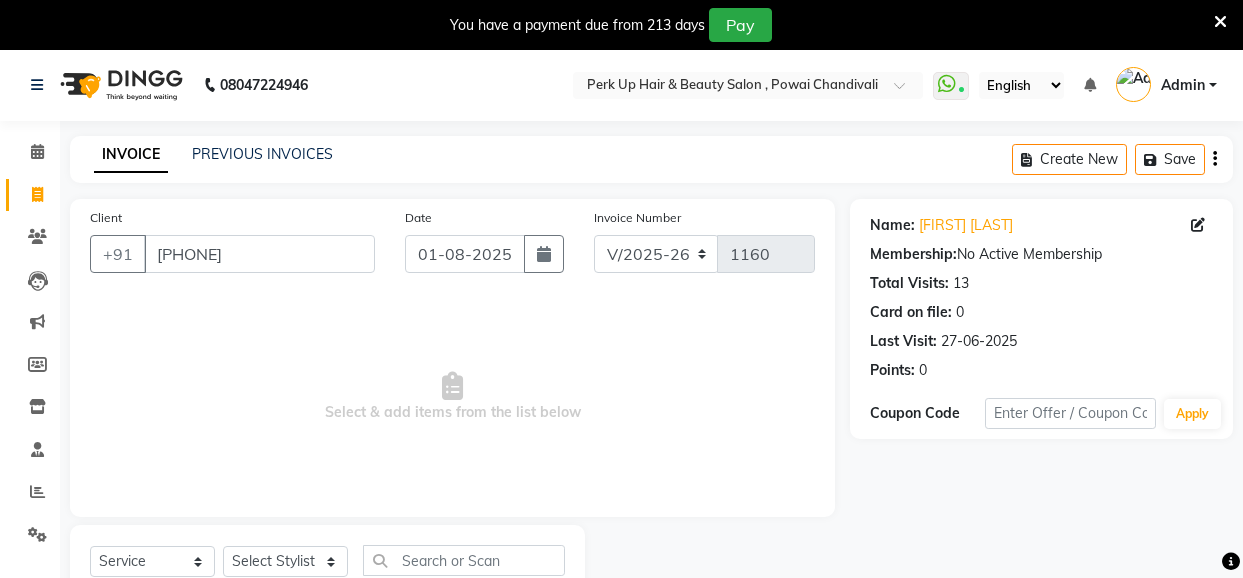 select on "5131" 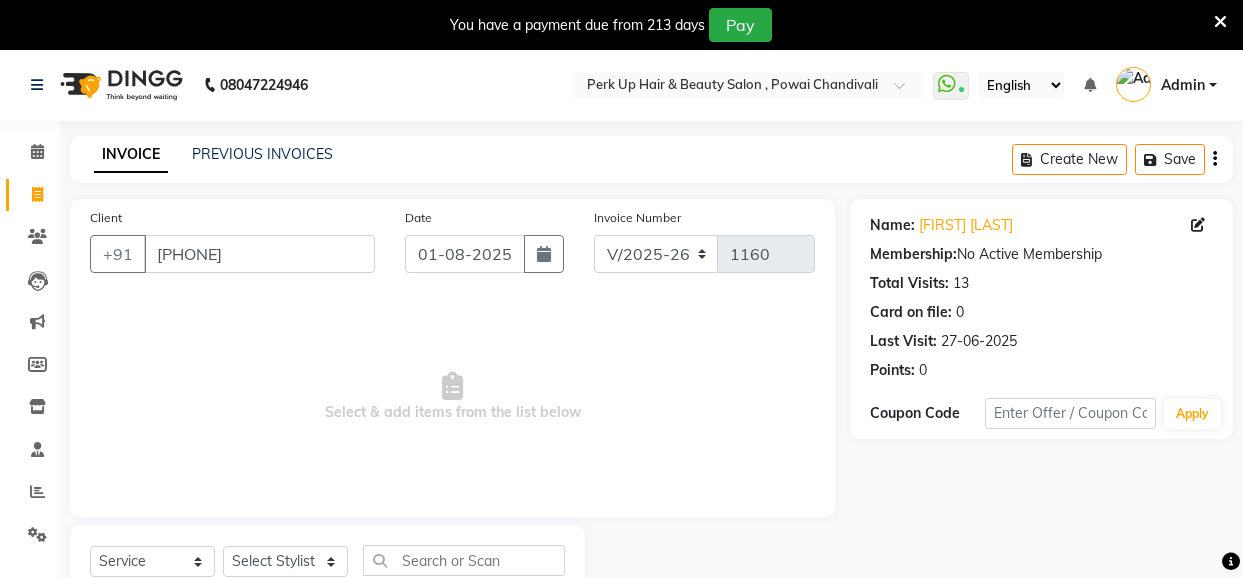 scroll, scrollTop: 71, scrollLeft: 0, axis: vertical 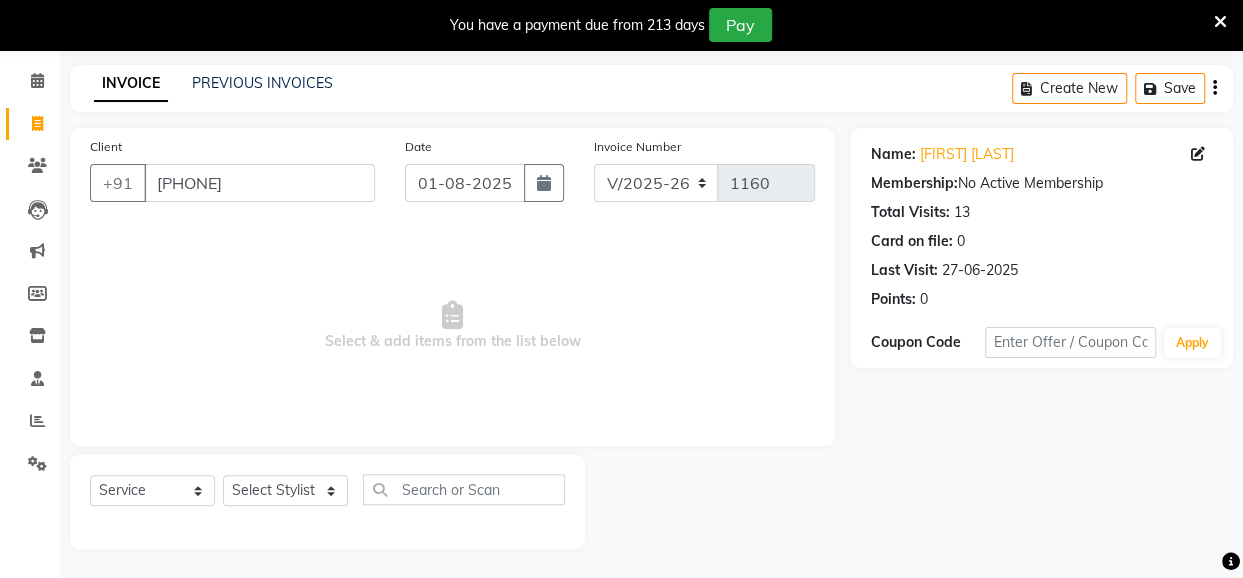 click on "Select Stylist Anita Das danish Kumkum Pasi Naseem Mansoori		 Nilam Bhanushali Nizam Shaikh			 Raju Reena Sawardekar			 Rita Pal			 Sabeena Shaikh Sameer Balwar Sangeeta Rajbhar Seja Jaiswal Shahib Shaves Salmani			 Sneha" 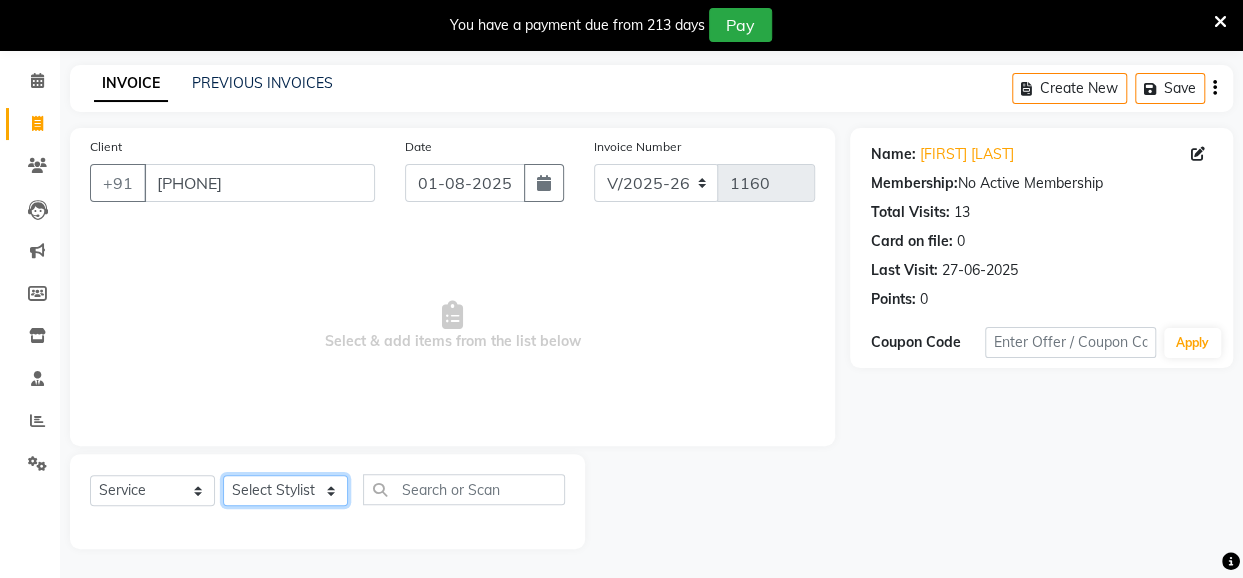 click on "Select Stylist Anita Das danish Kumkum Pasi Naseem Mansoori		 Nilam Bhanushali Nizam Shaikh			 Raju Reena Sawardekar			 Rita Pal			 Sabeena Shaikh Sameer Balwar Sangeeta Rajbhar Seja Jaiswal Shahib Shaves Salmani			 Sneha" 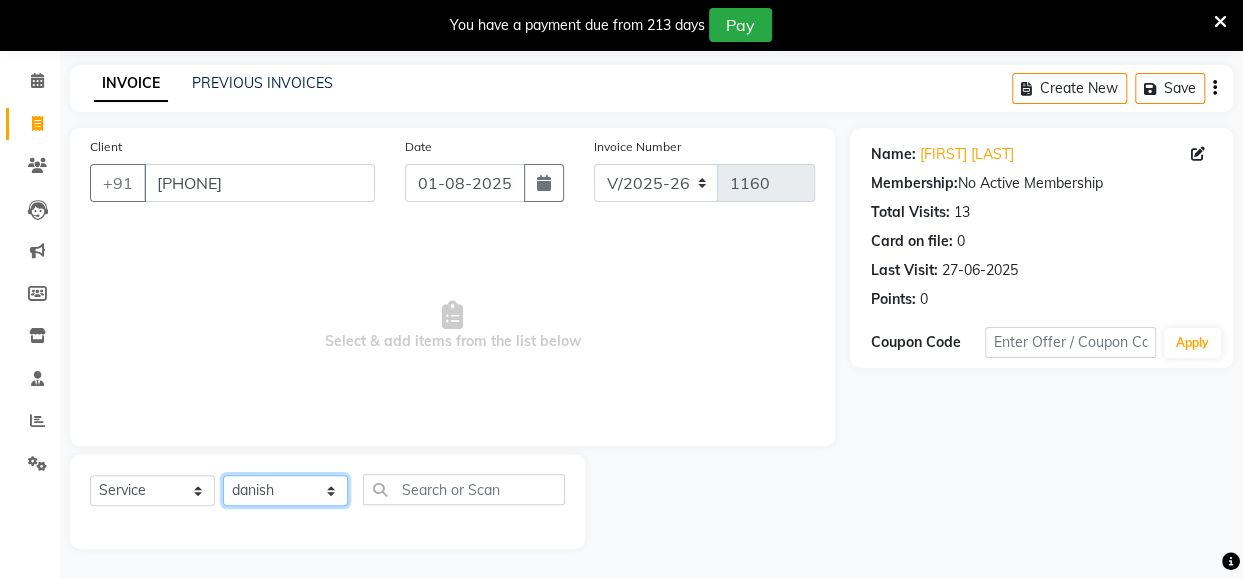 click on "Select Stylist Anita Das danish Kumkum Pasi Naseem Mansoori		 Nilam Bhanushali Nizam Shaikh			 Raju Reena Sawardekar			 Rita Pal			 Sabeena Shaikh Sameer Balwar Sangeeta Rajbhar Seja Jaiswal Shahib Shaves Salmani			 Sneha" 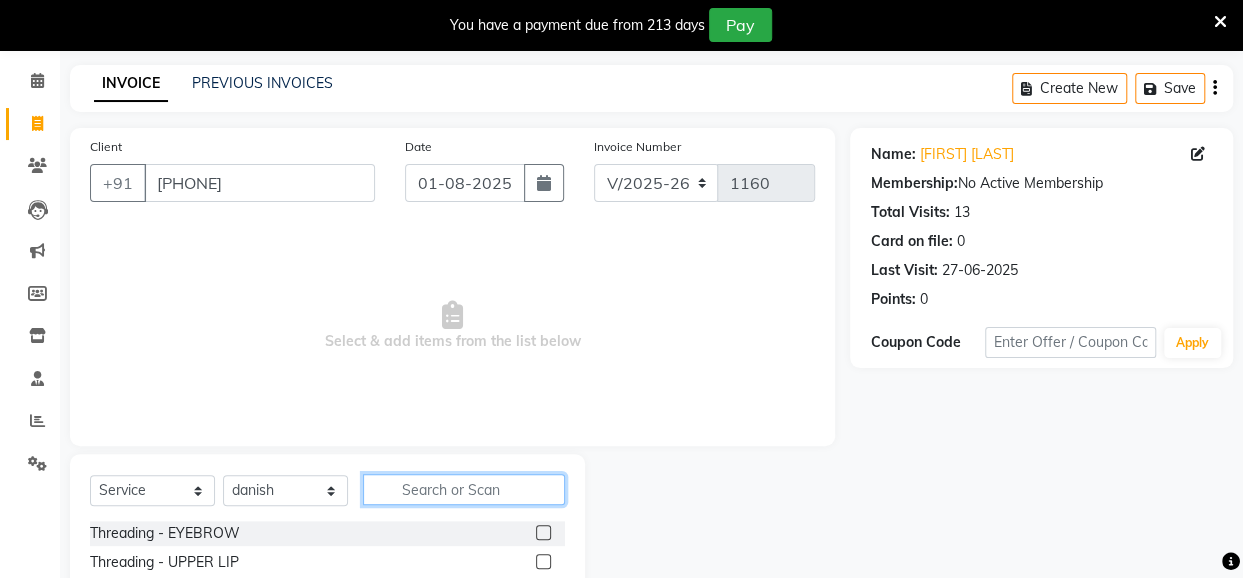 click 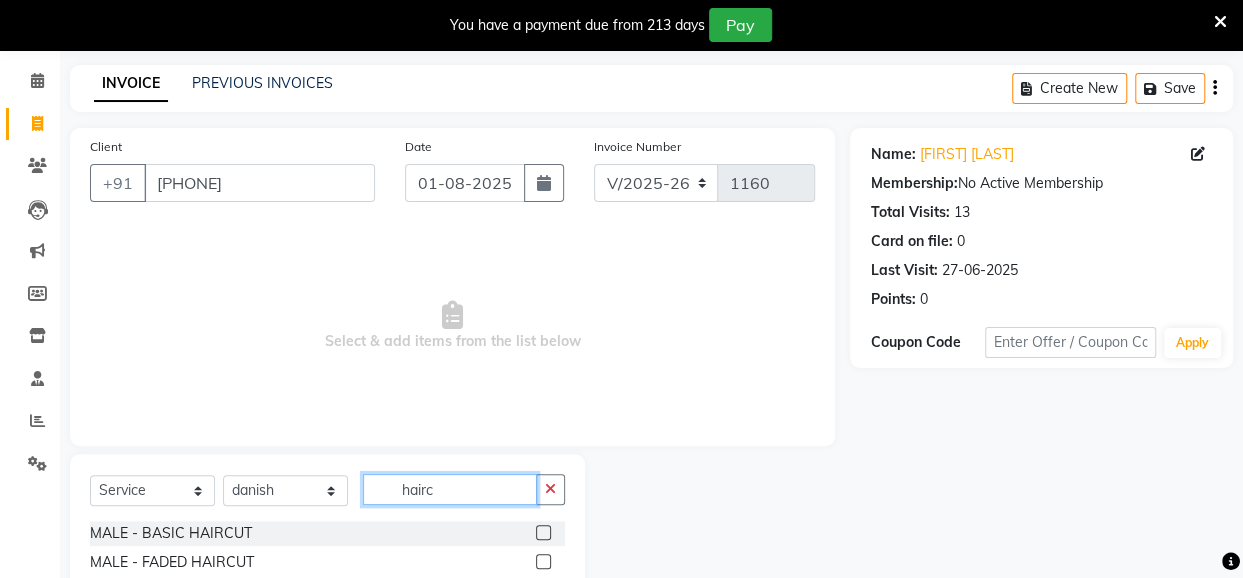 type on "hairc" 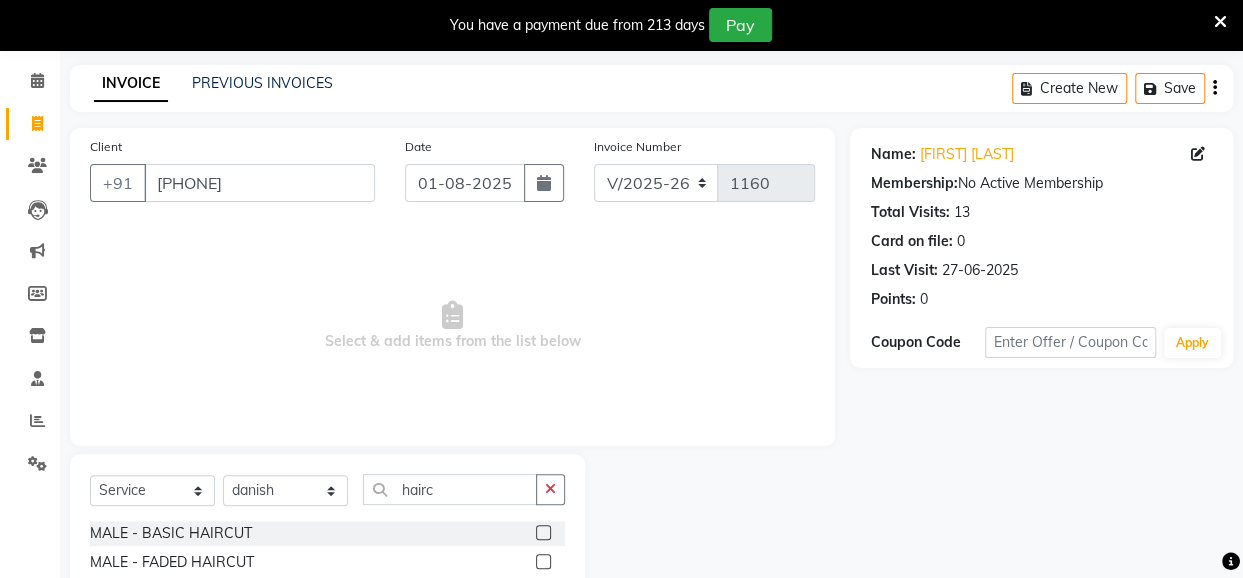 click 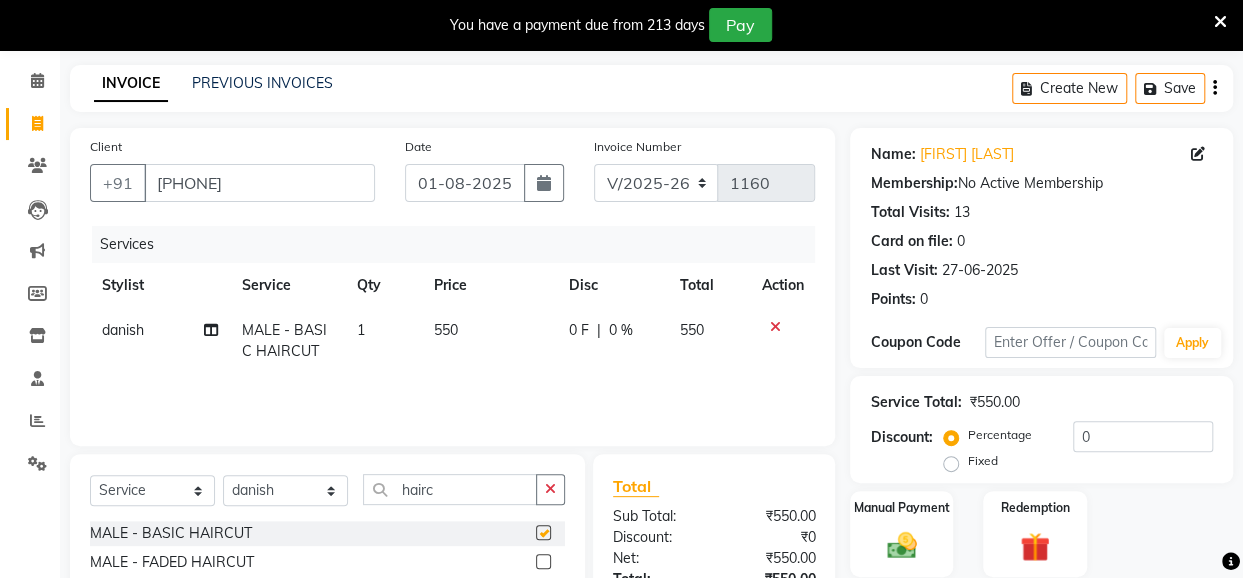 checkbox on "false" 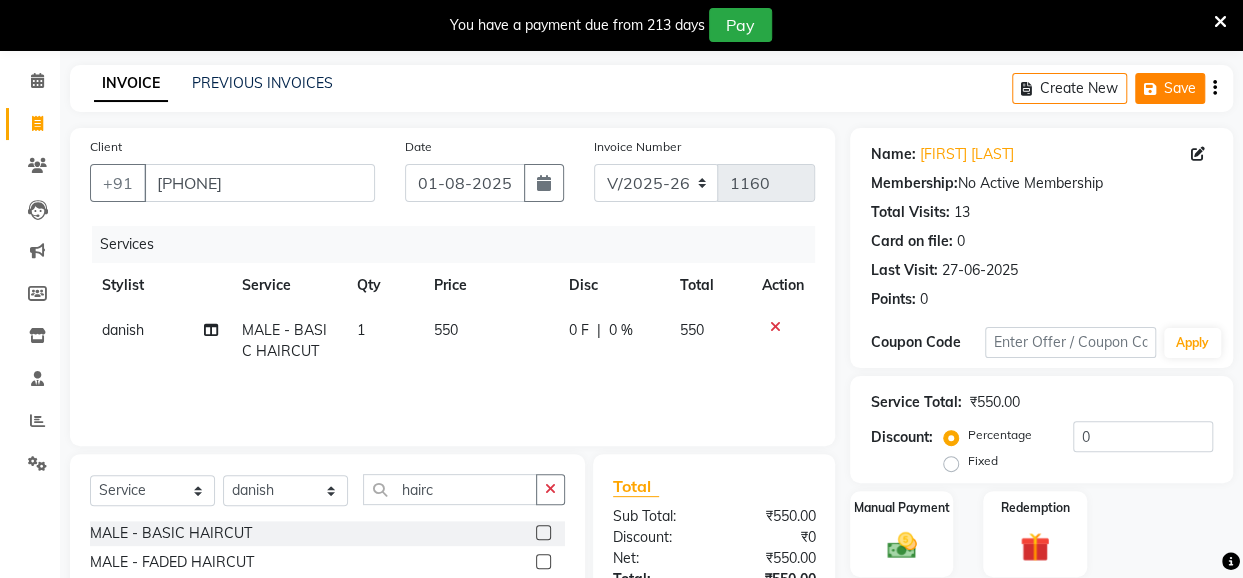 click on "Save" 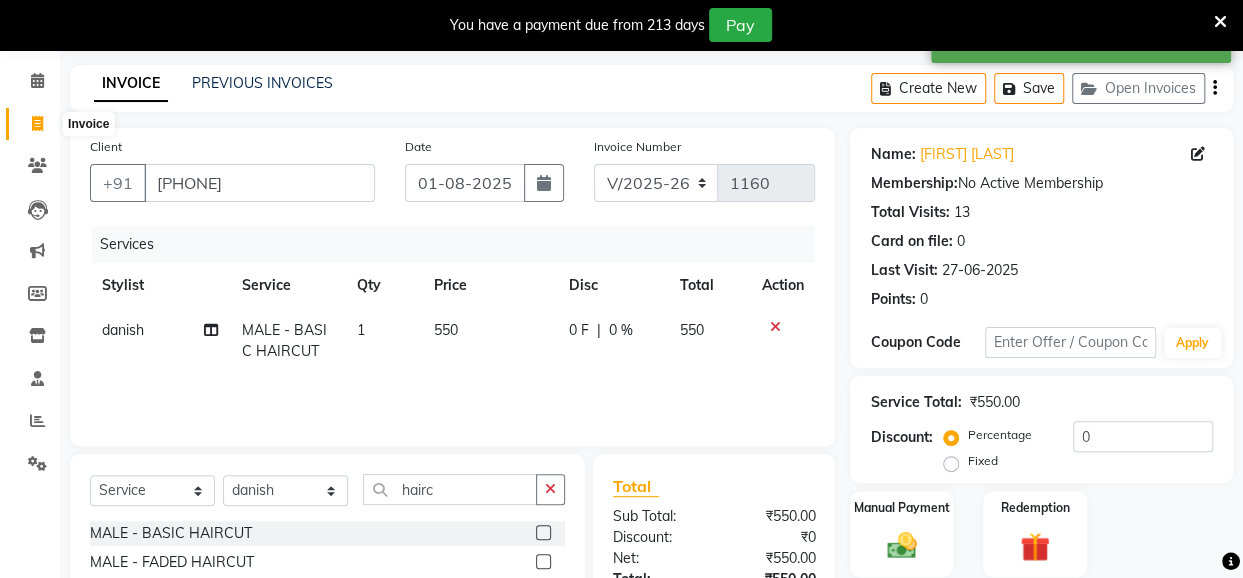 click 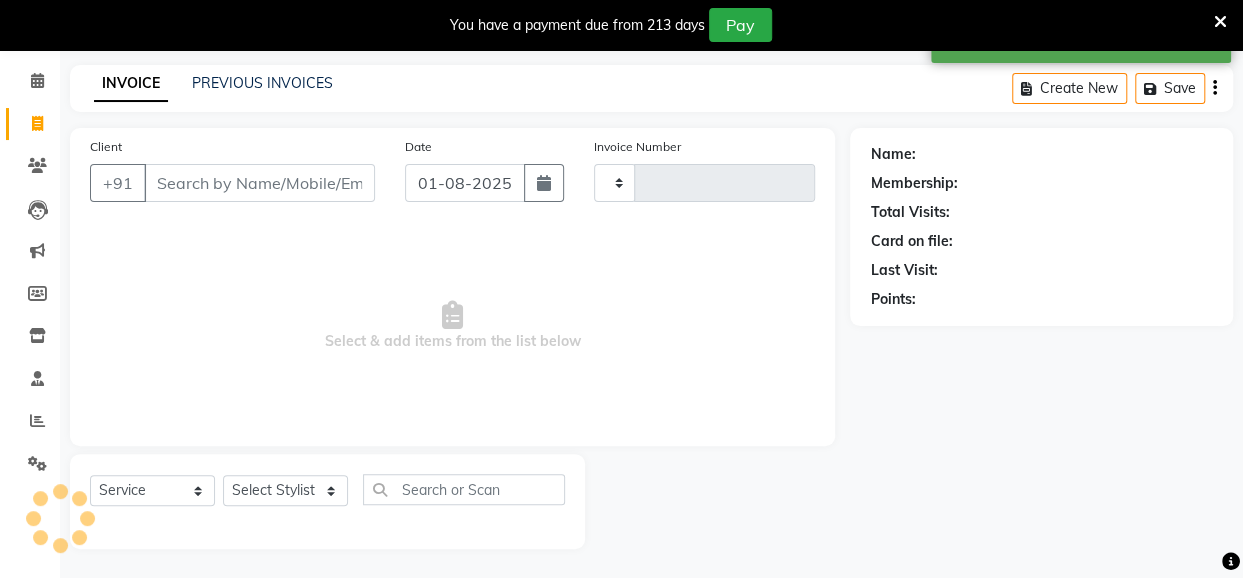 type on "1160" 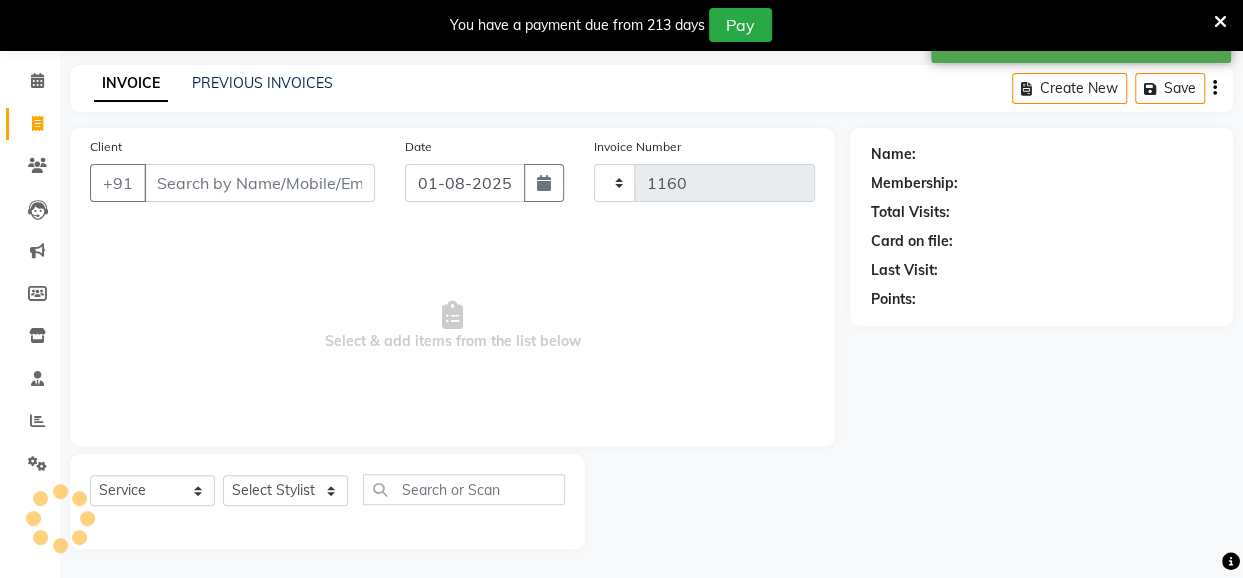 select on "5131" 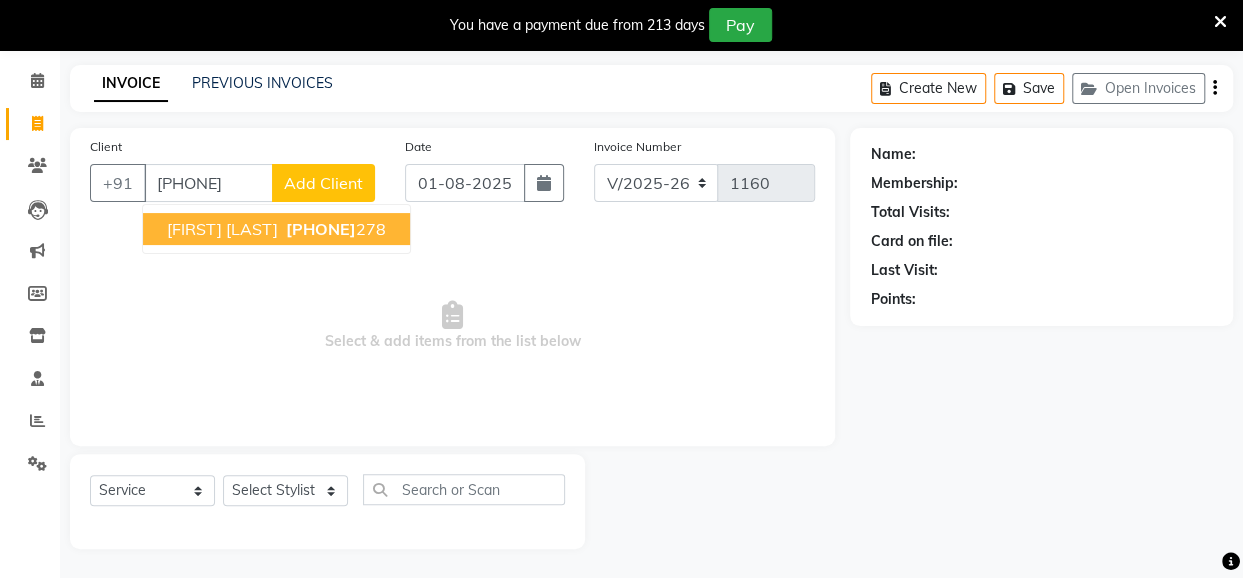 click on "9870450" at bounding box center [321, 229] 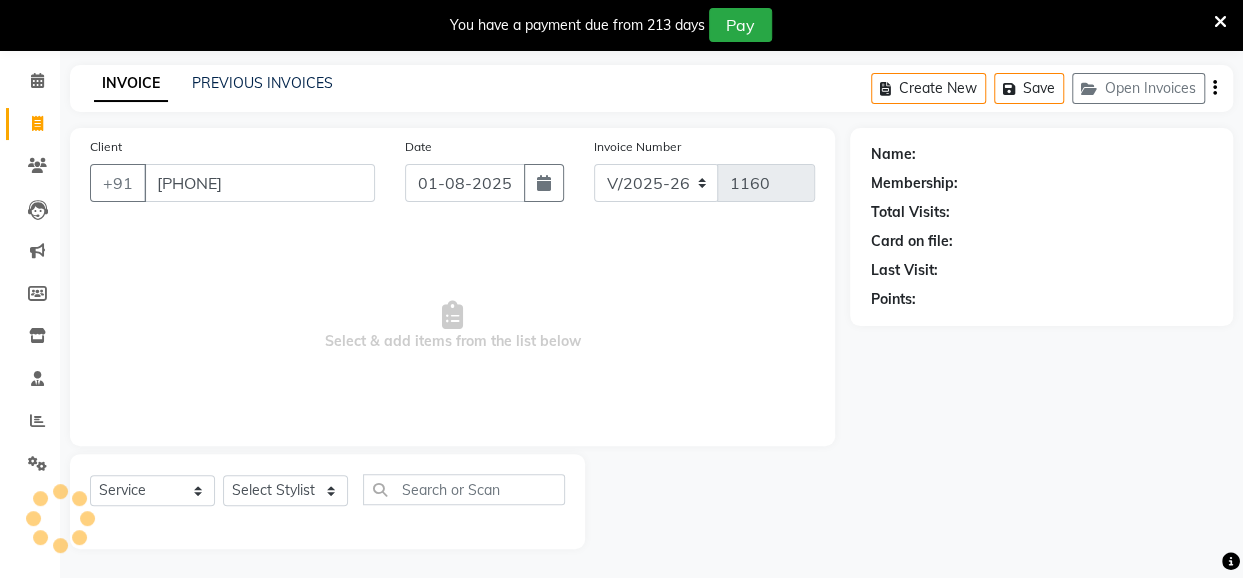 type on "[PHONE]" 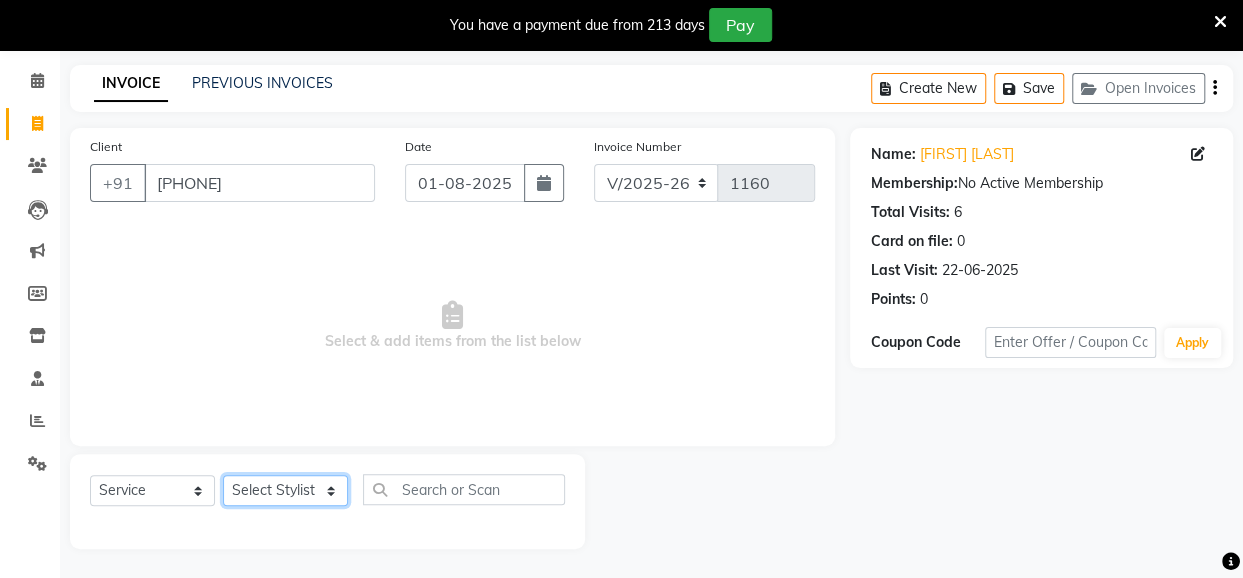 click on "Select Stylist Anita Das danish Kumkum Pasi Naseem Mansoori		 Nilam Bhanushali Nizam Shaikh			 Raju Reena Sawardekar			 Rita Pal			 Sabeena Shaikh Sameer Balwar Sangeeta Rajbhar Seja Jaiswal Shahib Shaves Salmani			 Sneha" 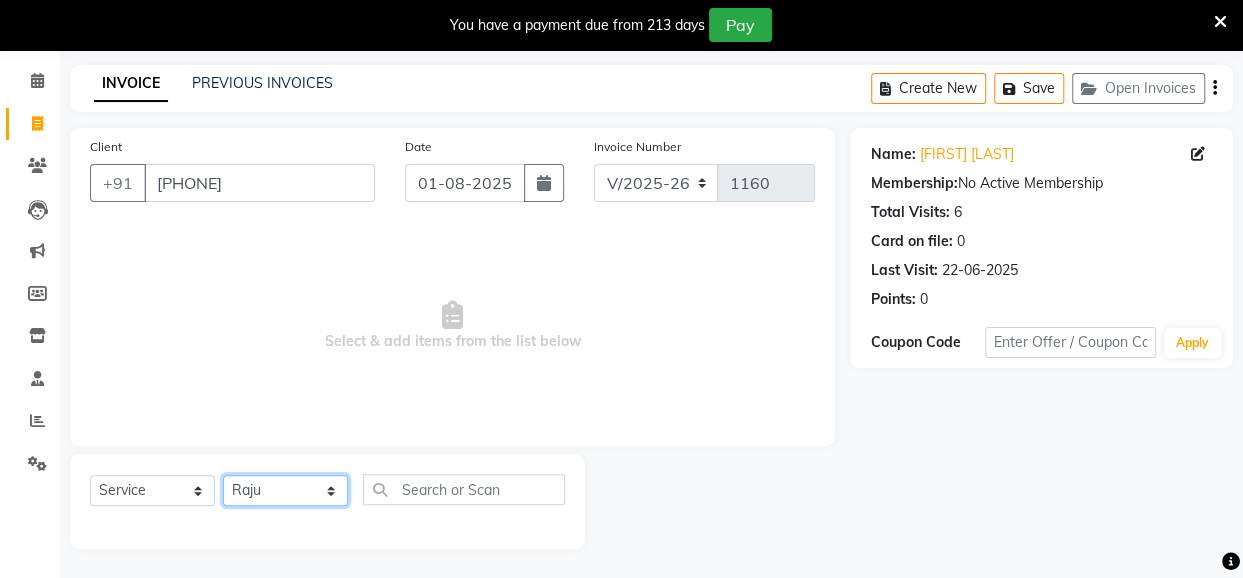 click on "Select Stylist Anita Das danish Kumkum Pasi Naseem Mansoori		 Nilam Bhanushali Nizam Shaikh			 Raju Reena Sawardekar			 Rita Pal			 Sabeena Shaikh Sameer Balwar Sangeeta Rajbhar Seja Jaiswal Shahib Shaves Salmani			 Sneha" 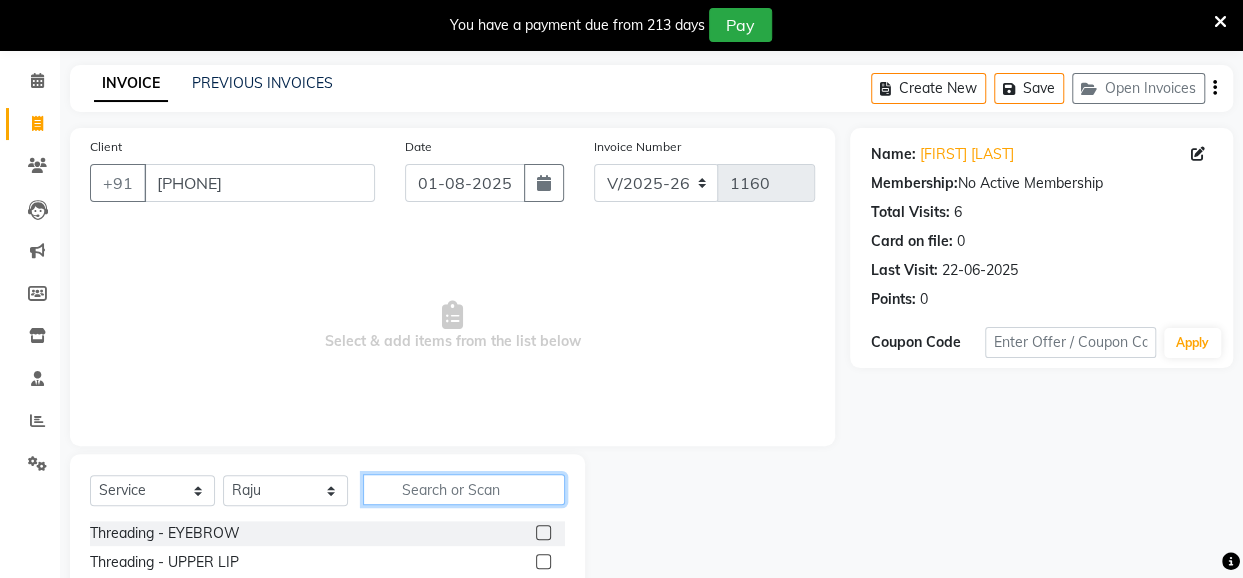 click 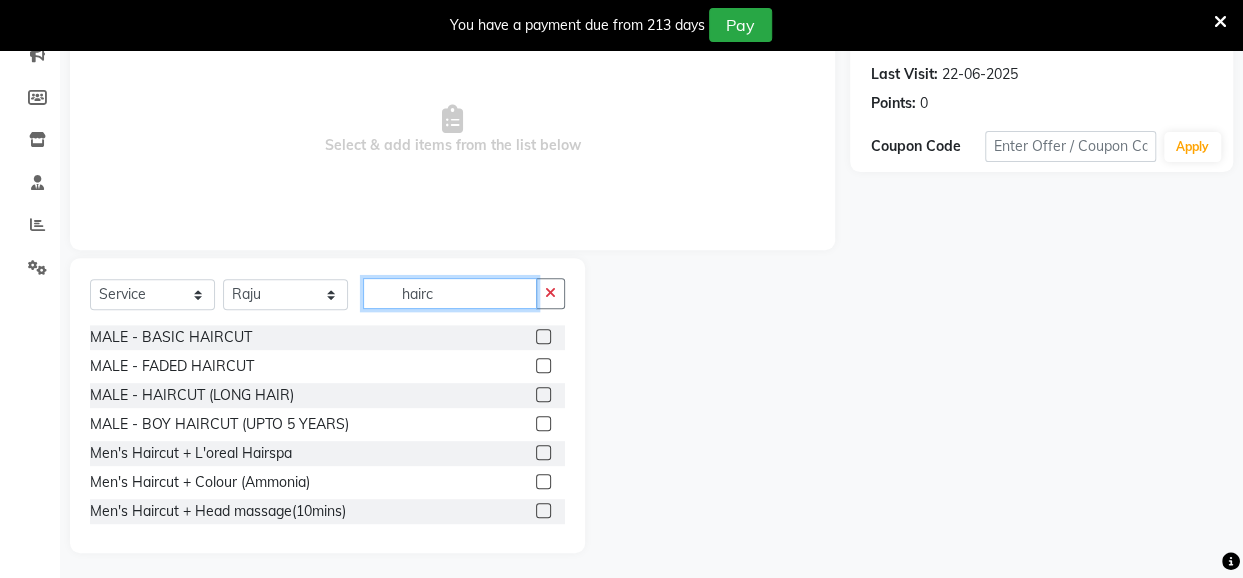 scroll, scrollTop: 271, scrollLeft: 0, axis: vertical 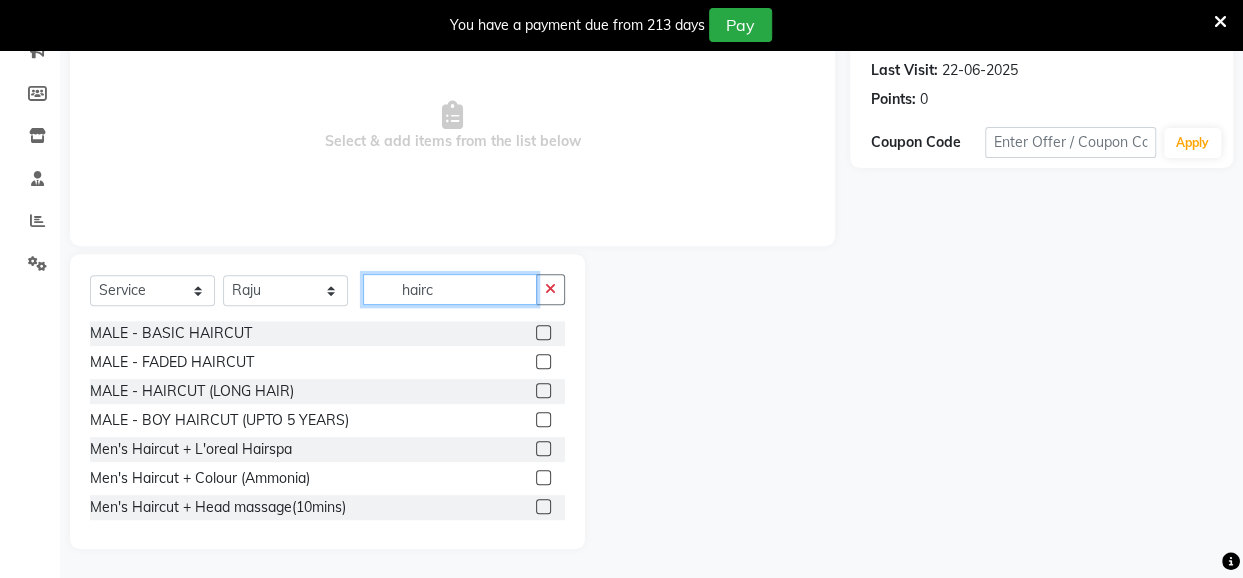type on "hairc" 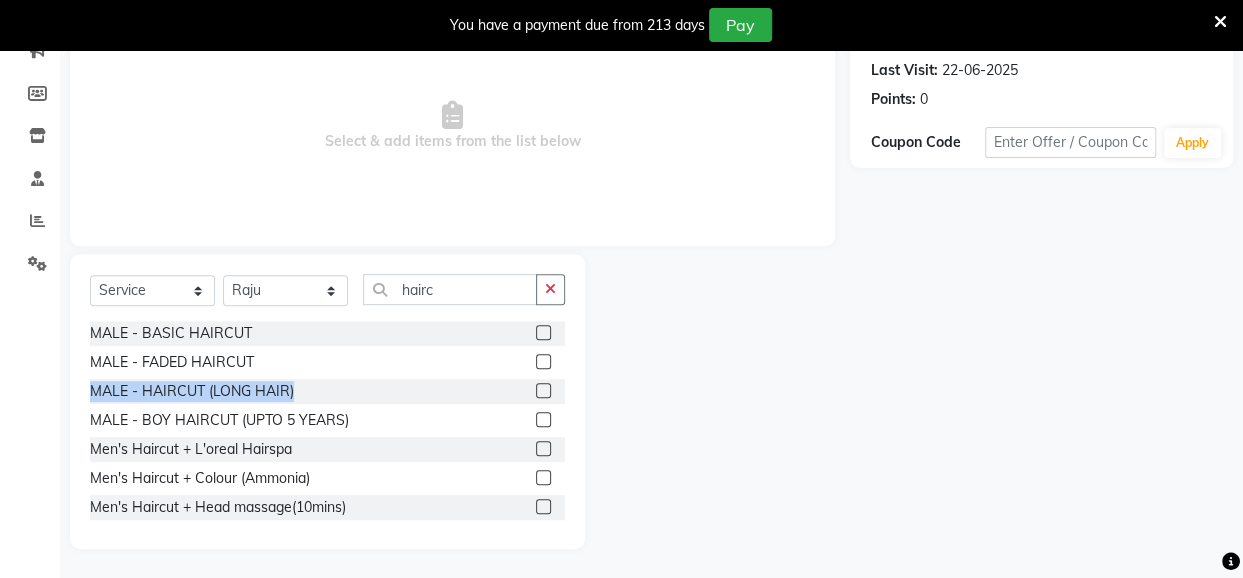 drag, startPoint x: 565, startPoint y: 353, endPoint x: 564, endPoint y: 393, distance: 40.012497 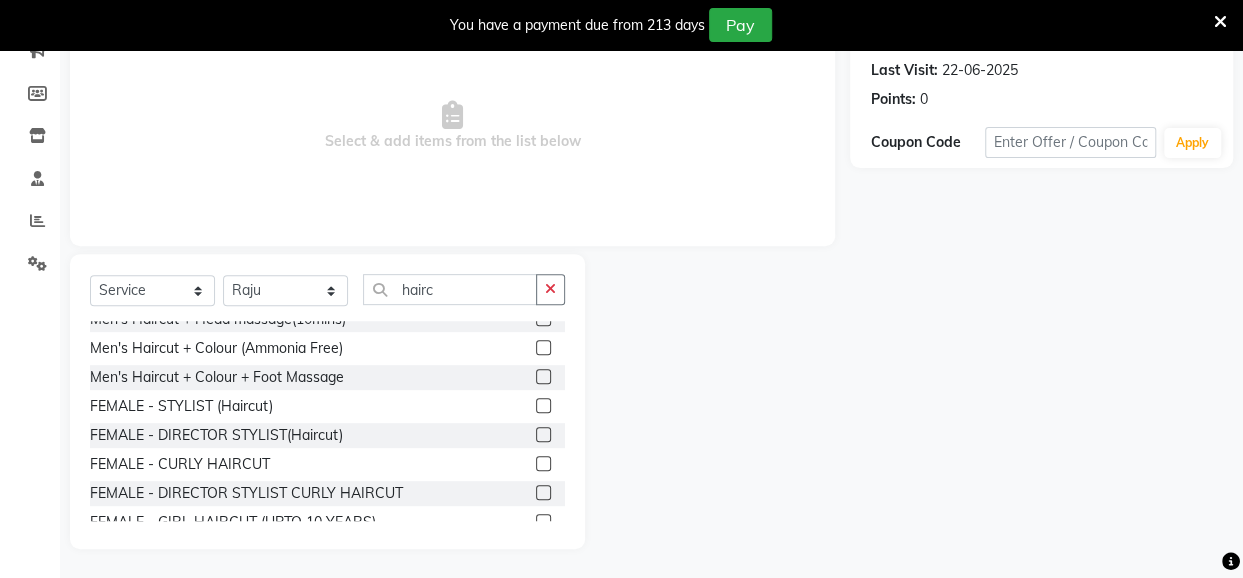 scroll, scrollTop: 192, scrollLeft: 0, axis: vertical 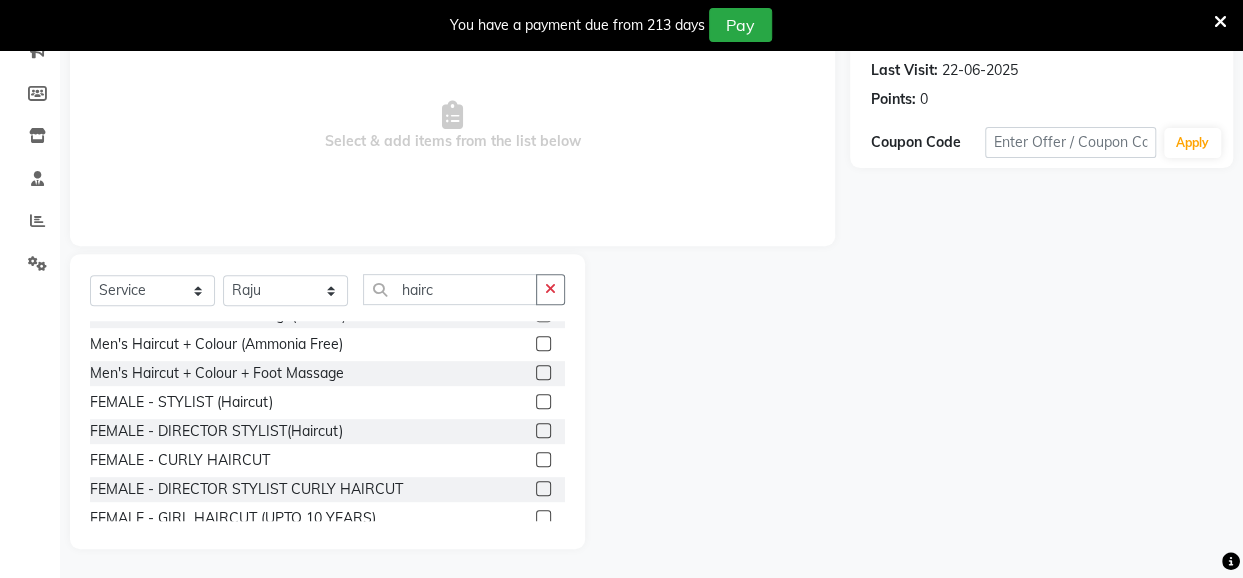 click 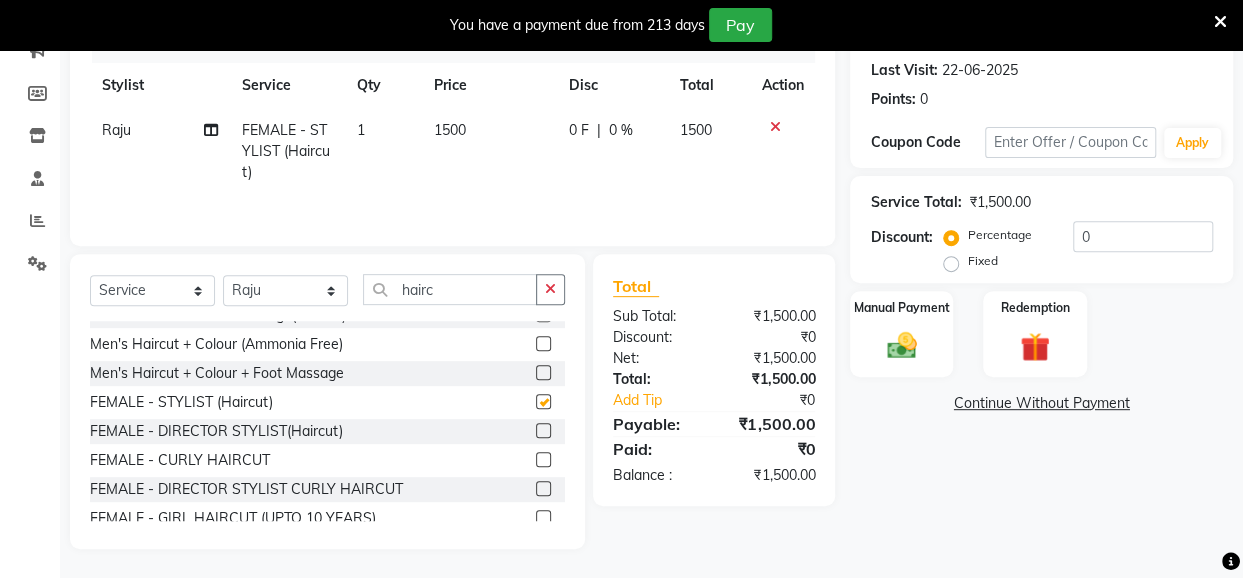 checkbox on "false" 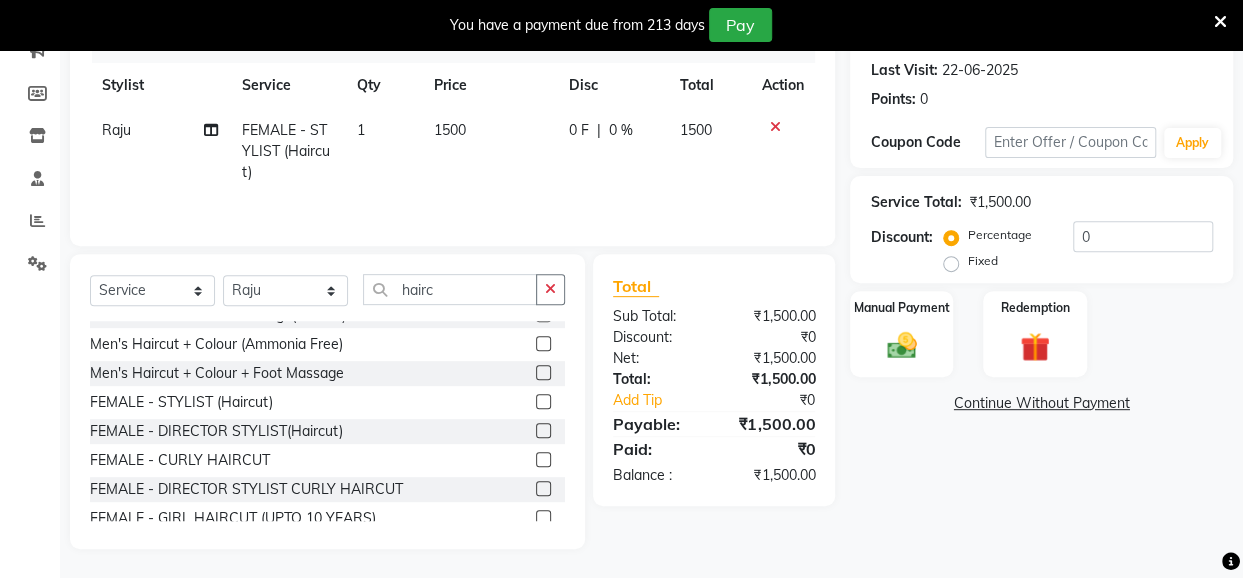 scroll, scrollTop: 0, scrollLeft: 0, axis: both 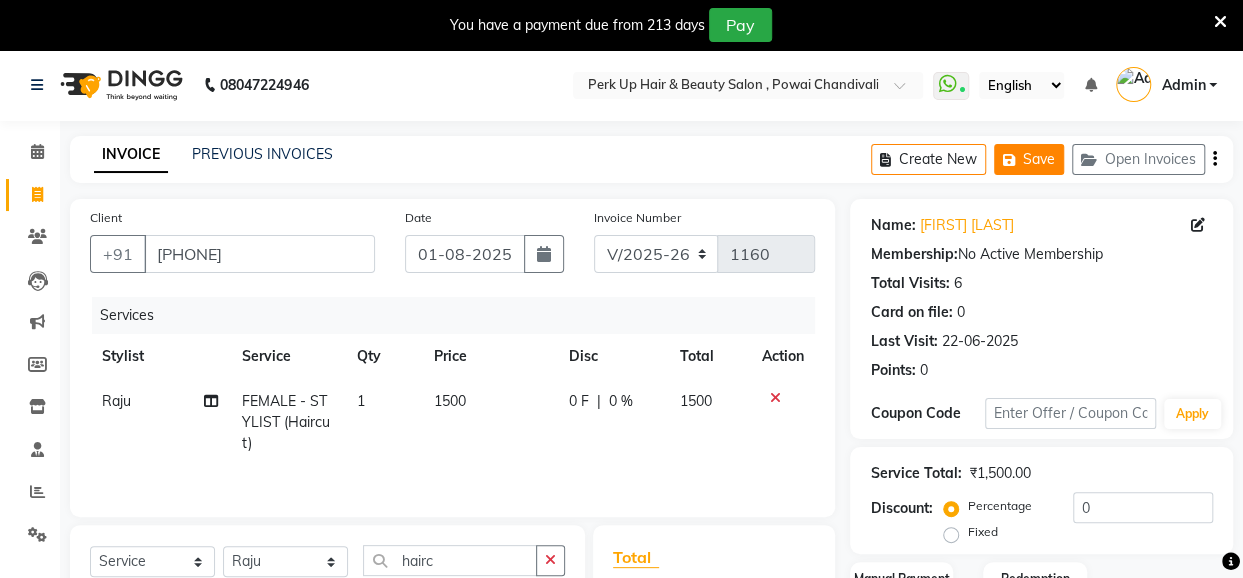 click on "Save" 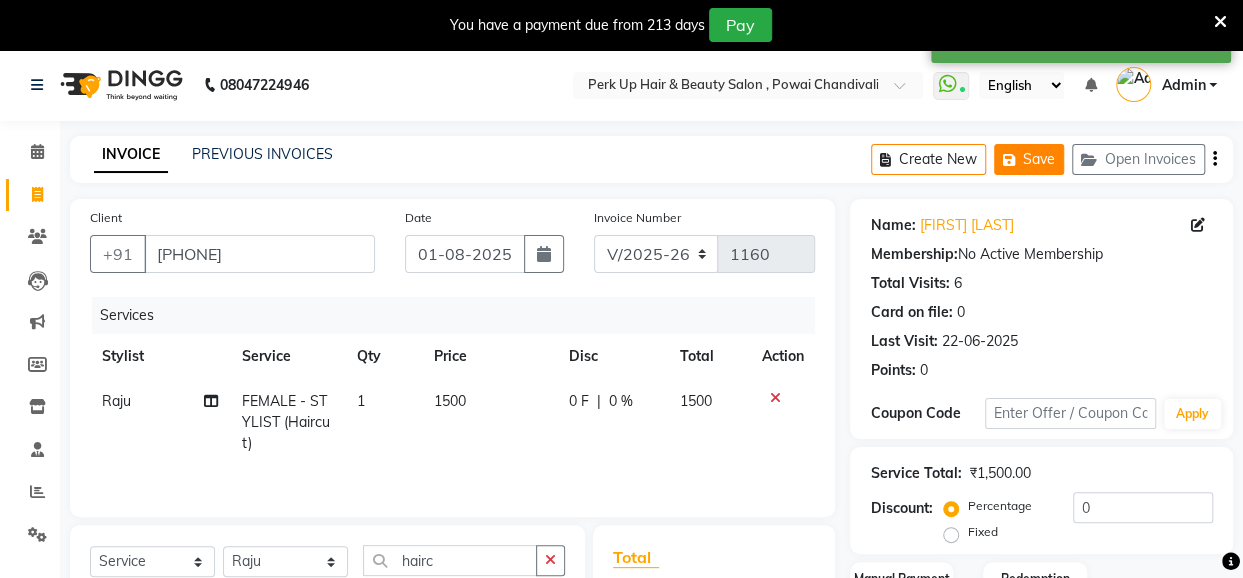 click on "Save" 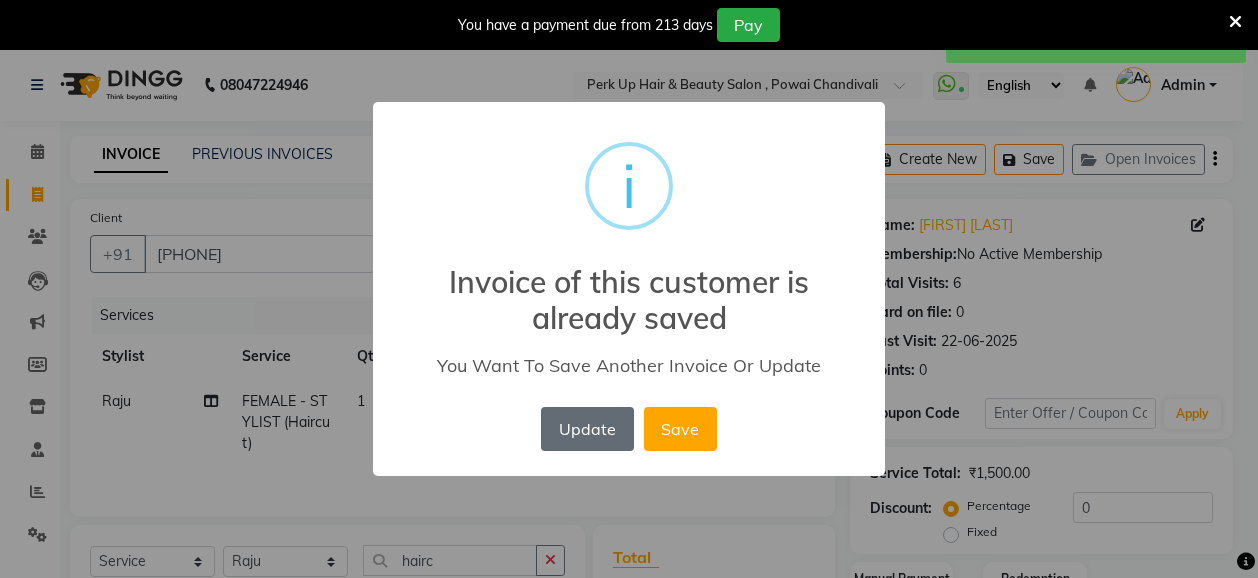 click on "Update" at bounding box center (587, 429) 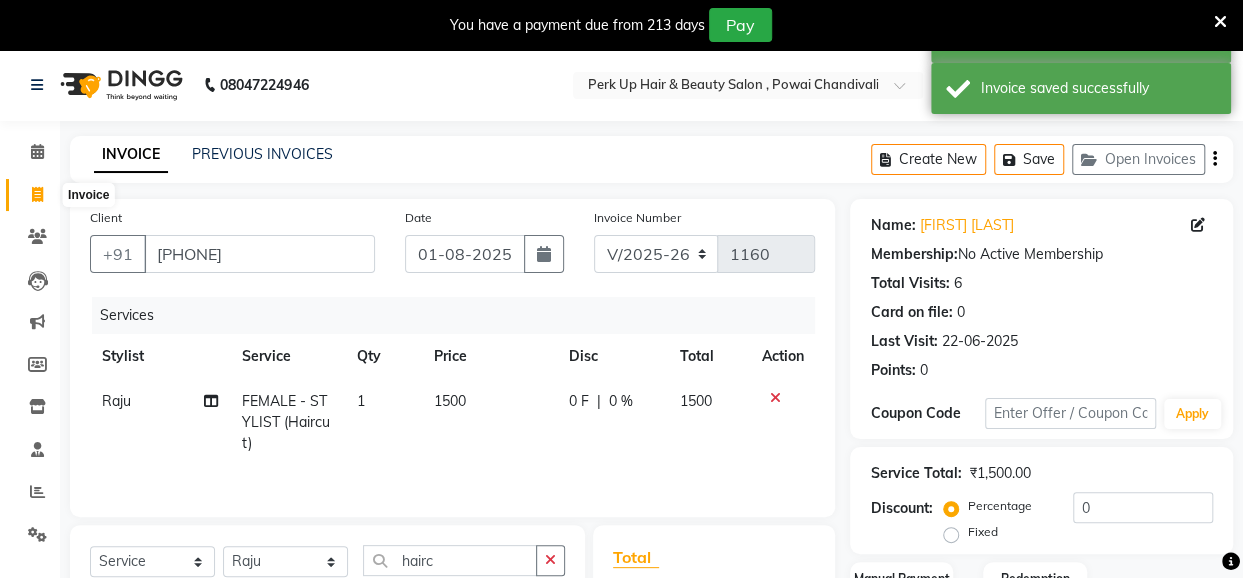 drag, startPoint x: 38, startPoint y: 199, endPoint x: 62, endPoint y: 203, distance: 24.33105 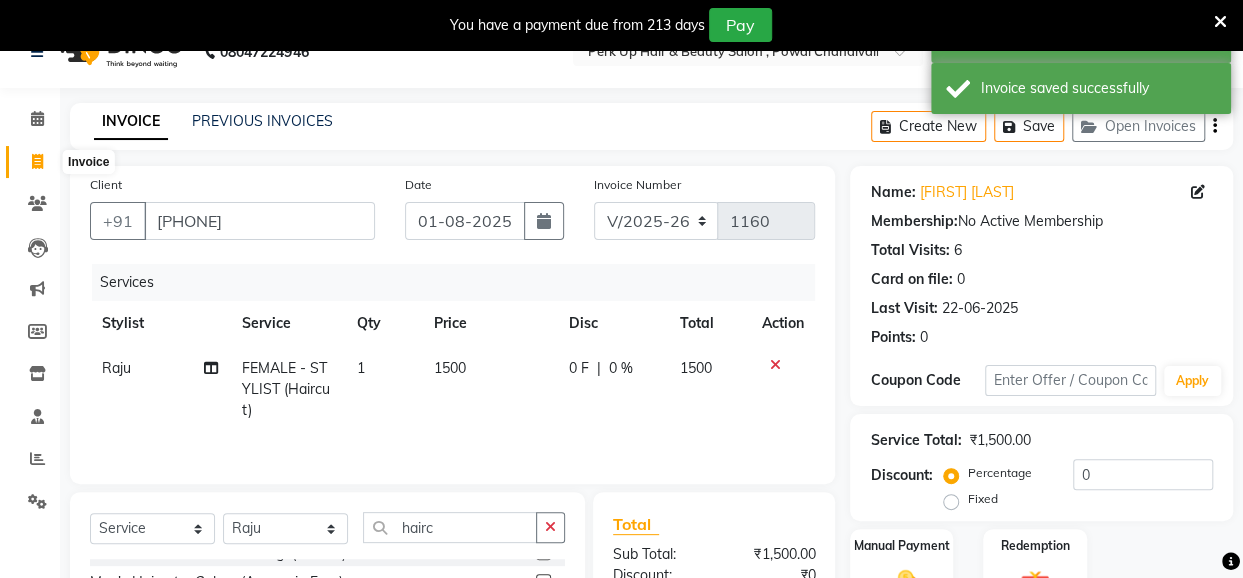 select on "5131" 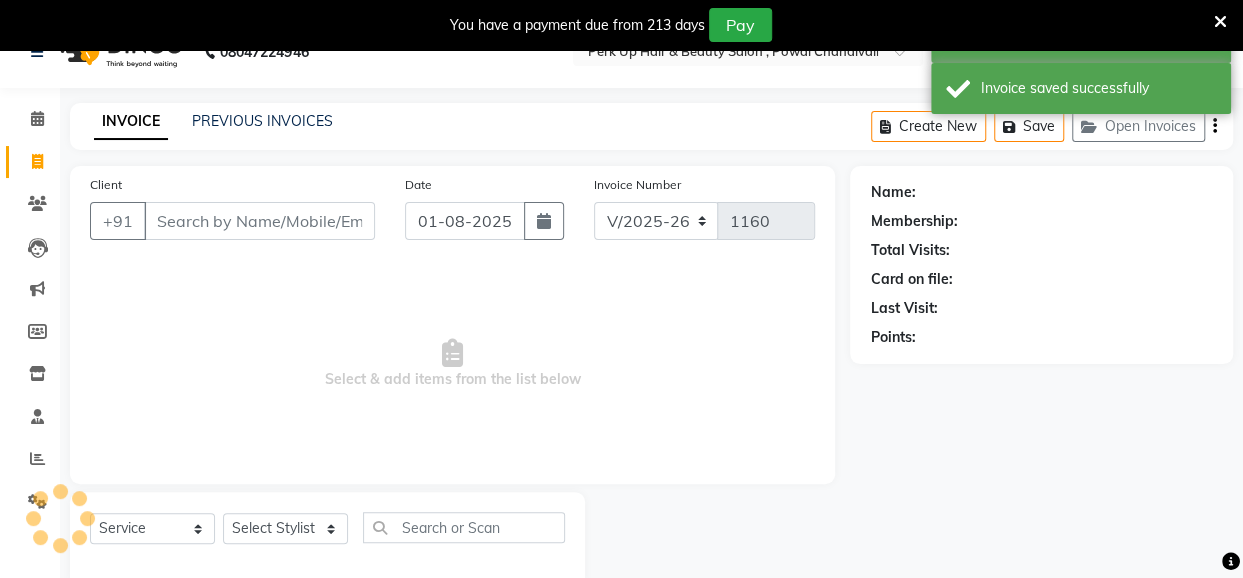 scroll, scrollTop: 71, scrollLeft: 0, axis: vertical 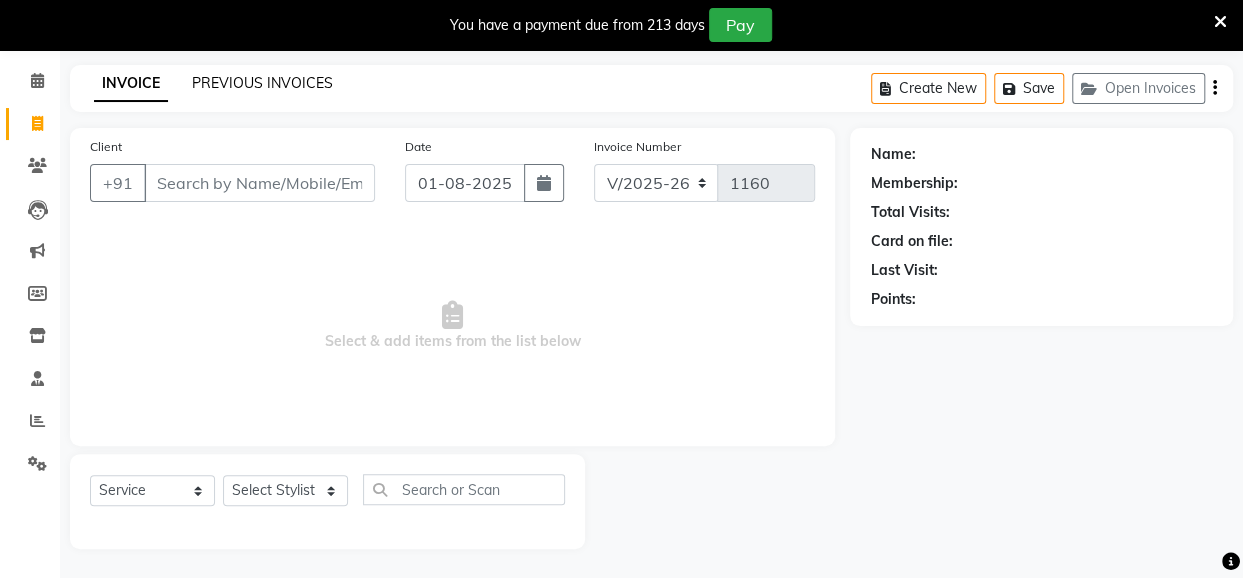 click on "PREVIOUS INVOICES" 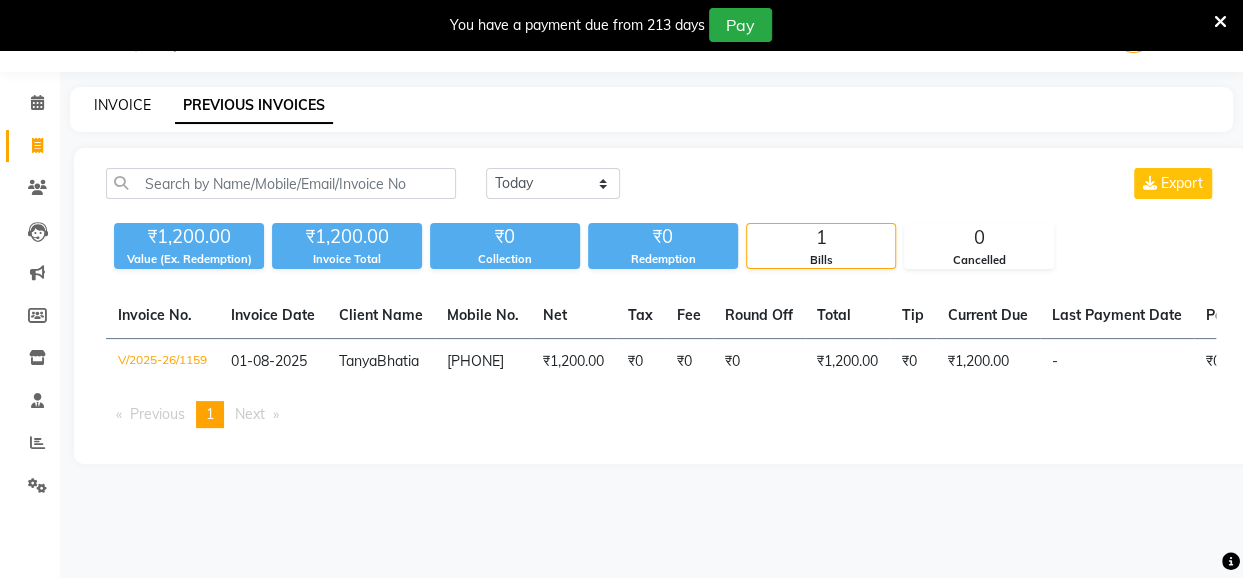 click on "INVOICE" 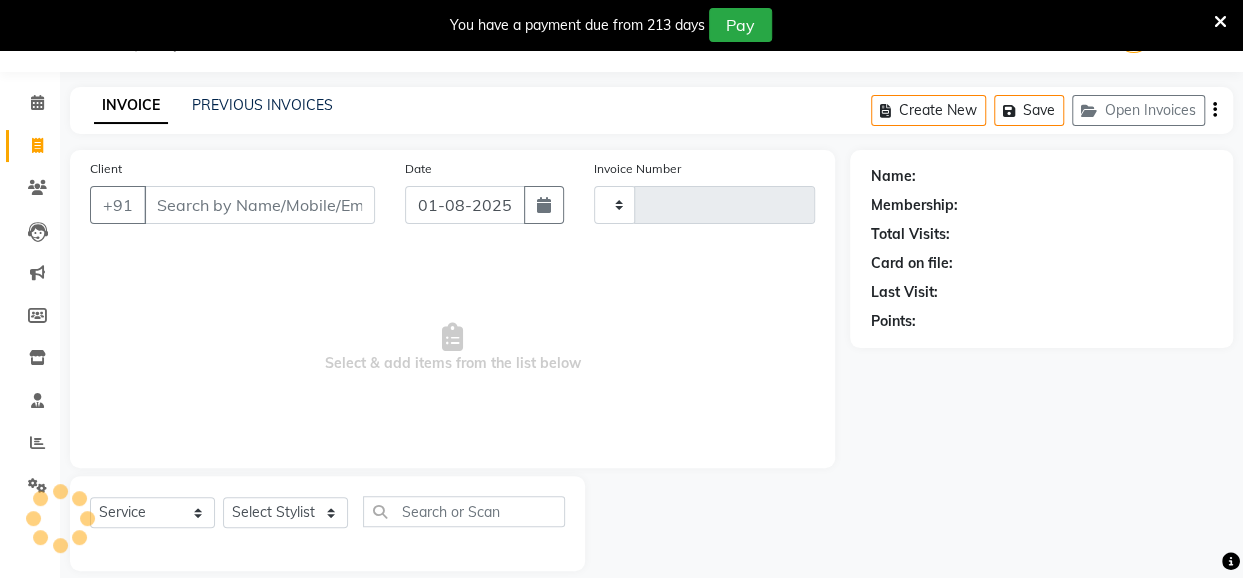 scroll, scrollTop: 71, scrollLeft: 0, axis: vertical 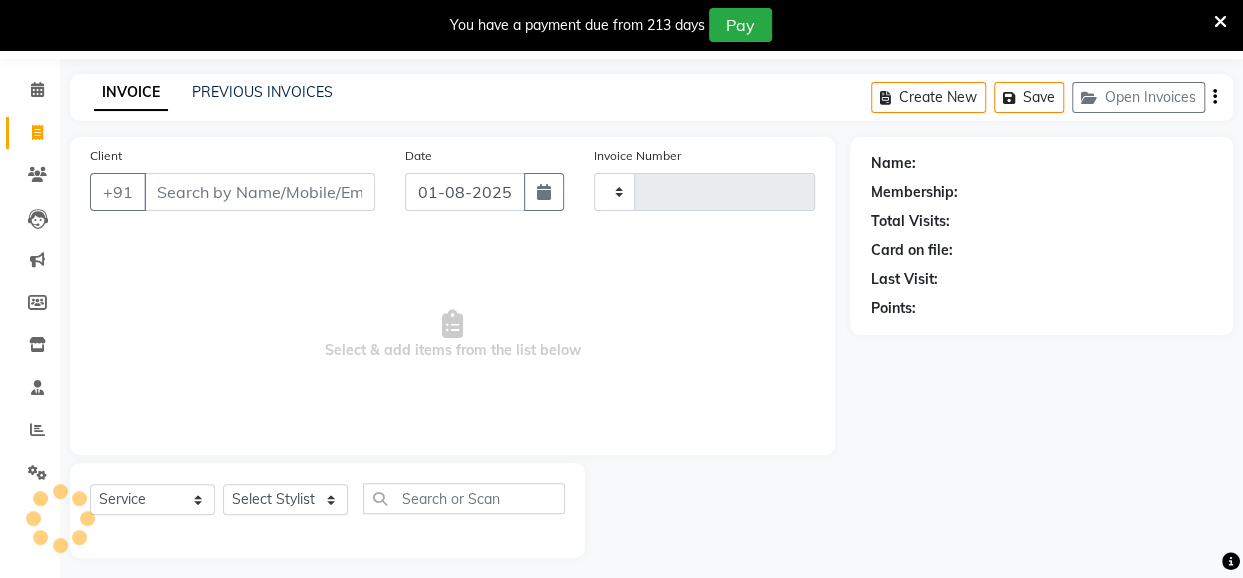 type on "1160" 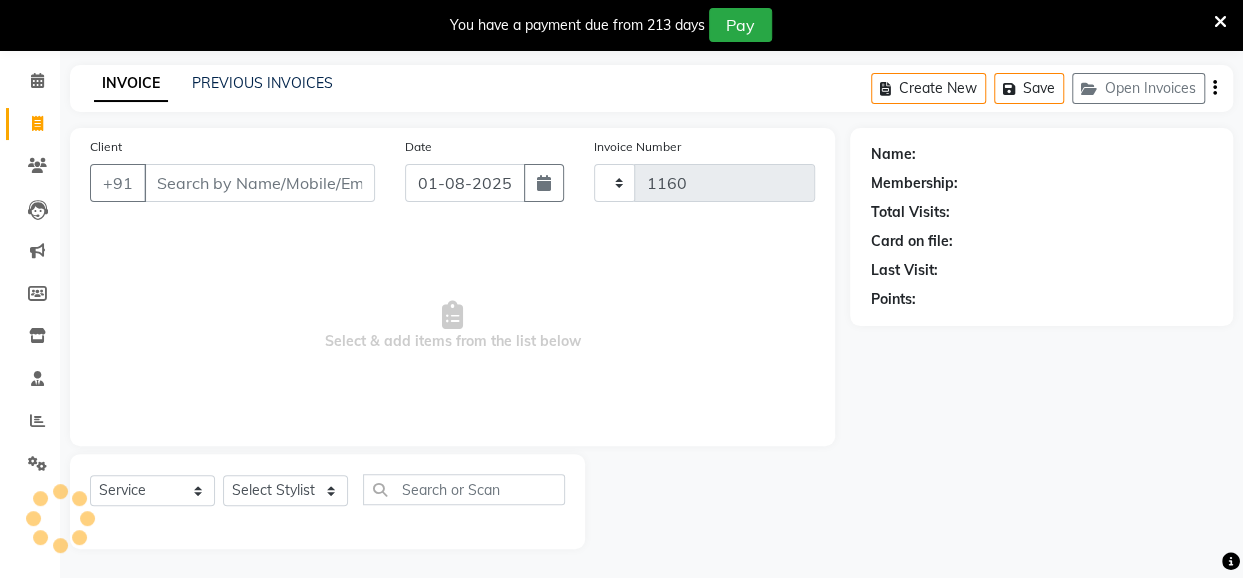 select on "5131" 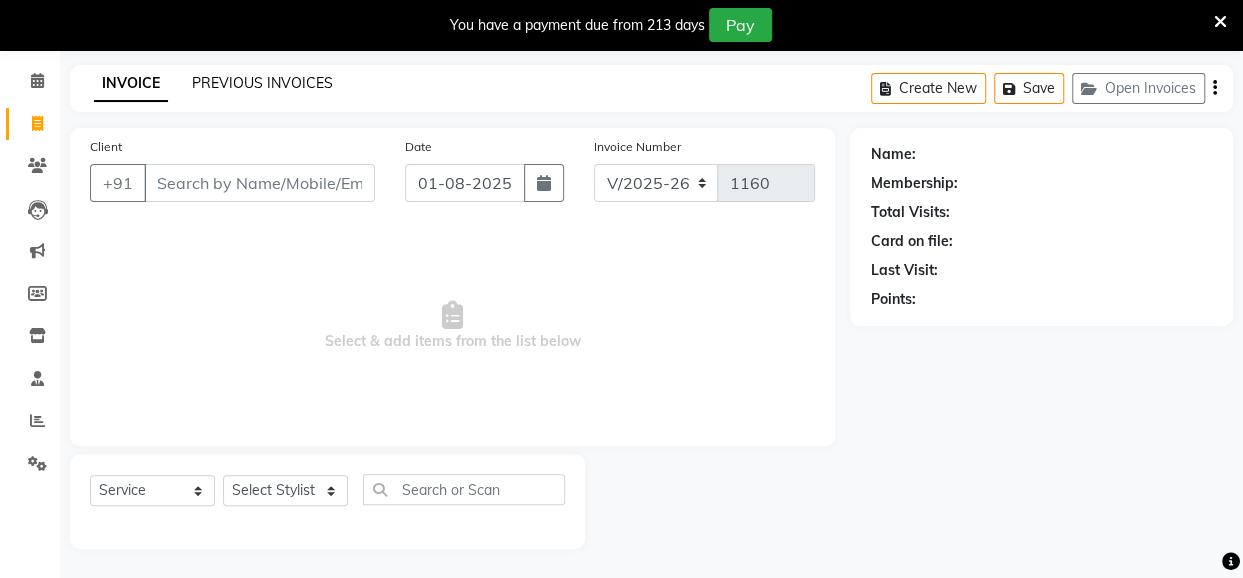 click on "PREVIOUS INVOICES" 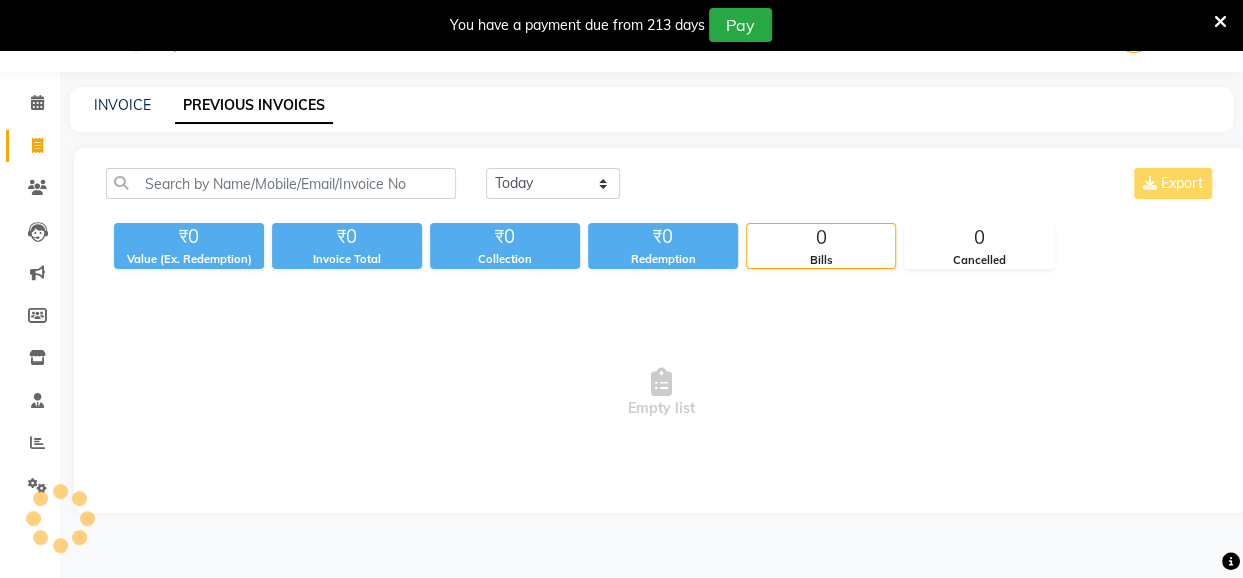 scroll, scrollTop: 49, scrollLeft: 0, axis: vertical 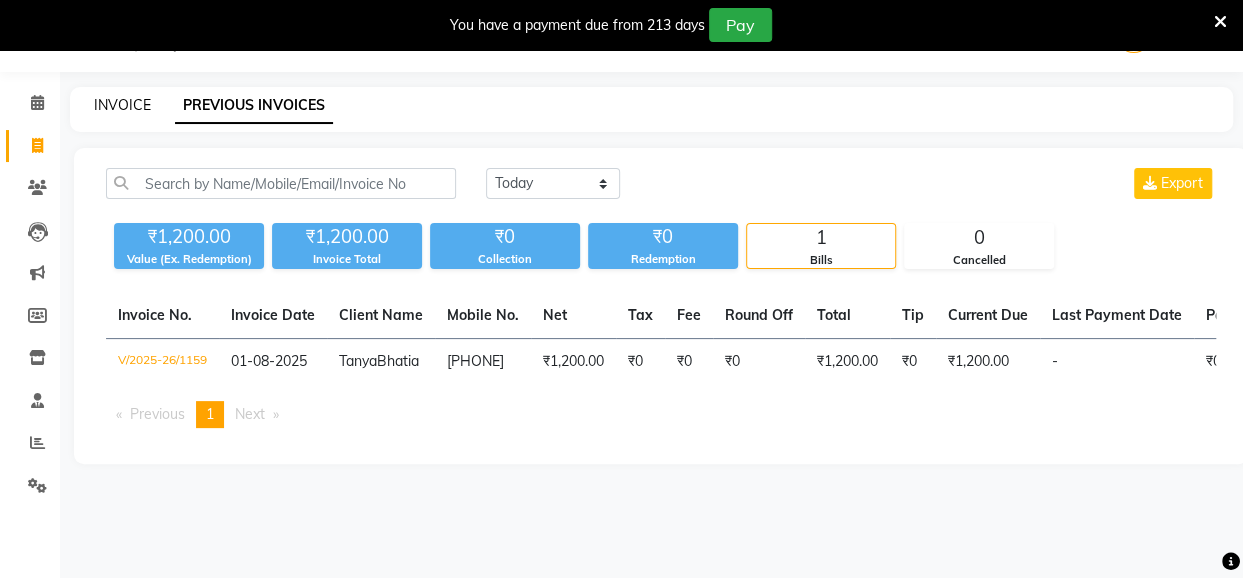 click on "INVOICE" 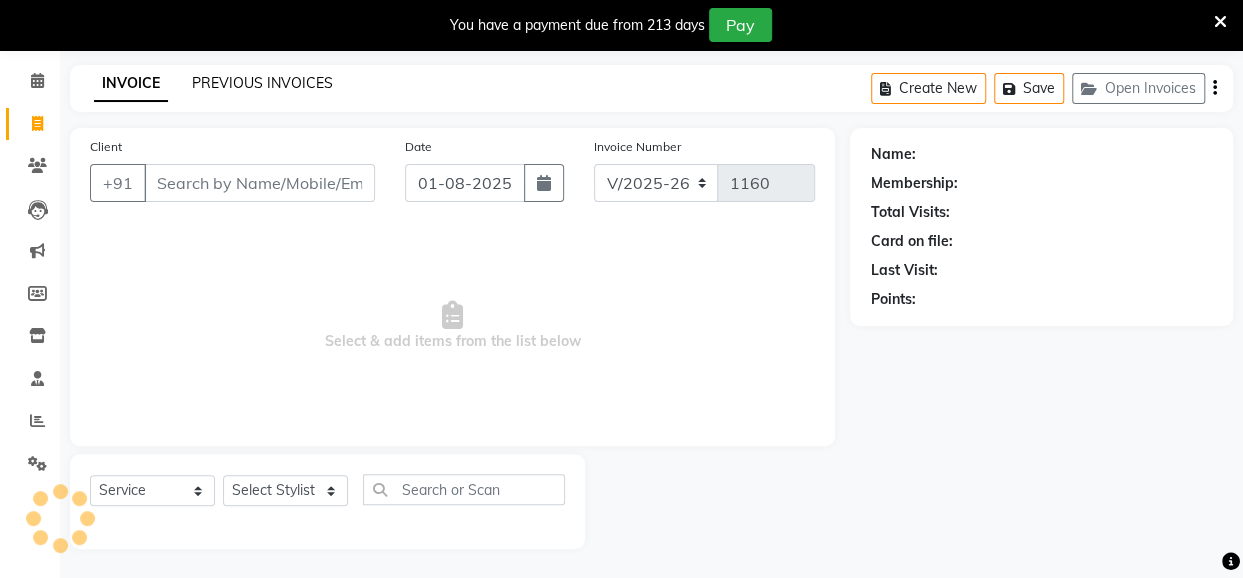 click on "PREVIOUS INVOICES" 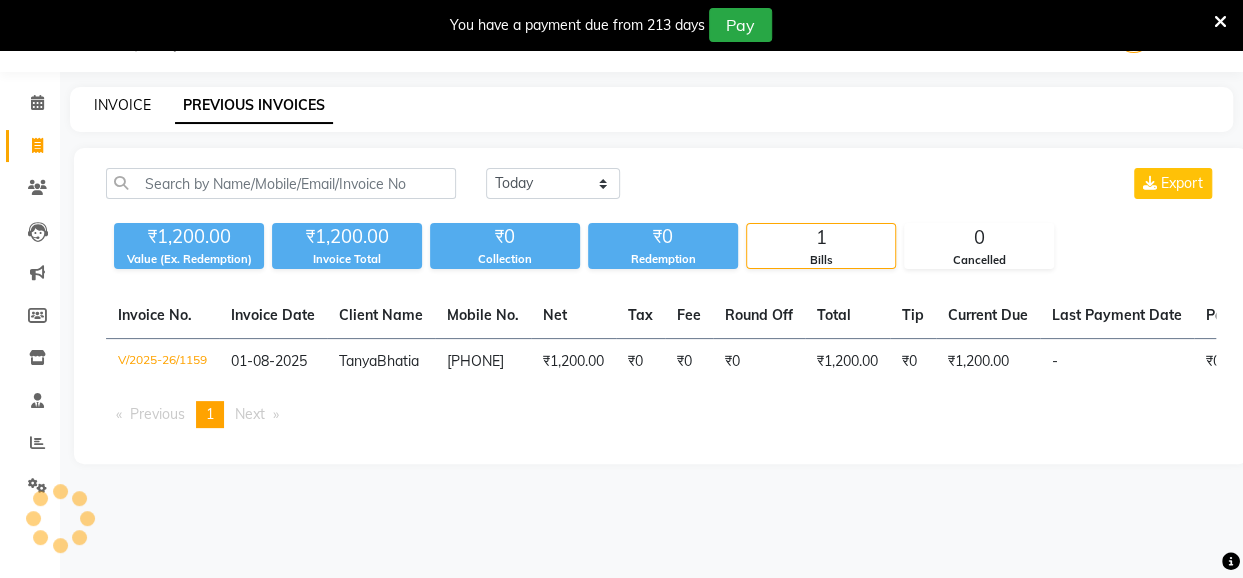 click on "INVOICE" 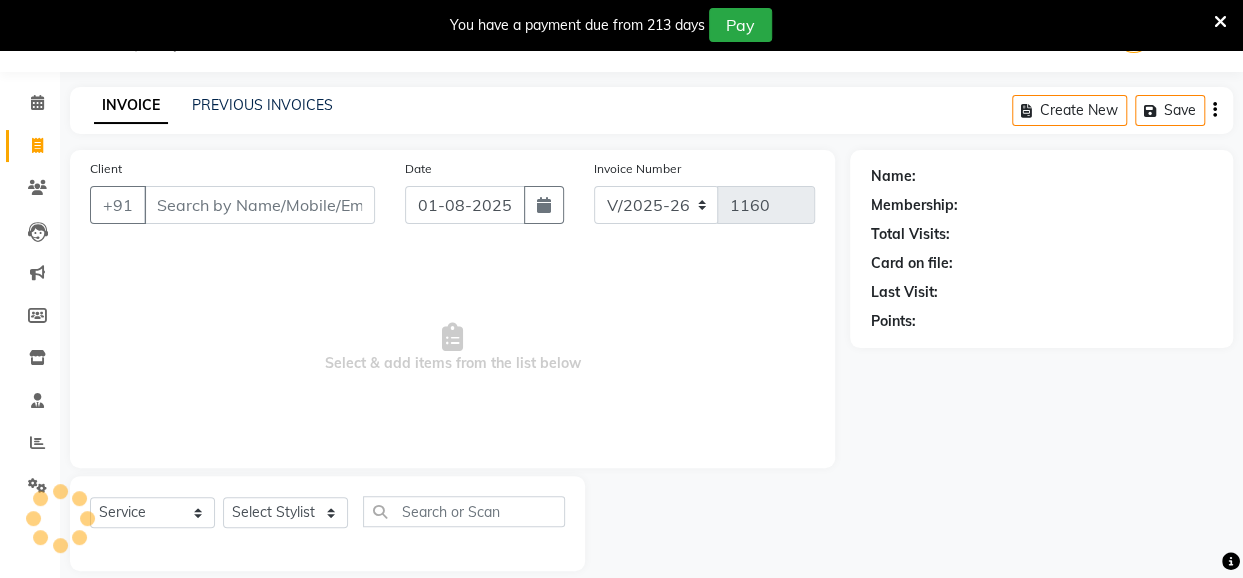 scroll, scrollTop: 71, scrollLeft: 0, axis: vertical 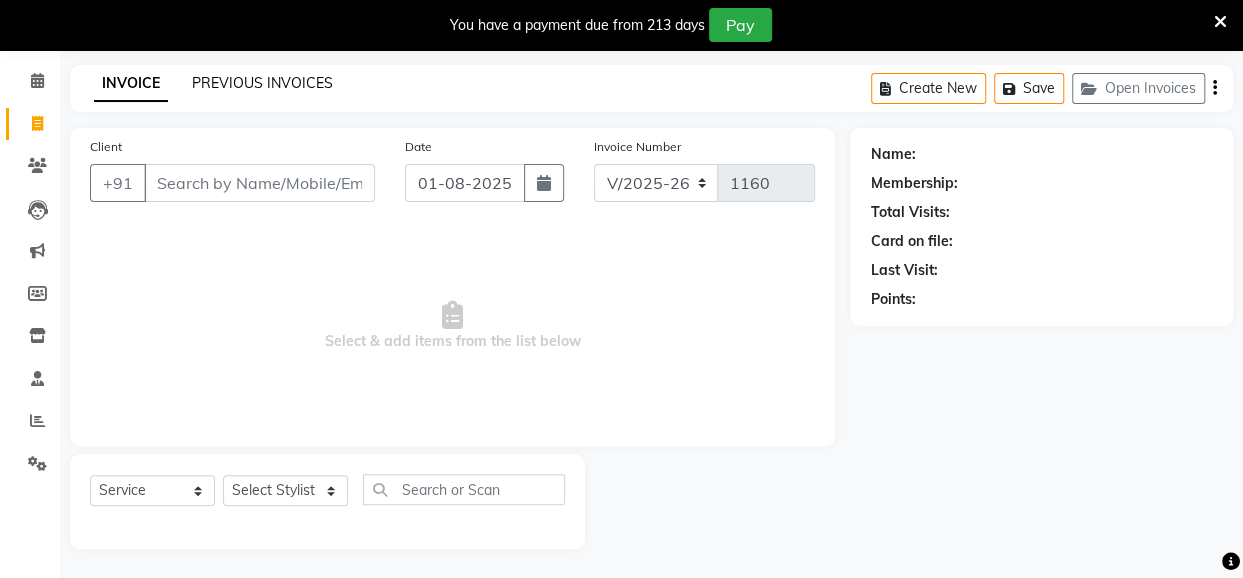 click on "PREVIOUS INVOICES" 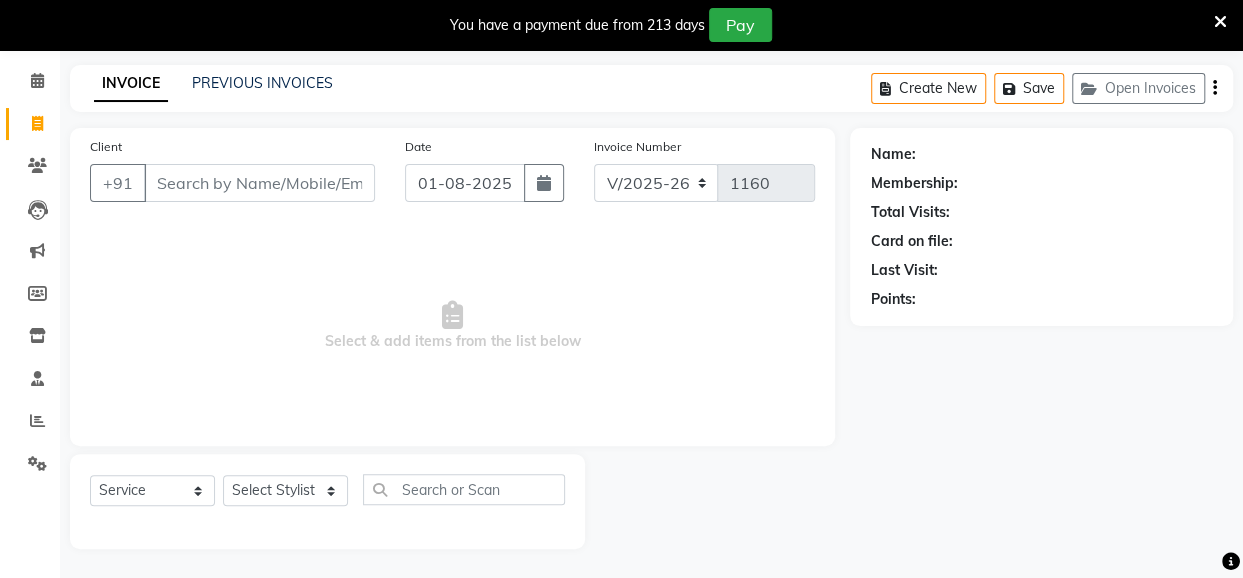 scroll, scrollTop: 49, scrollLeft: 0, axis: vertical 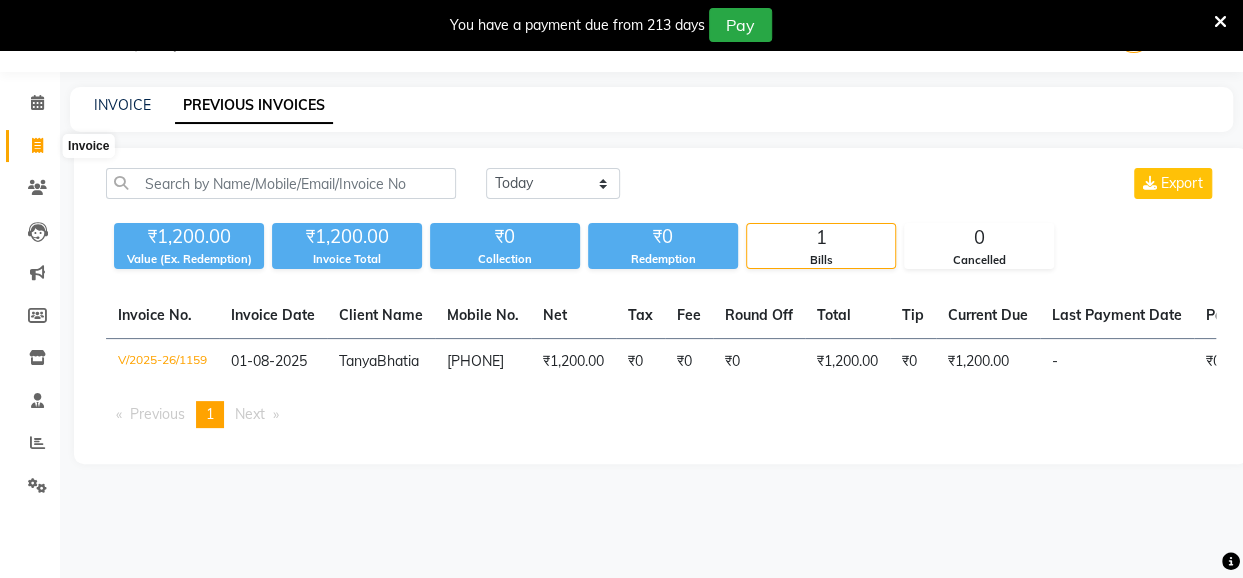 click 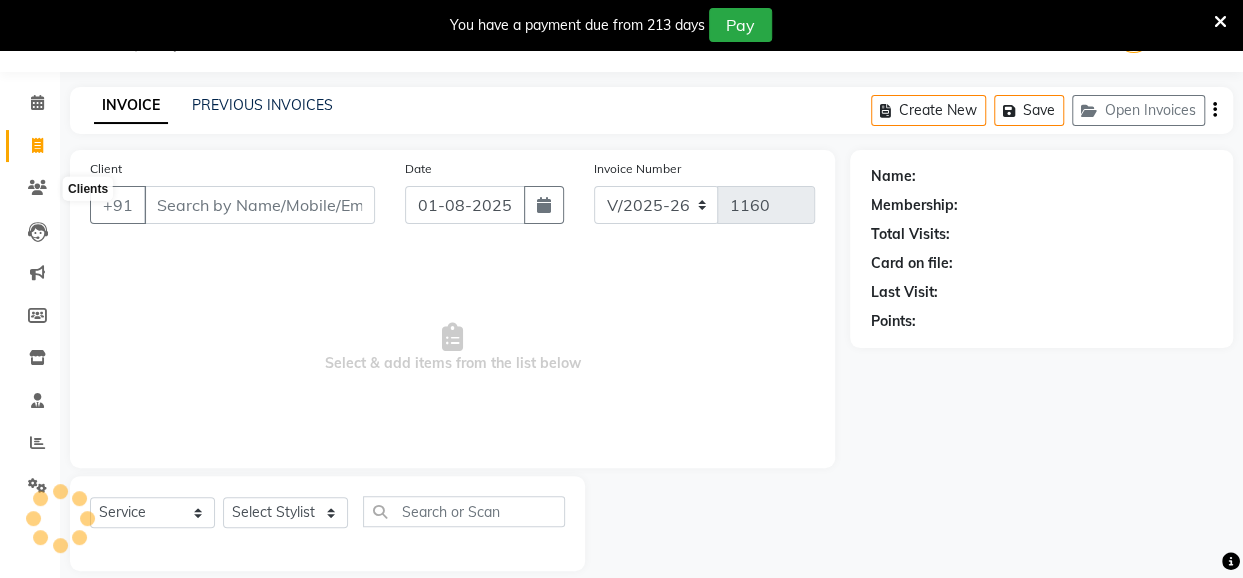 scroll, scrollTop: 71, scrollLeft: 0, axis: vertical 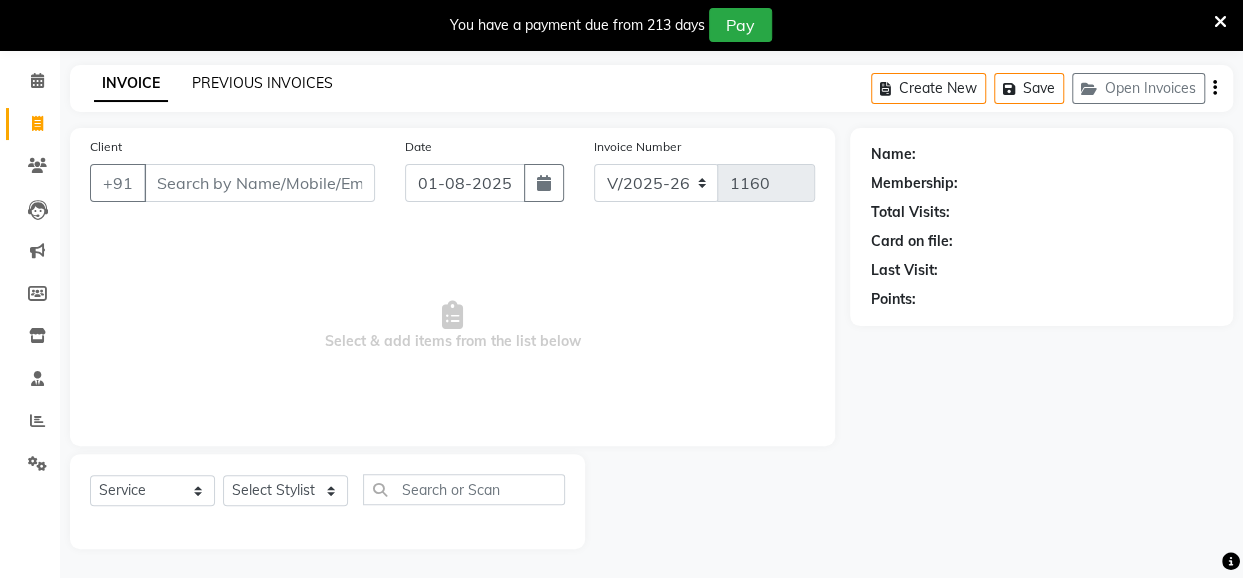 click on "PREVIOUS INVOICES" 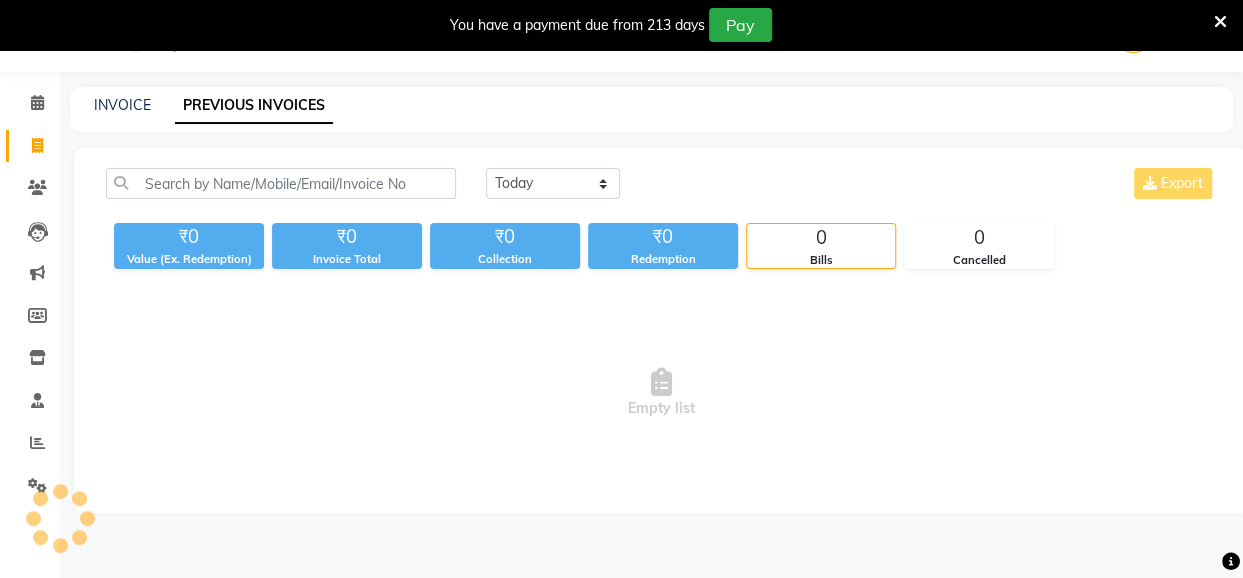 scroll, scrollTop: 49, scrollLeft: 0, axis: vertical 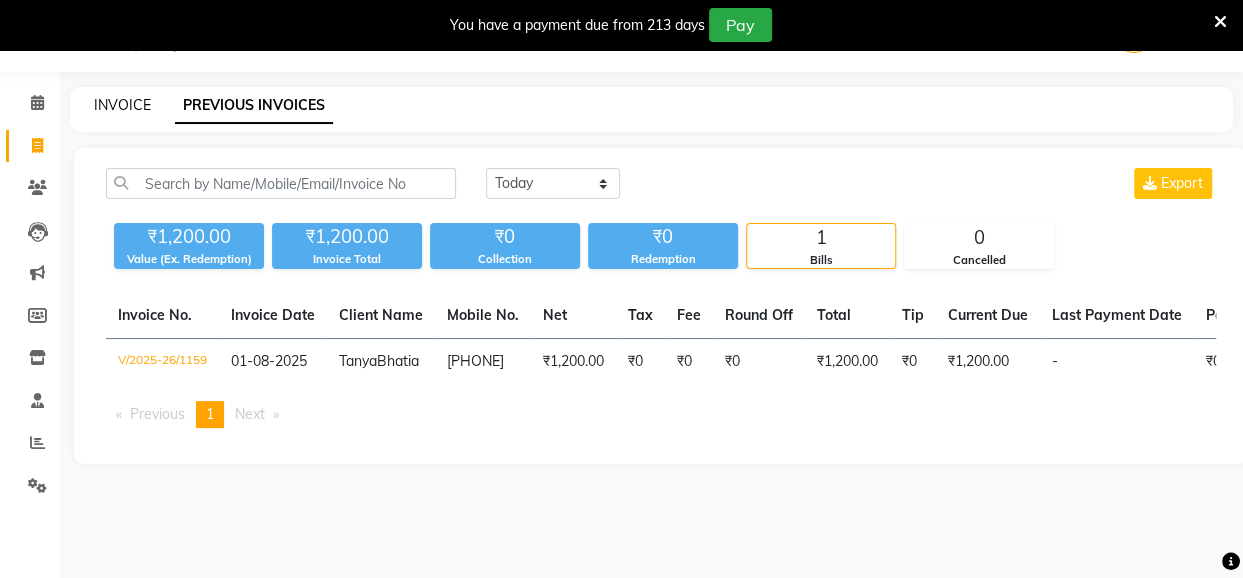 click on "INVOICE" 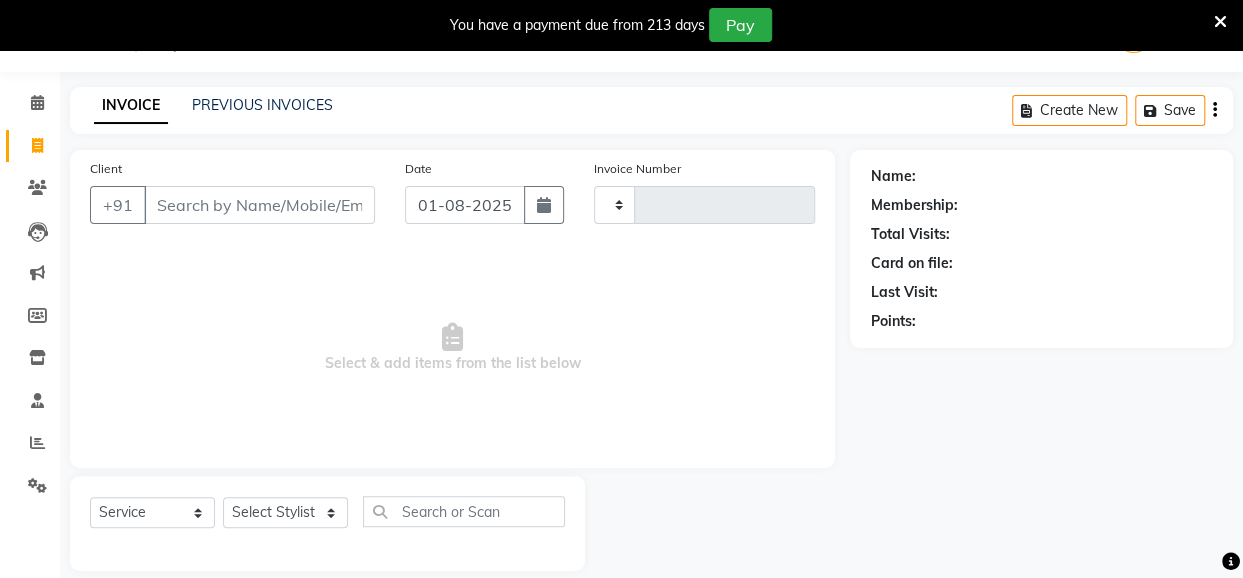 type on "1160" 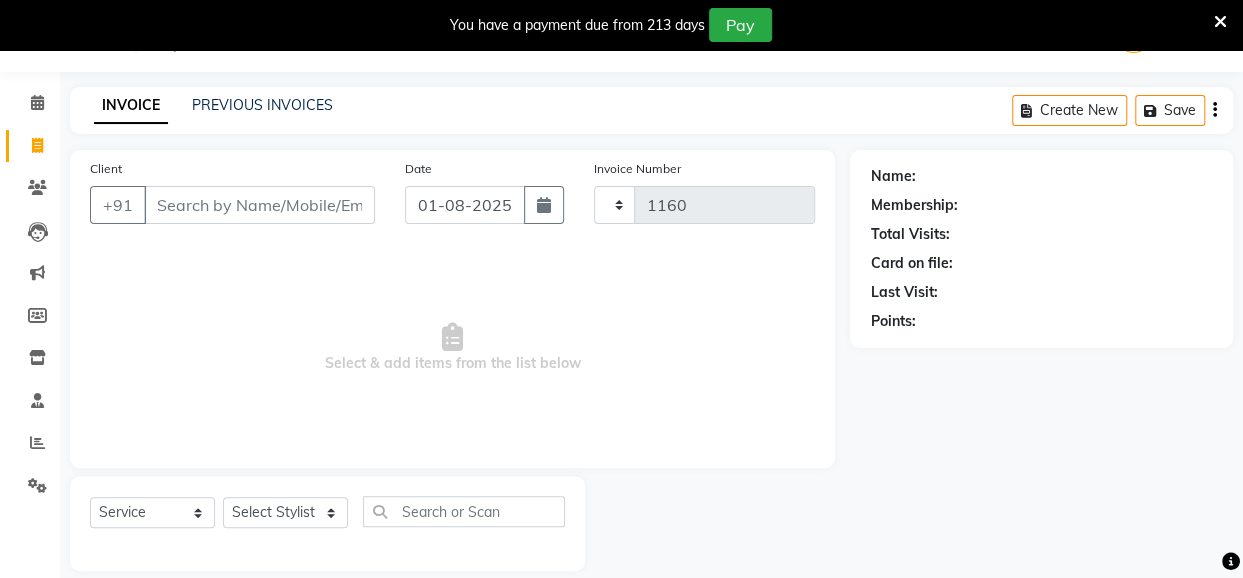scroll, scrollTop: 71, scrollLeft: 0, axis: vertical 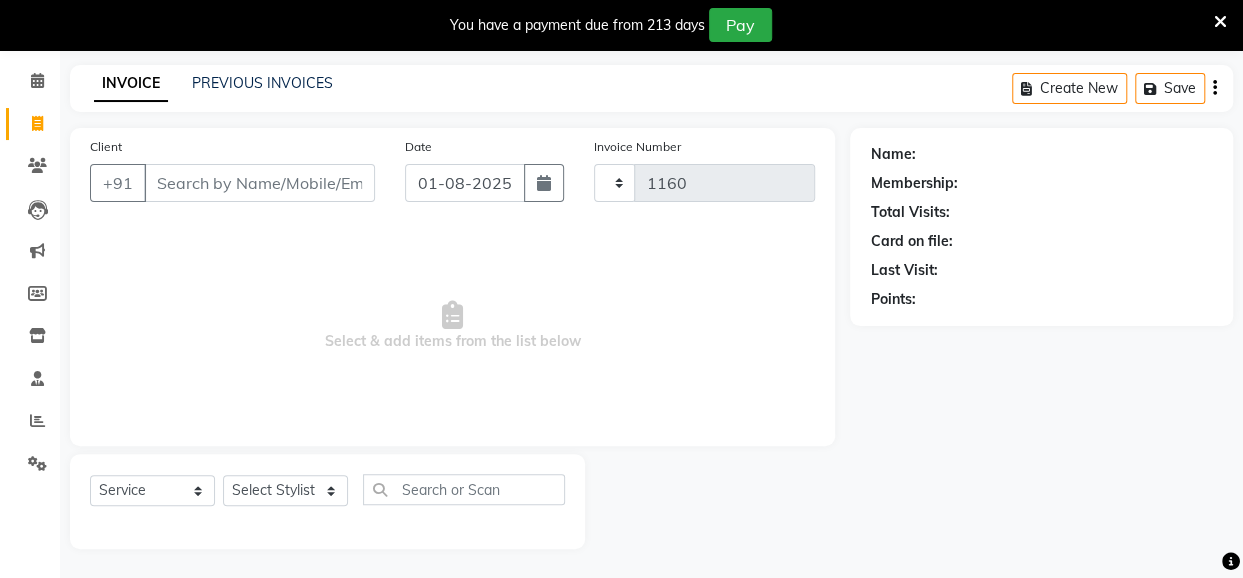 select on "5131" 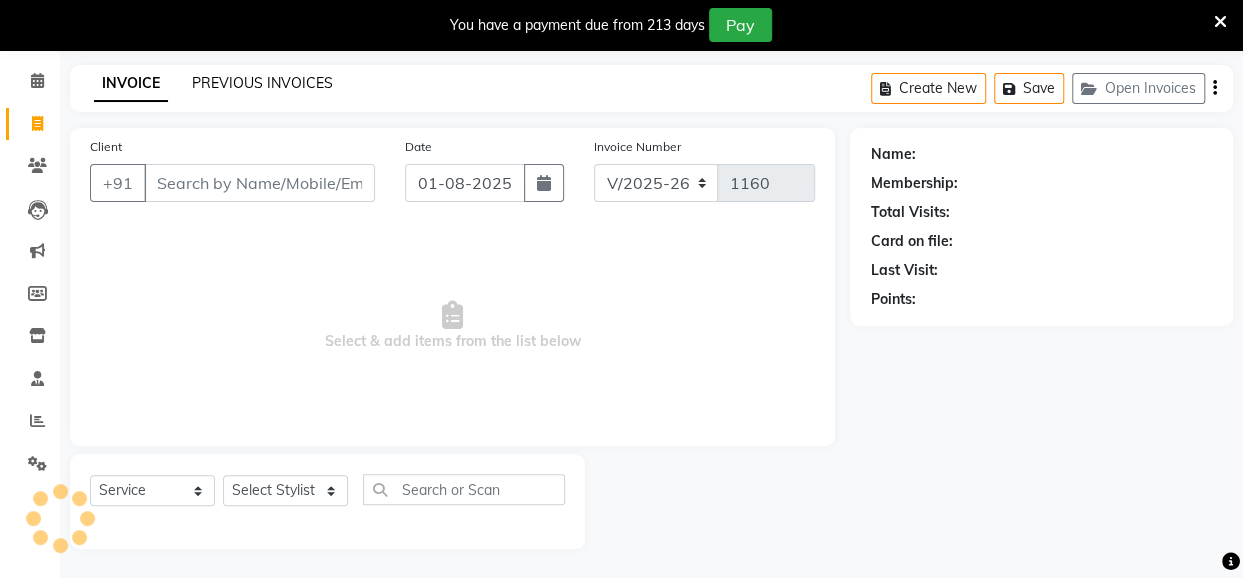 click on "PREVIOUS INVOICES" 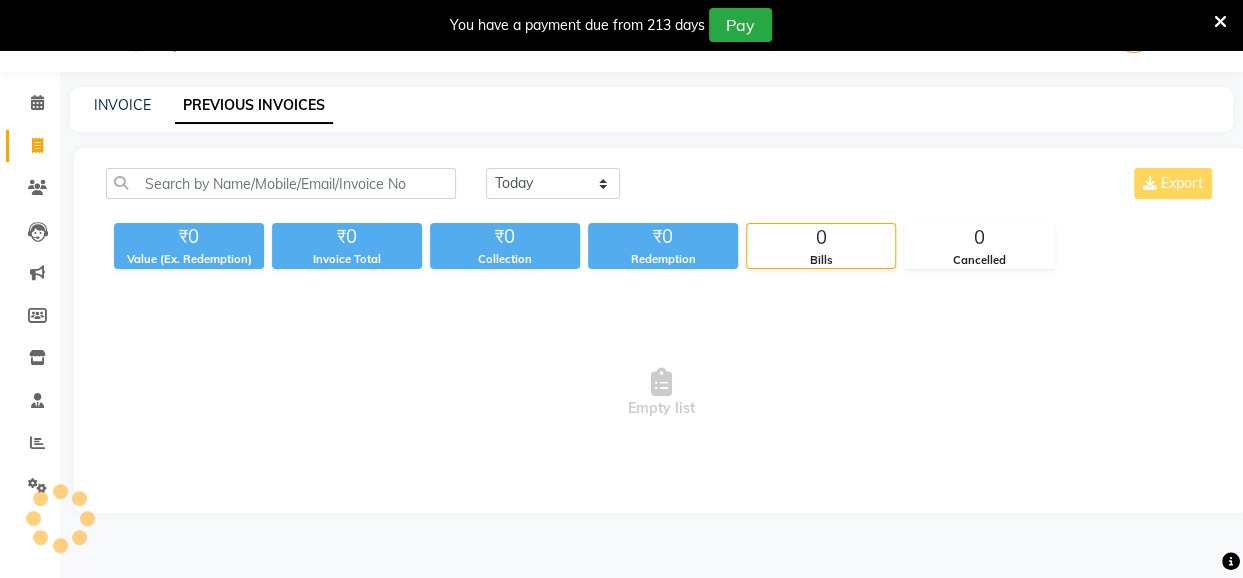 scroll, scrollTop: 49, scrollLeft: 0, axis: vertical 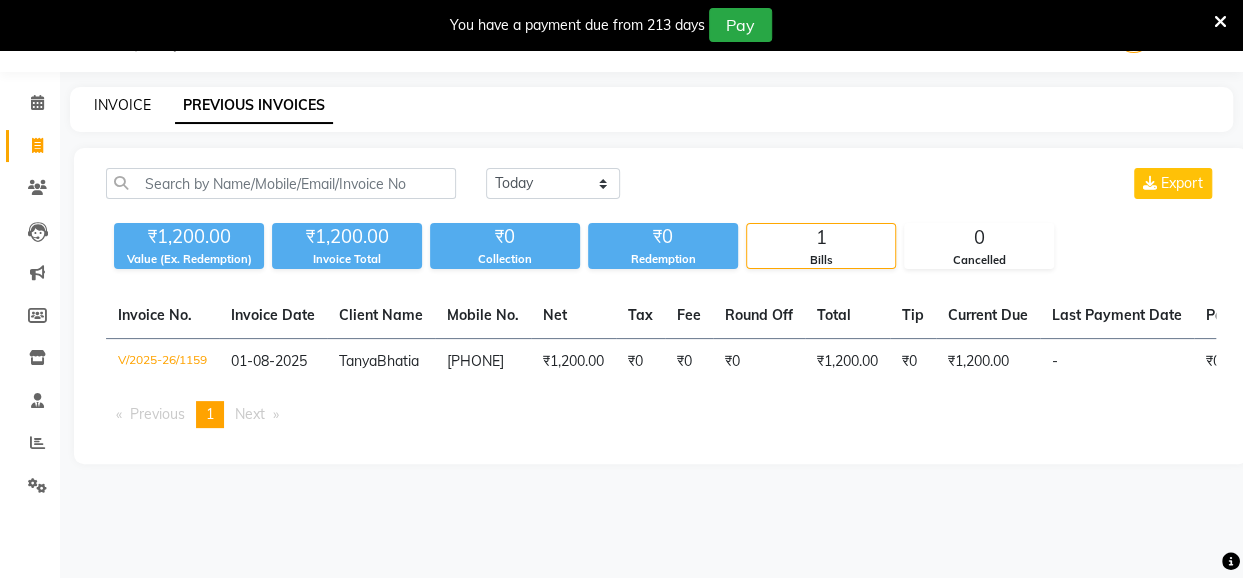 click on "INVOICE" 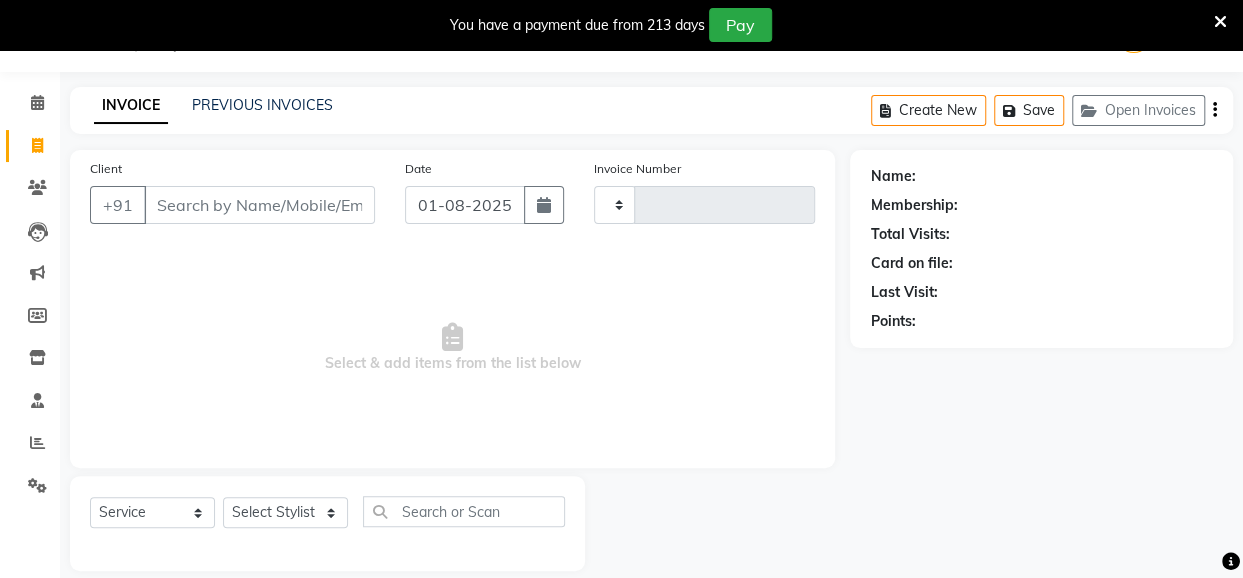 scroll, scrollTop: 71, scrollLeft: 0, axis: vertical 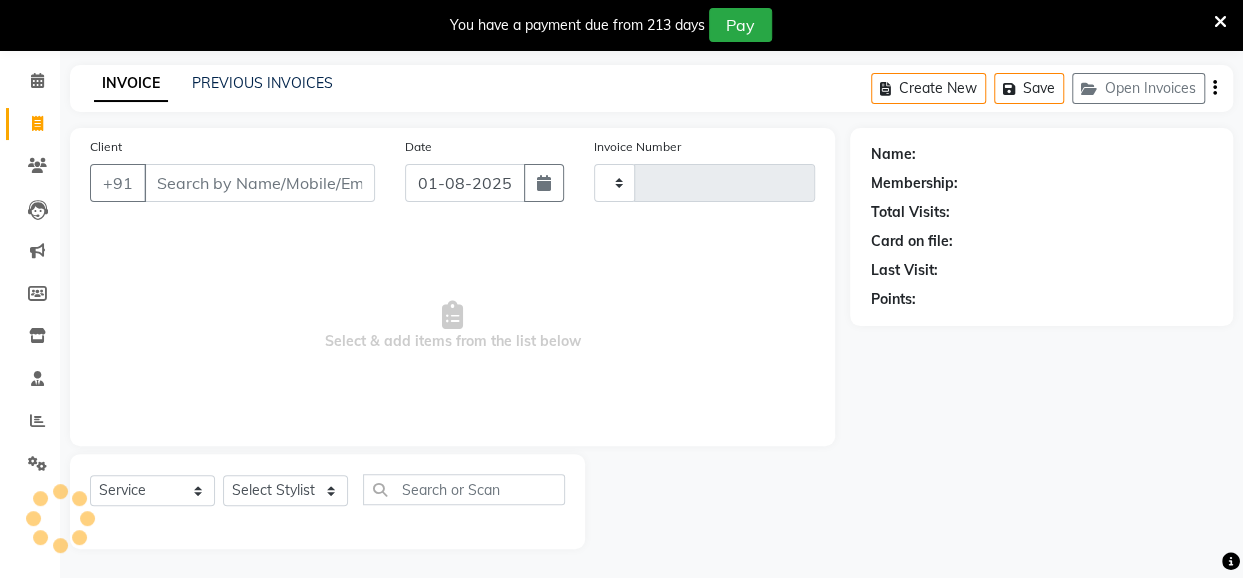 type on "1160" 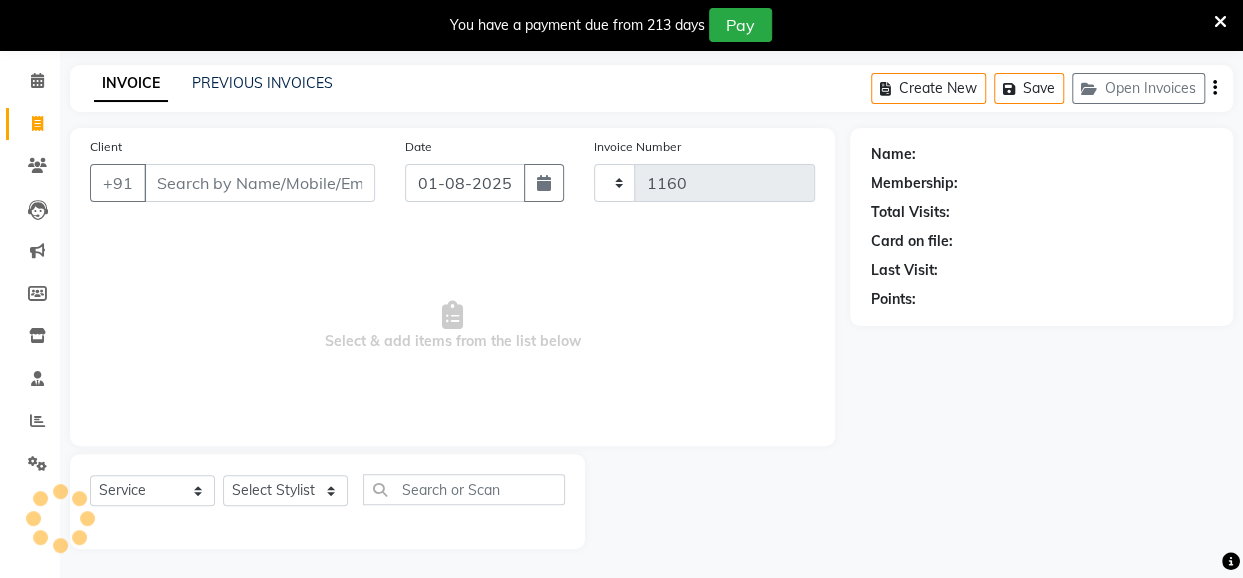 select on "5131" 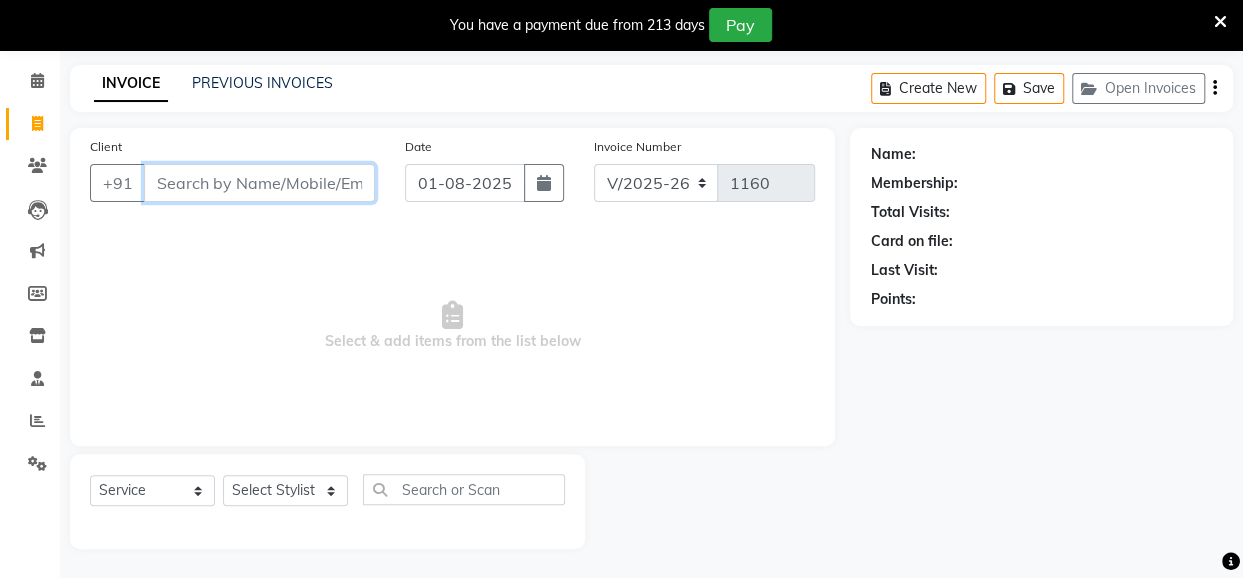 paste on "8095314053 anant" 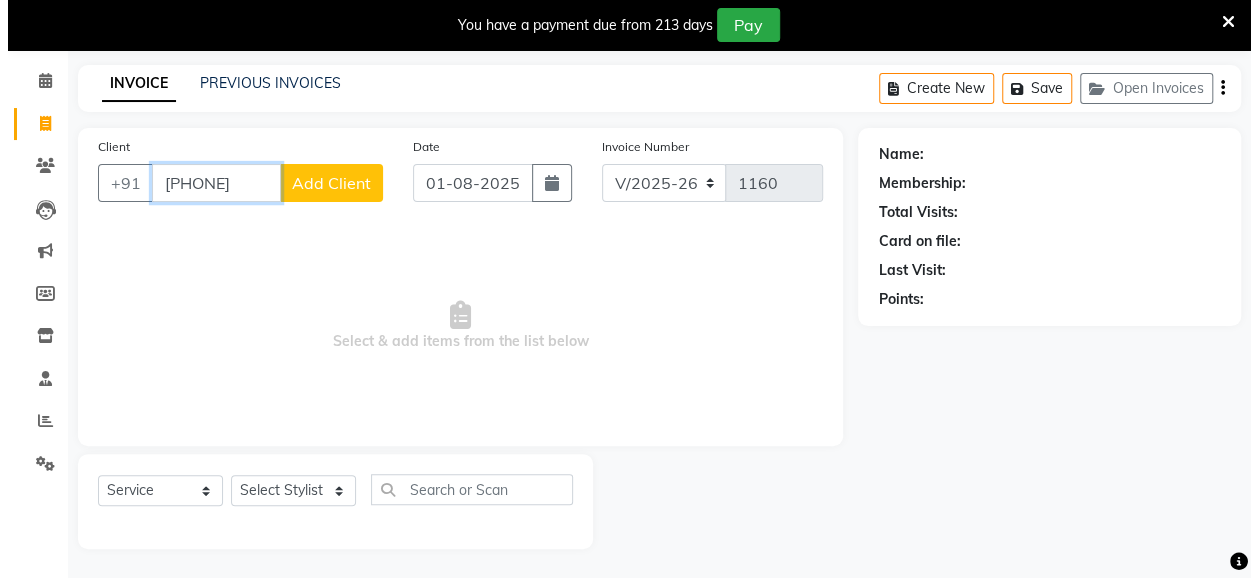 scroll, scrollTop: 0, scrollLeft: 0, axis: both 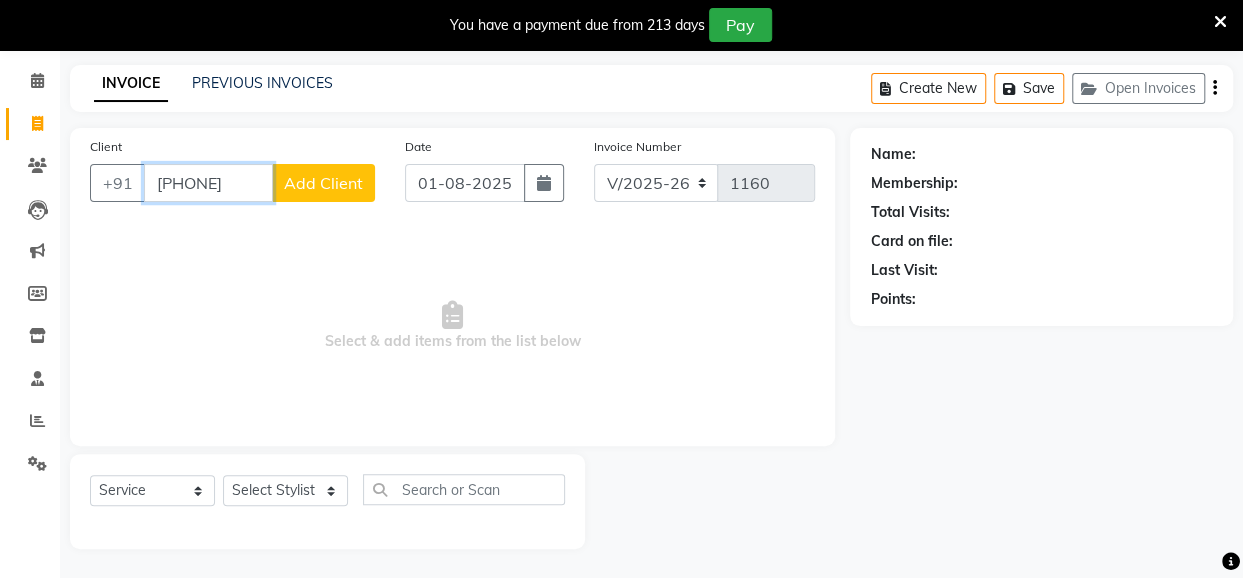 type on "[PHONE]" 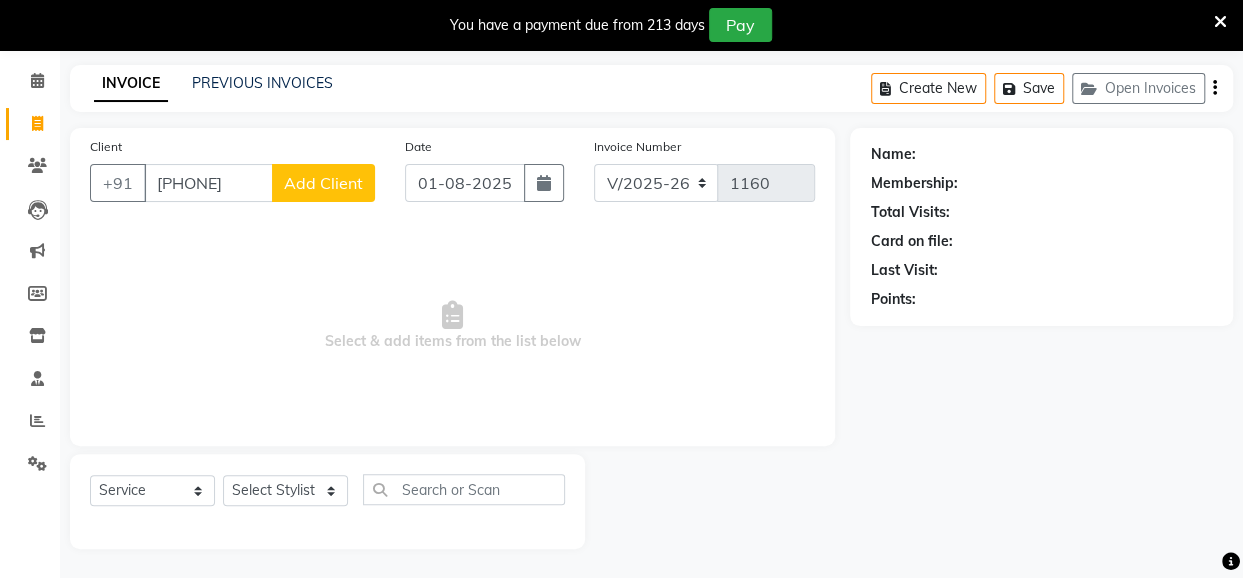 click on "Add Client" 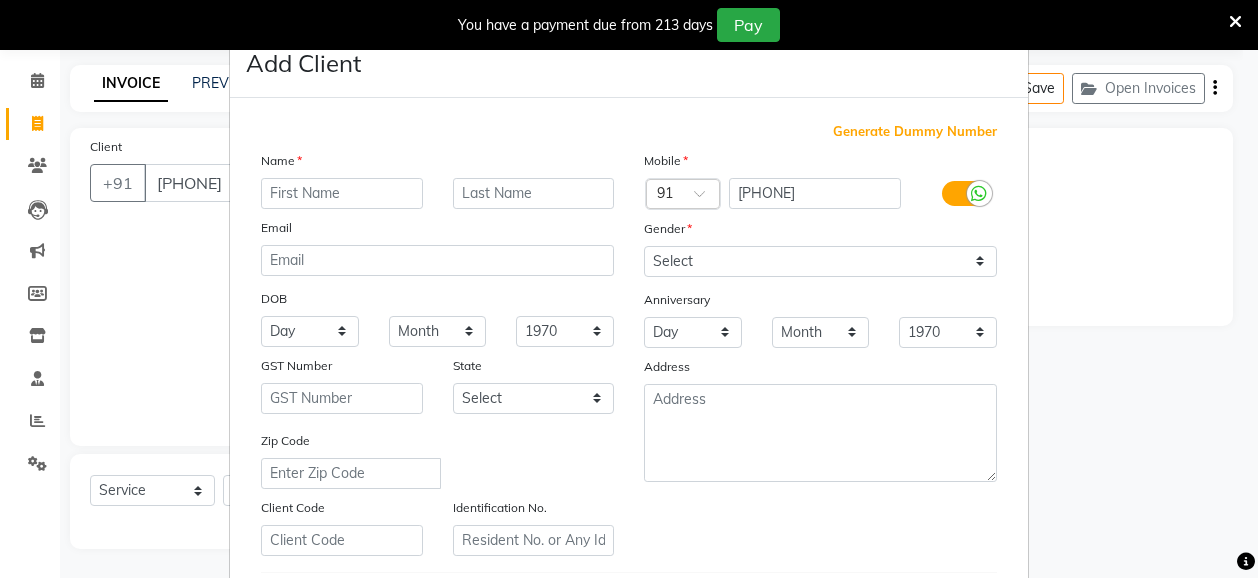 click at bounding box center [342, 193] 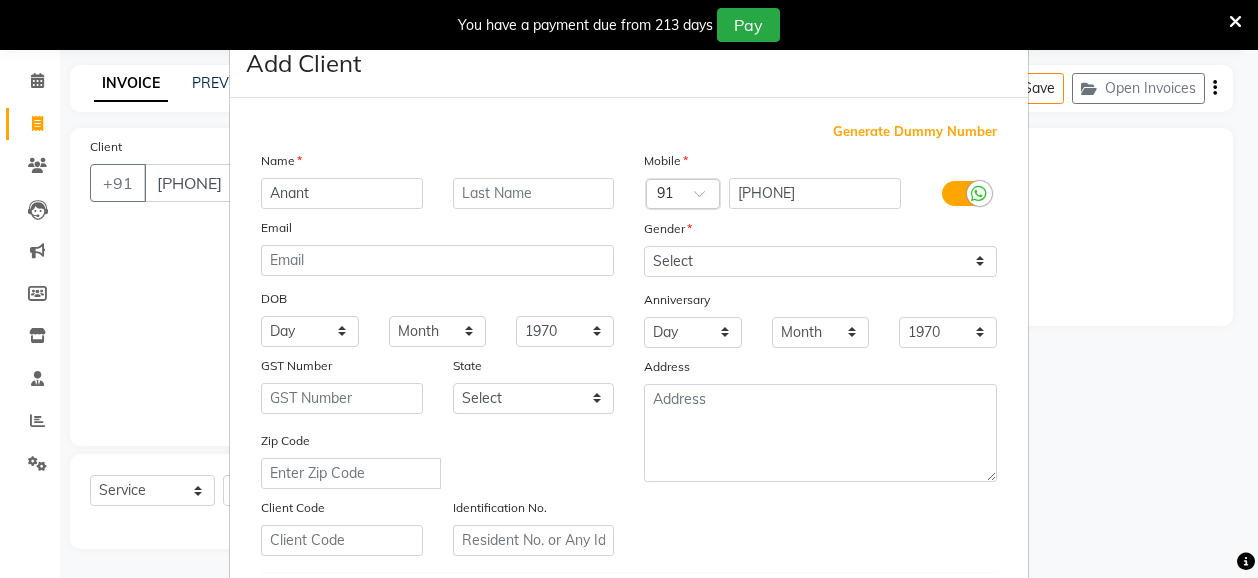 type on "Anant" 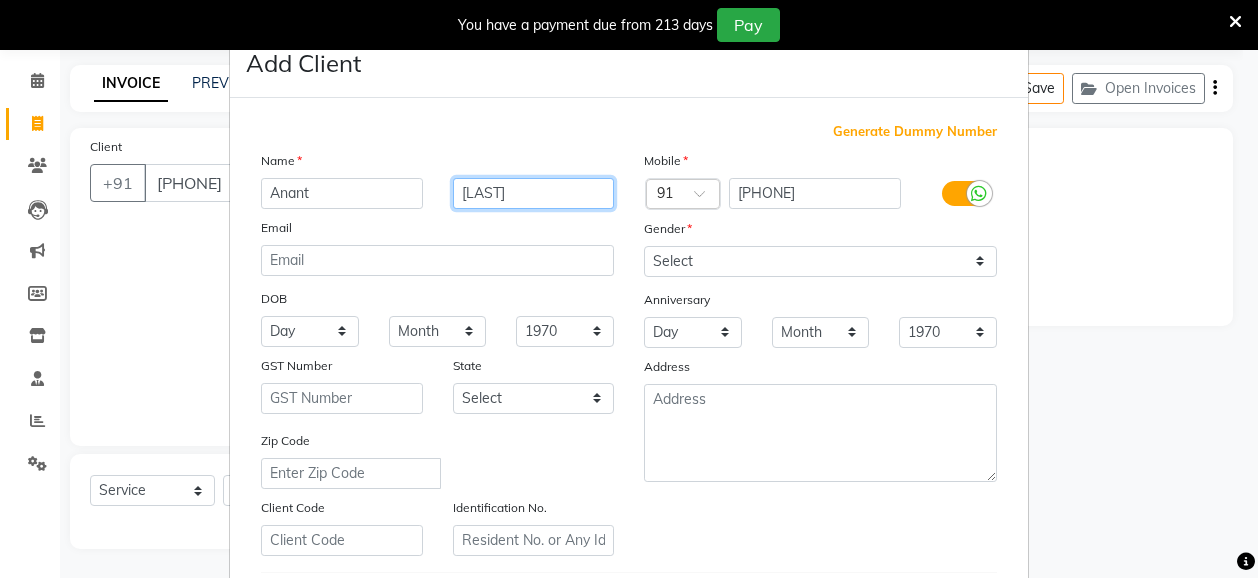 type on "[LAST]" 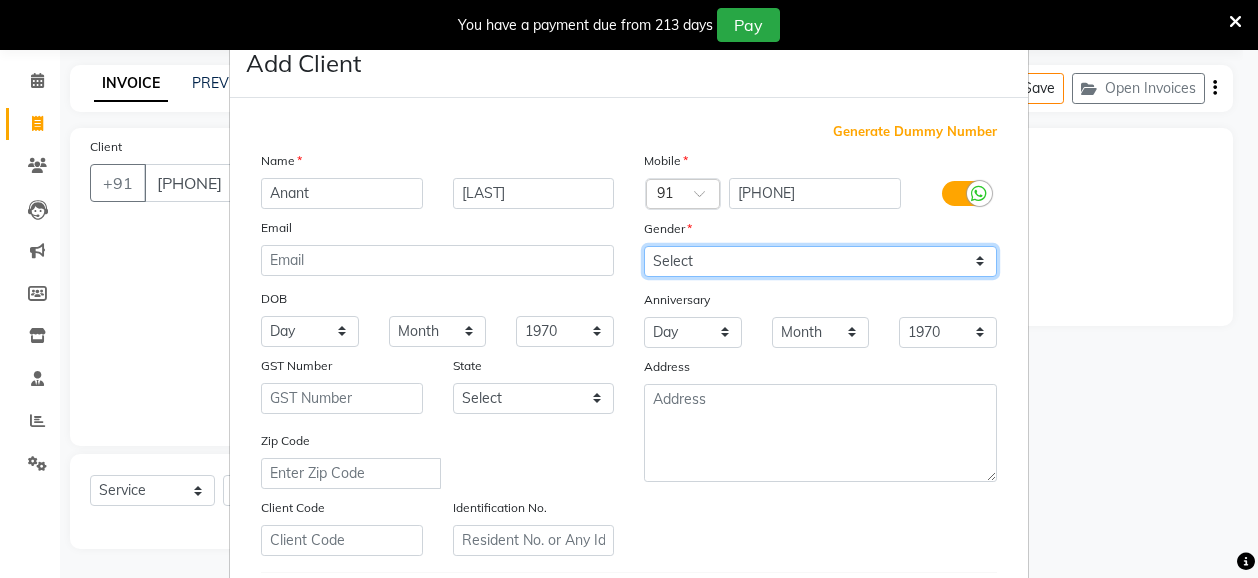 click on "Select Male Female Other Prefer Not To Say" at bounding box center [820, 261] 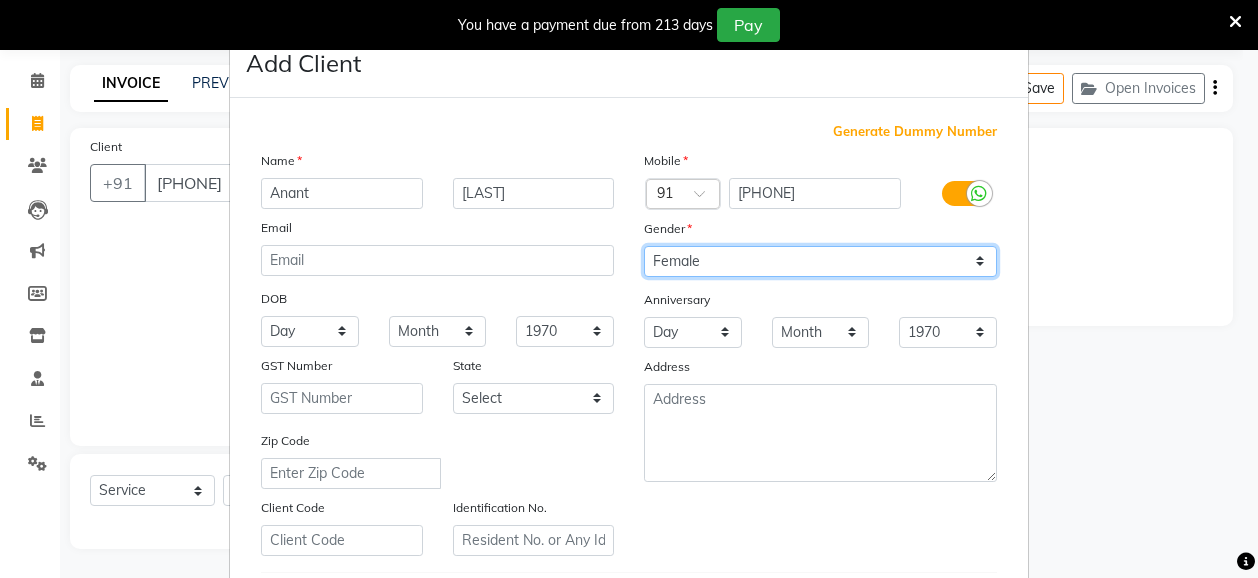 click on "Select Male Female Other Prefer Not To Say" at bounding box center [820, 261] 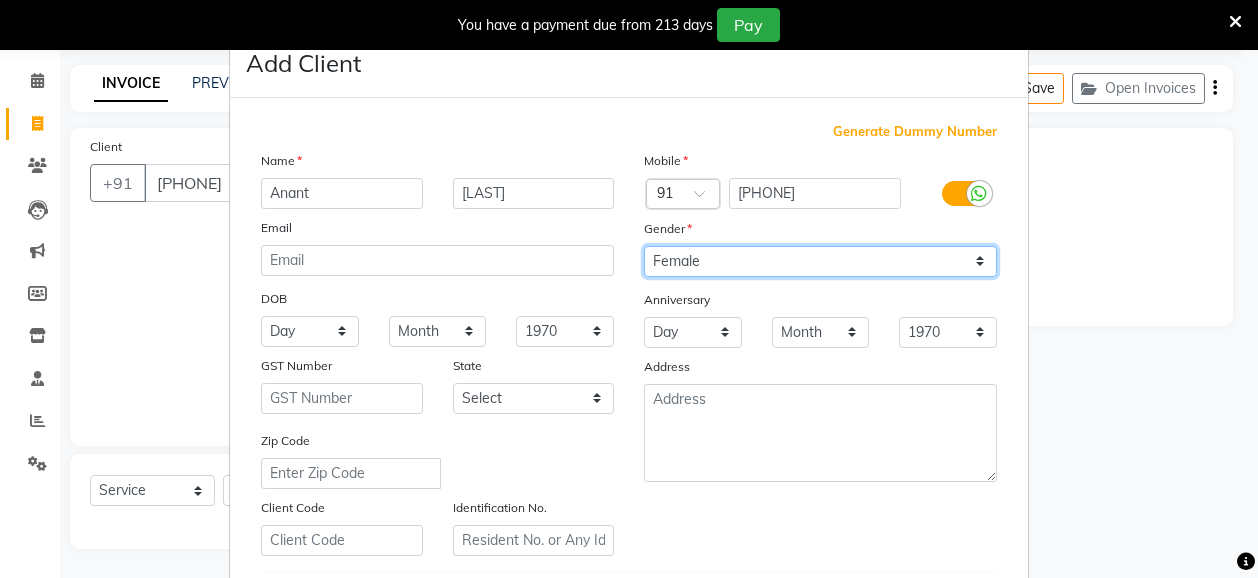 scroll, scrollTop: 342, scrollLeft: 0, axis: vertical 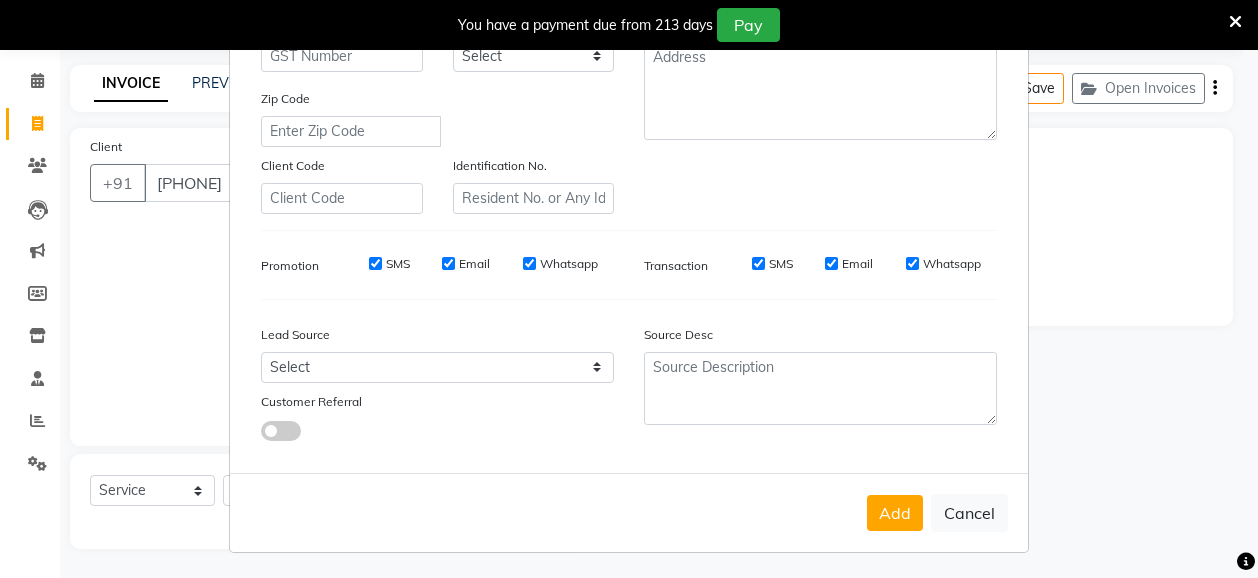 drag, startPoint x: 883, startPoint y: 517, endPoint x: 1062, endPoint y: 335, distance: 255.27437 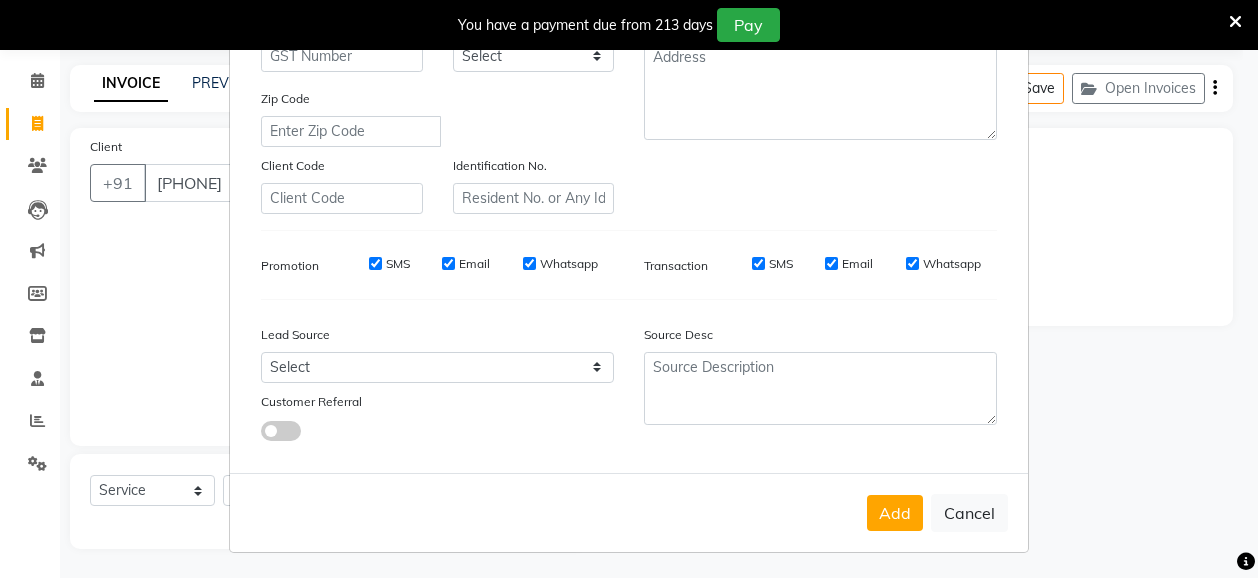 scroll, scrollTop: 0, scrollLeft: 0, axis: both 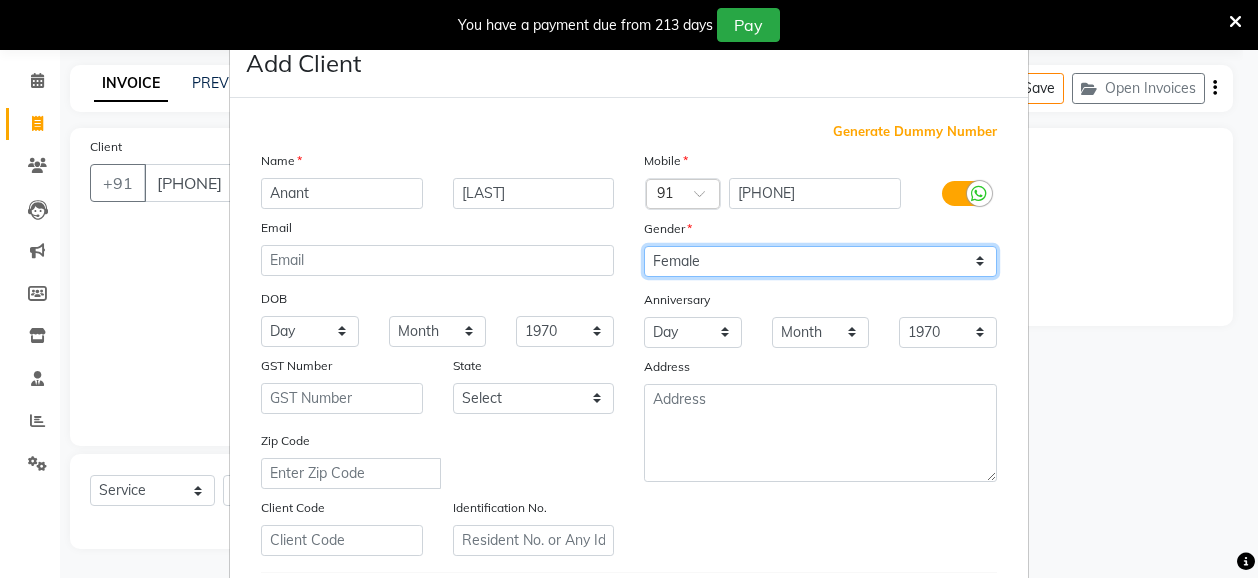 click on "Select Male Female Other Prefer Not To Say" at bounding box center [820, 261] 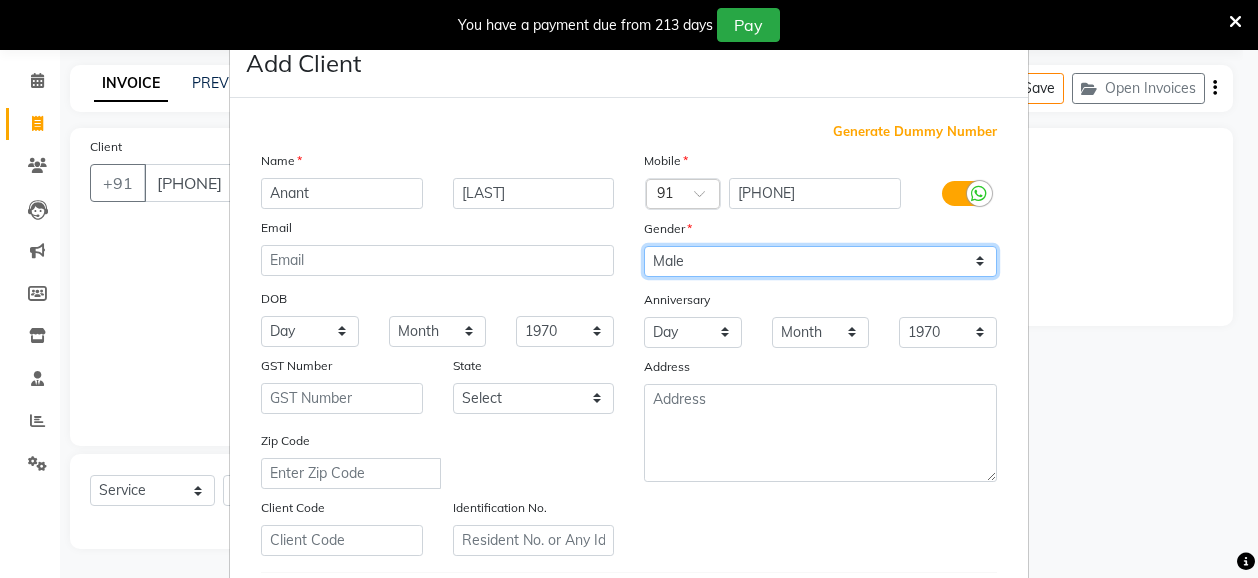 click on "Select Male Female Other Prefer Not To Say" at bounding box center (820, 261) 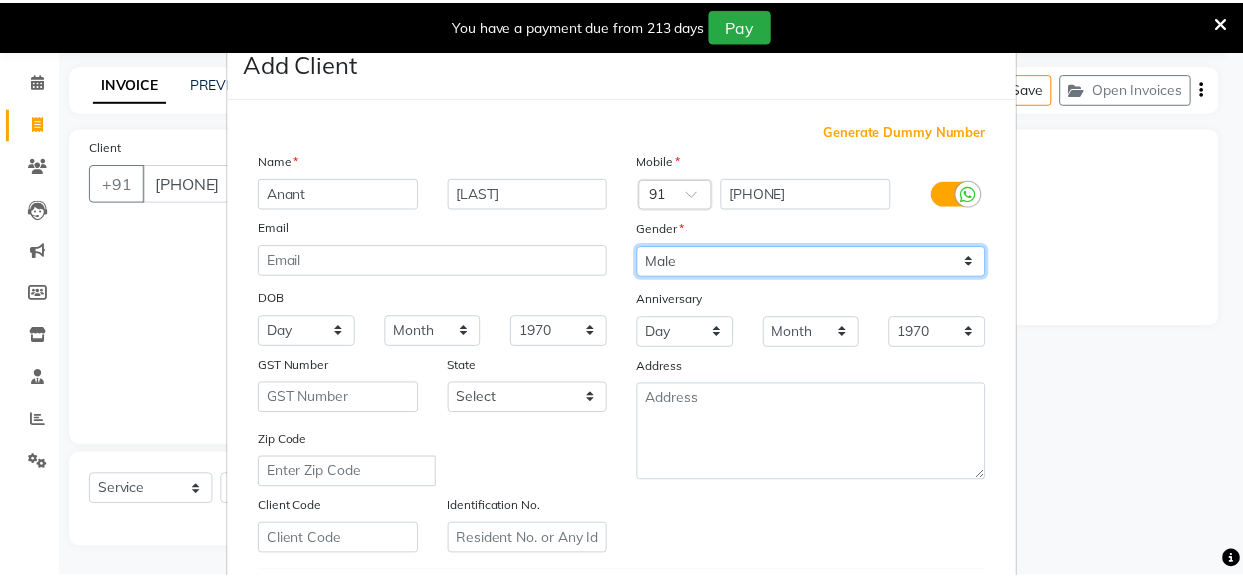 scroll, scrollTop: 342, scrollLeft: 0, axis: vertical 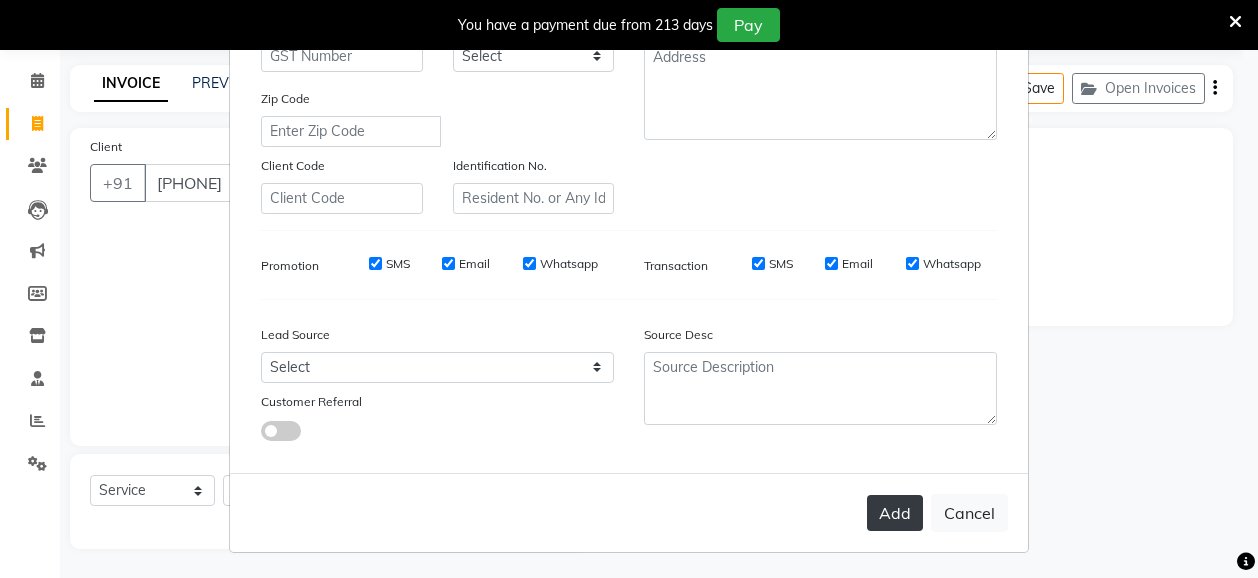 click on "Add" at bounding box center (895, 513) 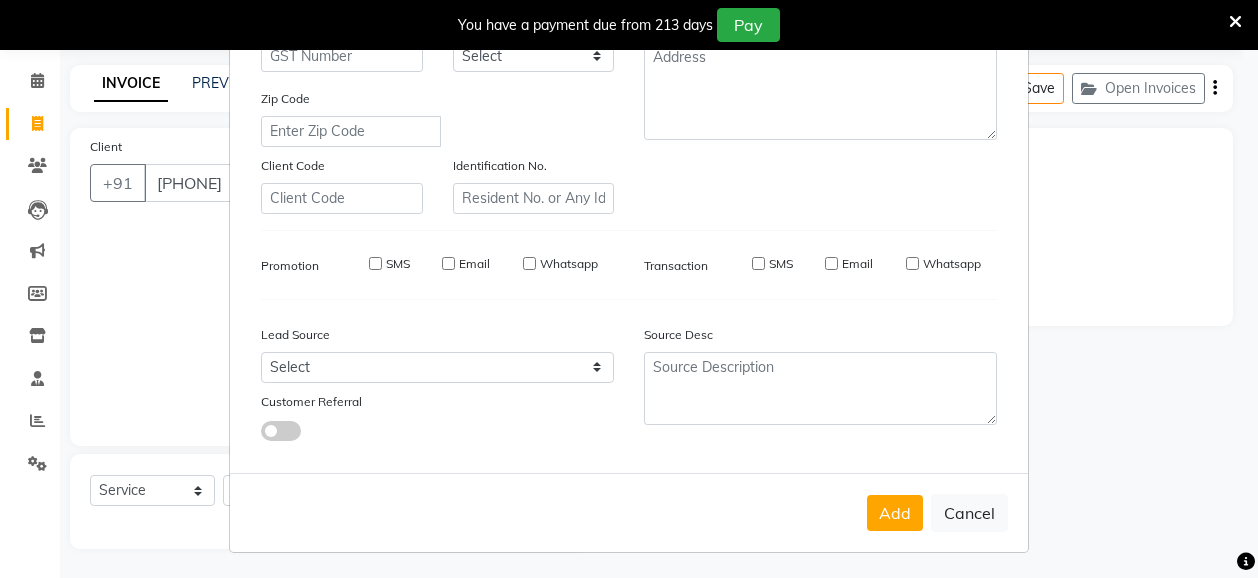 type 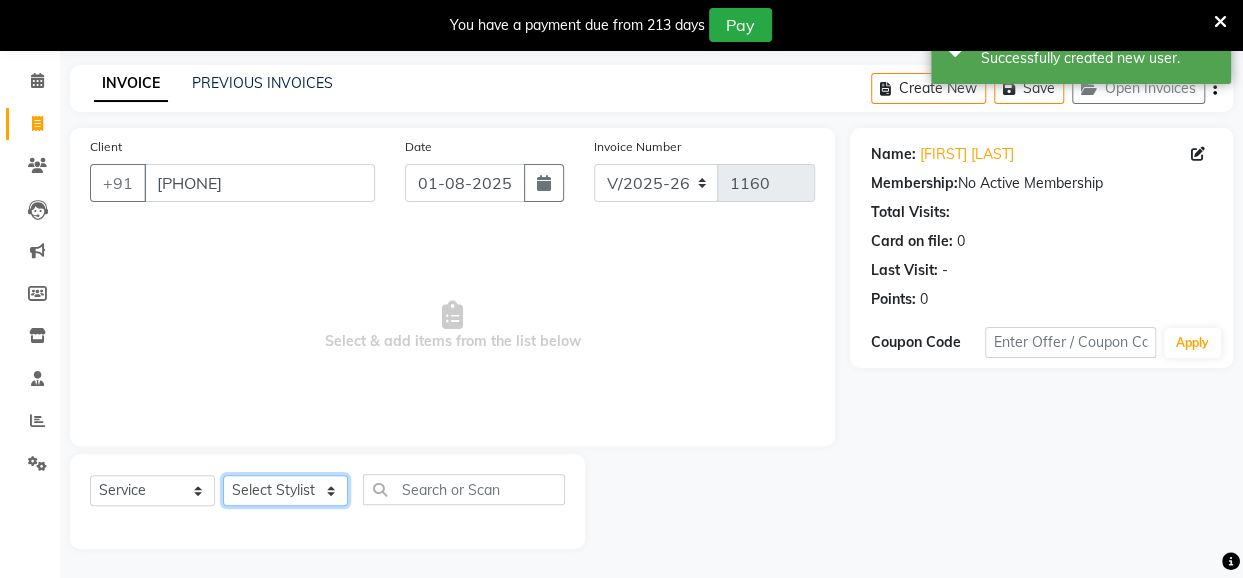 click on "Select Stylist Anita Das danish Kumkum Pasi Naseem Mansoori		 Nilam Bhanushali Nizam Shaikh			 Raju Reena Sawardekar			 Rita Pal			 Sabeena Shaikh Sameer Balwar Sangeeta Rajbhar Seja Jaiswal Shahib Shaves Salmani			 Sneha" 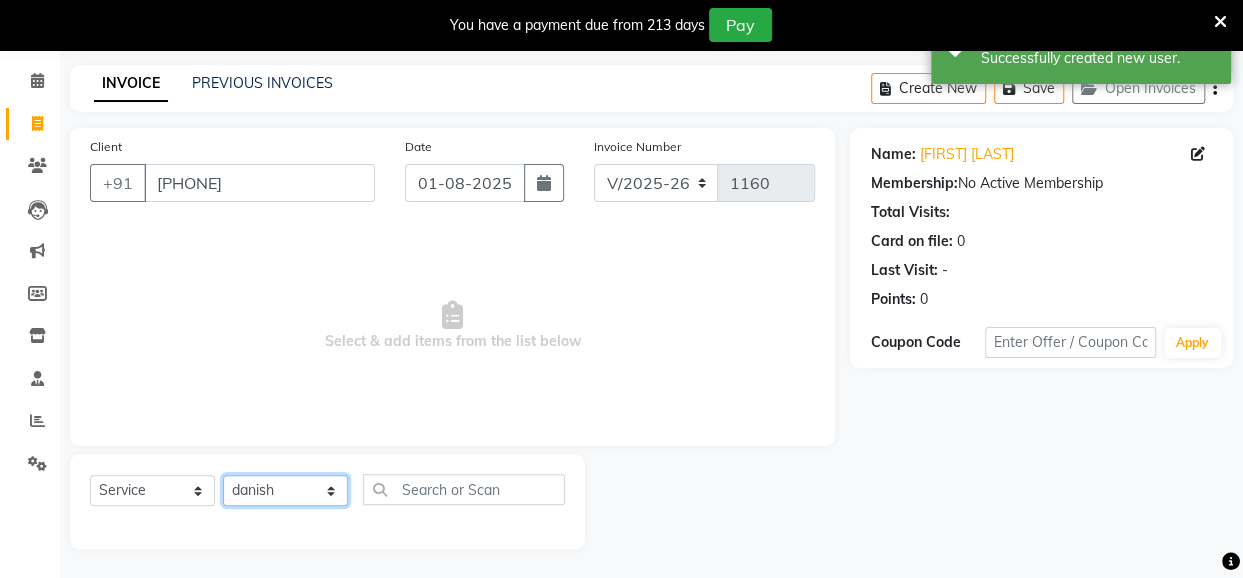 click on "Select Stylist Anita Das danish Kumkum Pasi Naseem Mansoori		 Nilam Bhanushali Nizam Shaikh			 Raju Reena Sawardekar			 Rita Pal			 Sabeena Shaikh Sameer Balwar Sangeeta Rajbhar Seja Jaiswal Shahib Shaves Salmani			 Sneha" 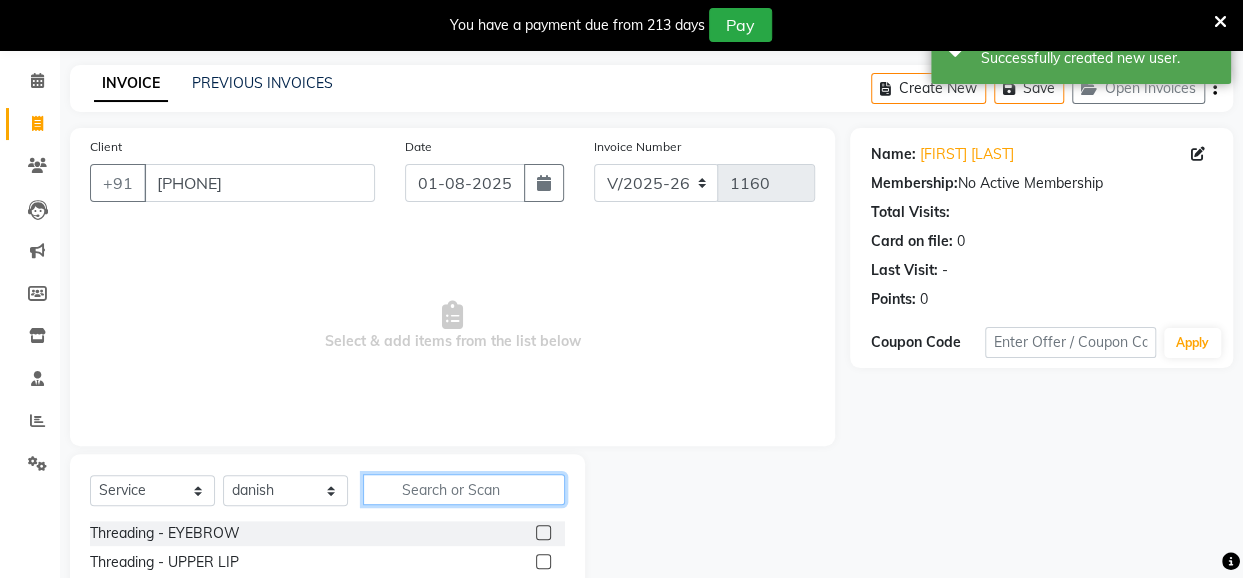 click 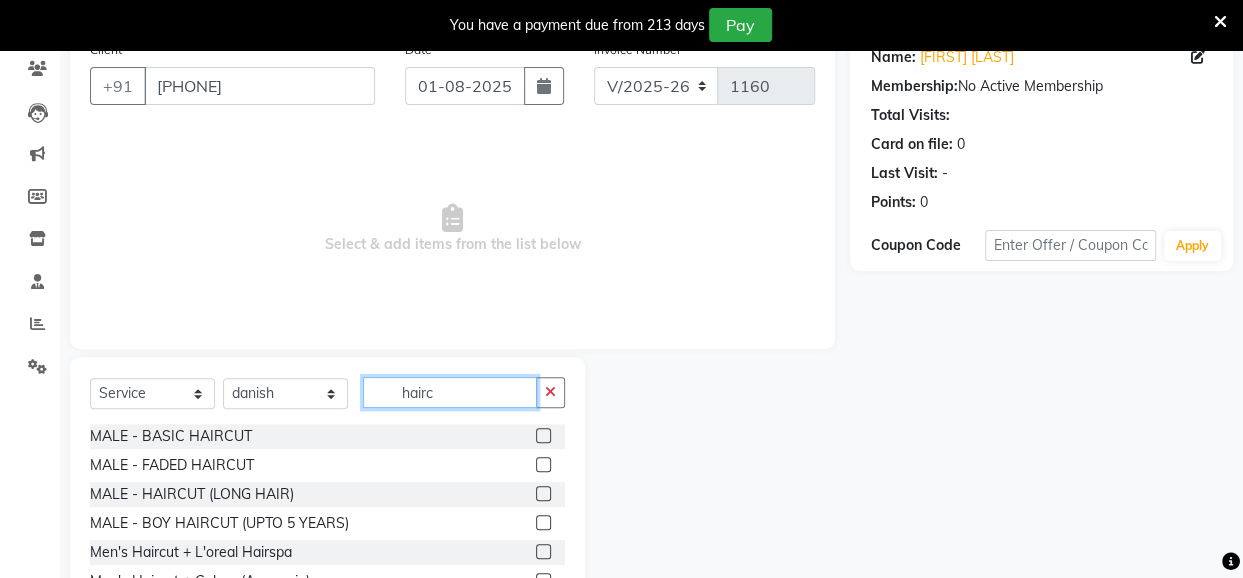 scroll, scrollTop: 179, scrollLeft: 0, axis: vertical 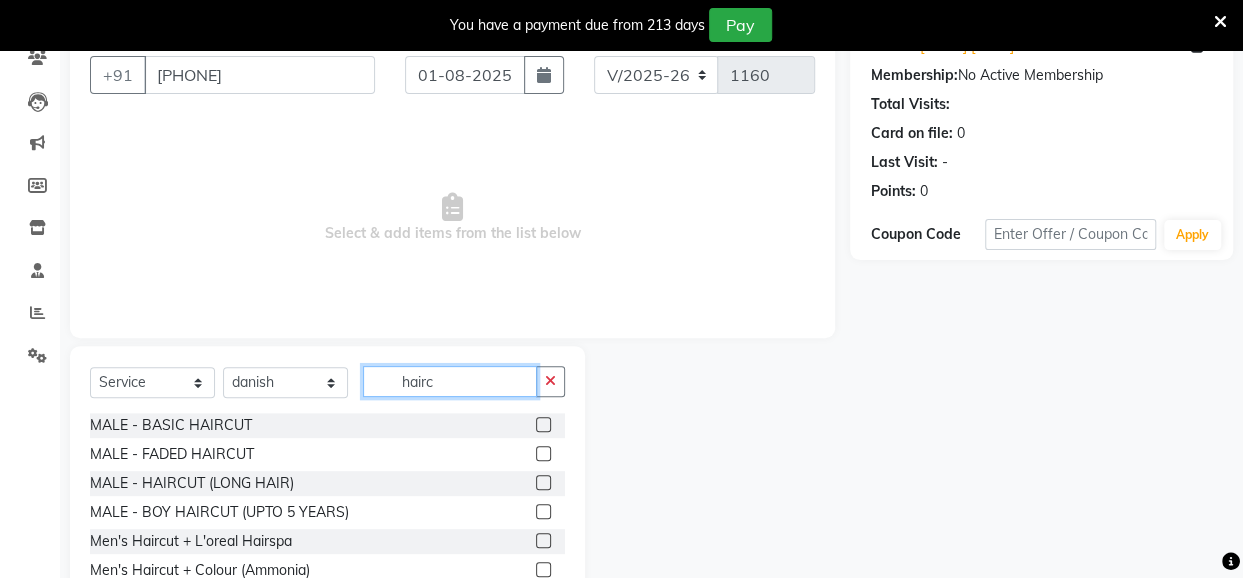 type on "hairc" 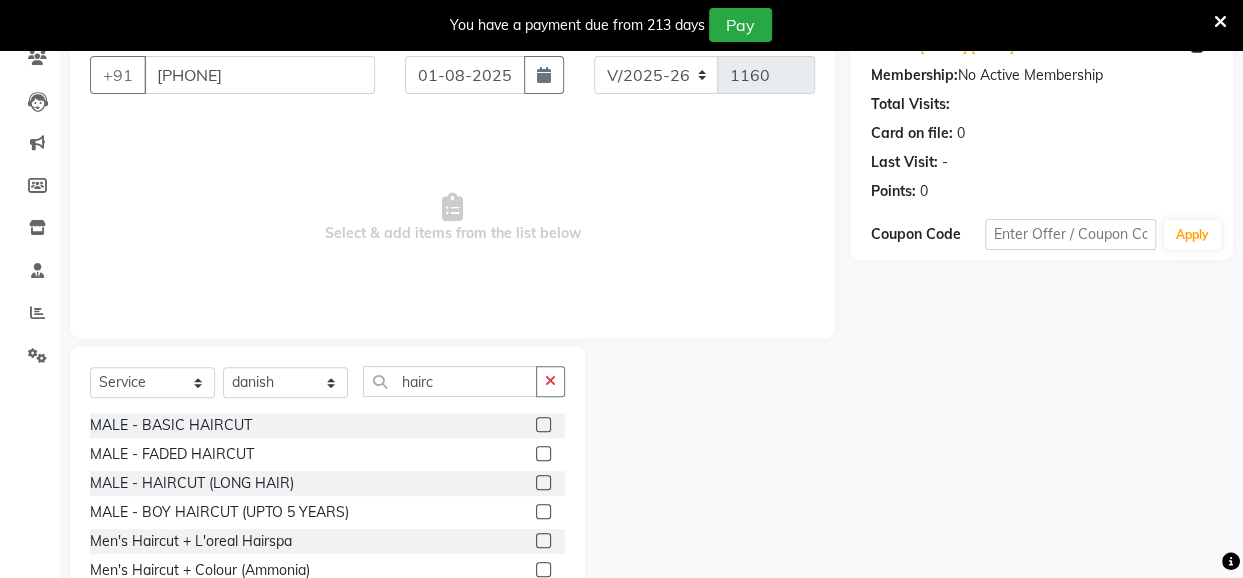 click 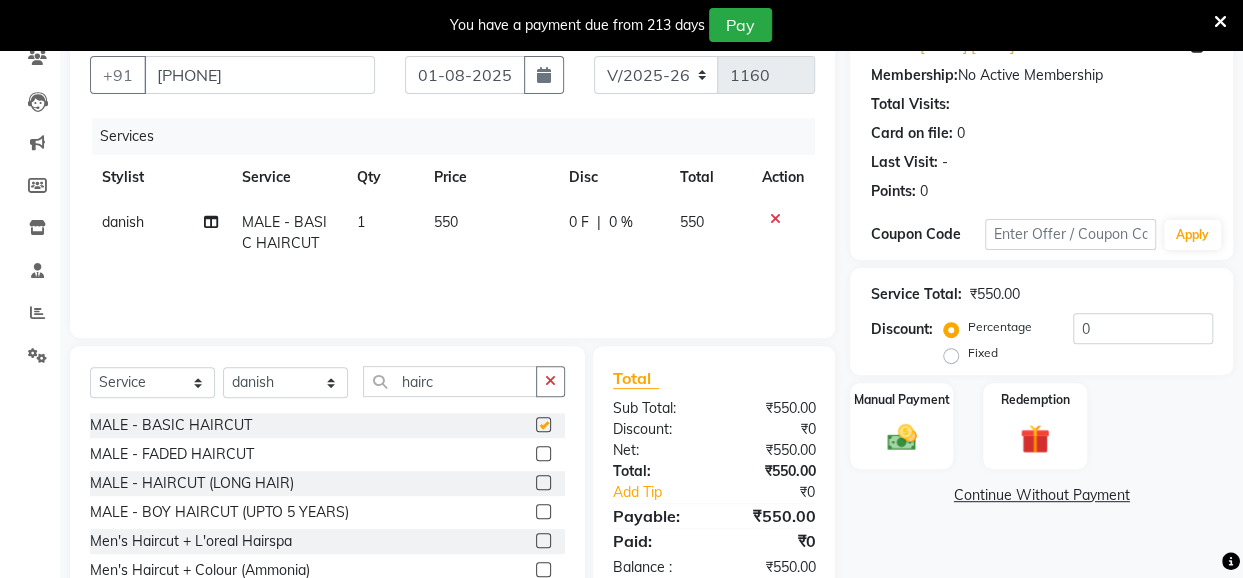 checkbox on "false" 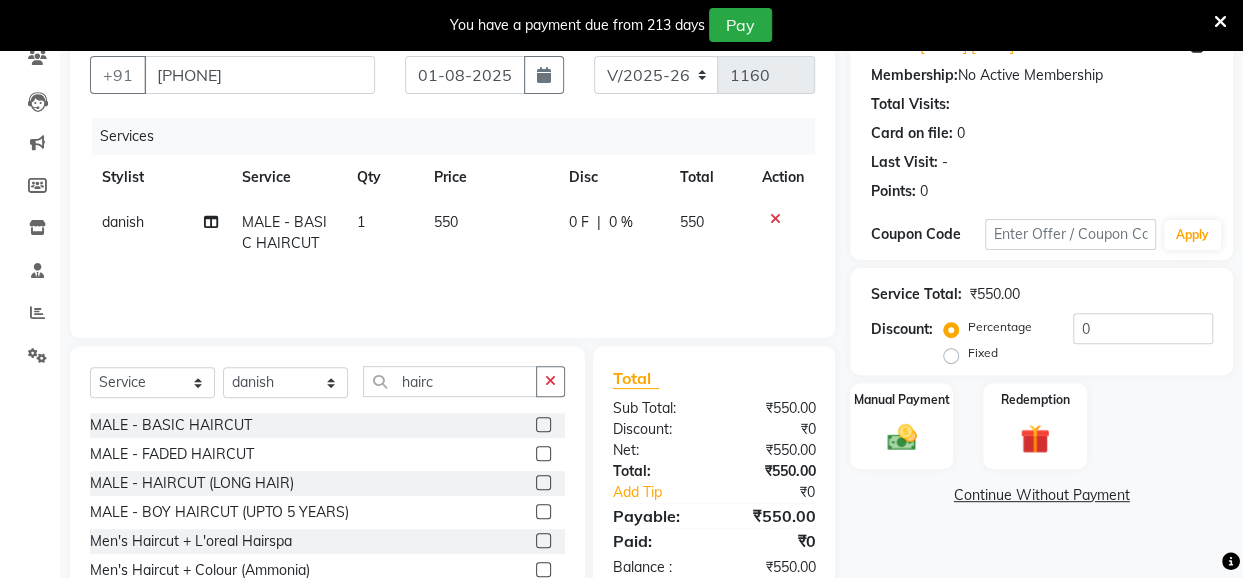 click on "550" 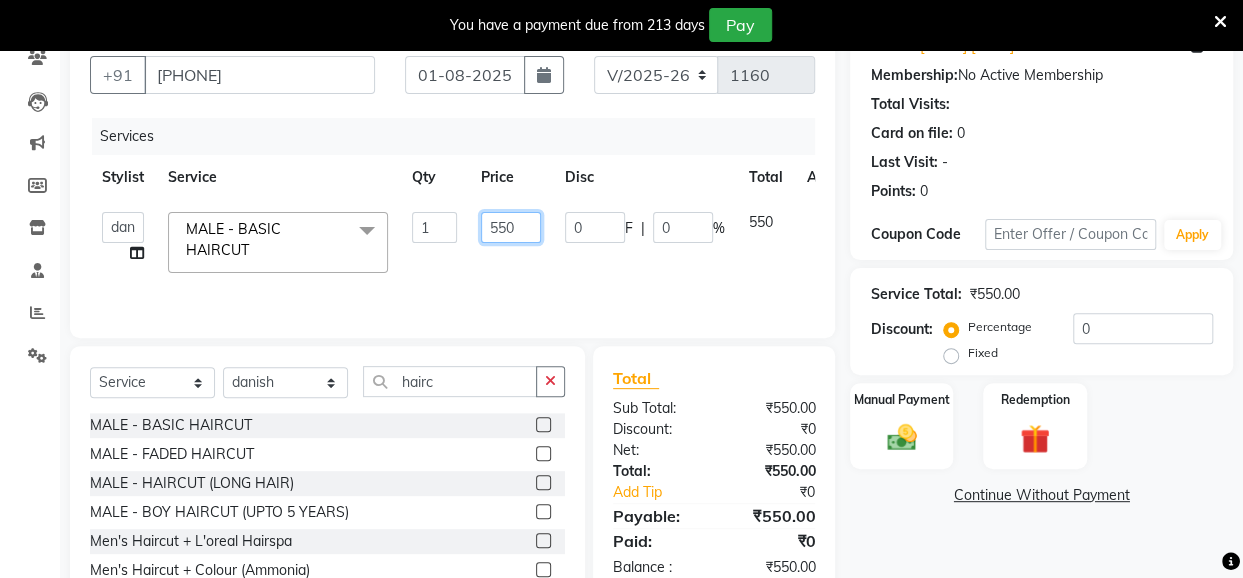 drag, startPoint x: 526, startPoint y: 223, endPoint x: 476, endPoint y: 242, distance: 53.488316 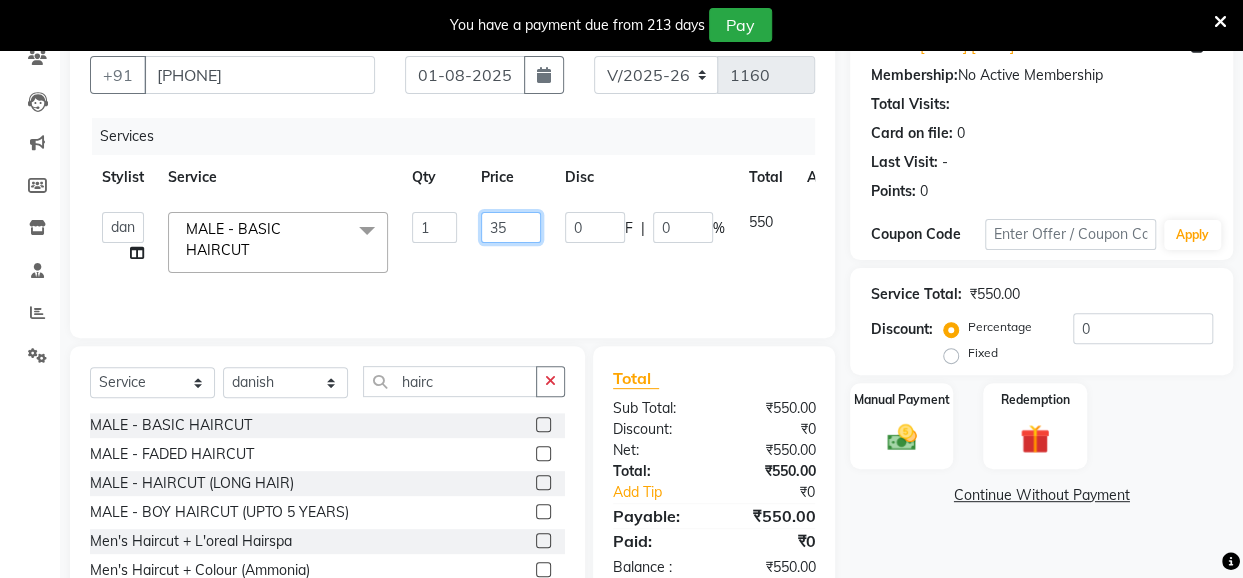 type on "350" 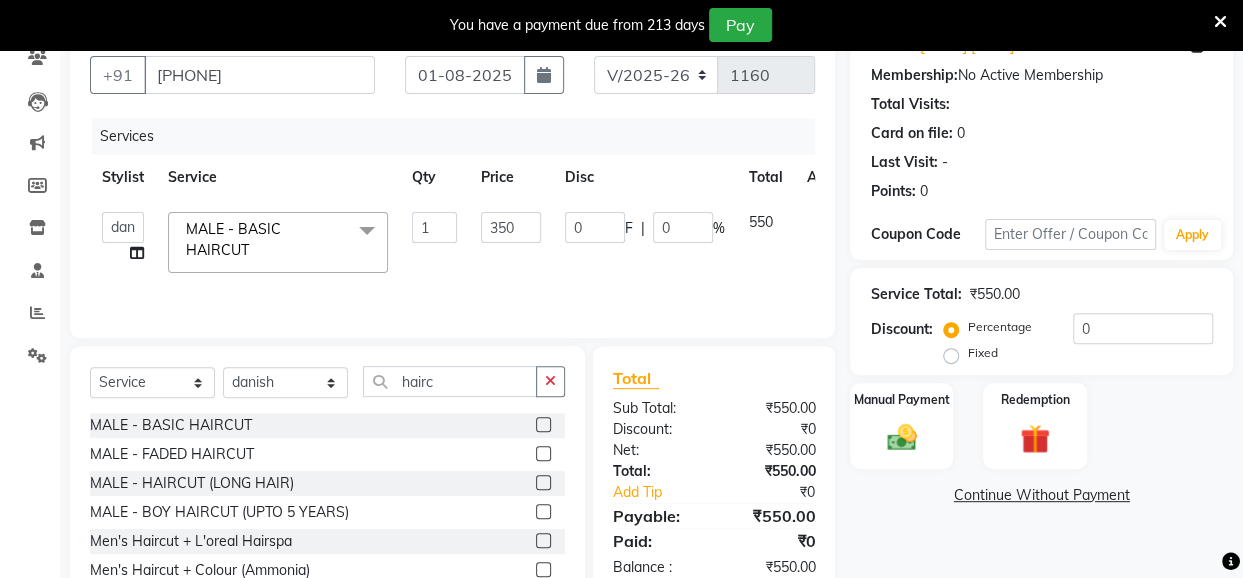 click on "350" 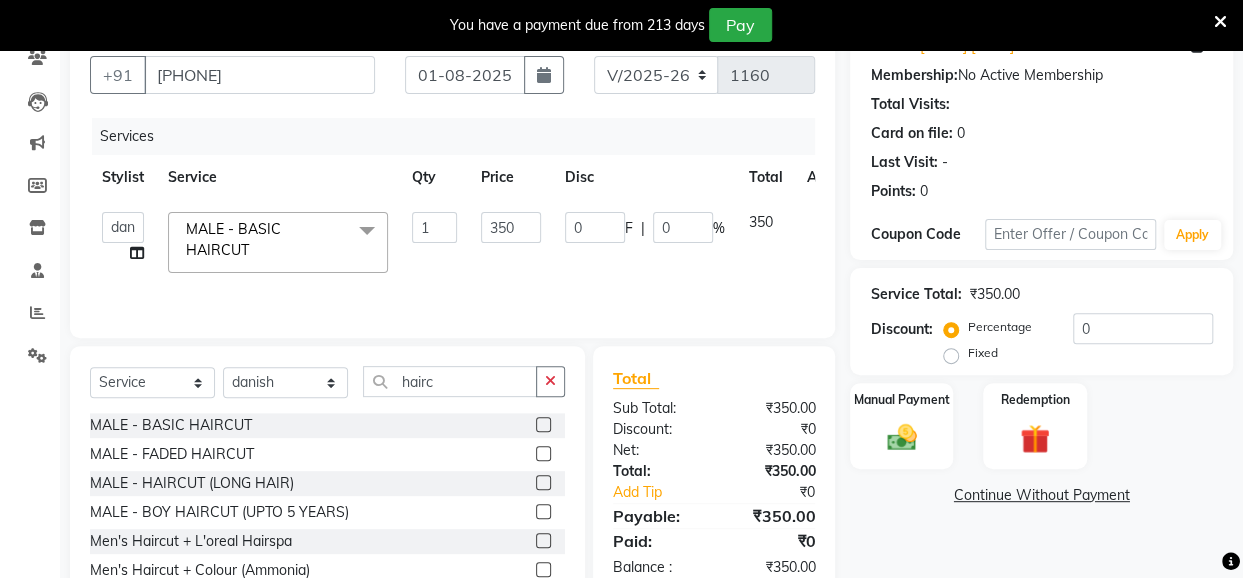 click on "Select  Service  Product  Membership  Package Voucher Prepaid Gift Card  Select Stylist Anita Das danish Kumkum Pasi Naseem Mansoori		 Nilam Bhanushali Nizam Shaikh			 Raju Reena Sawardekar			 Rita Pal			 Sabeena Shaikh Sameer Balwar Sangeeta Rajbhar Seja Jaiswal Shahib Shaves Salmani			 Sneha hairc" 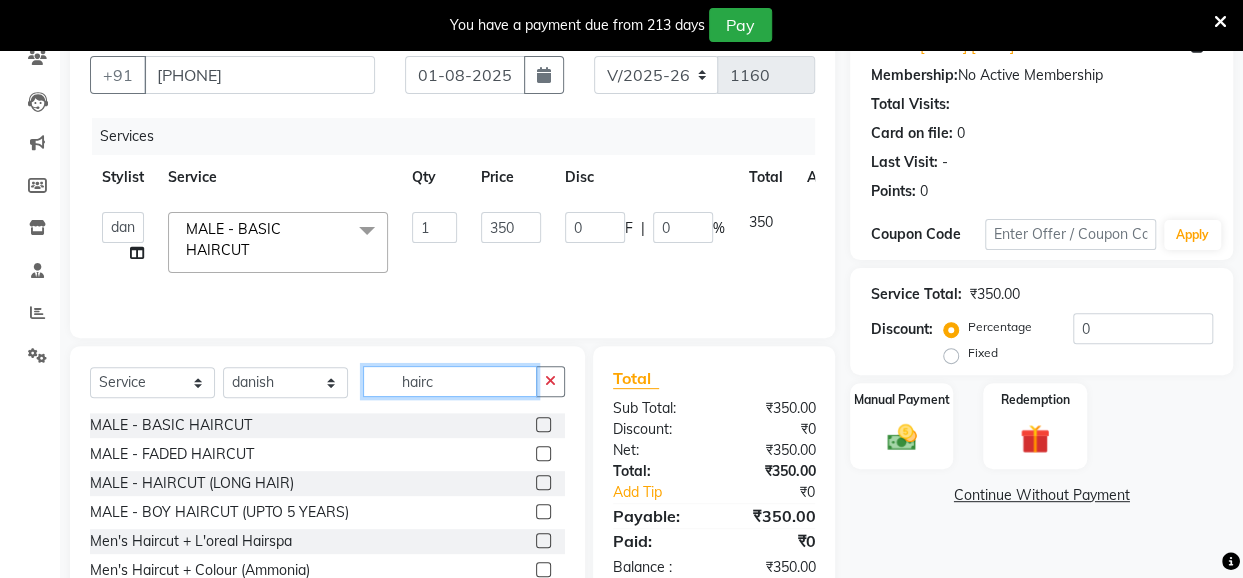 click on "hairc" 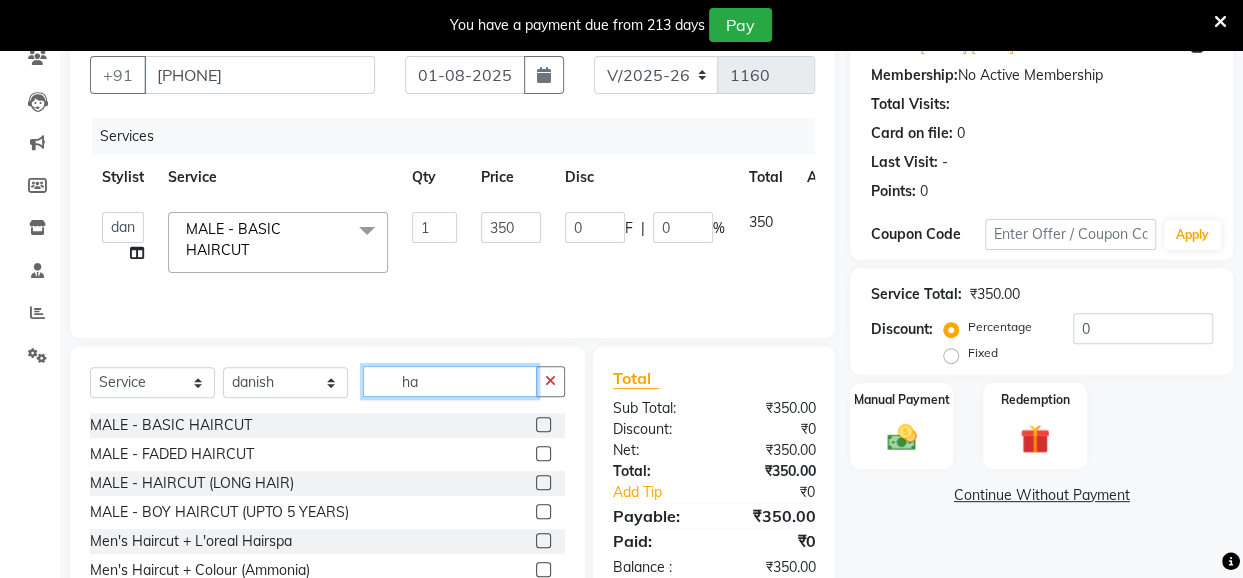 type on "h" 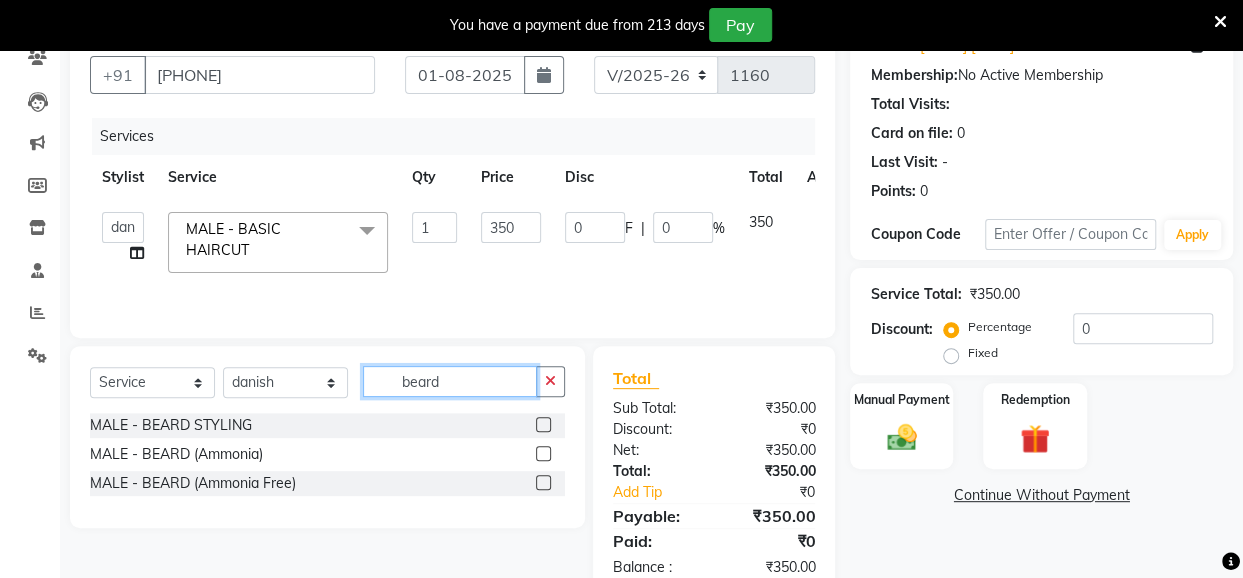 type on "beard" 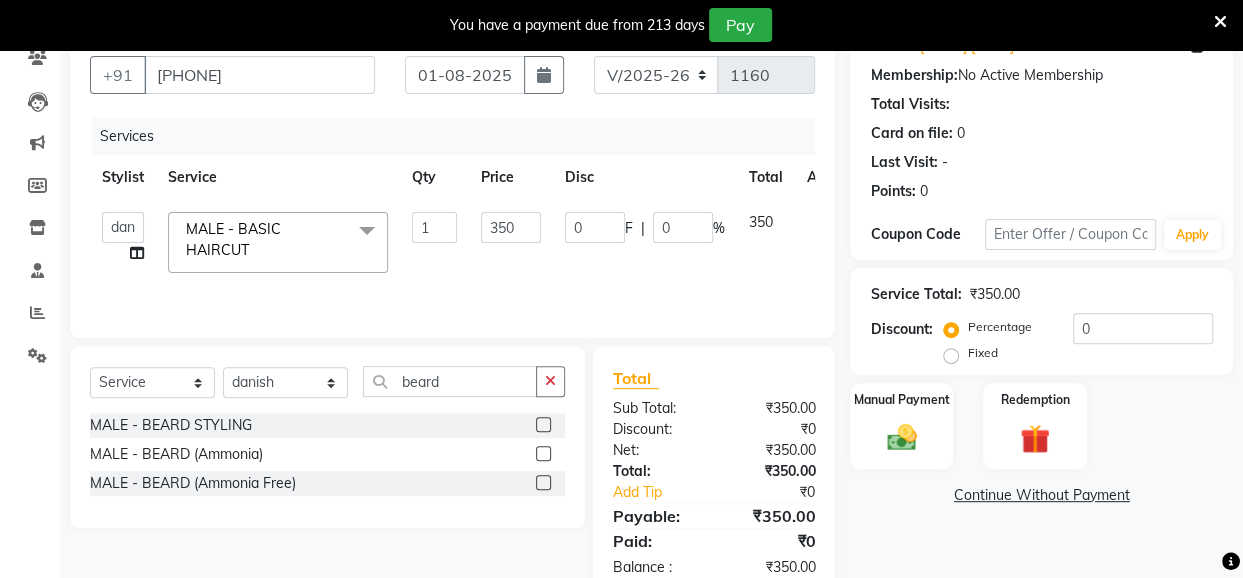 click 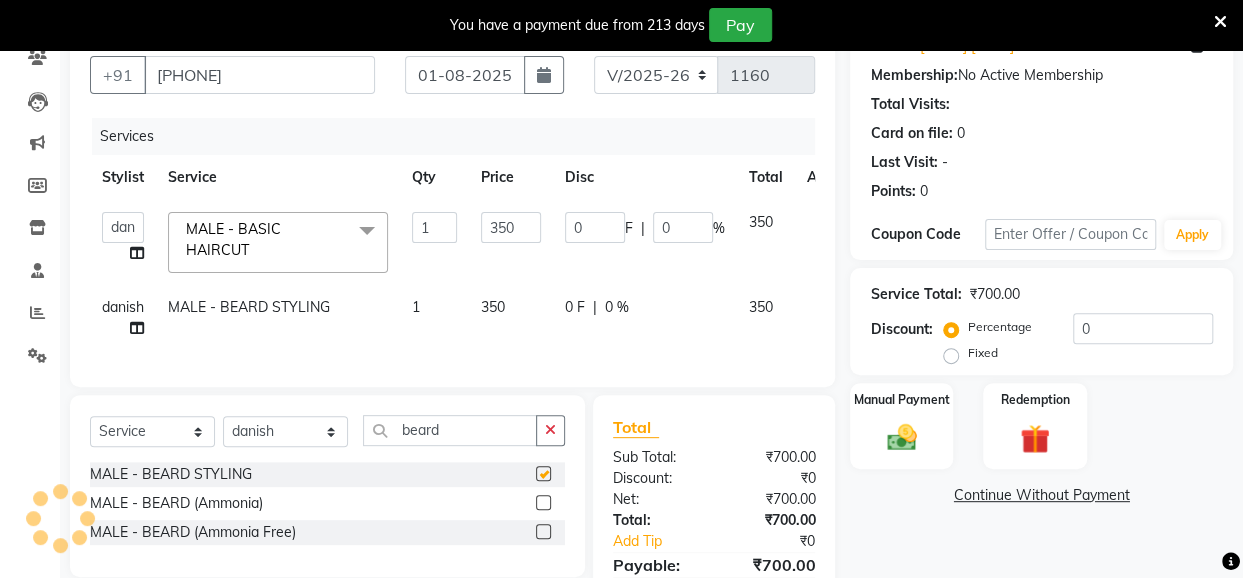 checkbox on "false" 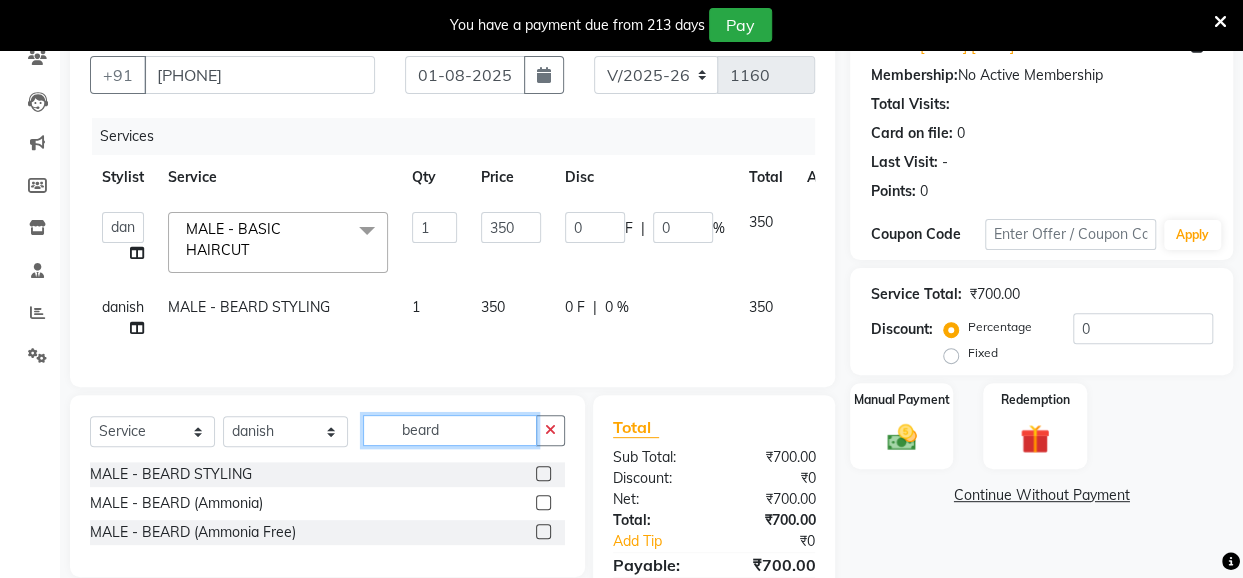 click on "beard" 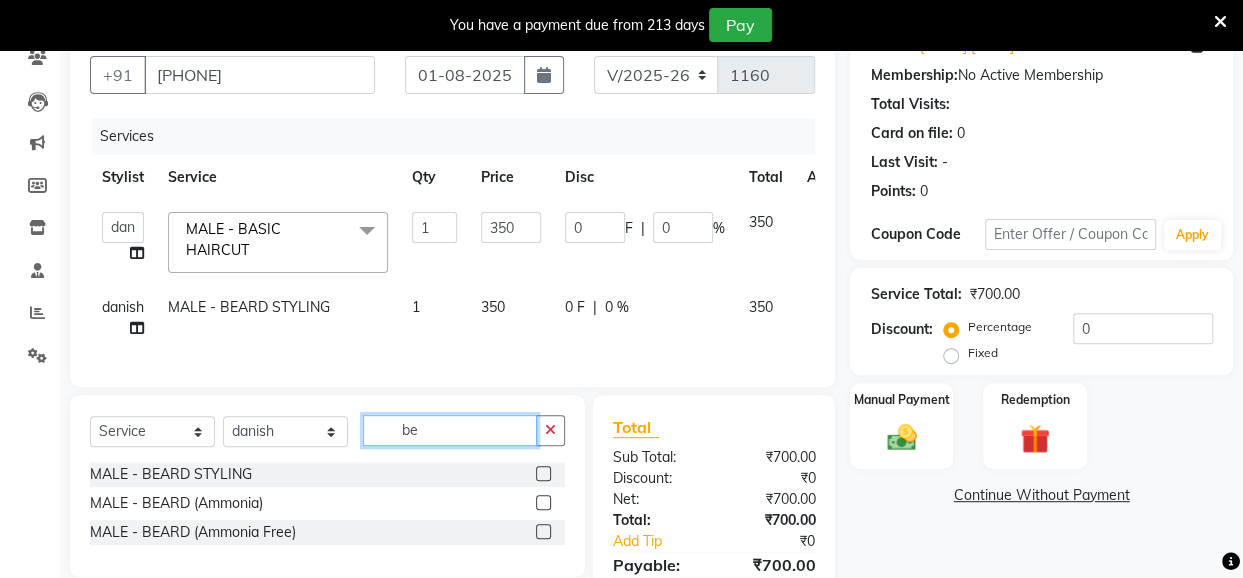 type on "b" 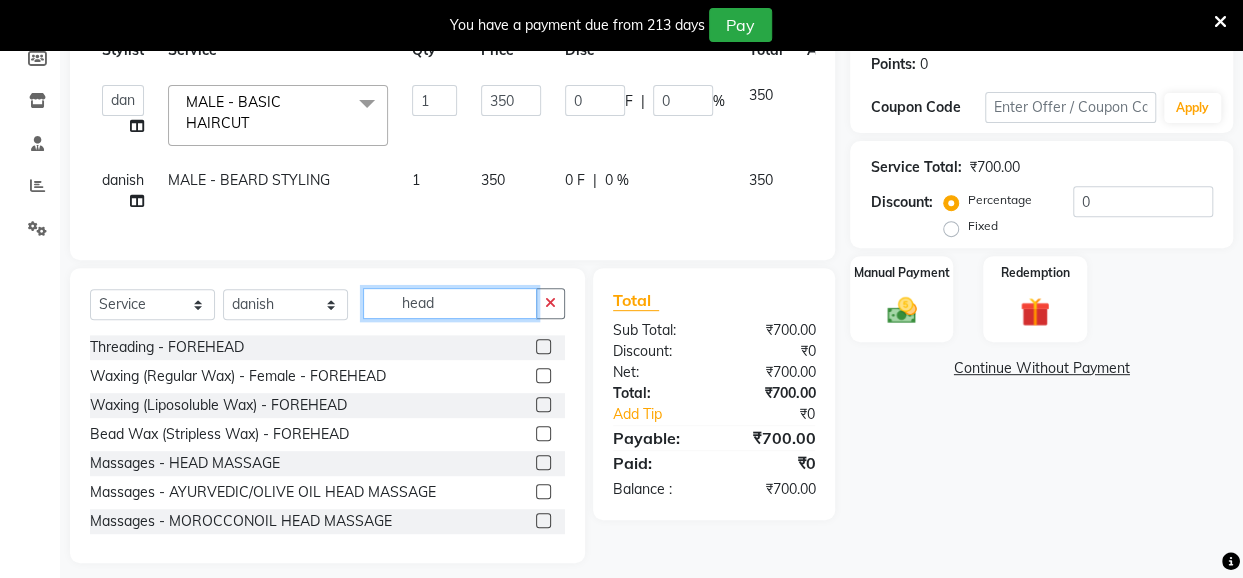 scroll, scrollTop: 334, scrollLeft: 0, axis: vertical 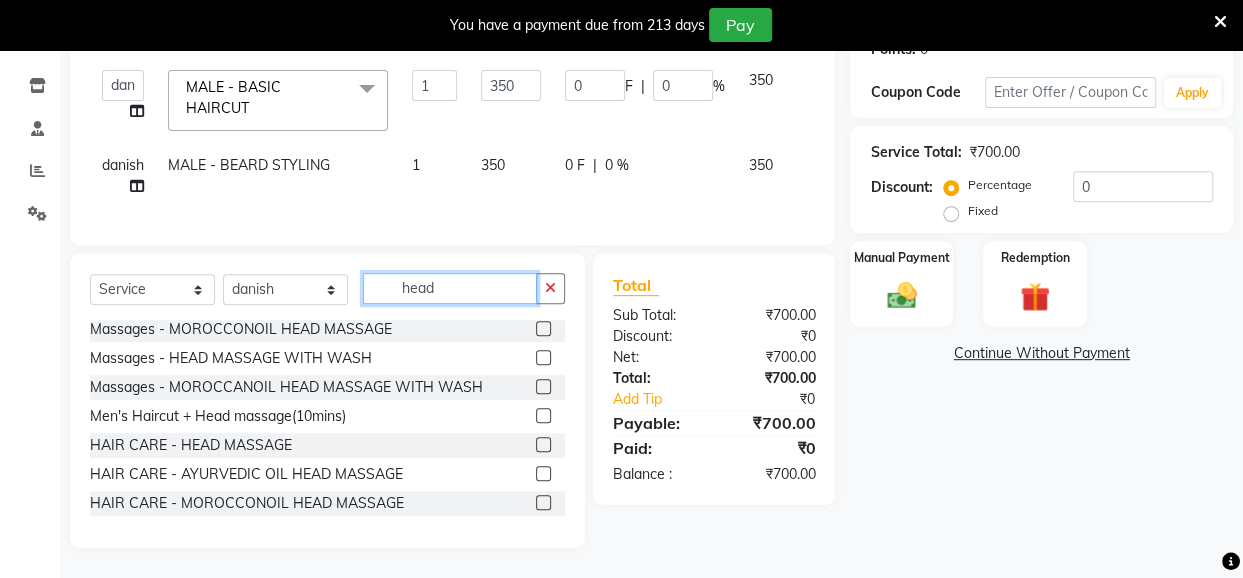 type on "head" 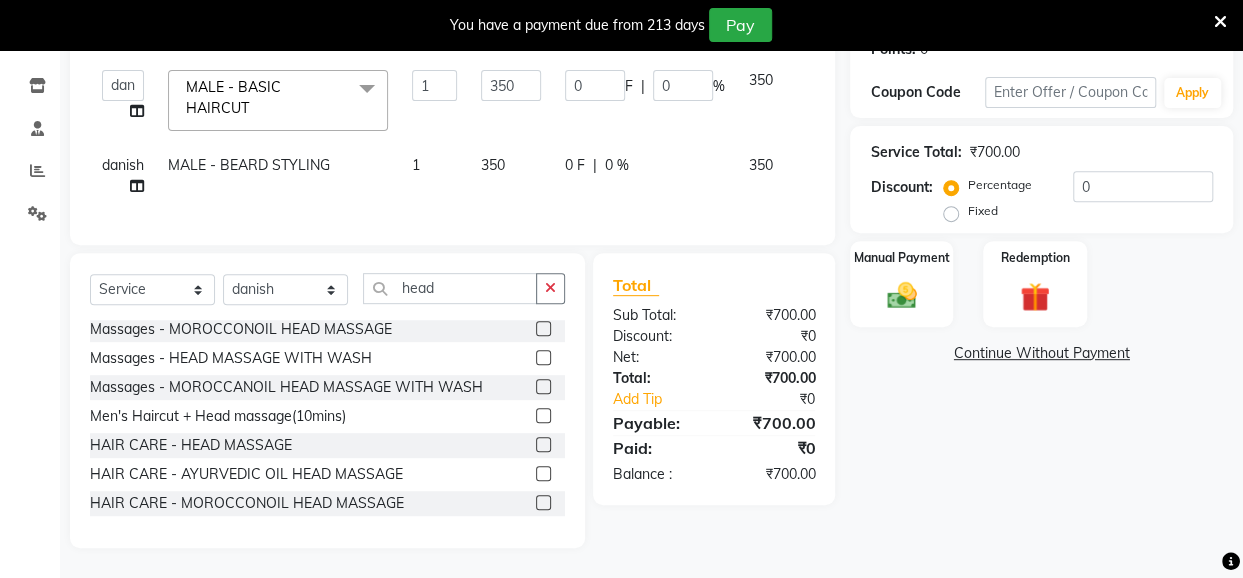 click 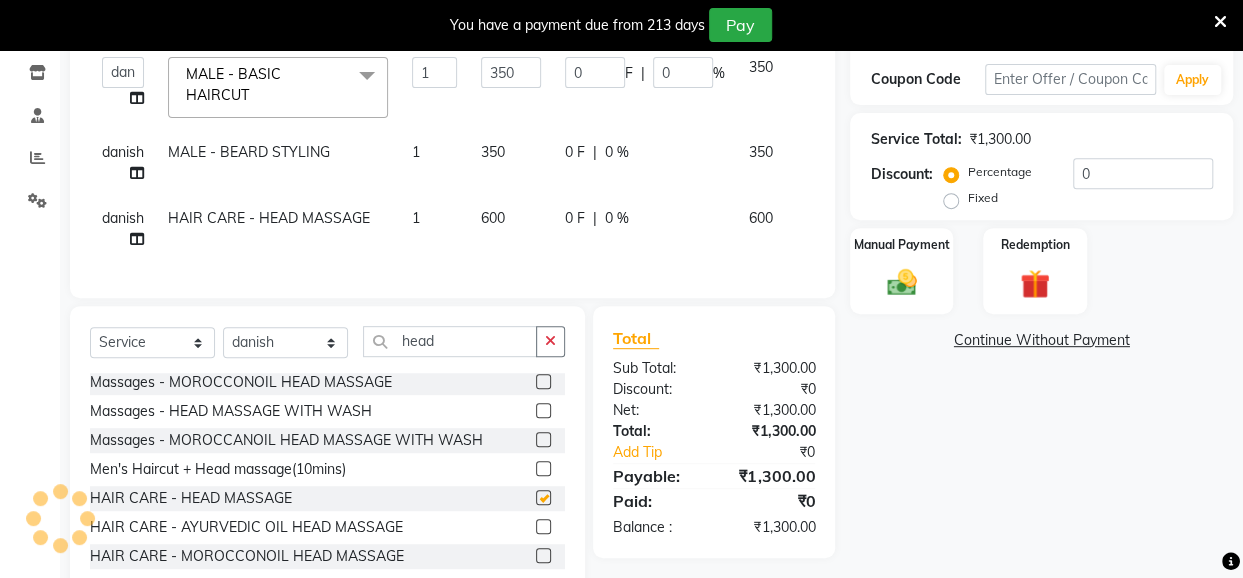 checkbox on "false" 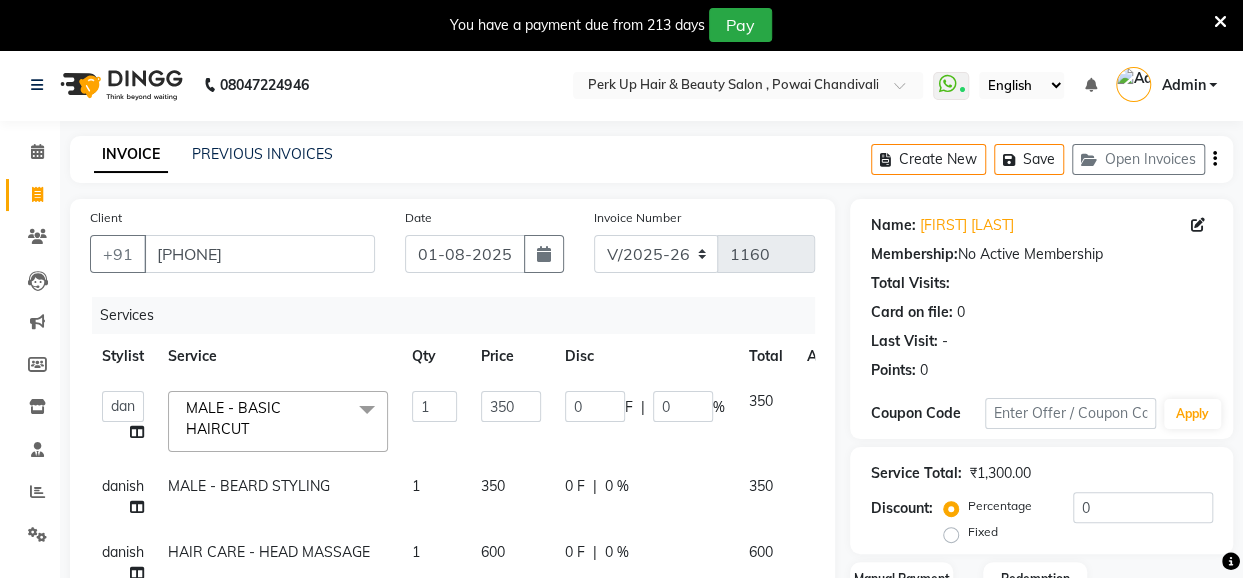 scroll, scrollTop: 400, scrollLeft: 0, axis: vertical 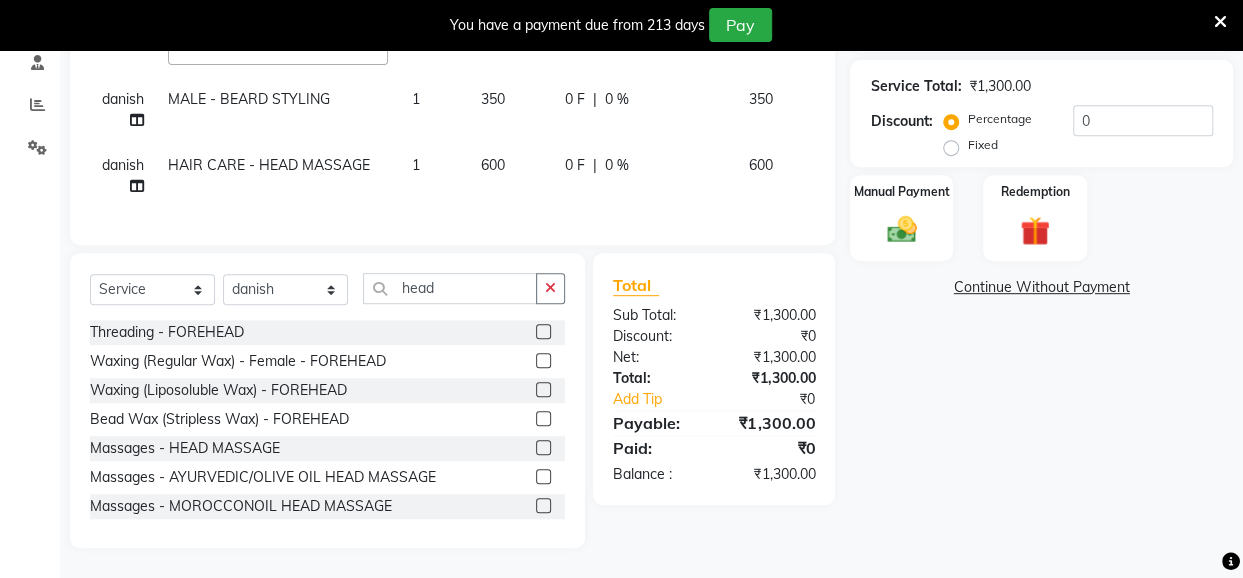 click on "HAIR CARE - HEAD MASSAGE" 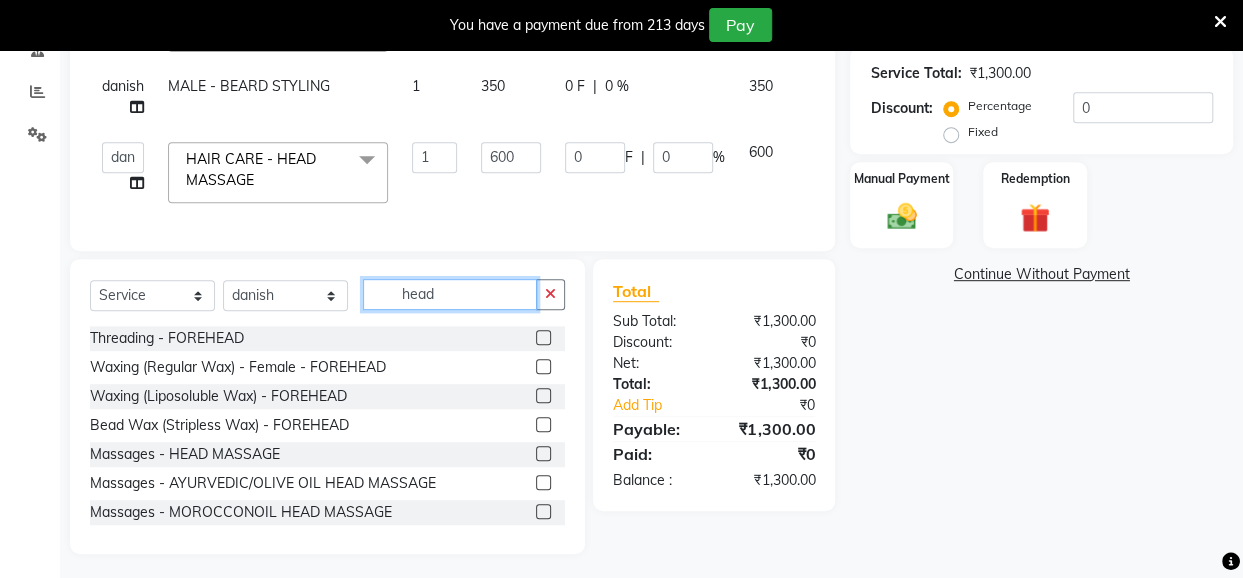 click on "head" 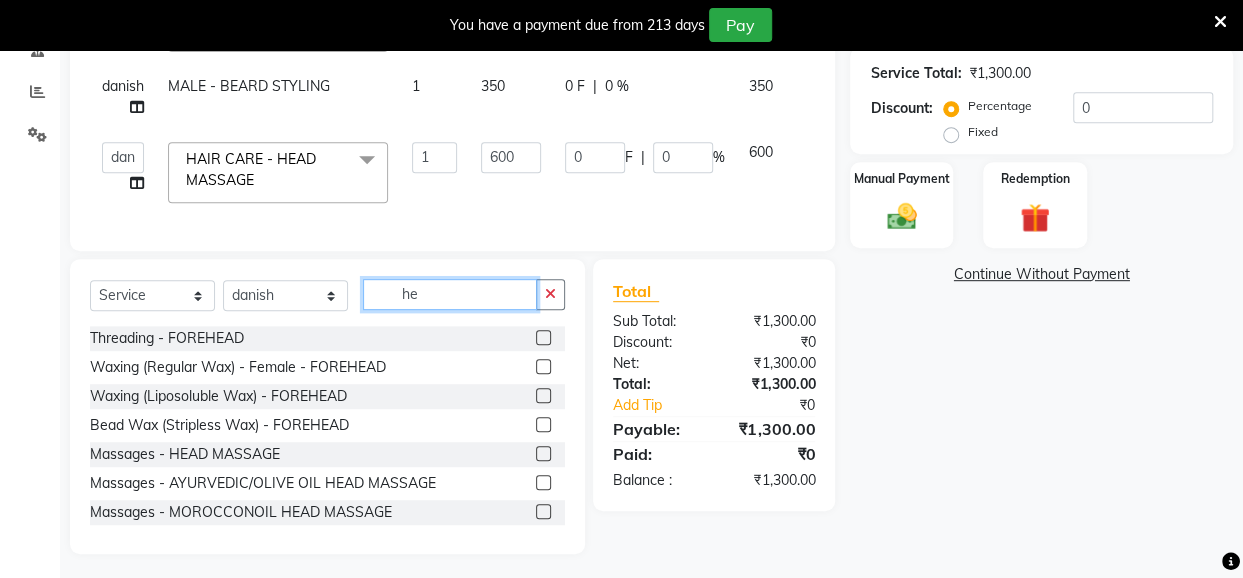 type on "h" 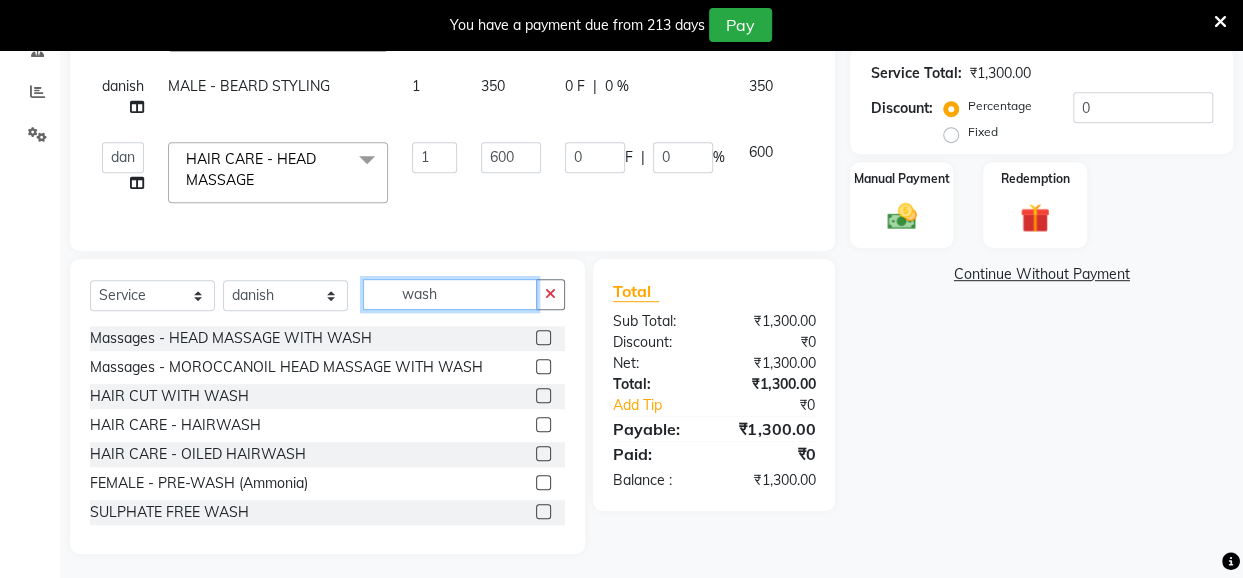 type on "wash" 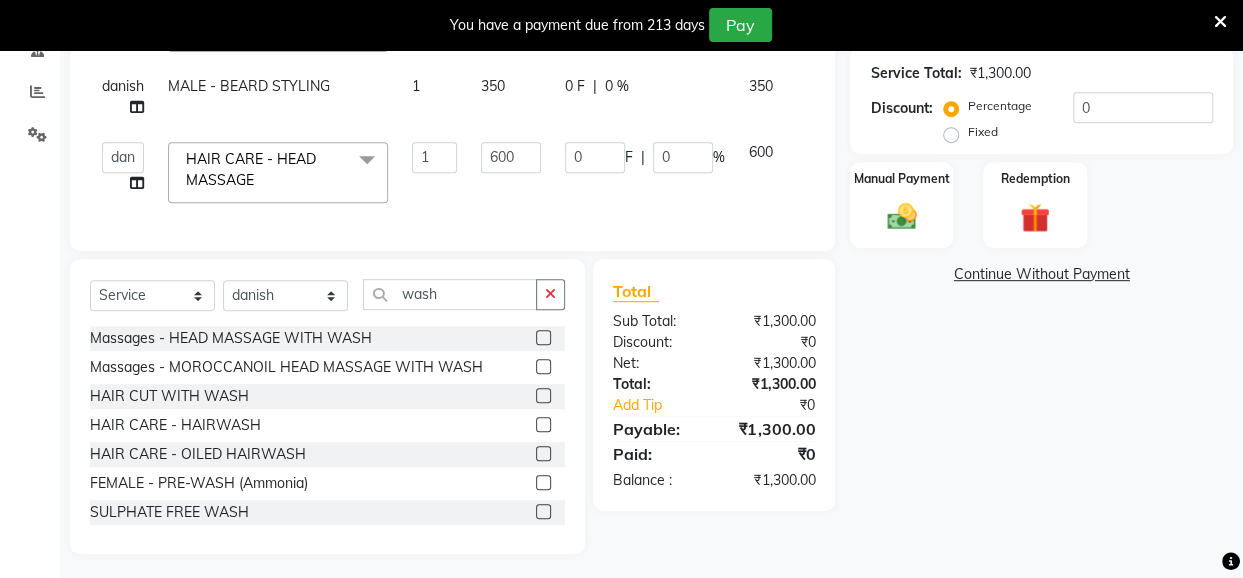 click 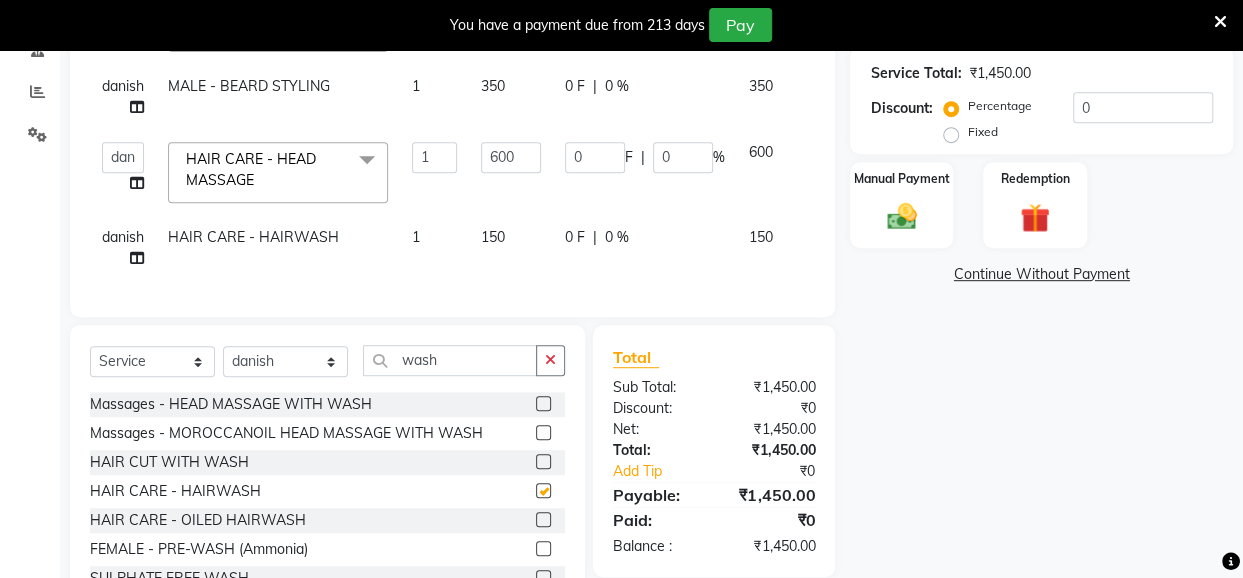 checkbox on "false" 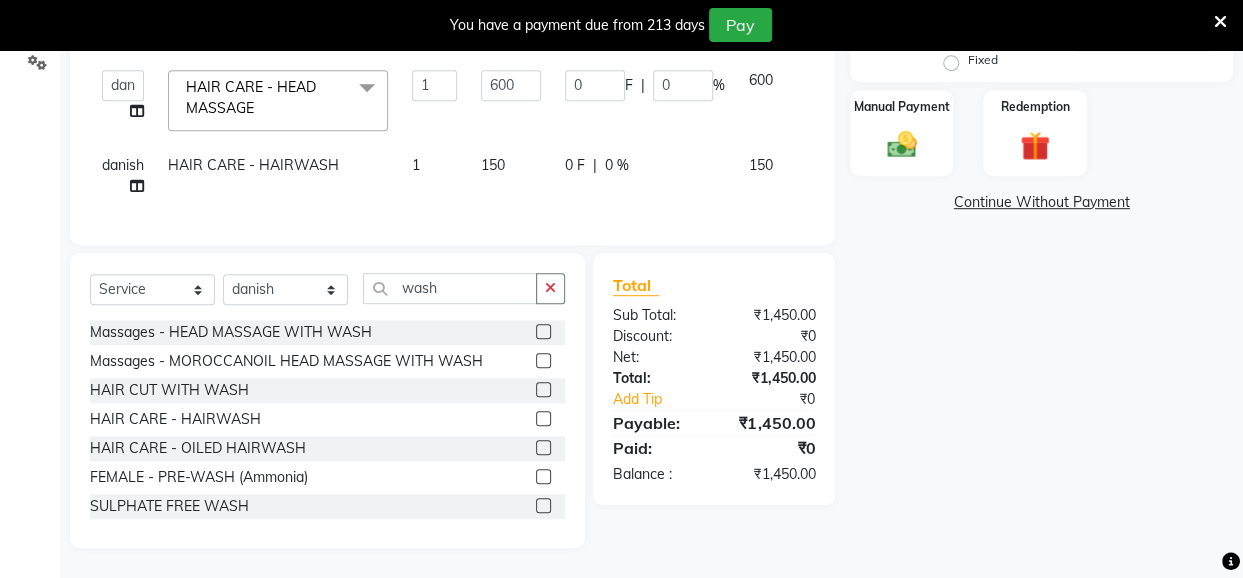 scroll, scrollTop: 0, scrollLeft: 0, axis: both 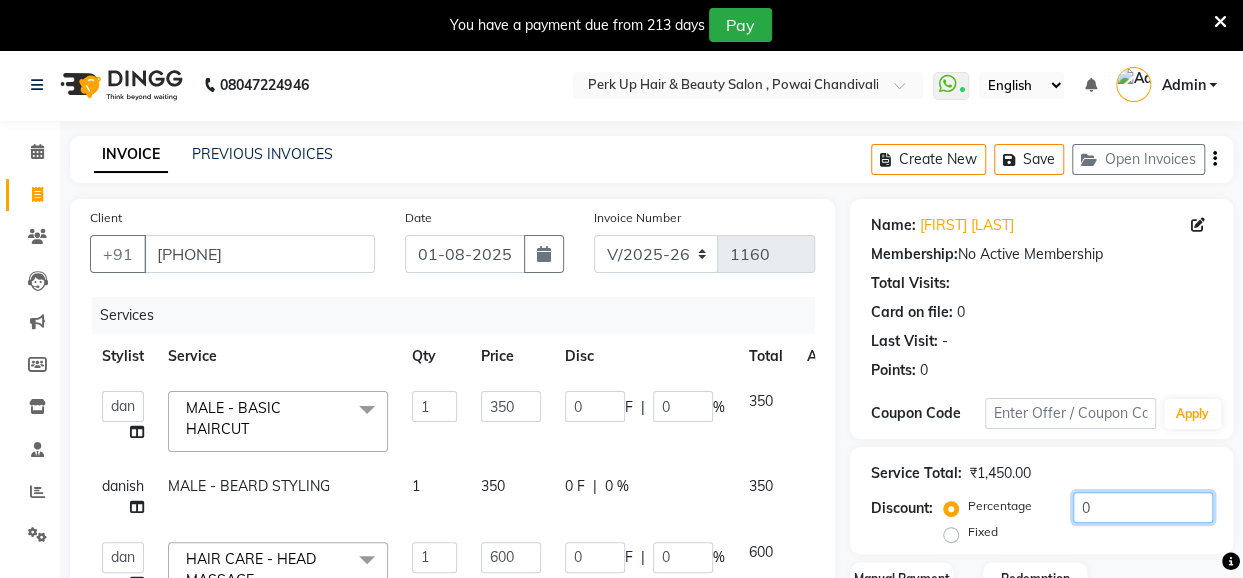 drag, startPoint x: 1105, startPoint y: 500, endPoint x: 1070, endPoint y: 515, distance: 38.078865 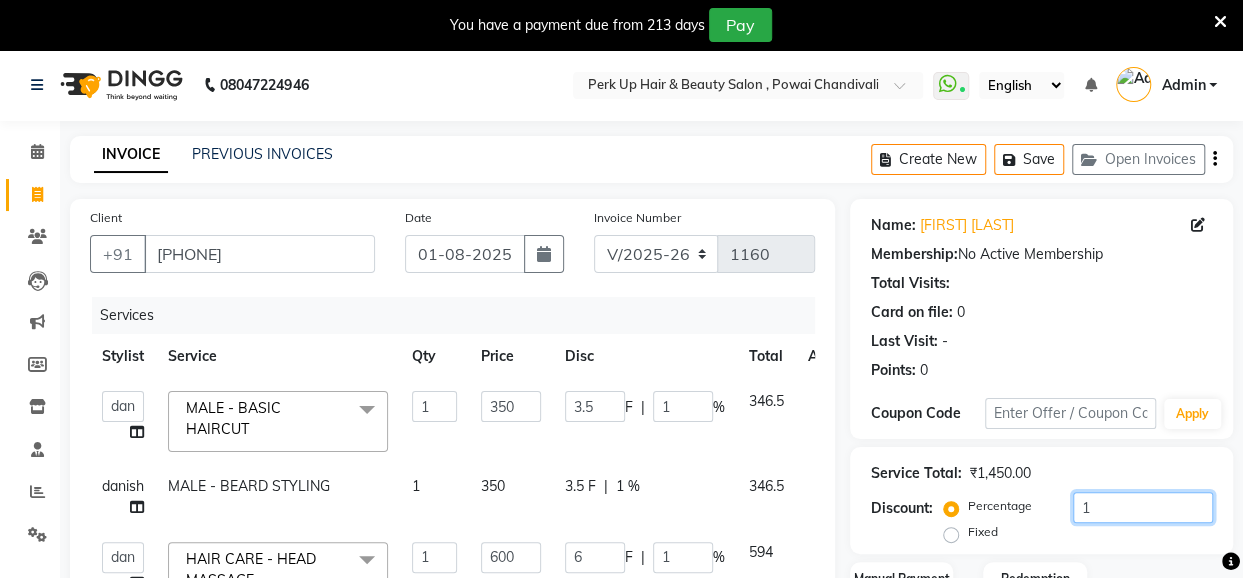 type on "10" 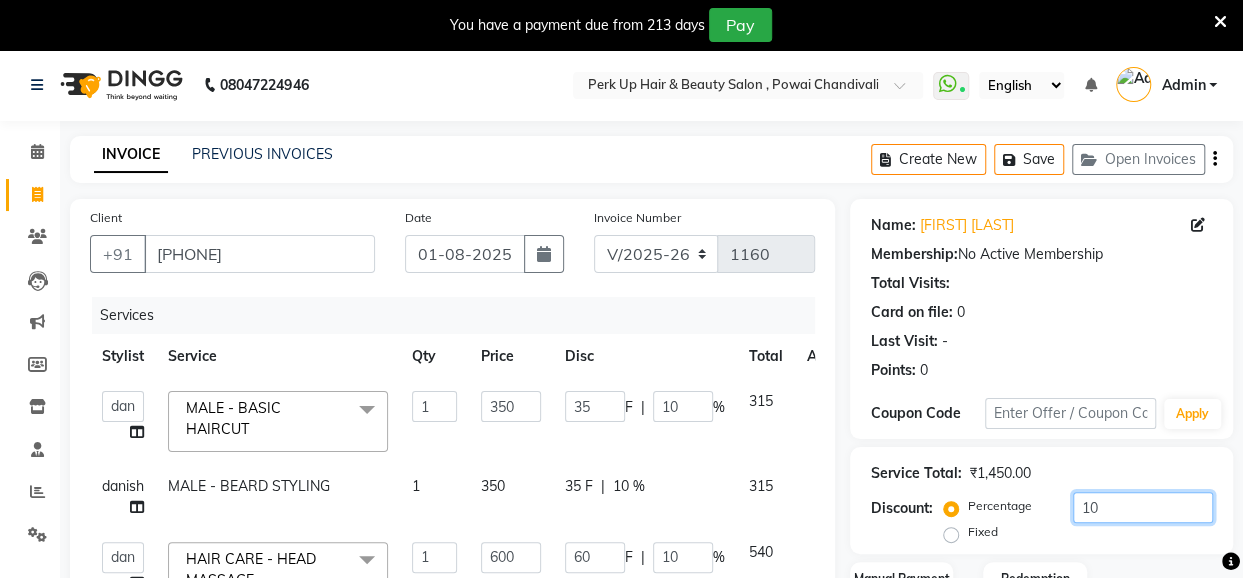 type on "10" 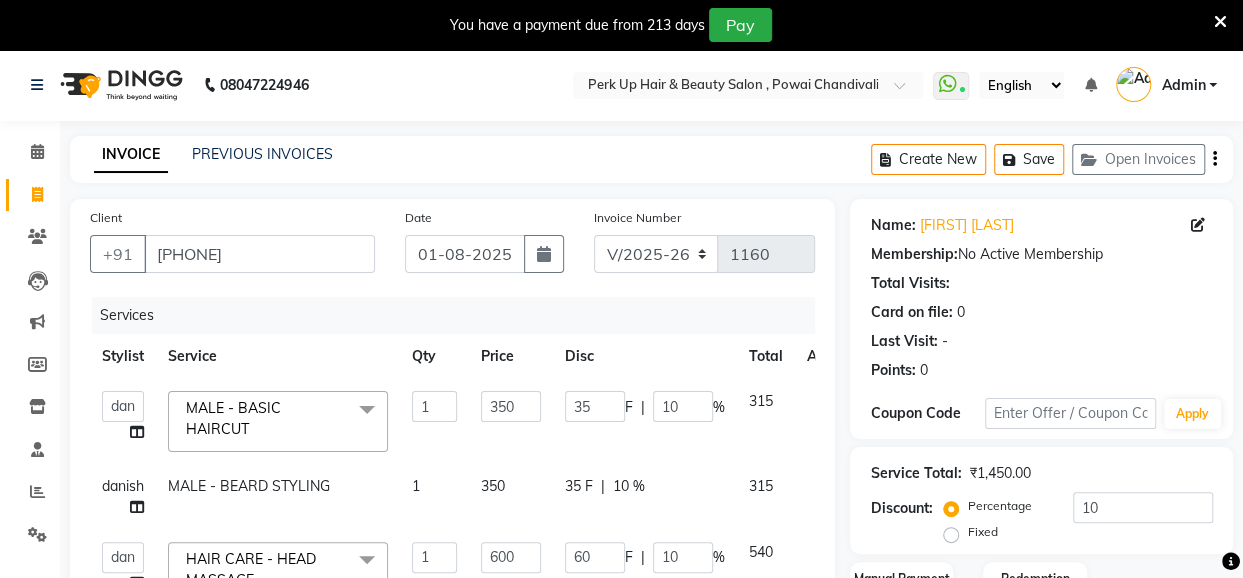 click on "Client +91 8095314053 Date 01-08-2025 Invoice Number V/2025 V/2025-26 1160 Services Stylist Service Qty Price Disc Total Action  Anita Das   danish   Kumkum Pasi   Naseem Mansoori		   Nilam Bhanushali   Nizam Shaikh			   Raju   Reena Sawardekar			   Rita Pal			   Sabeena Shaikh   Sameer Balwar   Sangeeta Rajbhar   Seja Jaiswal   Shahib   Shaves Salmani			   Sneha  MALE - BASIC HAIRCUT  x Threading - EYEBROW Threading - UPPER LIP Threading - LOWER LIP Threading - CHIN Threading - FOREHEAD Threading - SIDE LOCK Threading - NOSE Threading - CHEEKS Threading - FULL FACE Back massage Neck threading Waxing (Regular Wax) - Female - FULL ARMS Waxing (Regular Wax) - Female - FULL LEGS Waxing (Regular Wax) - Female - UNDERARMS Waxing (Regular Wax) - Female - HALF ARM Waxing (Regular Wax) - Female - HALF LEG Waxing (Regular Wax) - Female - HALF BACK/FRONT Waxing (Regular Wax) - Female - BACK Waxing (Regular Wax) - Female - FRONT Waxing (Regular Wax) - Female - STOMACH Waxing (Regular Wax) - Female - BUTTOCKS feet wax 1" 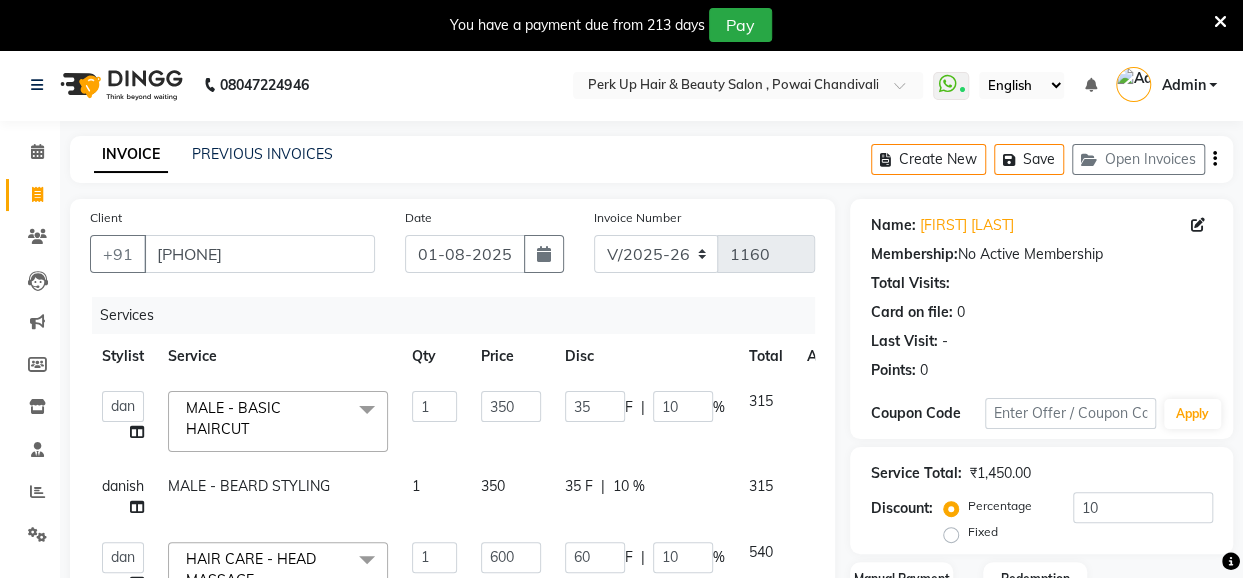 scroll, scrollTop: 484, scrollLeft: 0, axis: vertical 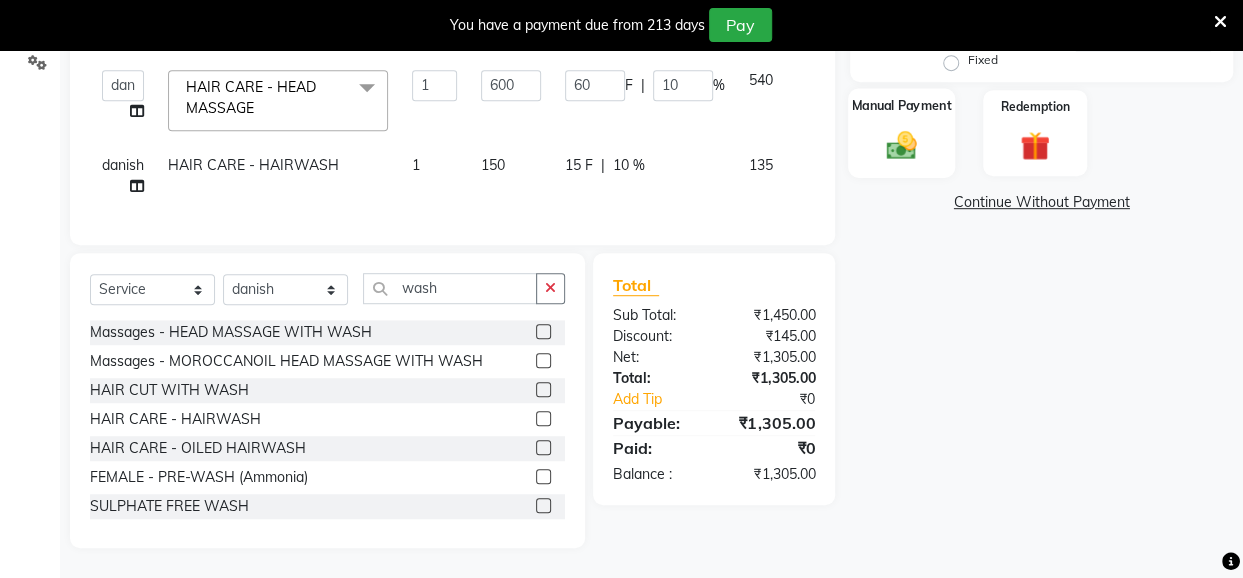 click 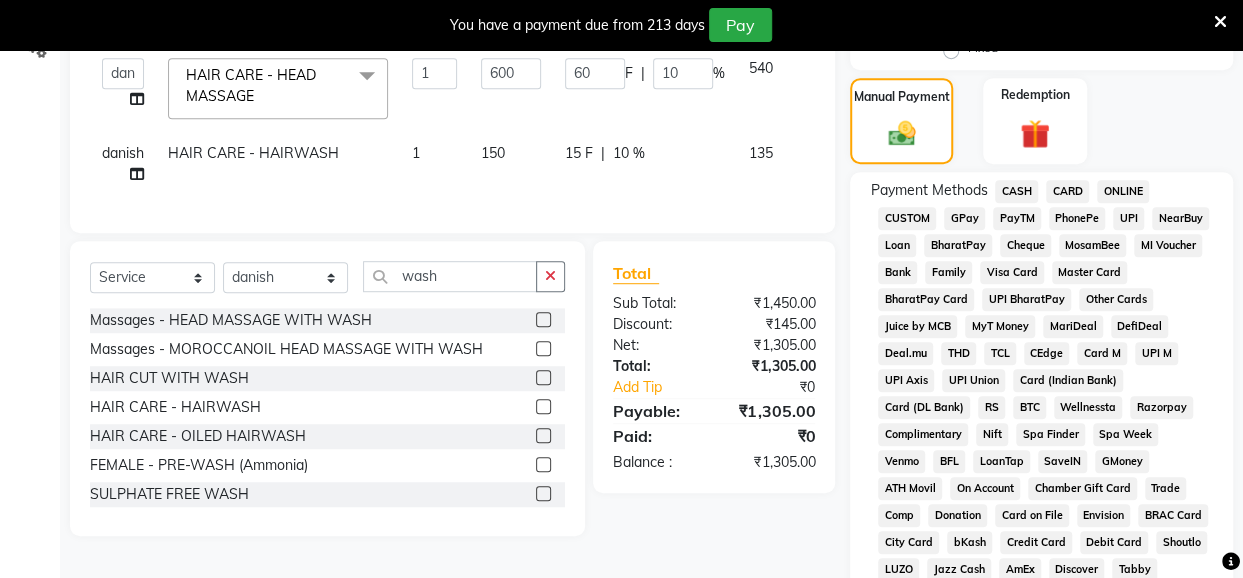 click on "UPI" 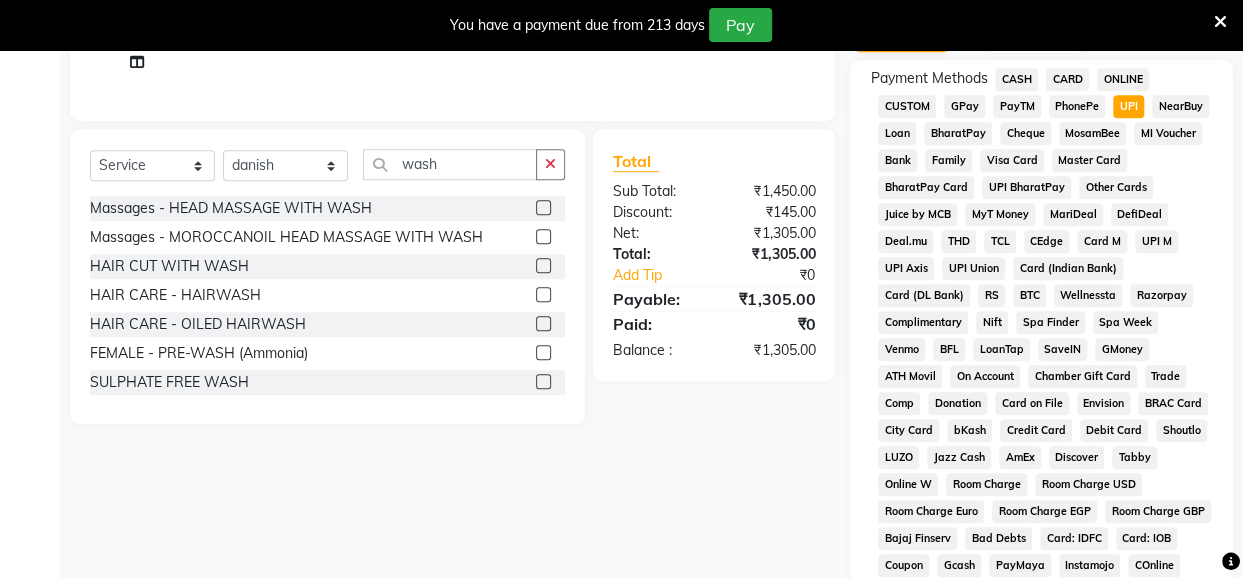 scroll, scrollTop: 1082, scrollLeft: 0, axis: vertical 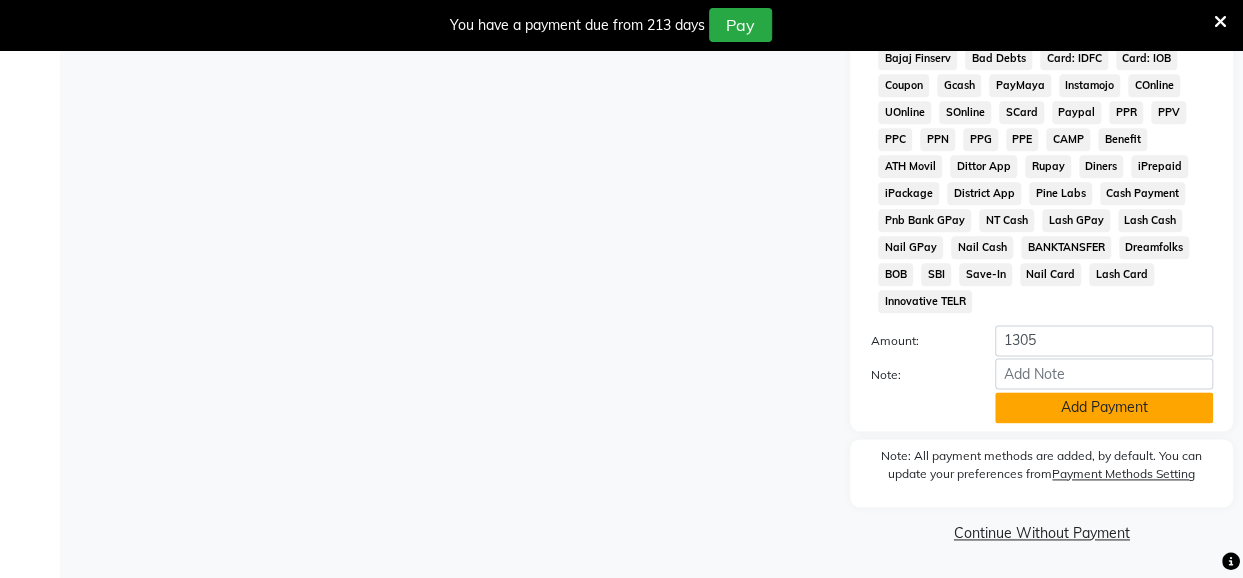 click on "Add Payment" 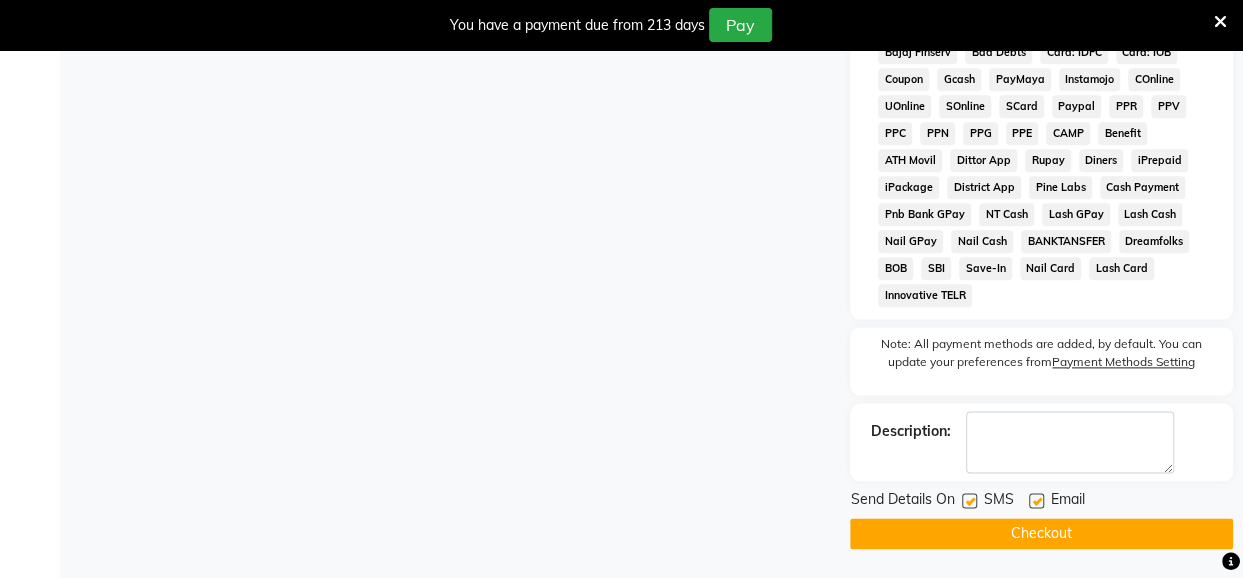 click on "Checkout" 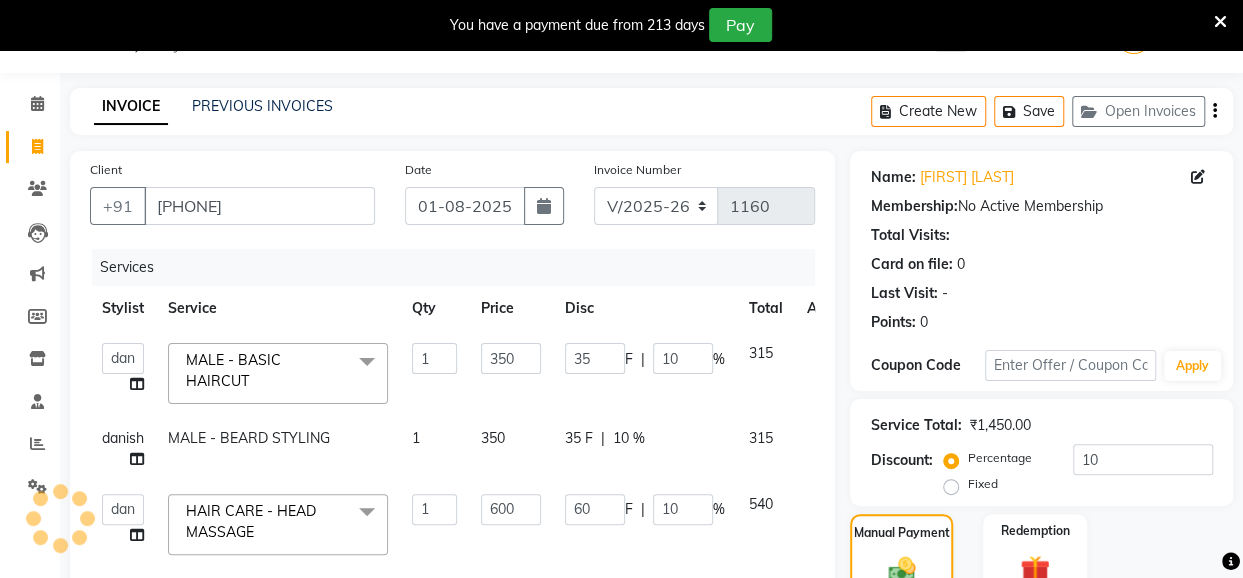 scroll, scrollTop: 11, scrollLeft: 0, axis: vertical 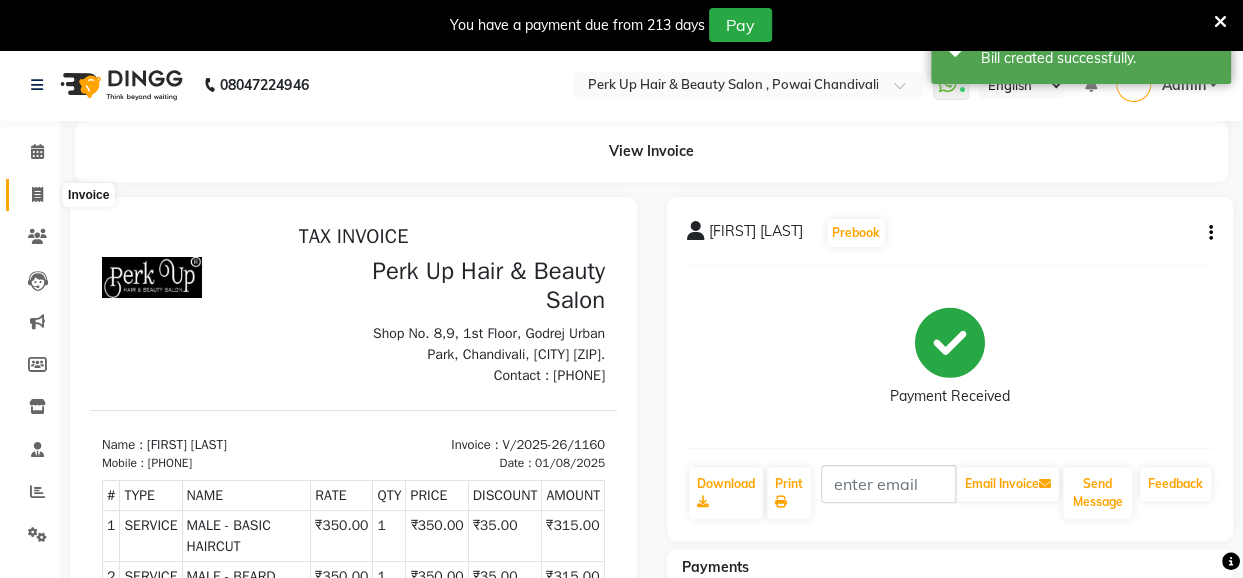 click 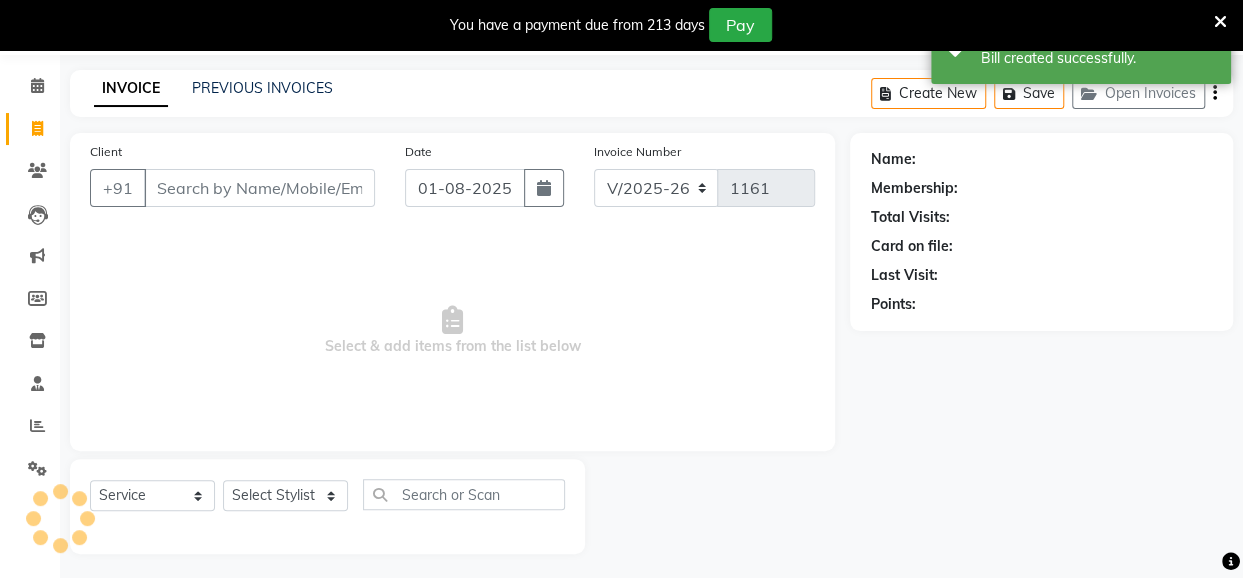 scroll, scrollTop: 71, scrollLeft: 0, axis: vertical 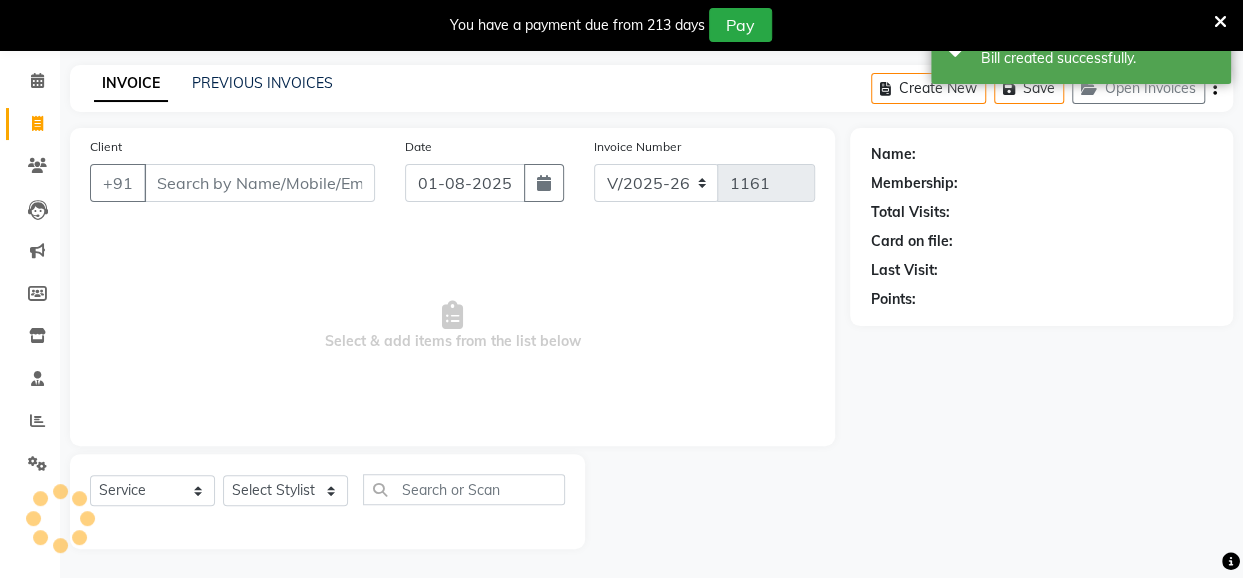 click on "PREVIOUS INVOICES" 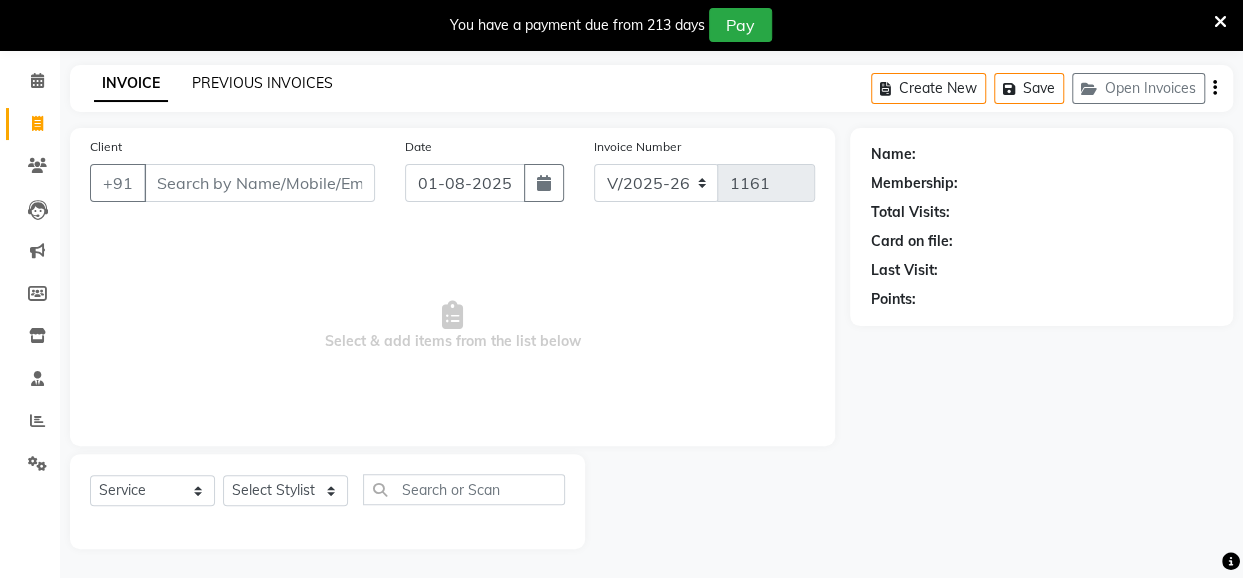 click on "PREVIOUS INVOICES" 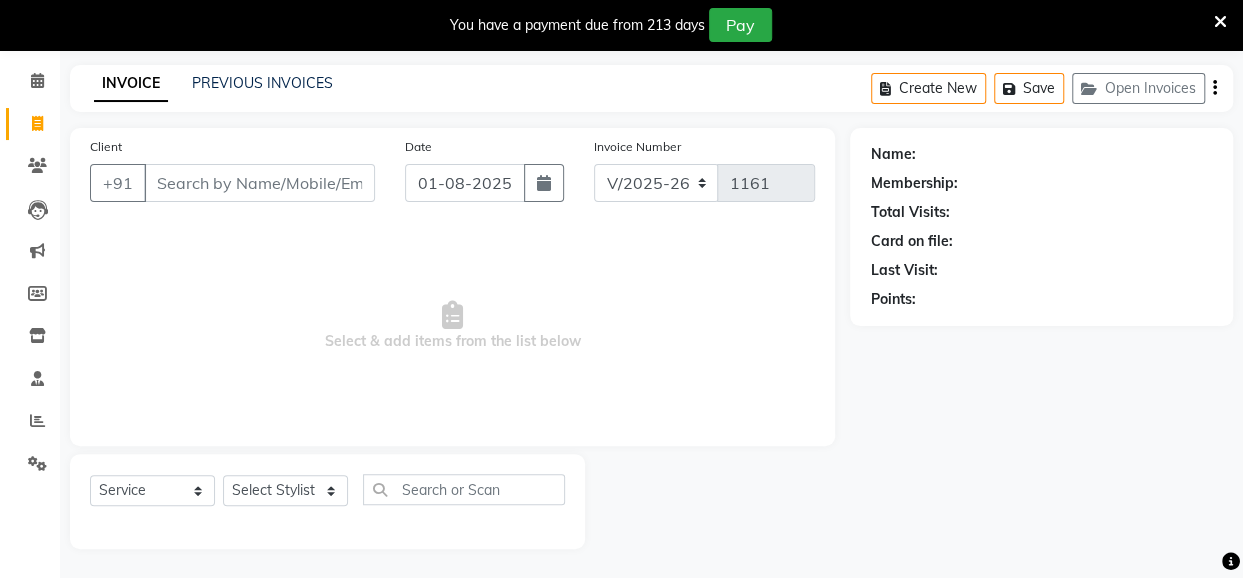 scroll, scrollTop: 66, scrollLeft: 0, axis: vertical 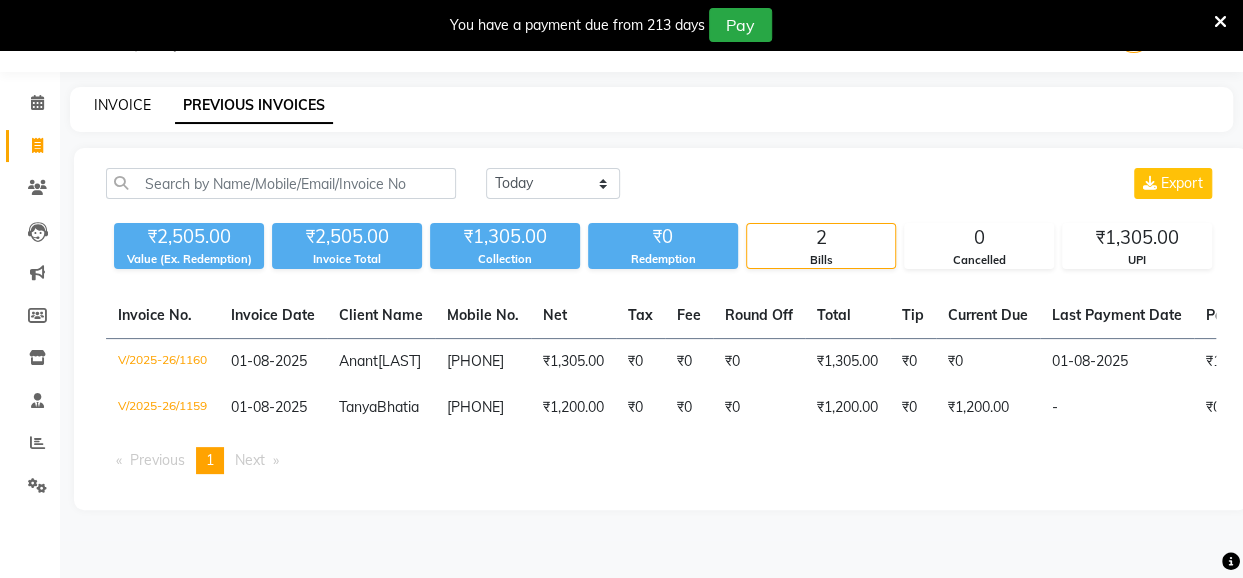 click on "INVOICE" 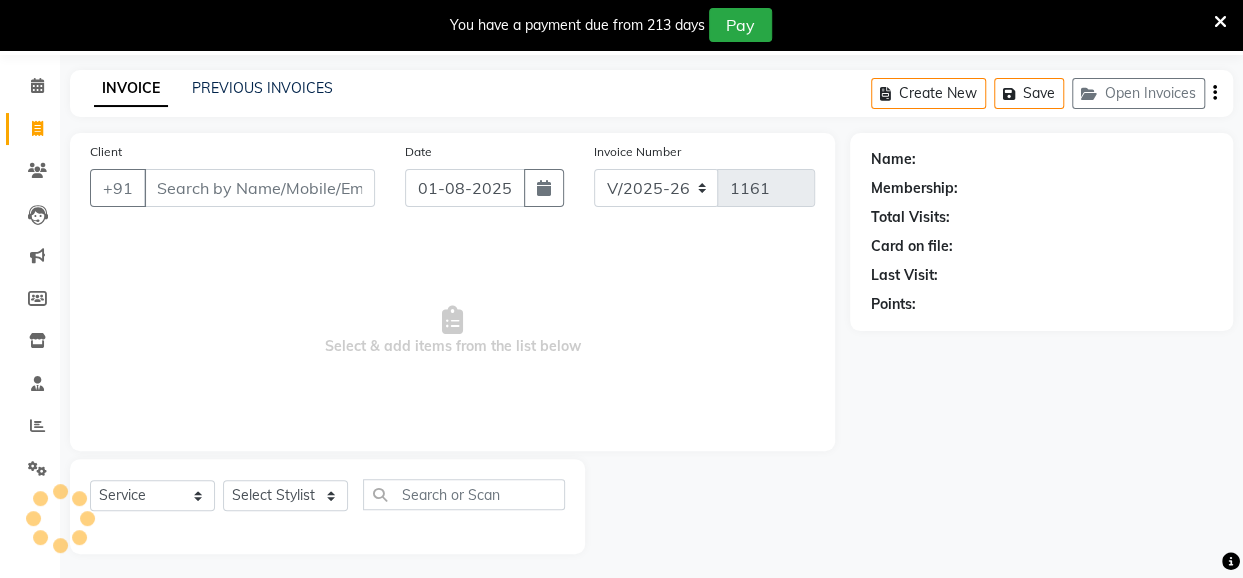 scroll, scrollTop: 71, scrollLeft: 0, axis: vertical 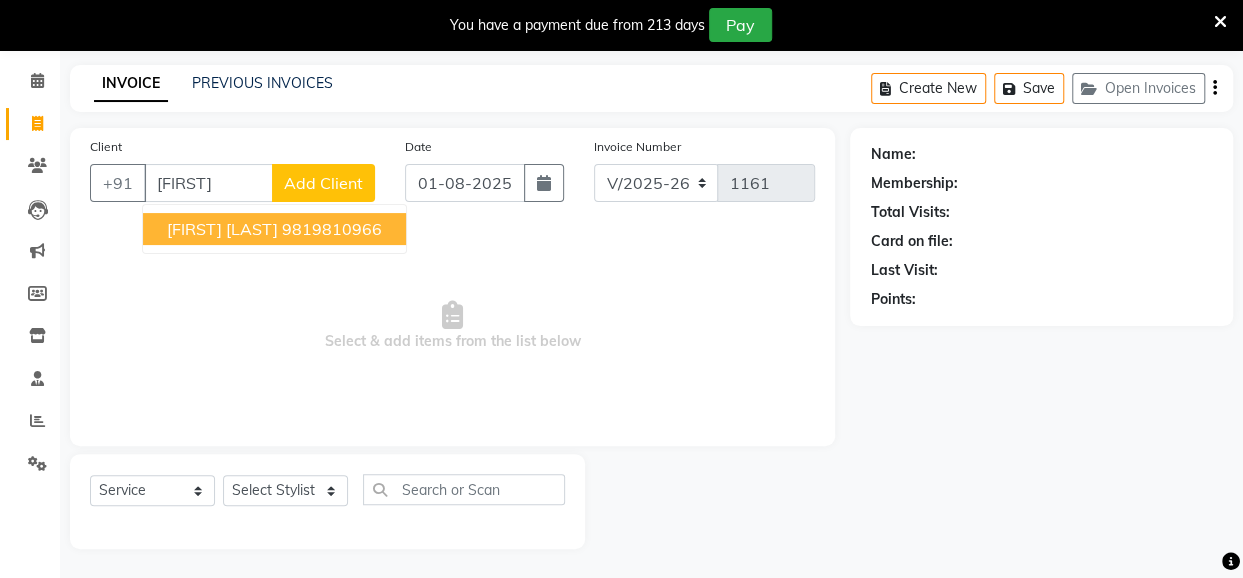 click on "Denise C  9819810966" at bounding box center [274, 229] 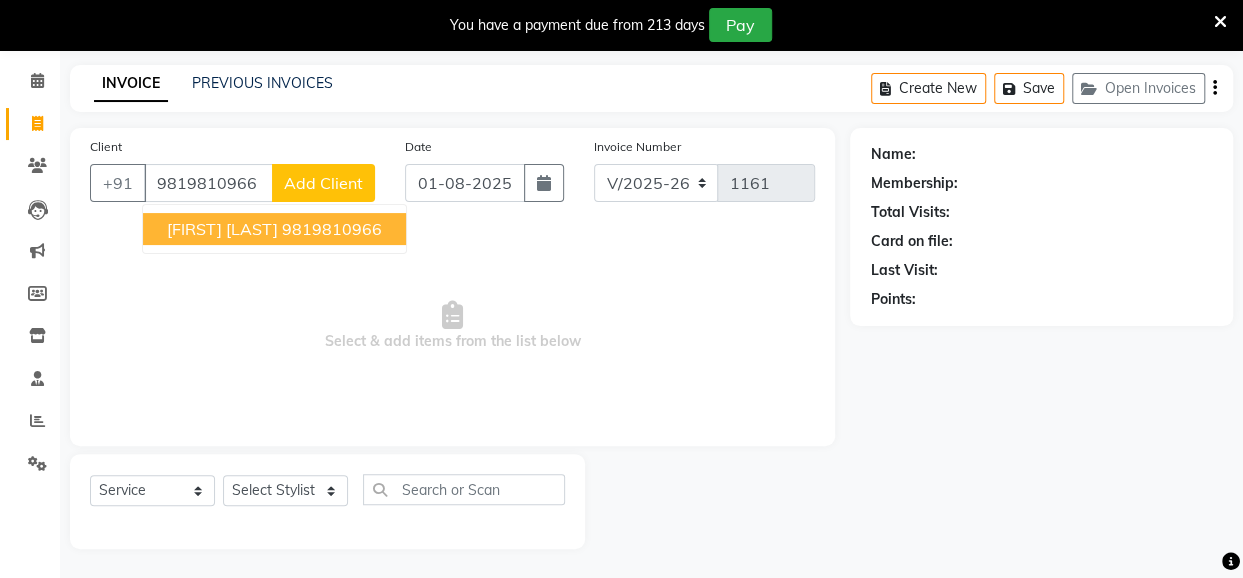 type on "9819810966" 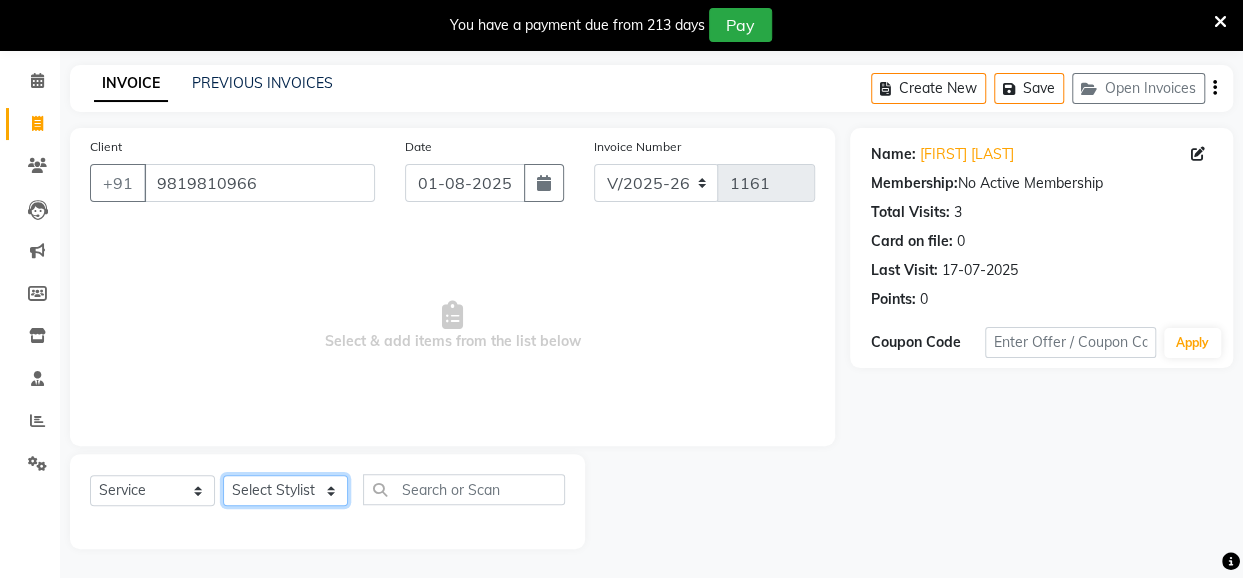 click on "Select Stylist Anita Das danish Kumkum Pasi Naseem Mansoori		 Nilam Bhanushali Nizam Shaikh			 Raju Reena Sawardekar			 Rita Pal			 Sabeena Shaikh Sameer Balwar Sangeeta Rajbhar Seja Jaiswal Shahib Shaves Salmani			 Sneha" 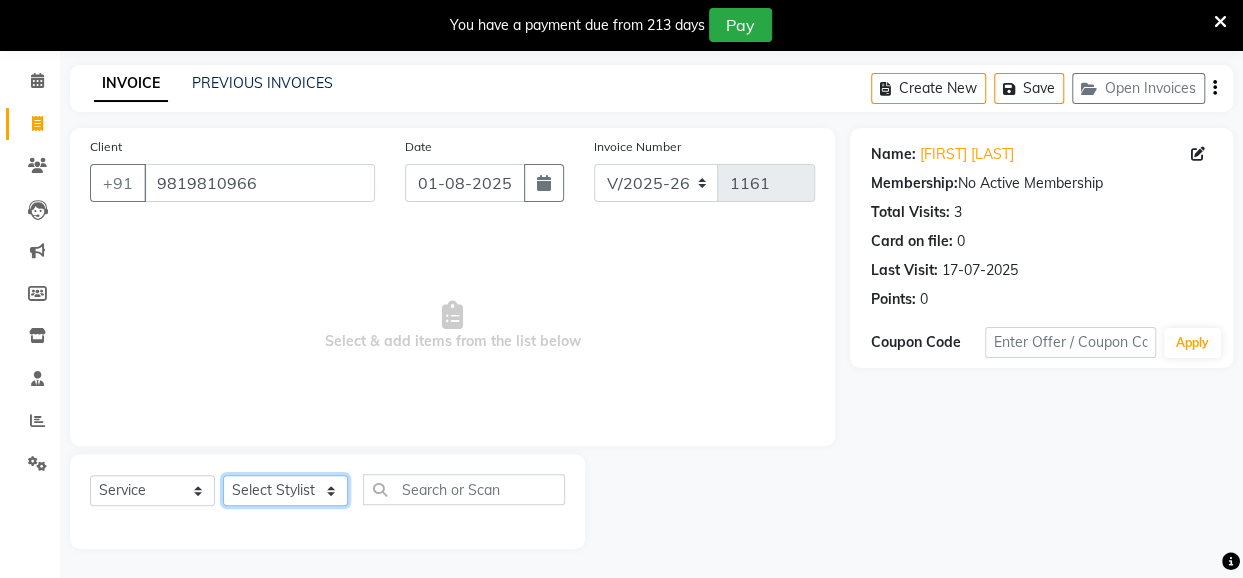 select on "46593" 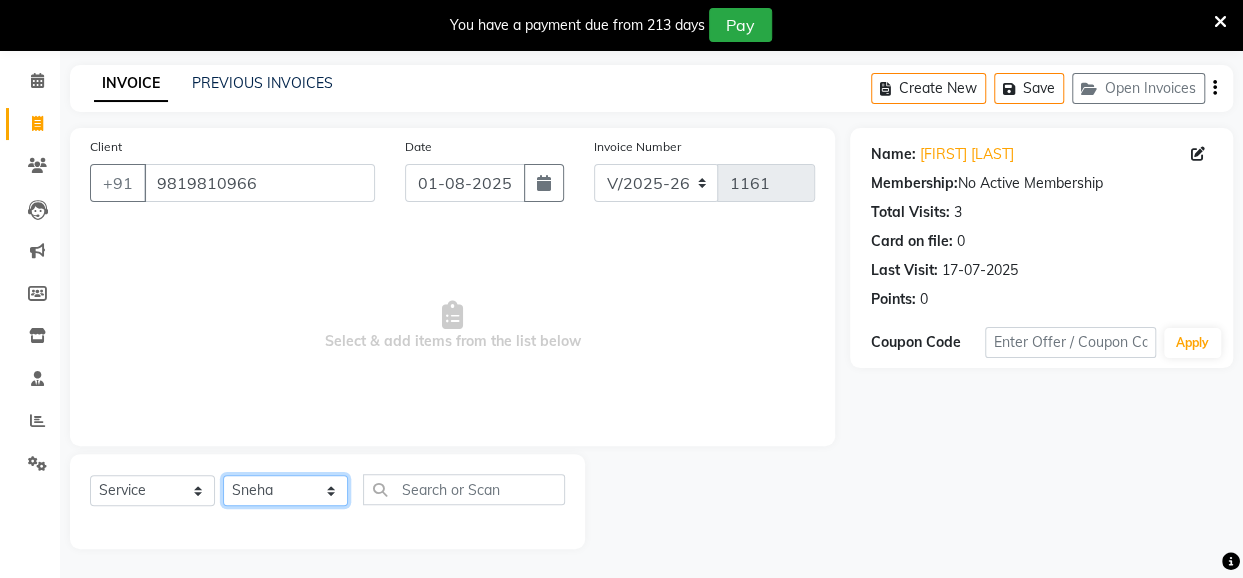 click on "Select Stylist Anita Das danish Kumkum Pasi Naseem Mansoori		 Nilam Bhanushali Nizam Shaikh			 Raju Reena Sawardekar			 Rita Pal			 Sabeena Shaikh Sameer Balwar Sangeeta Rajbhar Seja Jaiswal Shahib Shaves Salmani			 Sneha" 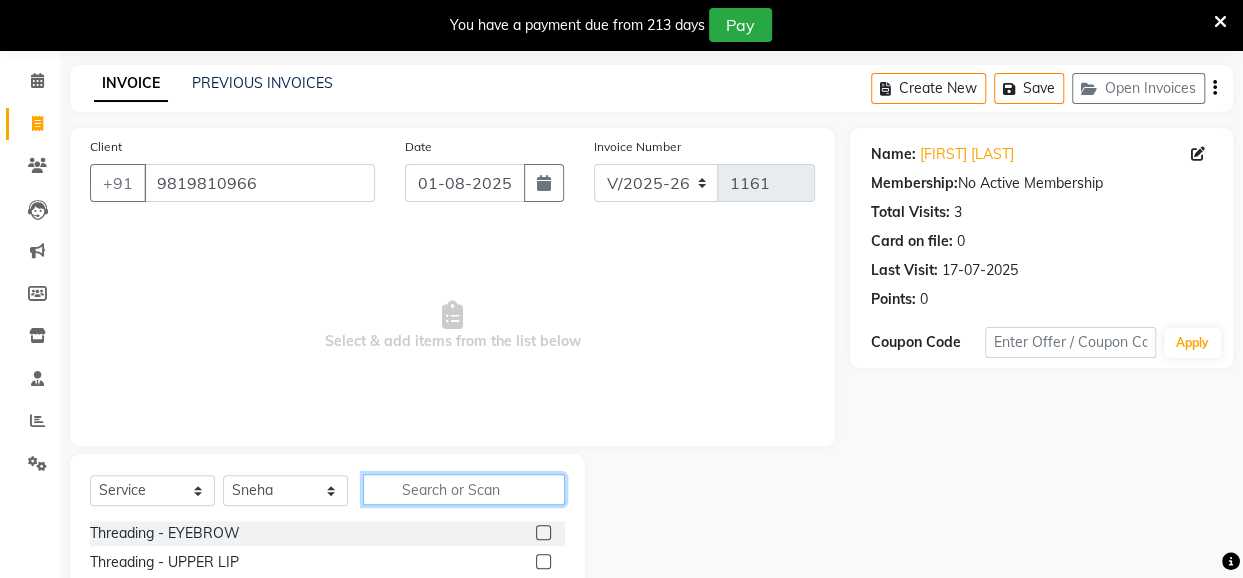 click 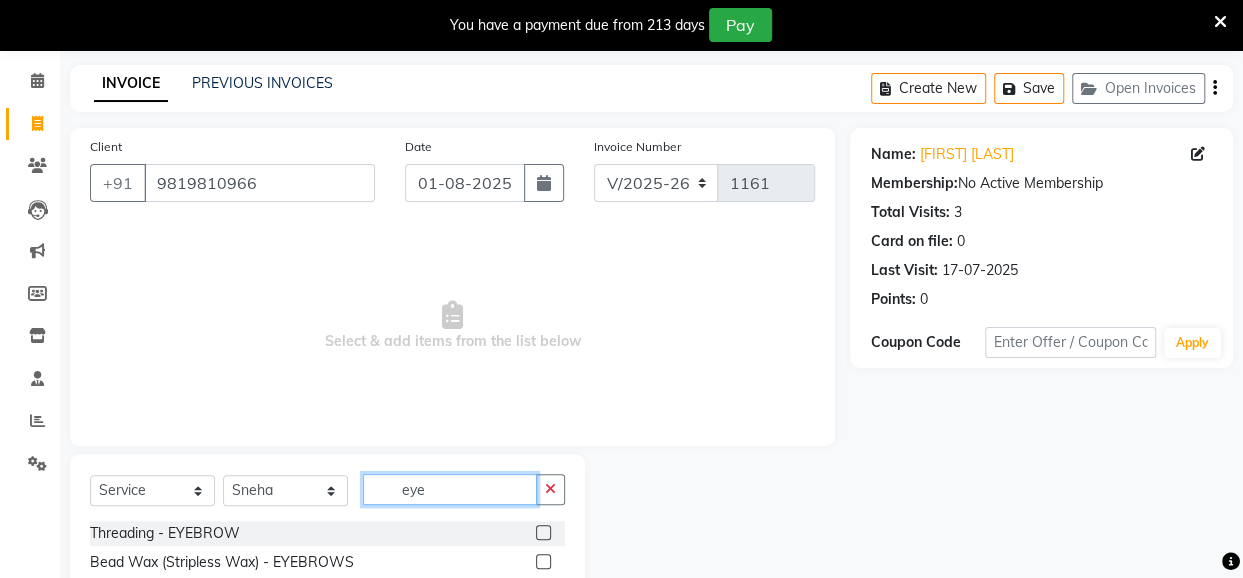 type on "eye" 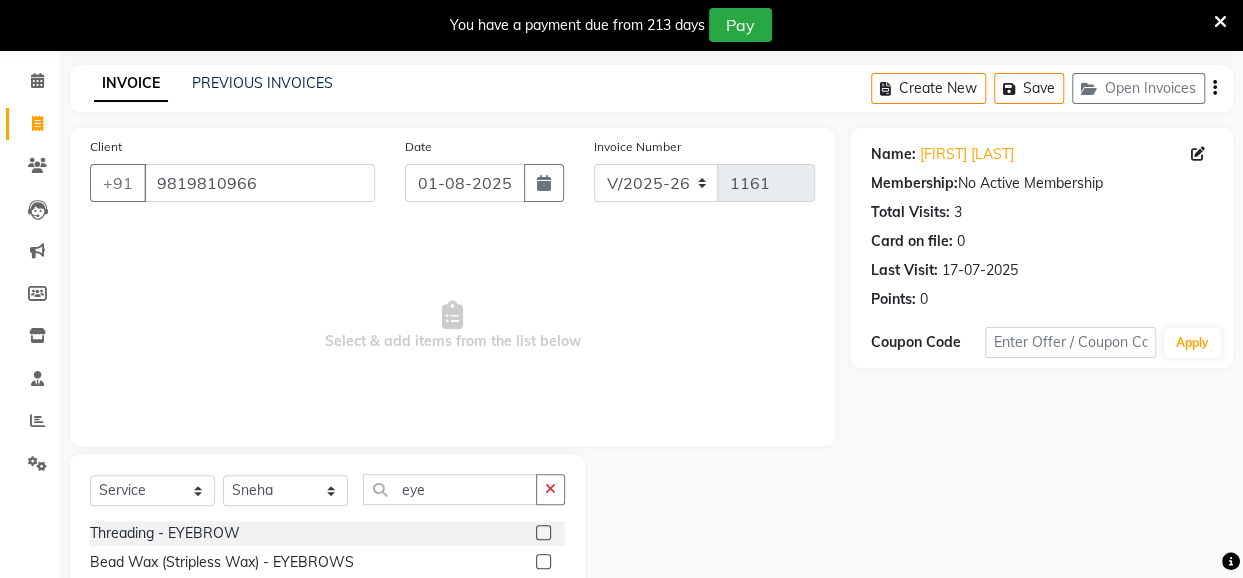 click 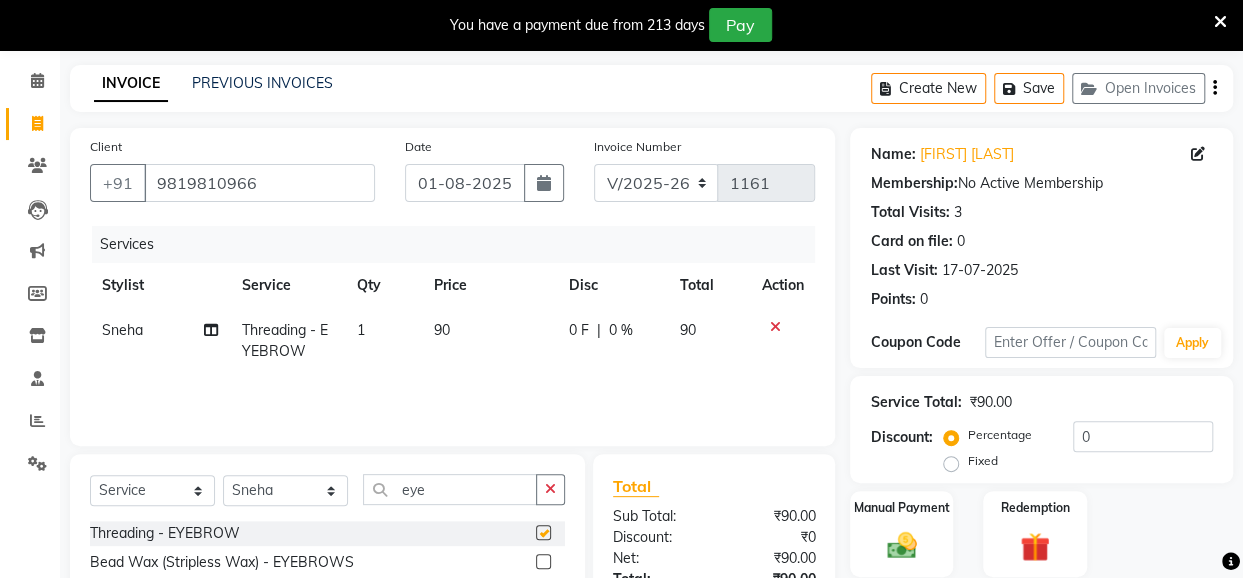 checkbox on "false" 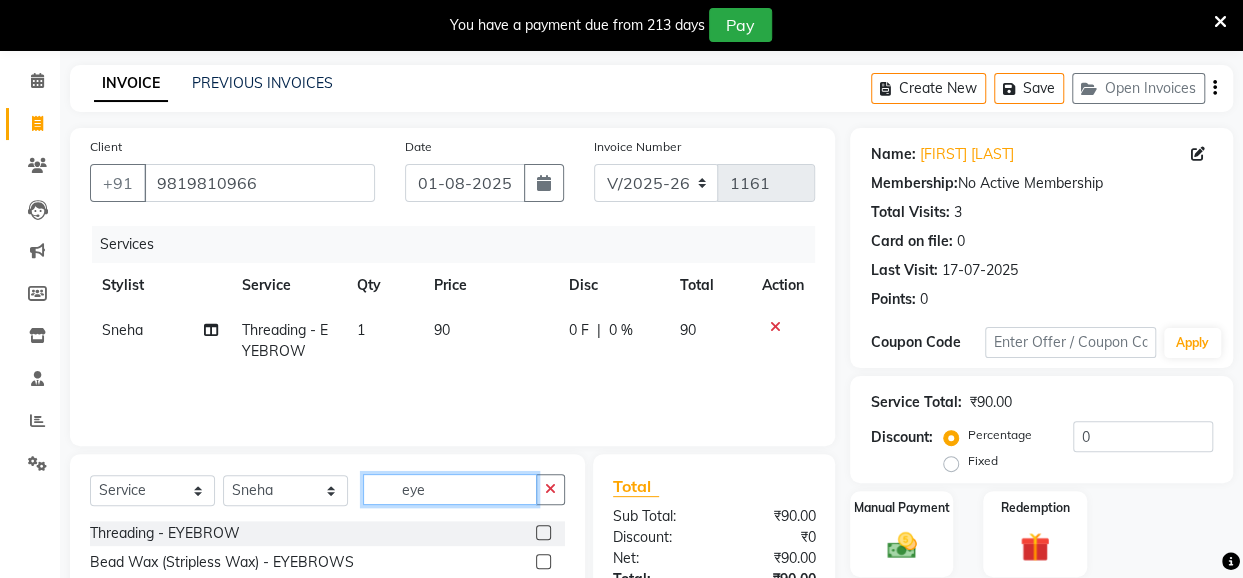 click on "eye" 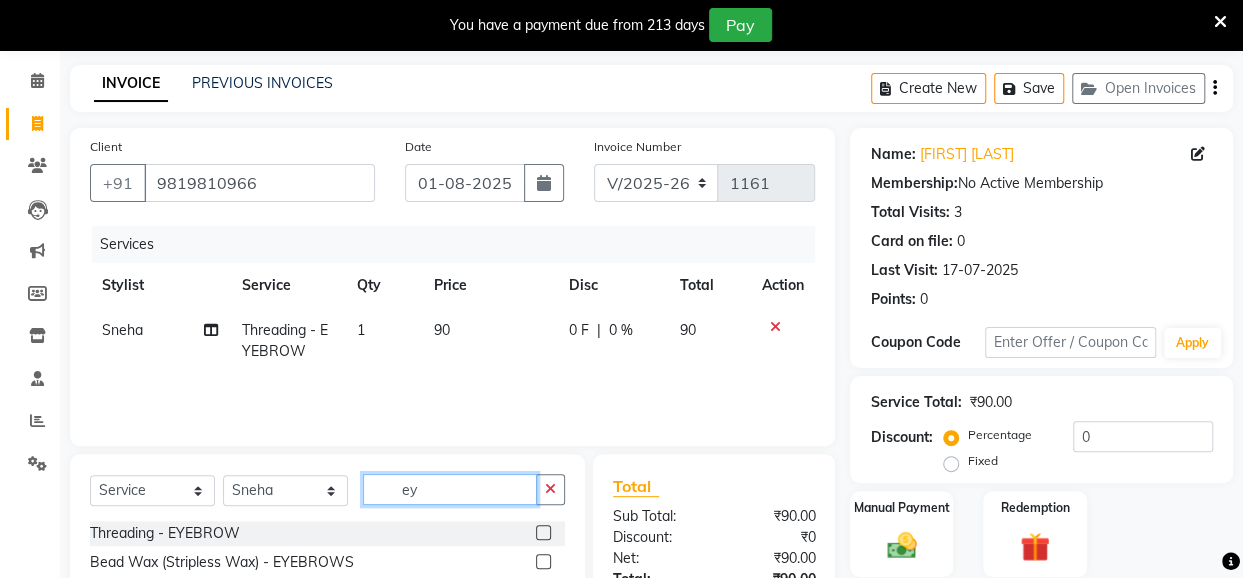 type on "e" 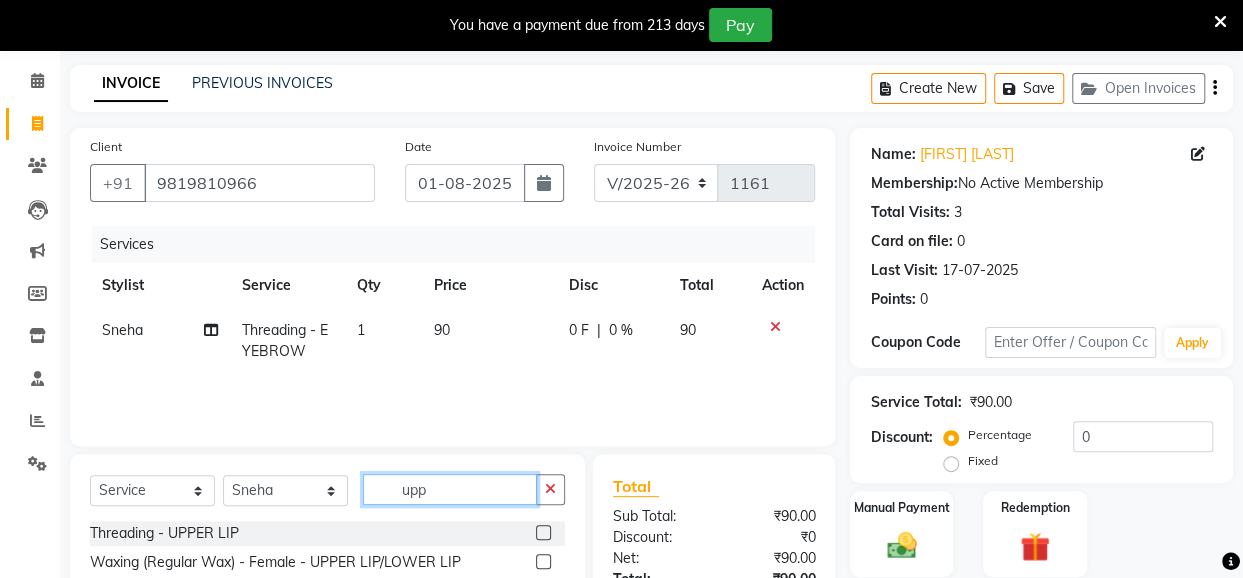type on "upp" 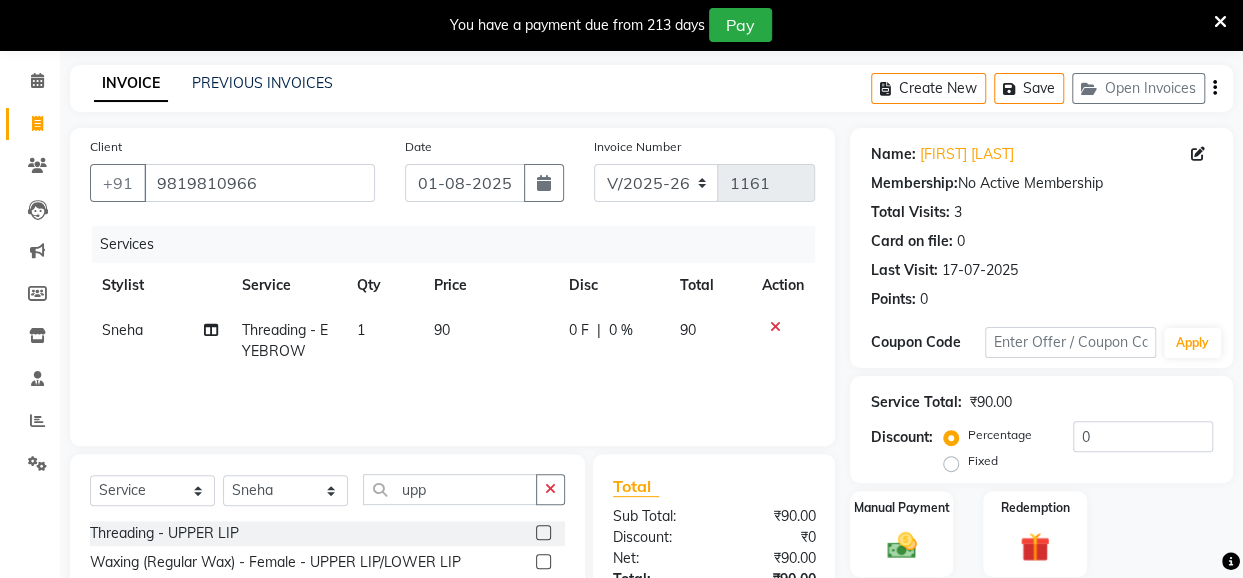 click 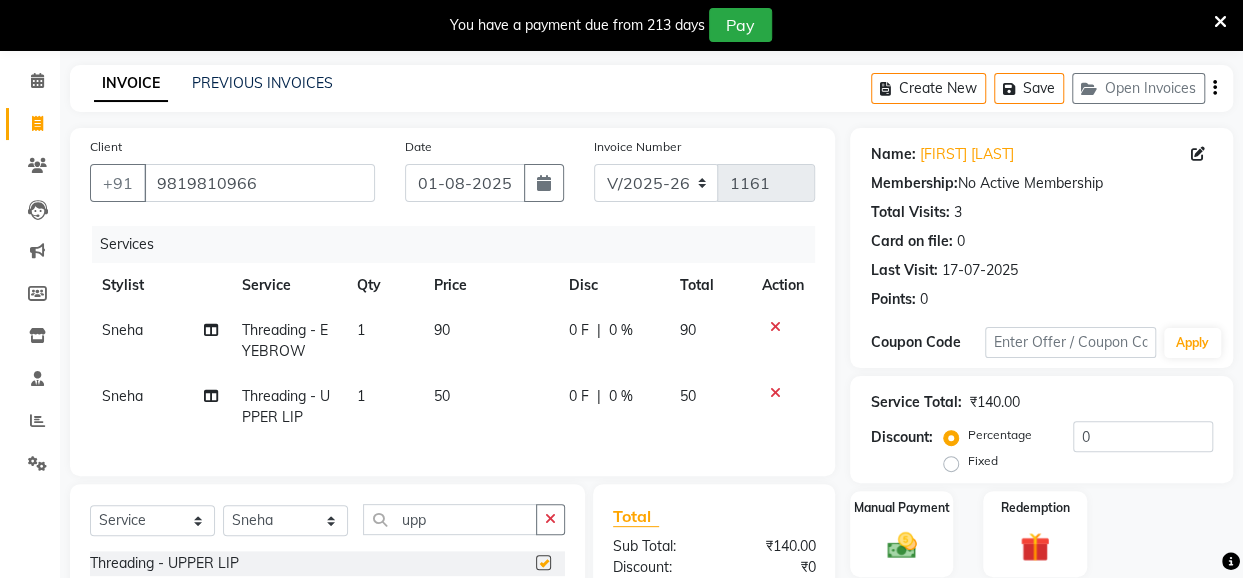 checkbox on "false" 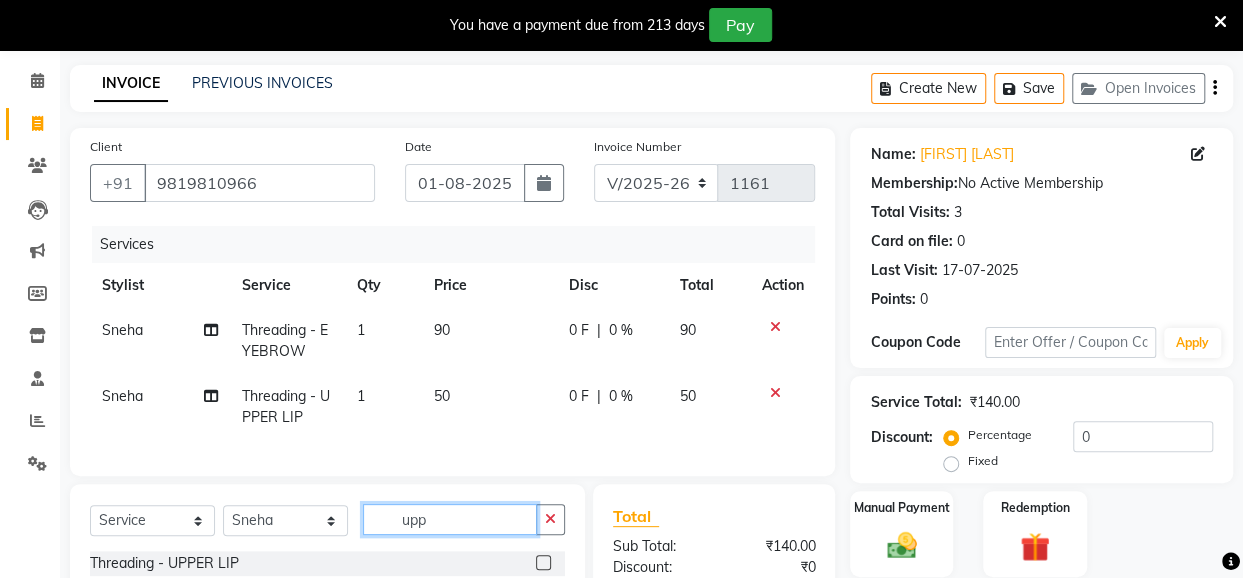 click on "upp" 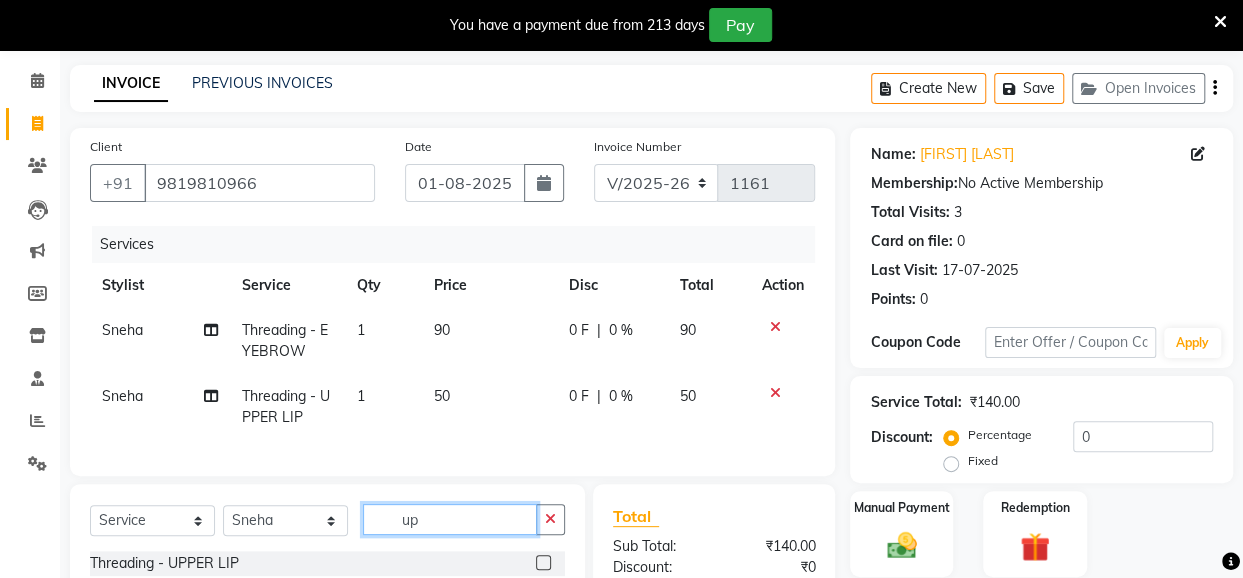 type on "u" 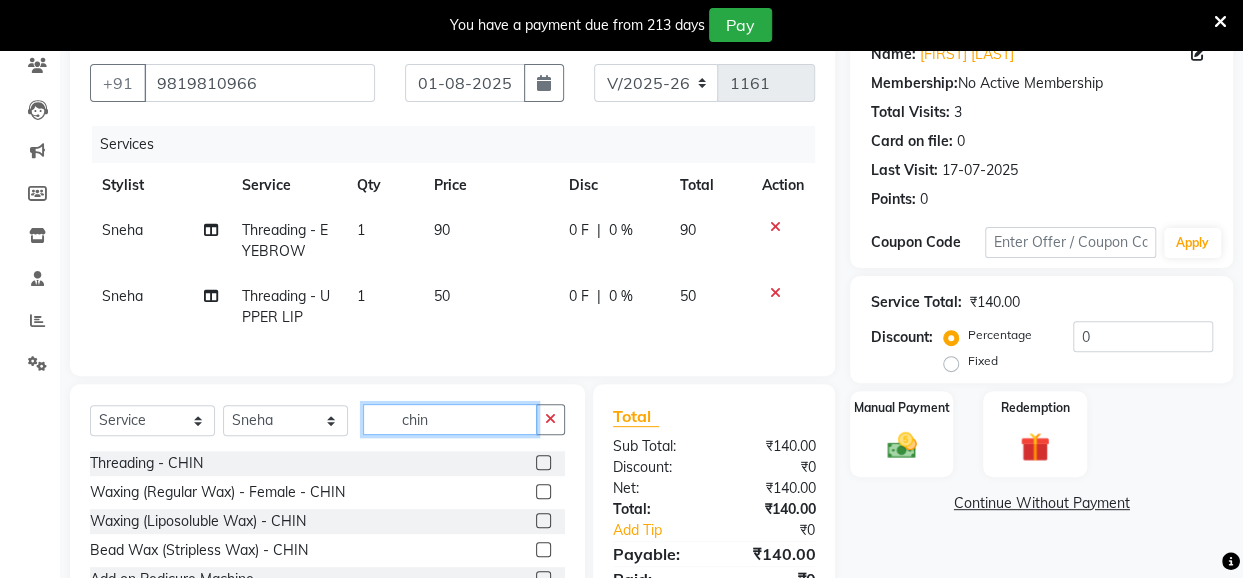 scroll, scrollTop: 290, scrollLeft: 0, axis: vertical 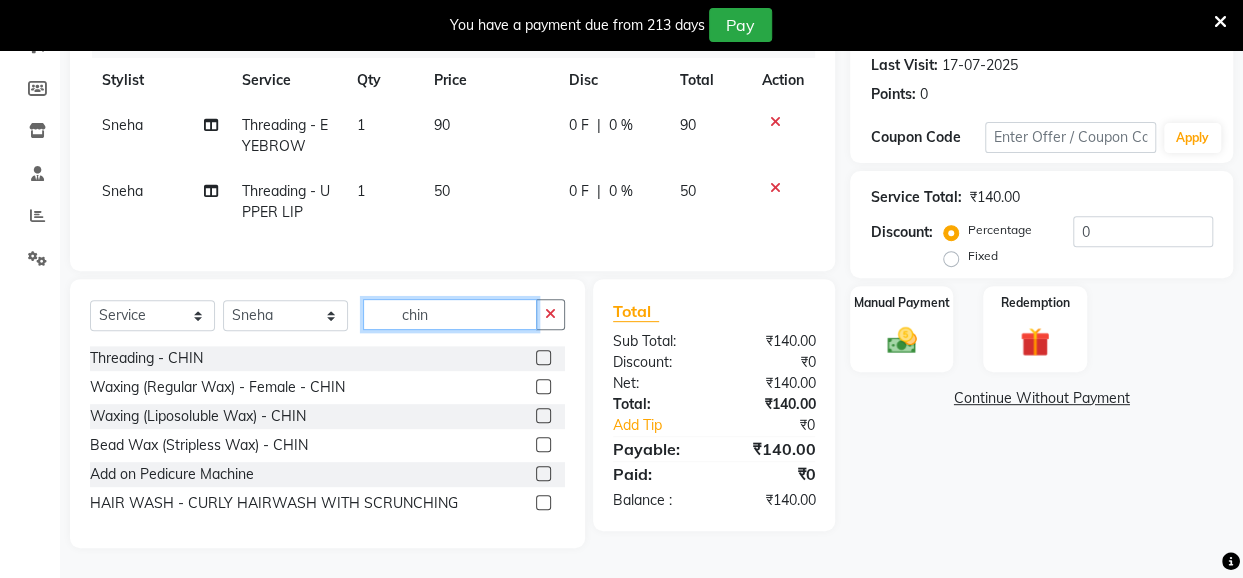 type on "chin" 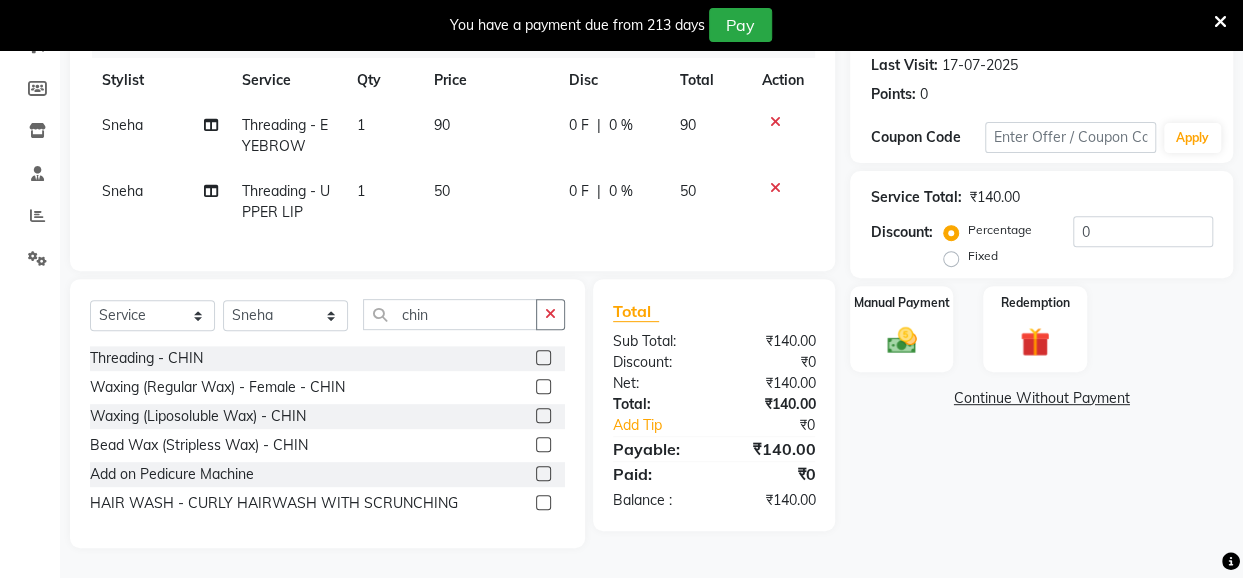 click 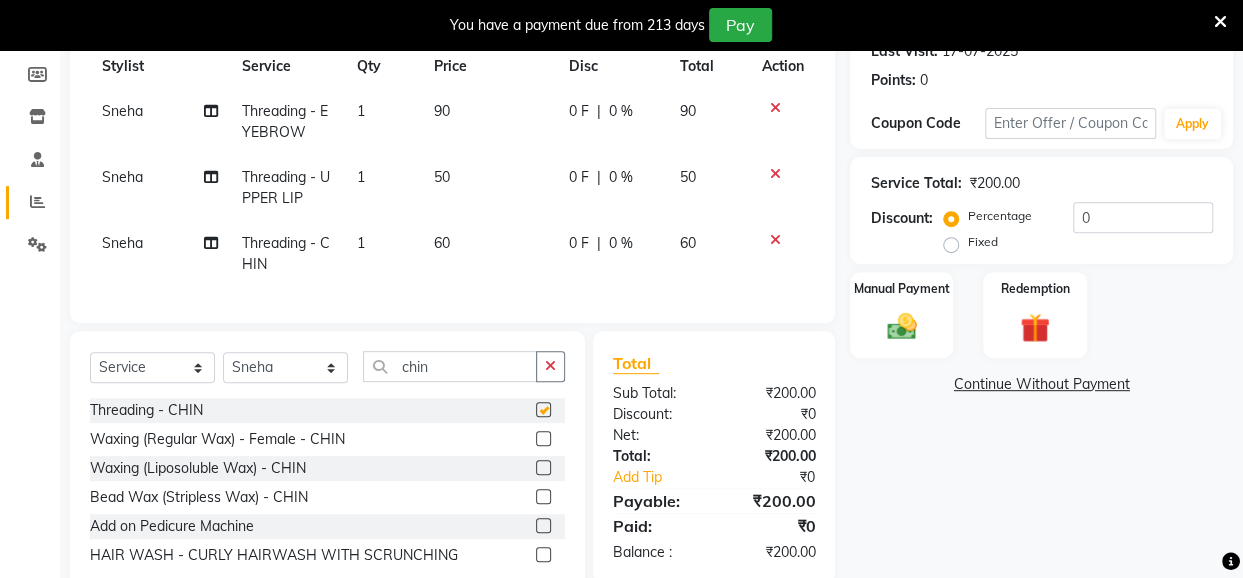 checkbox on "false" 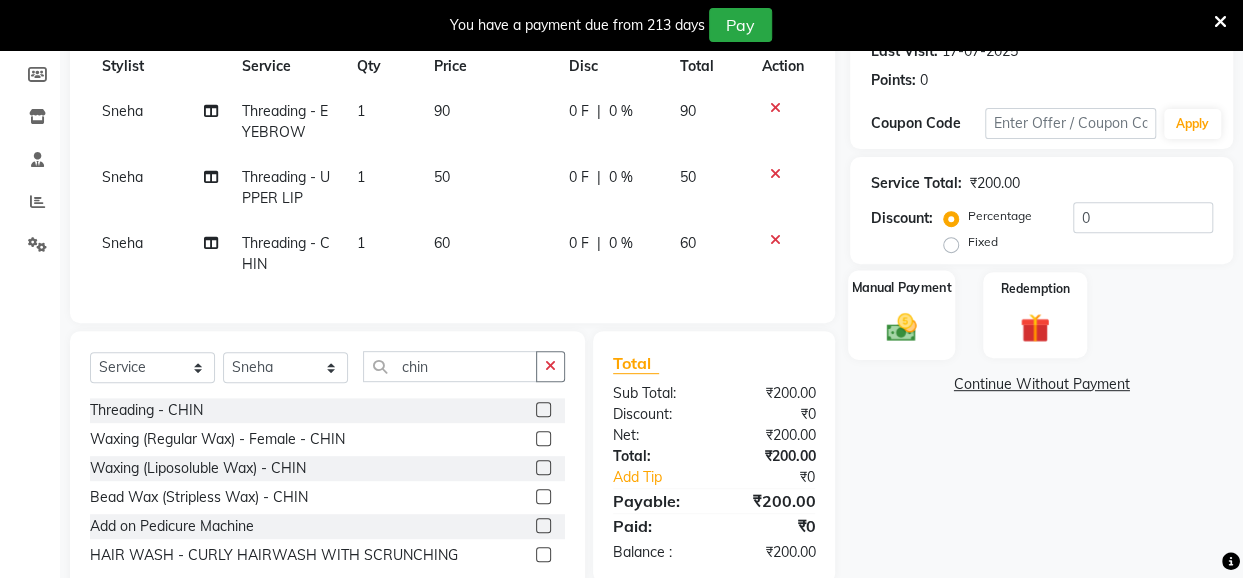 click 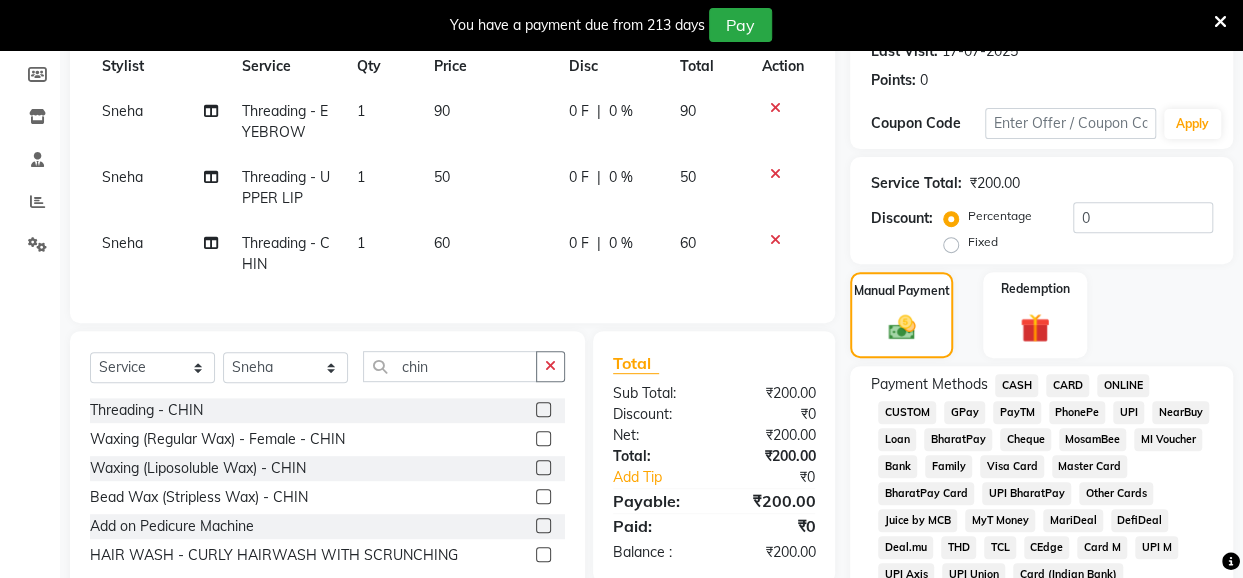 click on "UPI" 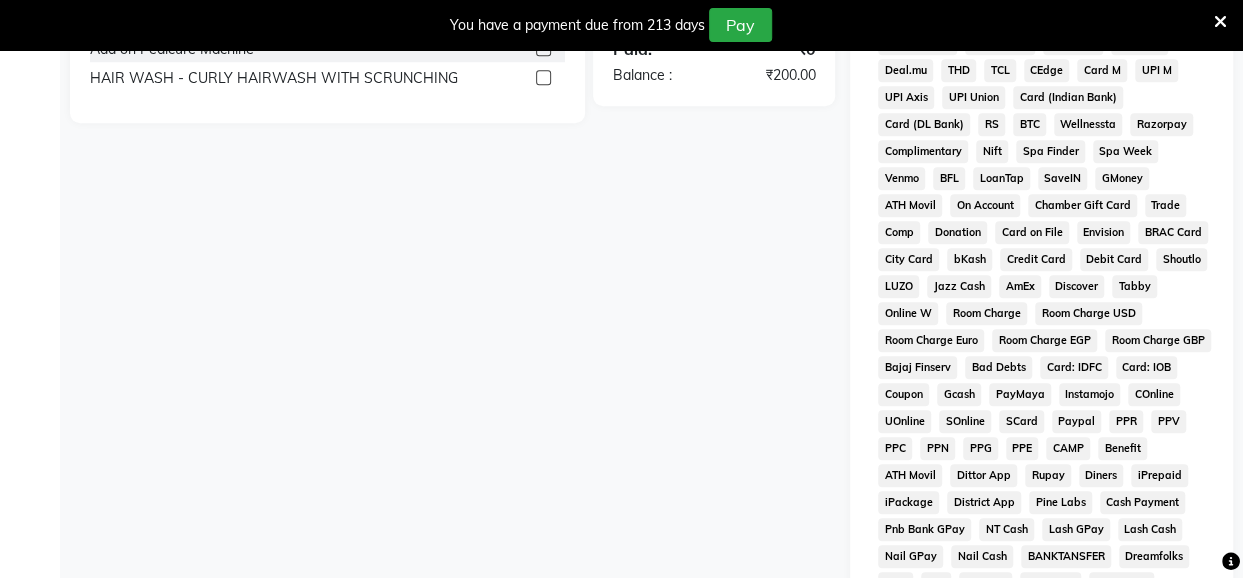 scroll, scrollTop: 1082, scrollLeft: 0, axis: vertical 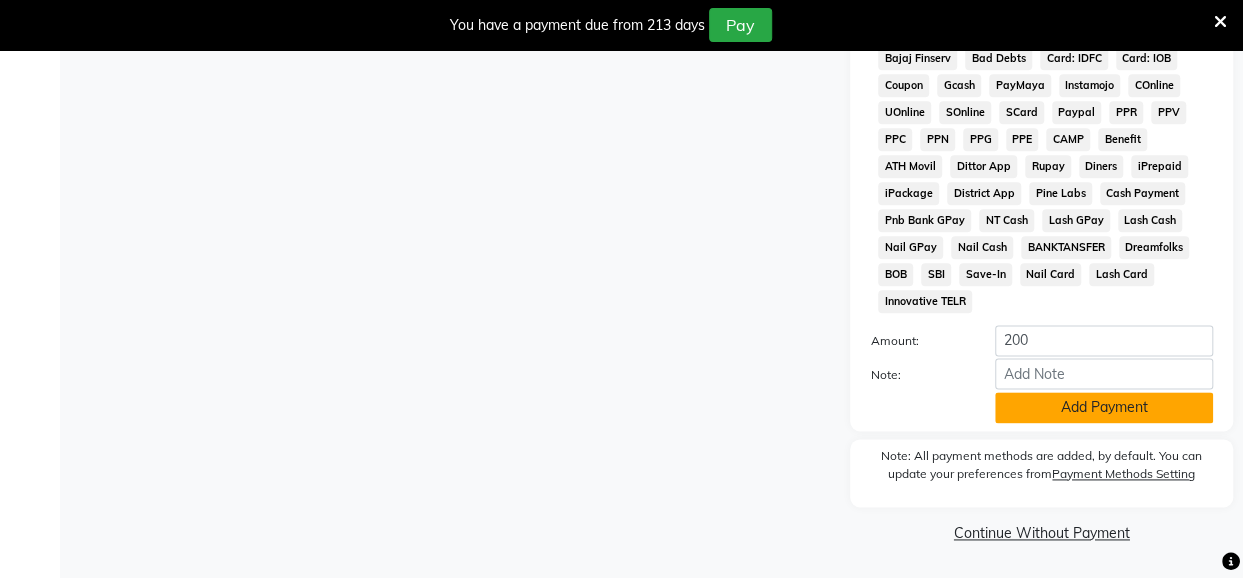 click on "Add Payment" 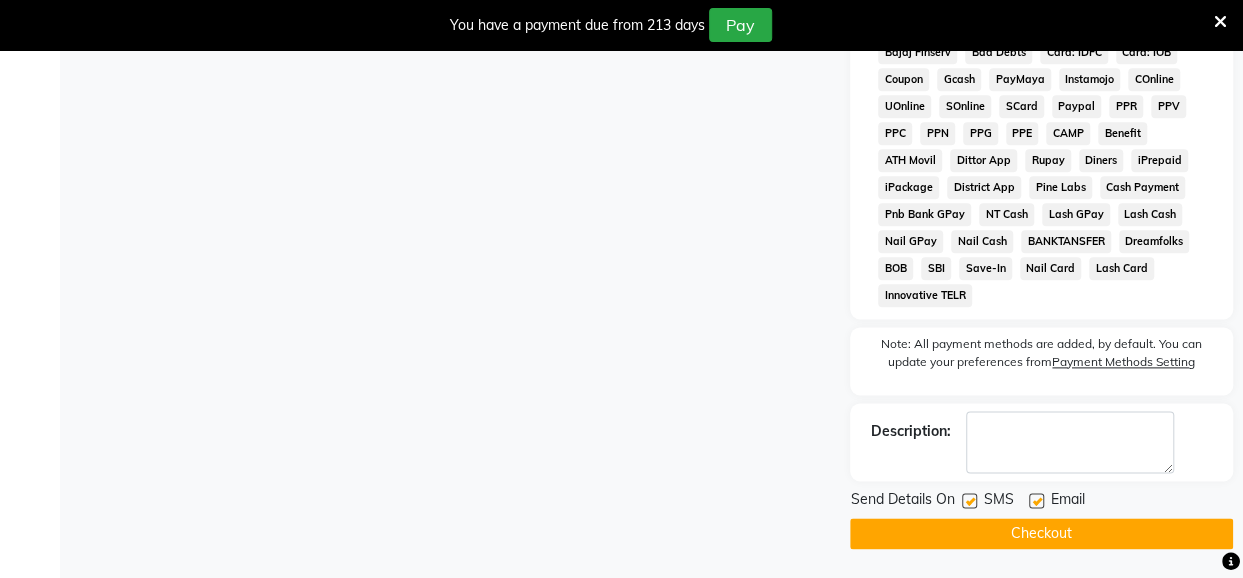 click on "Send Details On SMS Email  Checkout" 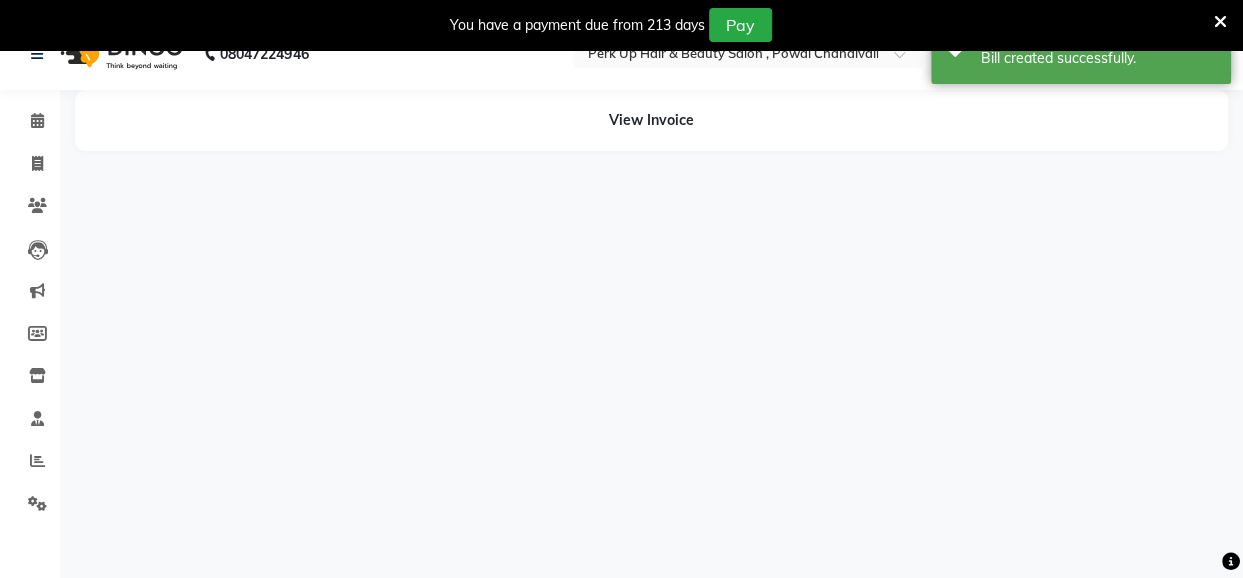 scroll, scrollTop: 0, scrollLeft: 0, axis: both 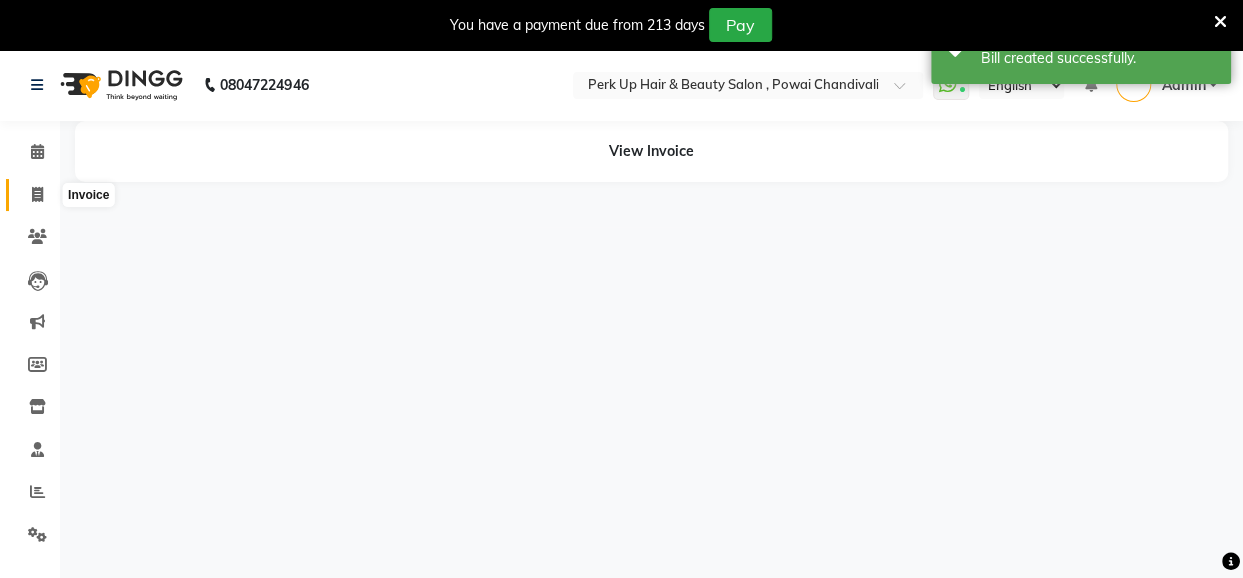 click 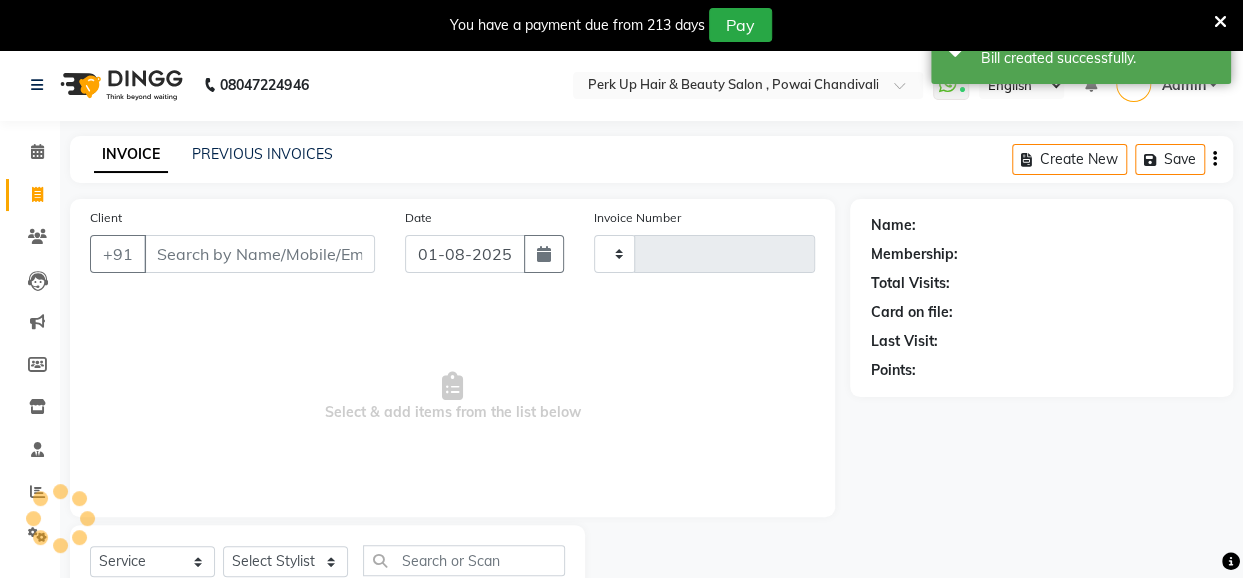 type on "1162" 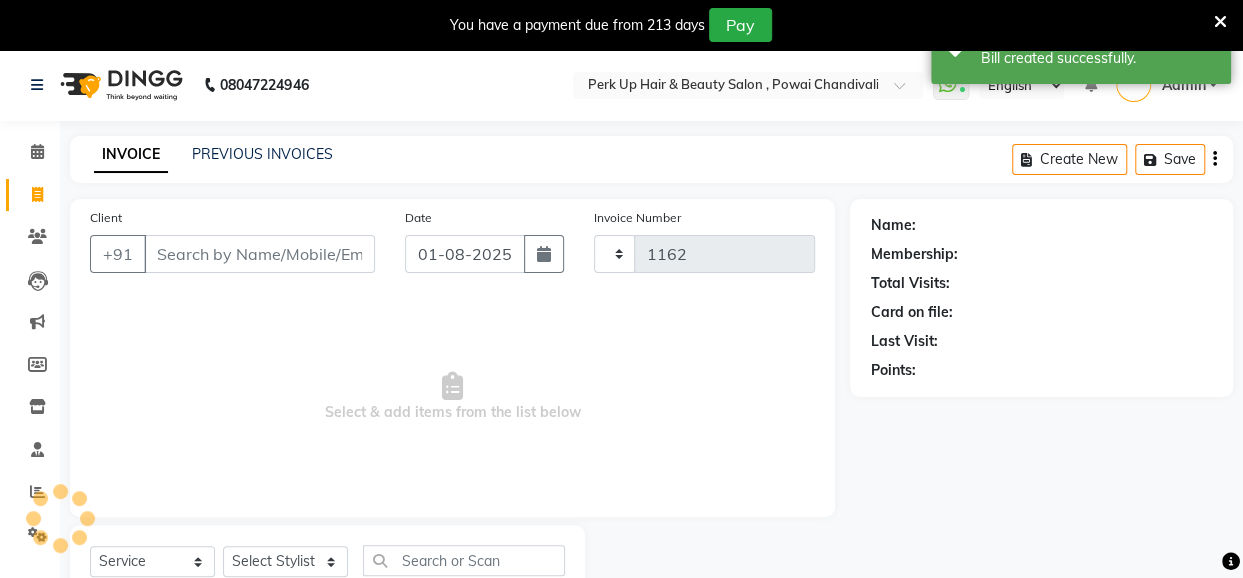 select on "5131" 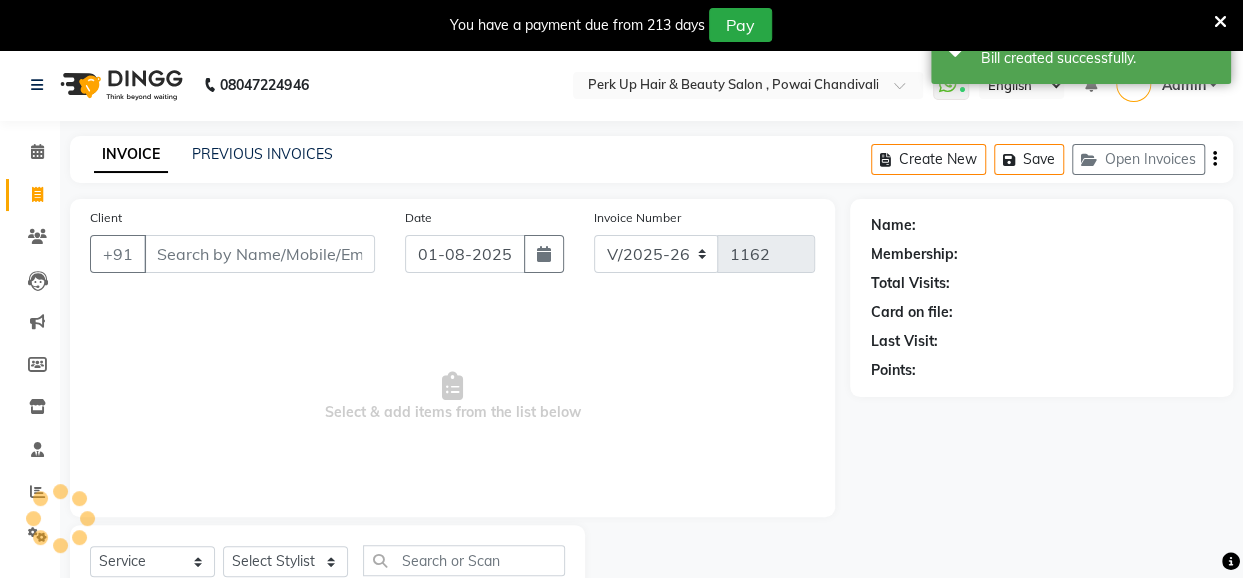 click on "PREVIOUS INVOICES" 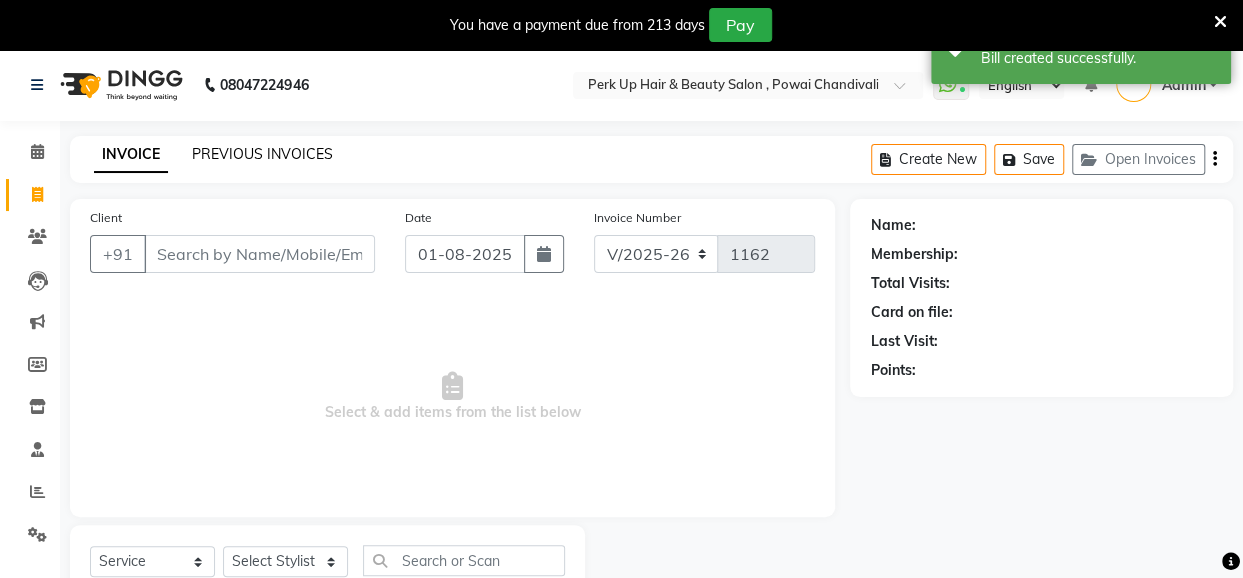 click on "PREVIOUS INVOICES" 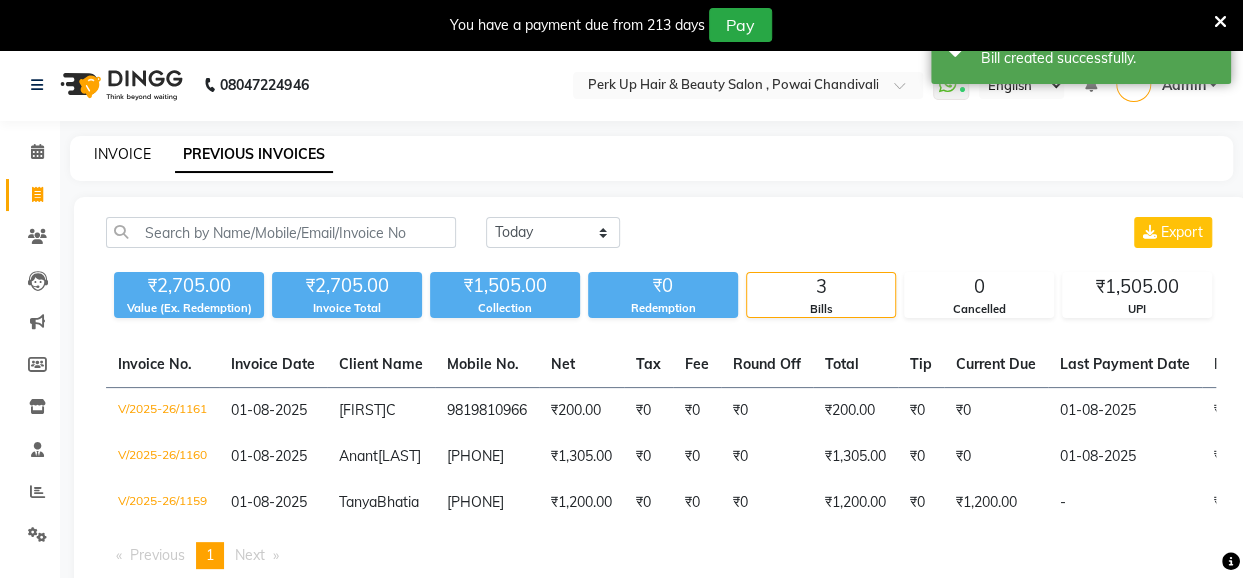 click on "INVOICE" 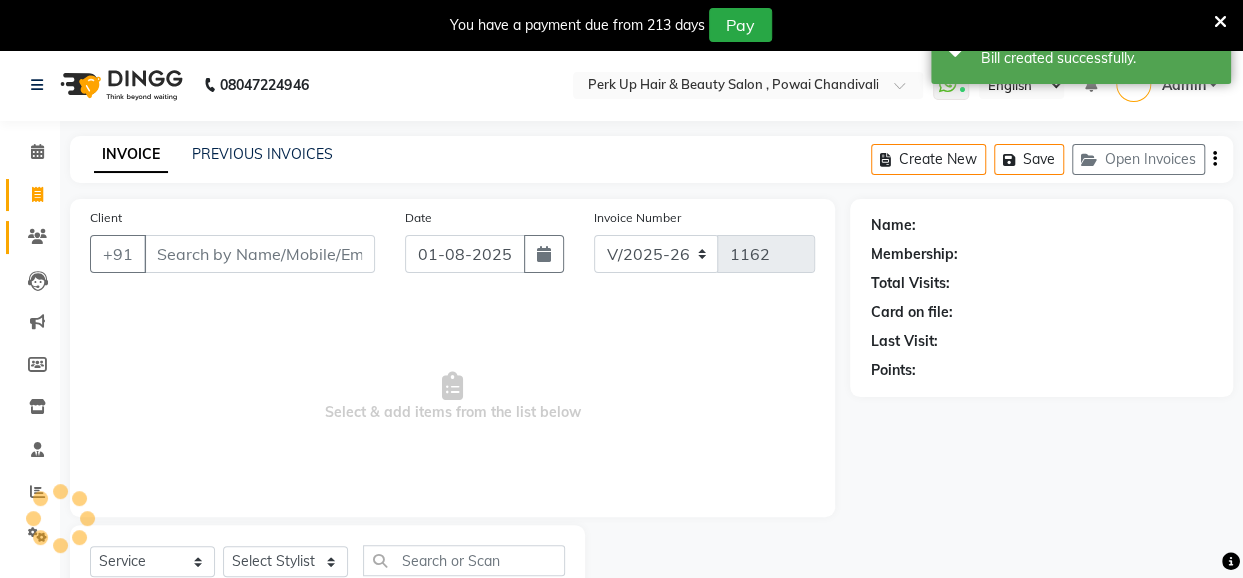 scroll, scrollTop: 71, scrollLeft: 0, axis: vertical 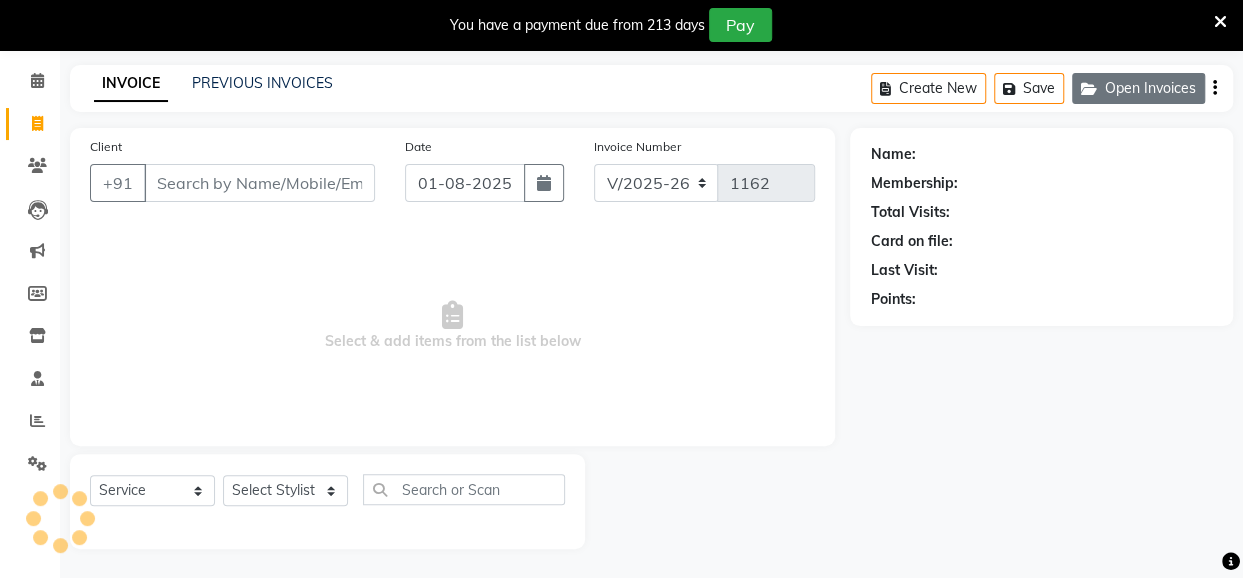 click on "Open Invoices" 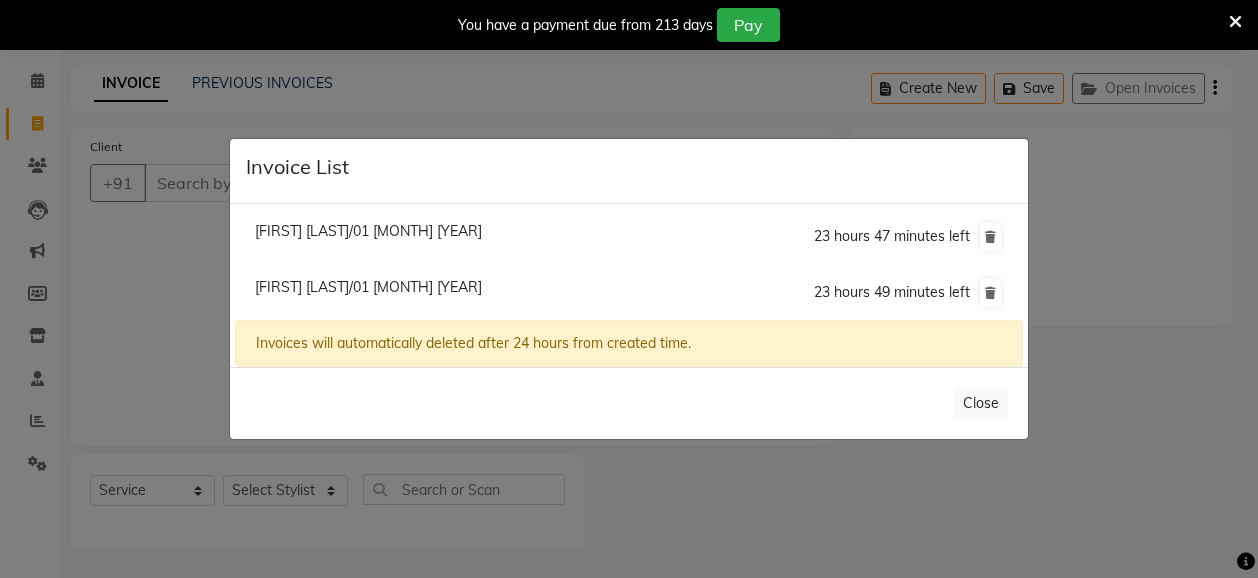 click on "Vishal Cli/01 August 2025" 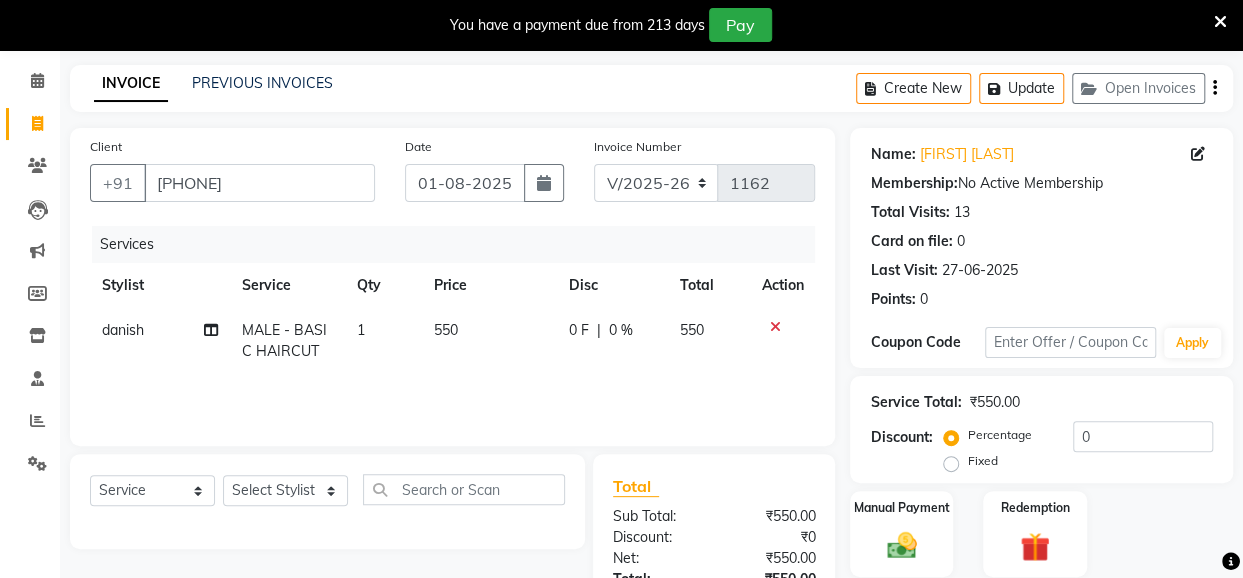 click on "550" 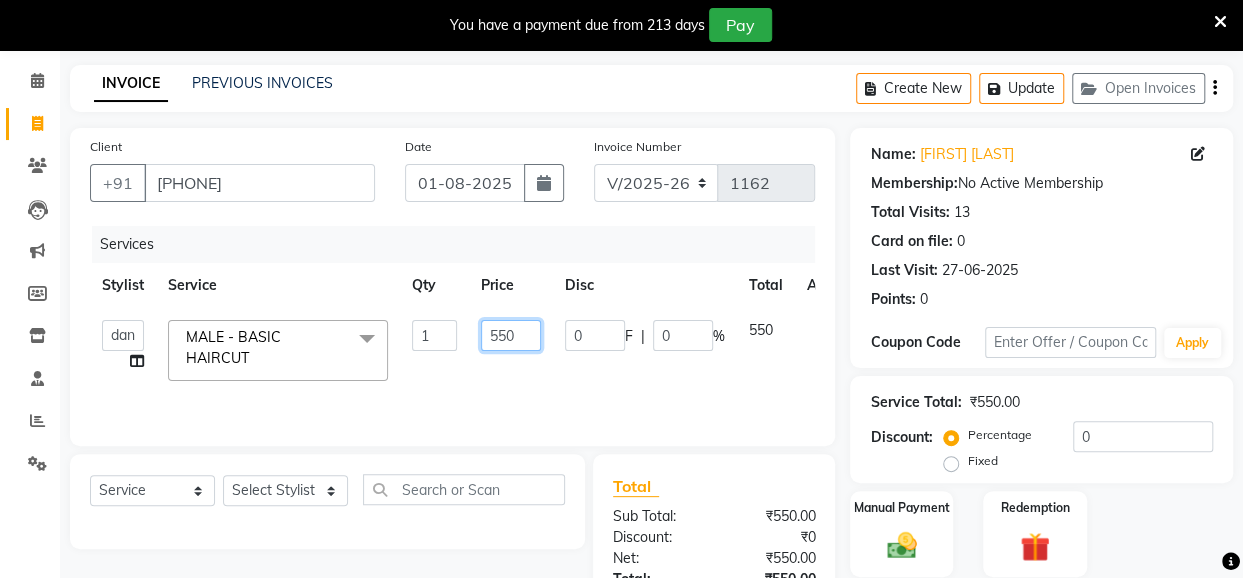 drag, startPoint x: 538, startPoint y: 327, endPoint x: 467, endPoint y: 341, distance: 72.36712 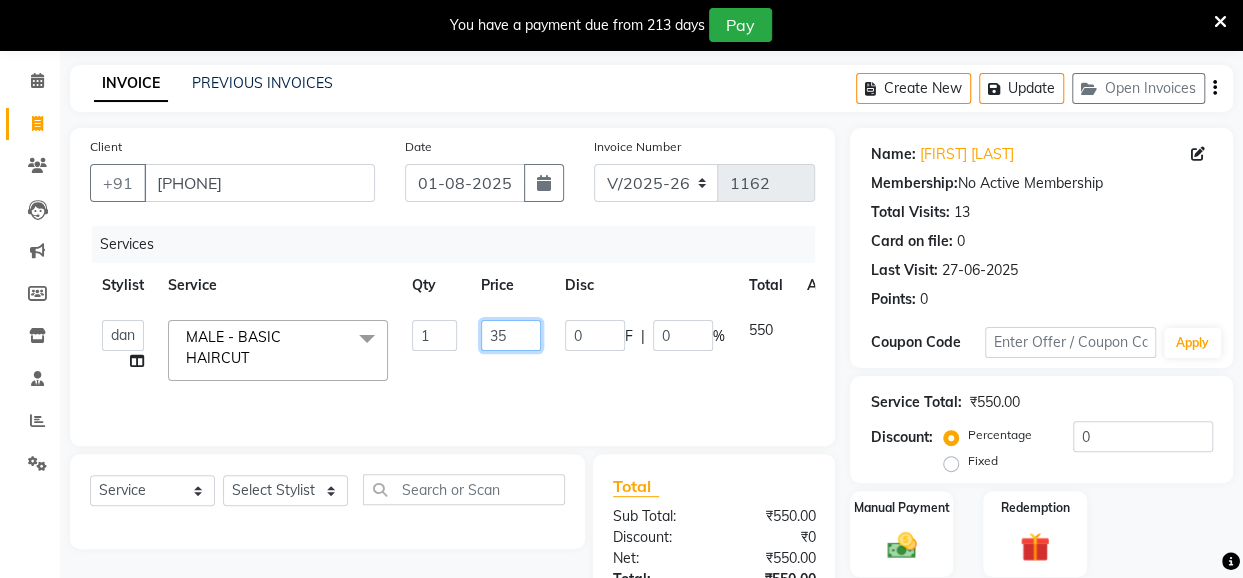 type on "350" 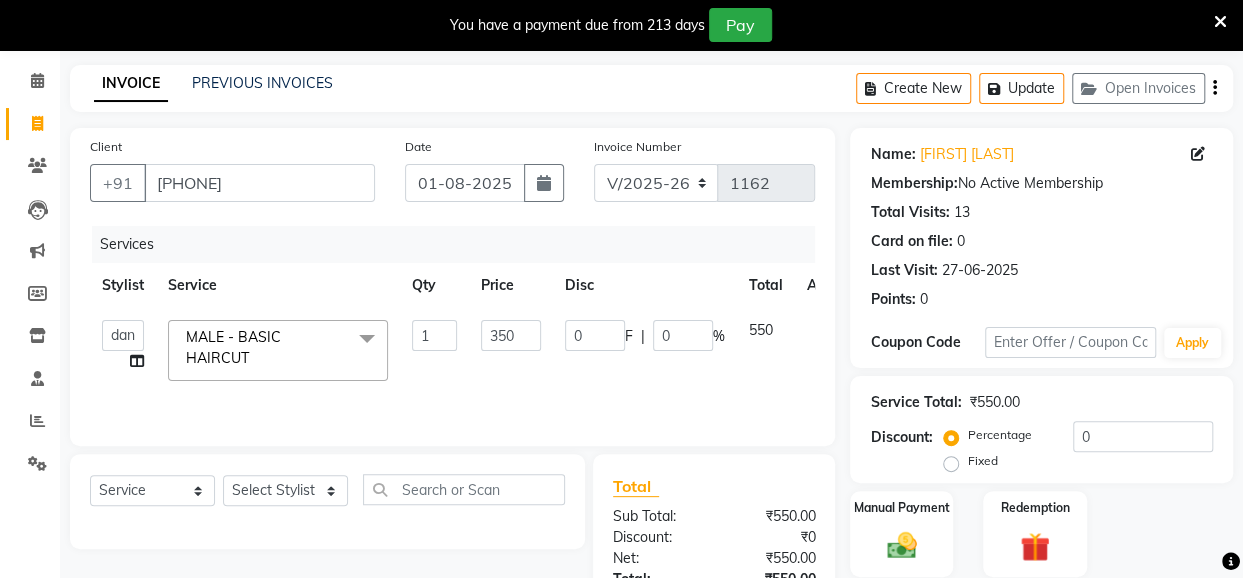 click on "Services Stylist Service Qty Price Disc Total Action  Anita Das   danish   Kumkum Pasi   Naseem Mansoori		   Nilam Bhanushali   Nizam Shaikh			   Raju   Reena Sawardekar			   Rita Pal			   Sabeena Shaikh   Sameer Balwar   Sangeeta Rajbhar   Seja Jaiswal   Shahib   Shaves Salmani			   Sneha  MALE - BASIC HAIRCUT  x Threading - EYEBROW Threading - UPPER LIP Threading - LOWER LIP Threading - CHIN Threading - FOREHEAD Threading - SIDE LOCK Threading - NOSE Threading - CHEEKS Threading - FULL FACE Back massage Neck threading Waxing (Regular Wax) - Female - FULL ARMS Waxing (Regular Wax) - Female - FULL LEGS Waxing (Regular Wax) - Female - UNDERARMS Waxing (Regular Wax) - Female - HALF ARM Waxing (Regular Wax) - Female - HALF LEG Waxing (Regular Wax) - Female - HALF BACK/FRONT Waxing (Regular Wax) - Female - BACK Waxing (Regular Wax) - Female - FRONT Waxing (Regular Wax) - Female - STOMACH Waxing (Regular Wax) - Female - BUTTOCKS Waxing (Regular Wax) - Female - BIKINI LINE Waxing (Regular Wax) - Female - BRAZILIAN" 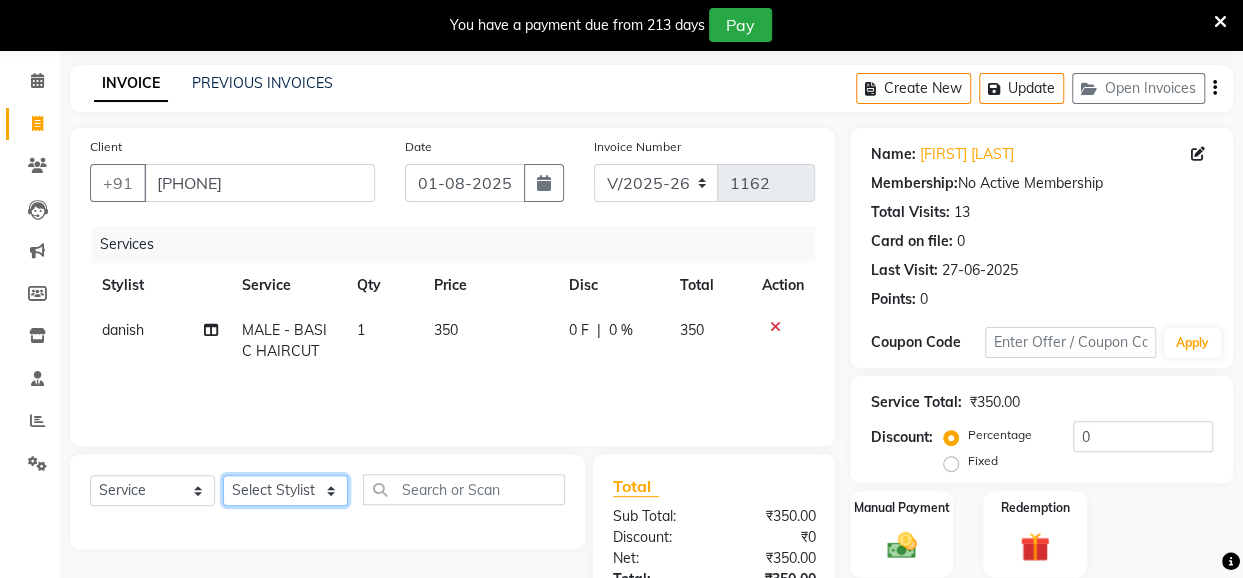 click on "Select Stylist Anita Das danish Kumkum Pasi Naseem Mansoori		 Nilam Bhanushali Nizam Shaikh			 Raju Reena Sawardekar			 Rita Pal			 Sabeena Shaikh Sameer Balwar Sangeeta Rajbhar Seja Jaiswal Shahib Shaves Salmani			 Sneha" 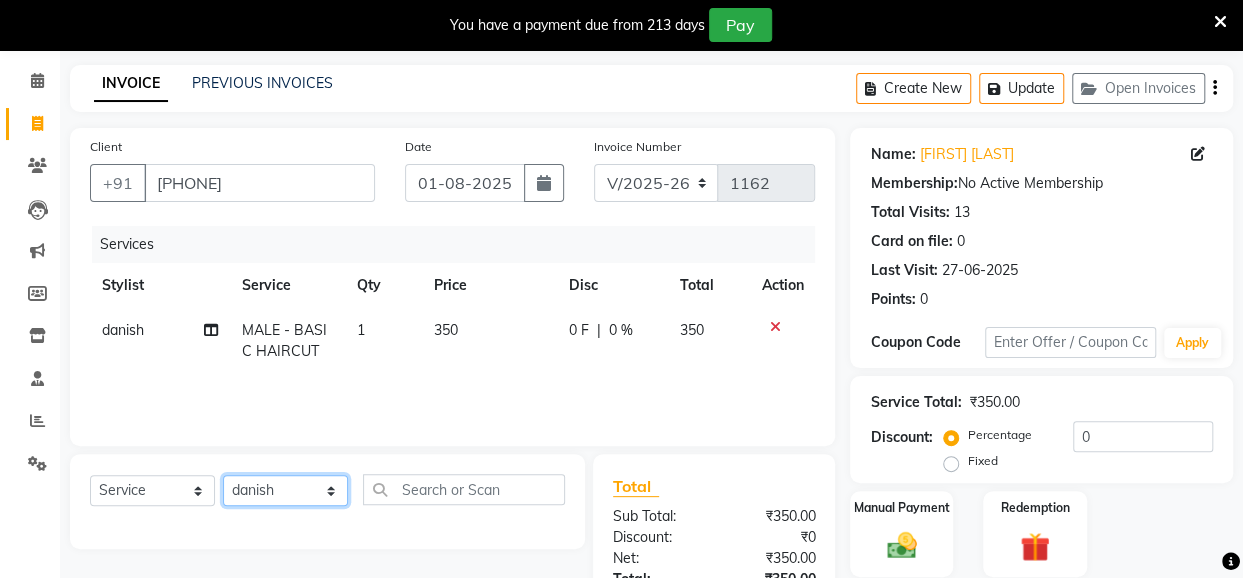 click on "Select Stylist Anita Das danish Kumkum Pasi Naseem Mansoori		 Nilam Bhanushali Nizam Shaikh			 Raju Reena Sawardekar			 Rita Pal			 Sabeena Shaikh Sameer Balwar Sangeeta Rajbhar Seja Jaiswal Shahib Shaves Salmani			 Sneha" 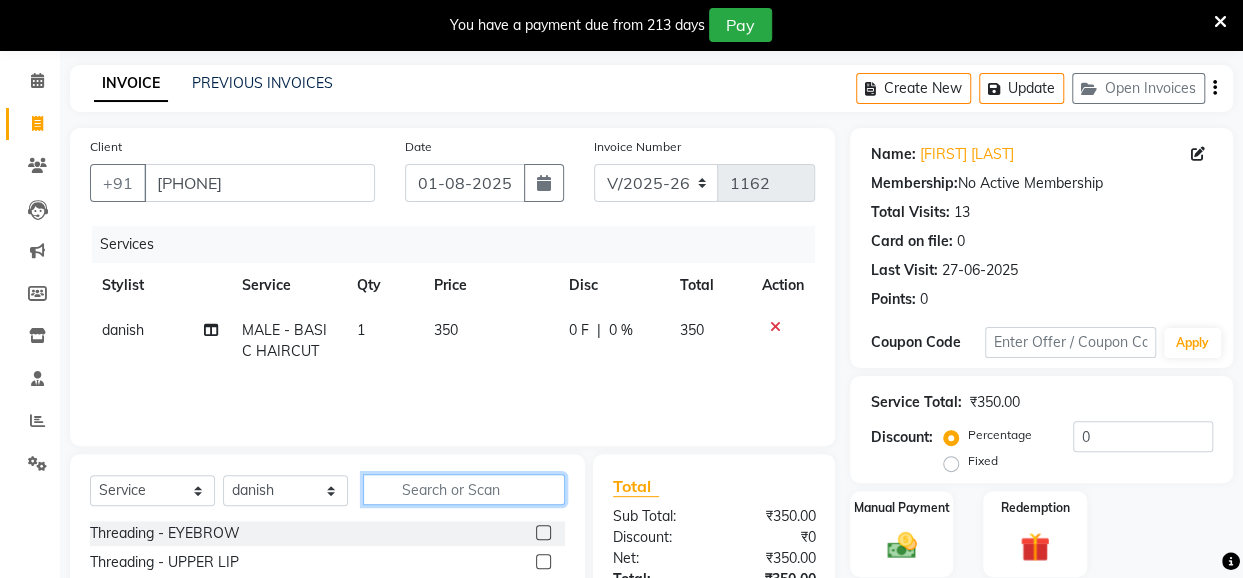 click 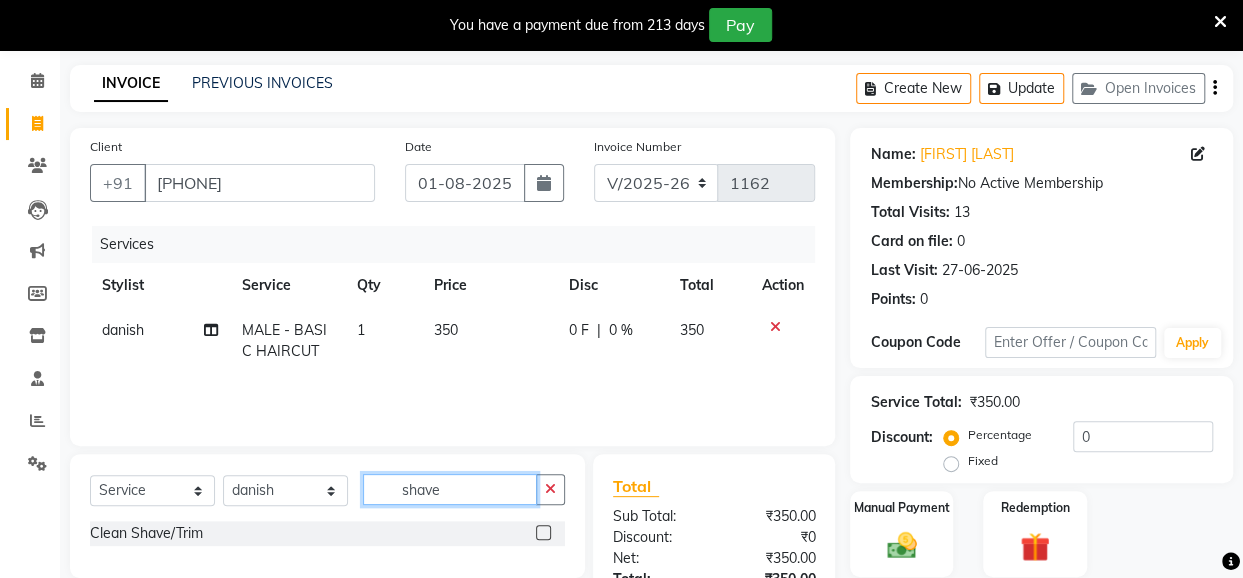 type on "shave" 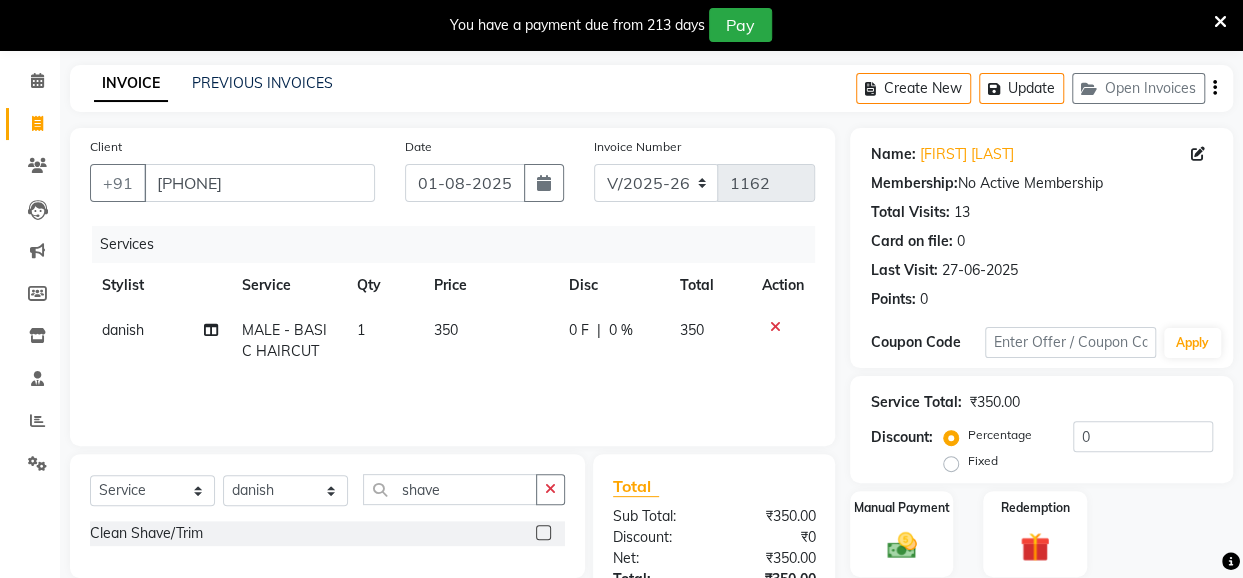 click 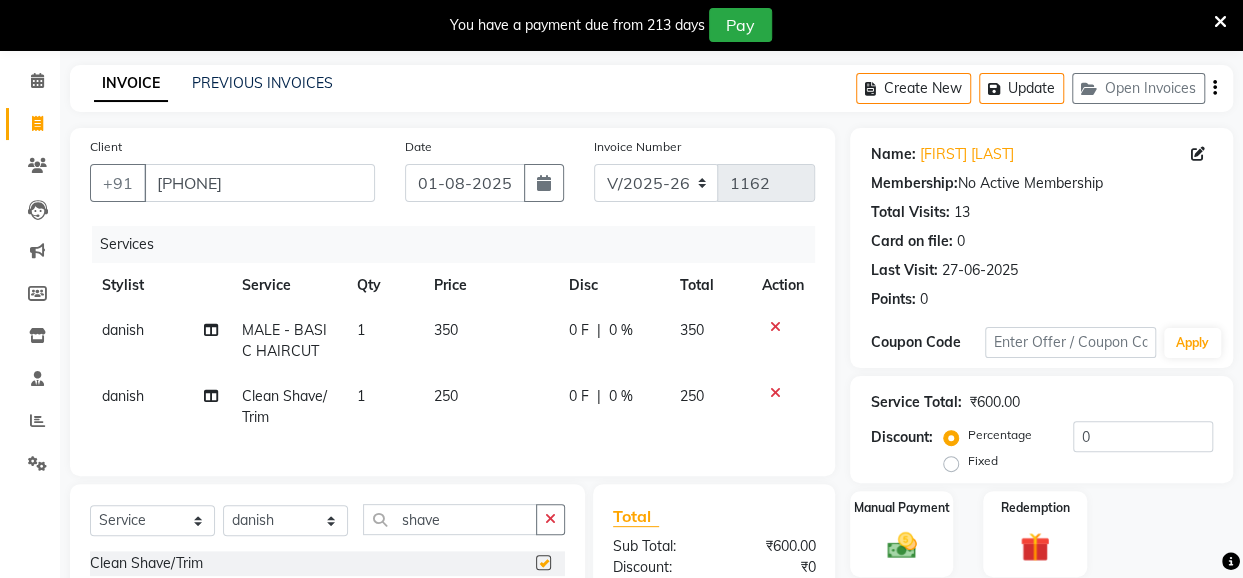 checkbox on "false" 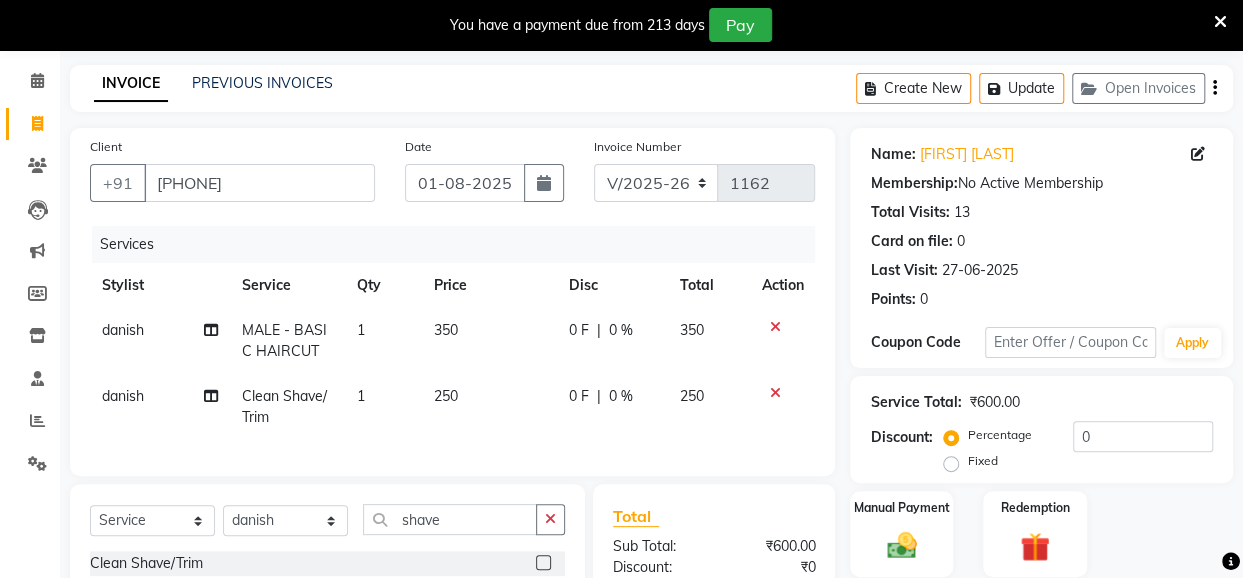 click on "250" 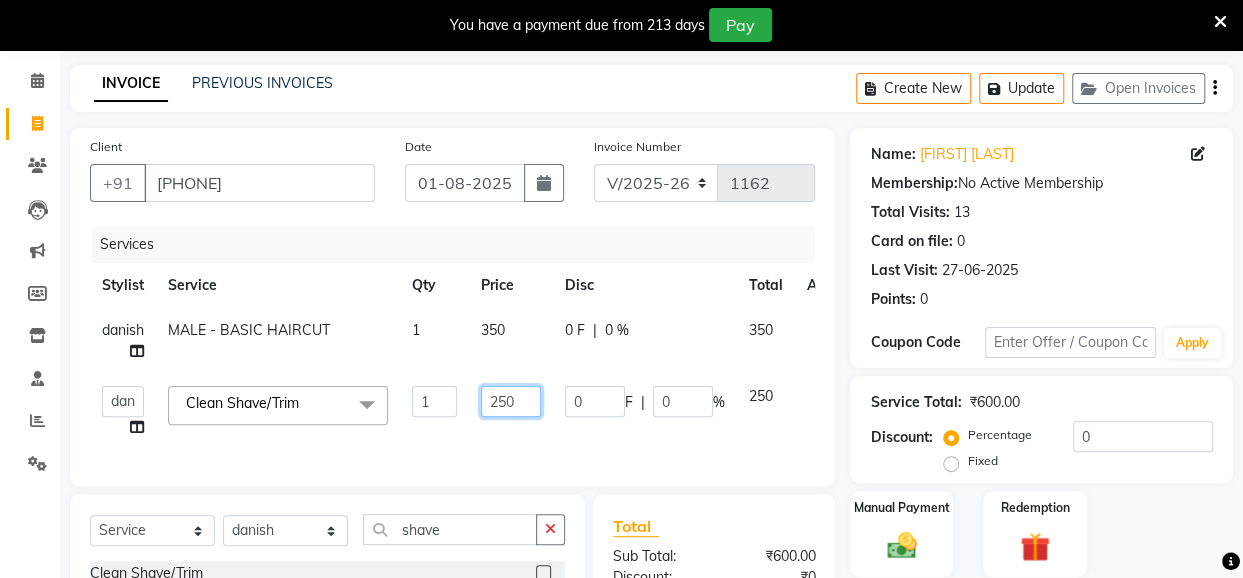 drag, startPoint x: 523, startPoint y: 406, endPoint x: 478, endPoint y: 399, distance: 45.54119 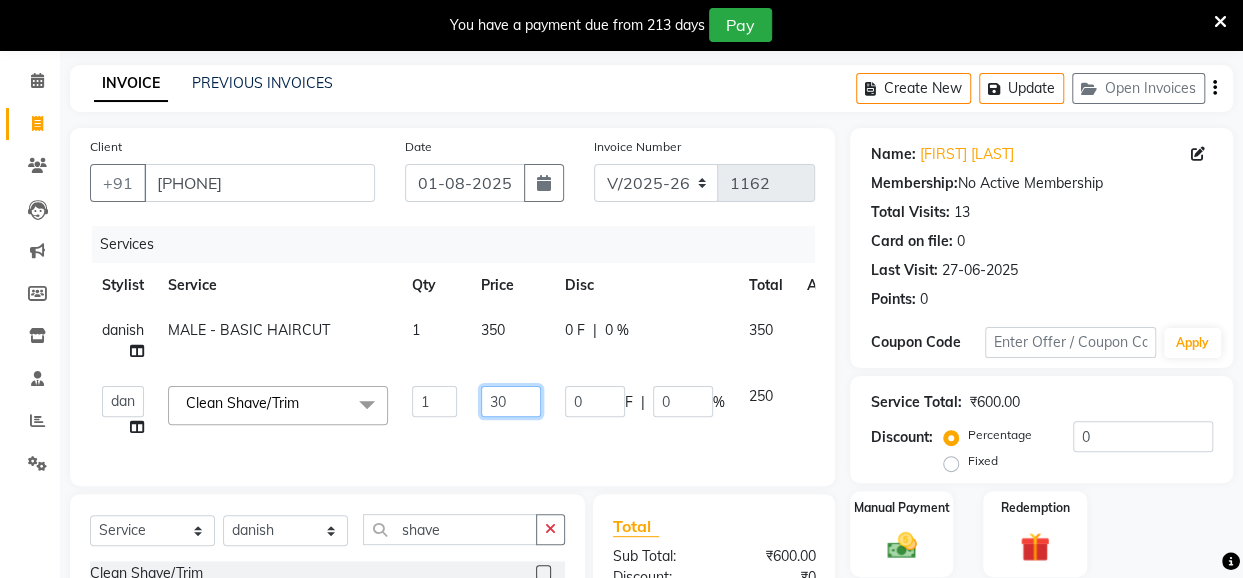 type on "300" 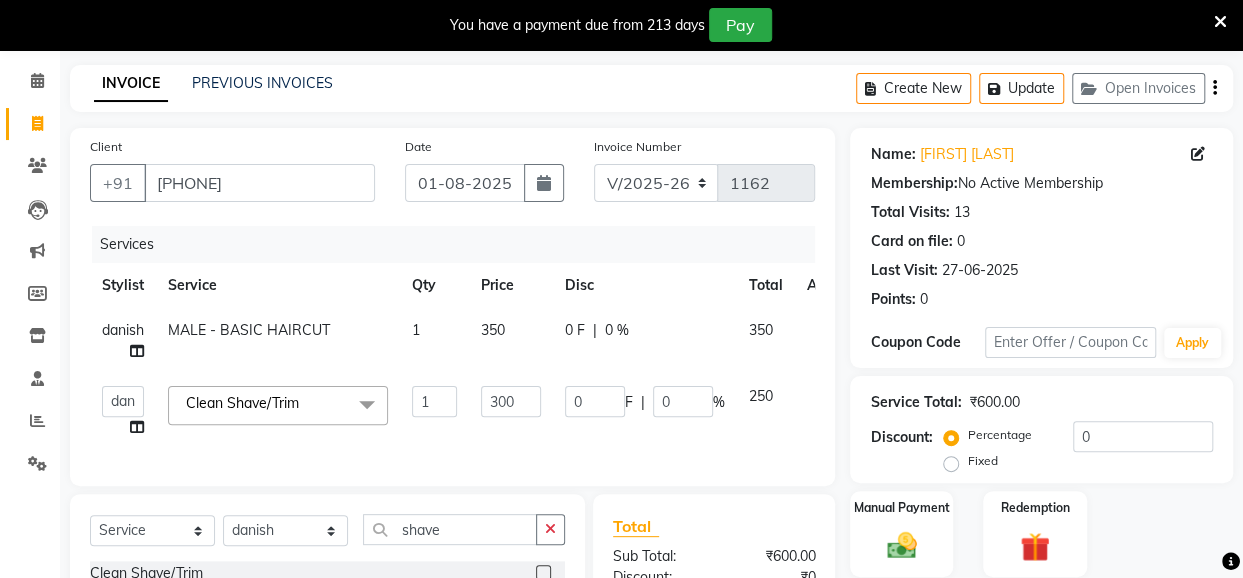 click on "300" 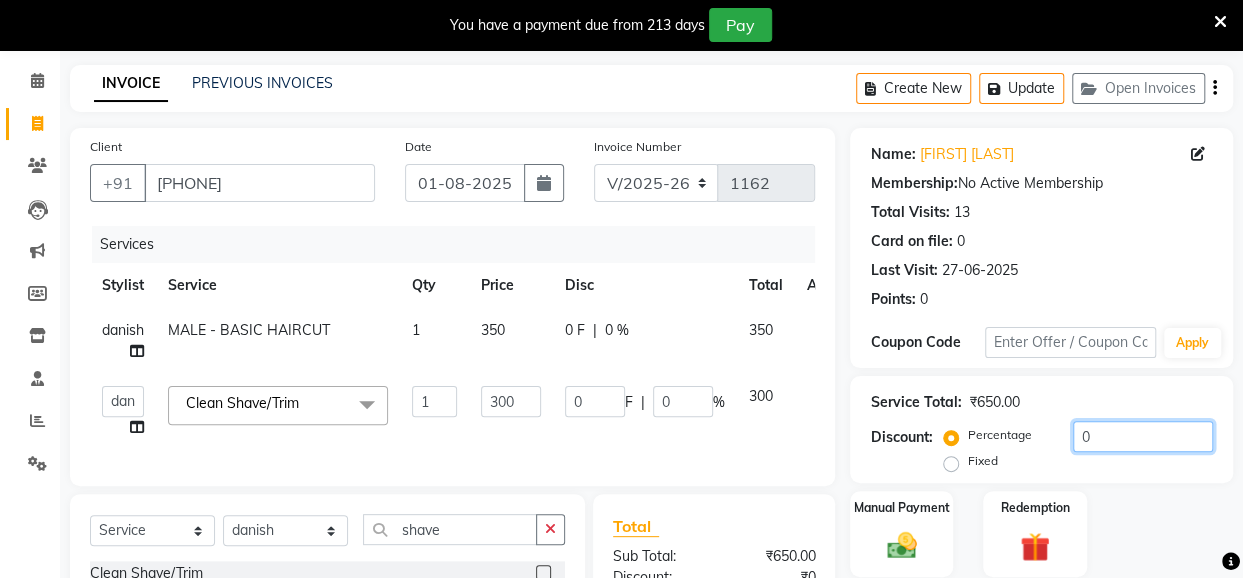 drag, startPoint x: 1114, startPoint y: 435, endPoint x: 1066, endPoint y: 435, distance: 48 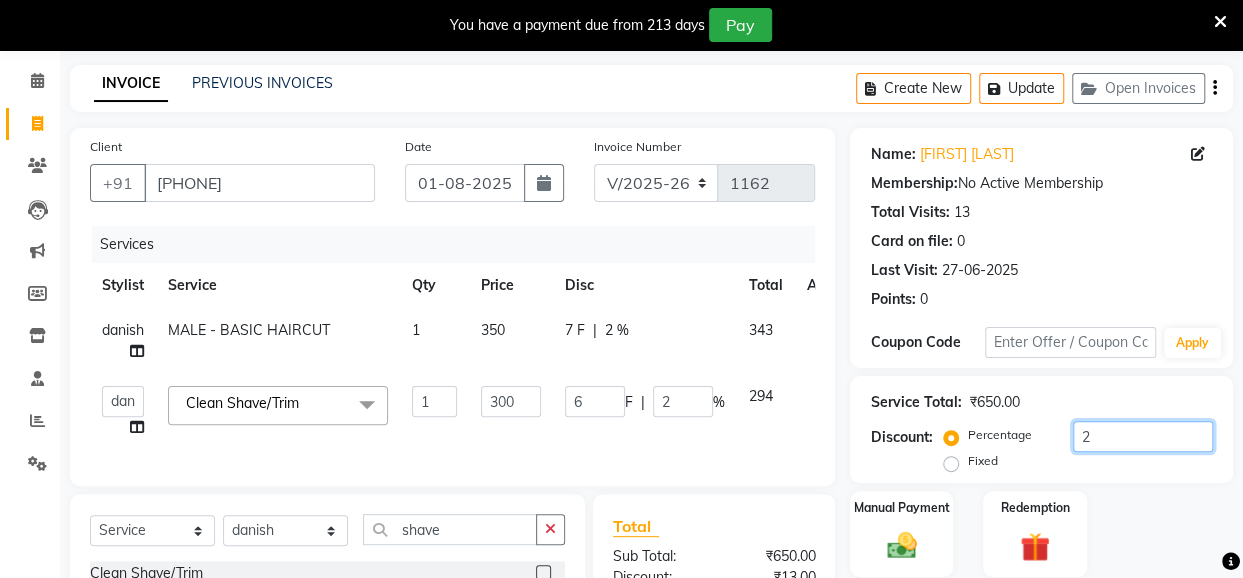 type on "24" 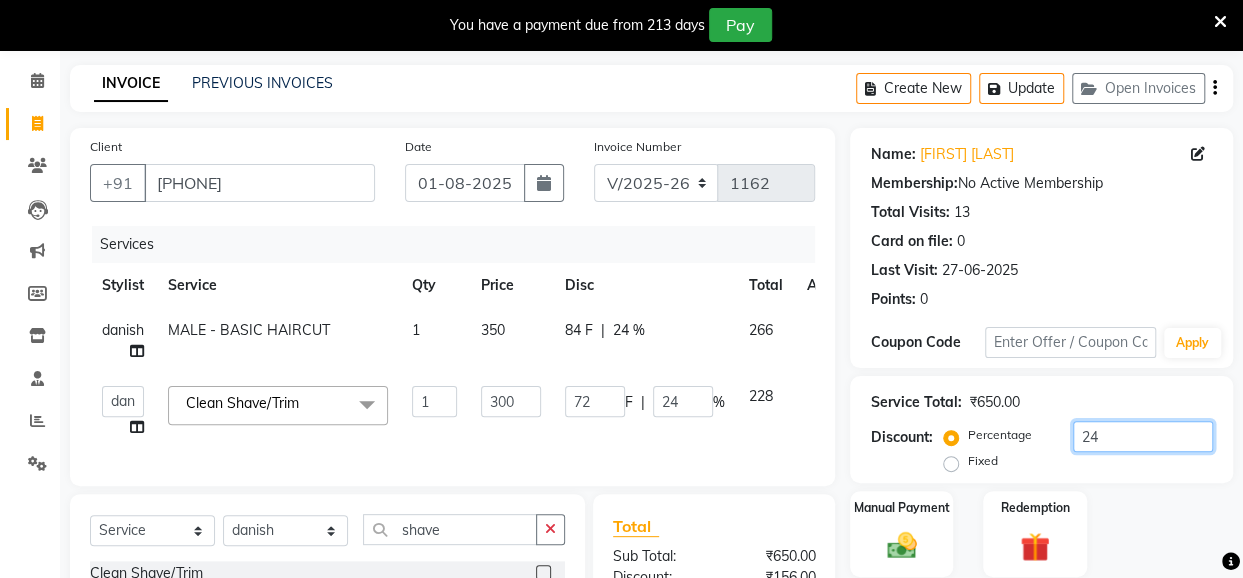 type on "100" 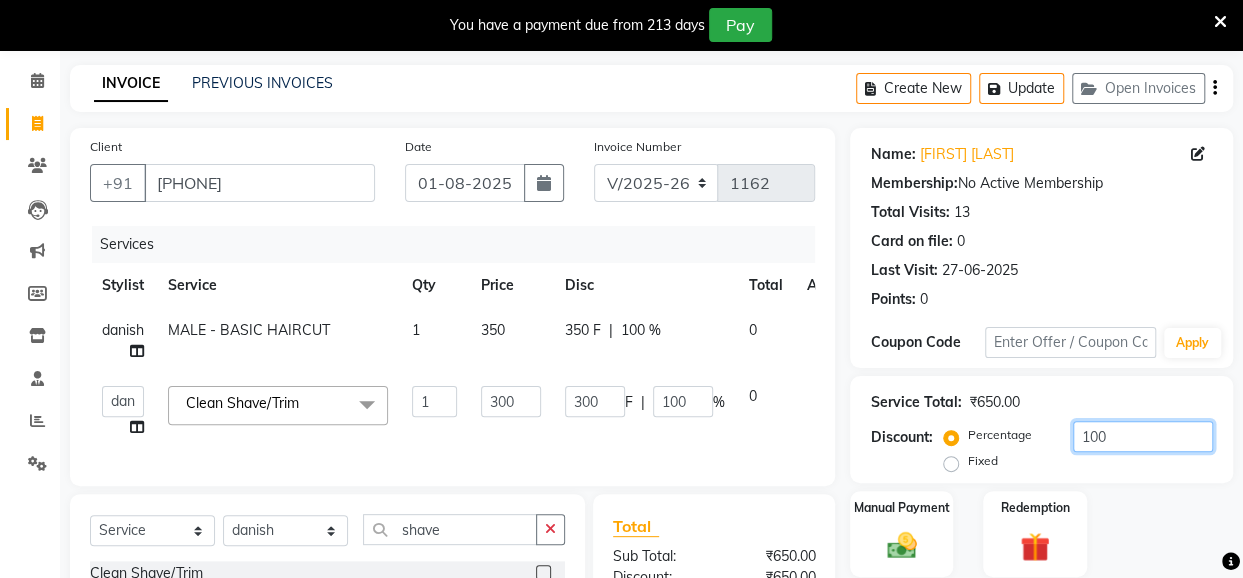 type on "10" 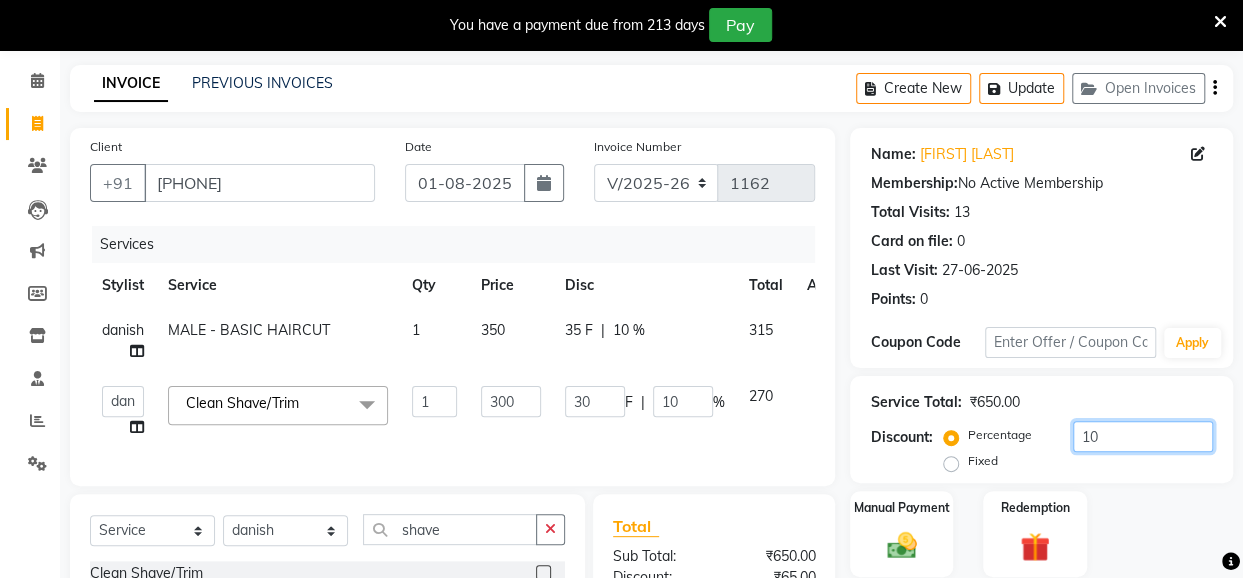 type on "1" 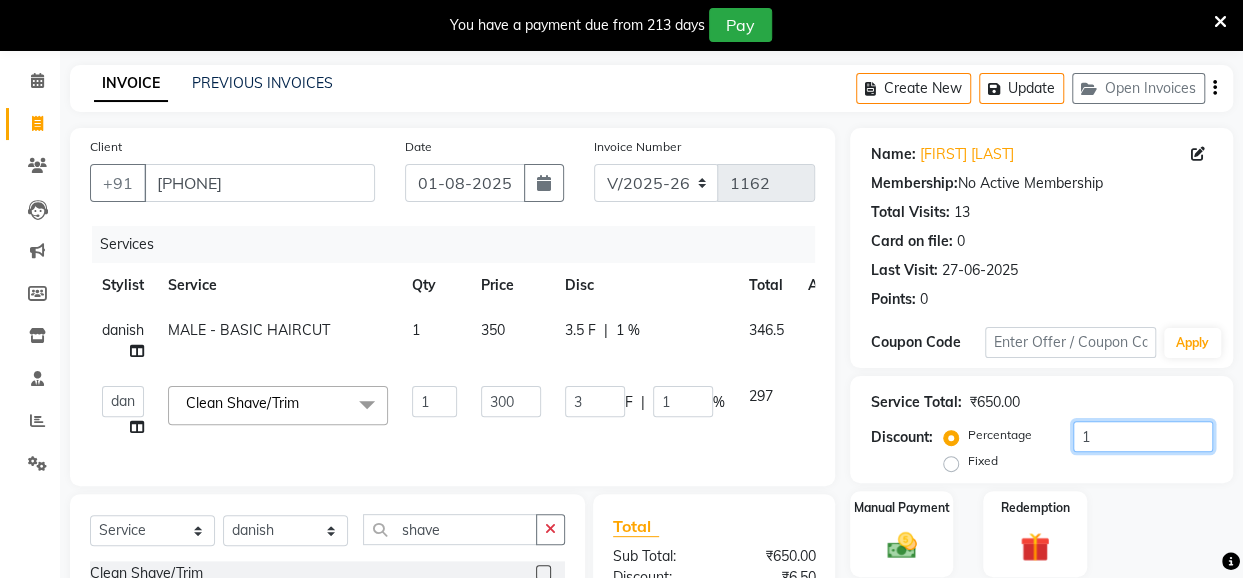 type 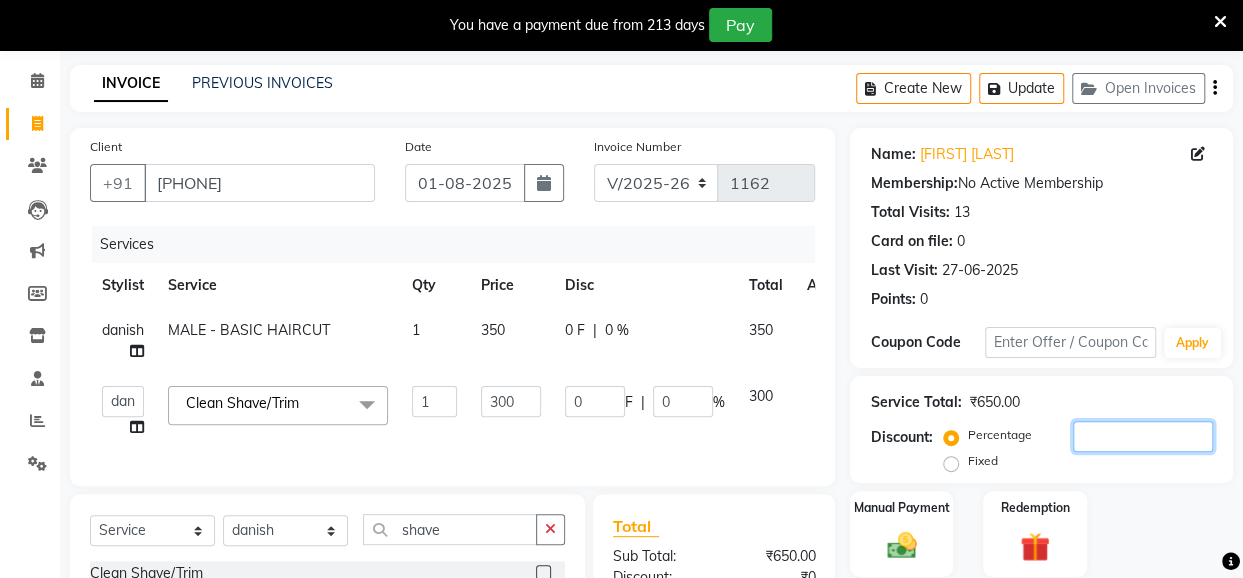 type on "2" 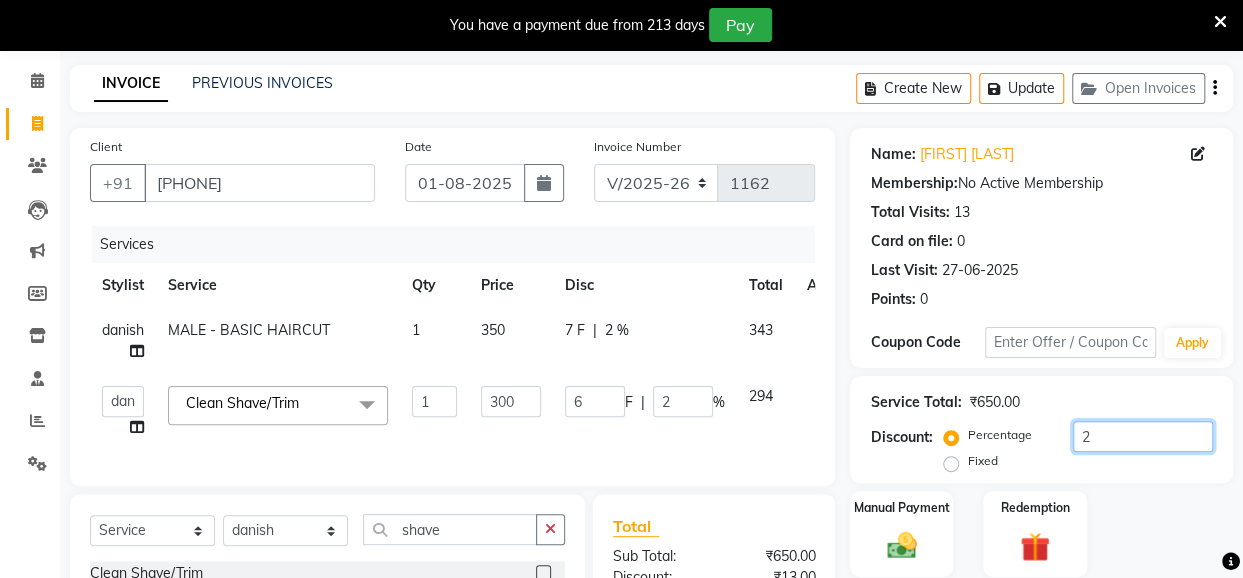 type on "20" 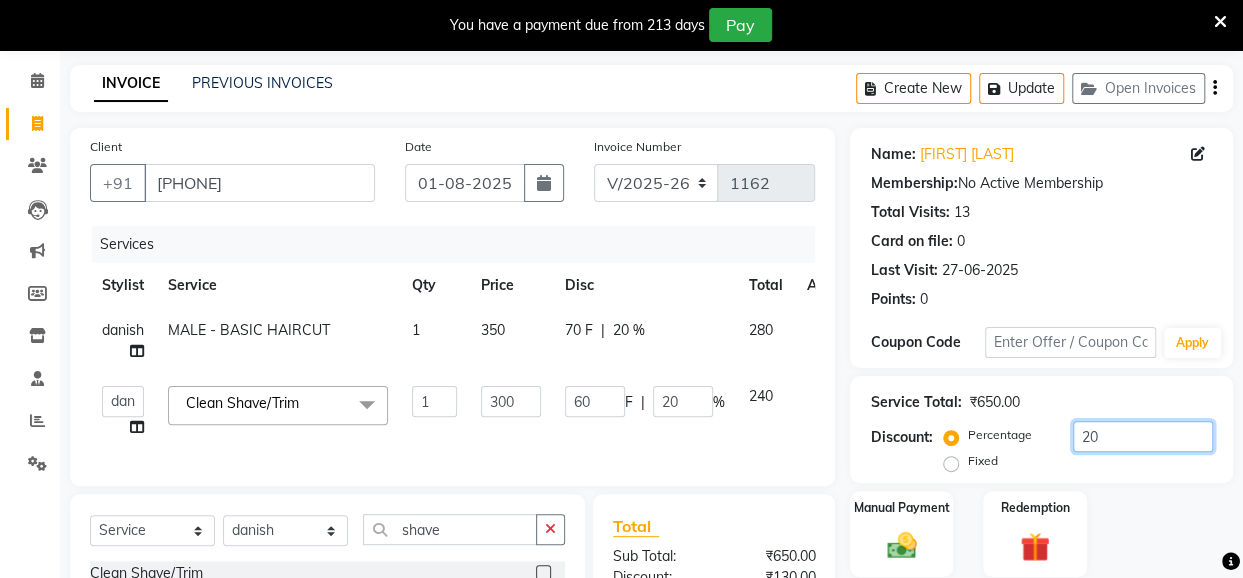 type on "20" 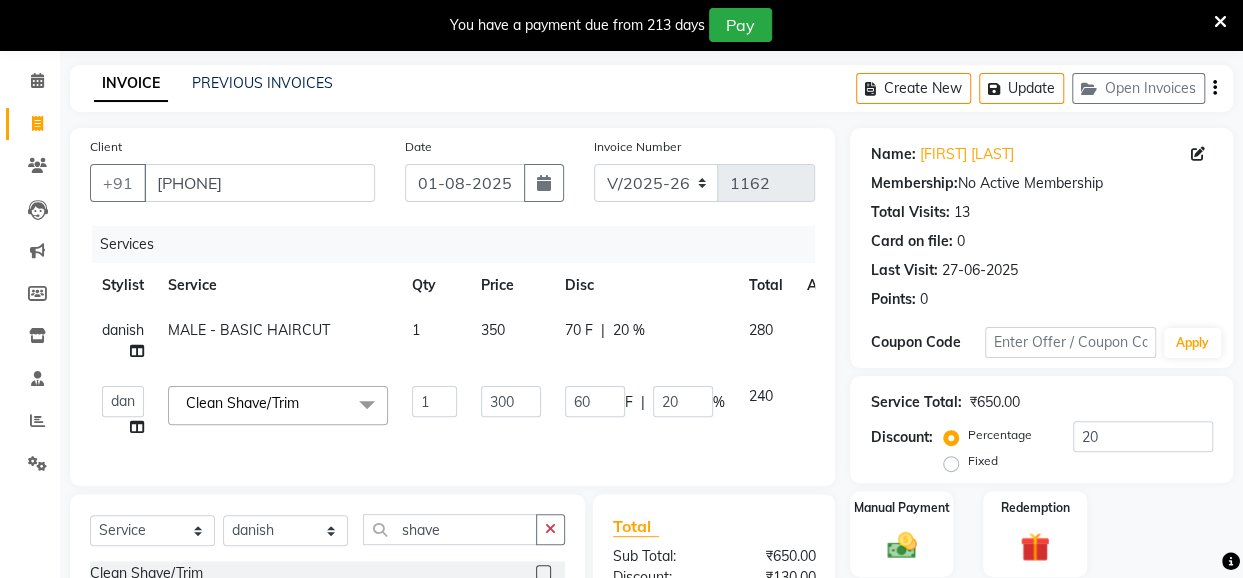 click on "60 F | 20 %" 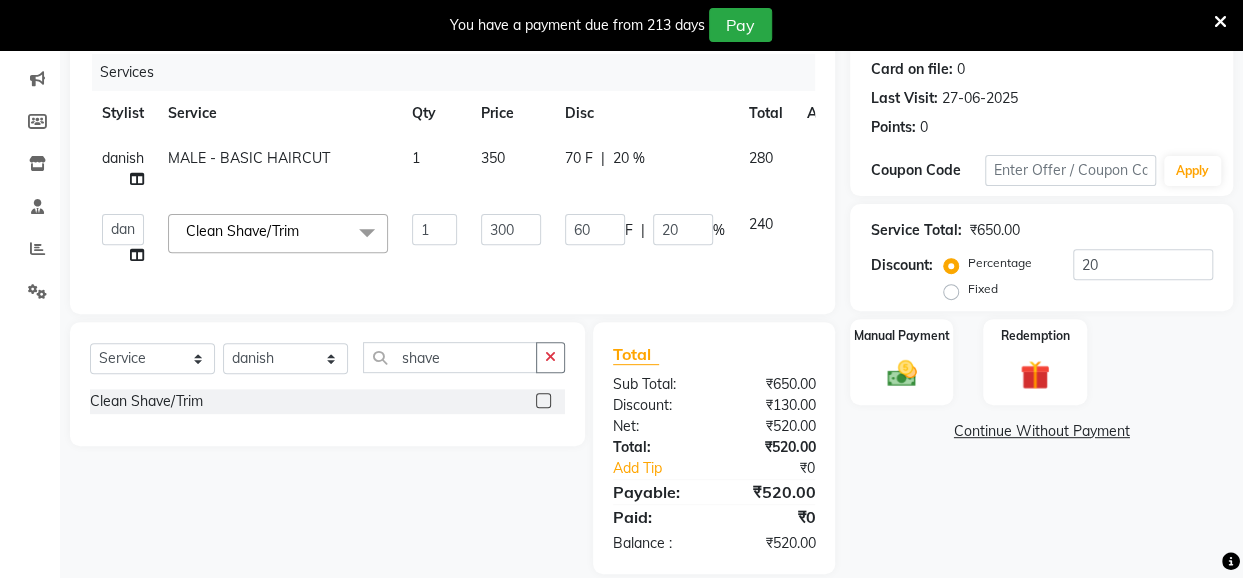 scroll, scrollTop: 283, scrollLeft: 0, axis: vertical 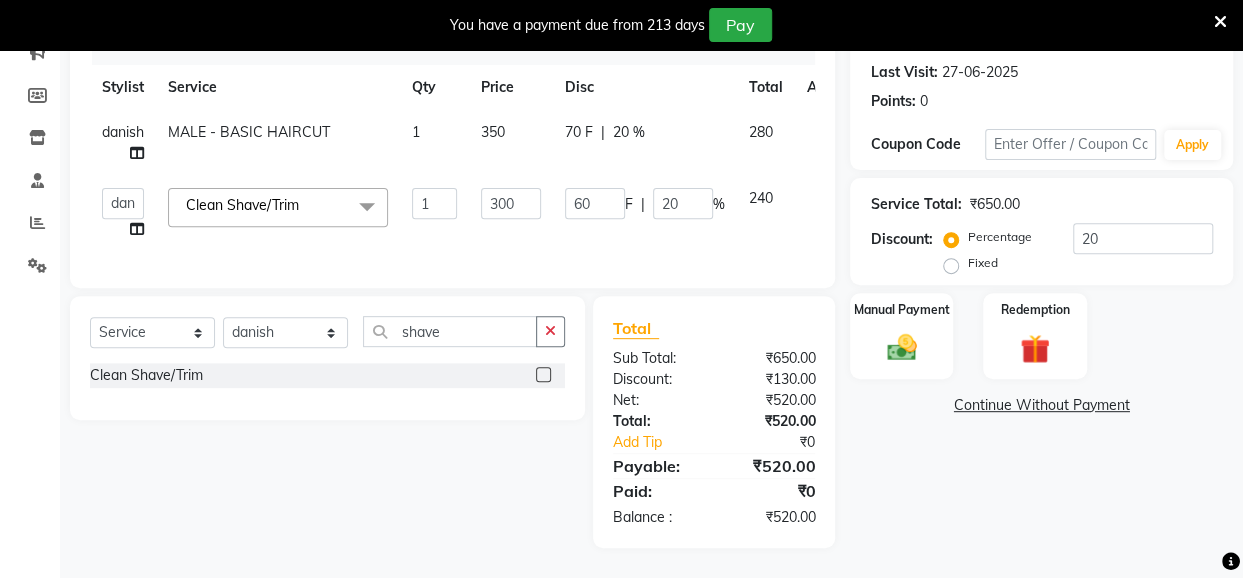 click on "60 F | 20 %" 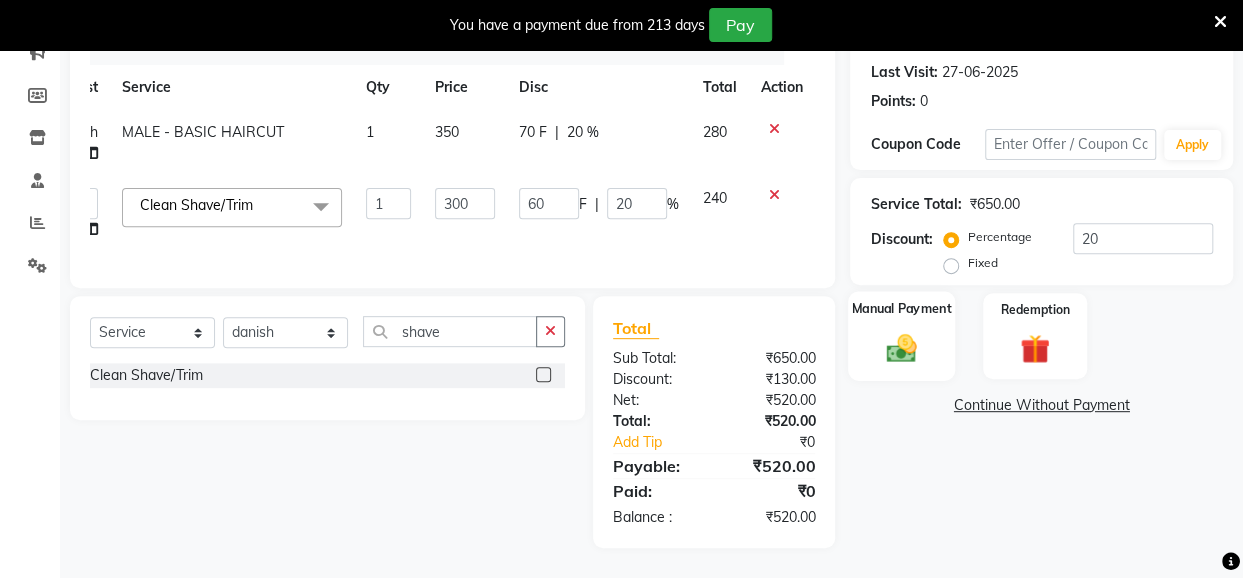 click on "Manual Payment" 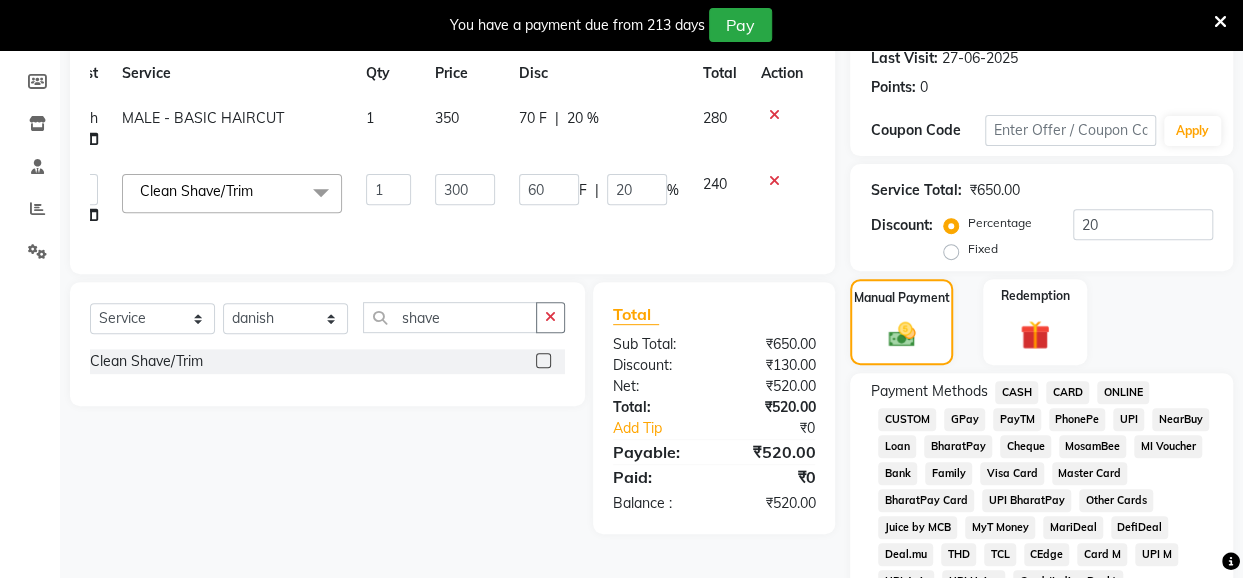 click on "UPI" 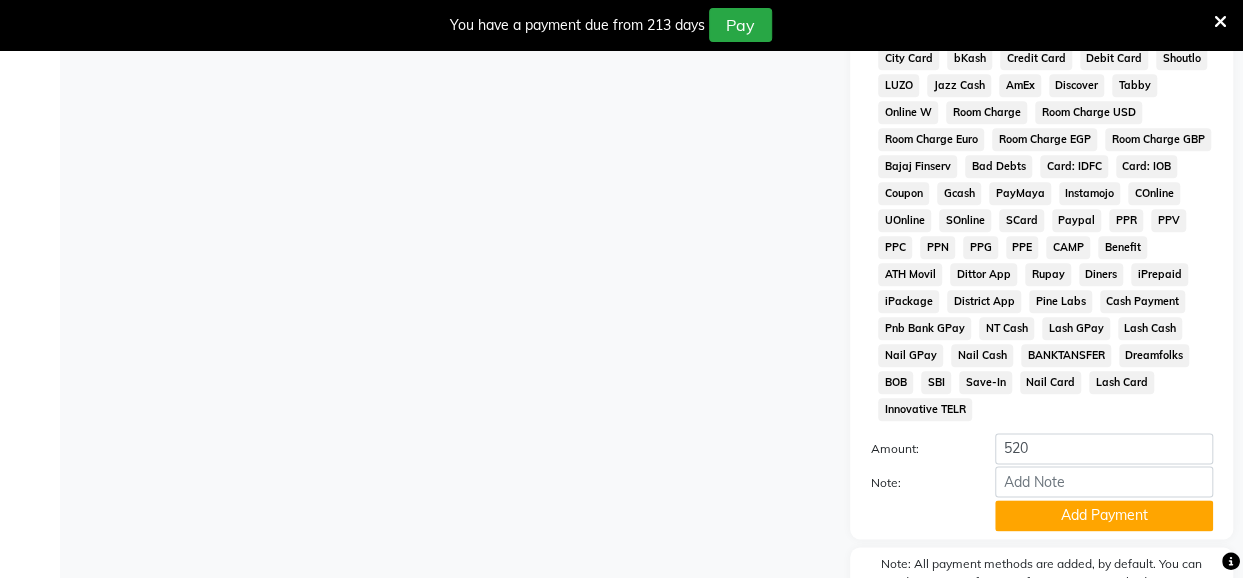 scroll, scrollTop: 1014, scrollLeft: 0, axis: vertical 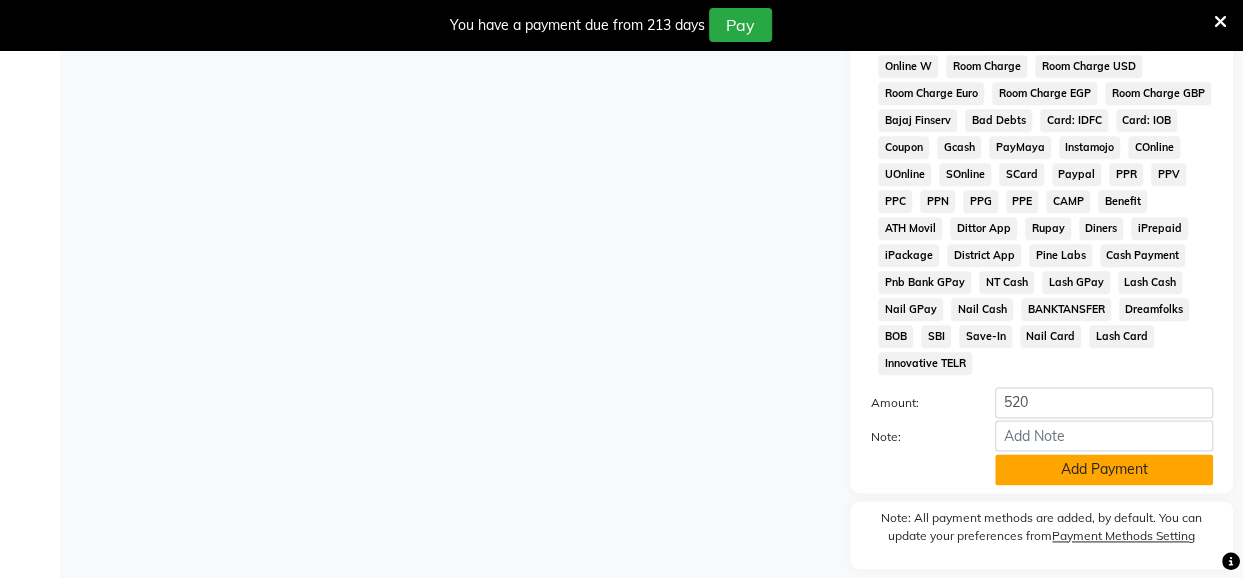 click on "Add Payment" 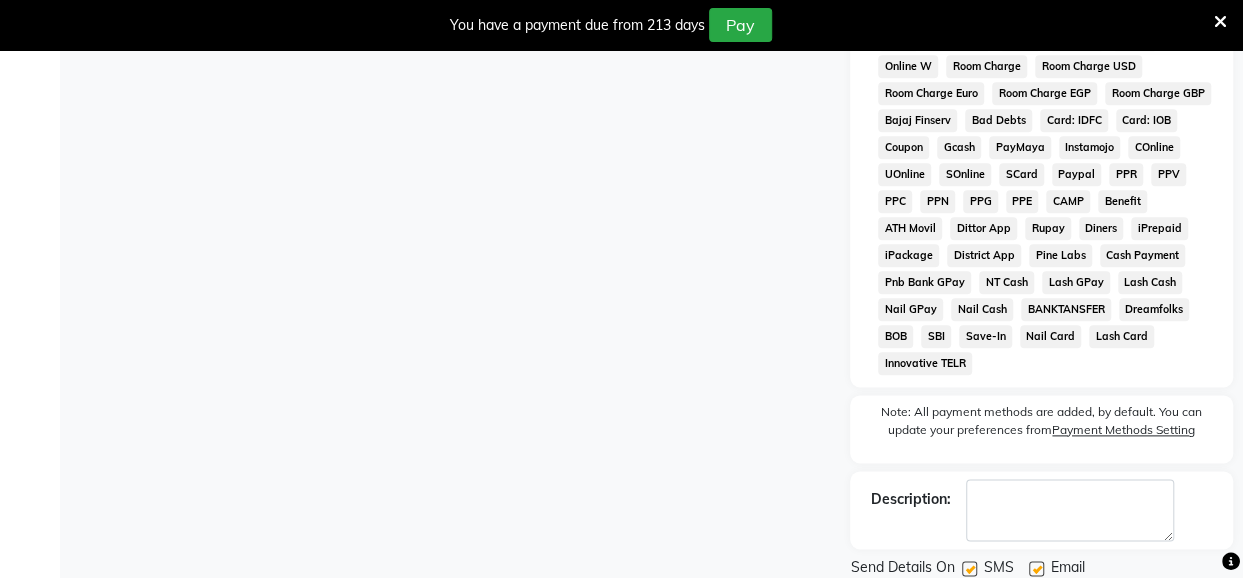 scroll, scrollTop: 1088, scrollLeft: 0, axis: vertical 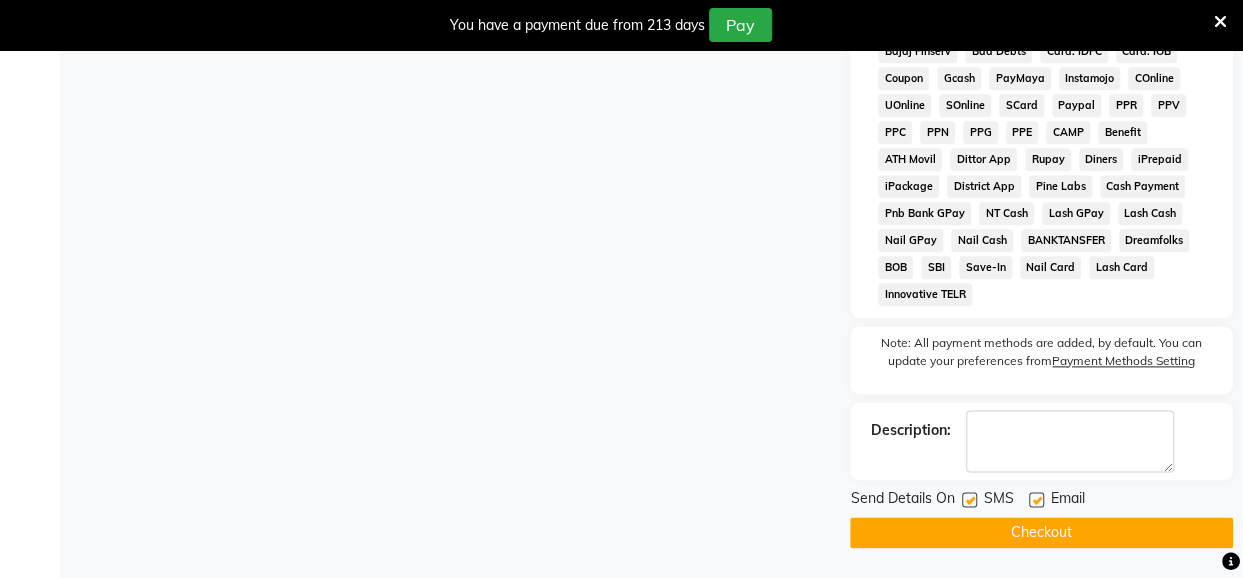 click on "SMS" 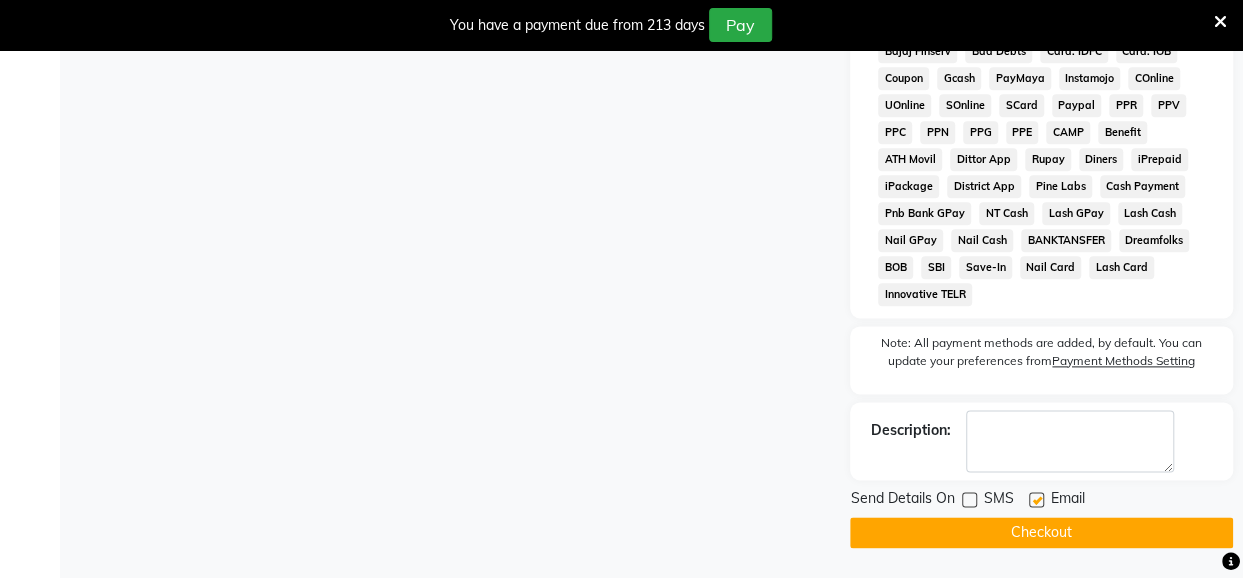 click 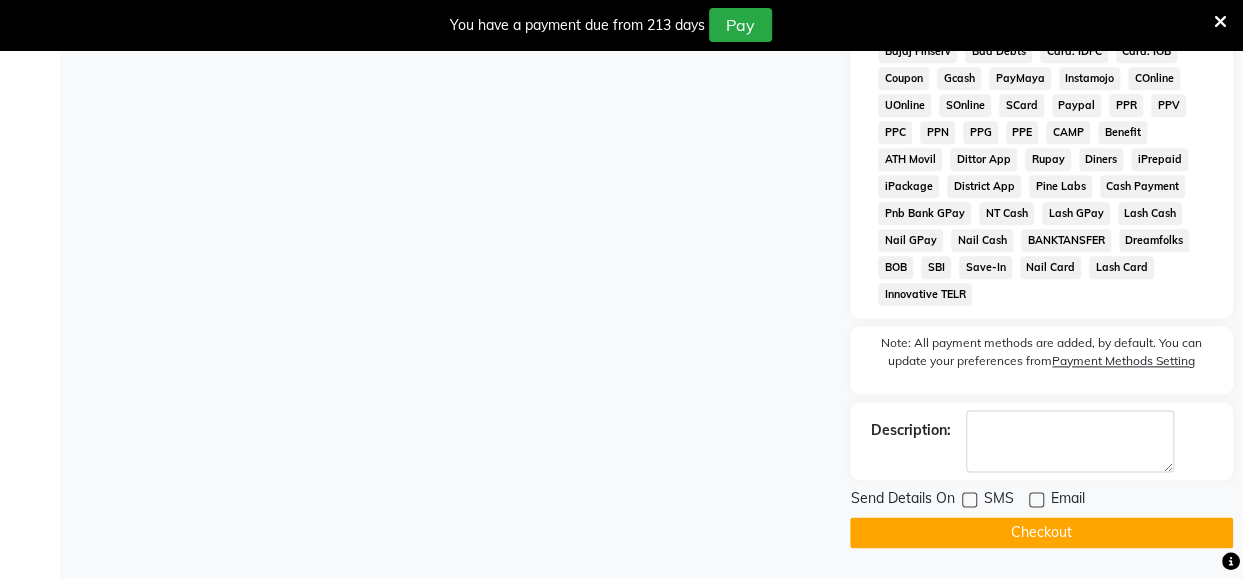 click on "Checkout" 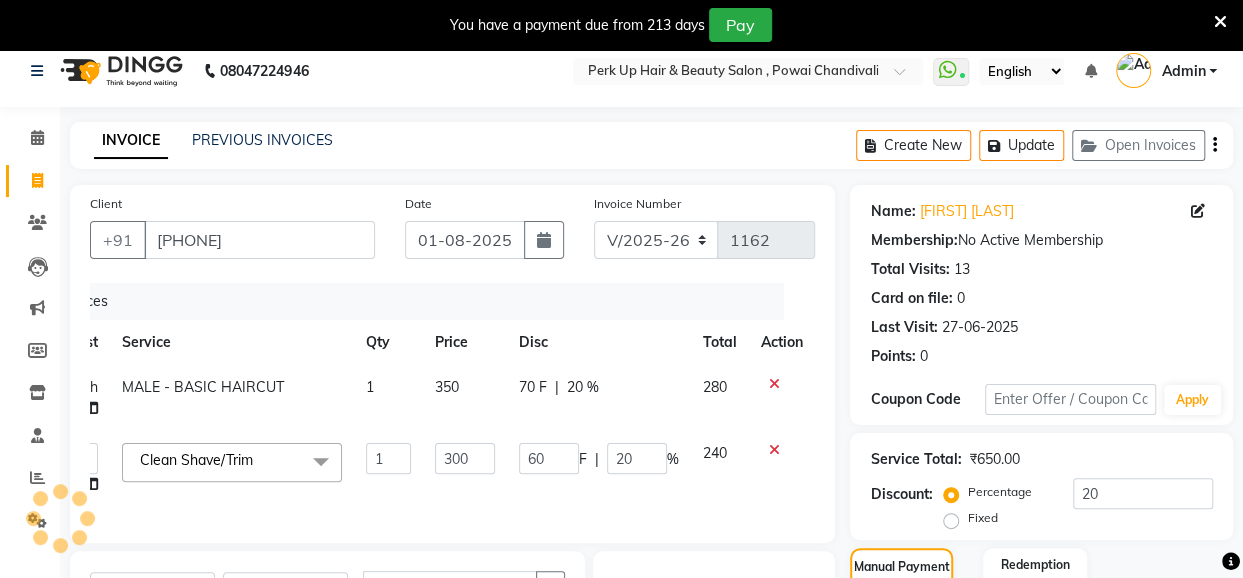 scroll, scrollTop: 0, scrollLeft: 0, axis: both 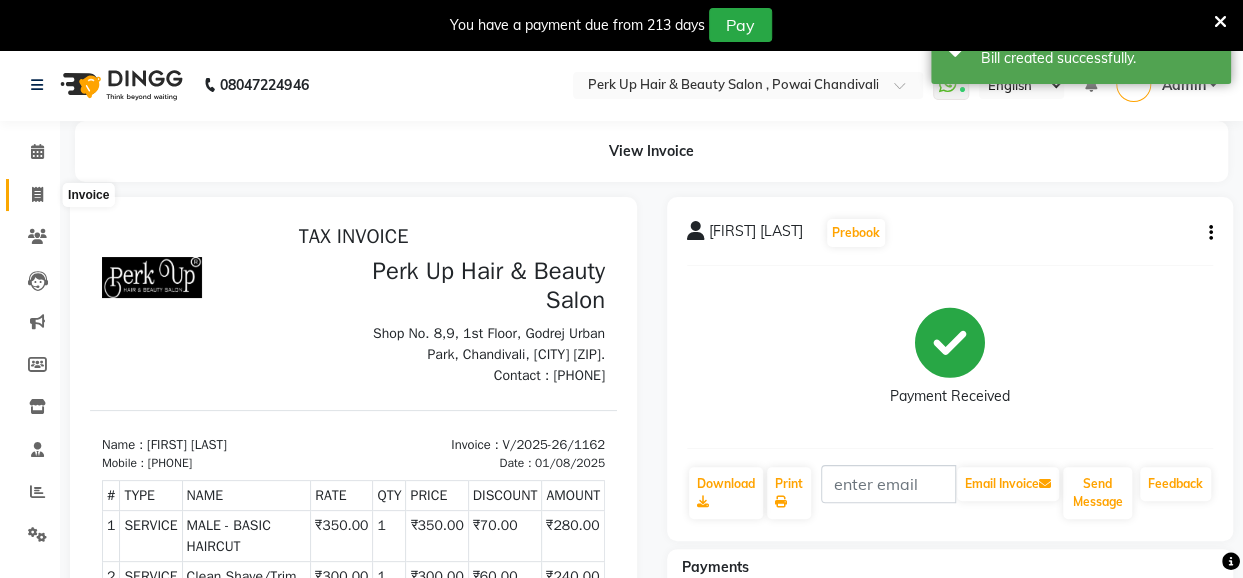 drag, startPoint x: 39, startPoint y: 196, endPoint x: 46, endPoint y: 205, distance: 11.401754 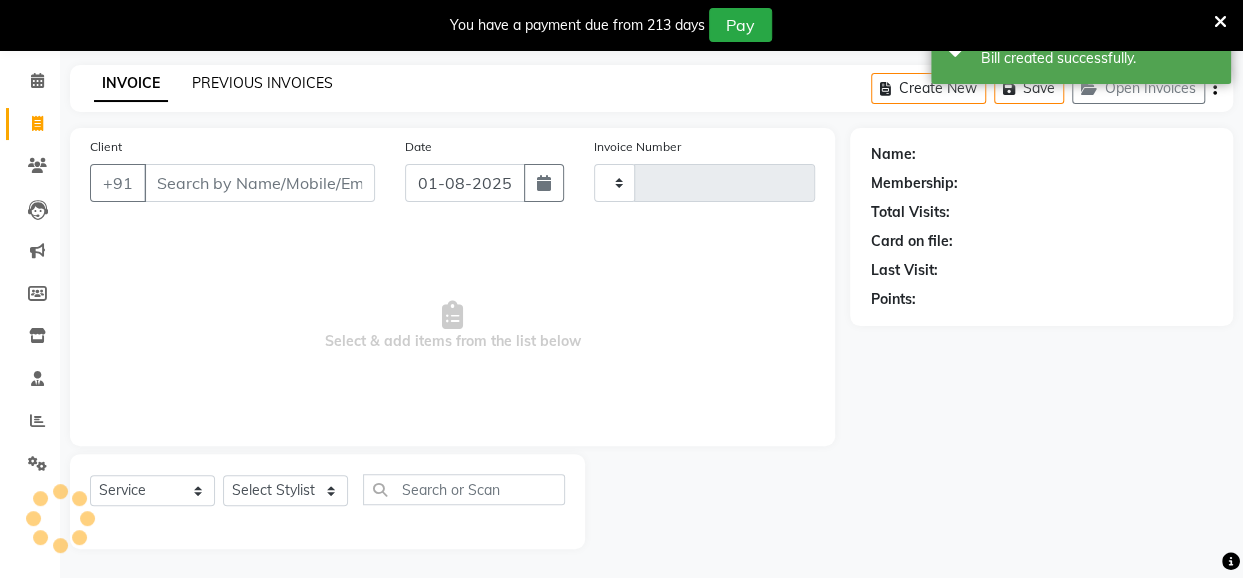type on "1163" 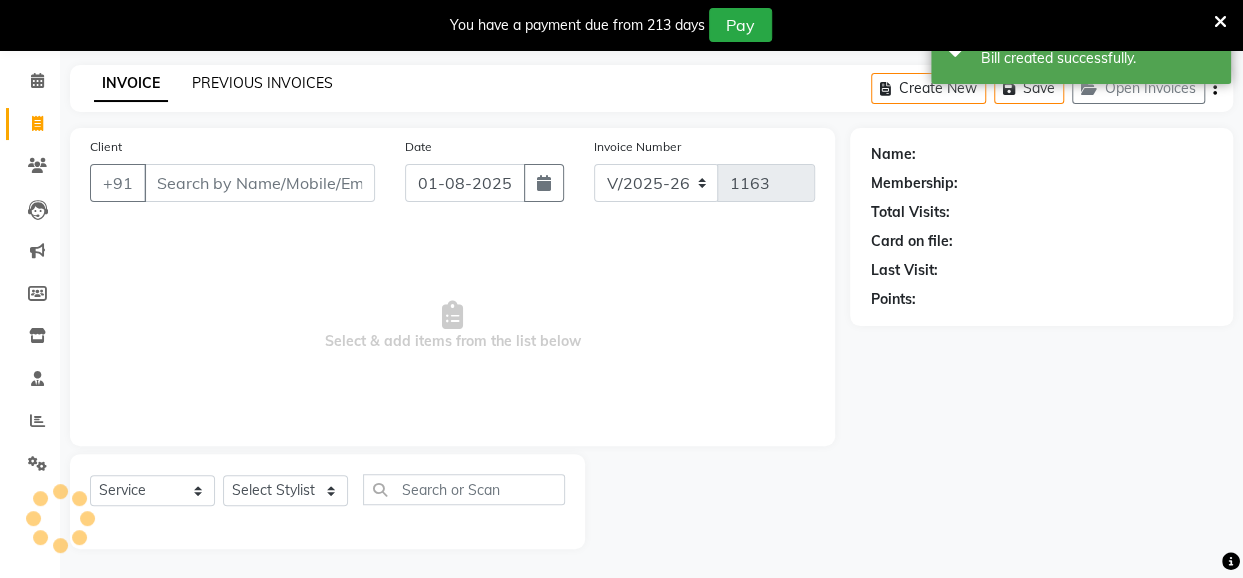 click on "PREVIOUS INVOICES" 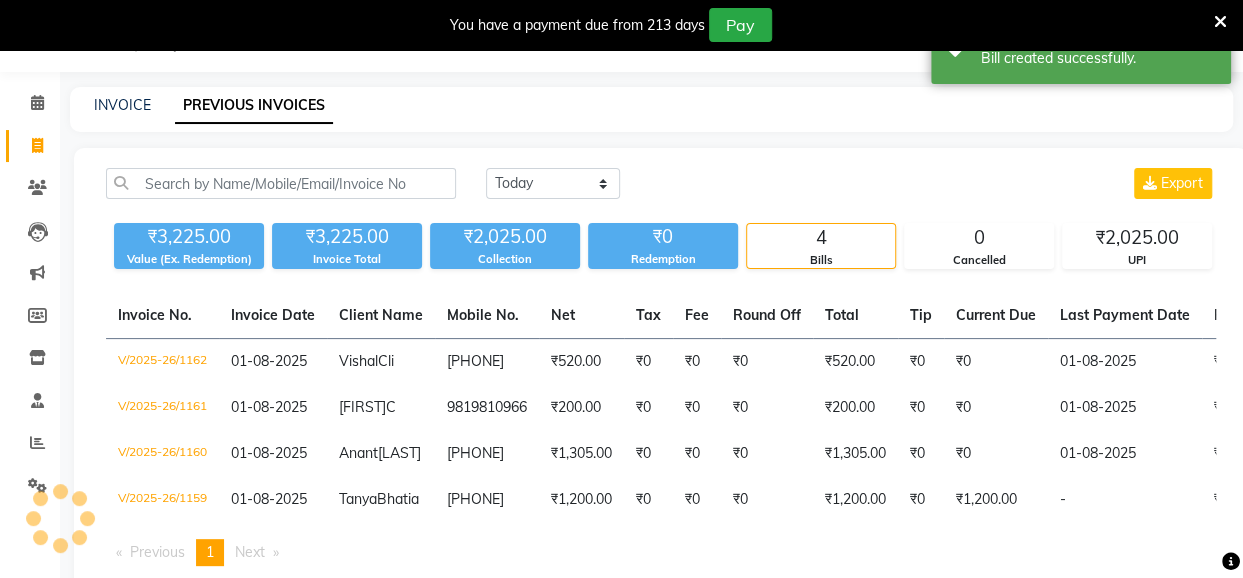 scroll, scrollTop: 71, scrollLeft: 0, axis: vertical 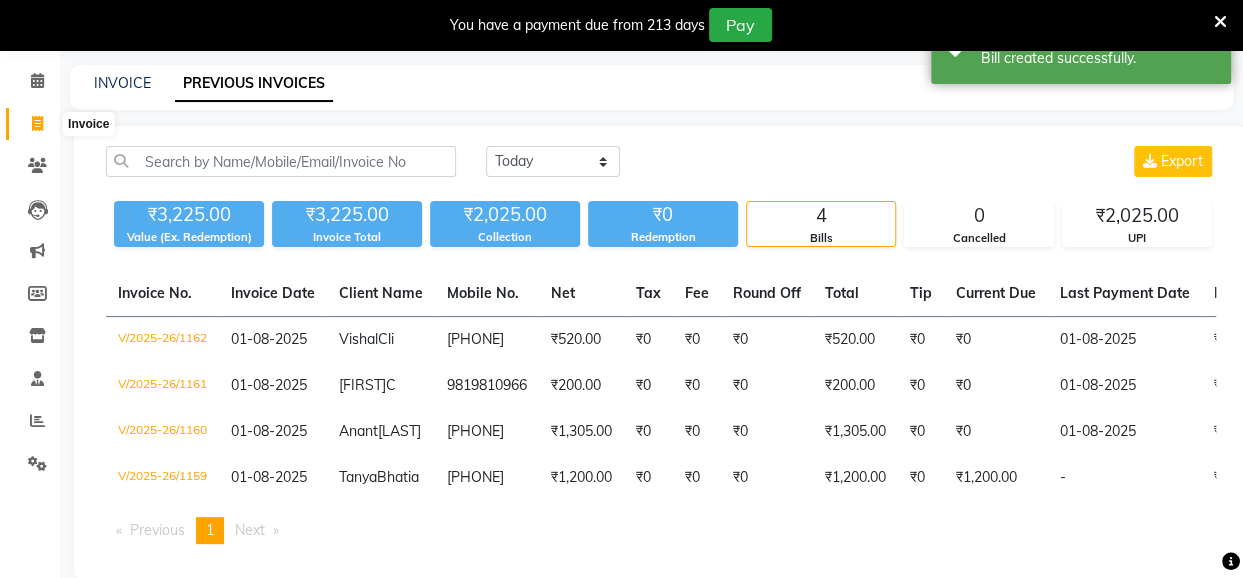 click 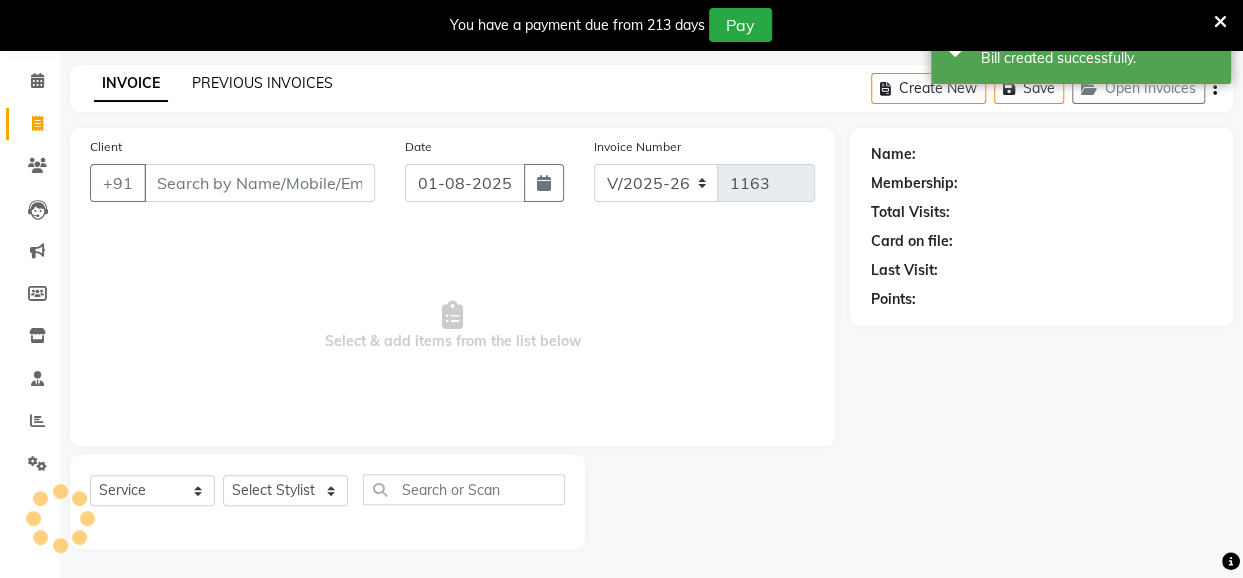 click on "PREVIOUS INVOICES" 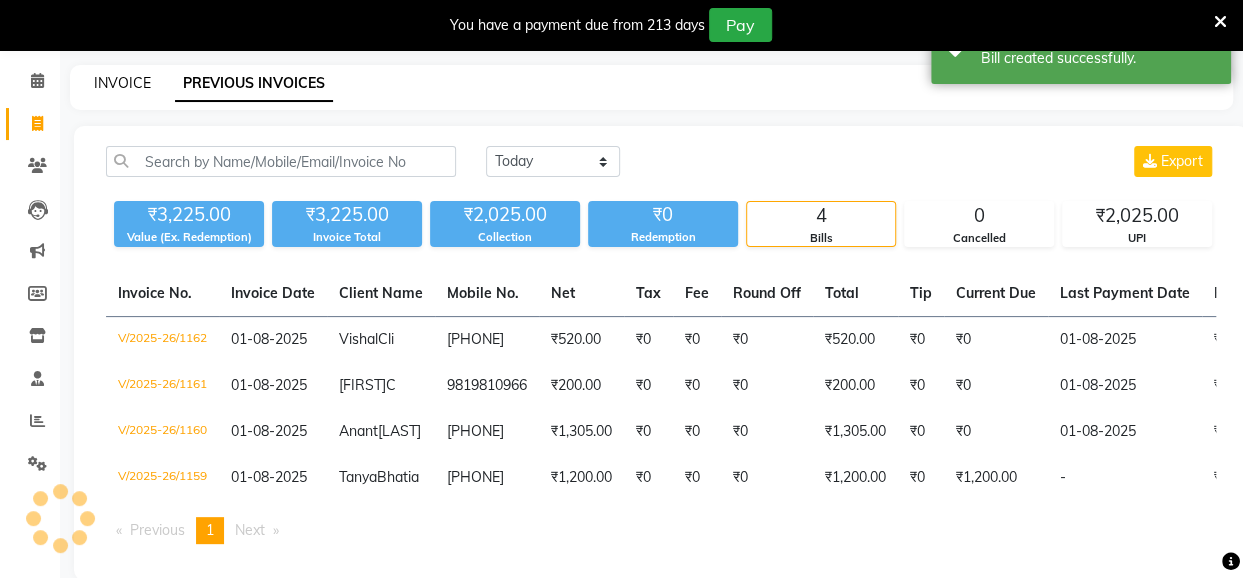 click on "INVOICE" 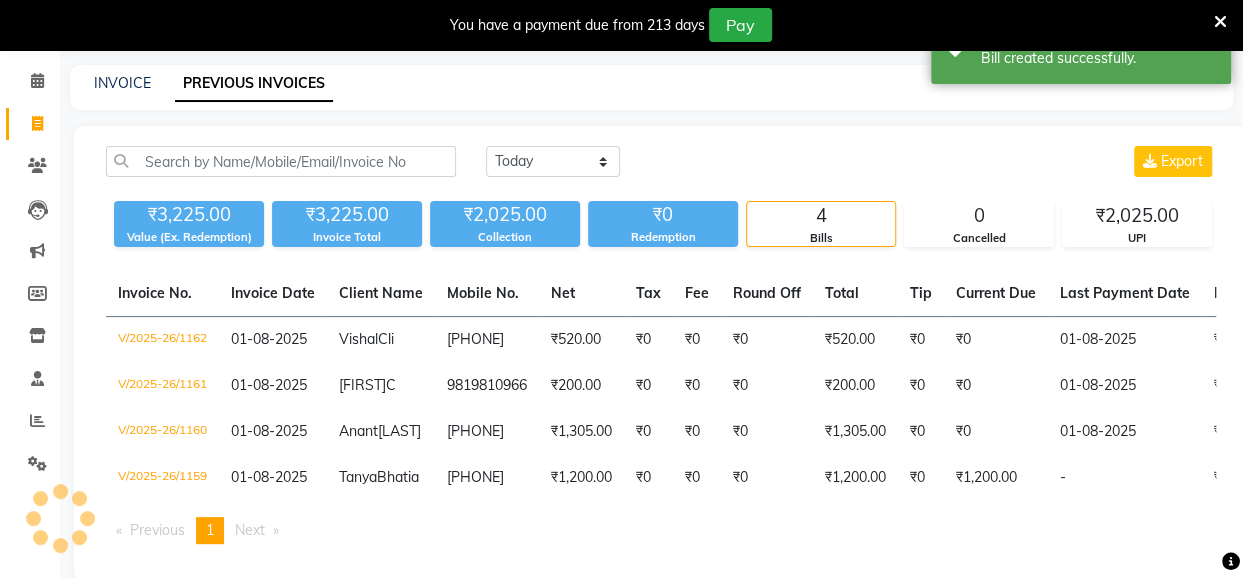 select on "5131" 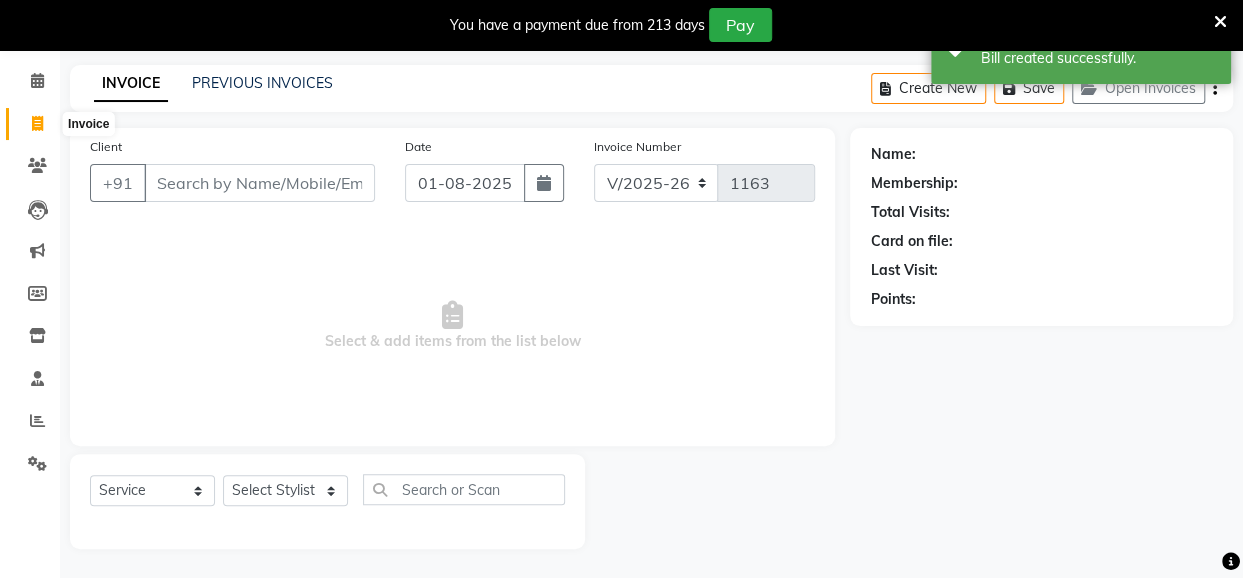 click 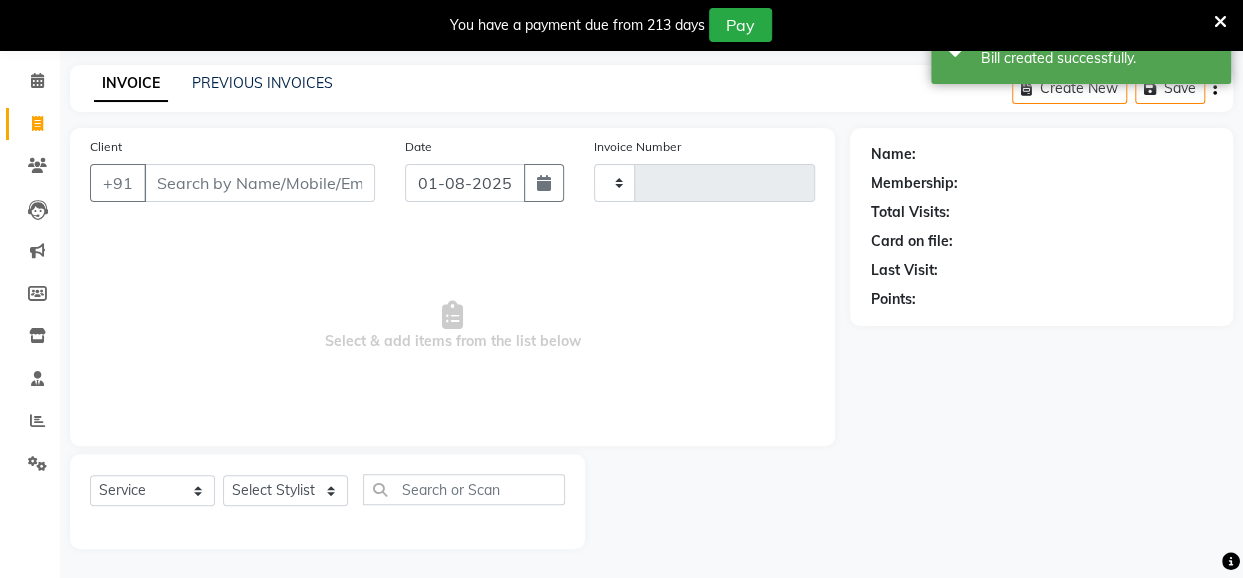 type on "1163" 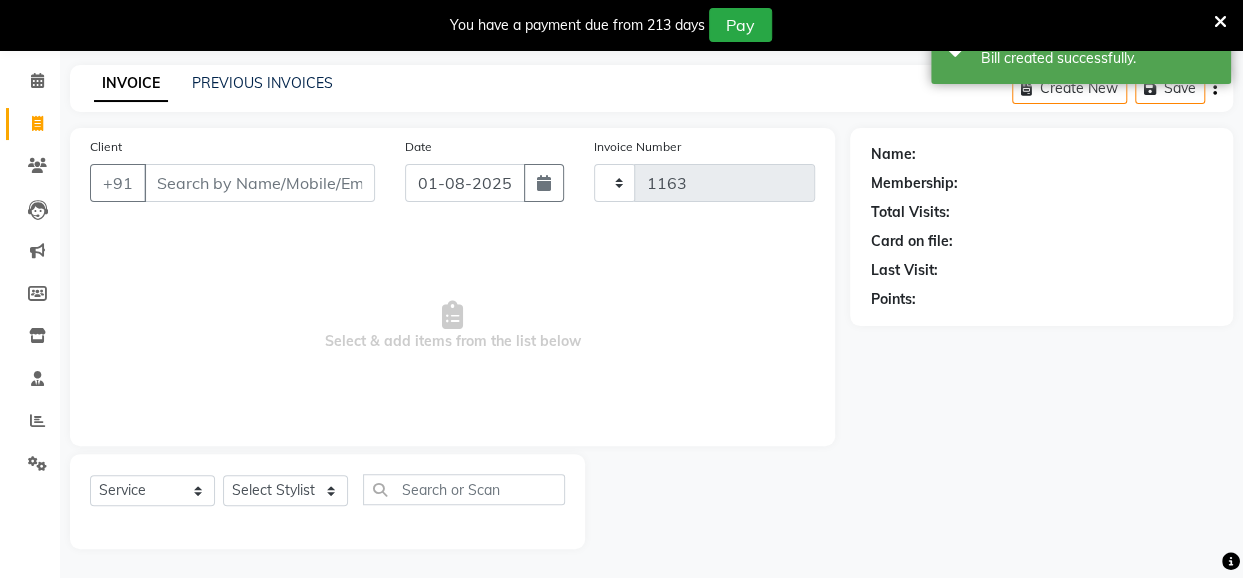 select on "5131" 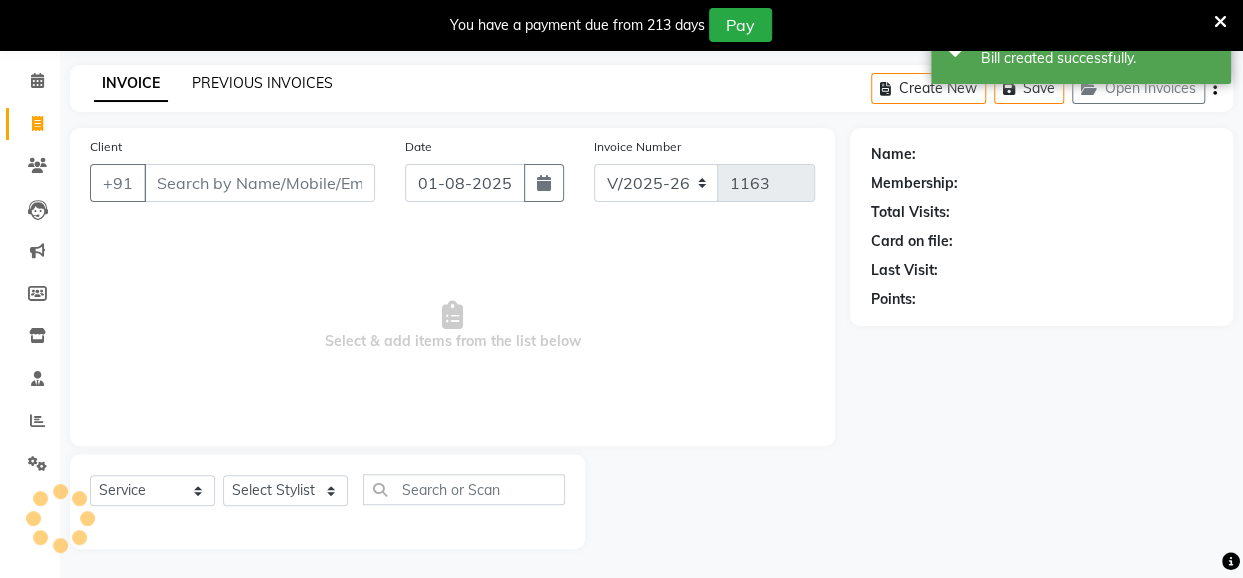 click on "PREVIOUS INVOICES" 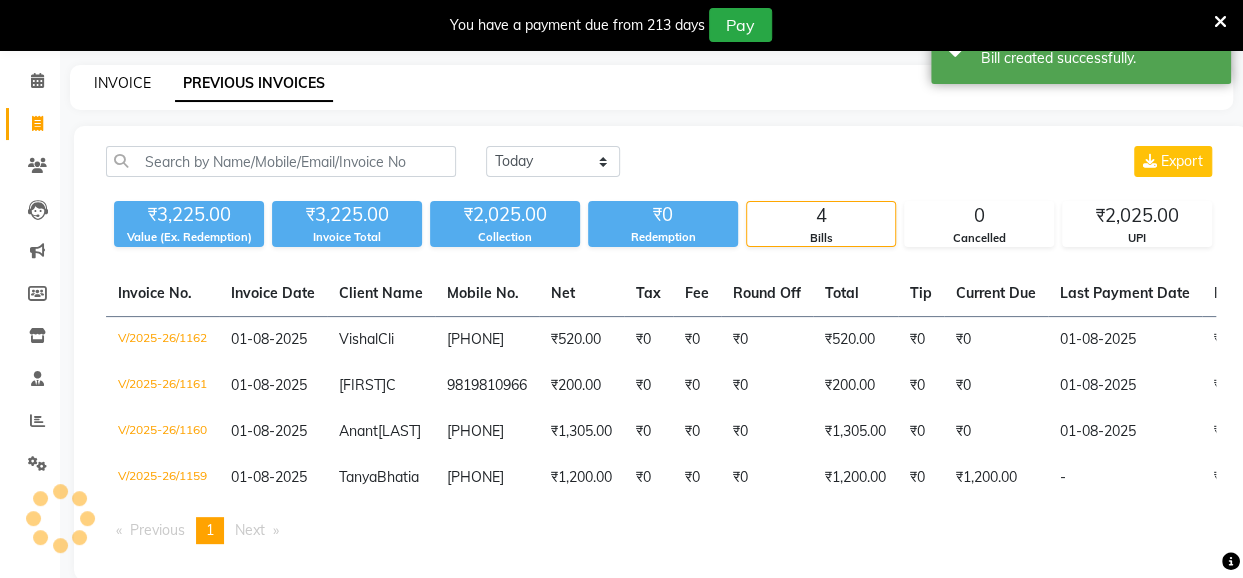 click on "INVOICE" 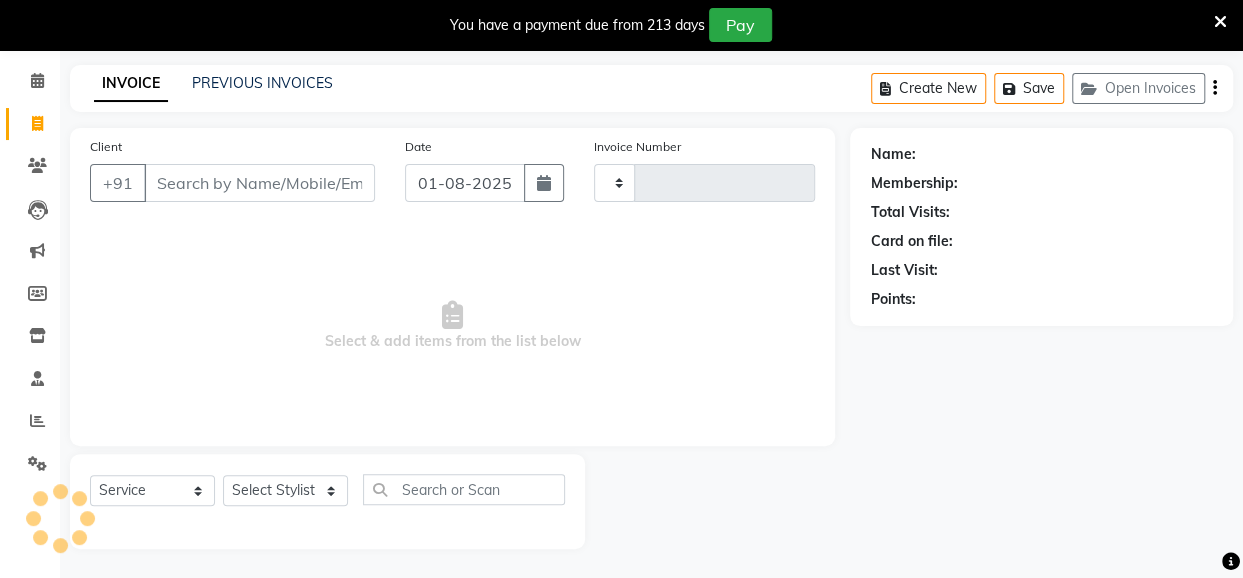 type on "1163" 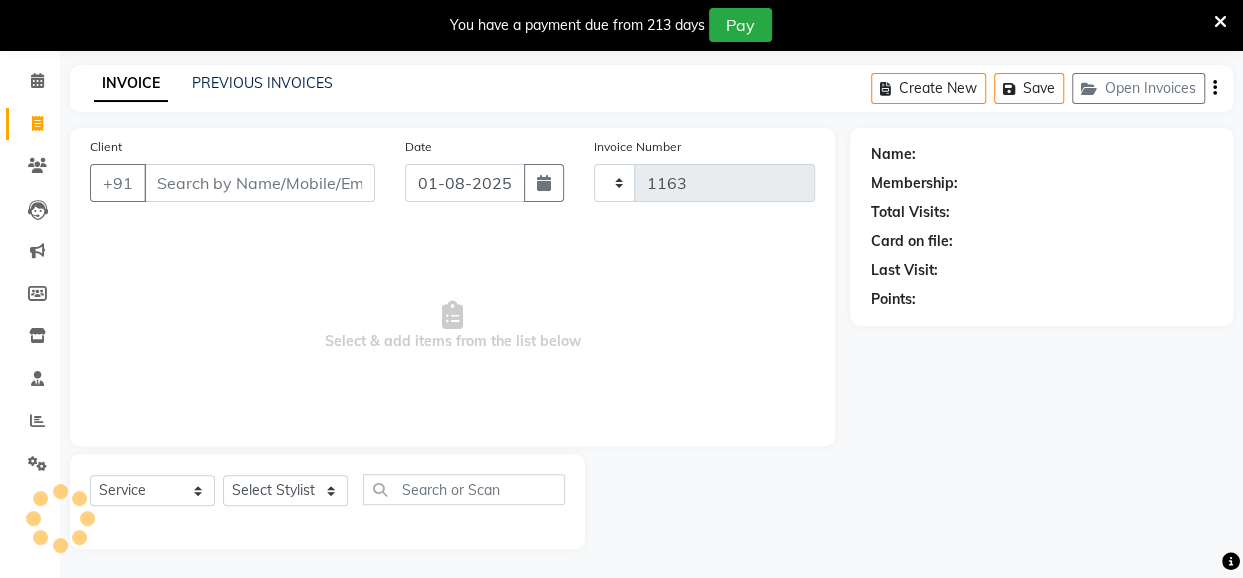 select on "5131" 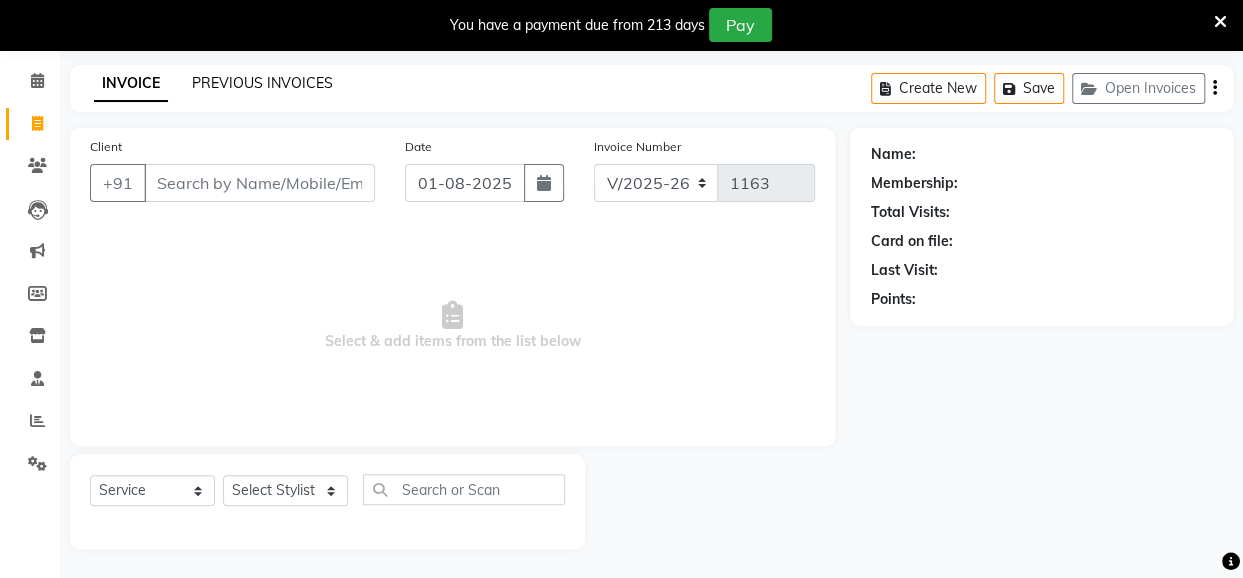 click on "PREVIOUS INVOICES" 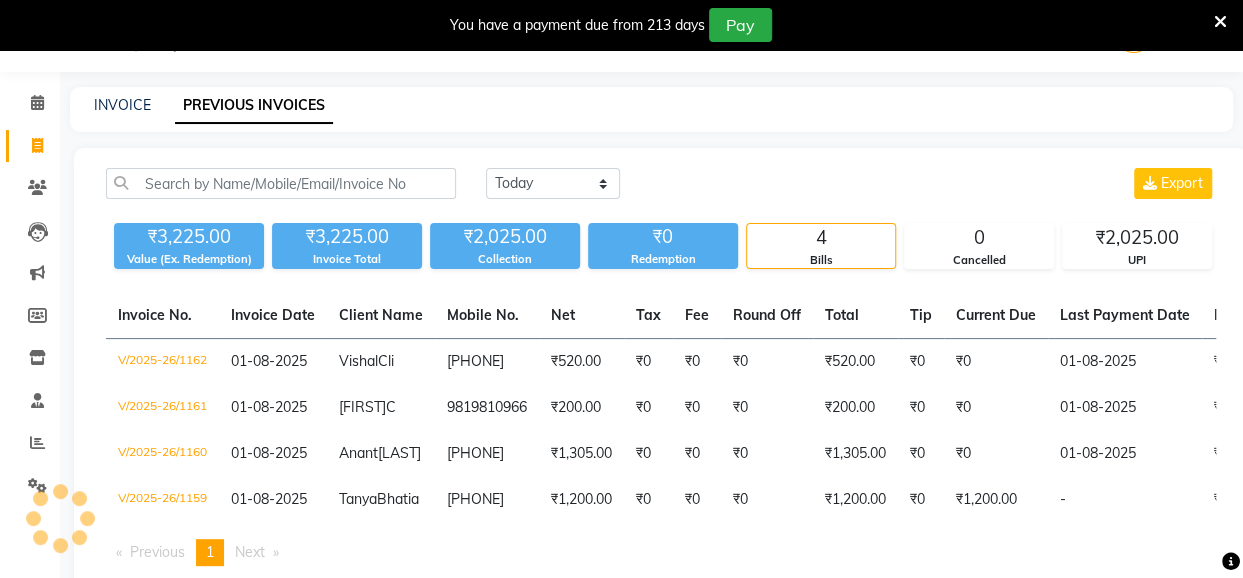scroll, scrollTop: 71, scrollLeft: 0, axis: vertical 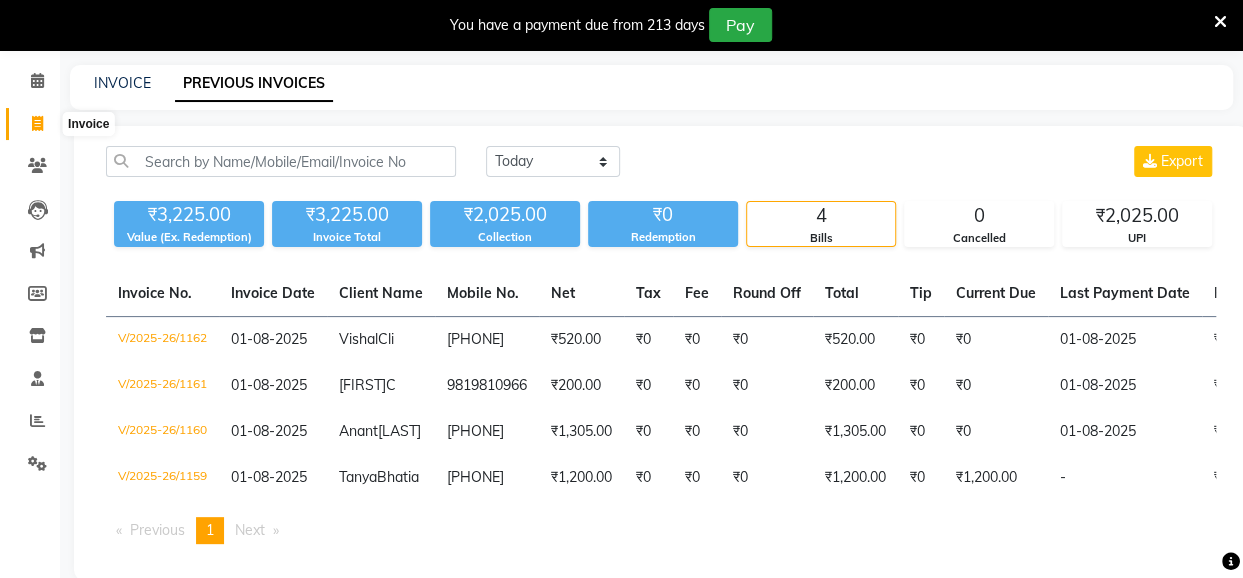 click 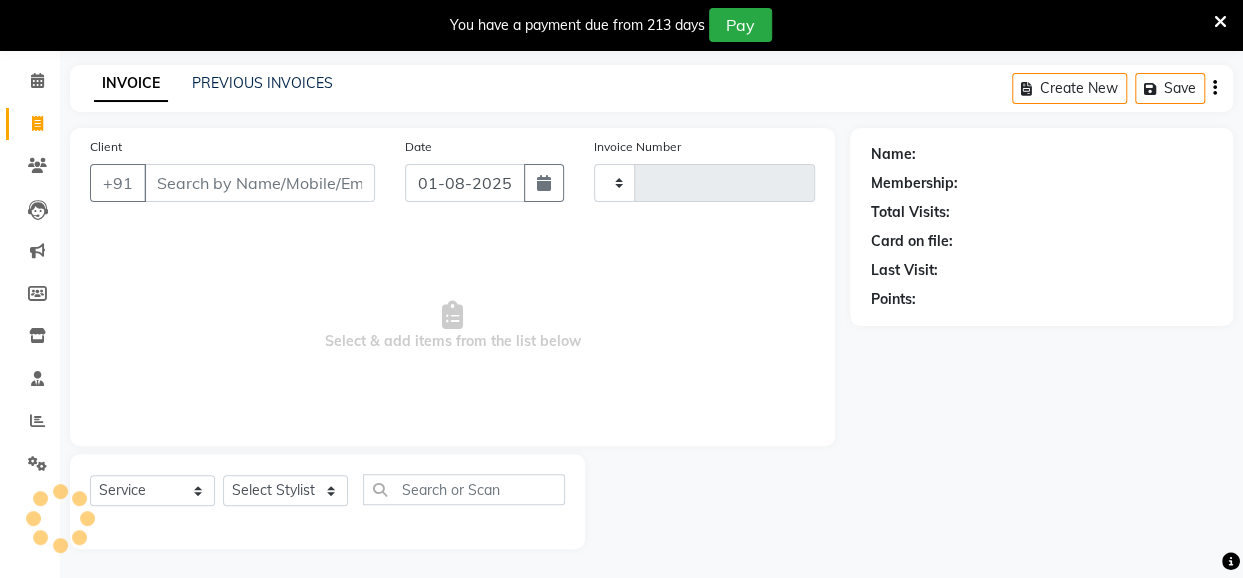 type on "1163" 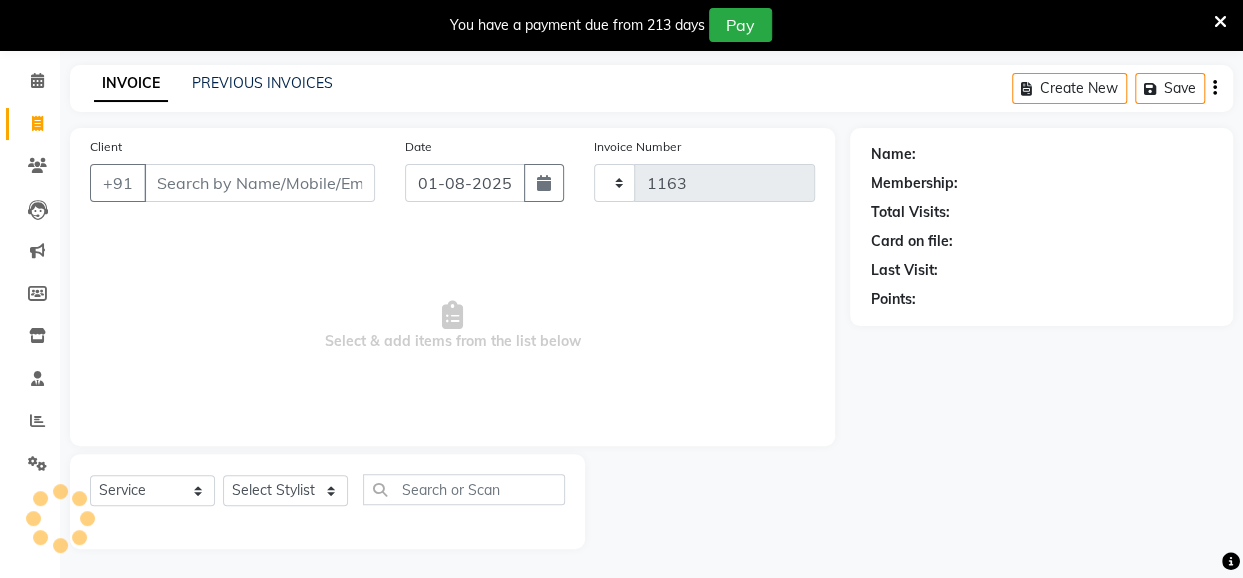 select on "5131" 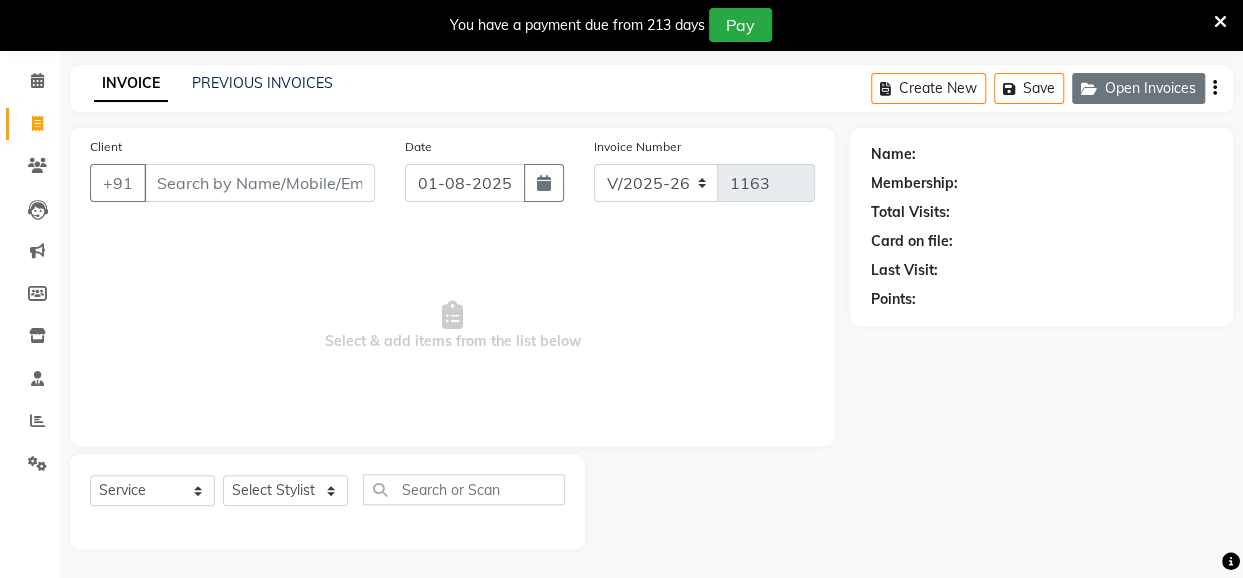 click on "Open Invoices" 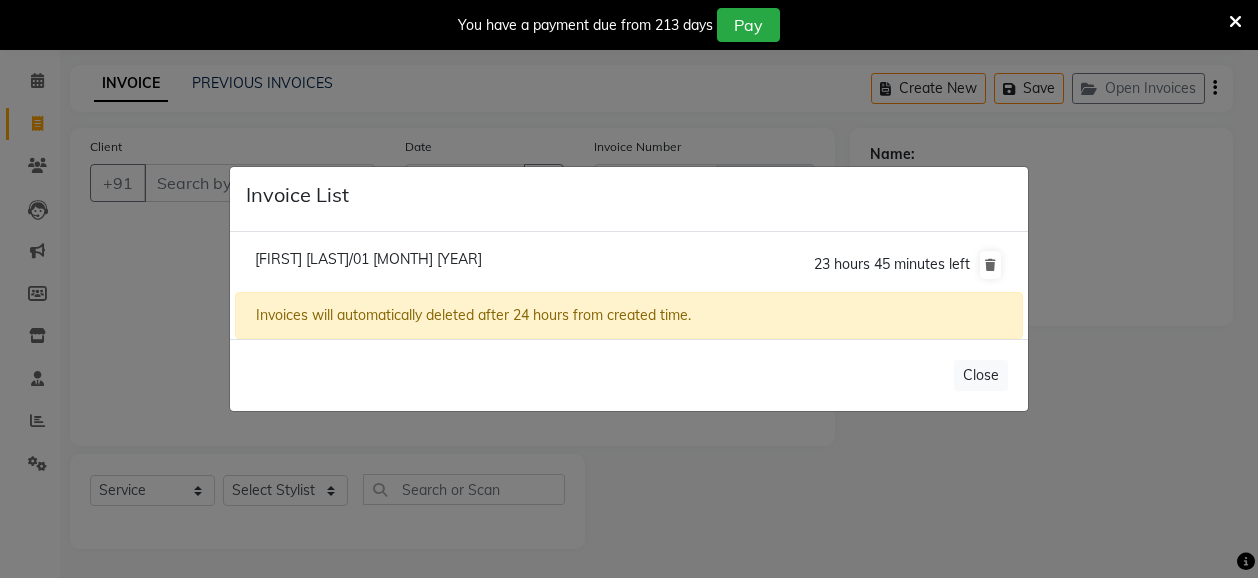 click on "Rakhi Cli/01 August 2025" 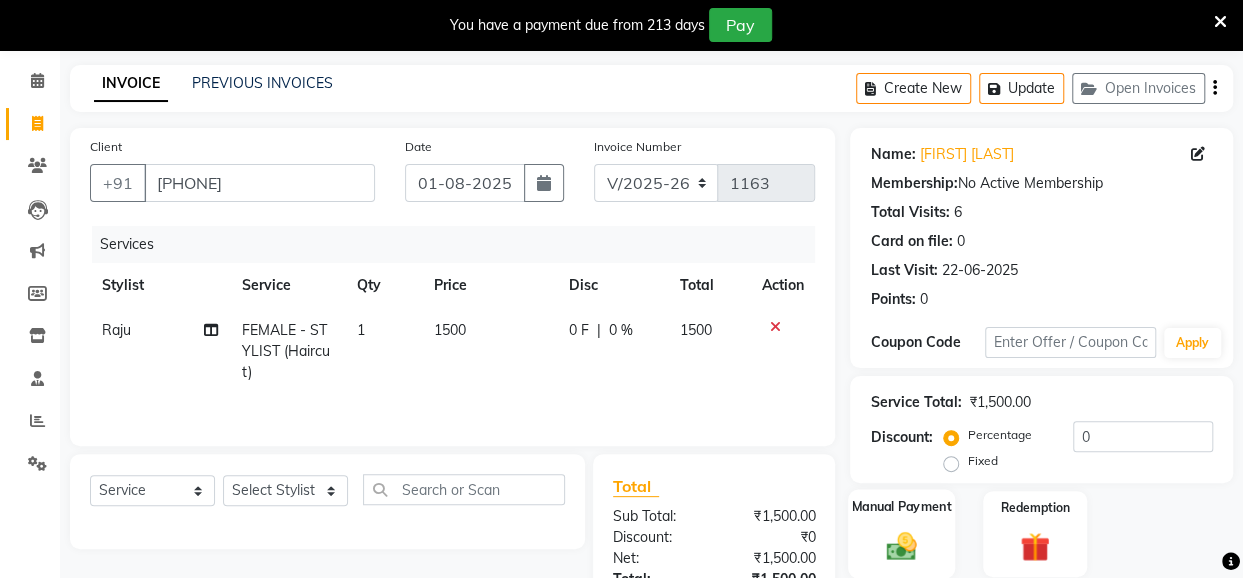 click 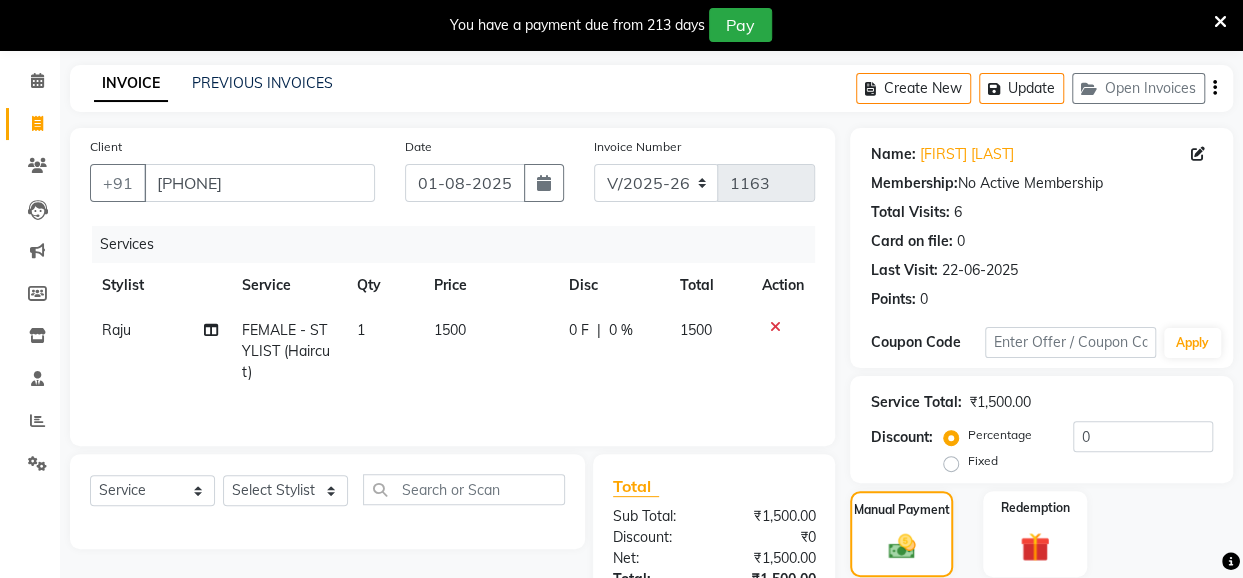 scroll, scrollTop: 976, scrollLeft: 0, axis: vertical 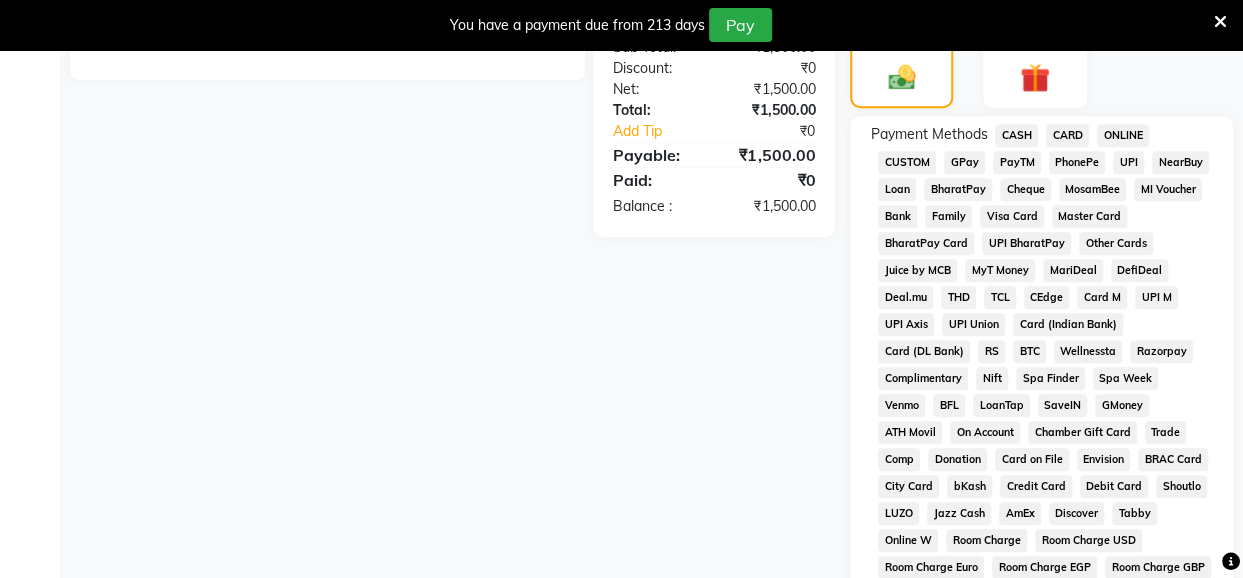 click on "CARD" 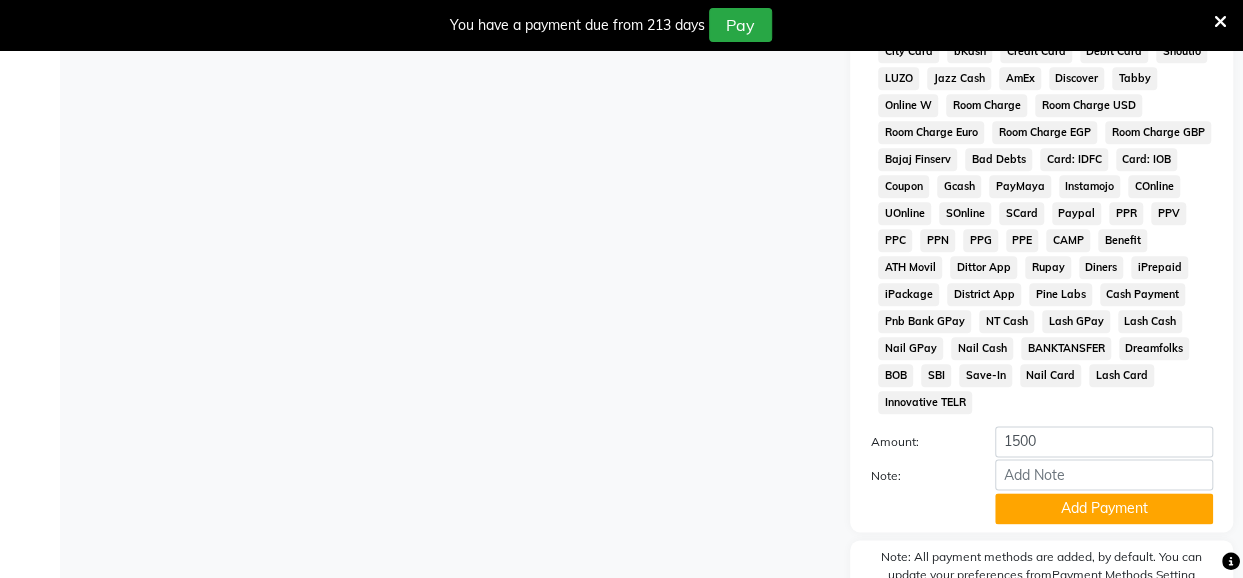 scroll, scrollTop: 1082, scrollLeft: 0, axis: vertical 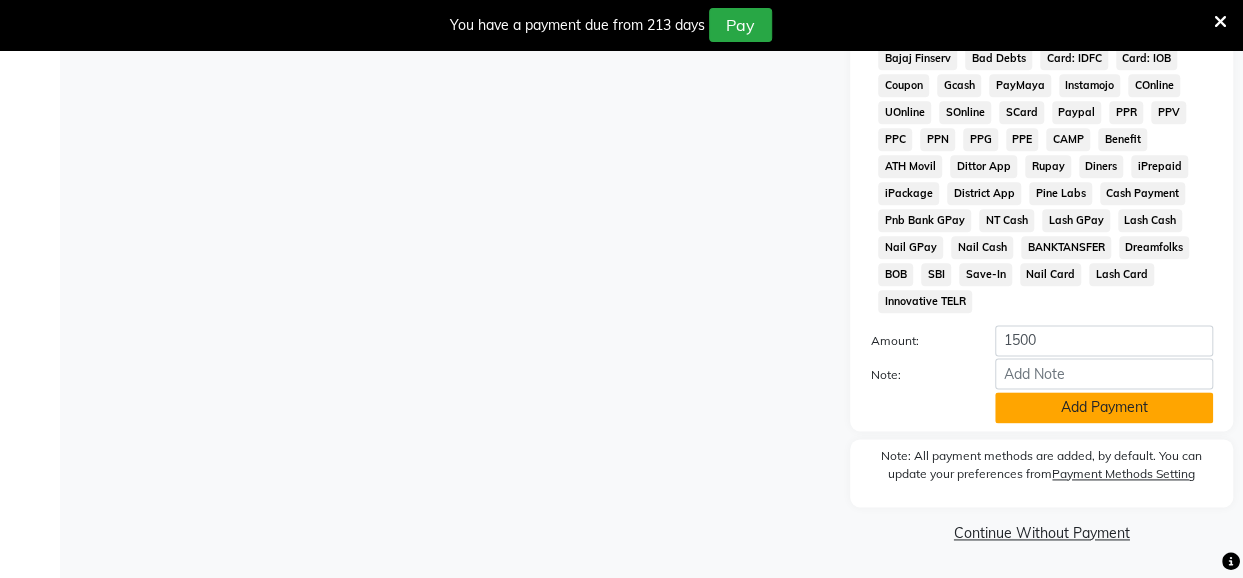 drag, startPoint x: 1167, startPoint y: 399, endPoint x: 1158, endPoint y: 409, distance: 13.453624 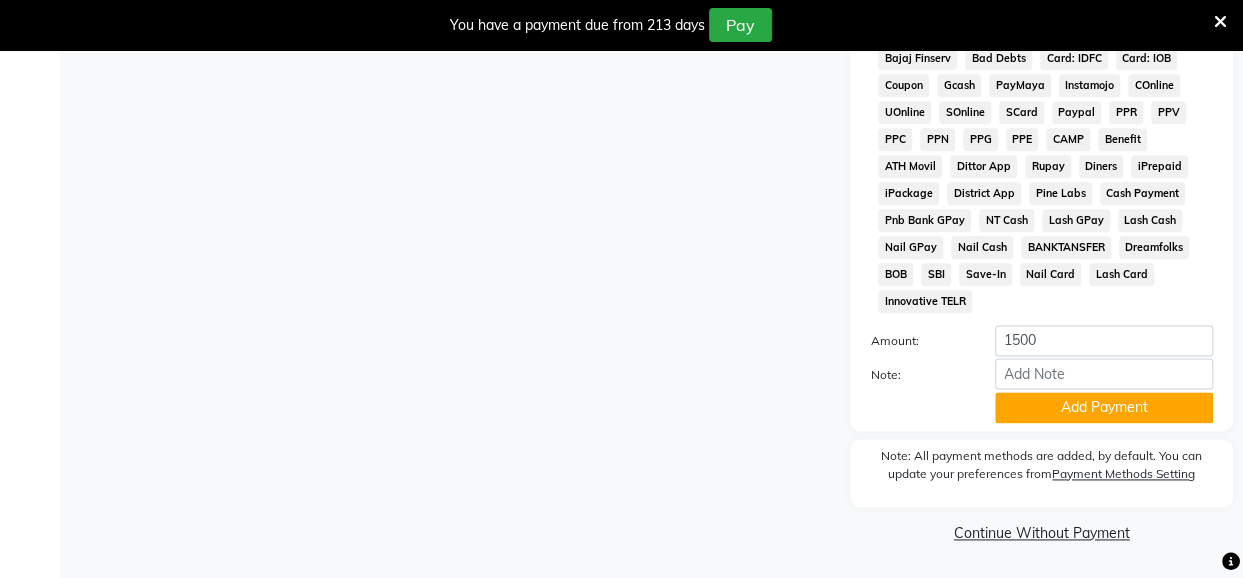 click on "Add Payment" 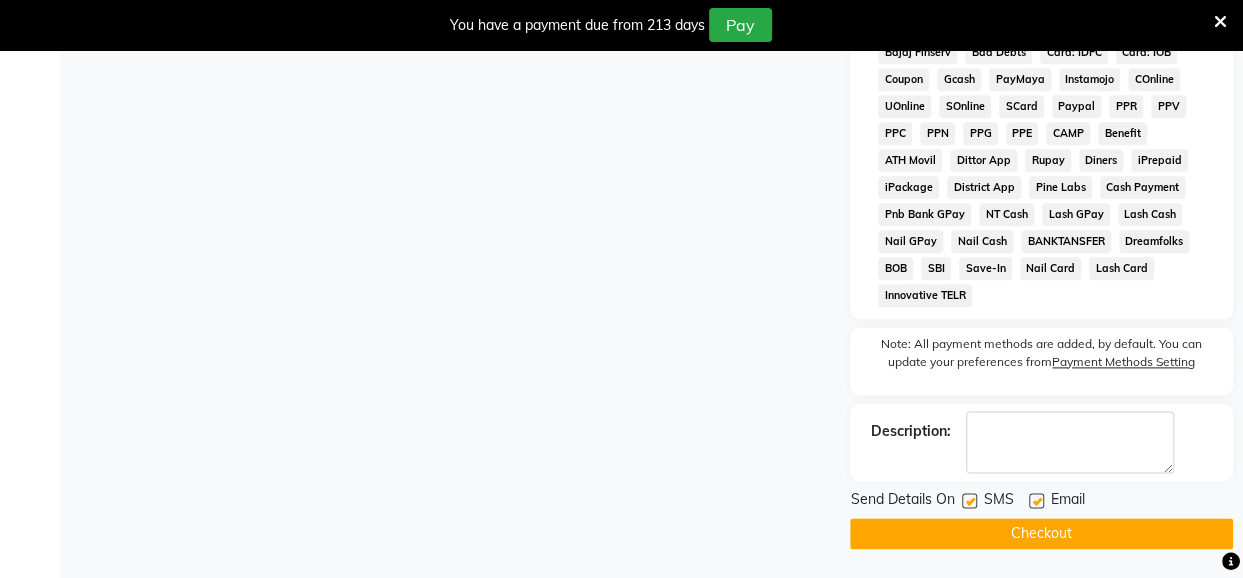 click on "Checkout" 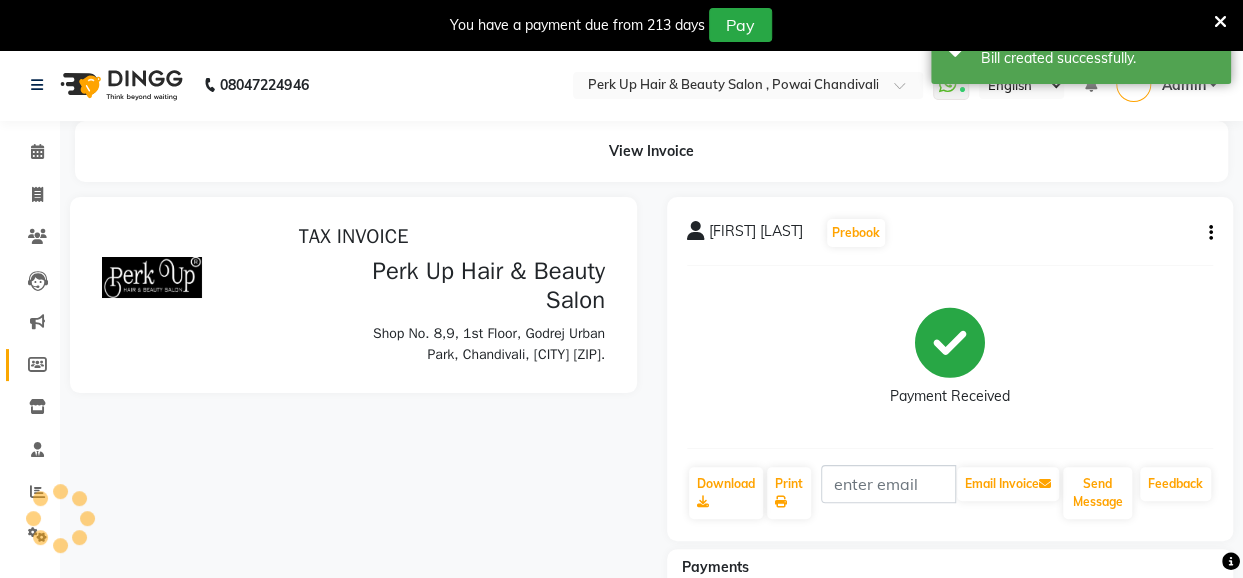 scroll, scrollTop: 0, scrollLeft: 0, axis: both 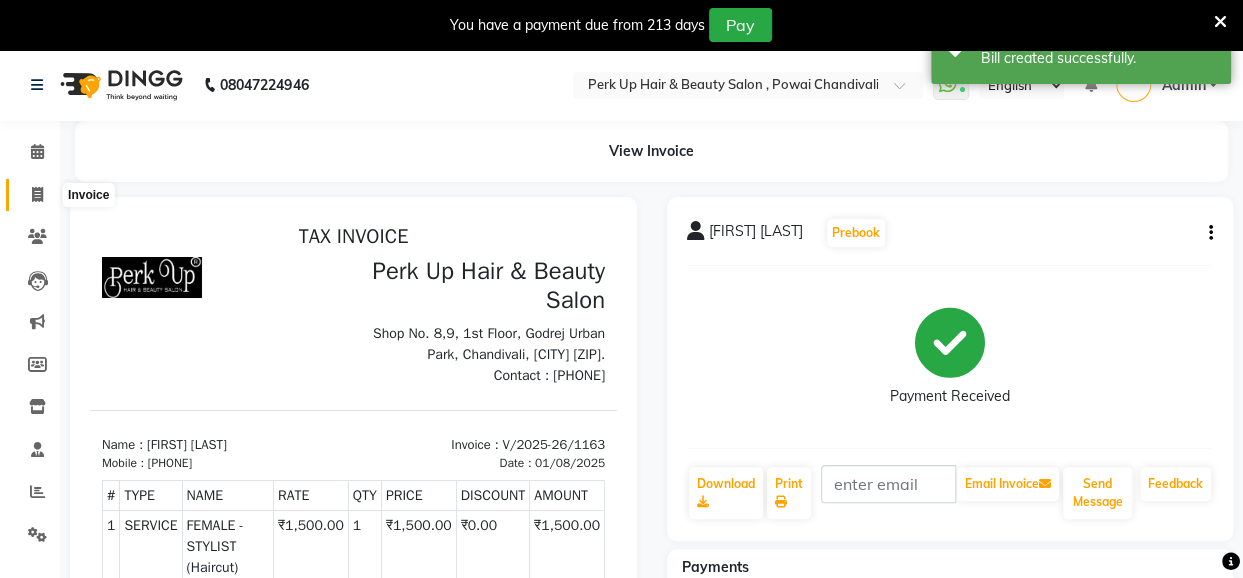 click 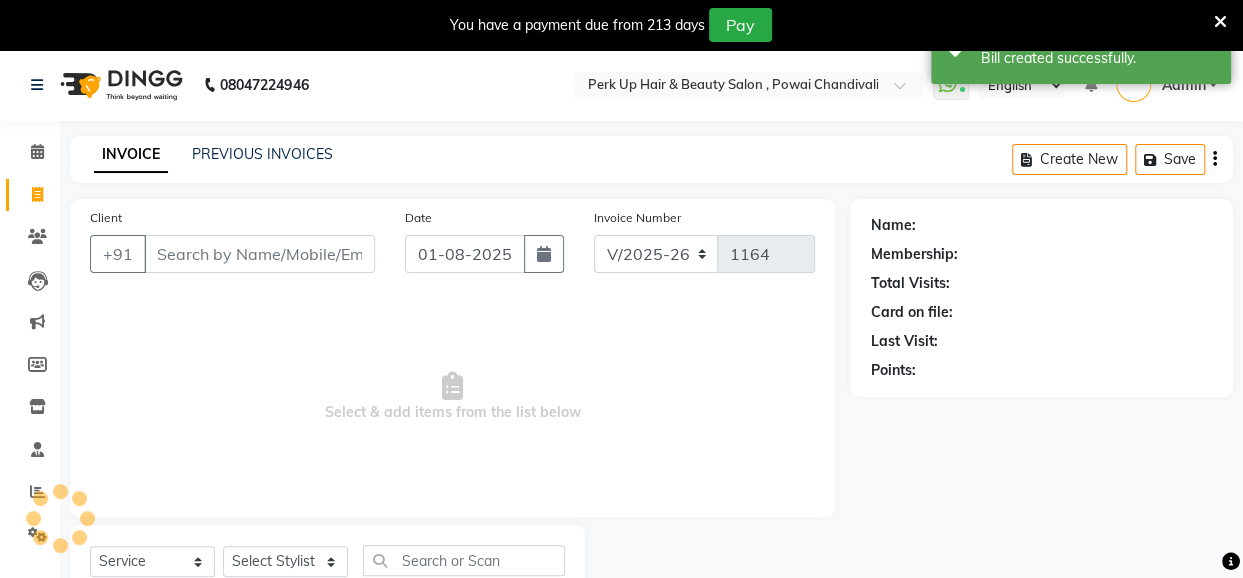 scroll, scrollTop: 71, scrollLeft: 0, axis: vertical 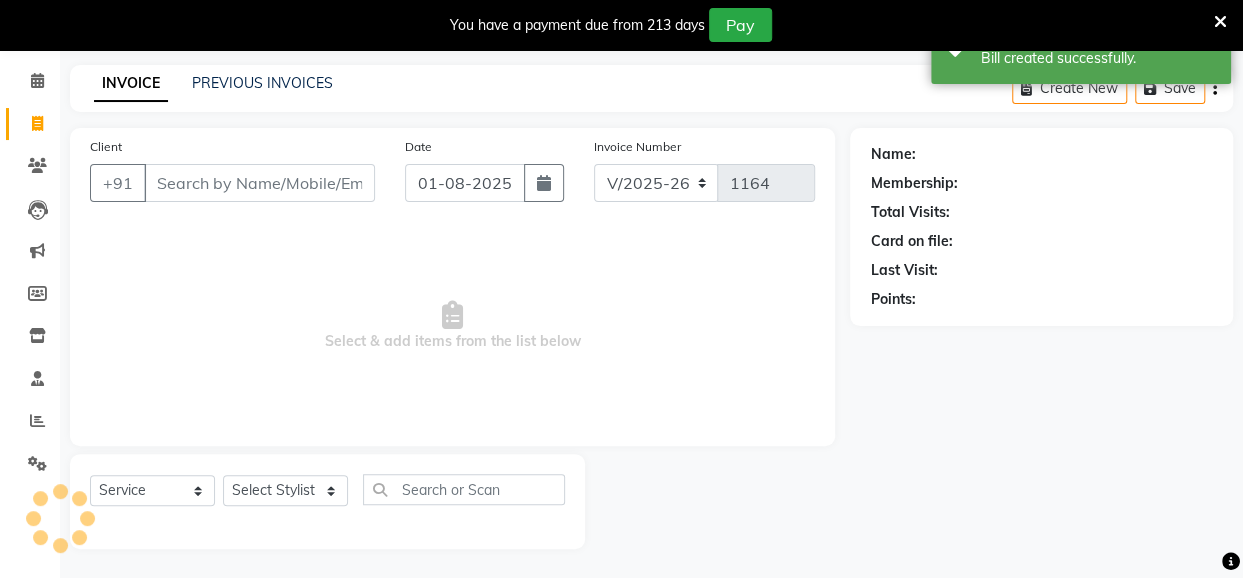click on "PREVIOUS INVOICES" 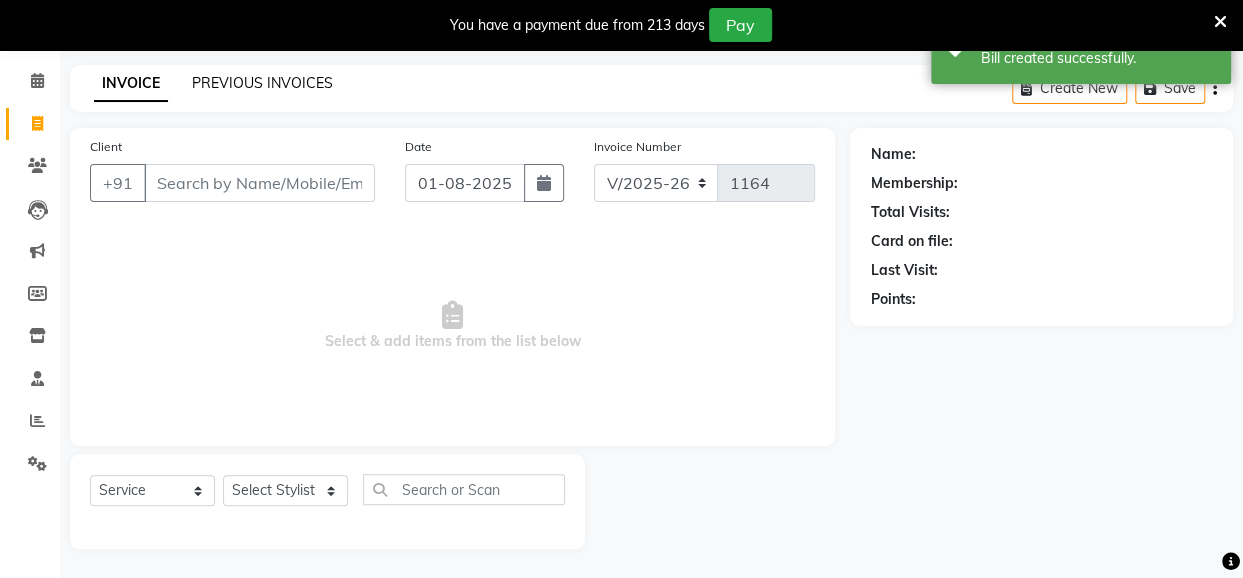 click on "PREVIOUS INVOICES" 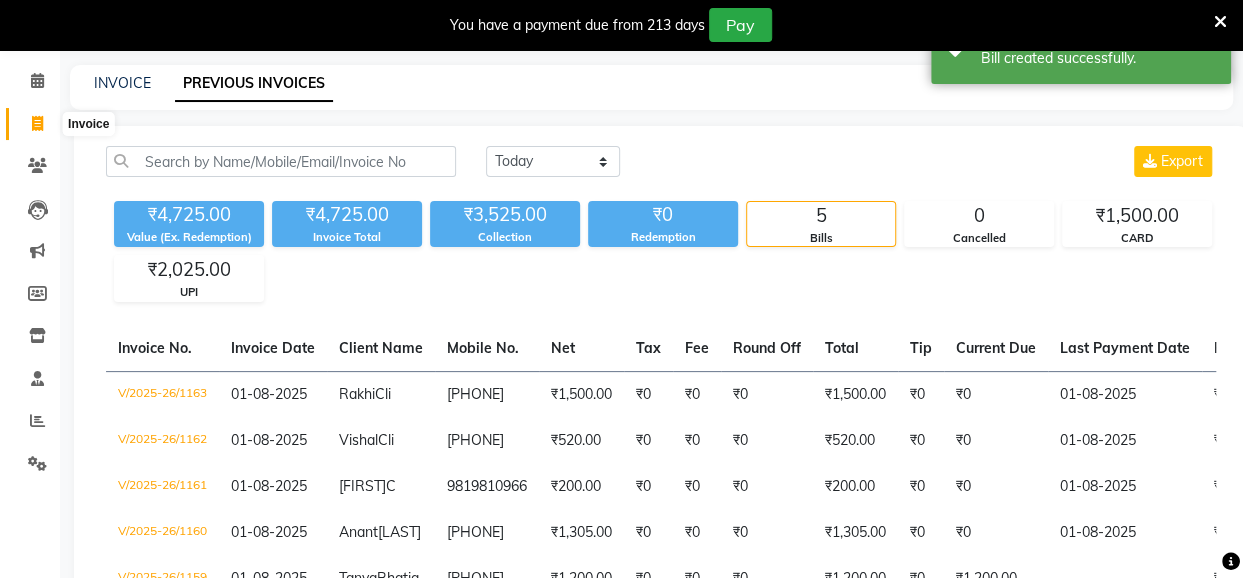 click 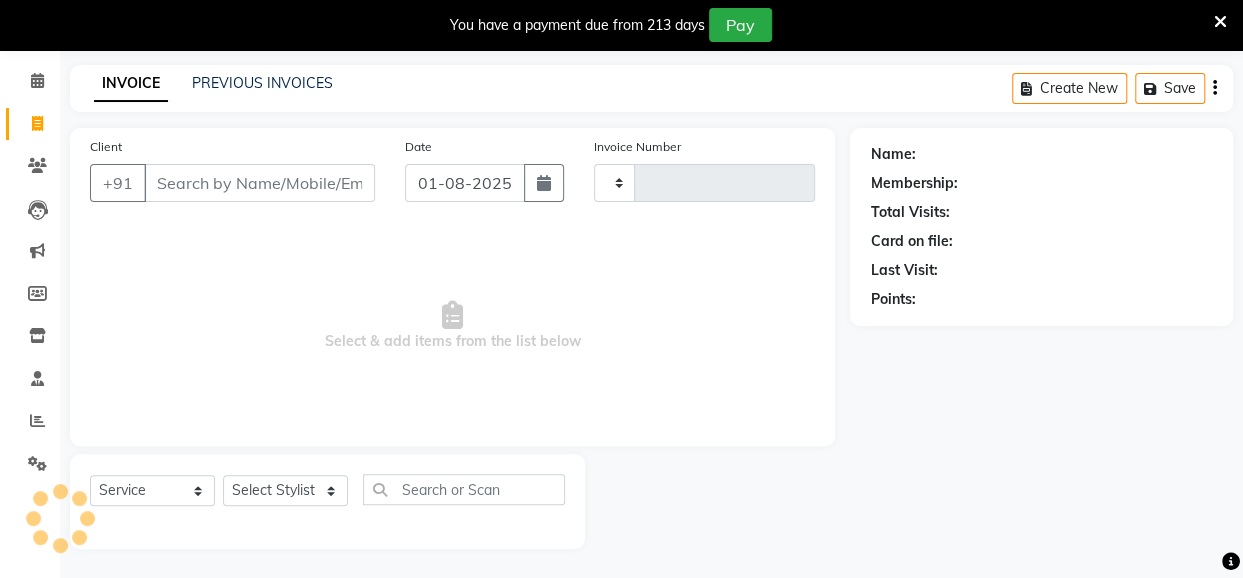 type on "1164" 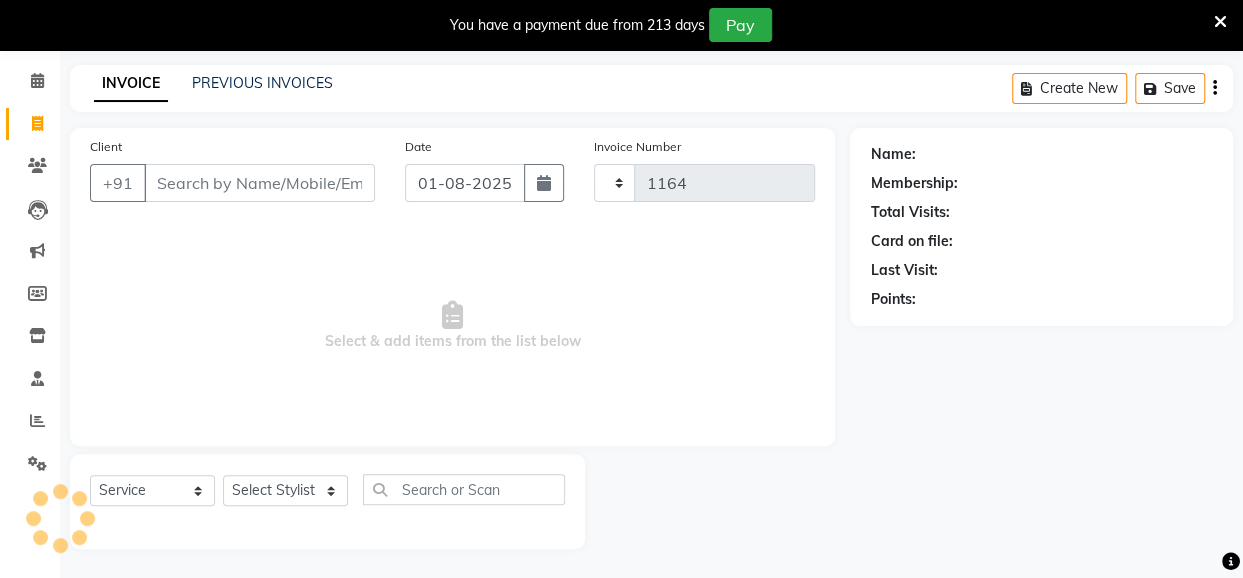 select on "5131" 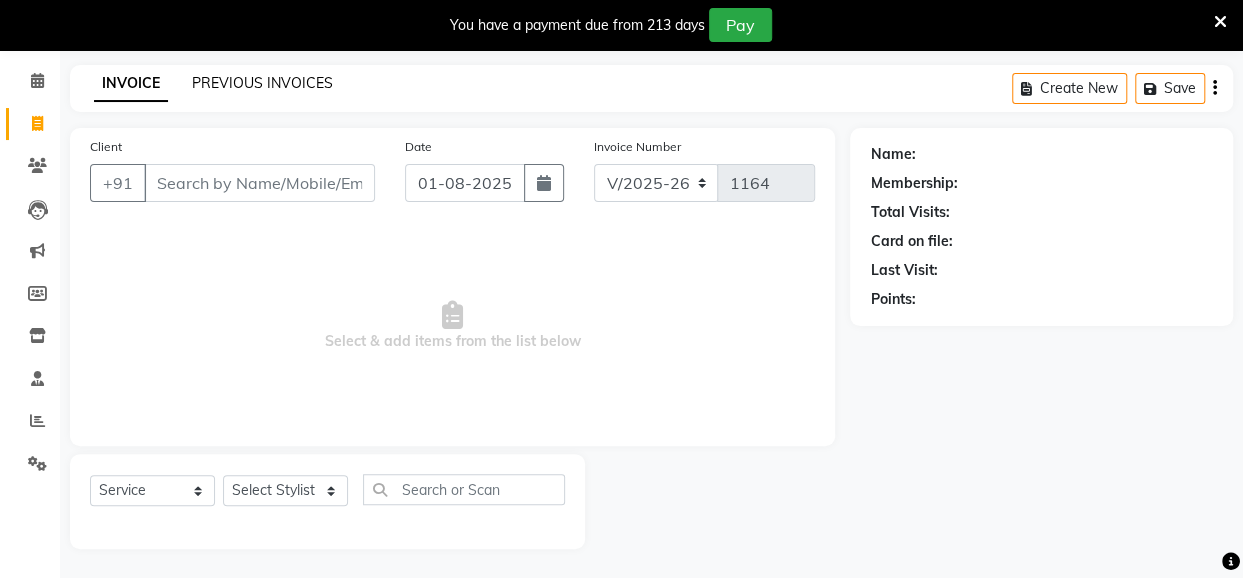 click on "PREVIOUS INVOICES" 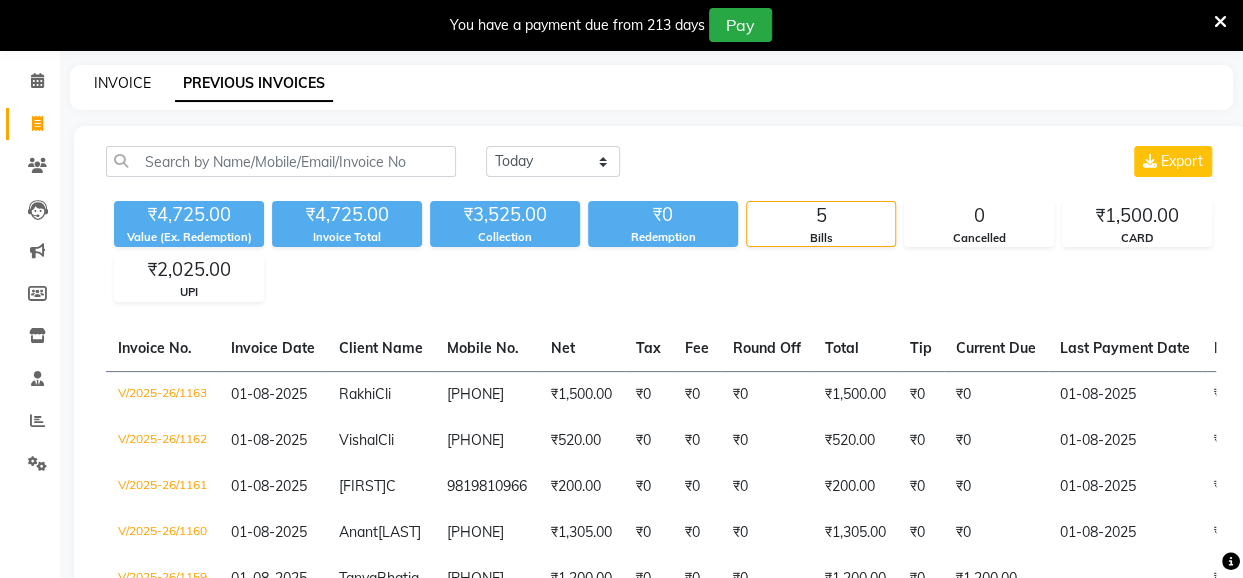 click on "INVOICE" 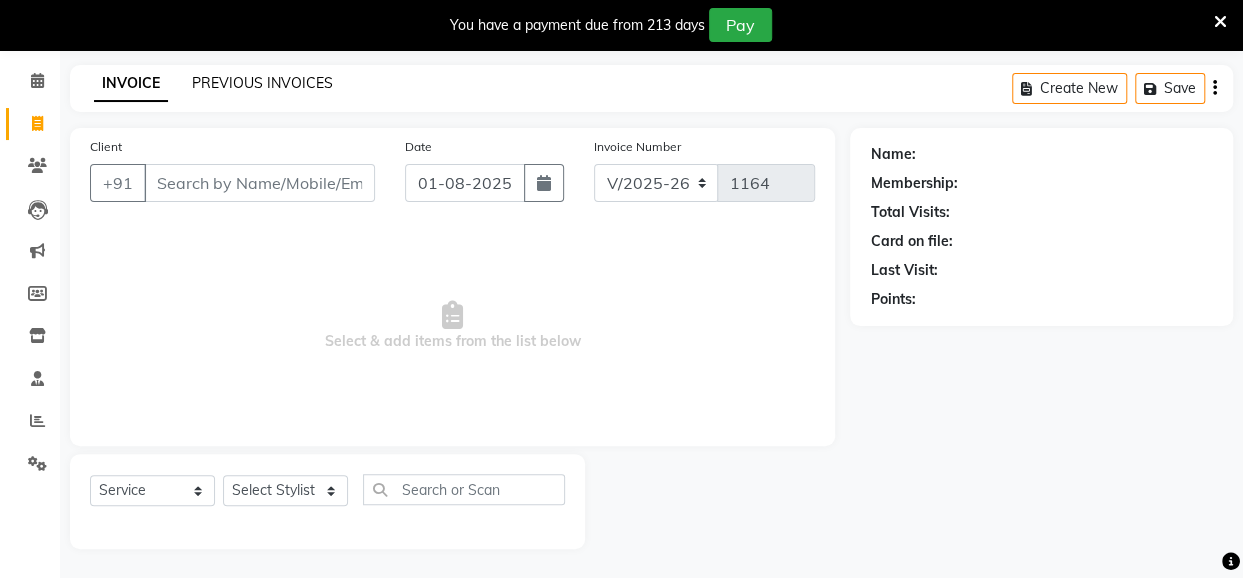 click on "PREVIOUS INVOICES" 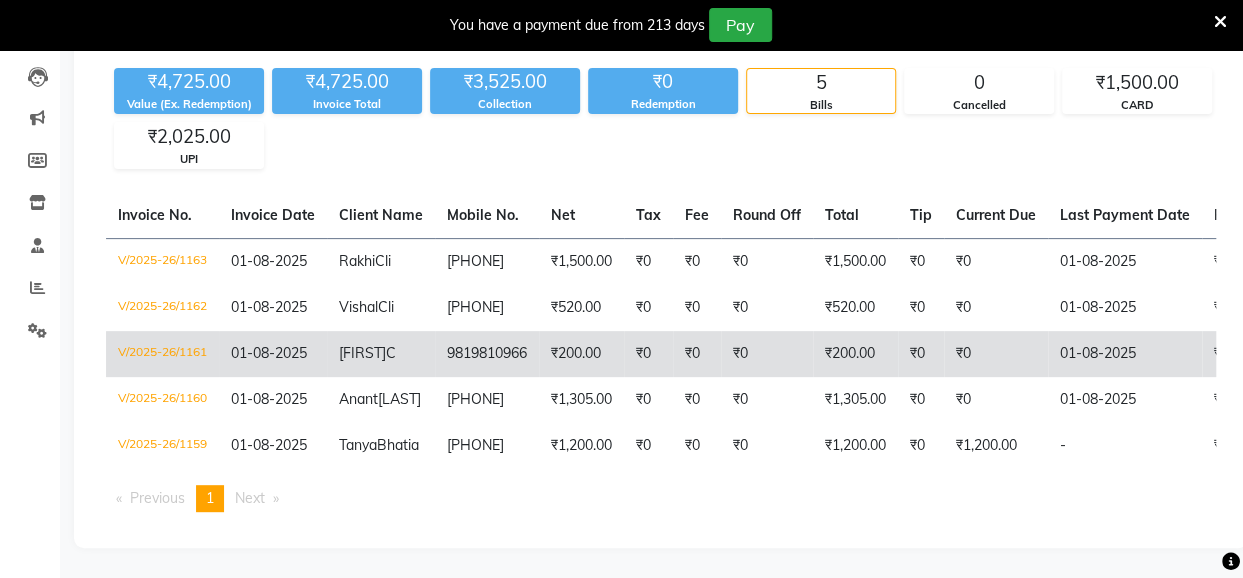 scroll, scrollTop: 256, scrollLeft: 0, axis: vertical 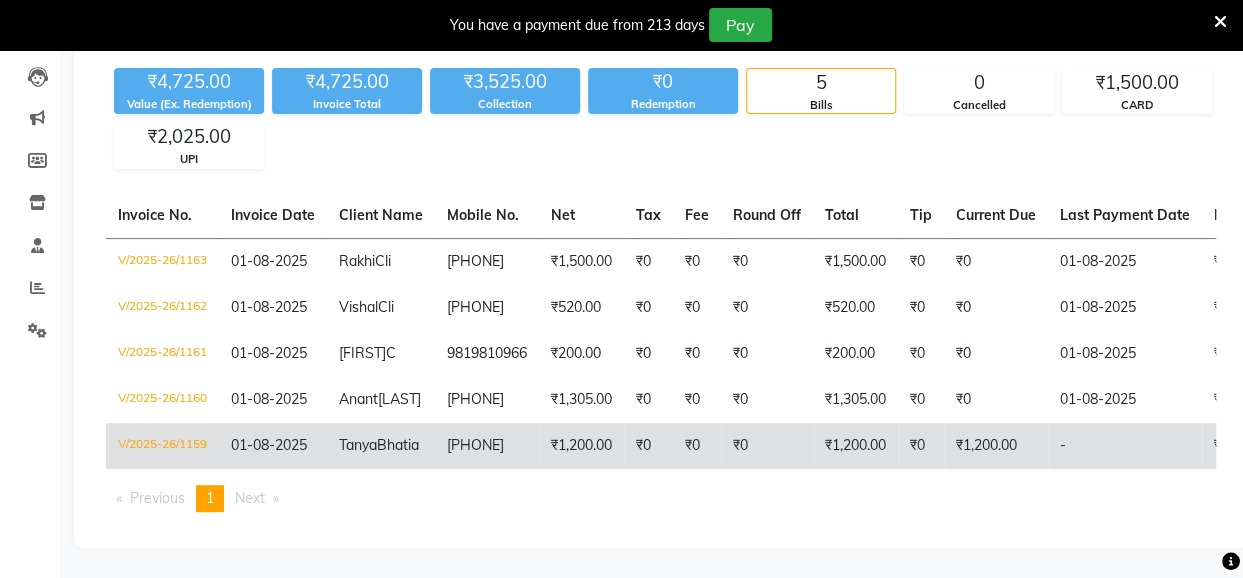 drag, startPoint x: 453, startPoint y: 407, endPoint x: 535, endPoint y: 411, distance: 82.0975 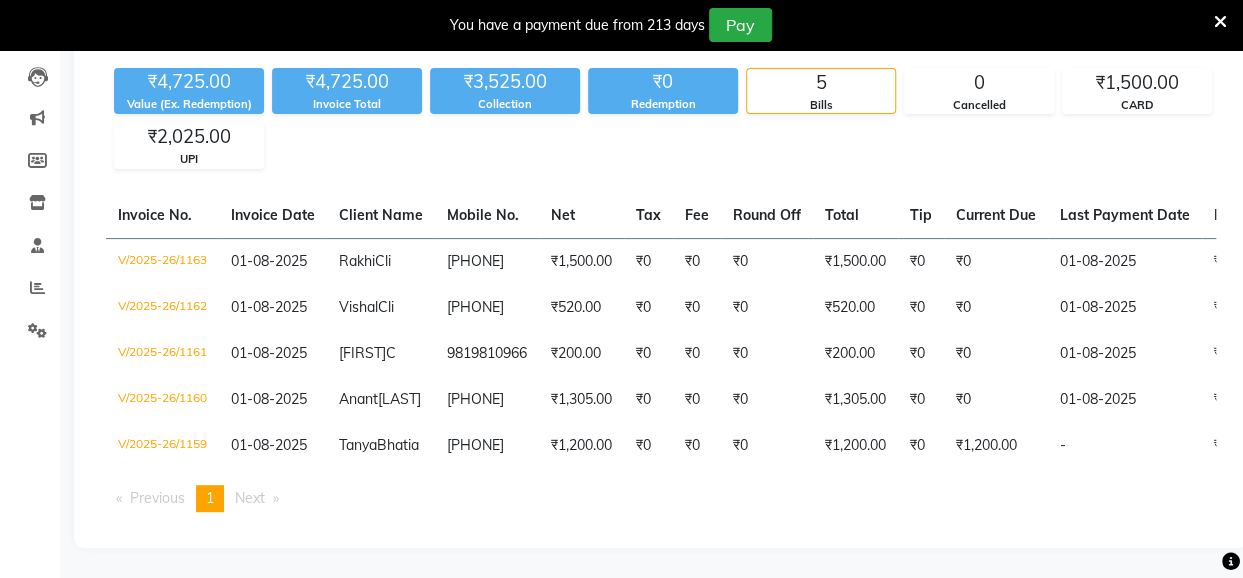 scroll, scrollTop: 0, scrollLeft: 0, axis: both 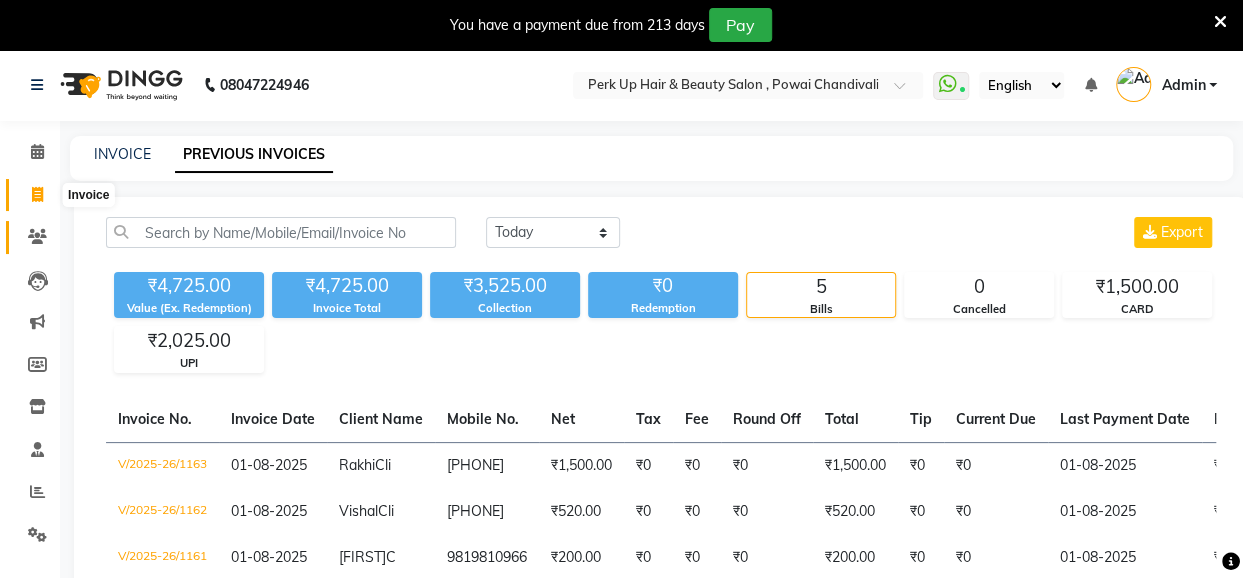 drag, startPoint x: 34, startPoint y: 201, endPoint x: 50, endPoint y: 226, distance: 29.681644 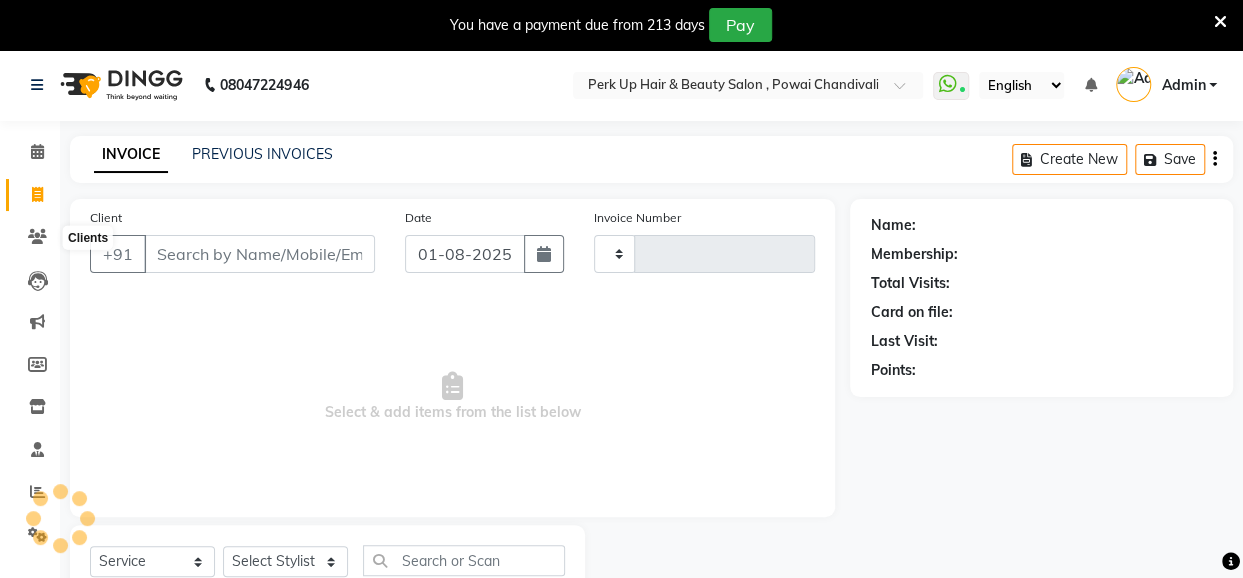 type on "1164" 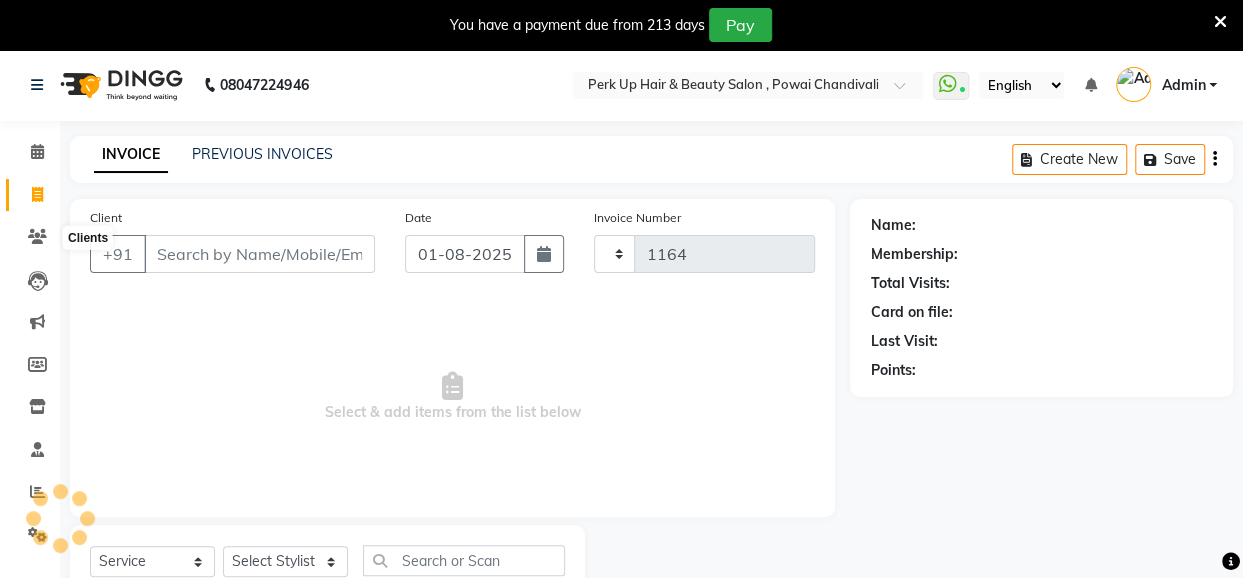 scroll, scrollTop: 71, scrollLeft: 0, axis: vertical 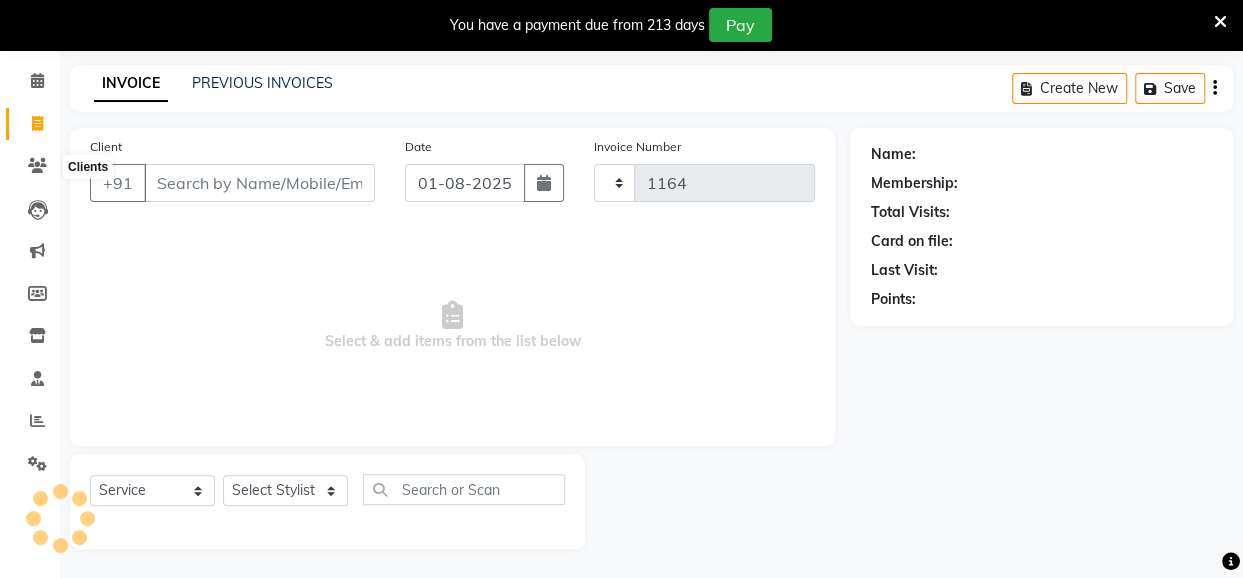 select on "5131" 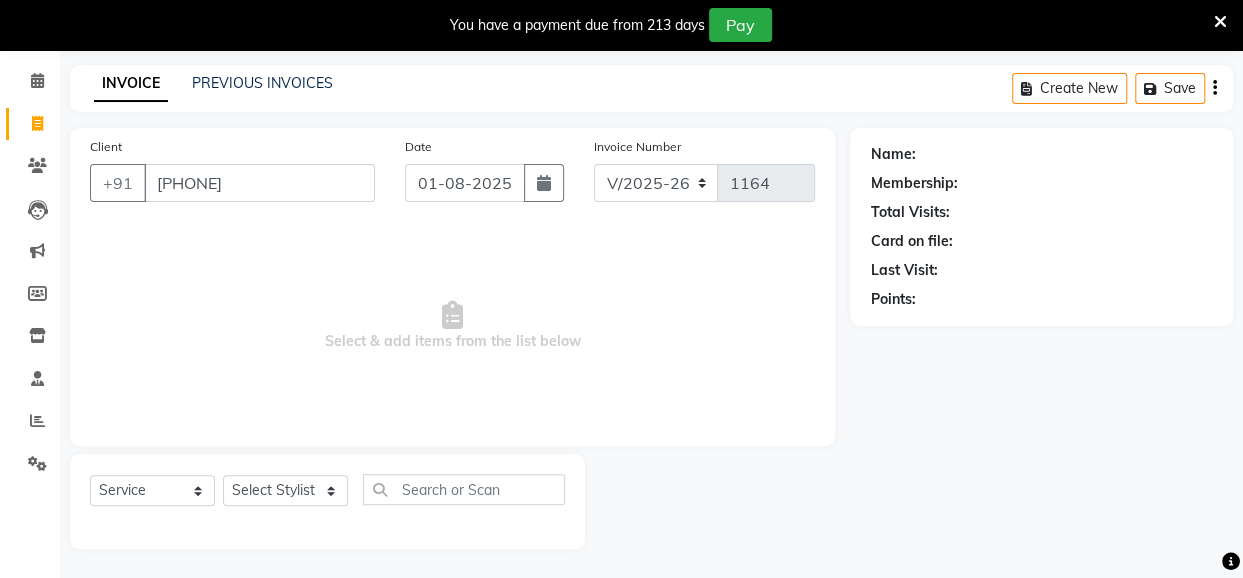 type on "[PHONE]" 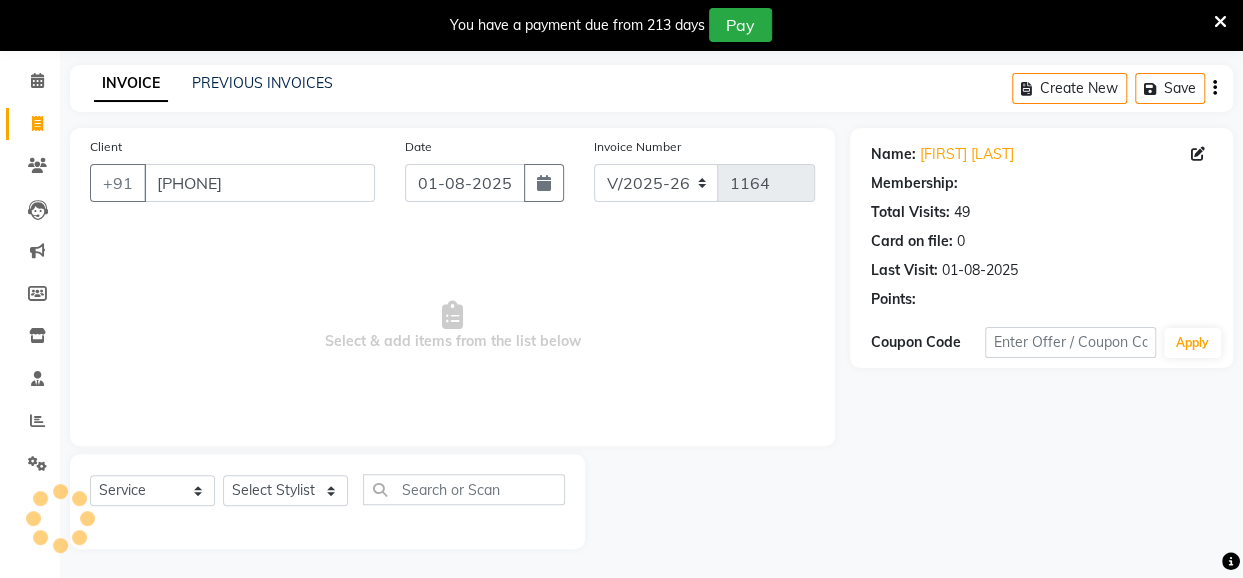 select on "1: Object" 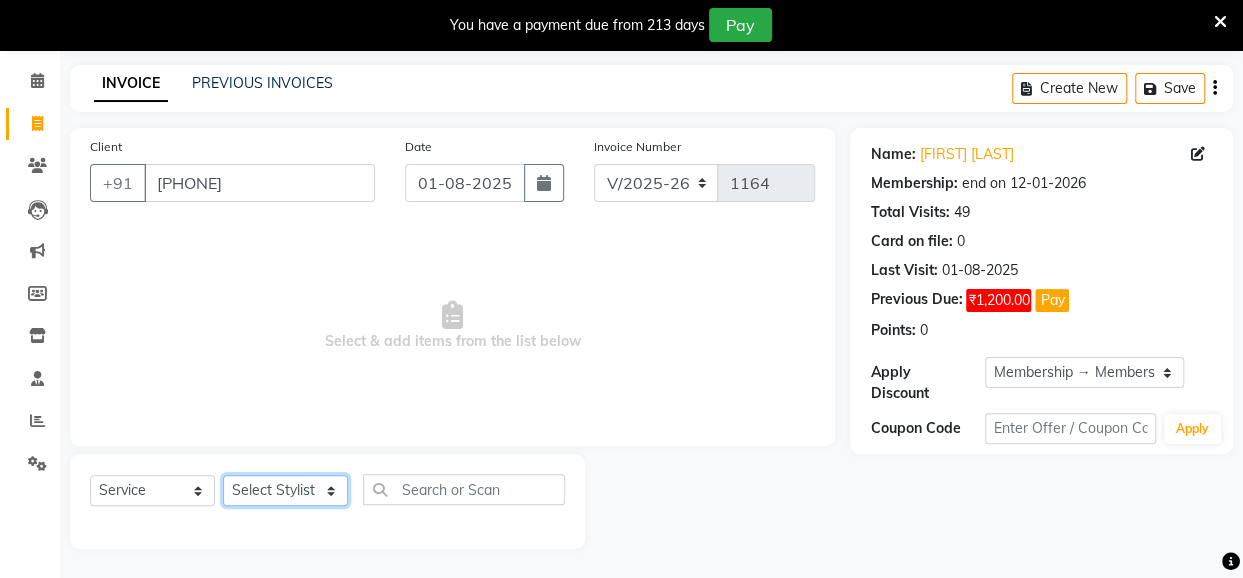 click on "Select Stylist Anita Das danish Kumkum Pasi Naseem Mansoori		 Nilam Bhanushali Nizam Shaikh			 Raju Reena Sawardekar			 Rita Pal			 Sabeena Shaikh Sameer Balwar Sangeeta Rajbhar Seja Jaiswal Shahib Shaves Salmani			 Sneha" 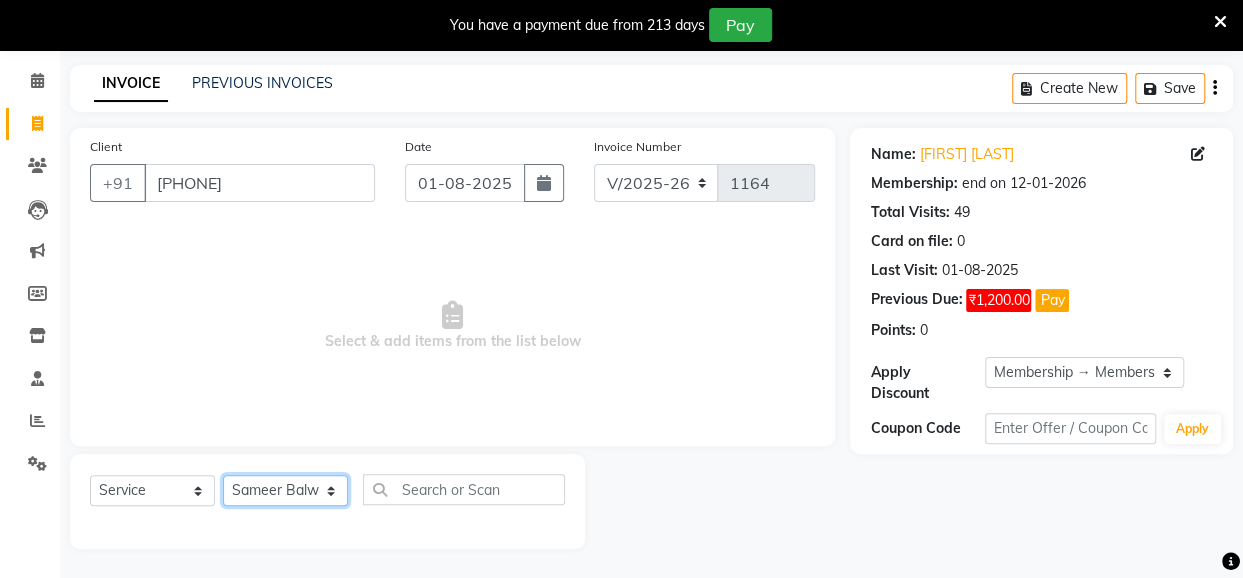 click on "Select Stylist Anita Das danish Kumkum Pasi Naseem Mansoori		 Nilam Bhanushali Nizam Shaikh			 Raju Reena Sawardekar			 Rita Pal			 Sabeena Shaikh Sameer Balwar Sangeeta Rajbhar Seja Jaiswal Shahib Shaves Salmani			 Sneha" 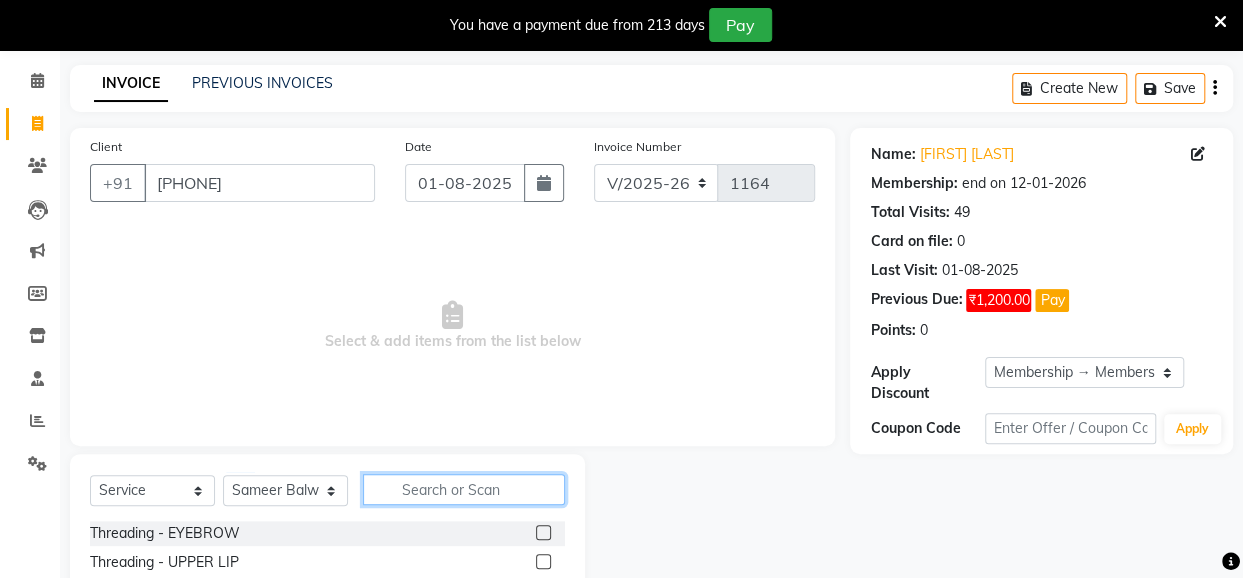 click 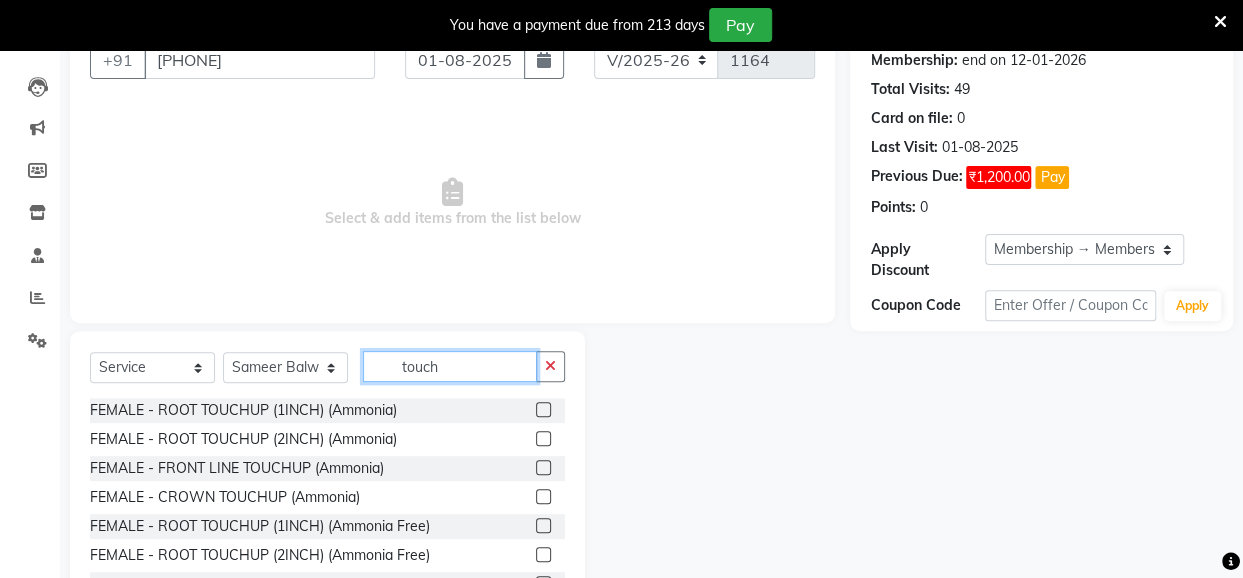 scroll, scrollTop: 254, scrollLeft: 0, axis: vertical 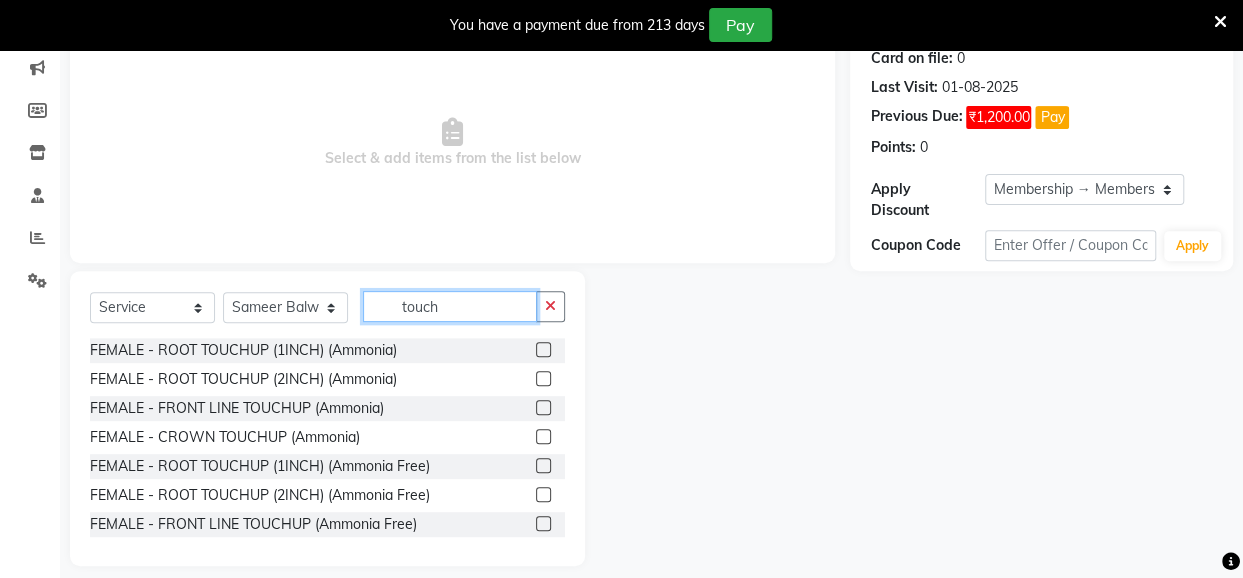 type on "touch" 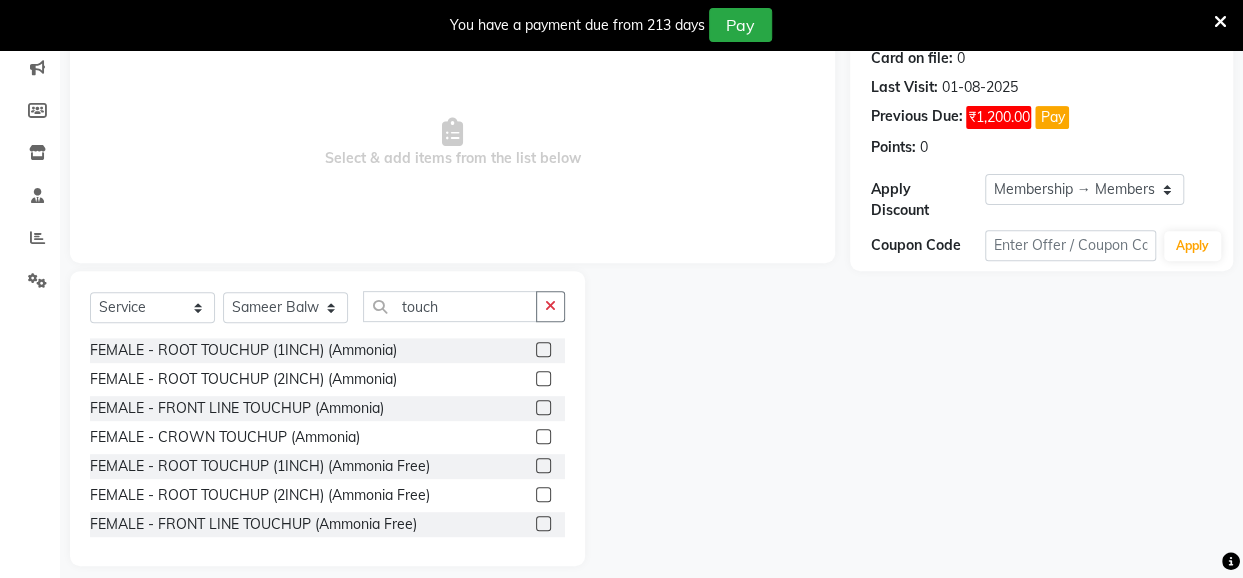 click 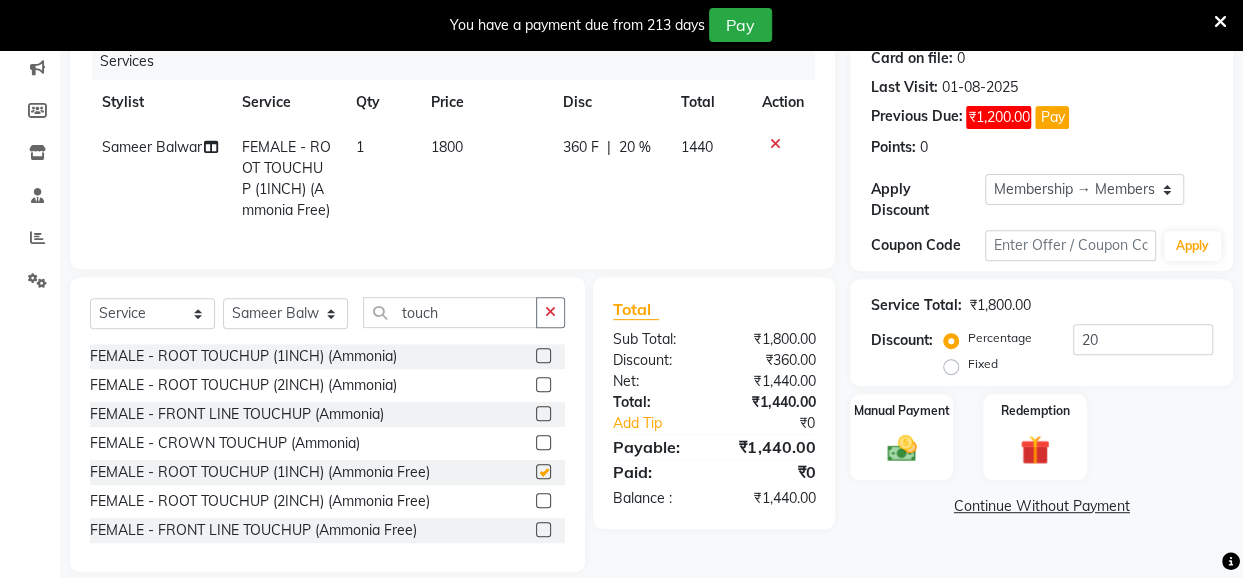 checkbox on "false" 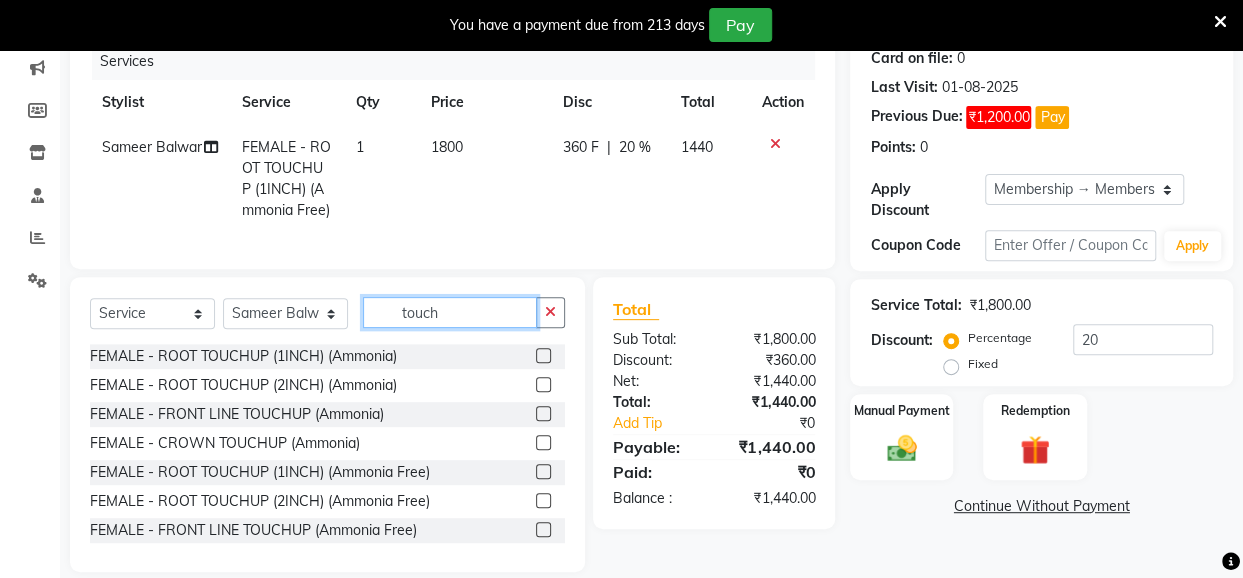 click on "touch" 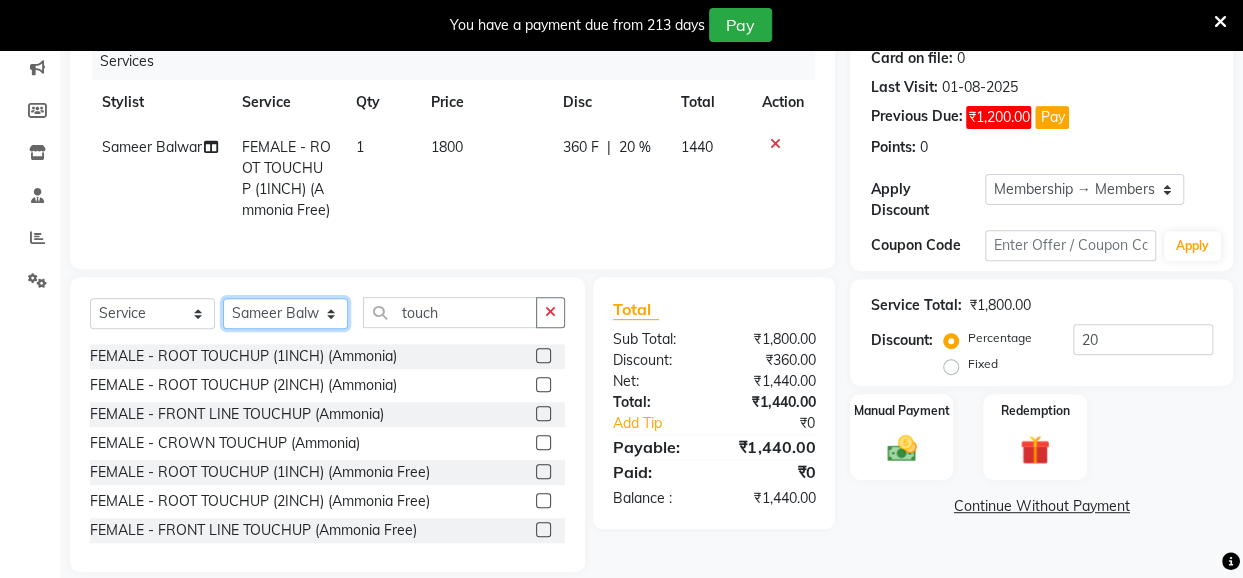click on "Select Stylist Anita Das danish Kumkum Pasi Naseem Mansoori		 Nilam Bhanushali Nizam Shaikh			 Raju Reena Sawardekar			 Rita Pal			 Sabeena Shaikh Sameer Balwar Sangeeta Rajbhar Seja Jaiswal Shahib Shaves Salmani			 Sneha" 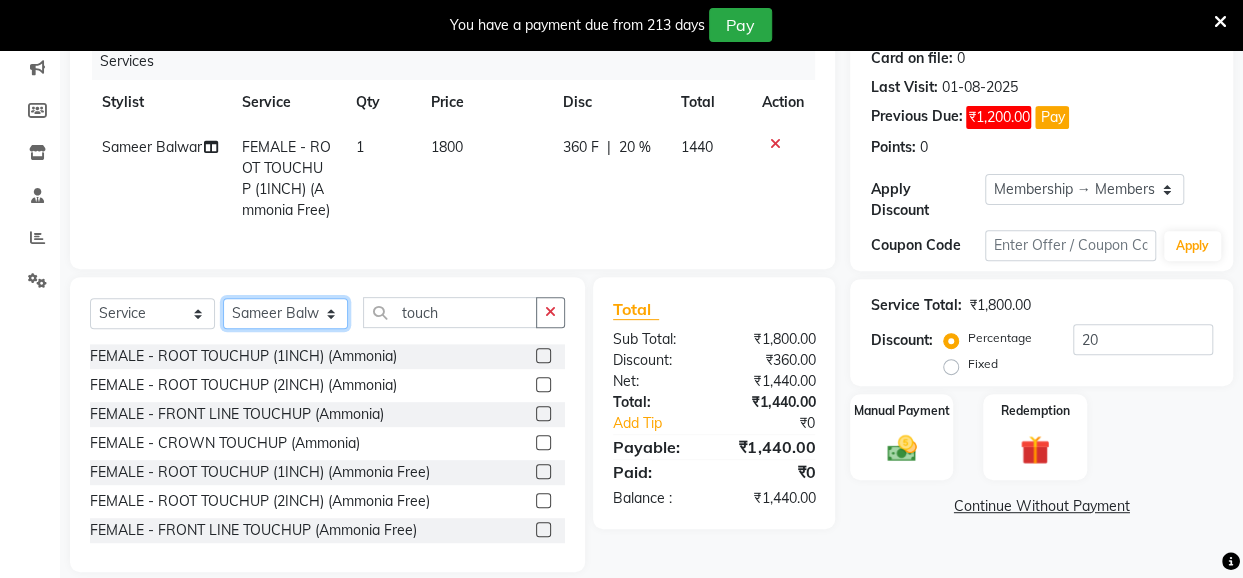 select on "32891" 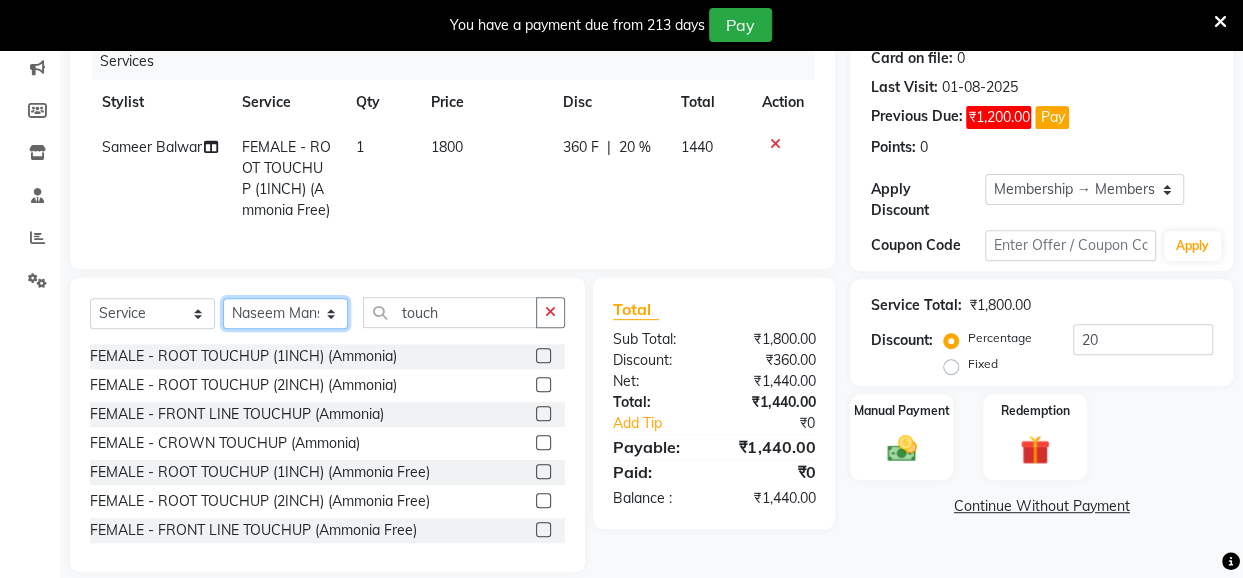 click on "Select Stylist Anita Das danish Kumkum Pasi Naseem Mansoori		 Nilam Bhanushali Nizam Shaikh			 Raju Reena Sawardekar			 Rita Pal			 Sabeena Shaikh Sameer Balwar Sangeeta Rajbhar Seja Jaiswal Shahib Shaves Salmani			 Sneha" 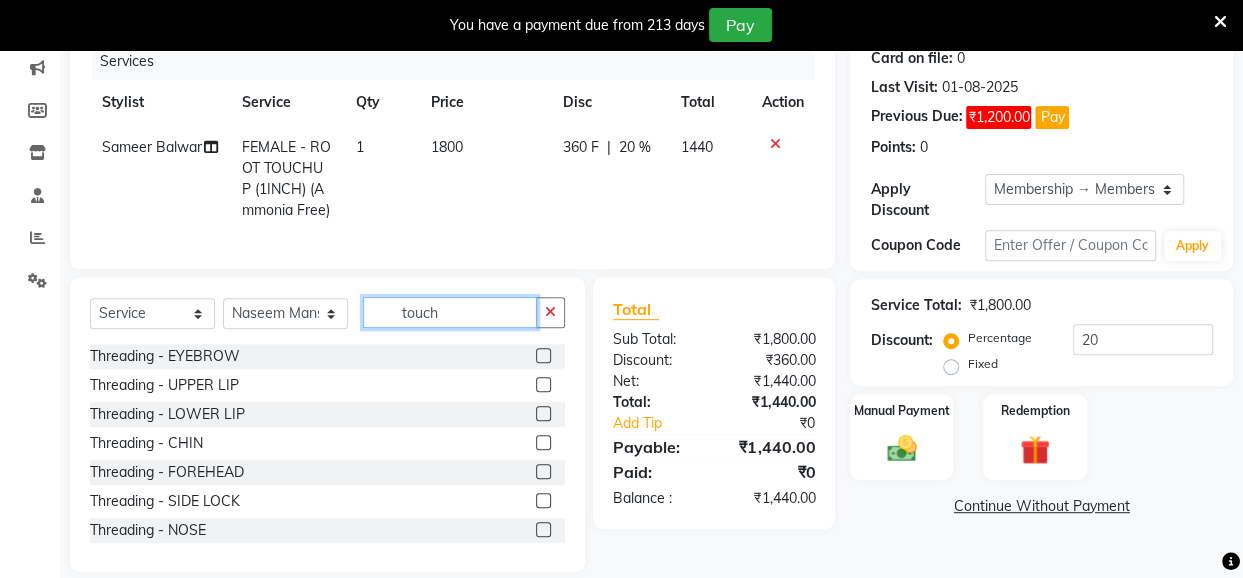 click on "touch" 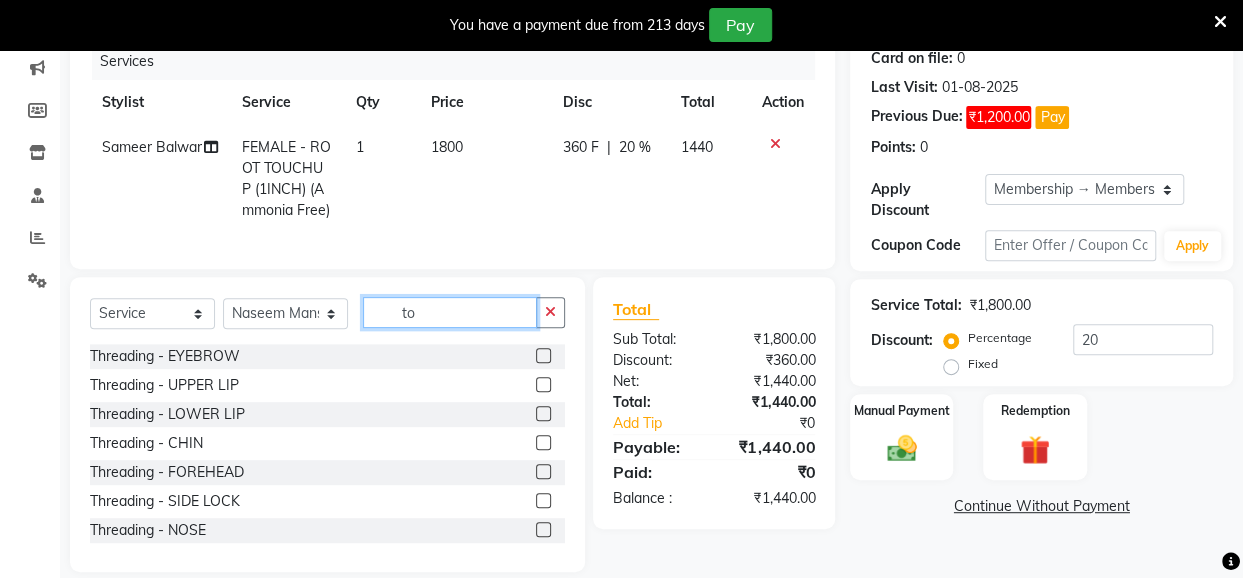 type on "t" 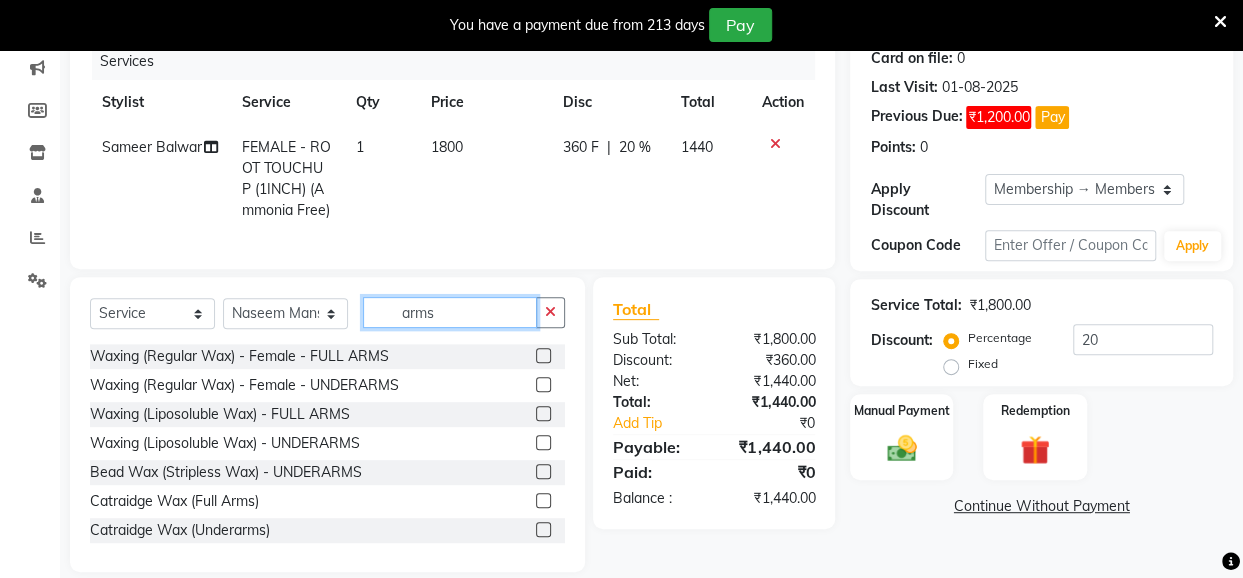 type on "arms" 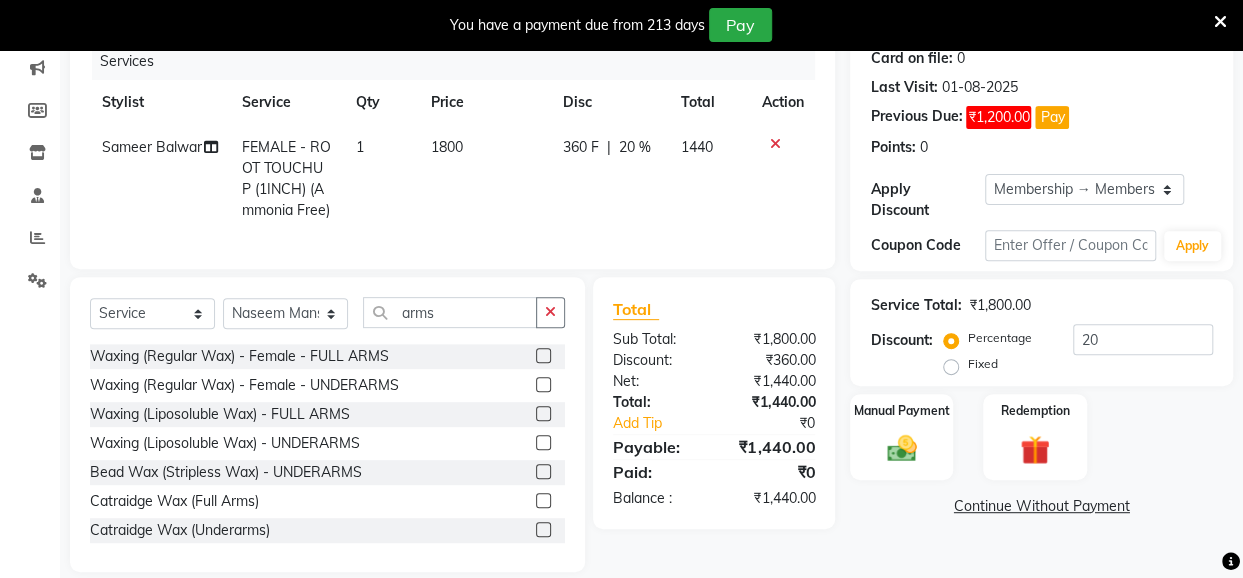 click 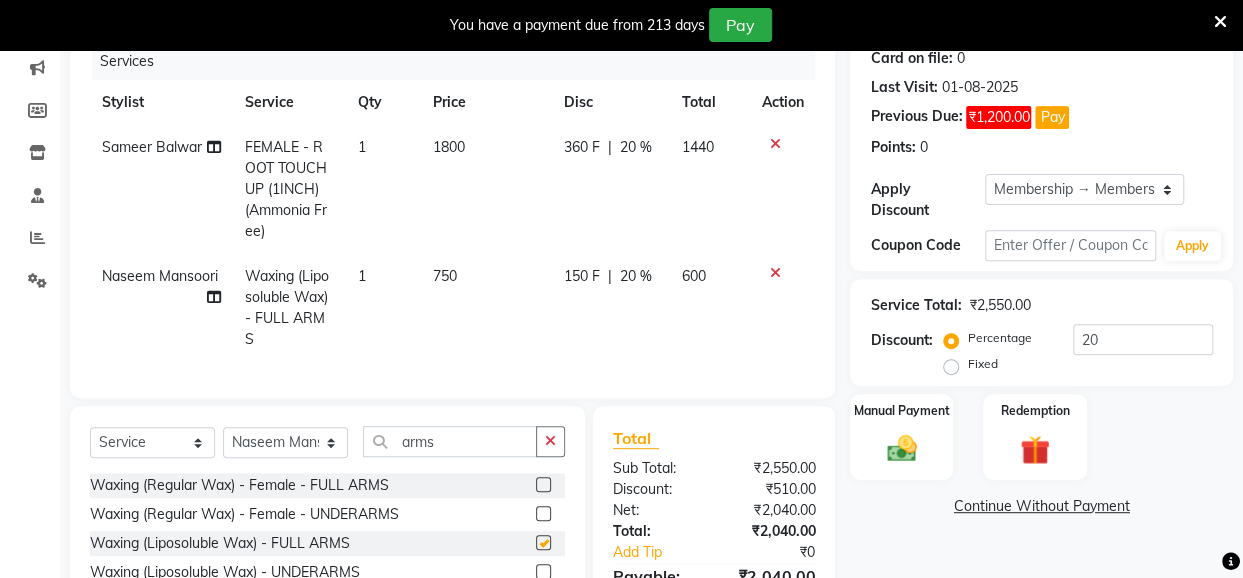 checkbox on "false" 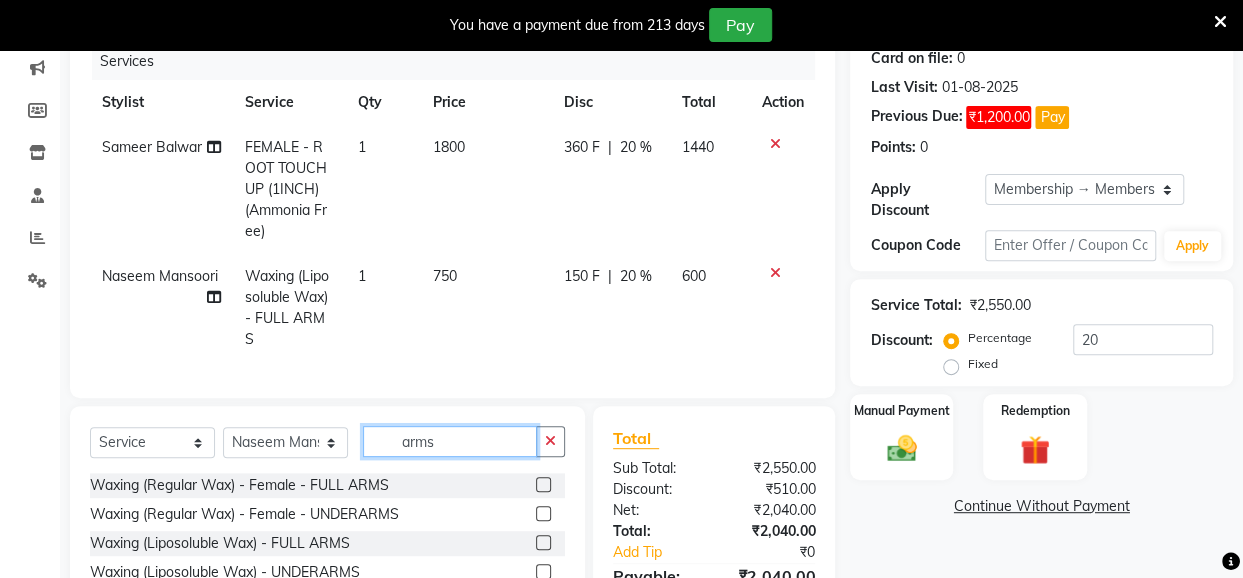 click on "arms" 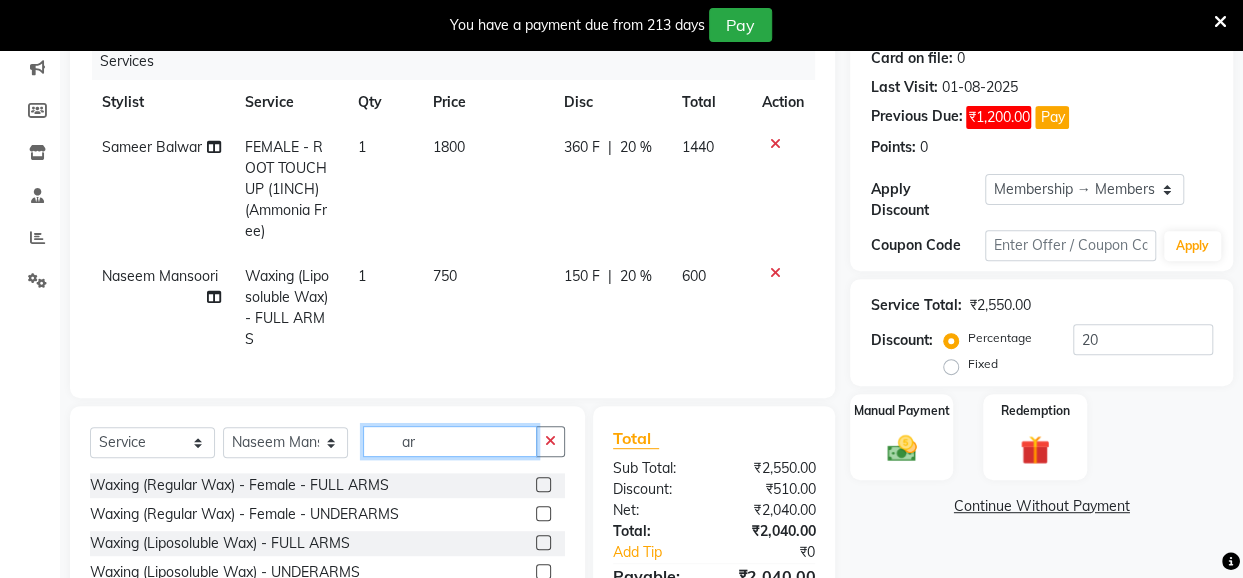 type on "a" 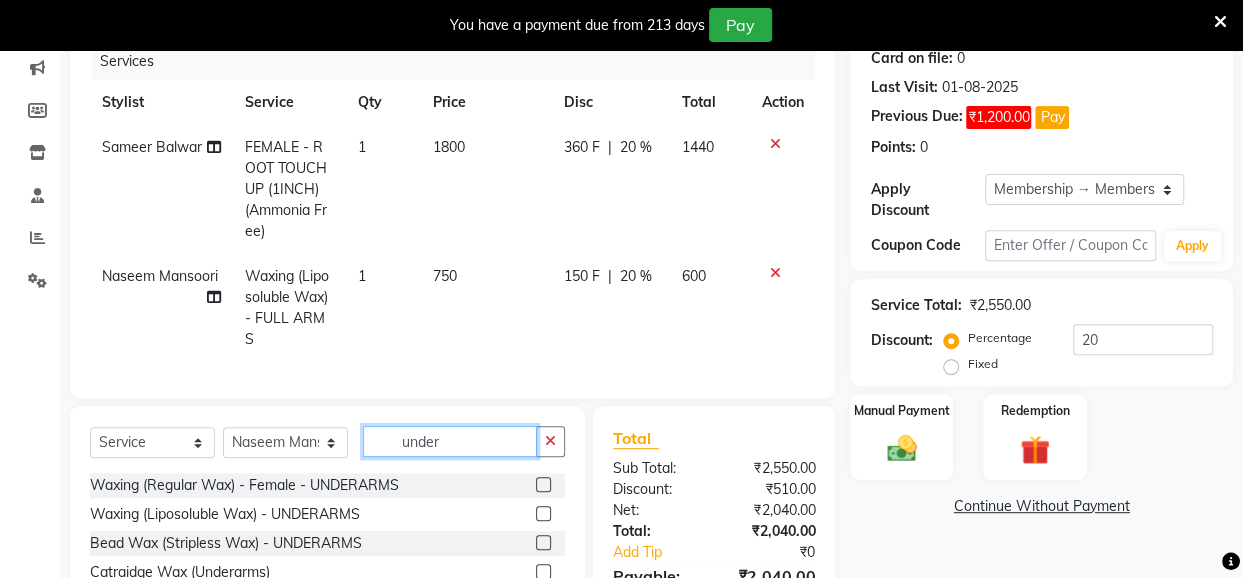 type on "under" 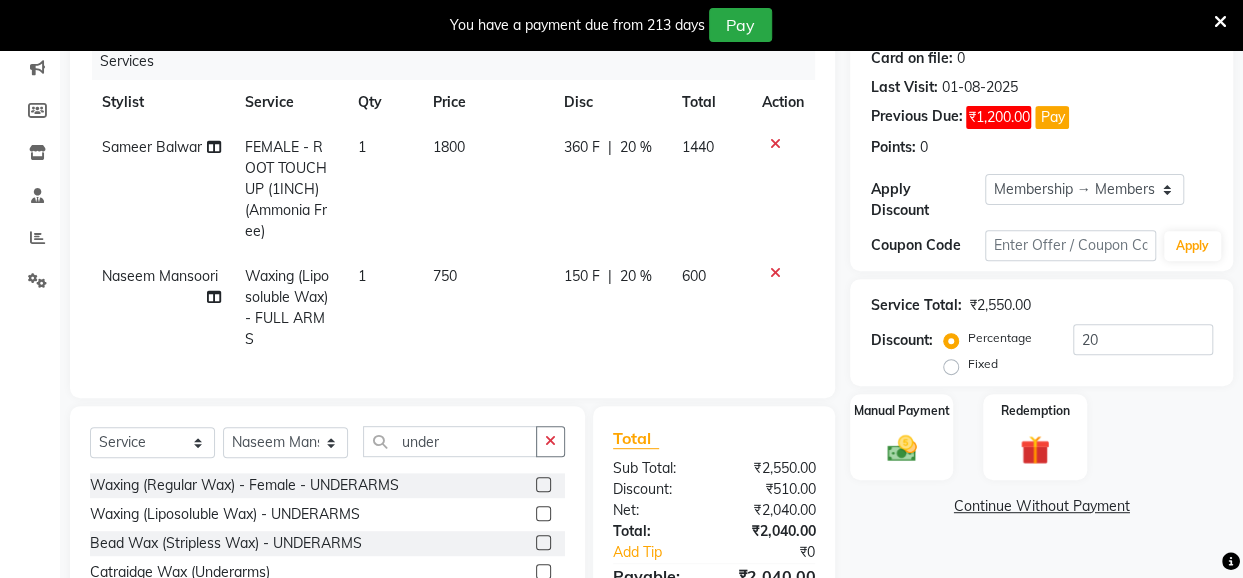 click 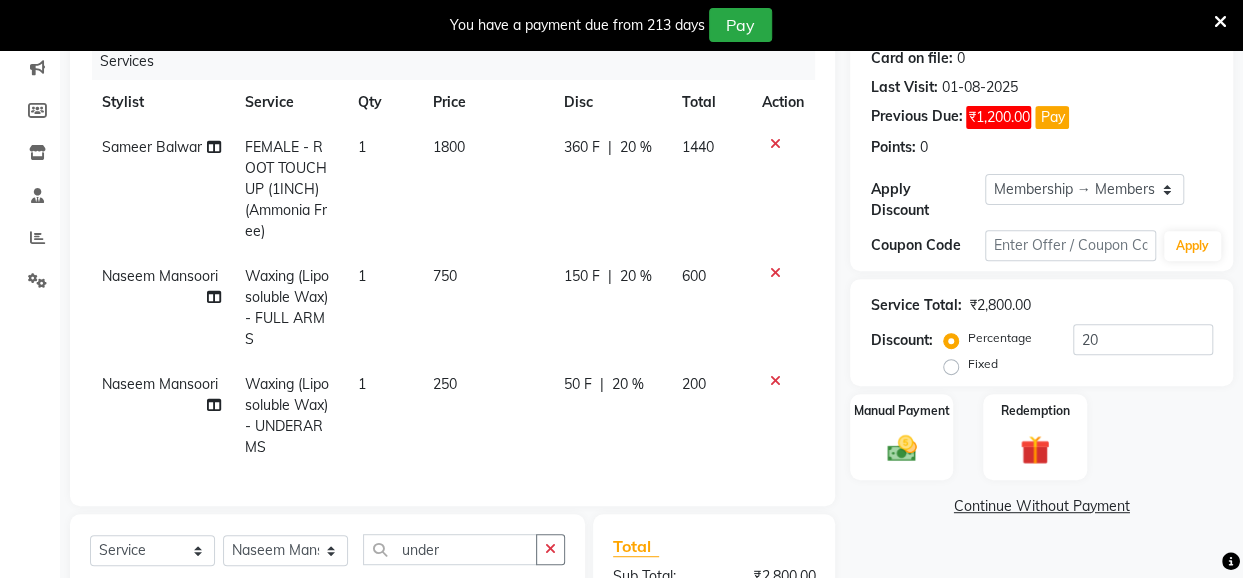 checkbox on "false" 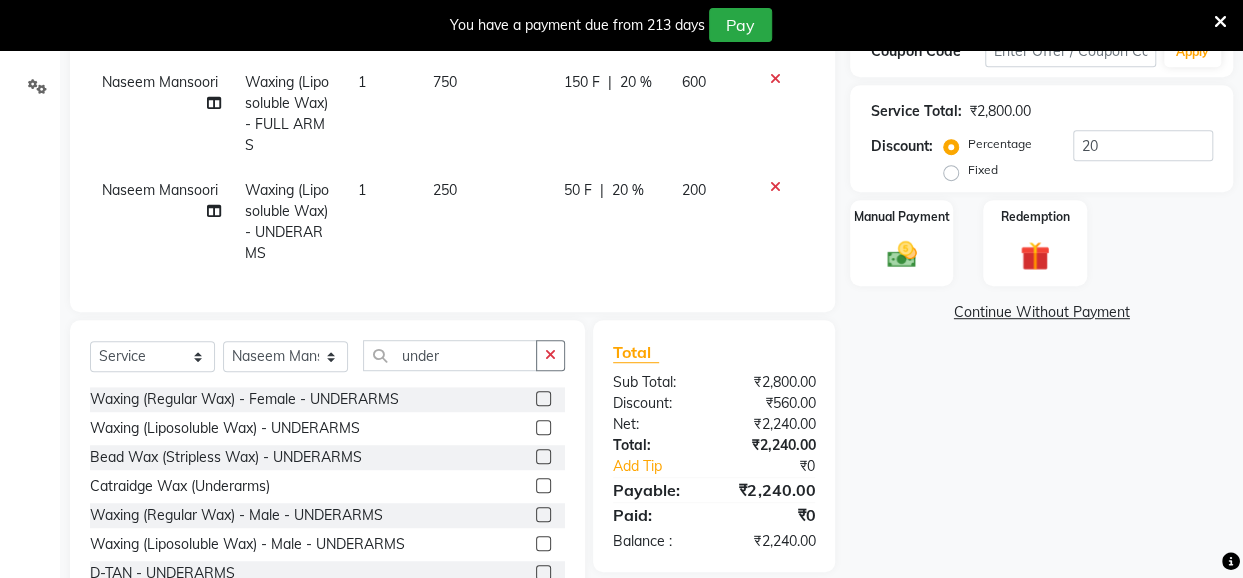 scroll, scrollTop: 508, scrollLeft: 0, axis: vertical 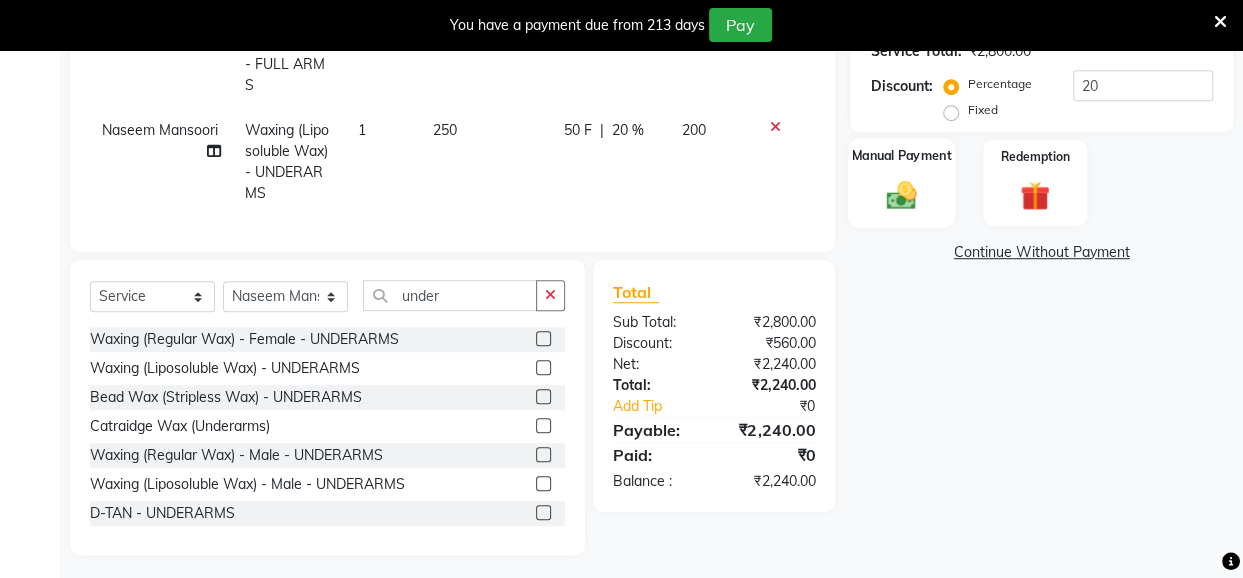 click 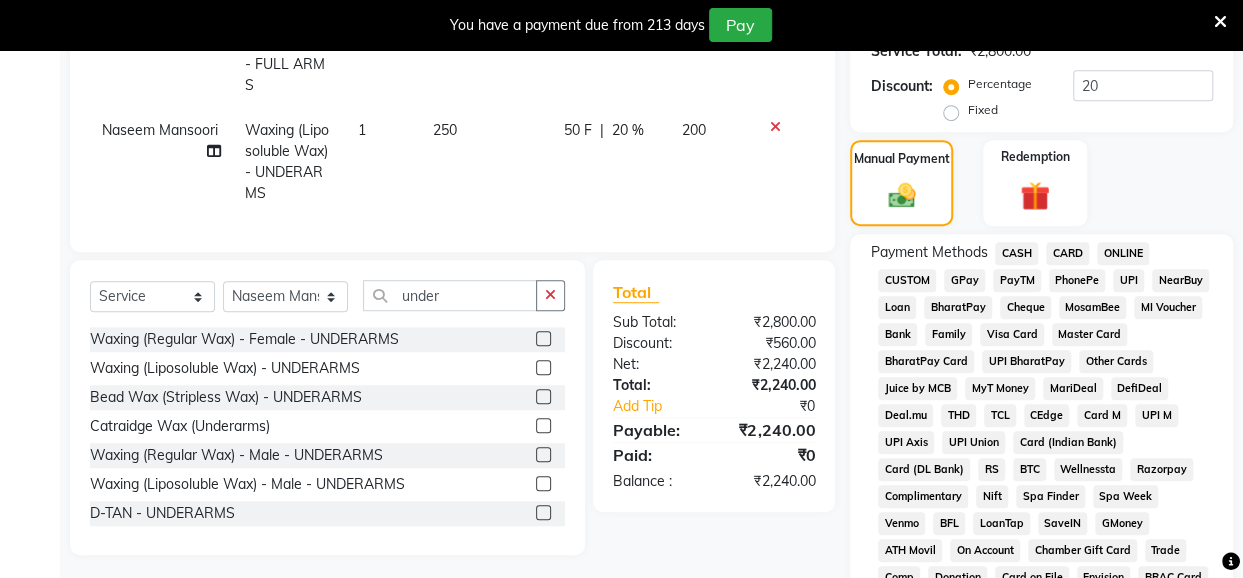 click on "UPI" 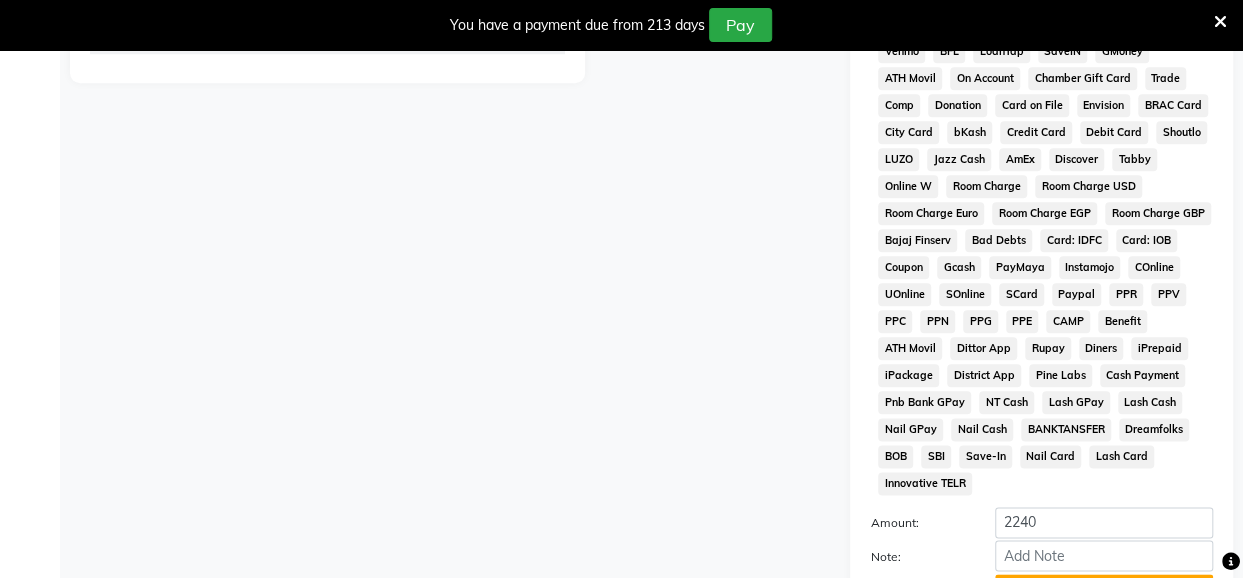 scroll, scrollTop: 1168, scrollLeft: 0, axis: vertical 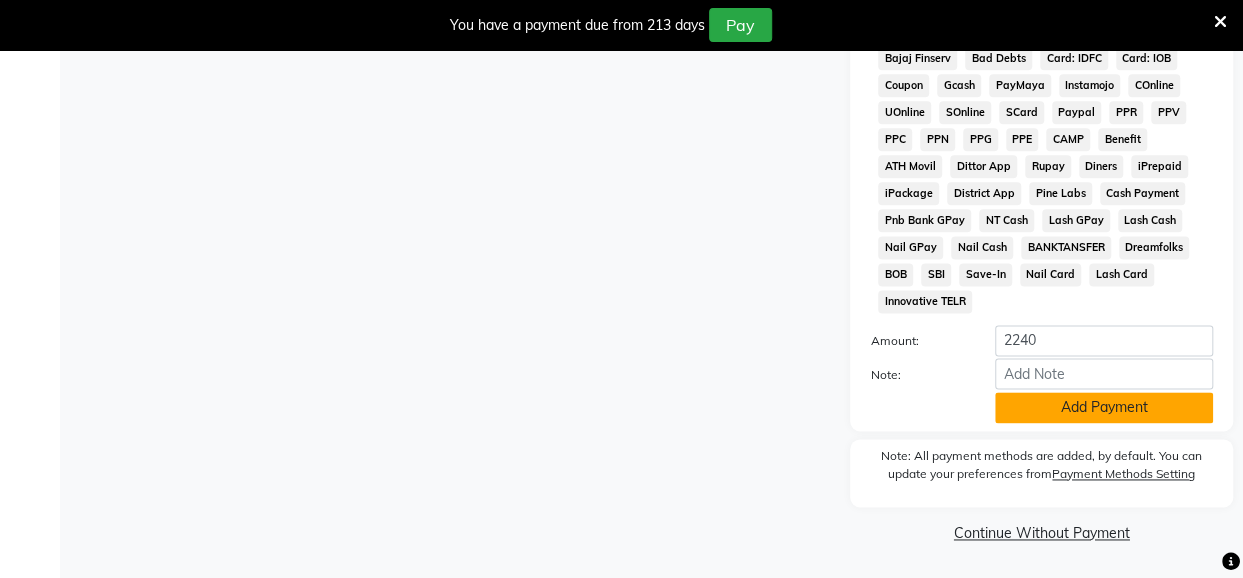 click on "Add Payment" 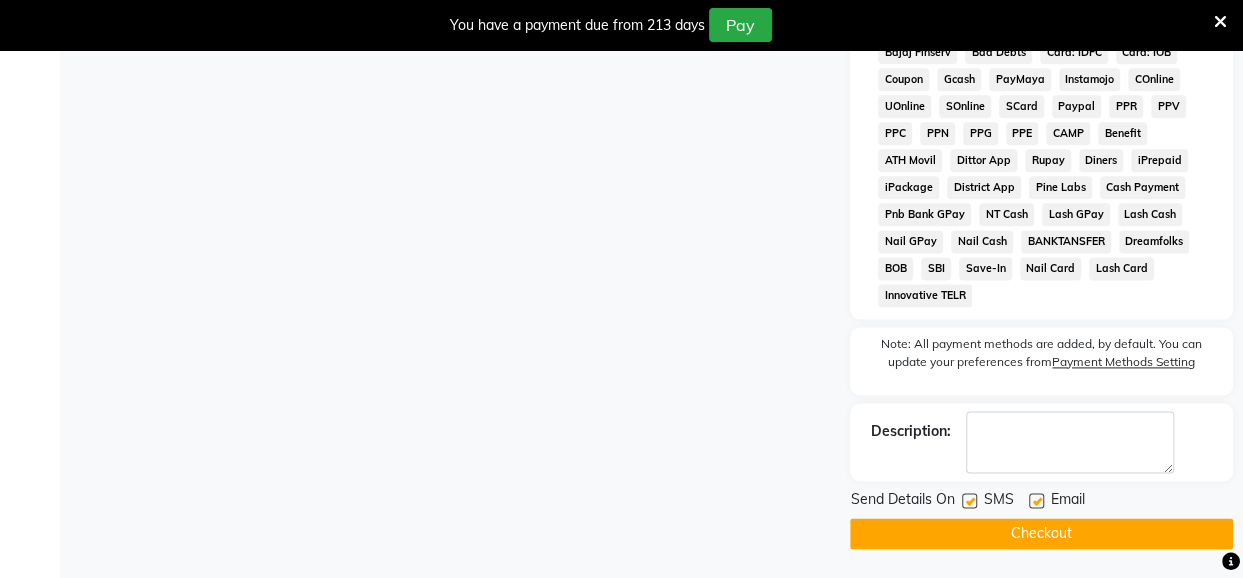 click on "Checkout" 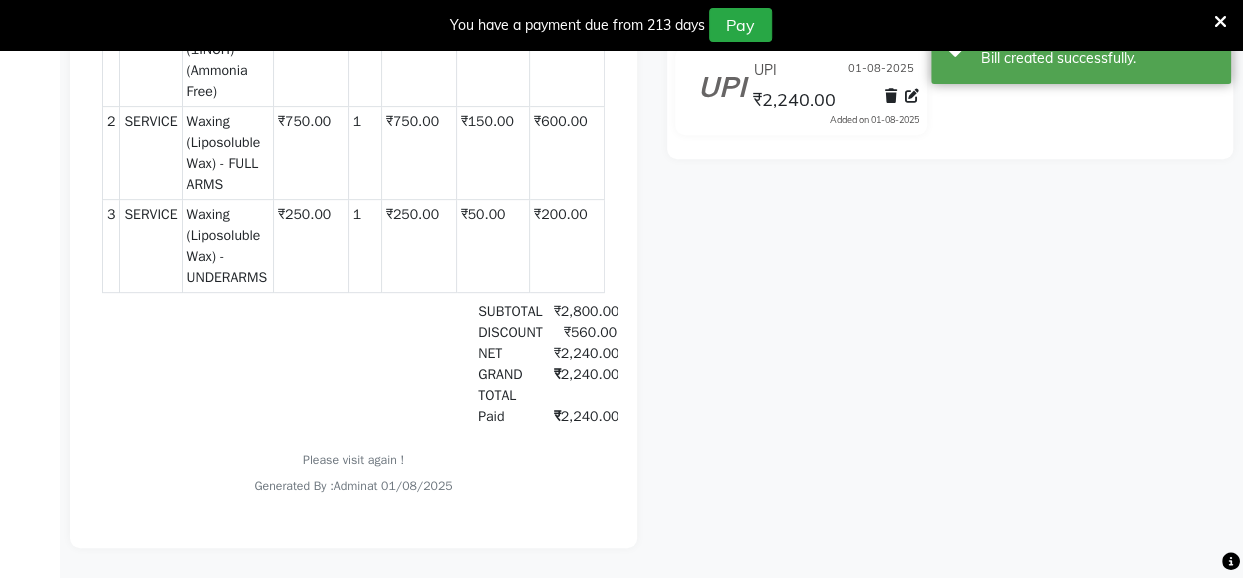 scroll, scrollTop: 0, scrollLeft: 0, axis: both 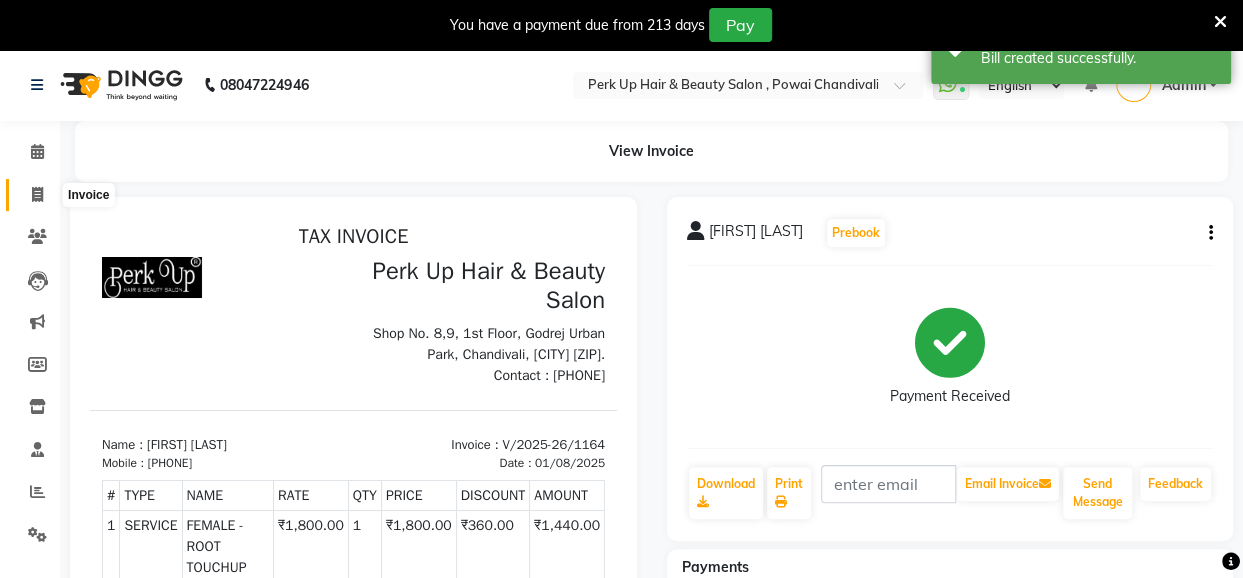 click 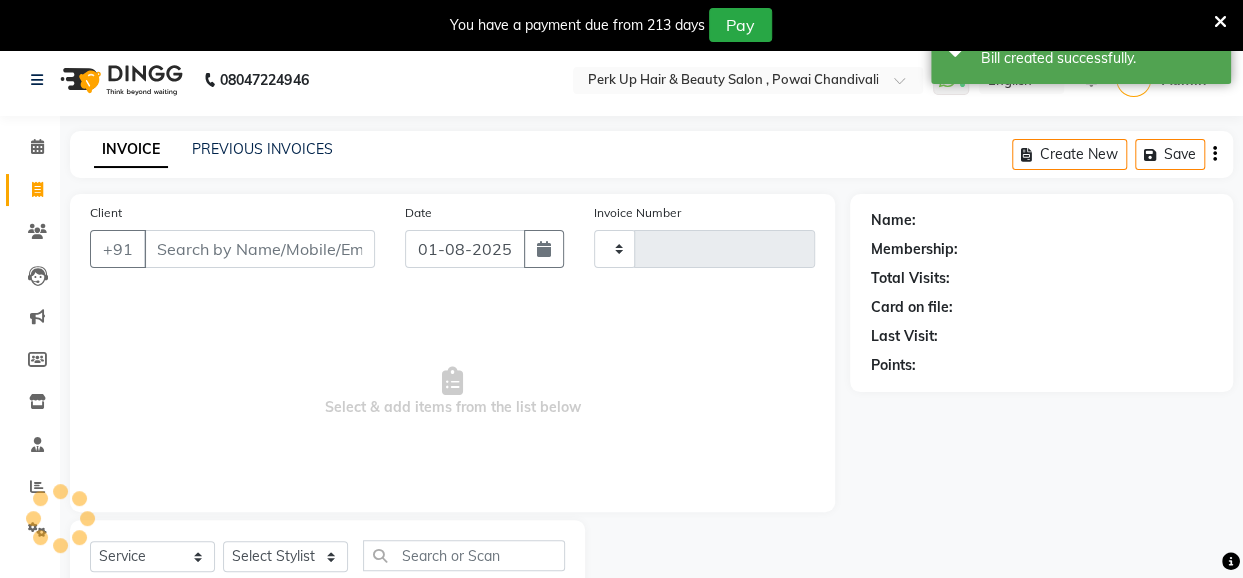 type on "1165" 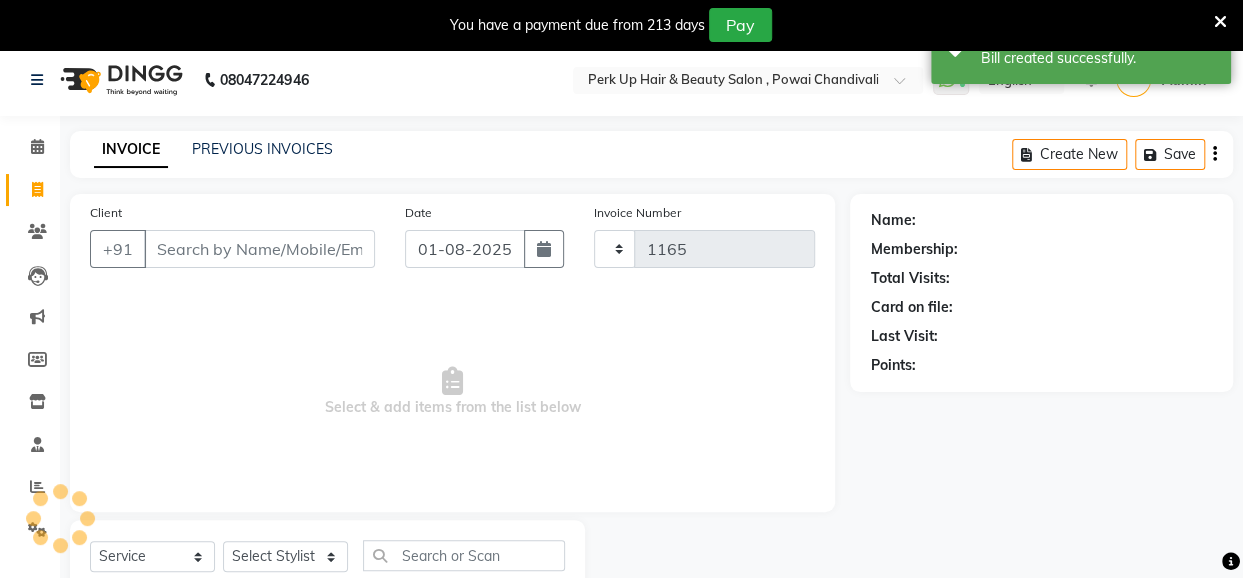 select on "5131" 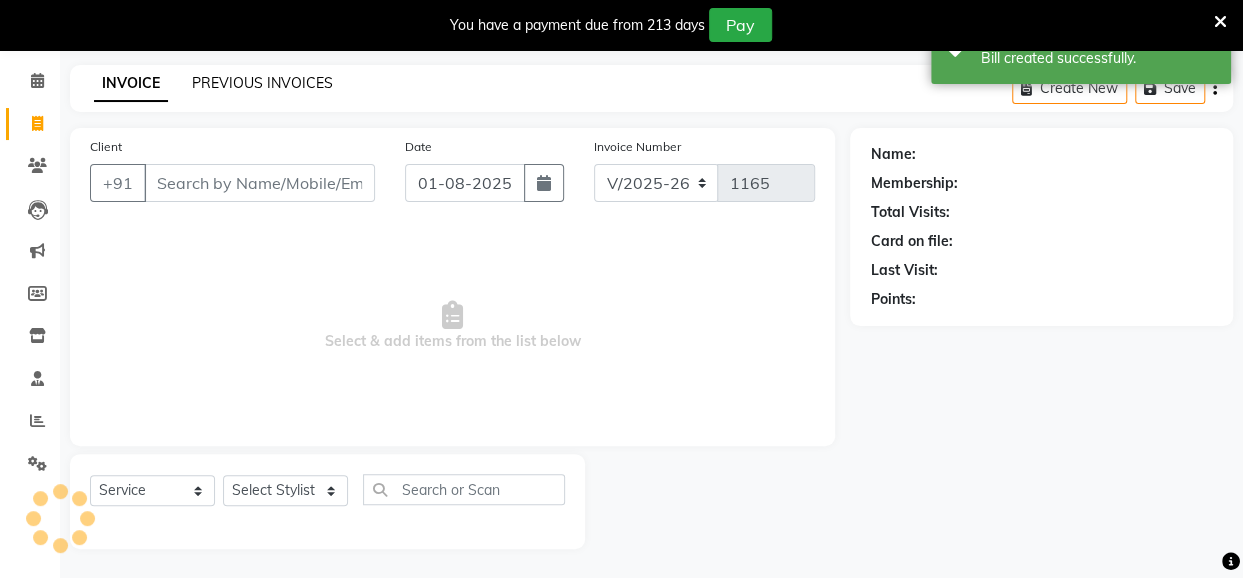 click on "PREVIOUS INVOICES" 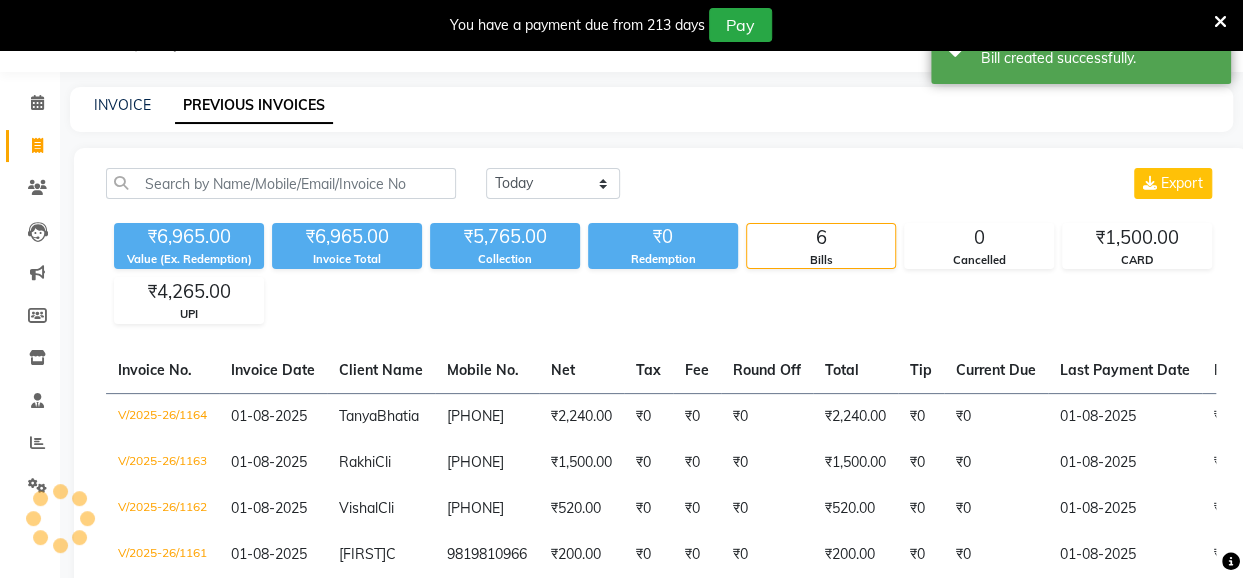 scroll, scrollTop: 71, scrollLeft: 0, axis: vertical 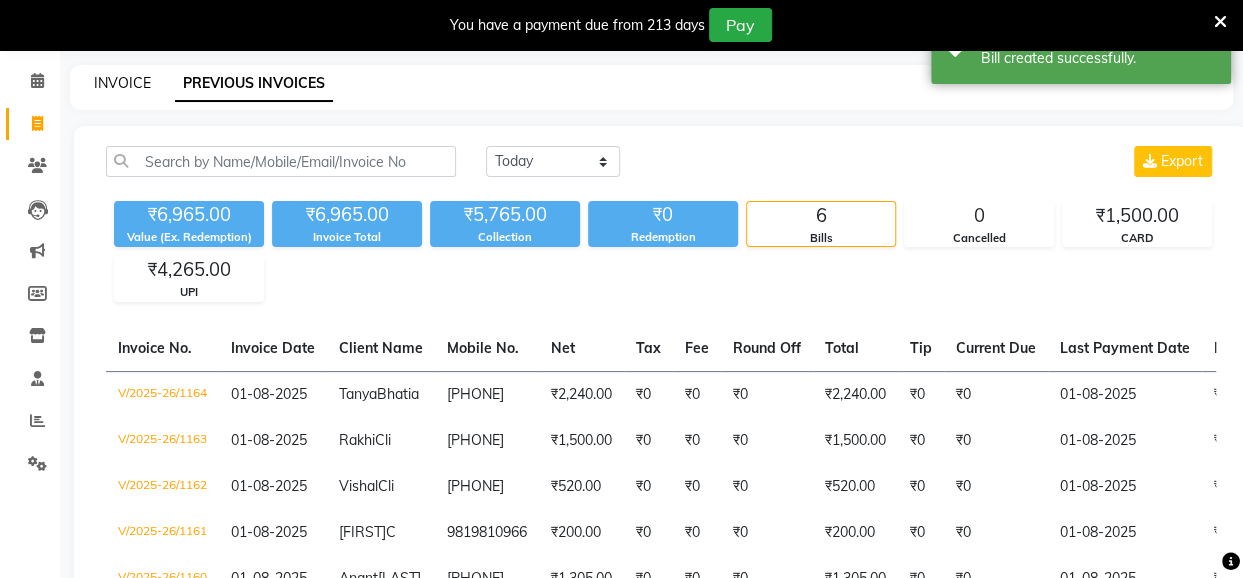 click on "INVOICE" 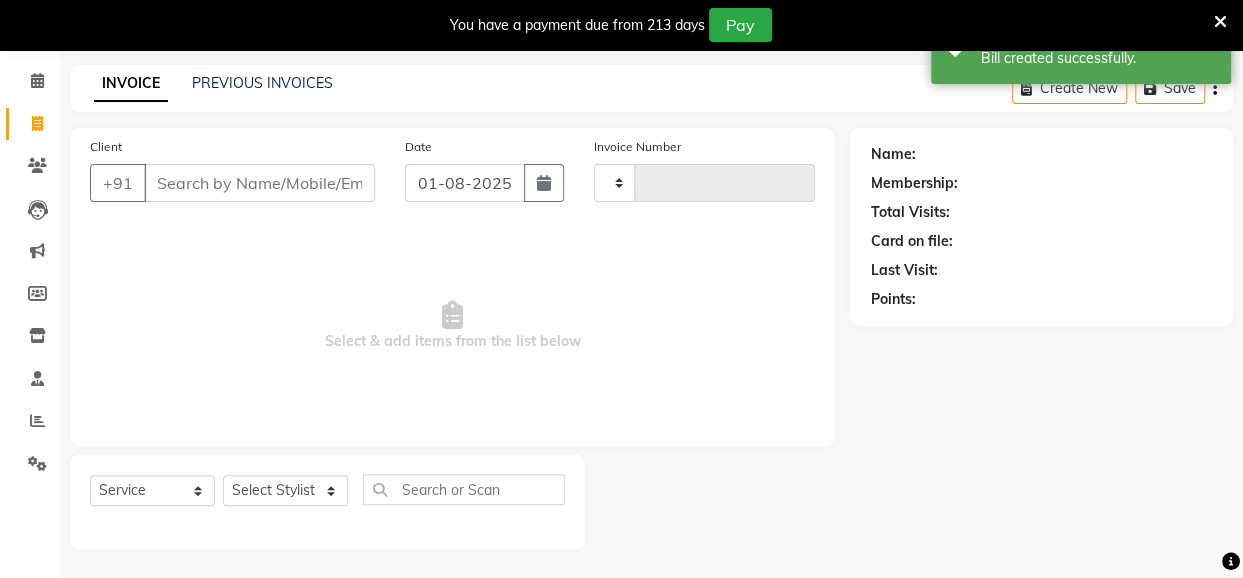 type on "1165" 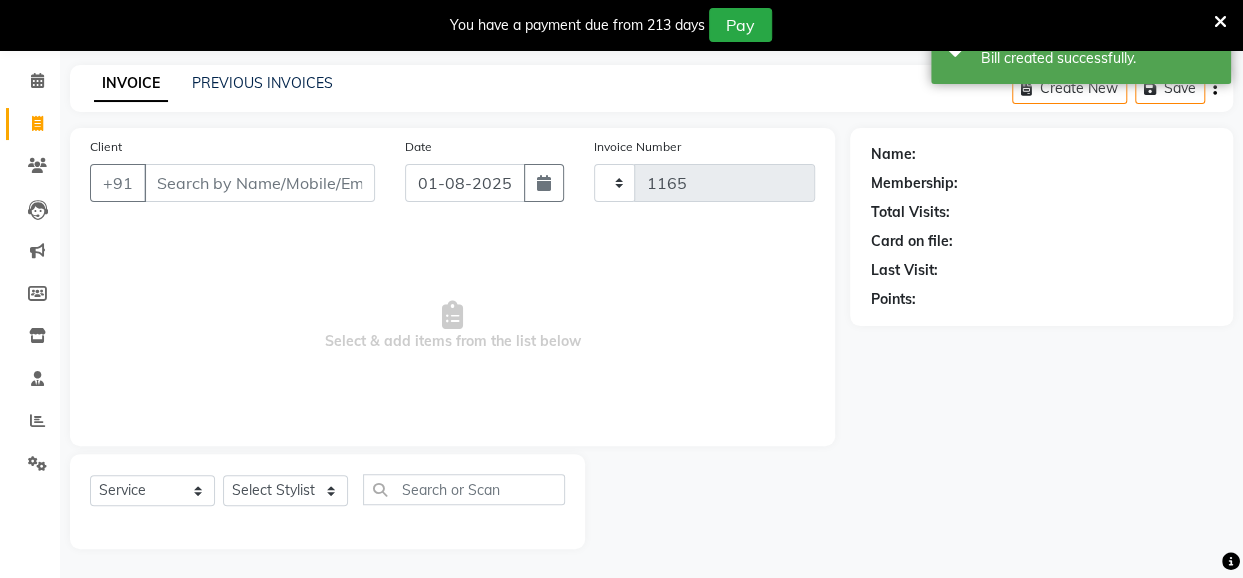 select on "5131" 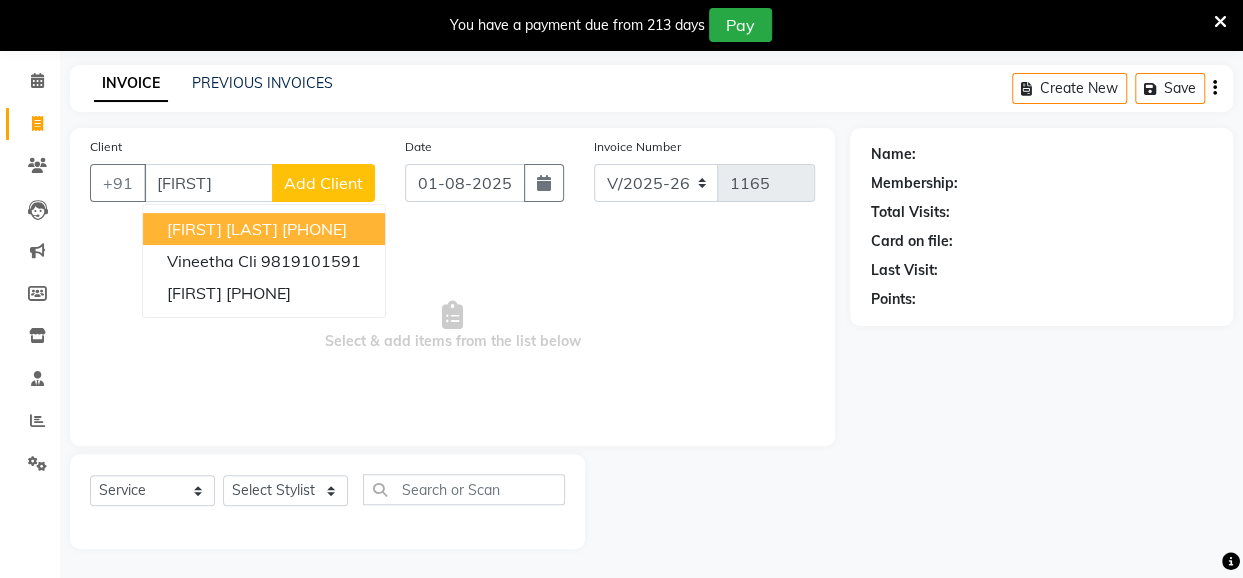 click on "Neetha Thomas" at bounding box center (222, 229) 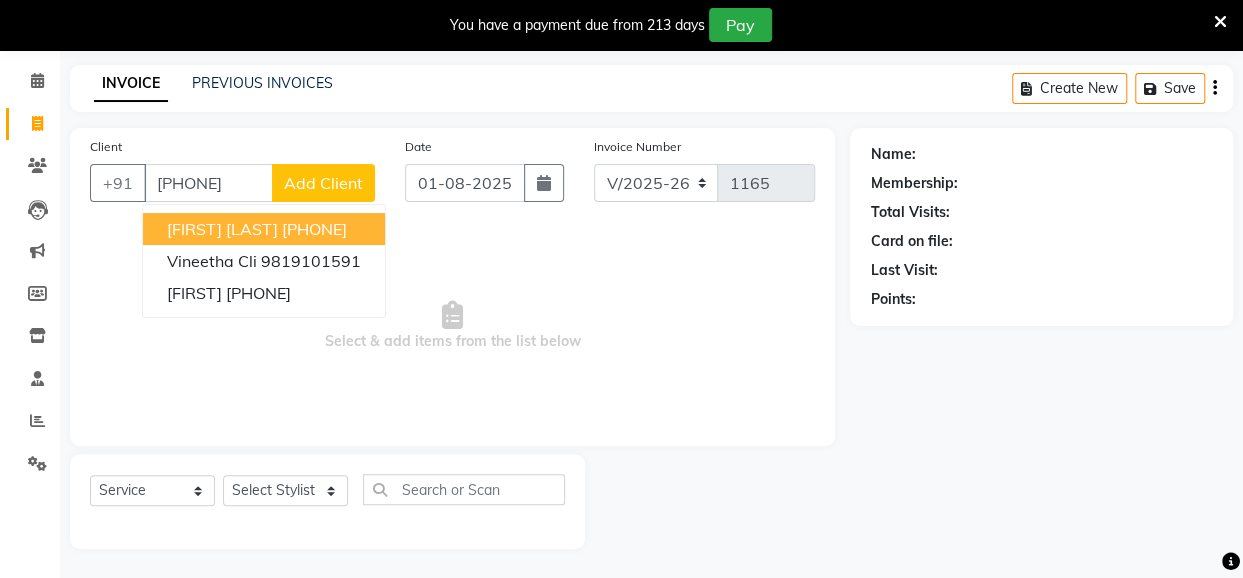 type on "[PHONE]" 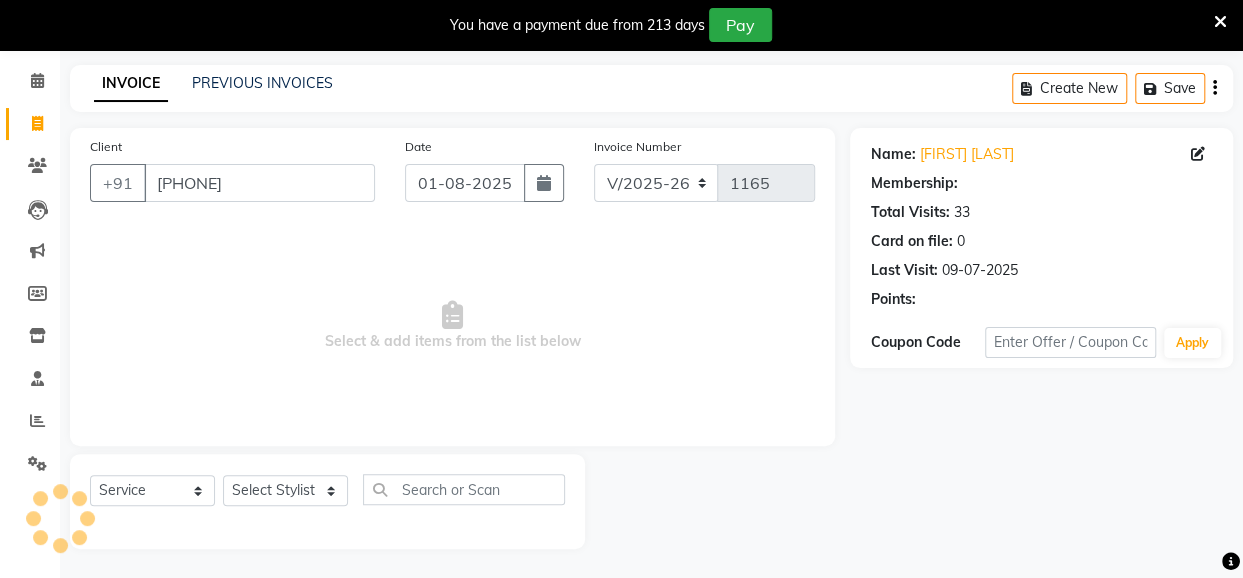 select on "1: Object" 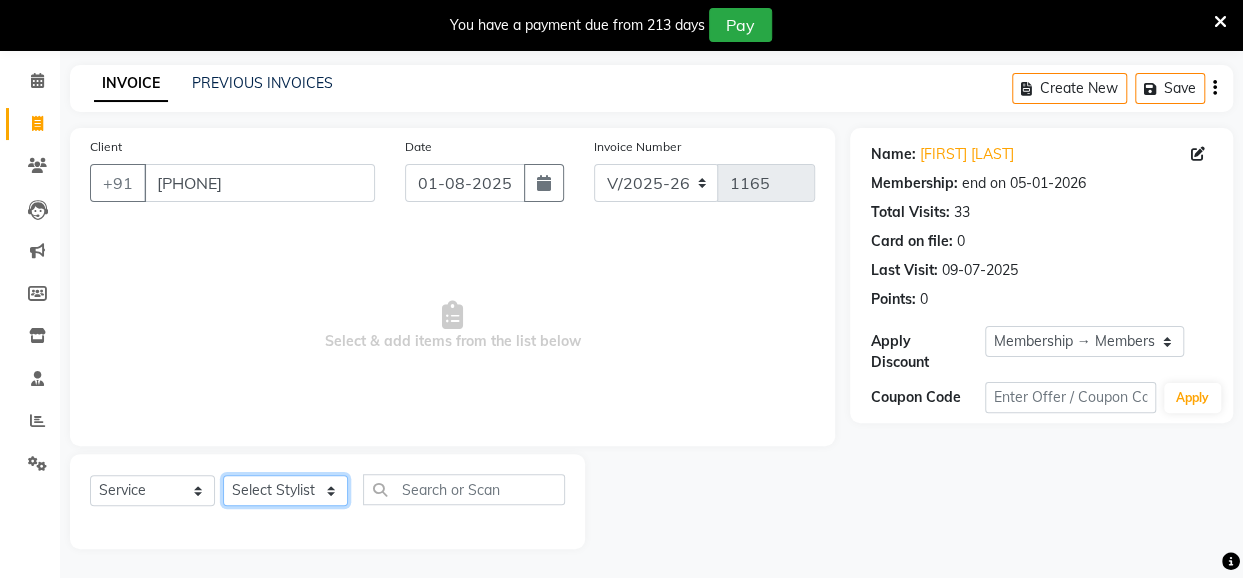 click on "Select Stylist Anita Das danish Kumkum Pasi Naseem Mansoori		 Nilam Bhanushali Nizam Shaikh			 Raju Reena Sawardekar			 Rita Pal			 Sabeena Shaikh Sameer Balwar Sangeeta Rajbhar Seja Jaiswal Shahib Shaves Salmani			 Sneha" 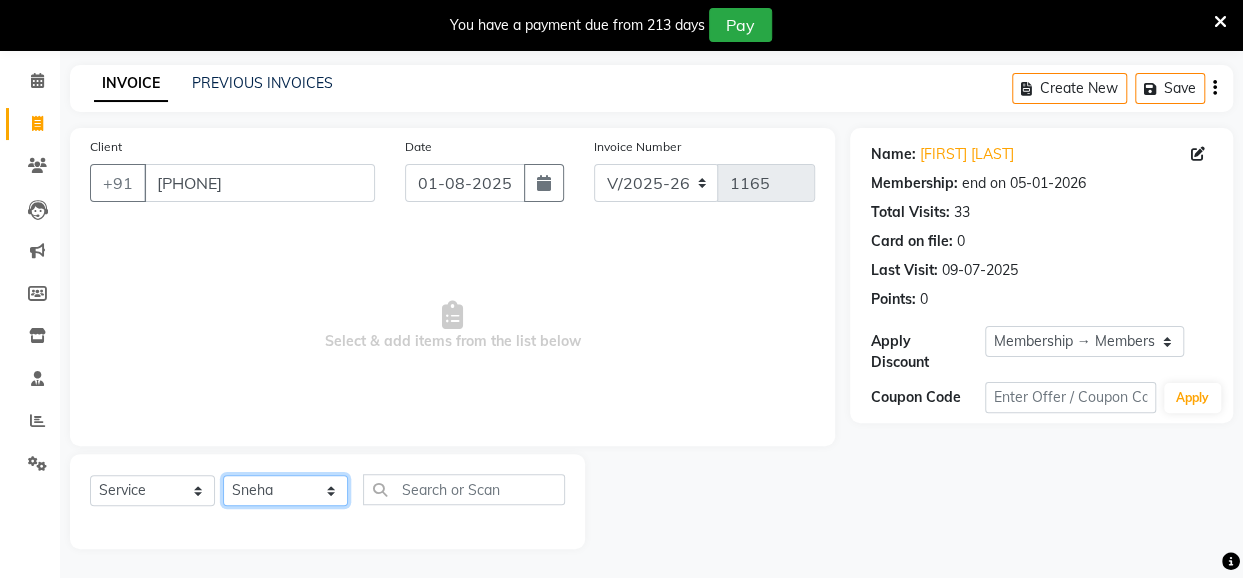 click on "Select Stylist Anita Das danish Kumkum Pasi Naseem Mansoori		 Nilam Bhanushali Nizam Shaikh			 Raju Reena Sawardekar			 Rita Pal			 Sabeena Shaikh Sameer Balwar Sangeeta Rajbhar Seja Jaiswal Shahib Shaves Salmani			 Sneha" 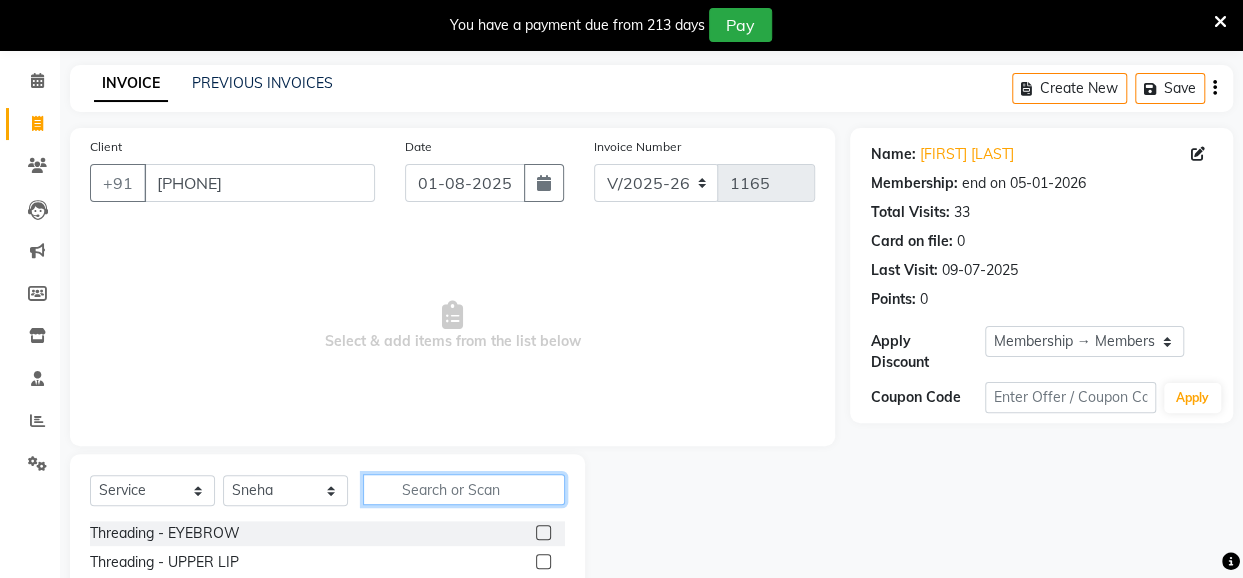click 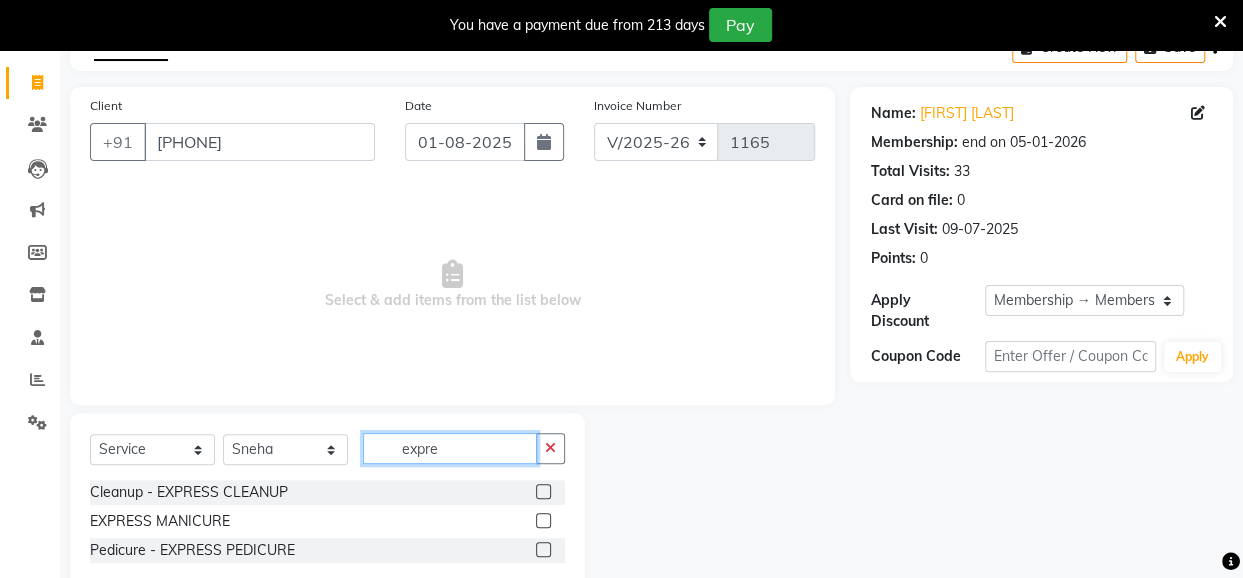 scroll, scrollTop: 158, scrollLeft: 0, axis: vertical 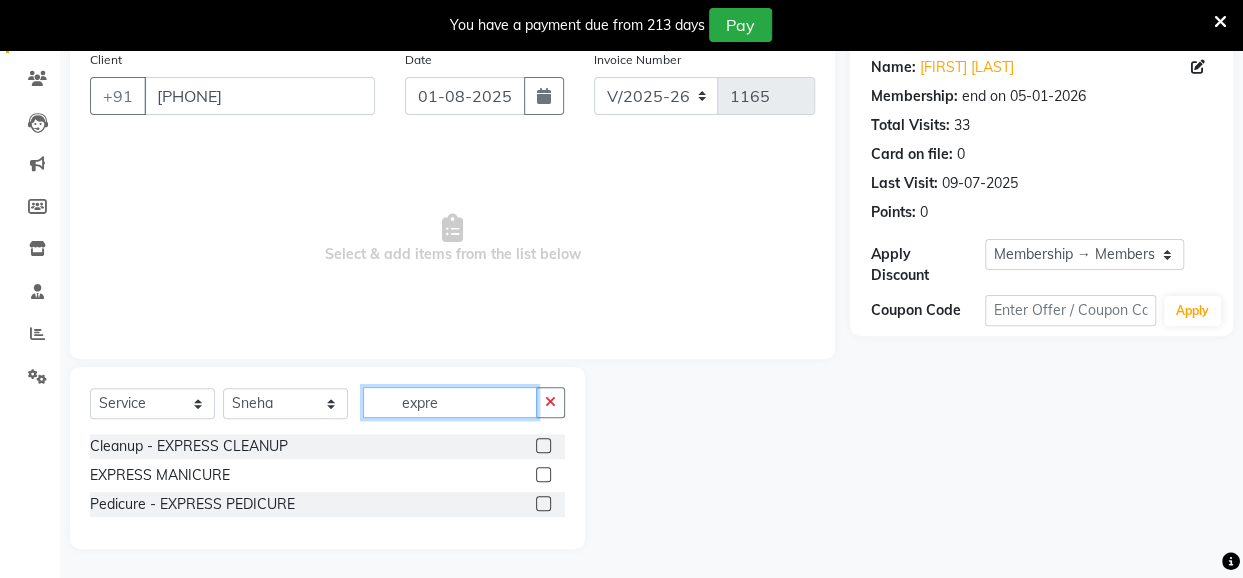 type on "expre" 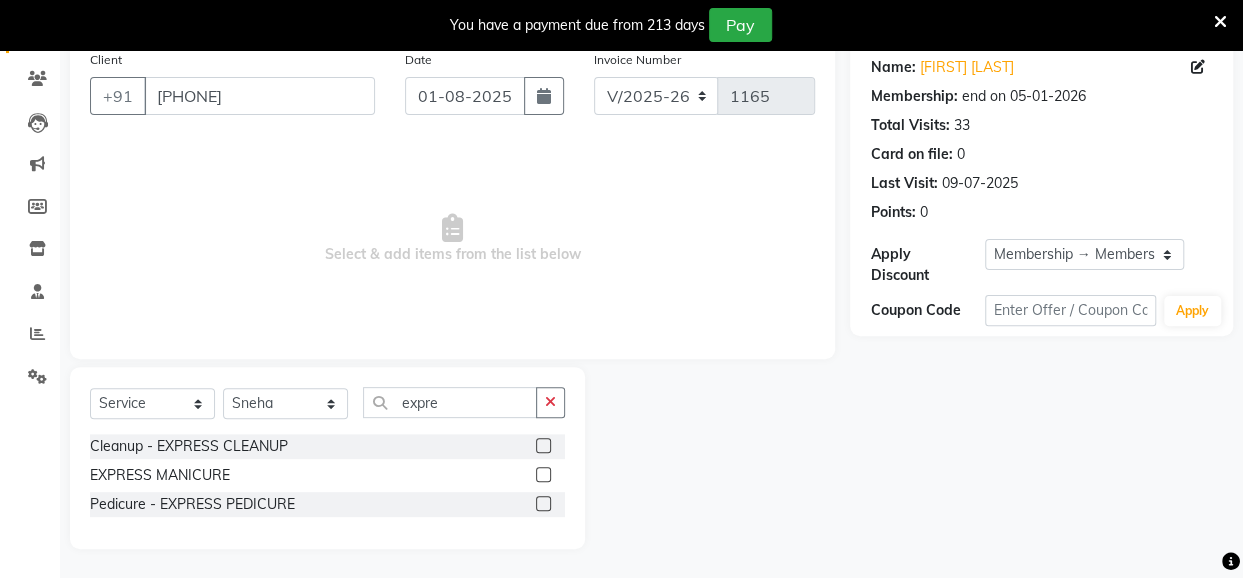 click 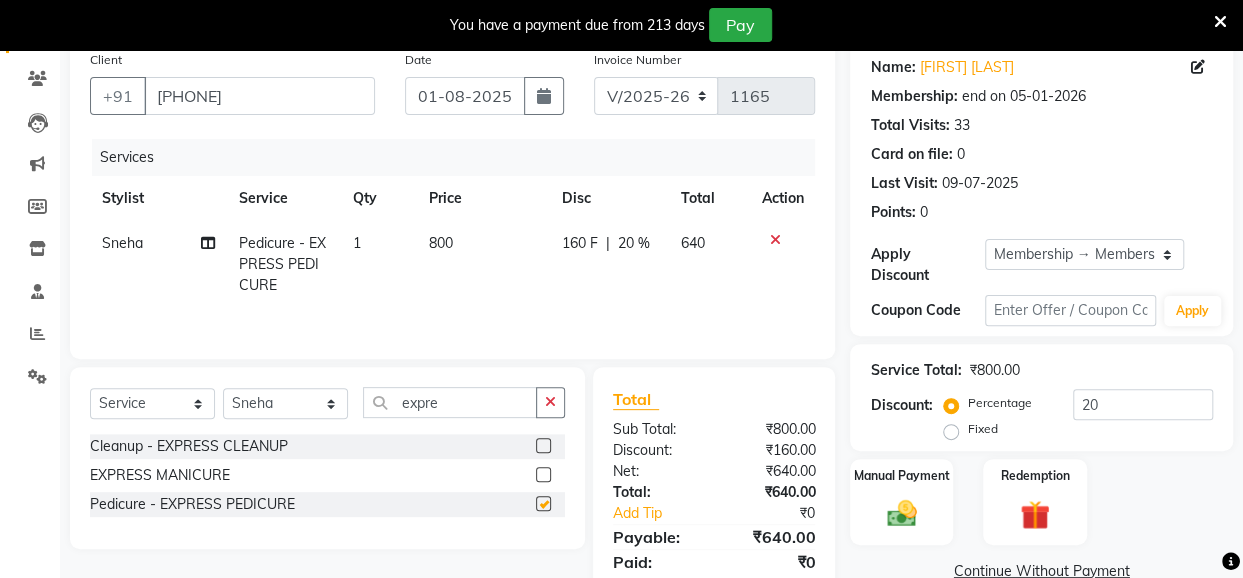 checkbox on "false" 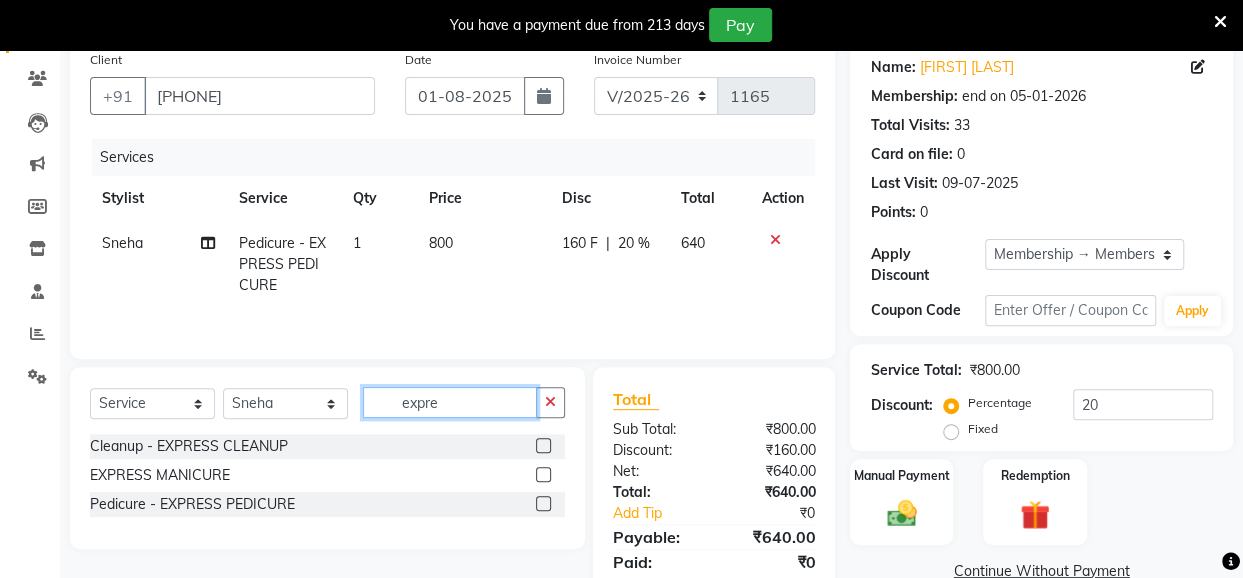 click on "expre" 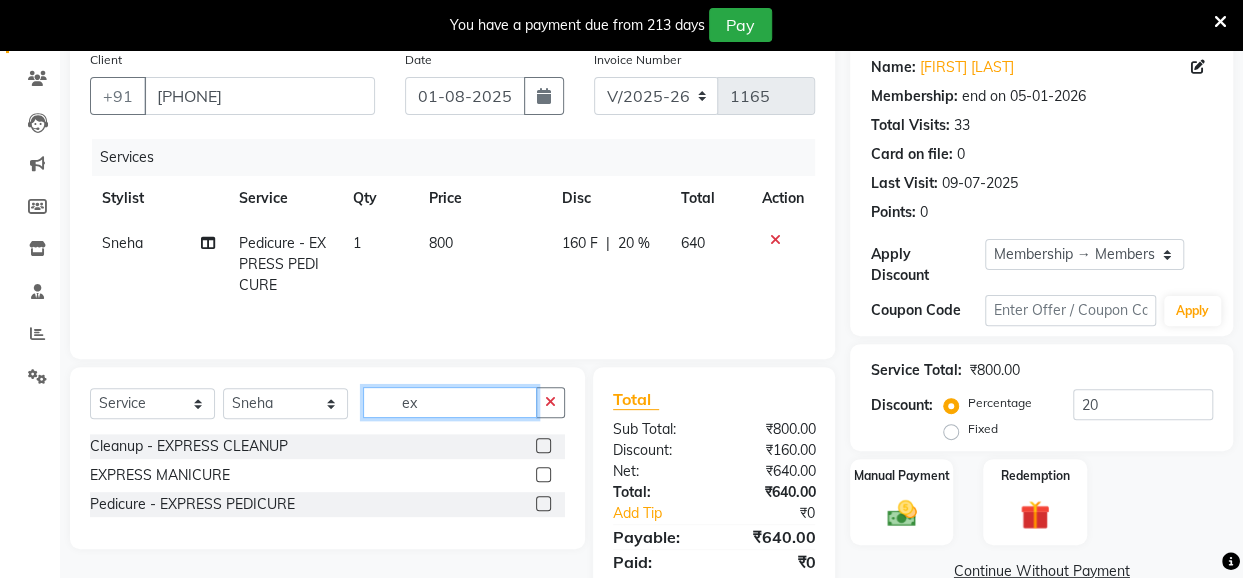 type on "e" 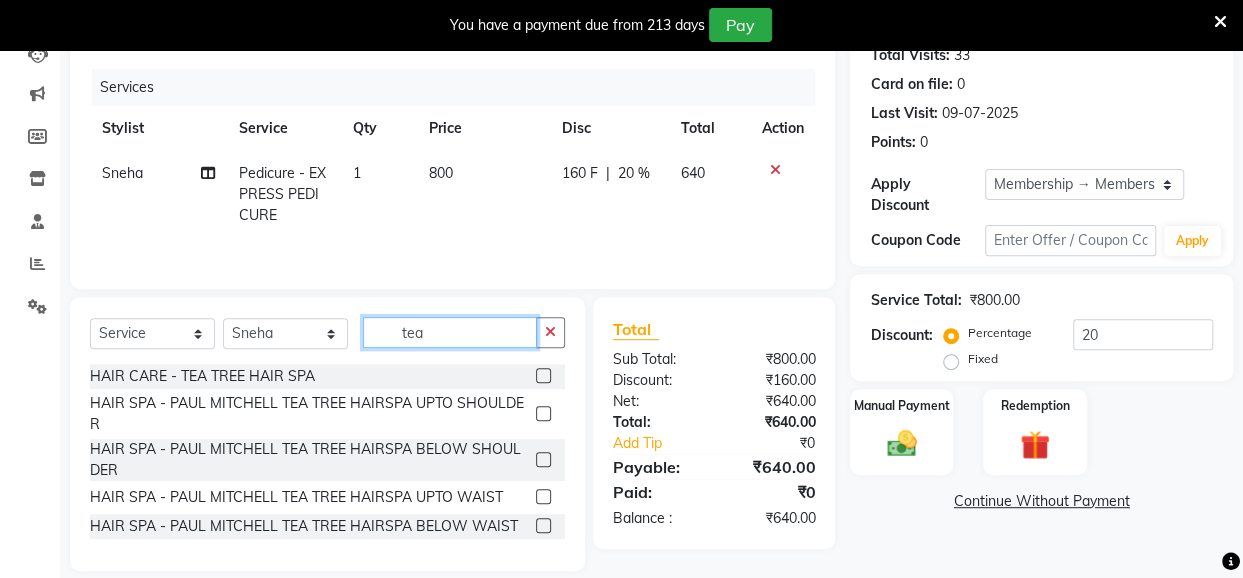 scroll, scrollTop: 250, scrollLeft: 0, axis: vertical 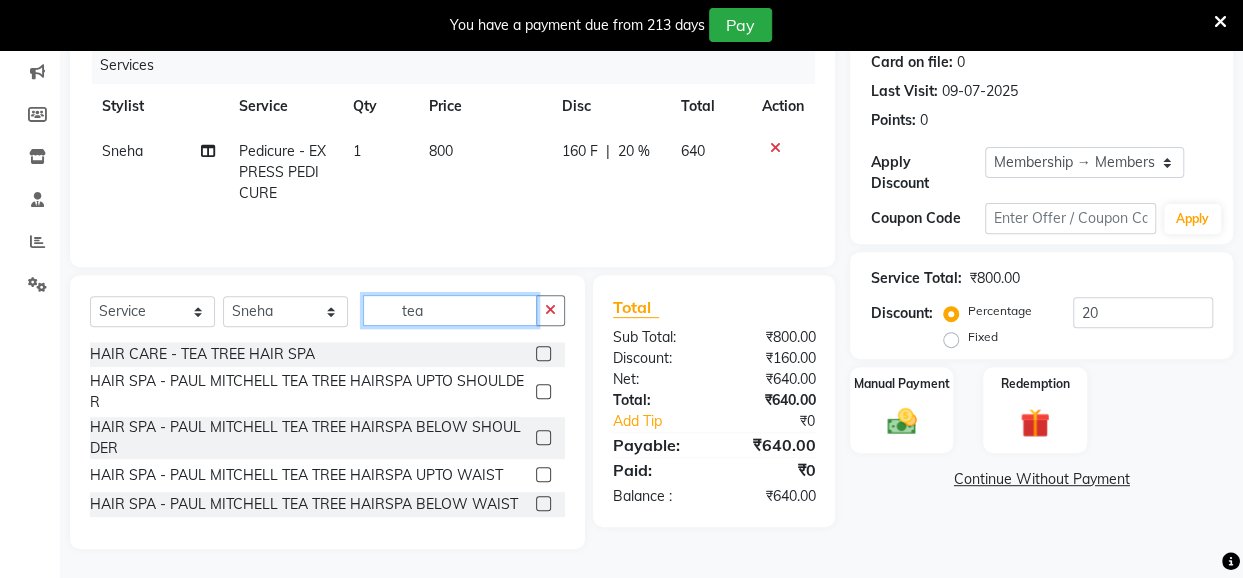 type on "tea" 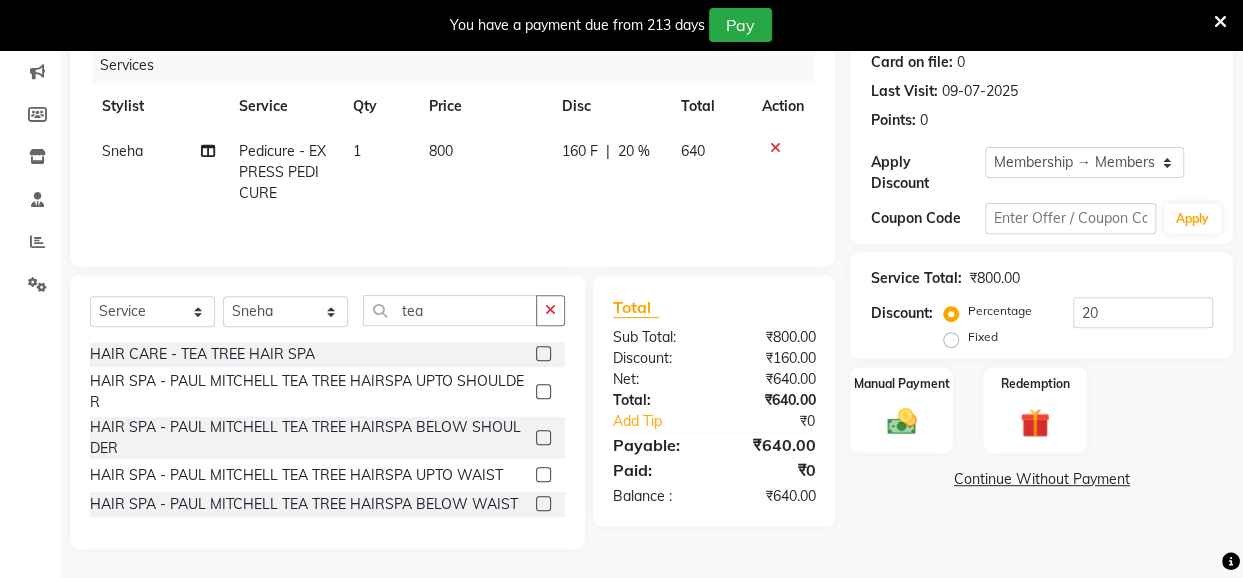 click 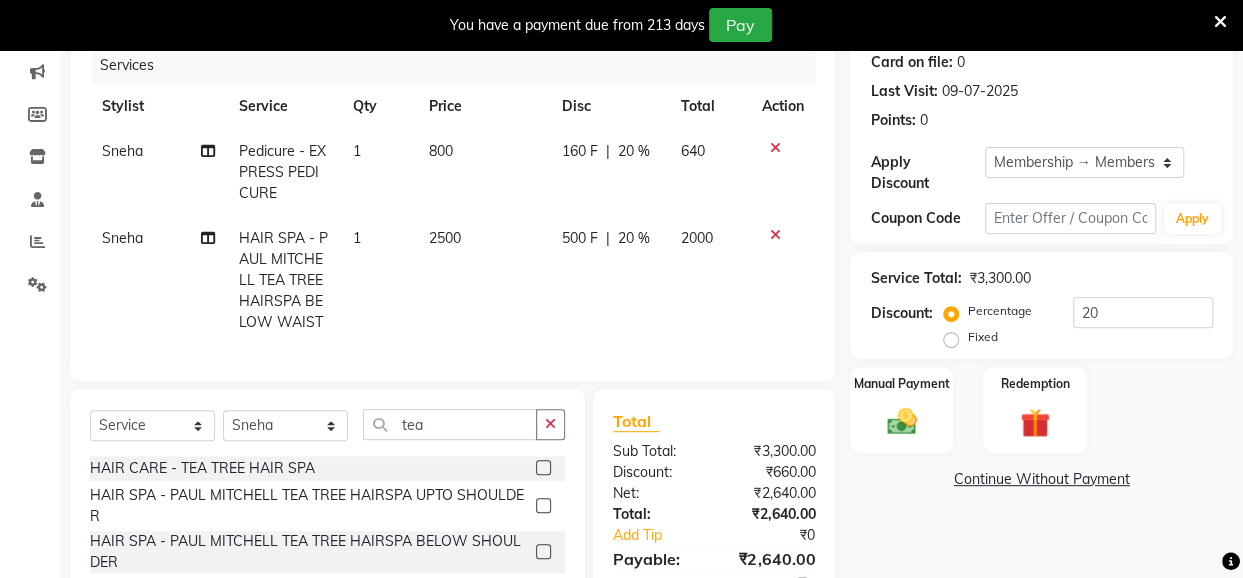 checkbox on "false" 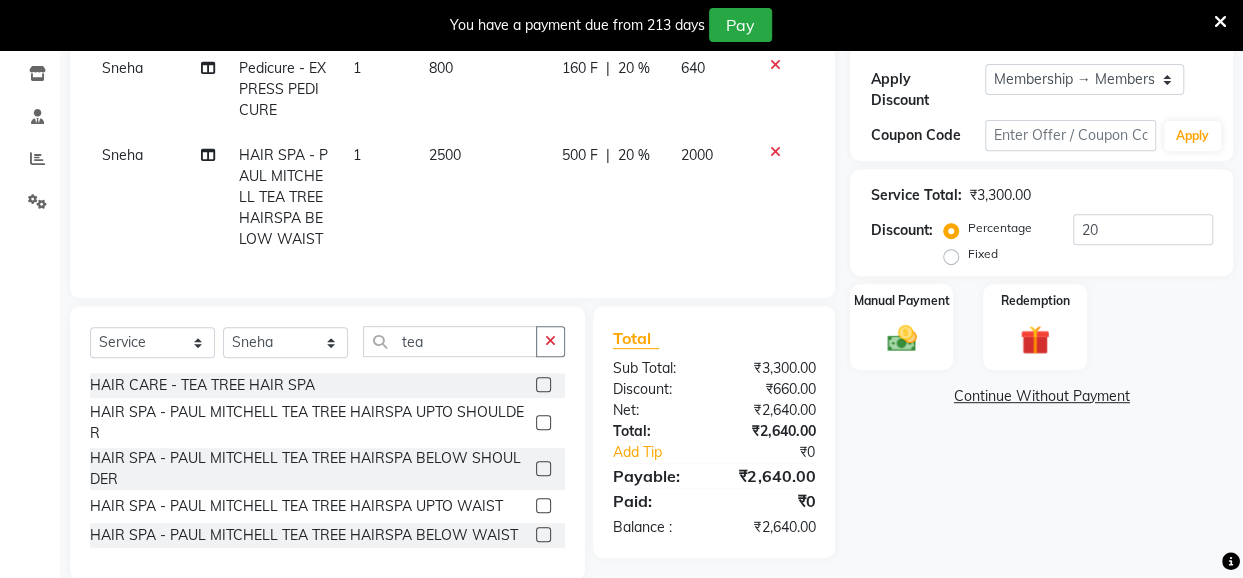 scroll, scrollTop: 380, scrollLeft: 0, axis: vertical 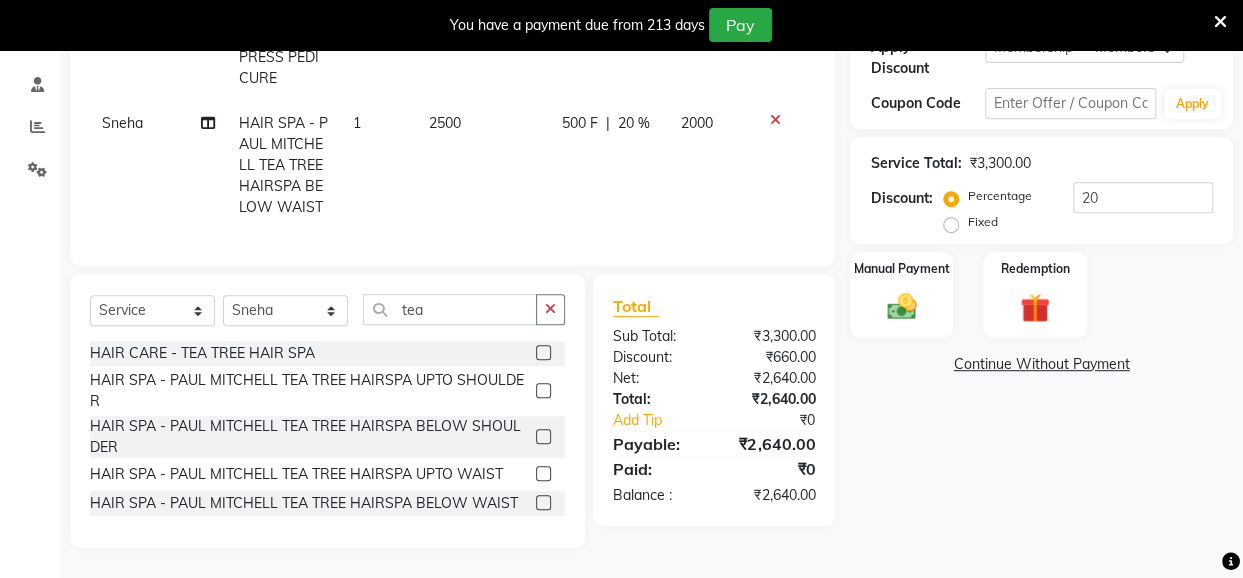 click on "500 F | 20 %" 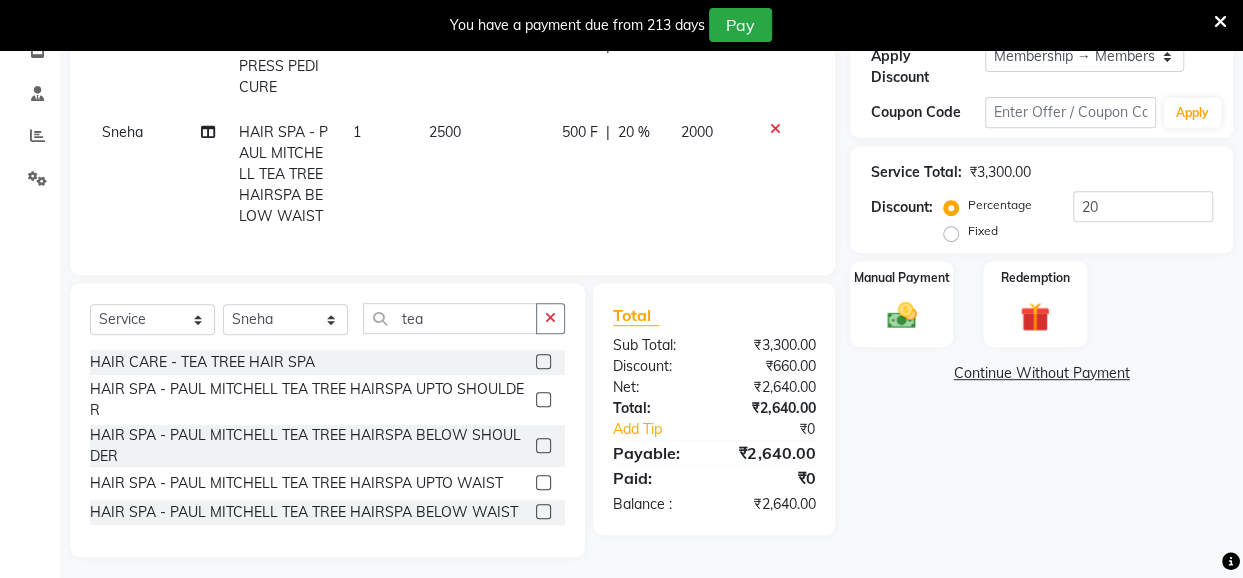 select on "46593" 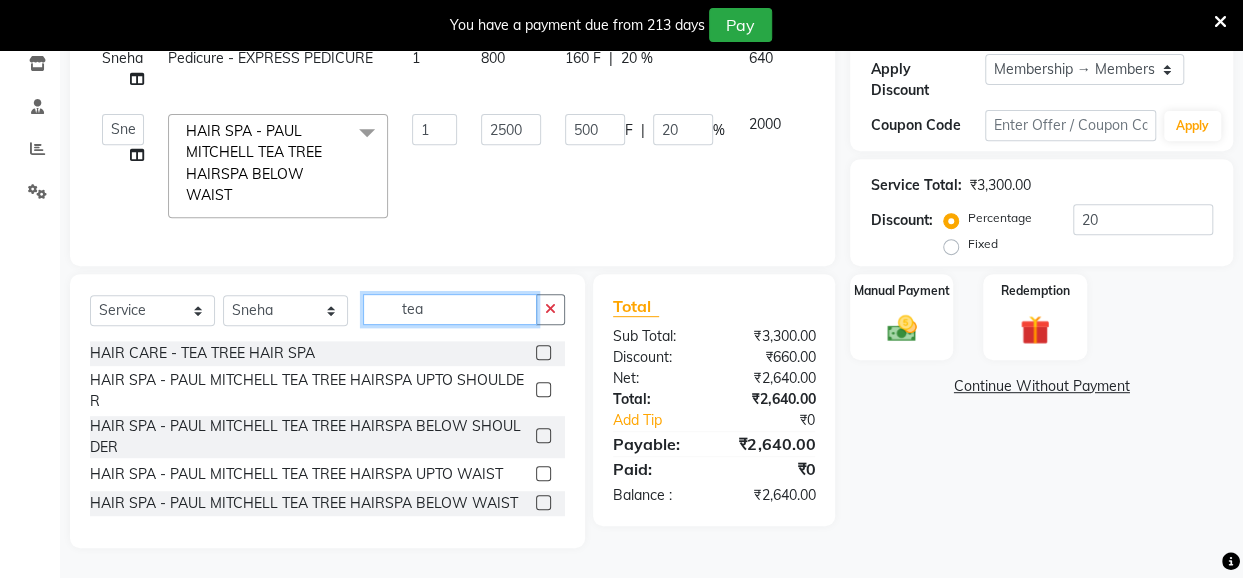 click on "tea" 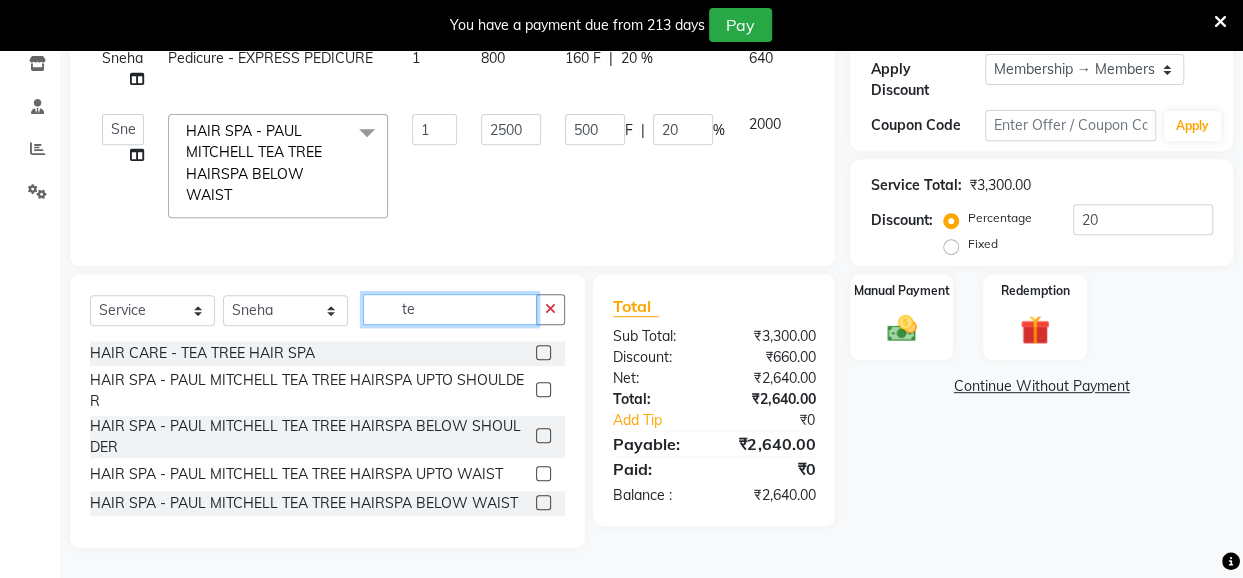 type on "t" 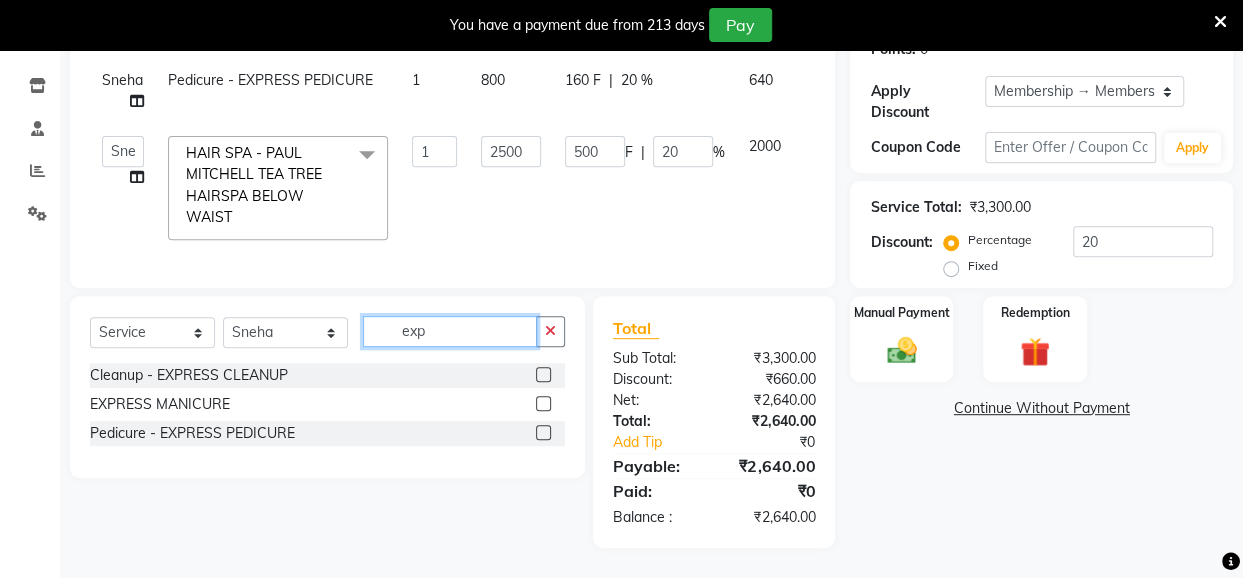scroll, scrollTop: 334, scrollLeft: 0, axis: vertical 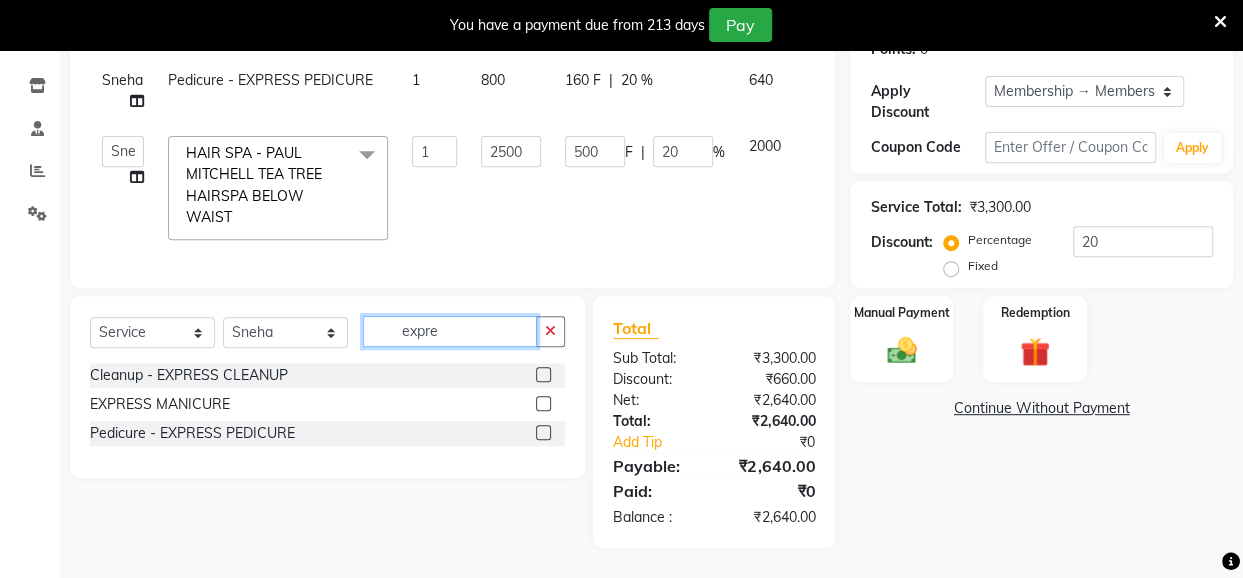 type on "expre" 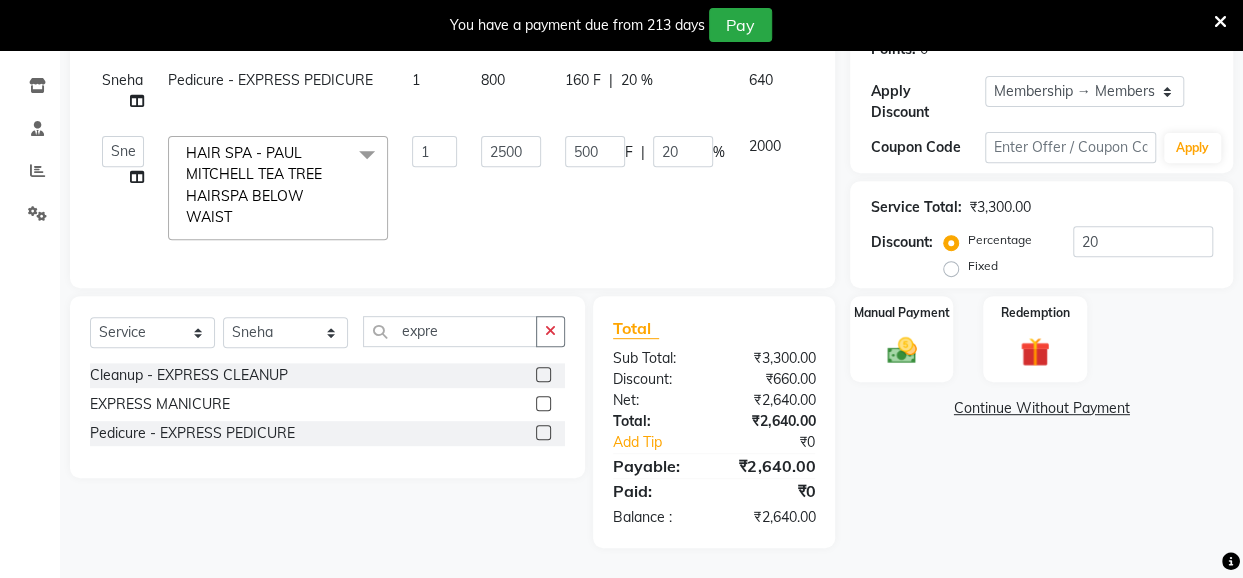 click 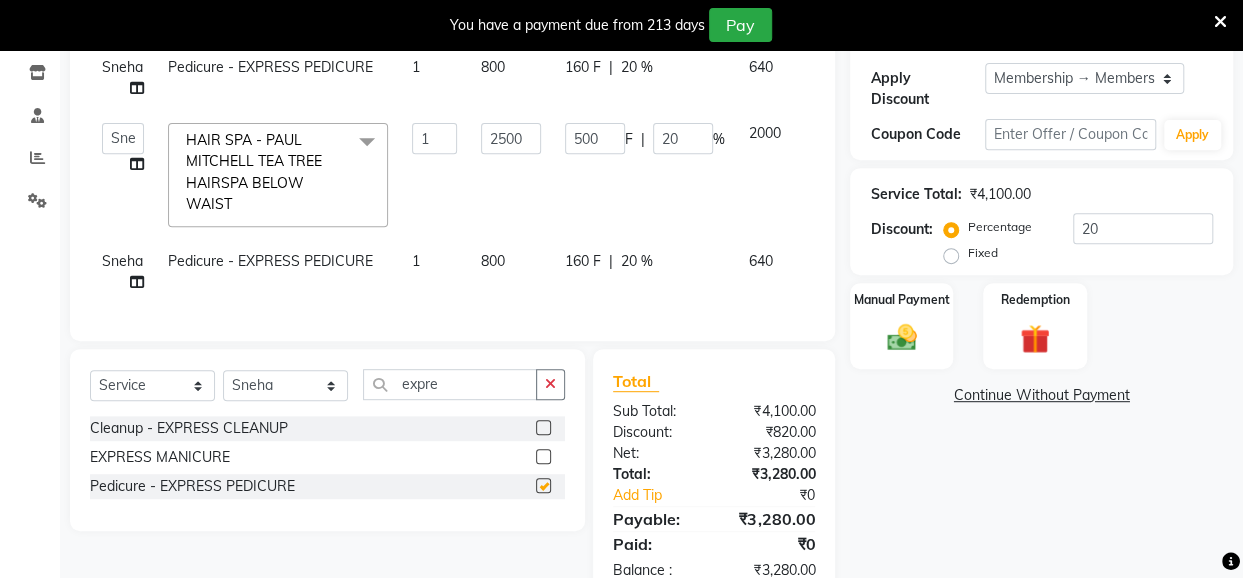 checkbox on "false" 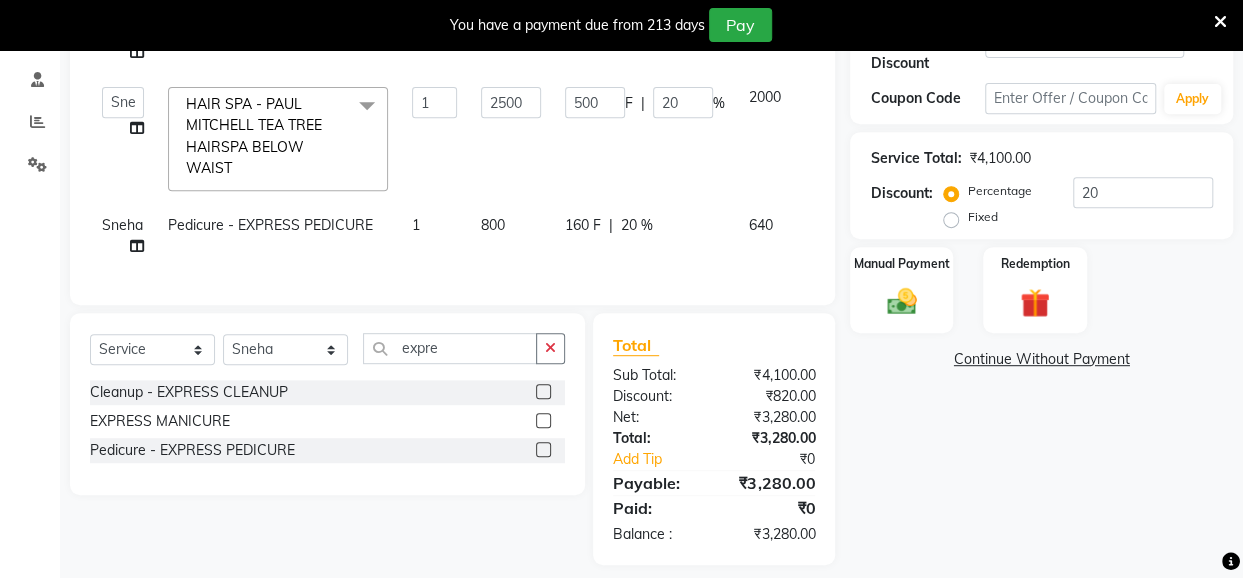 scroll, scrollTop: 400, scrollLeft: 0, axis: vertical 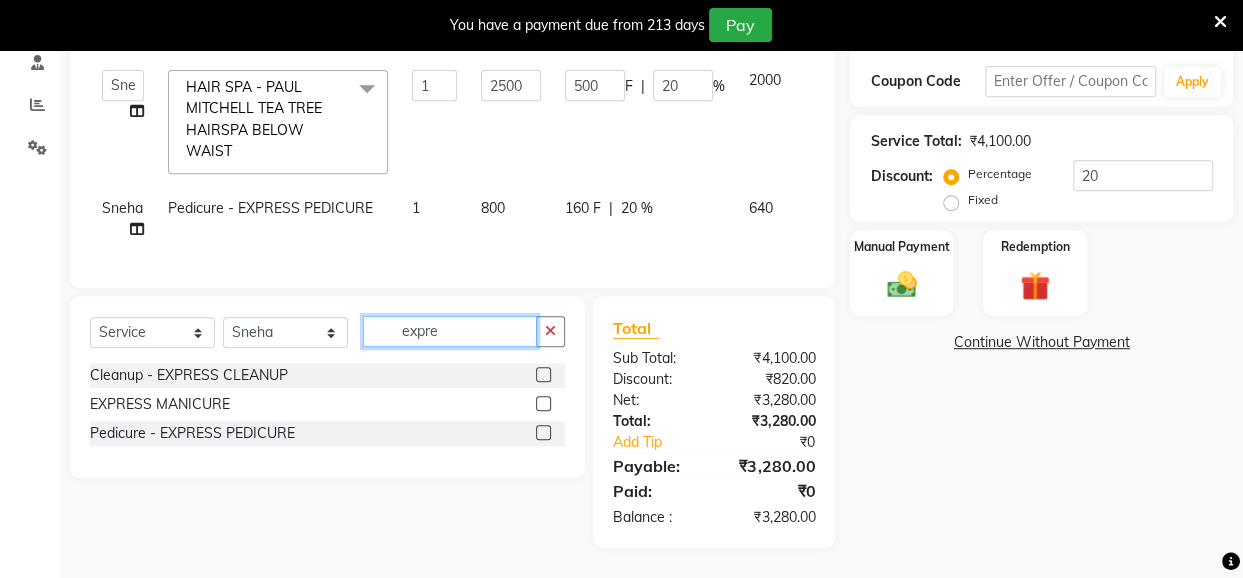 click on "expre" 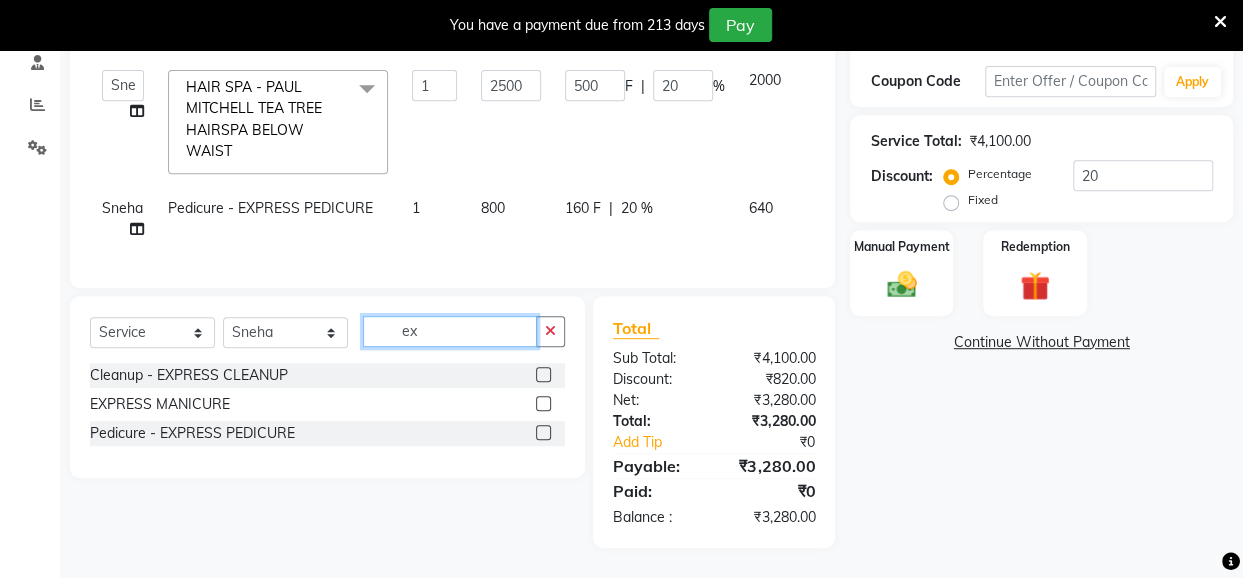 type on "e" 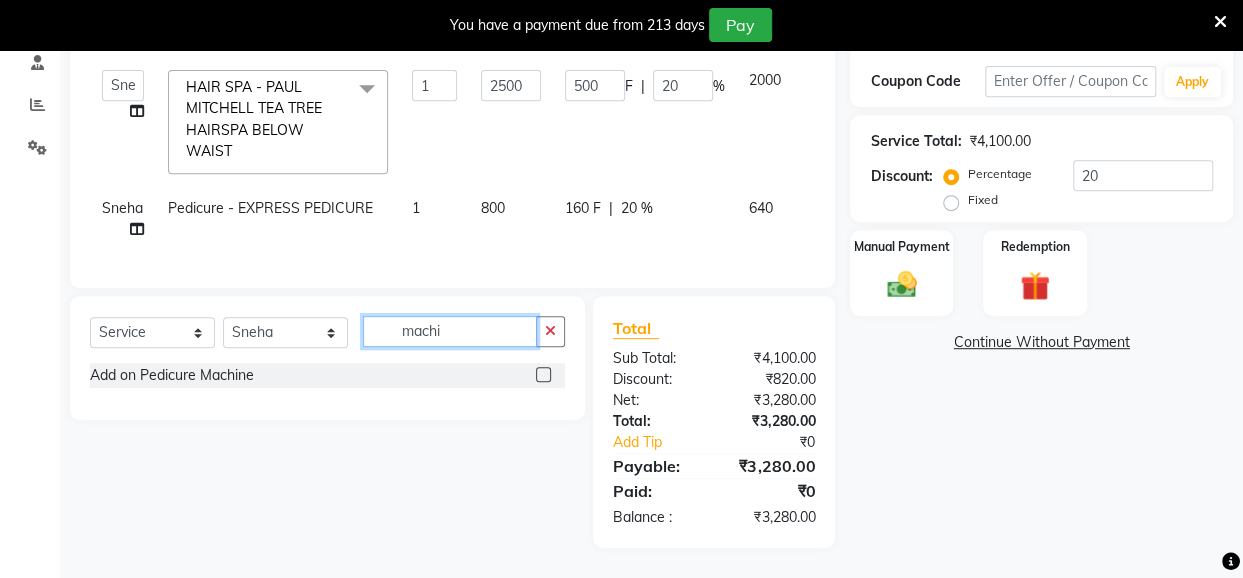 type on "machi" 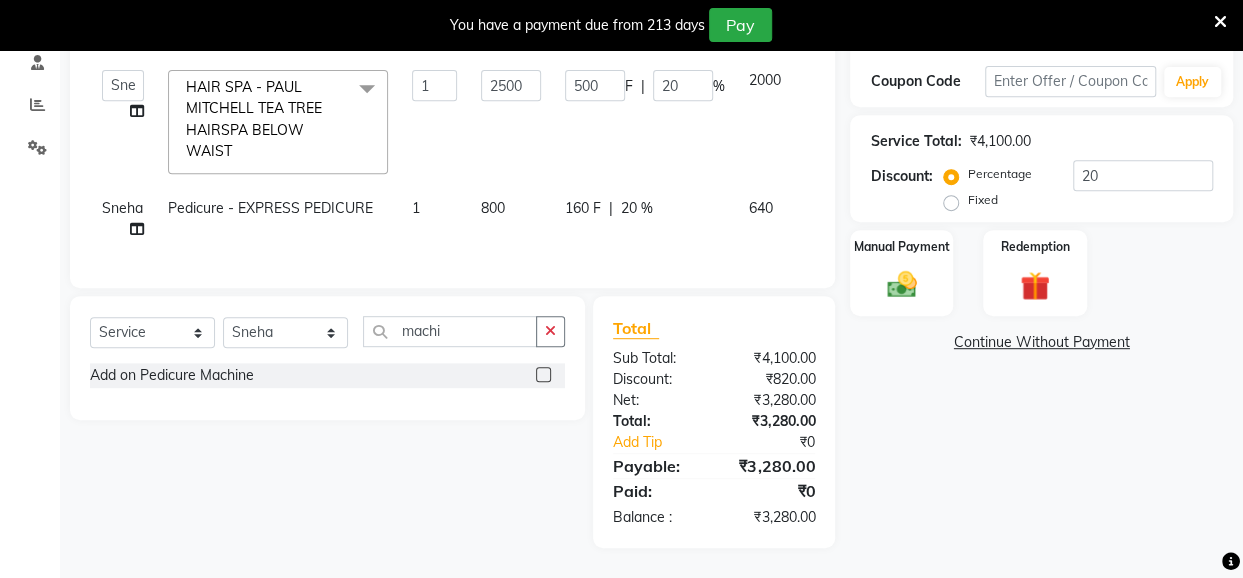 click 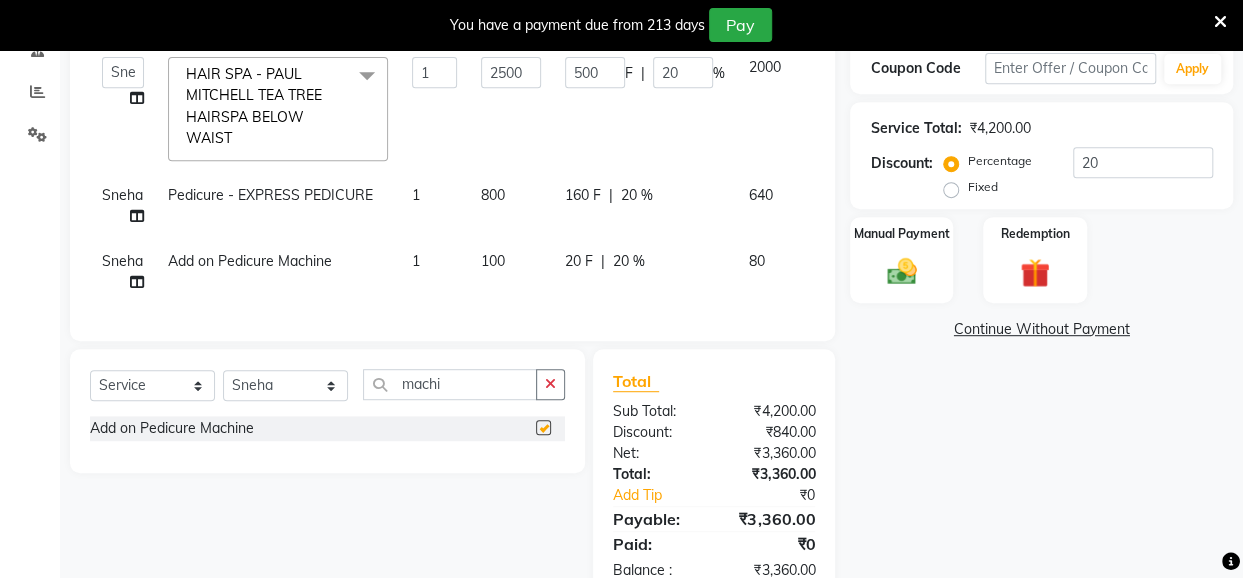 checkbox on "false" 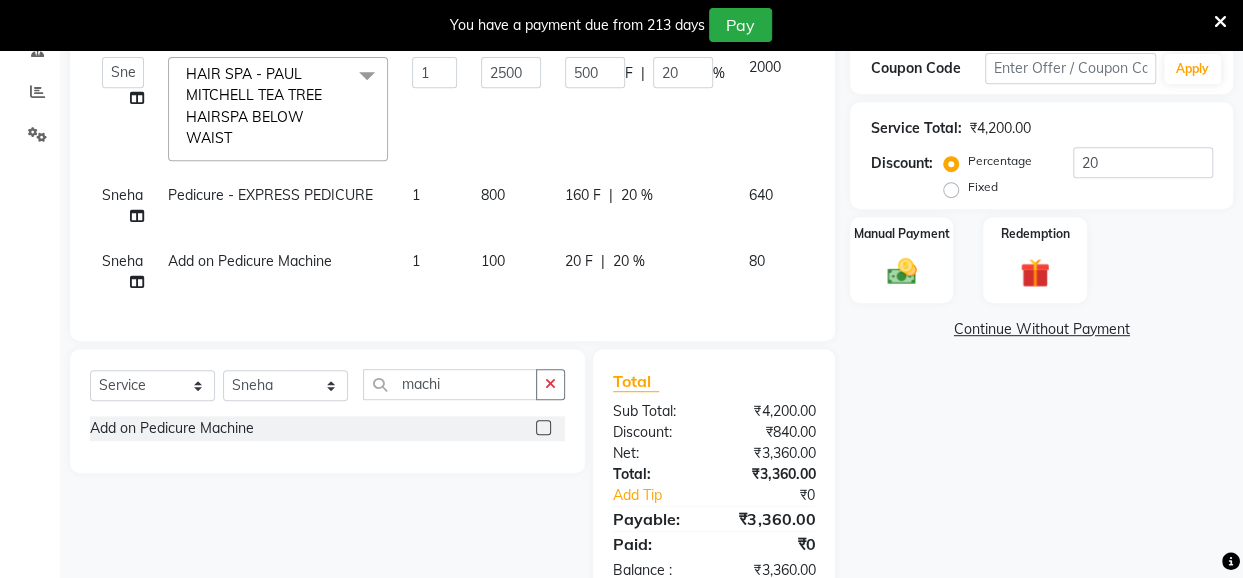 click on "20 F | 20 %" 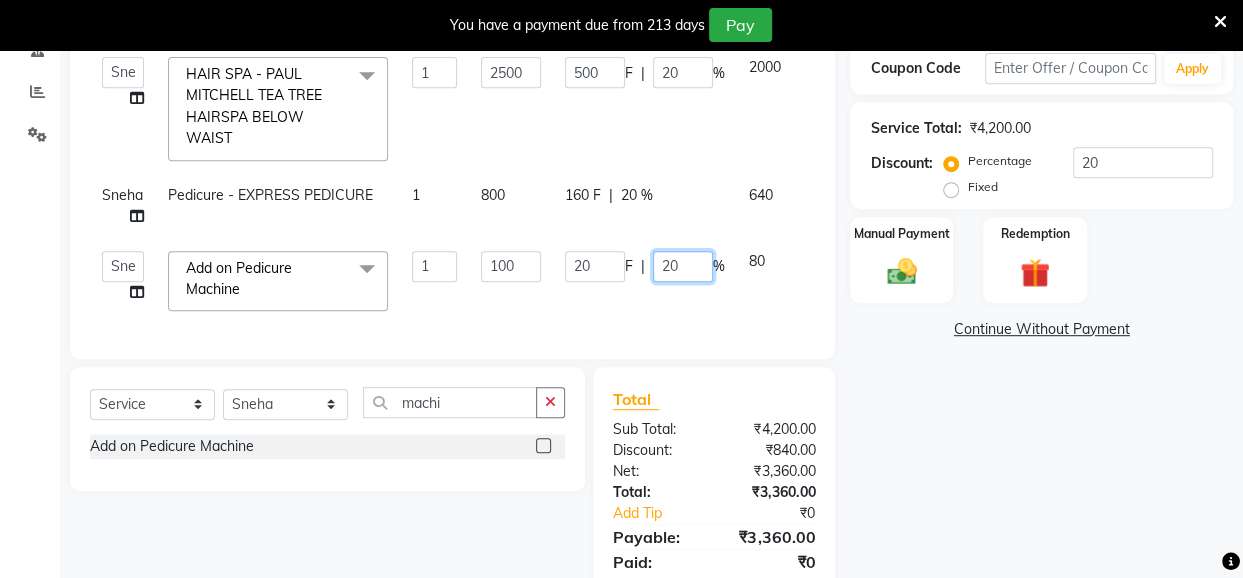 drag, startPoint x: 680, startPoint y: 265, endPoint x: 649, endPoint y: 275, distance: 32.572994 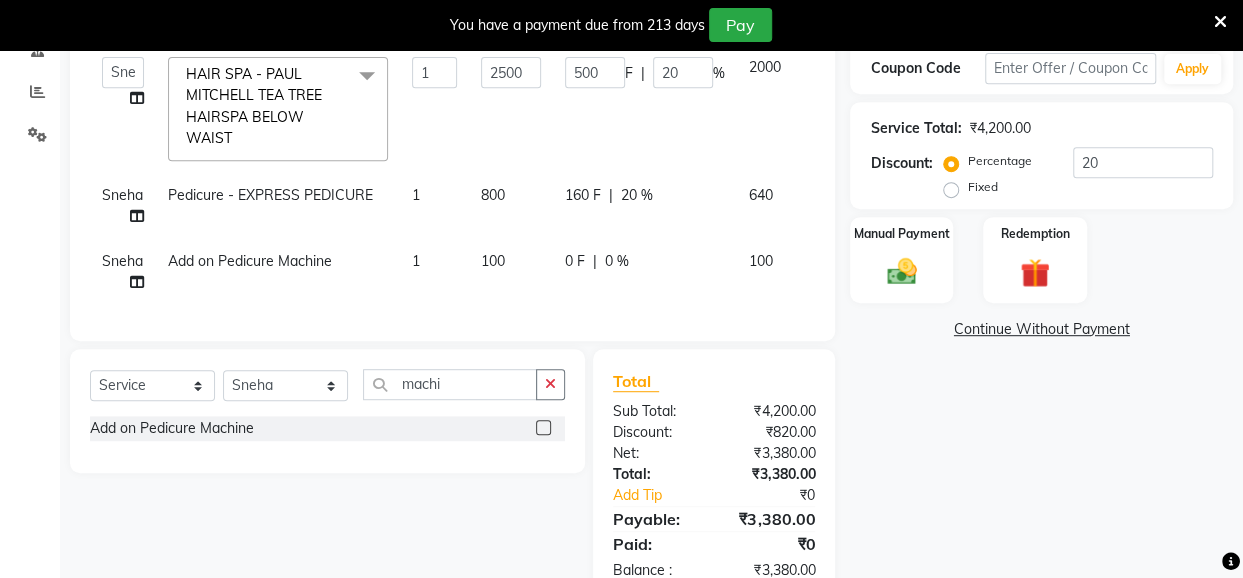 click on "0 %" 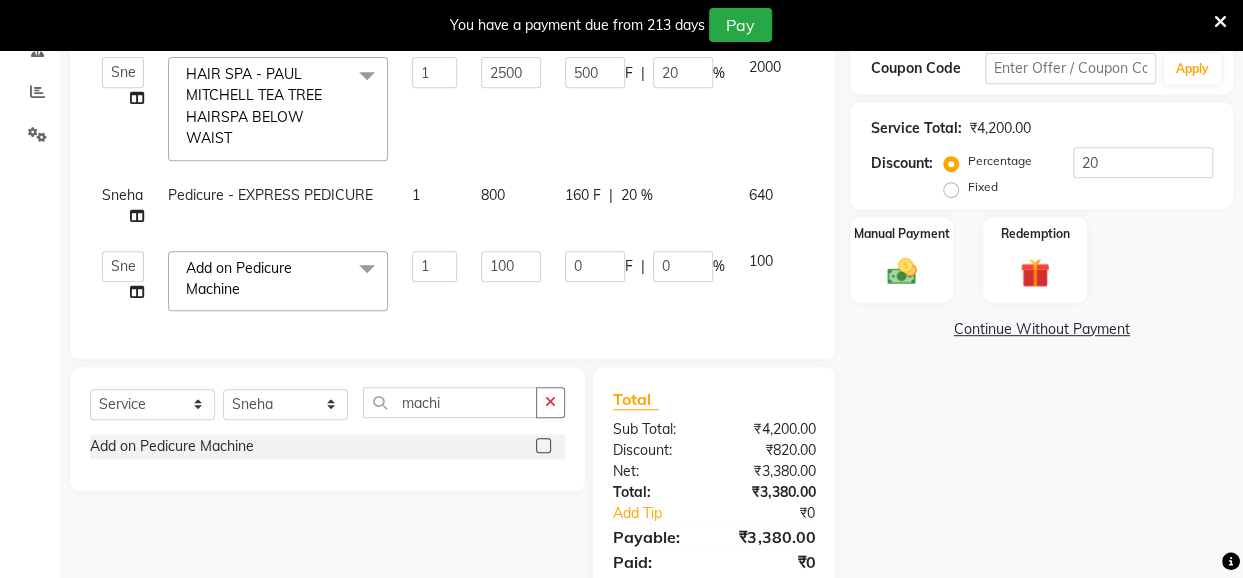 click on "0 F | 0 %" 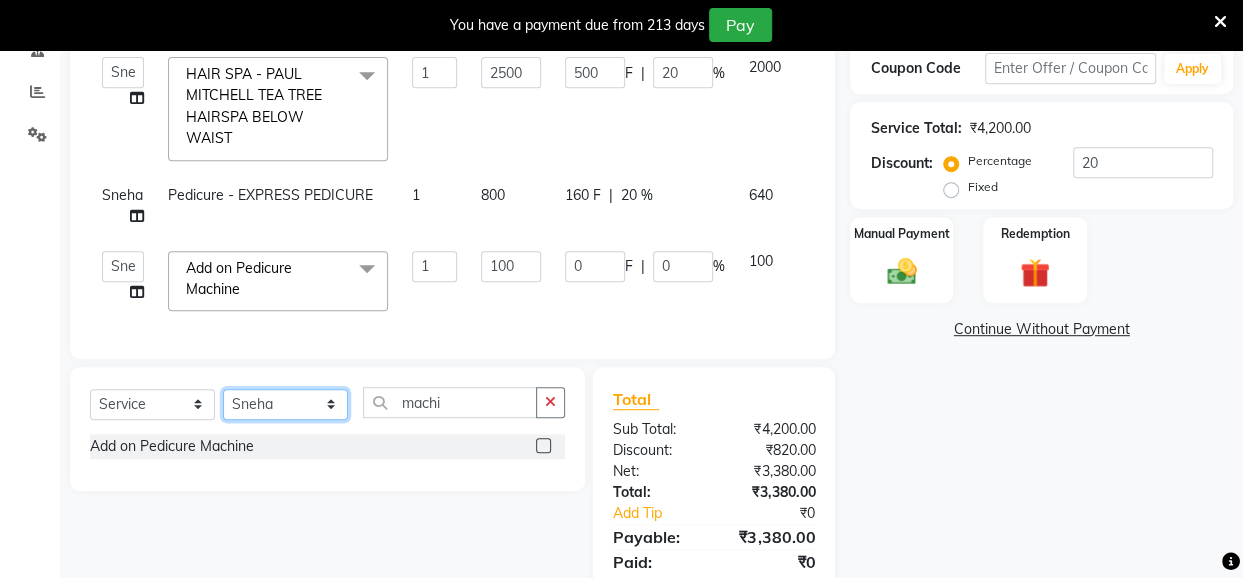 click on "Select Stylist Anita Das danish Kumkum Pasi Naseem Mansoori		 Nilam Bhanushali Nizam Shaikh			 Raju Reena Sawardekar			 Rita Pal			 Sabeena Shaikh Sameer Balwar Sangeeta Rajbhar Seja Jaiswal Shahib Shaves Salmani			 Sneha" 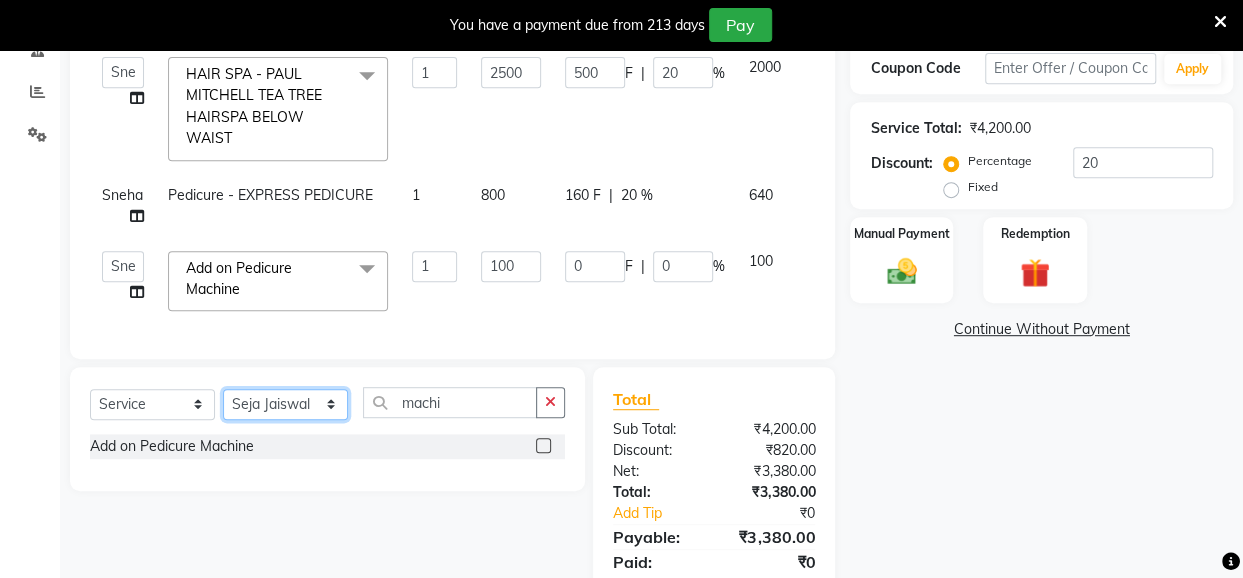 click on "Select Stylist Anita Das danish Kumkum Pasi Naseem Mansoori		 Nilam Bhanushali Nizam Shaikh			 Raju Reena Sawardekar			 Rita Pal			 Sabeena Shaikh Sameer Balwar Sangeeta Rajbhar Seja Jaiswal Shahib Shaves Salmani			 Sneha" 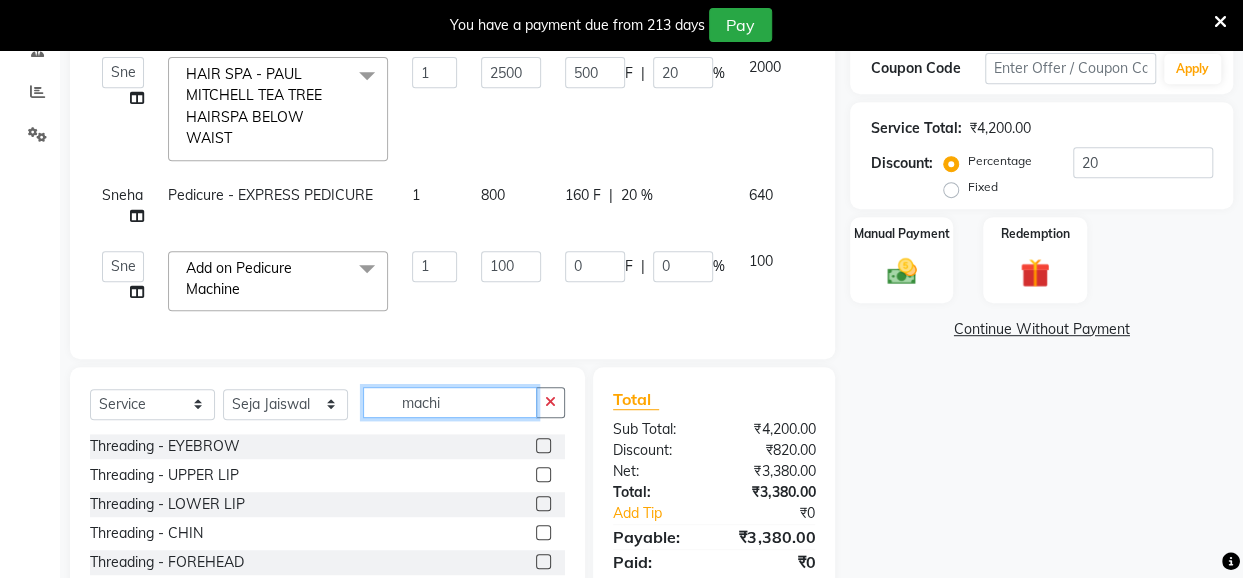 click on "machi" 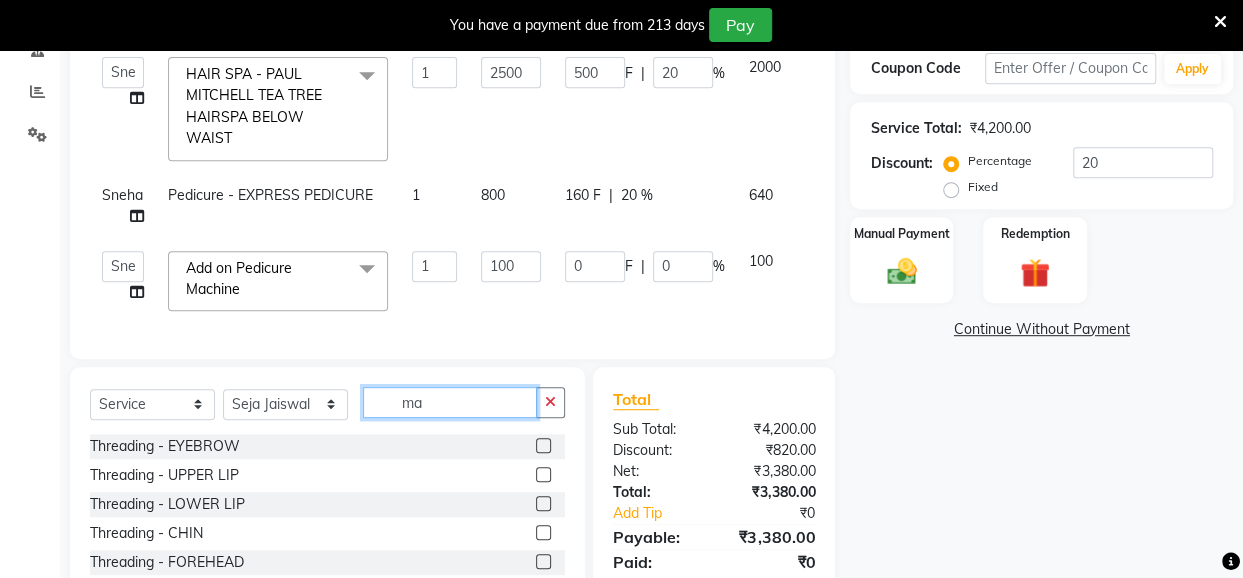type on "m" 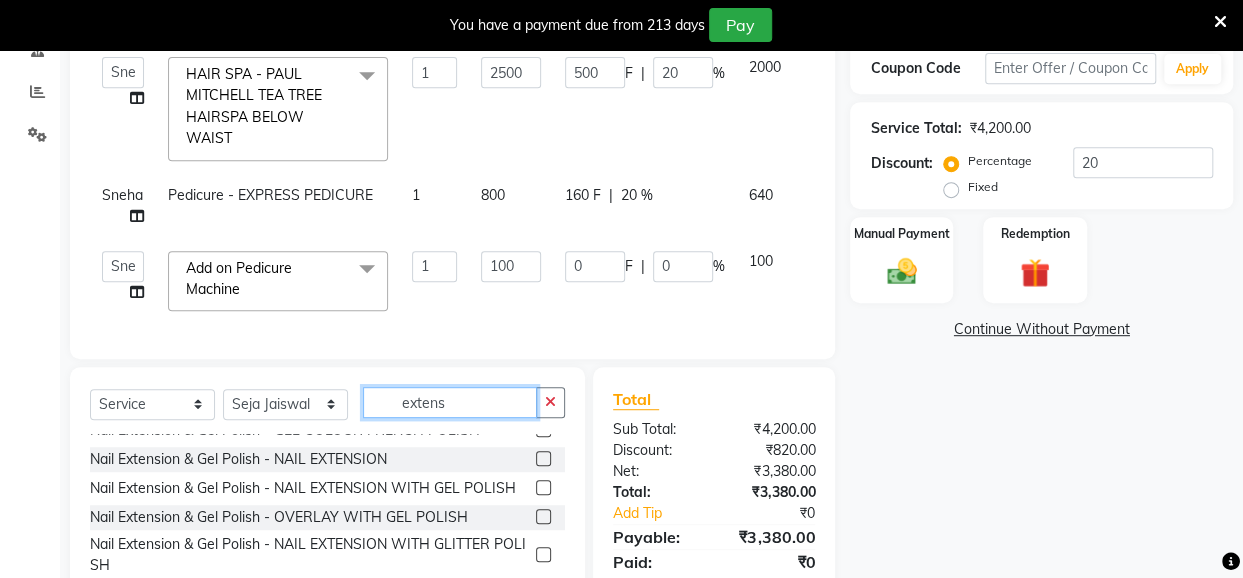 scroll, scrollTop: 108, scrollLeft: 0, axis: vertical 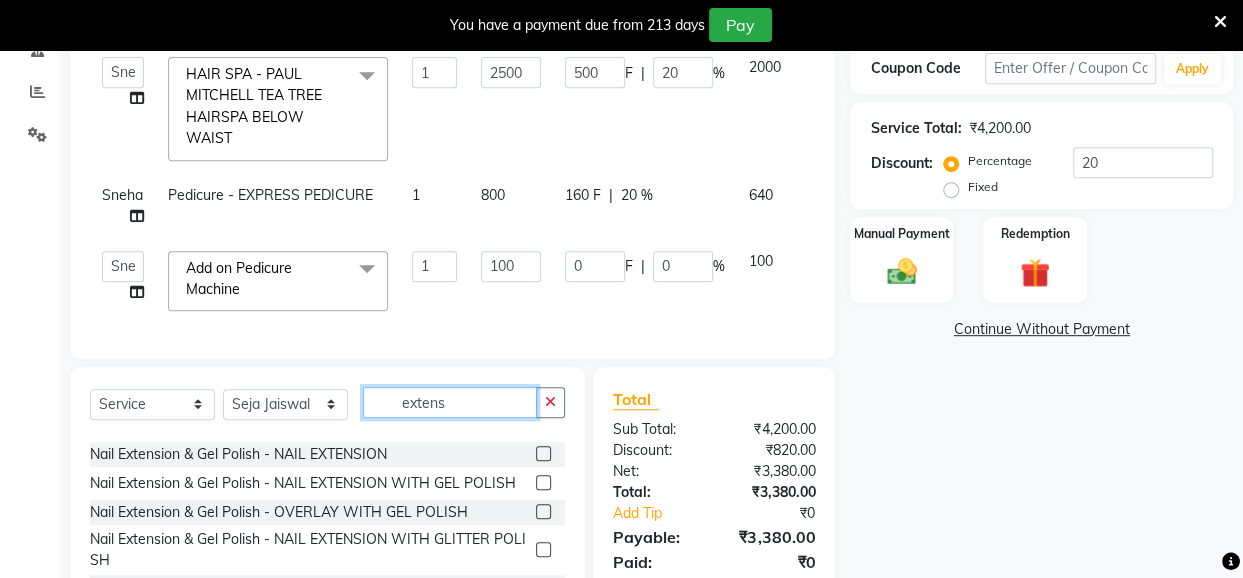 type on "extens" 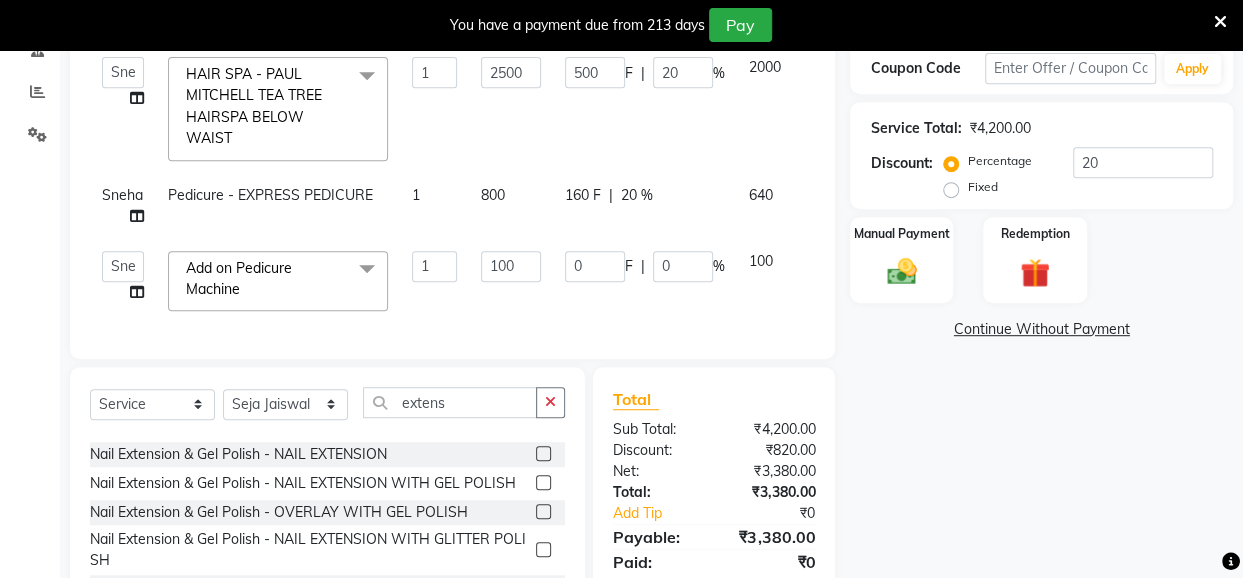 click 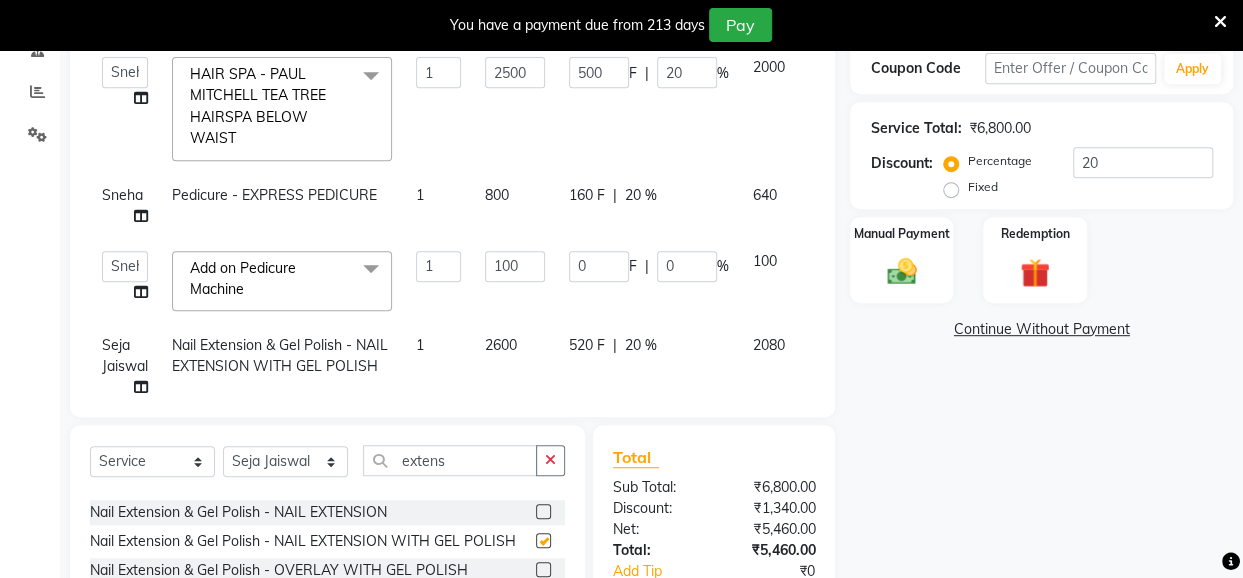 checkbox on "false" 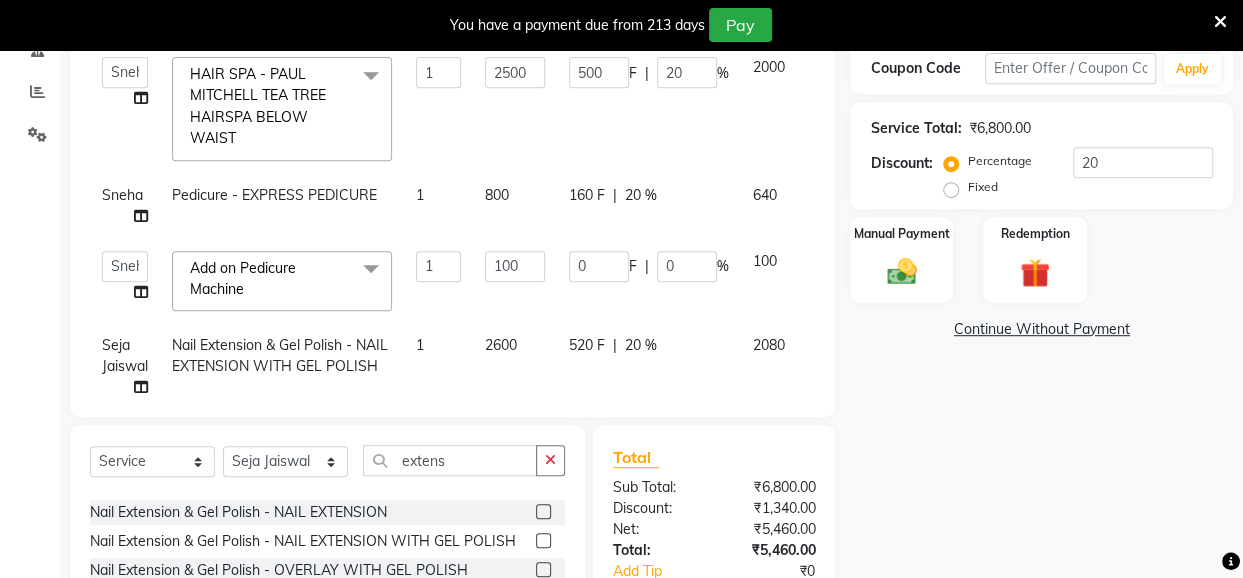 click on "2600" 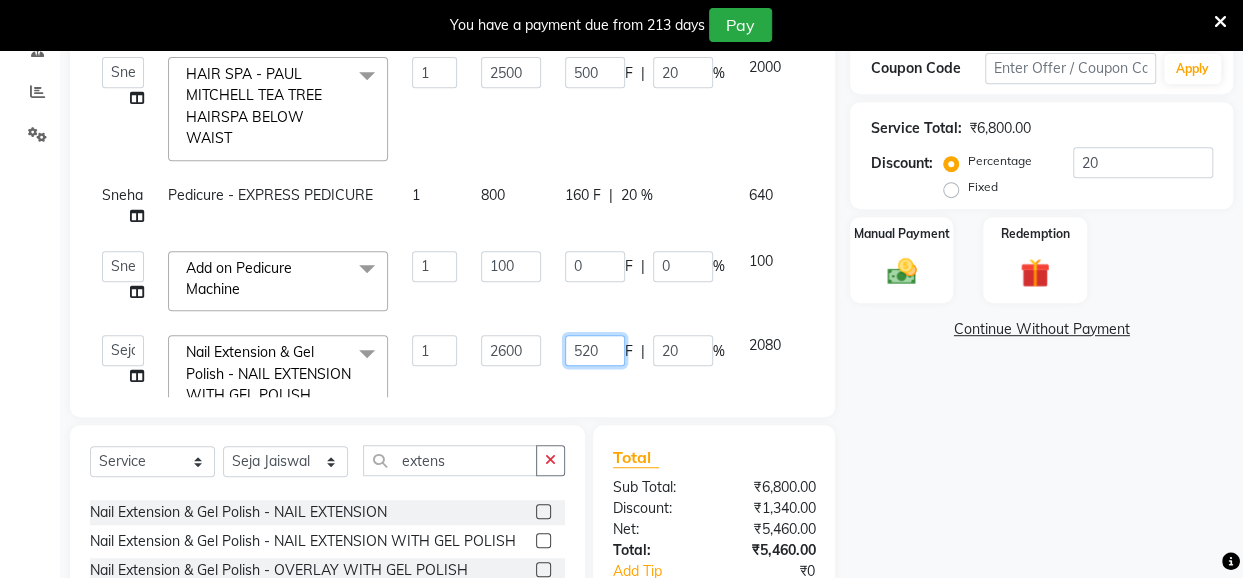 drag, startPoint x: 601, startPoint y: 347, endPoint x: 571, endPoint y: 348, distance: 30.016663 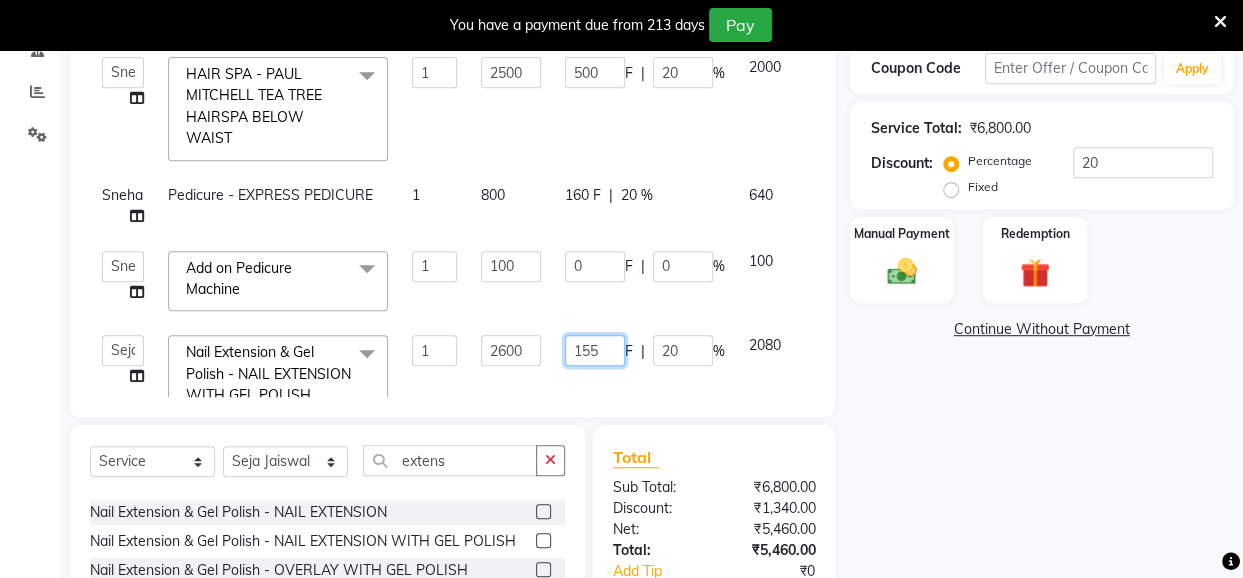 type on "1551" 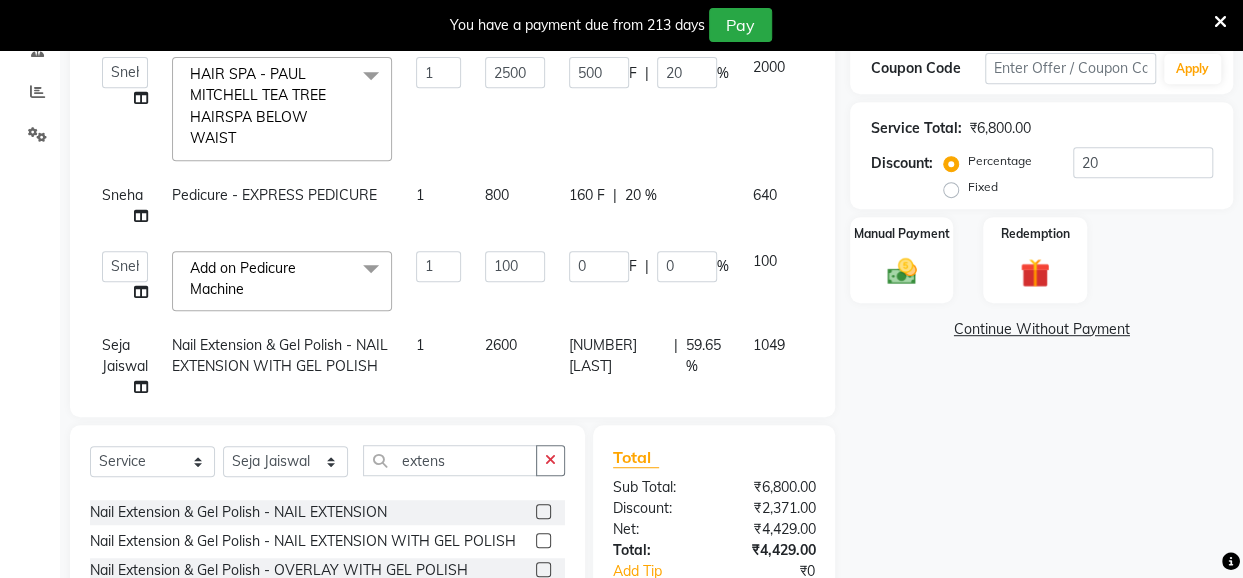click on "100" 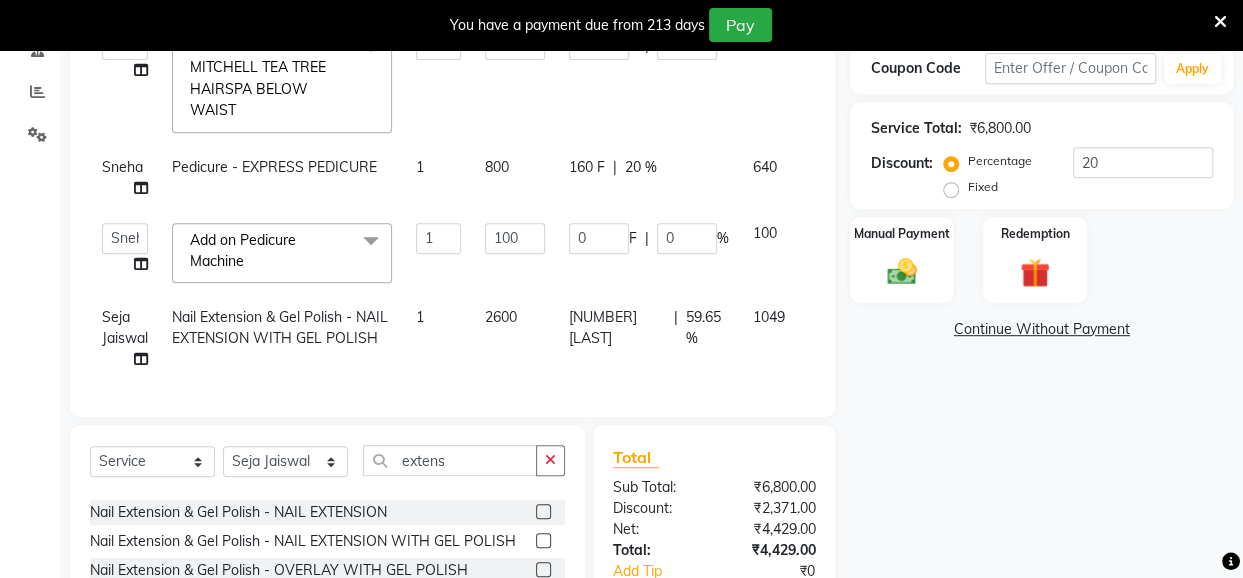 scroll, scrollTop: 43, scrollLeft: 0, axis: vertical 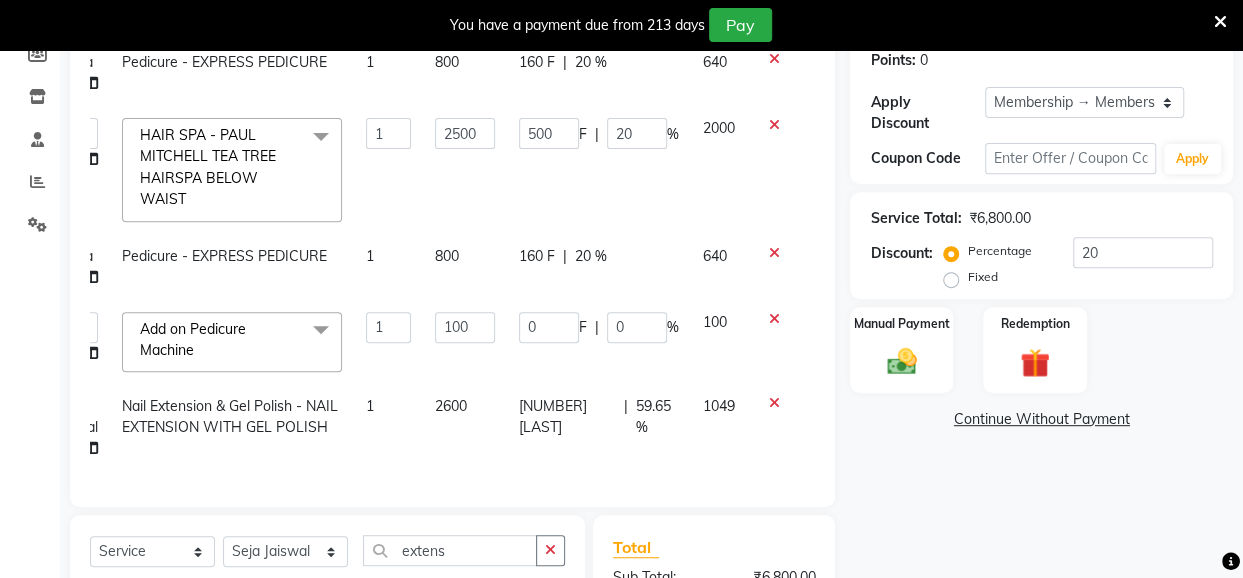 click 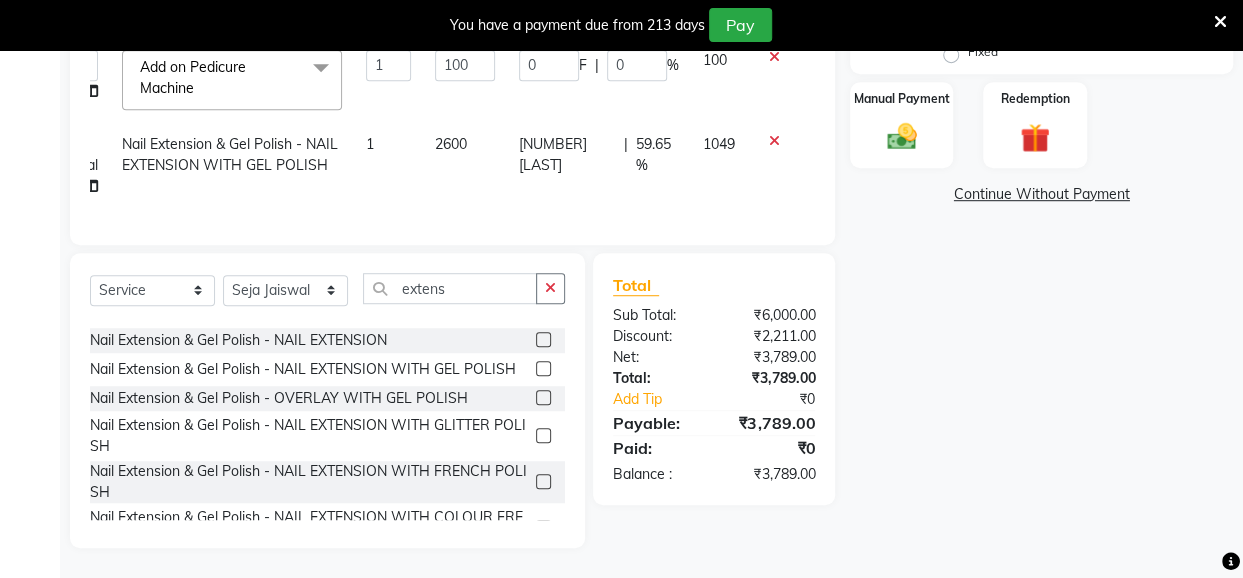 scroll, scrollTop: 548, scrollLeft: 0, axis: vertical 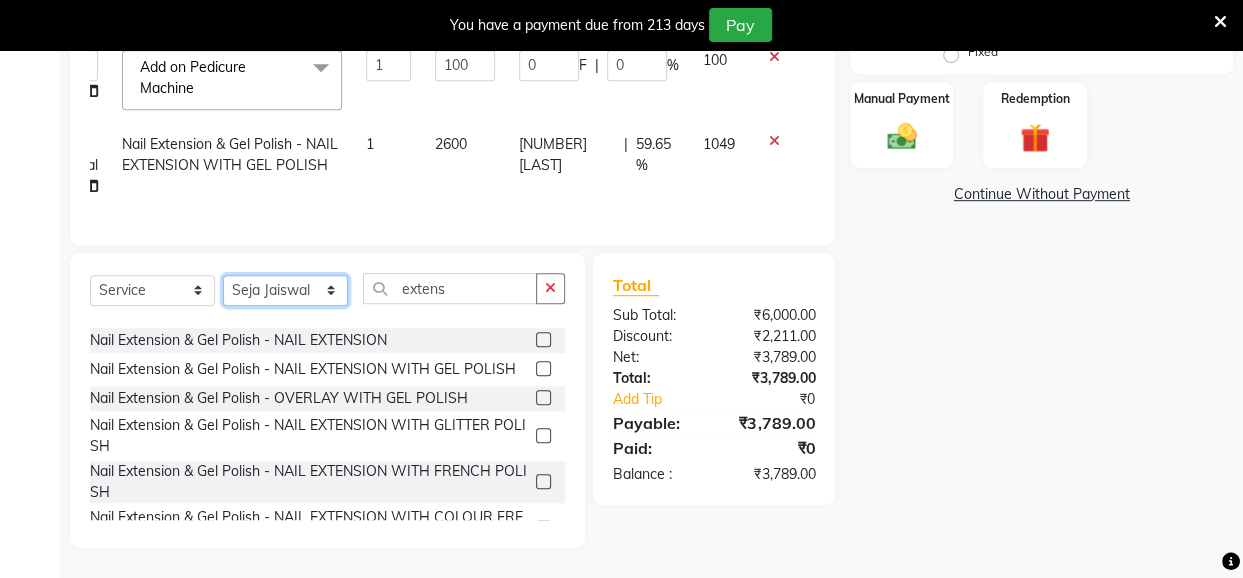 click on "Select Stylist Anita Das danish Kumkum Pasi Naseem Mansoori		 Nilam Bhanushali Nizam Shaikh			 Raju Reena Sawardekar			 Rita Pal			 Sabeena Shaikh Sameer Balwar Sangeeta Rajbhar Seja Jaiswal Shahib Shaves Salmani			 Sneha" 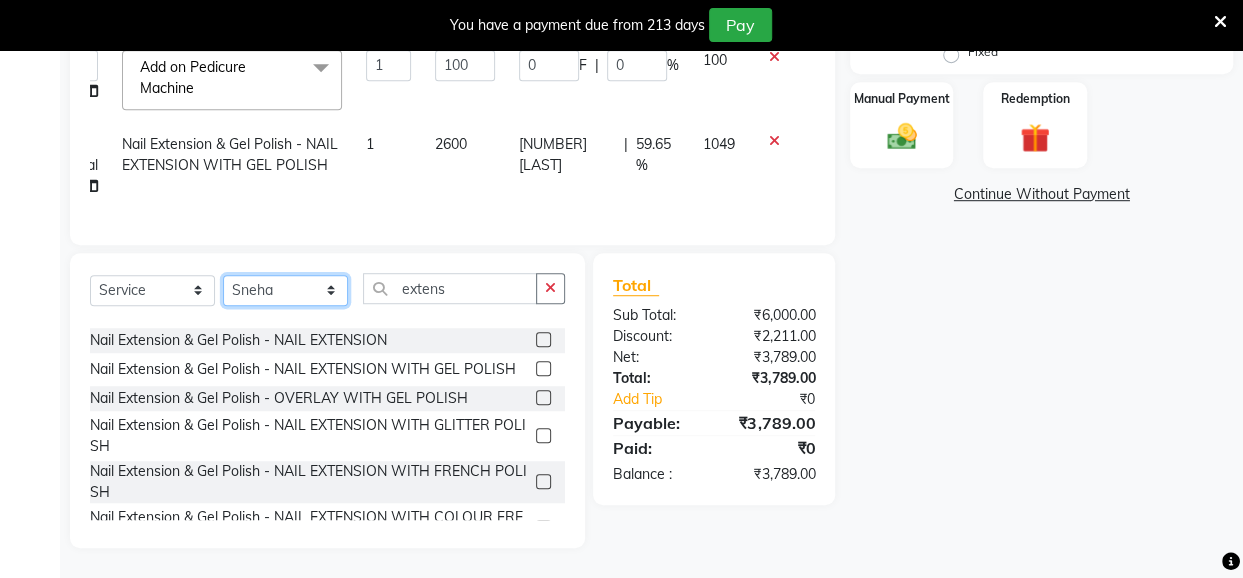 click on "Select Stylist Anita Das danish Kumkum Pasi Naseem Mansoori		 Nilam Bhanushali Nizam Shaikh			 Raju Reena Sawardekar			 Rita Pal			 Sabeena Shaikh Sameer Balwar Sangeeta Rajbhar Seja Jaiswal Shahib Shaves Salmani			 Sneha" 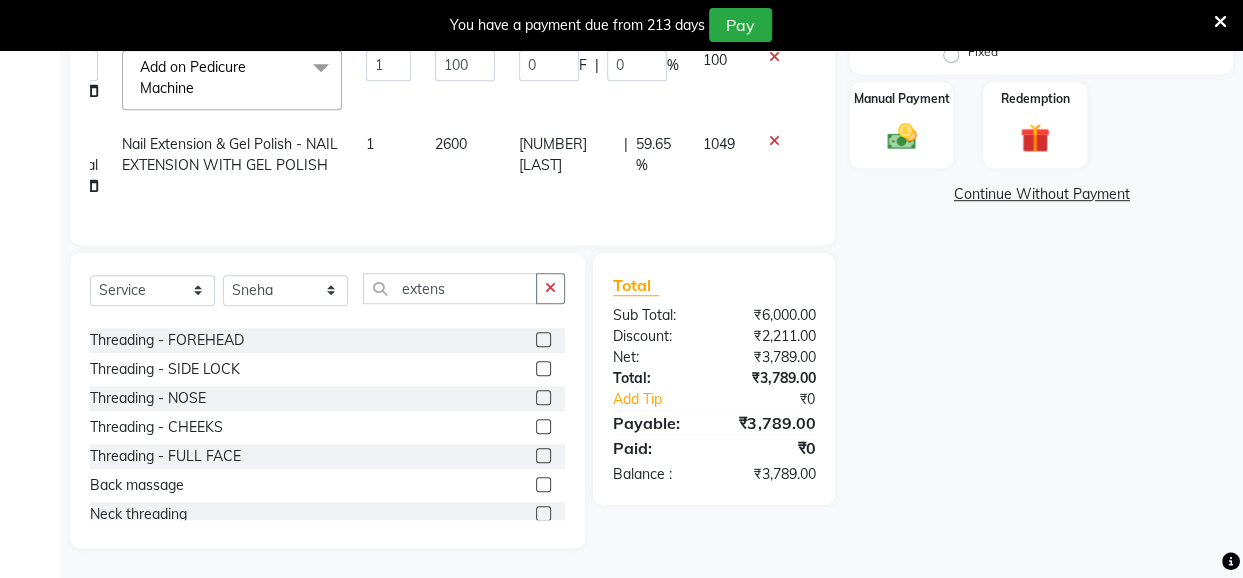 click on "Select  Service  Product  Membership  Package Voucher Prepaid Gift Card  Select Stylist Anita Das danish Kumkum Pasi Naseem Mansoori		 Nilam Bhanushali Nizam Shaikh			 Raju Reena Sawardekar			 Rita Pal			 Sabeena Shaikh Sameer Balwar Sangeeta Rajbhar Seja Jaiswal Shahib Shaves Salmani			 Sneha extens" 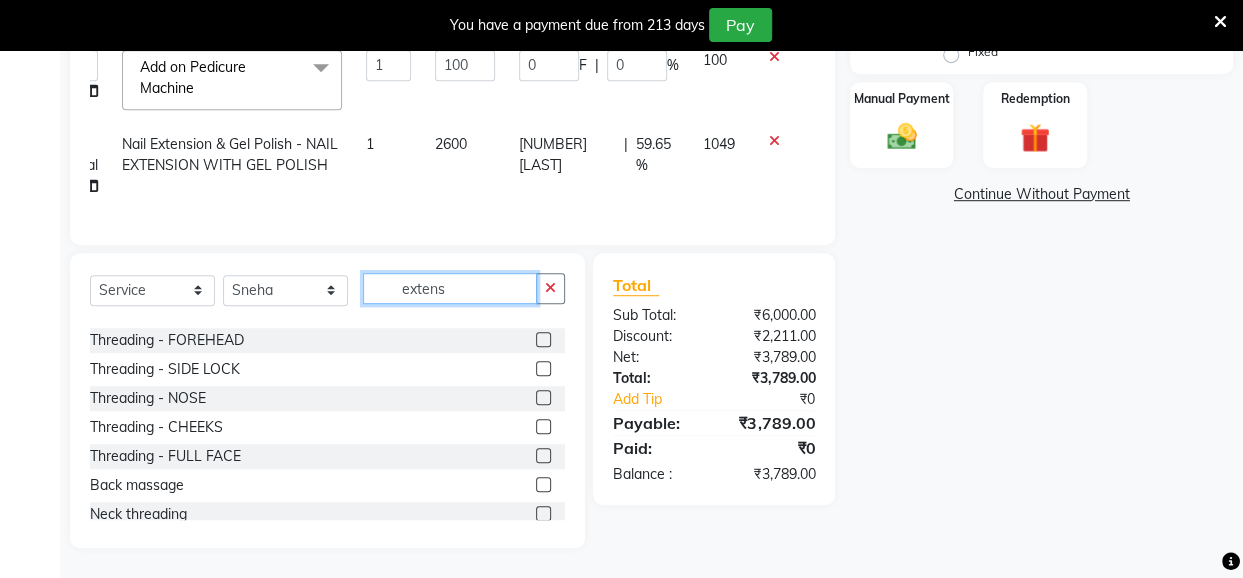 click on "extens" 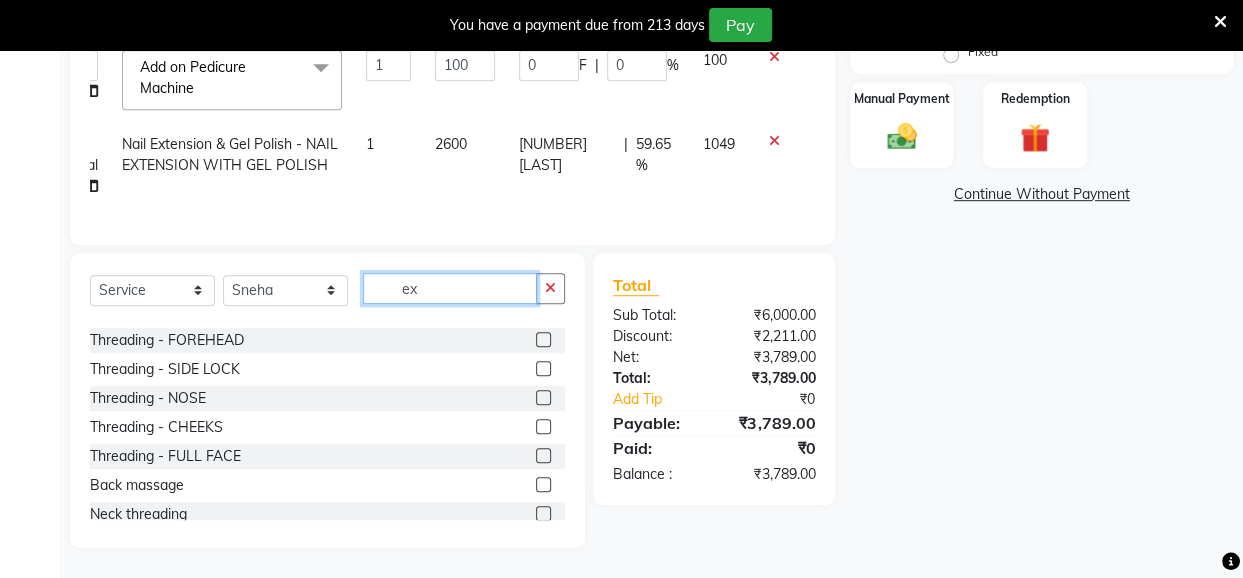type on "e" 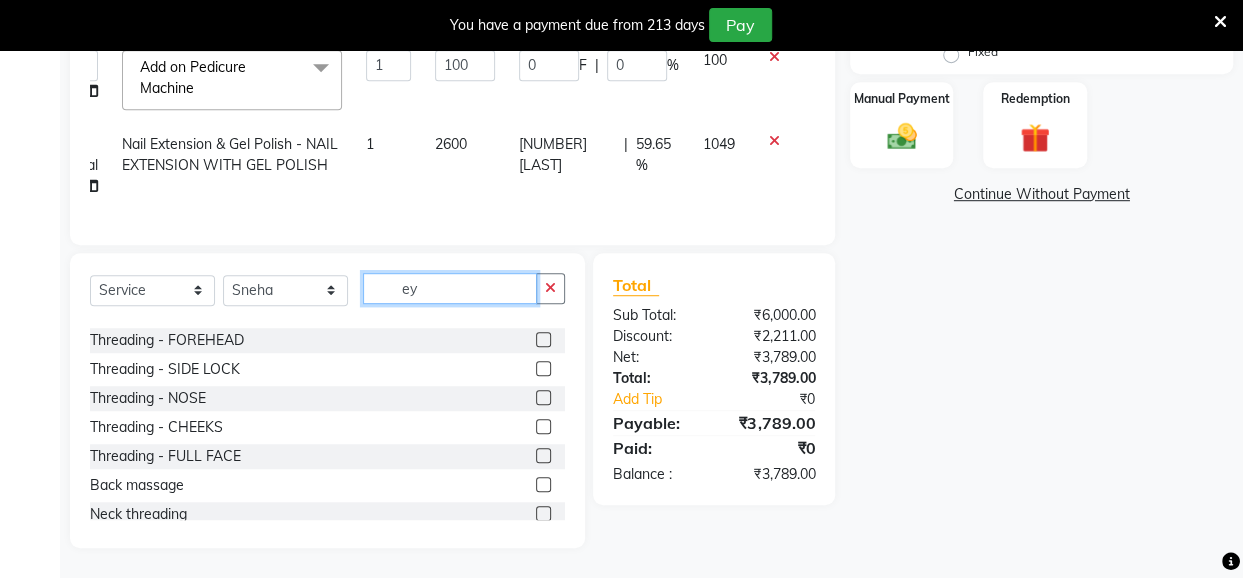 scroll, scrollTop: 540, scrollLeft: 0, axis: vertical 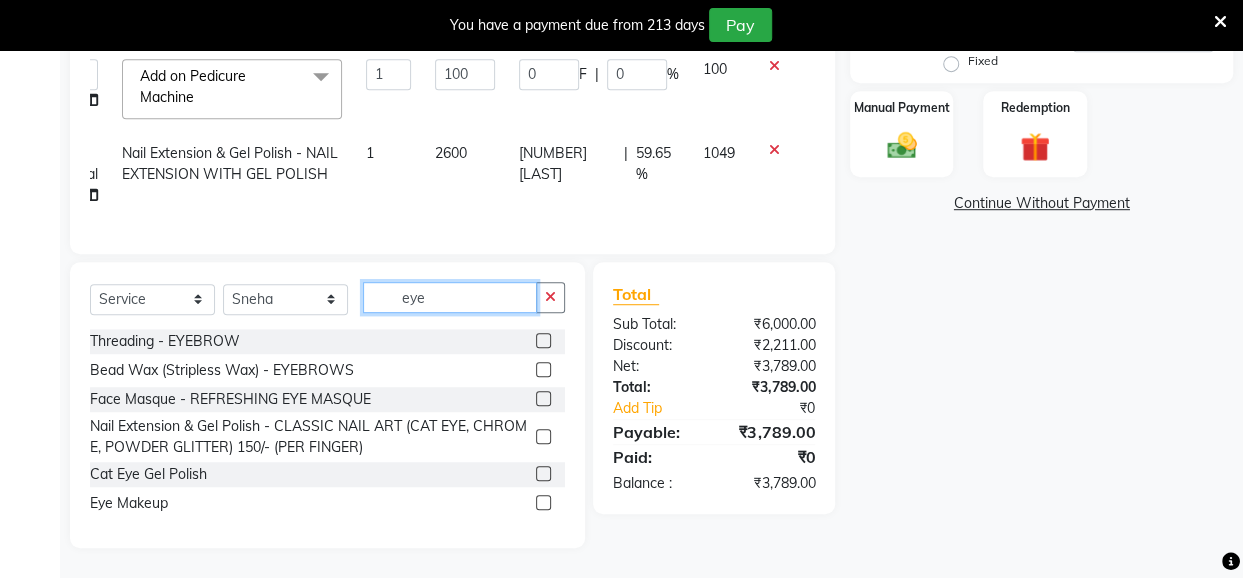 type on "eye" 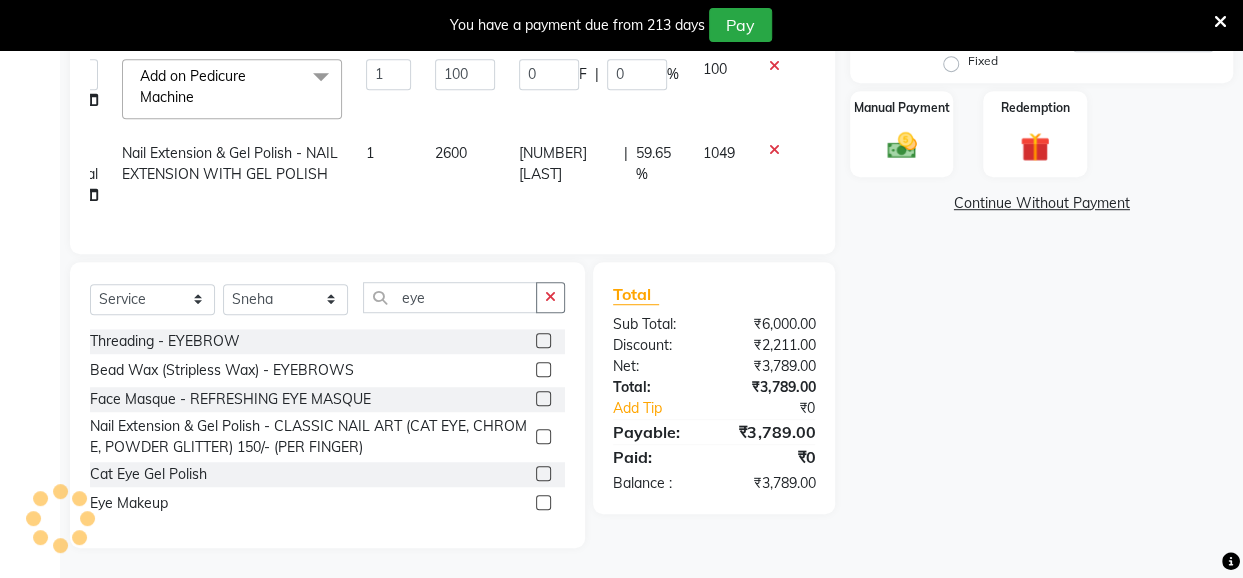 click 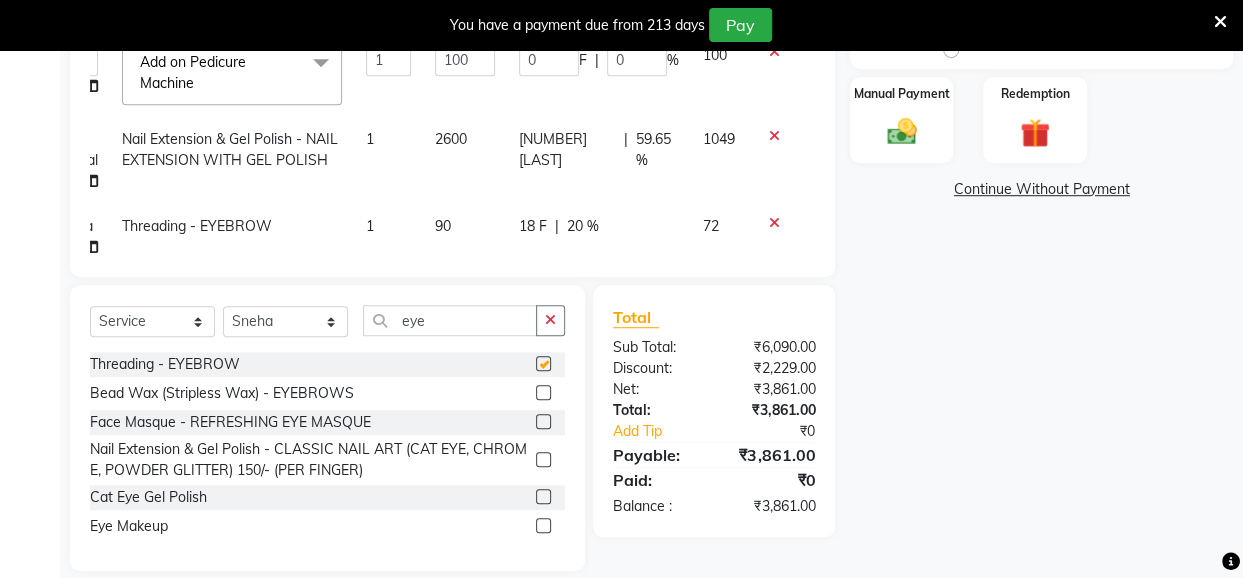 type 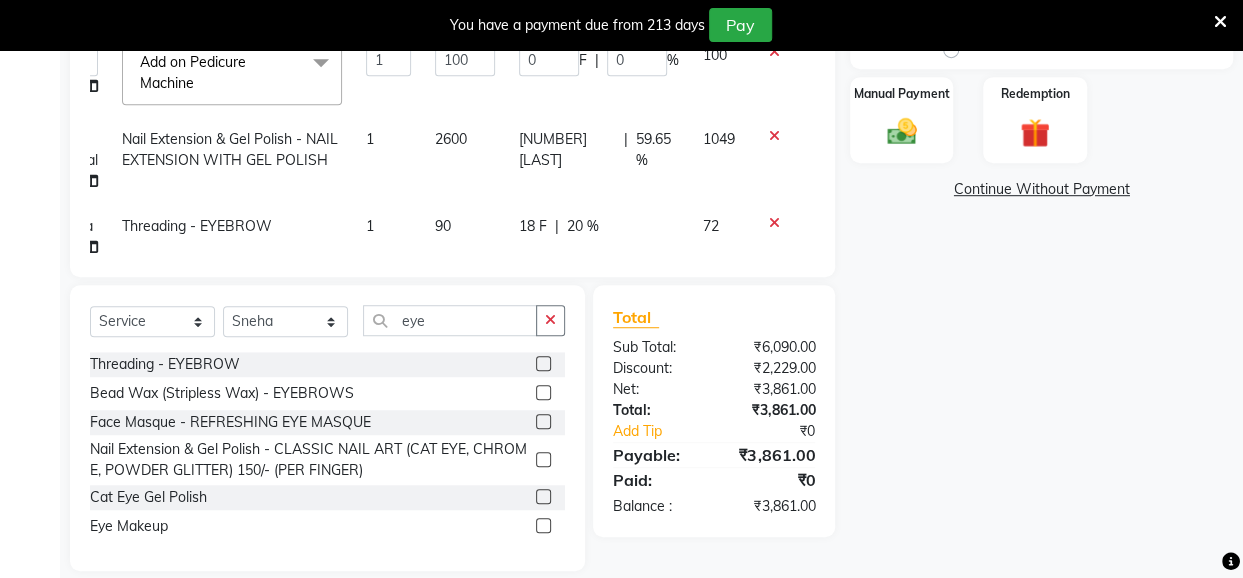 click on "20 %" 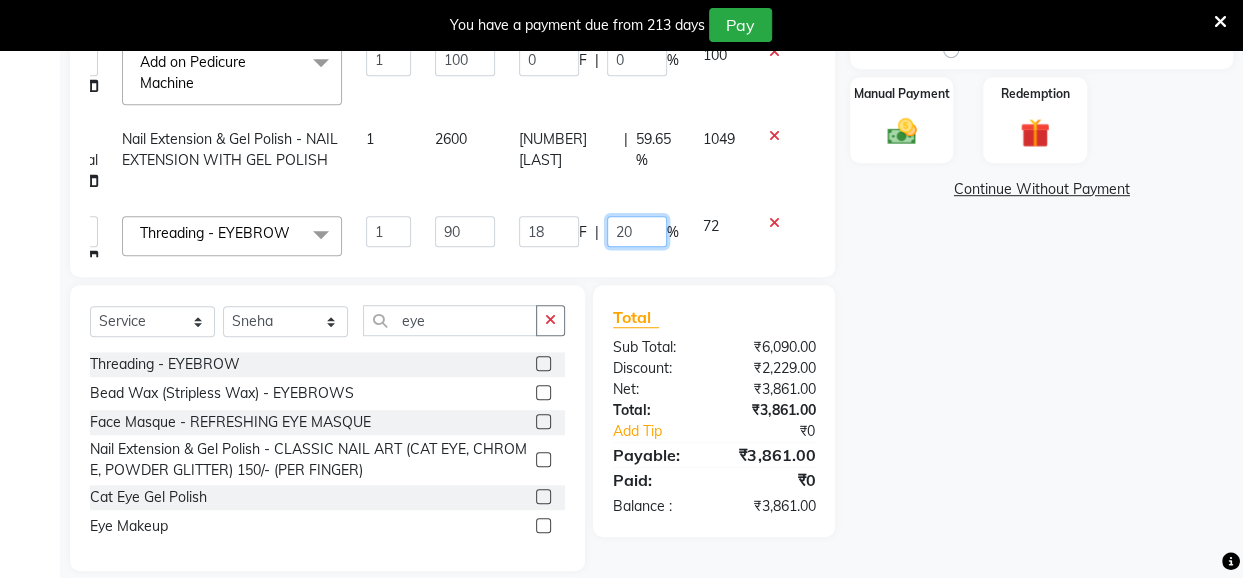 scroll, scrollTop: 53, scrollLeft: 50, axis: both 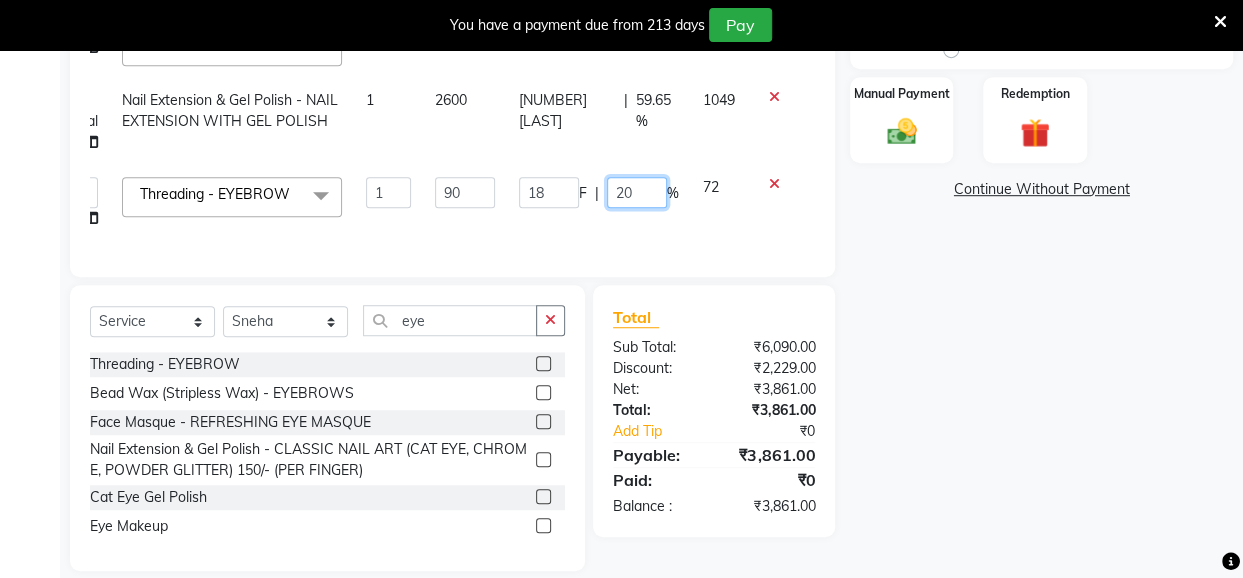 drag, startPoint x: 650, startPoint y: 229, endPoint x: 606, endPoint y: 226, distance: 44.102154 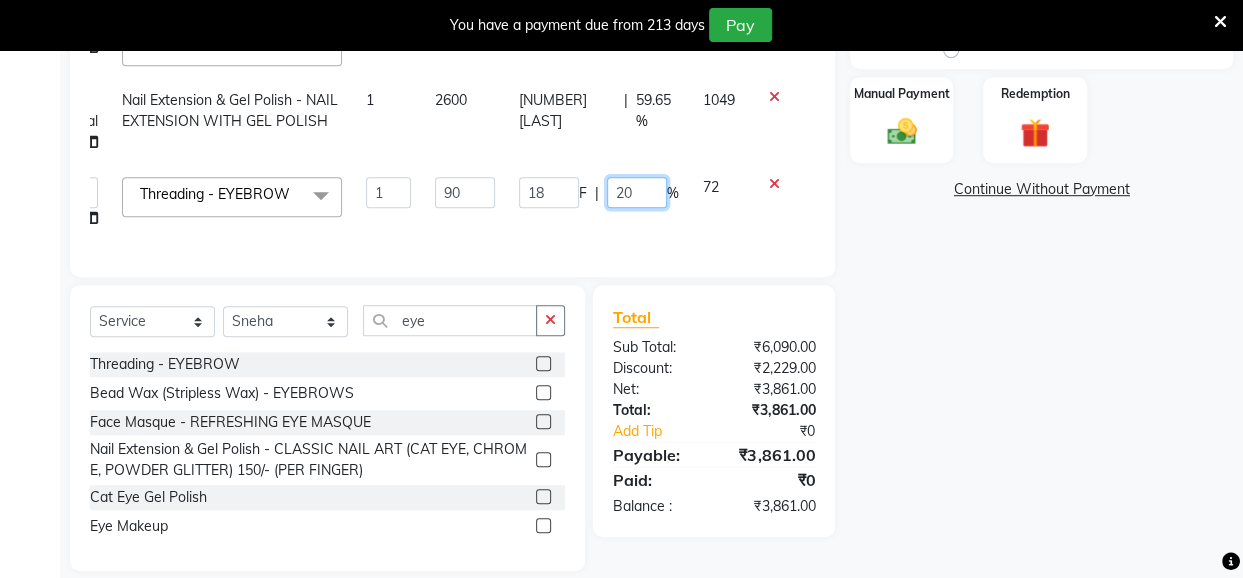 click on "Services Stylist Service Qty Price Disc Total Action Sneha Pedicure - EXPRESS PEDICURE 1 800 160 F | 20 % 640  Anita Das   danish   Kumkum Pasi   Naseem Mansoori		   Nilam Bhanushali   Nizam Shaikh			   Raju   Reena Sawardekar			   Rita Pal			   Sabeena Shaikh   Sameer Balwar   Sangeeta Rajbhar   Seja Jaiswal   Shahib   Shaves Salmani			   Sneha  HAIR SPA - PAUL MITCHELL TEA TREE HAIRSPA BELOW WAIST  x Threading - EYEBROW Threading - UPPER LIP Threading - LOWER LIP Threading - CHIN Threading - FOREHEAD Threading - SIDE LOCK Threading - NOSE Threading - CHEEKS Threading - FULL FACE Back massage Neck threading Waxing (Regular Wax) - Female - FULL ARMS Waxing (Regular Wax) - Female - FULL LEGS Waxing (Regular Wax) - Female - UNDERARMS Waxing (Regular Wax) - Female - HALF ARM Waxing (Regular Wax) - Female - HALF LEG Waxing (Regular Wax) - Female - HALF BACK/FRONT Waxing (Regular Wax) - Female - BACK Waxing (Regular Wax) - Female - FRONT Waxing (Regular Wax) - Female - STOMACH Waxing (Regular Wax) - Female - CHIN" 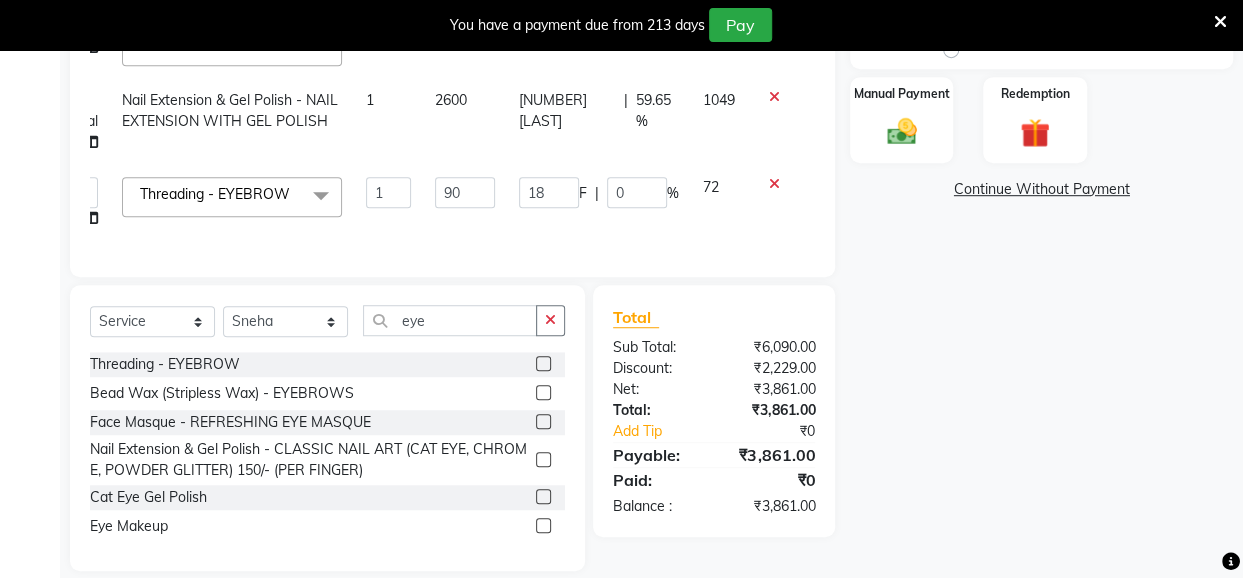 scroll, scrollTop: 43, scrollLeft: 50, axis: both 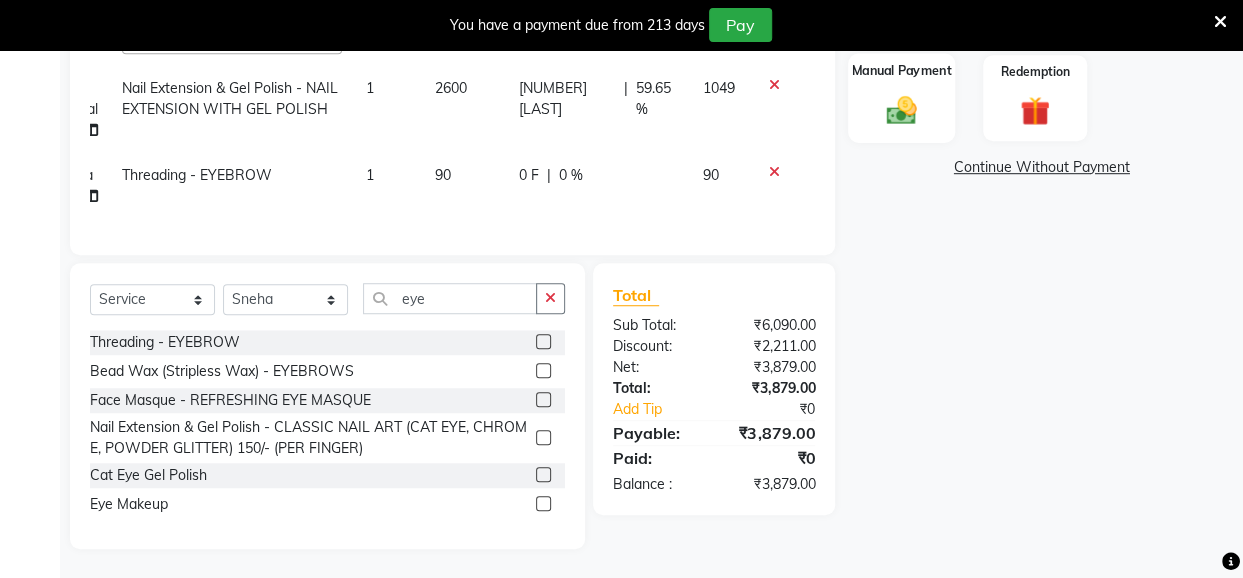 click 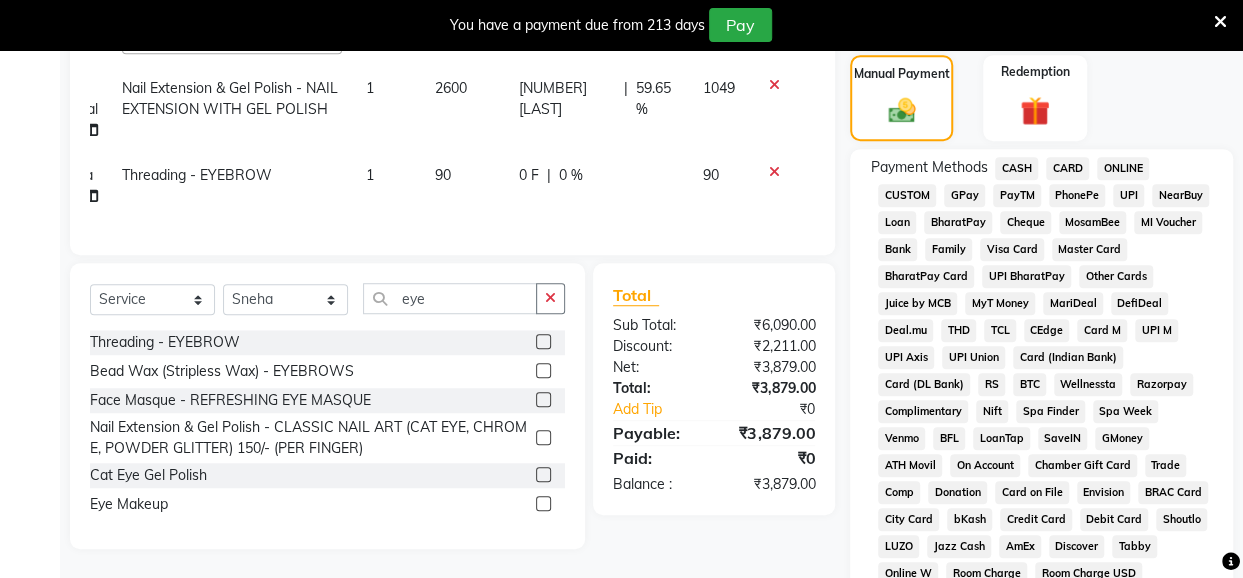 drag, startPoint x: 1122, startPoint y: 194, endPoint x: 1155, endPoint y: 209, distance: 36.249138 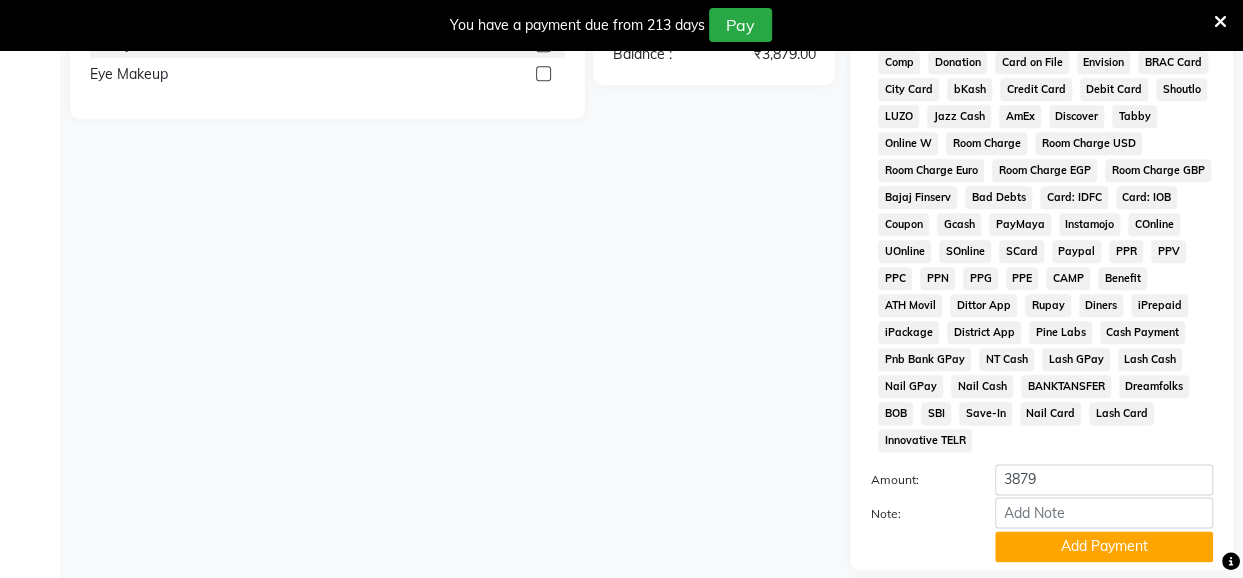 scroll, scrollTop: 1137, scrollLeft: 0, axis: vertical 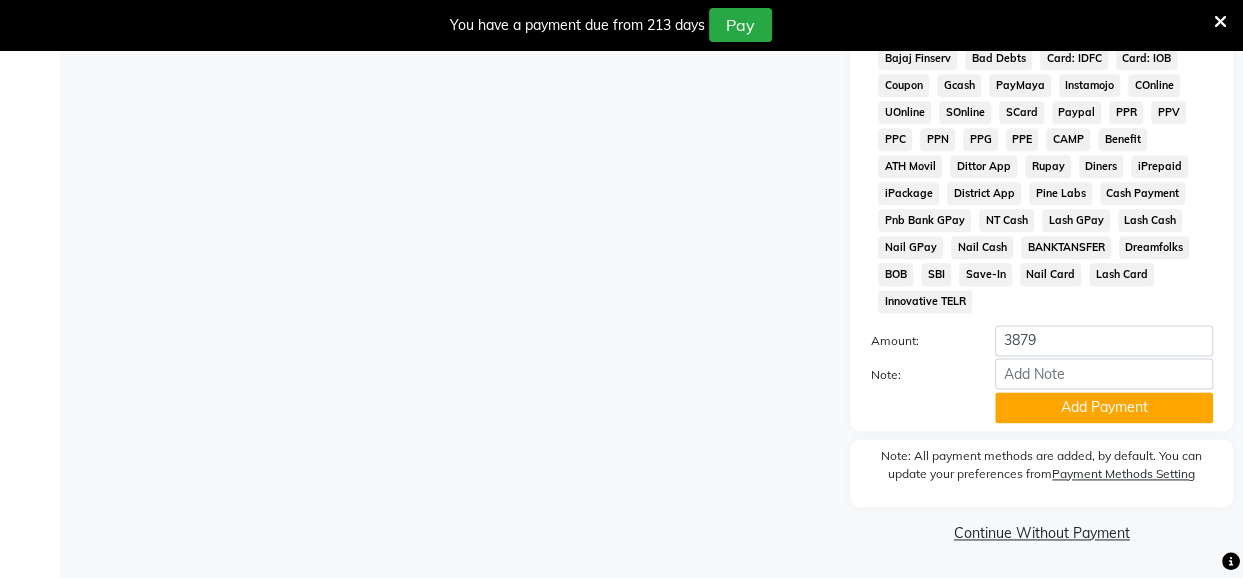 click on "Add Payment" 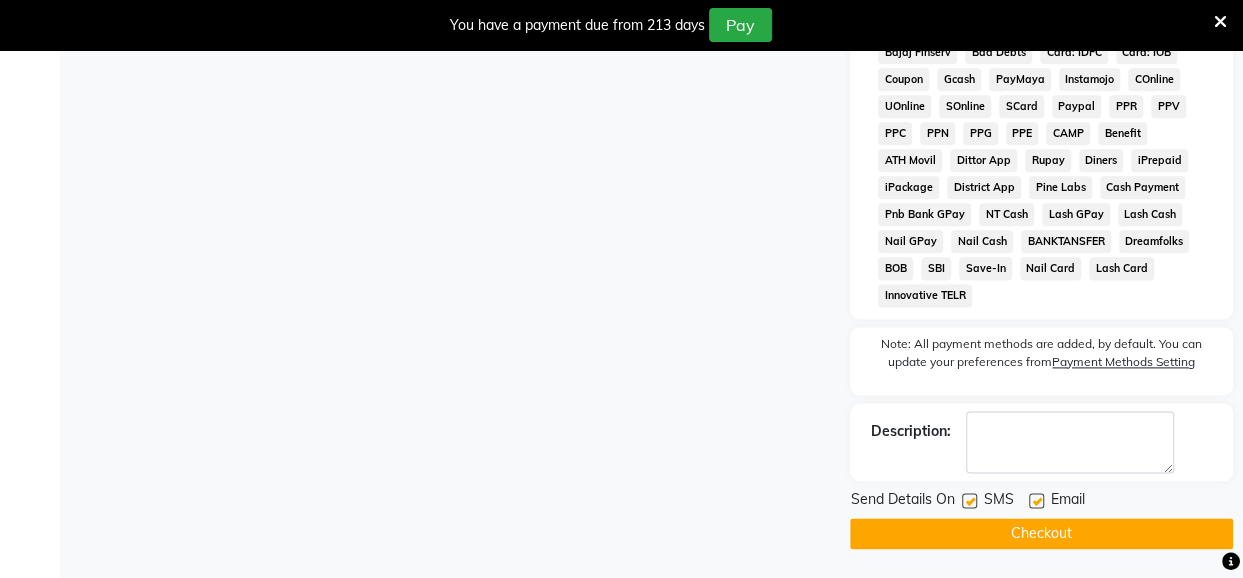 click 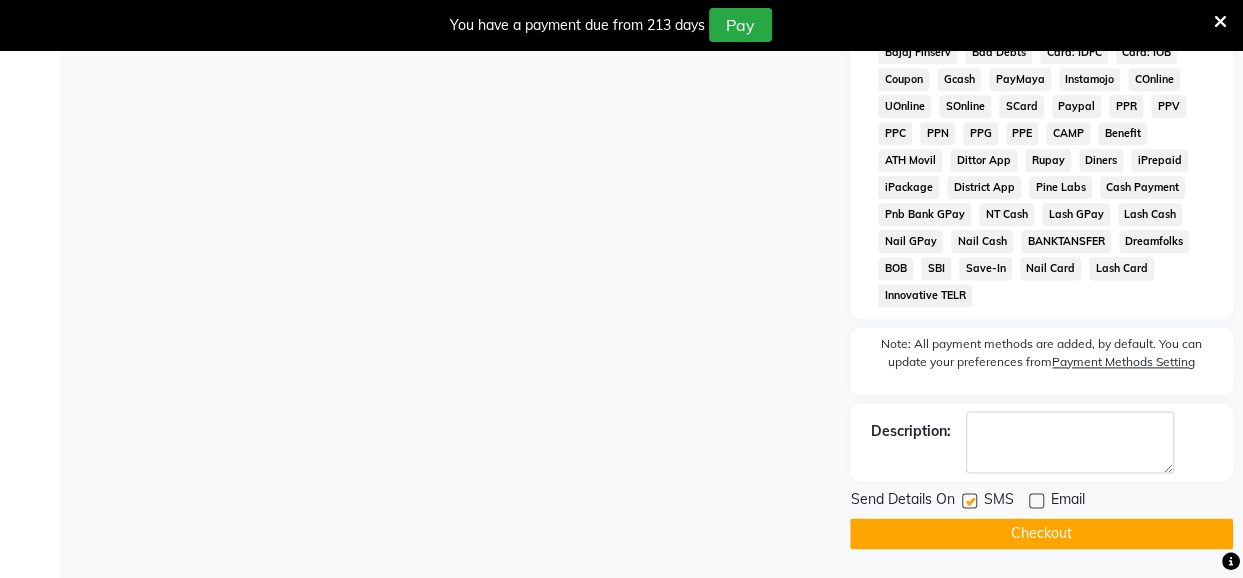click 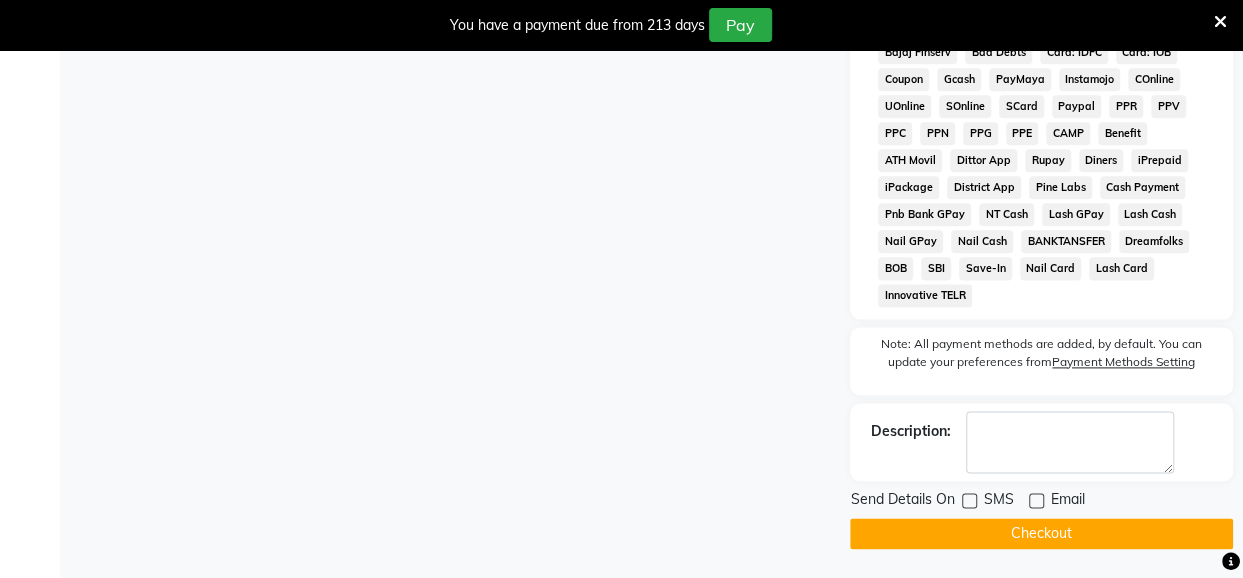 click on "Checkout" 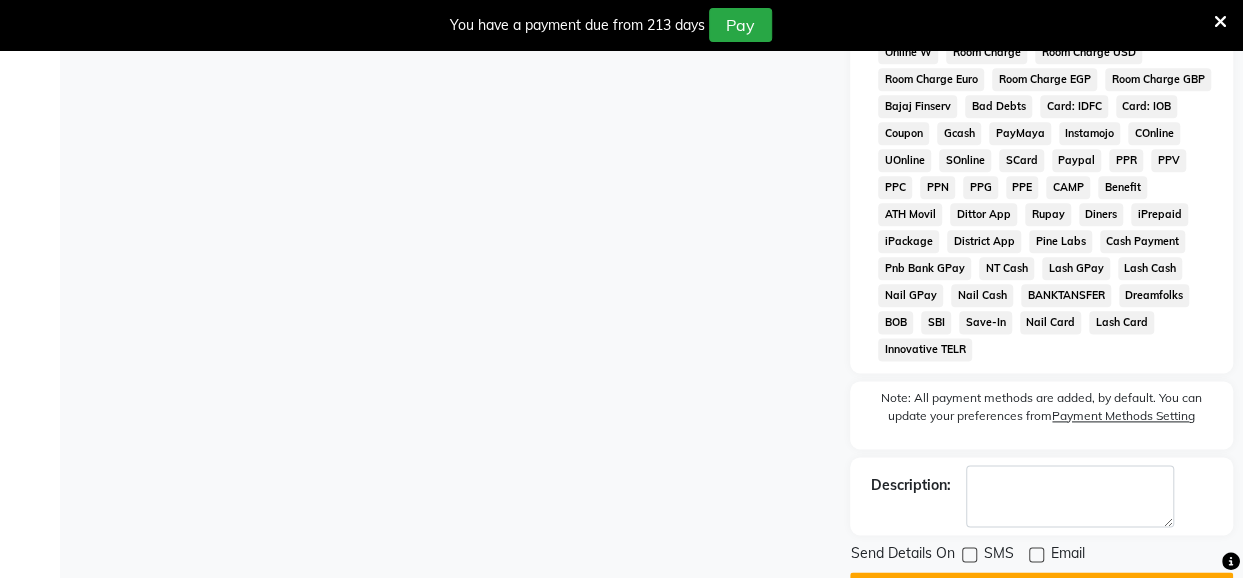 scroll, scrollTop: 1143, scrollLeft: 0, axis: vertical 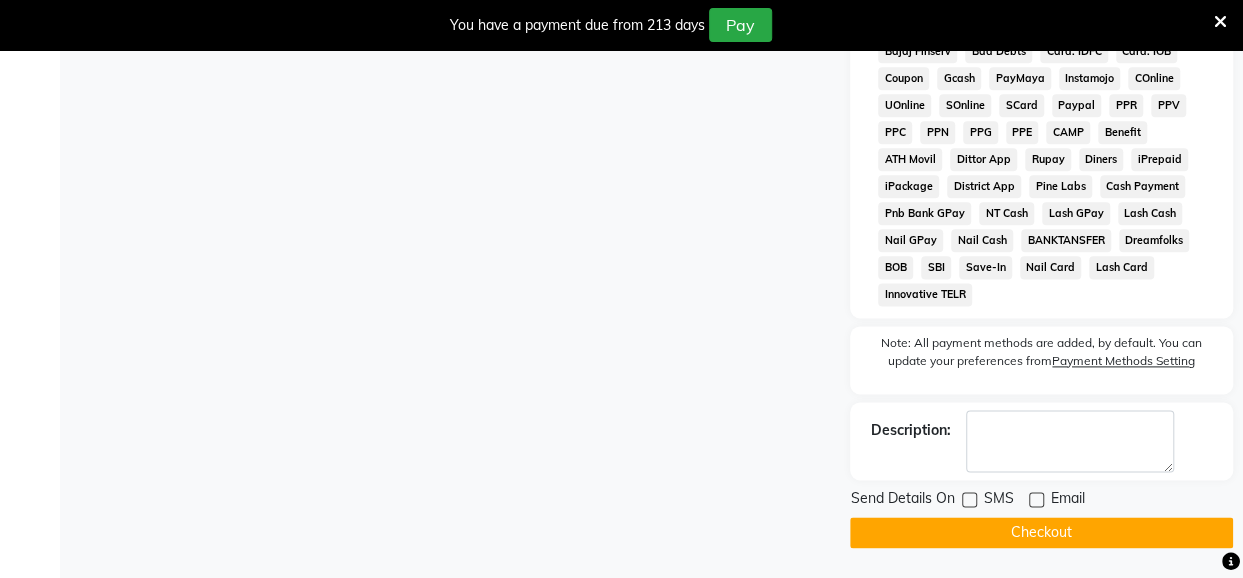 click on "Checkout" 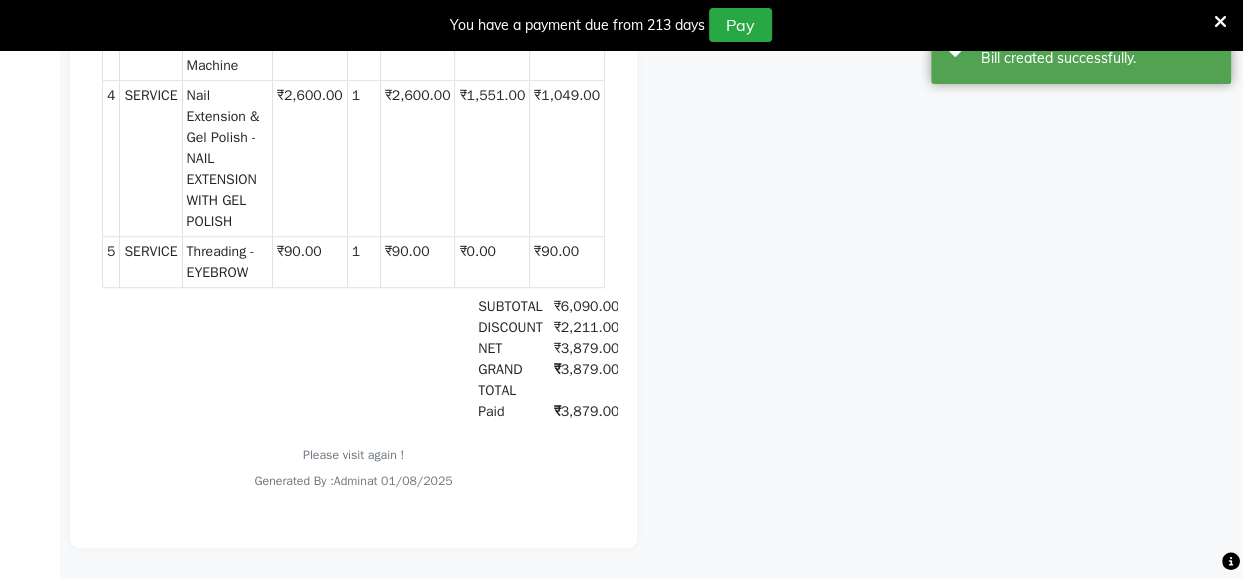 scroll, scrollTop: 0, scrollLeft: 0, axis: both 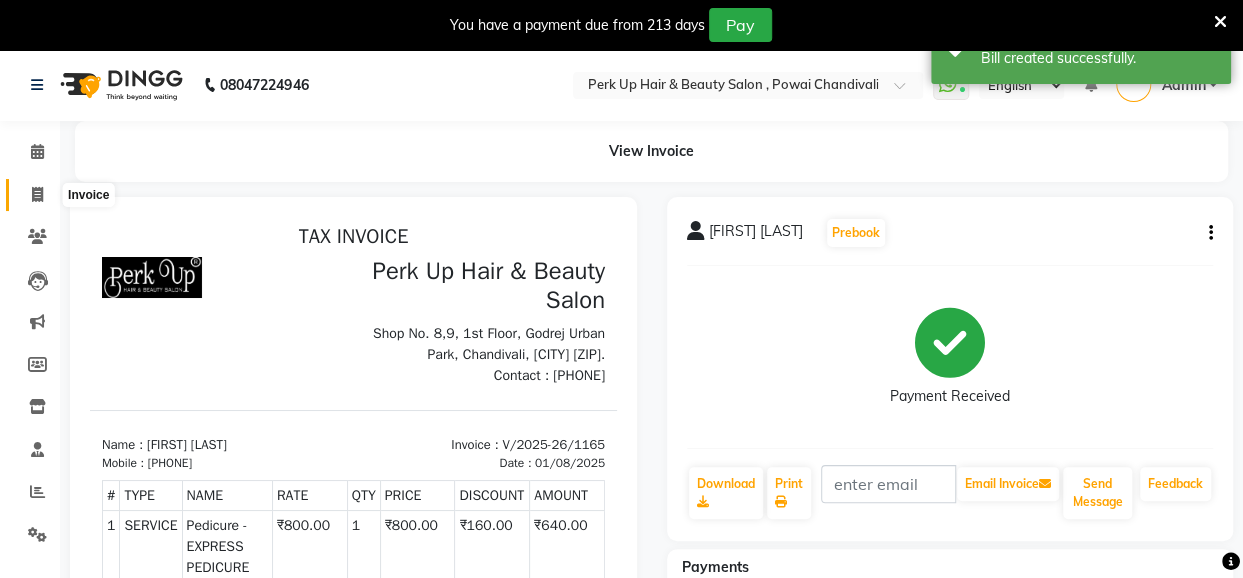click 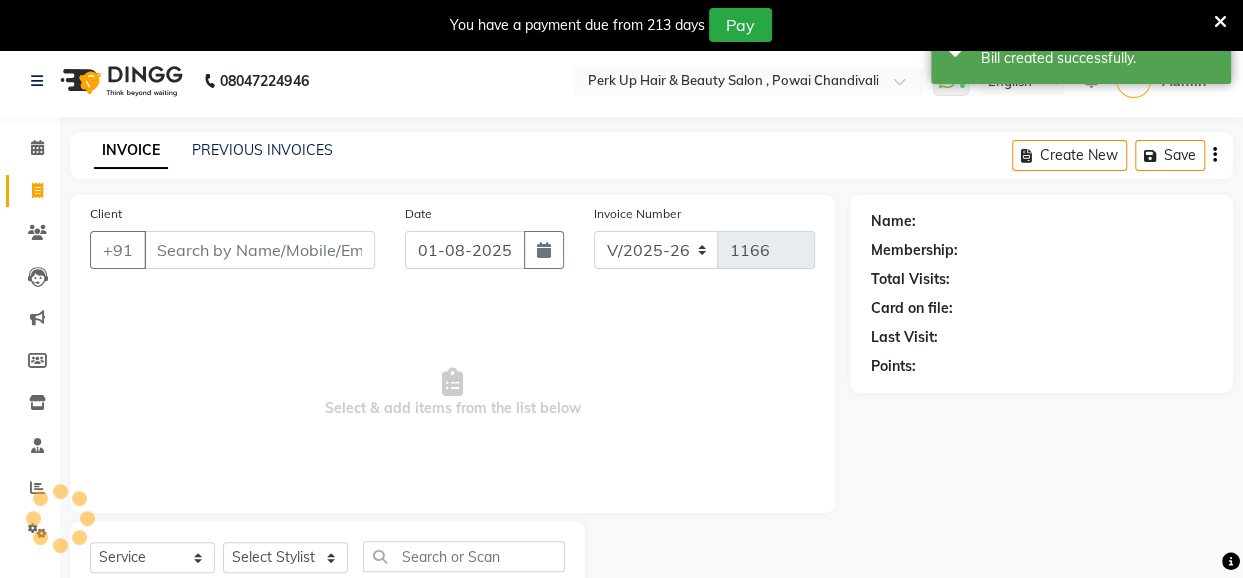 scroll, scrollTop: 71, scrollLeft: 0, axis: vertical 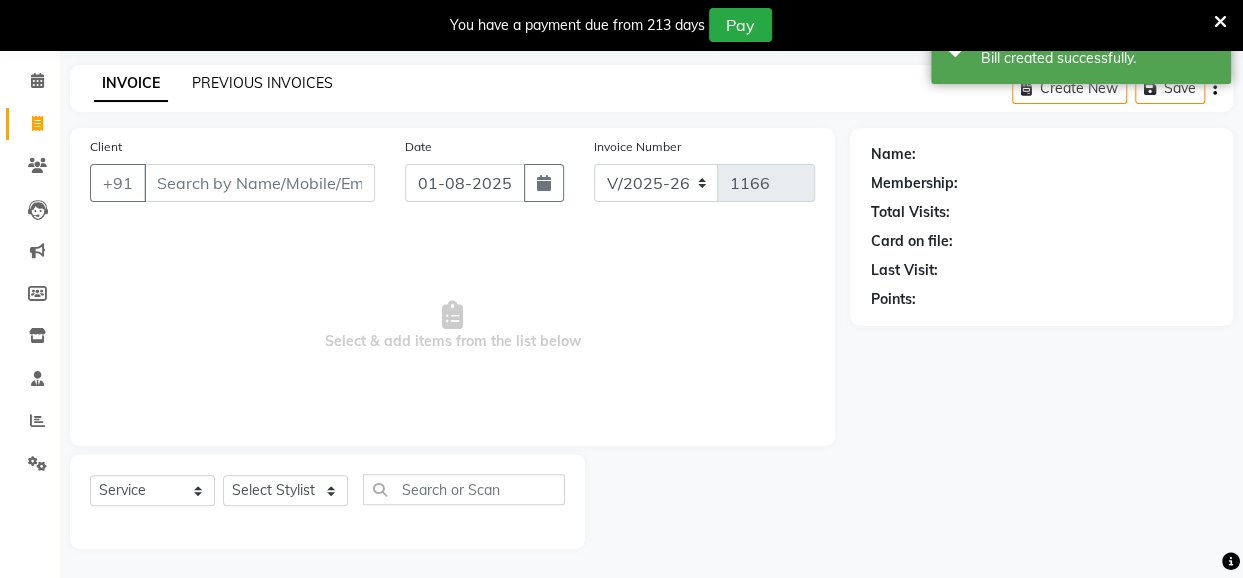 click on "PREVIOUS INVOICES" 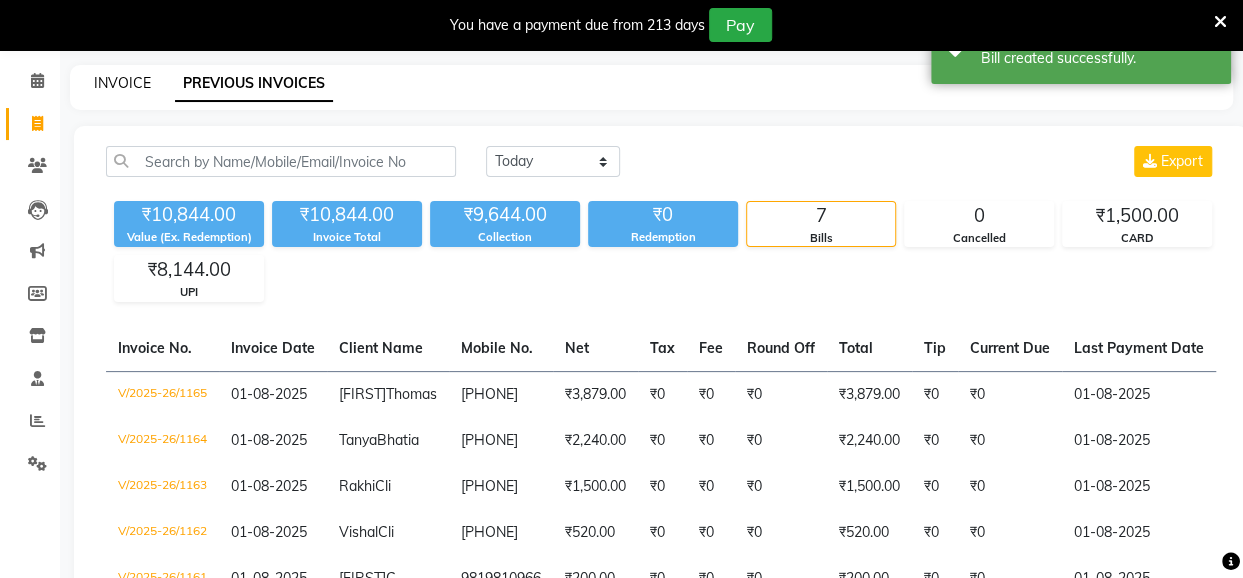 click on "INVOICE" 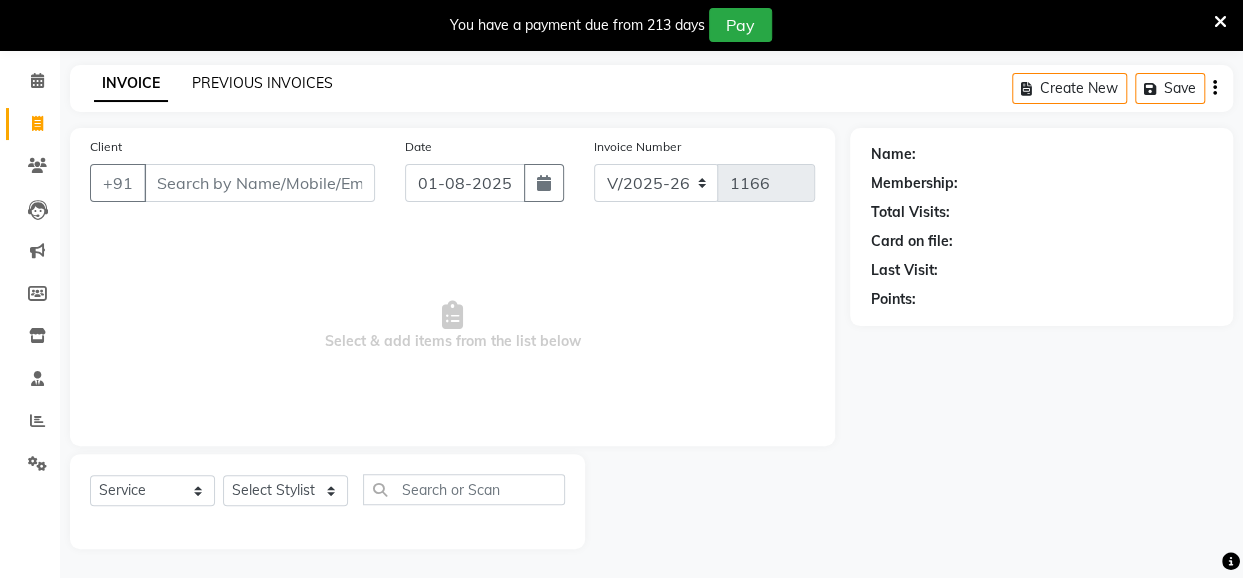click on "PREVIOUS INVOICES" 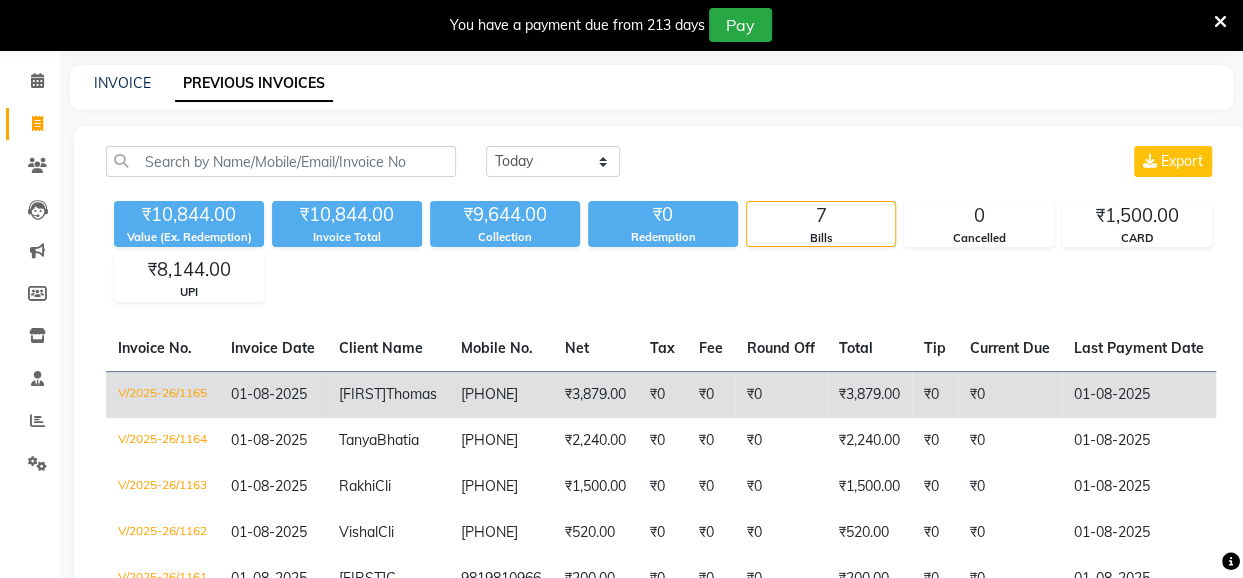 scroll, scrollTop: 388, scrollLeft: 0, axis: vertical 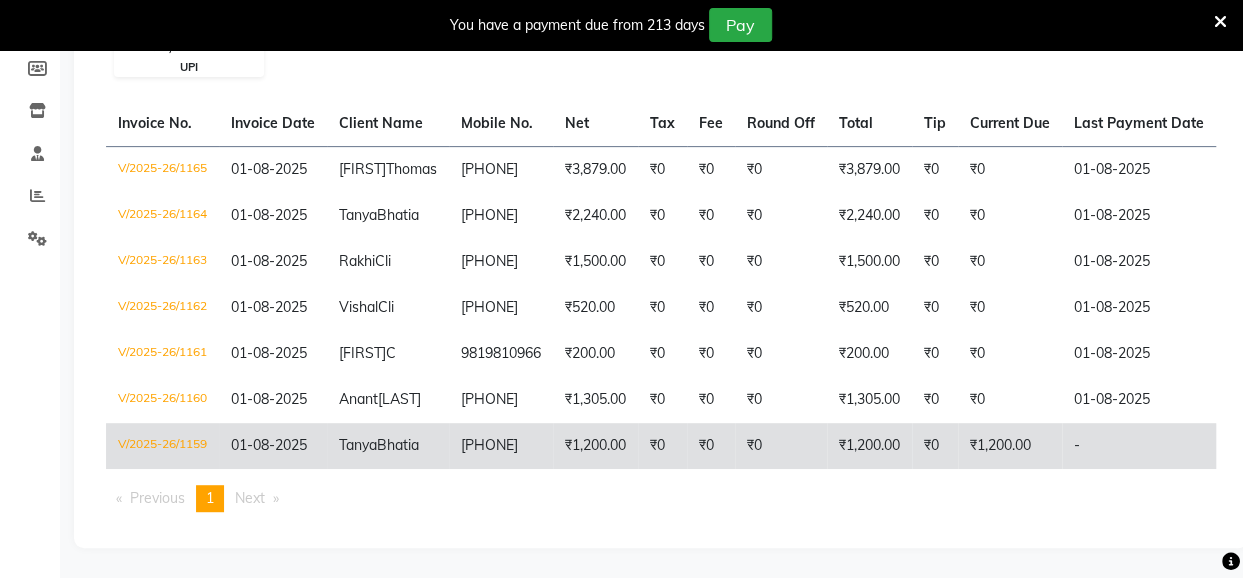 click on "₹1,200.00" 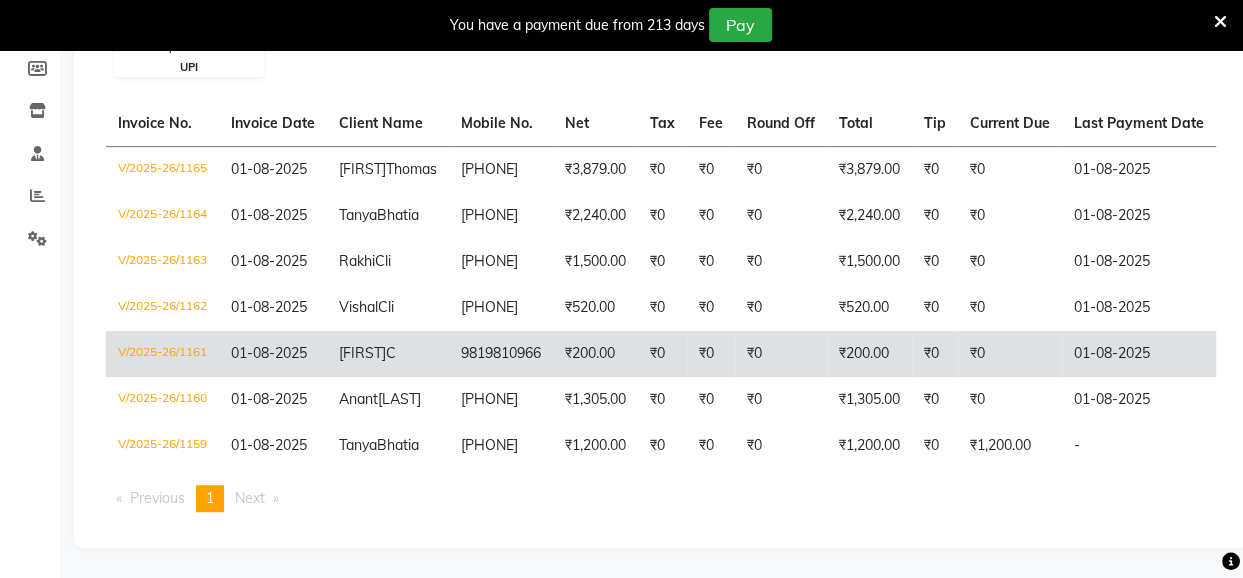 scroll, scrollTop: 0, scrollLeft: 0, axis: both 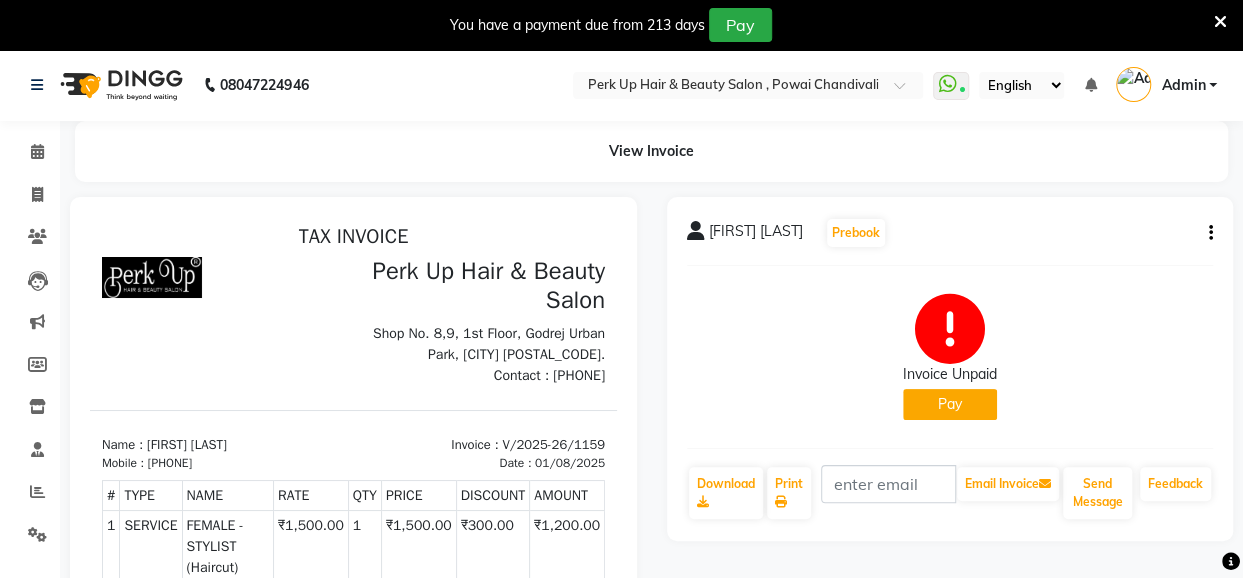 drag, startPoint x: 234, startPoint y: 450, endPoint x: 166, endPoint y: 452, distance: 68.0294 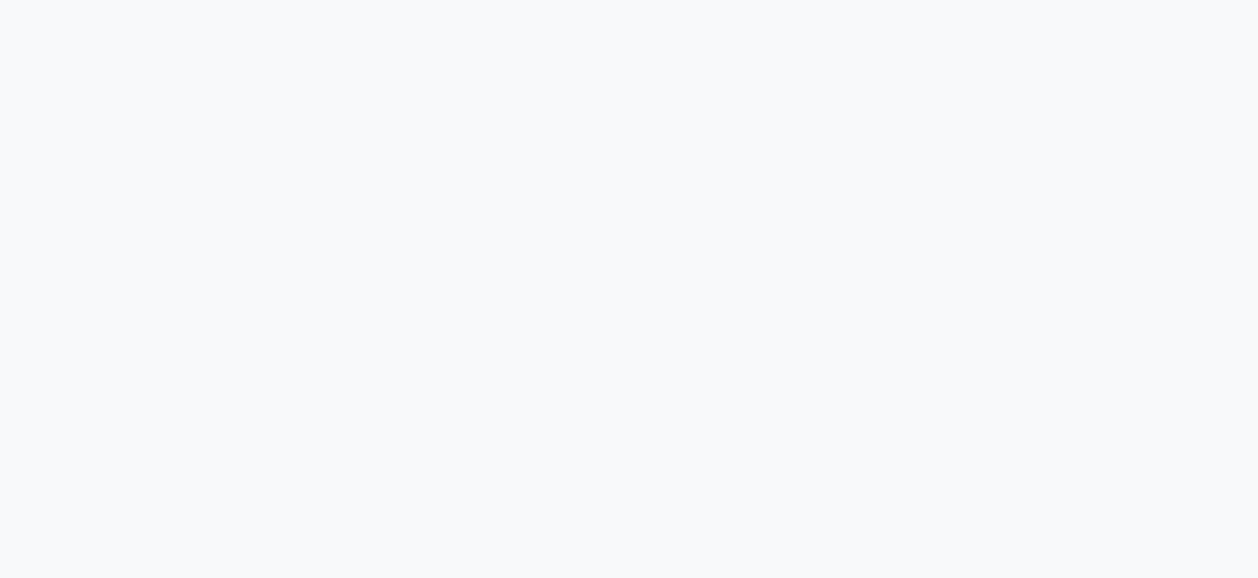 scroll, scrollTop: 0, scrollLeft: 0, axis: both 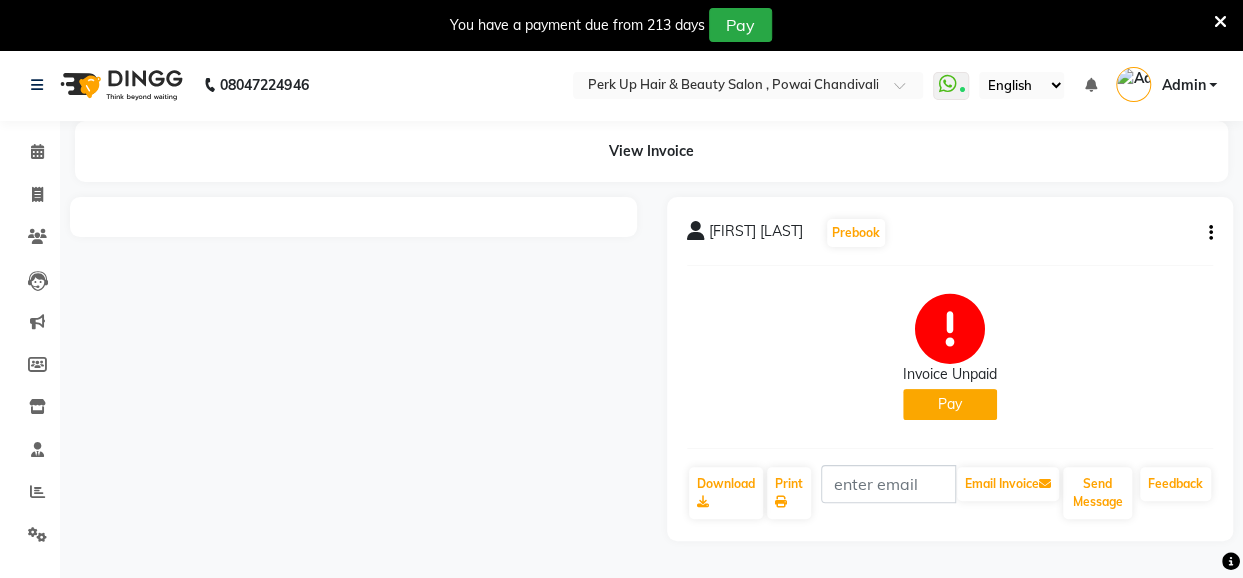 click on "Pay" 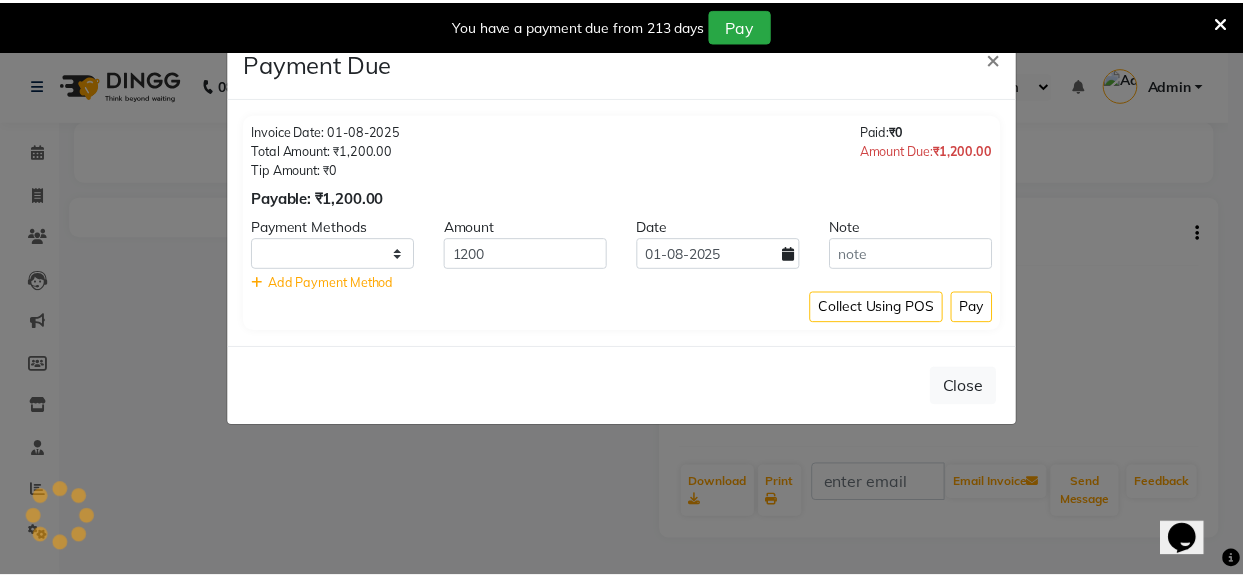 scroll, scrollTop: 0, scrollLeft: 0, axis: both 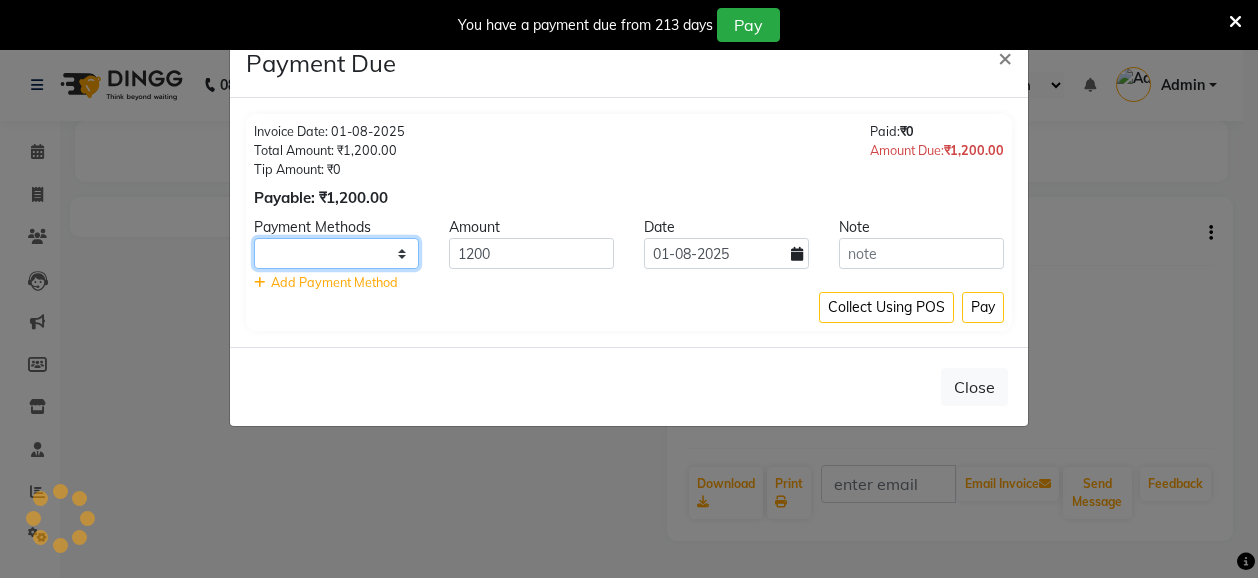 click 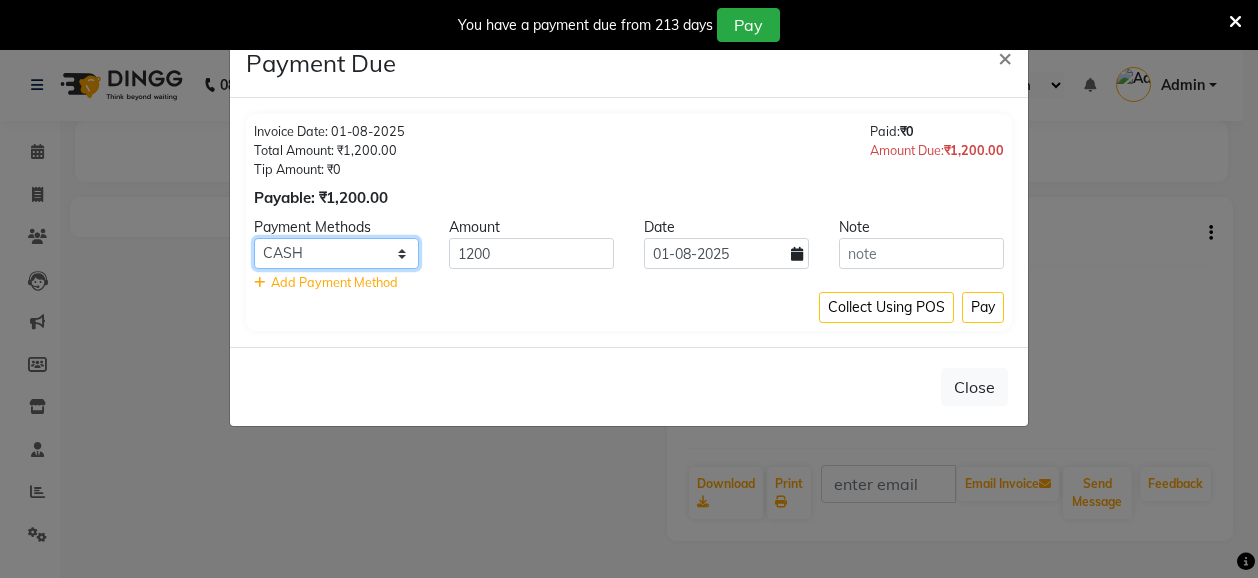 select on "8" 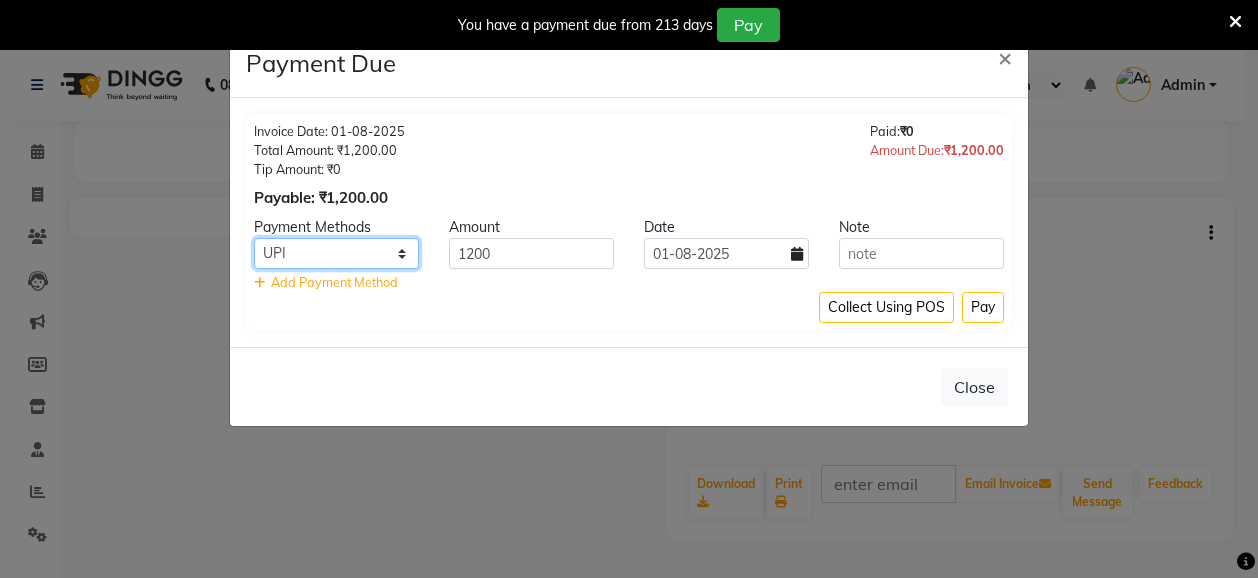 click on "CASH CARD ONLINE CUSTOM GPay PayTM PhonePe UPI NearBuy Loan BharatPay Cheque MosamBee MI Voucher Bank Family Visa Card Master Card BharatPay Card UPI BharatPay Other Cards Juice by MCB MyT Money MariDeal DefiDeal Deal.mu THD TCL CEdge Card M UPI M UPI Axis UPI Union Card (Indian Bank) Card (DL Bank) RS BTC Wellnessta Razorpay Complimentary Nift Spa Finder Spa Week Venmo BFL LoanTap SaveIN GMoney ATH Movil On Account Chamber Gift Card Trade Comp Donation Card on File Envision BRAC Card City Card bKash Credit Card Debit Card Shoutlo LUZO Jazz Cash AmEx Discover Tabby Online W Room Charge Room Charge USD Room Charge Euro Room Charge EGP Room Charge GBP Bajaj Finserv Bad Debts Card: IDFC Card: IOB Coupon Gcash PayMaya Instamojo COnline UOnline SOnline SCard Paypal PPR PPV PPC PPN PPG PPE CAMP Benefit ATH Movil Dittor App Rupay Diners iPrepaid iPackage District App Pine Labs Cash Payment Pnb Bank GPay NT Cash Lash GPay Lash Cash Nail GPay Nail Cash BANKTANSFER Dreamfolks BOB SBI Save-In Nail Card Lash Card" 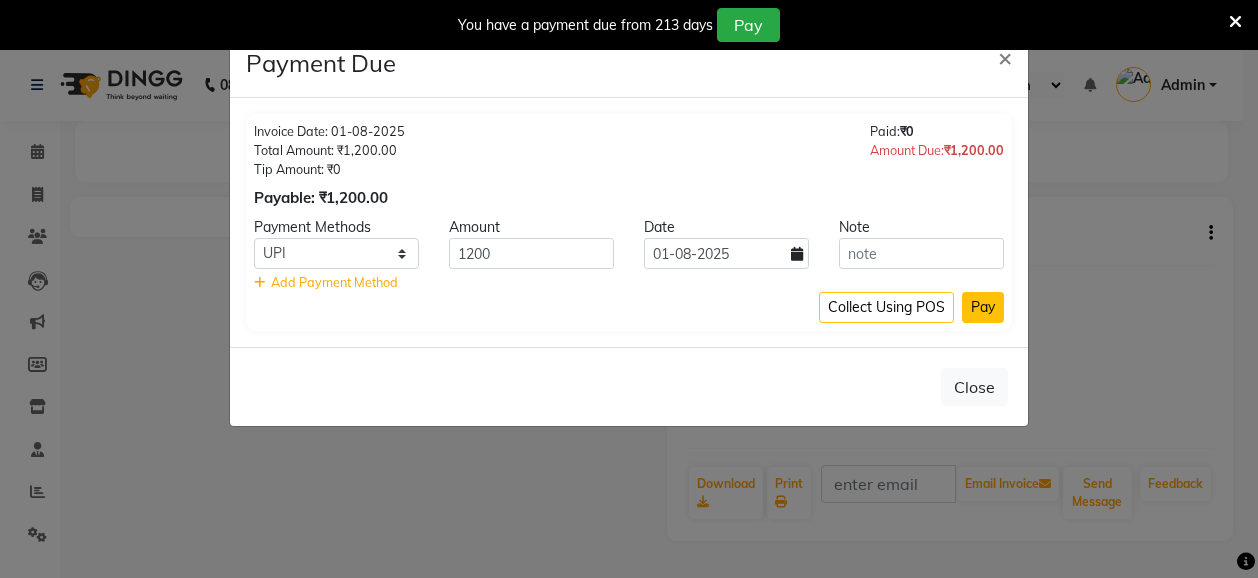 click on "Pay" 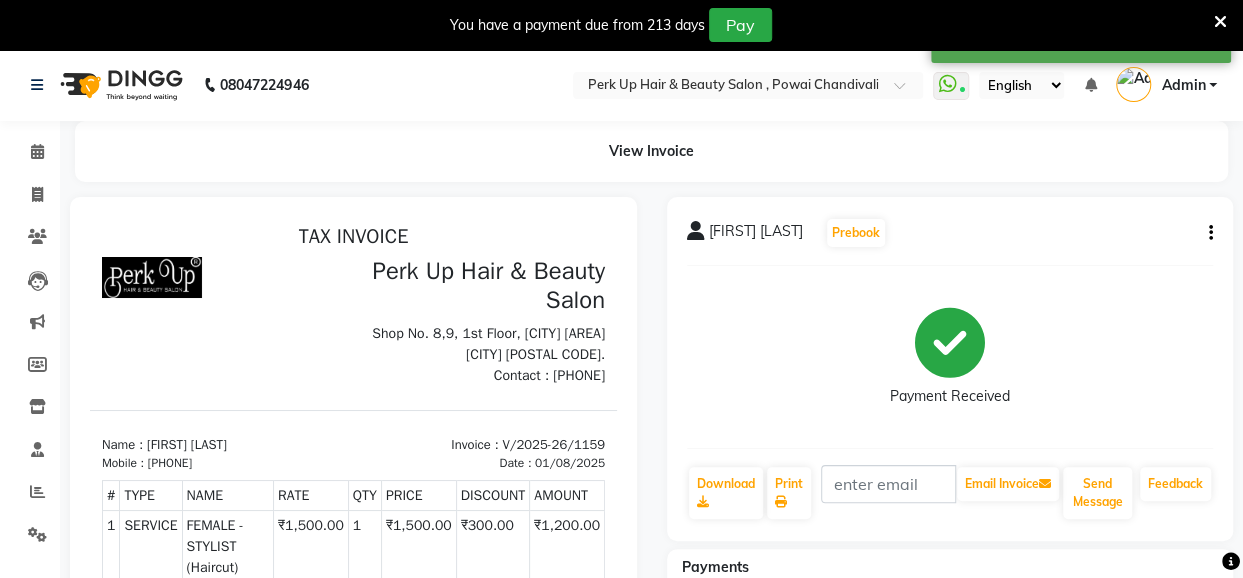 scroll, scrollTop: 0, scrollLeft: 0, axis: both 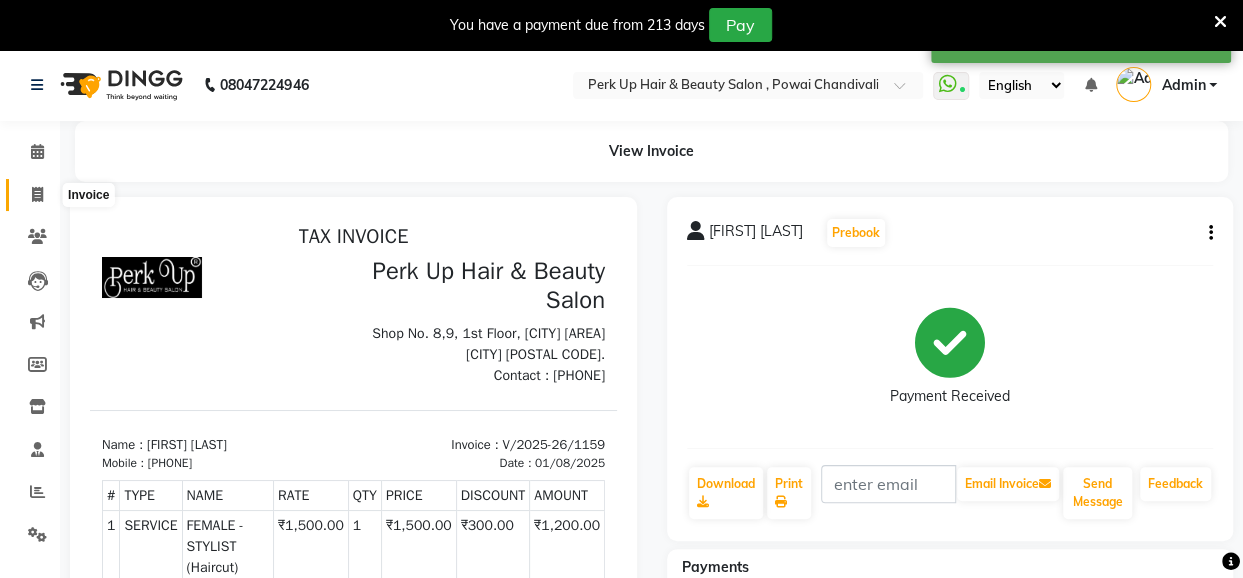 click 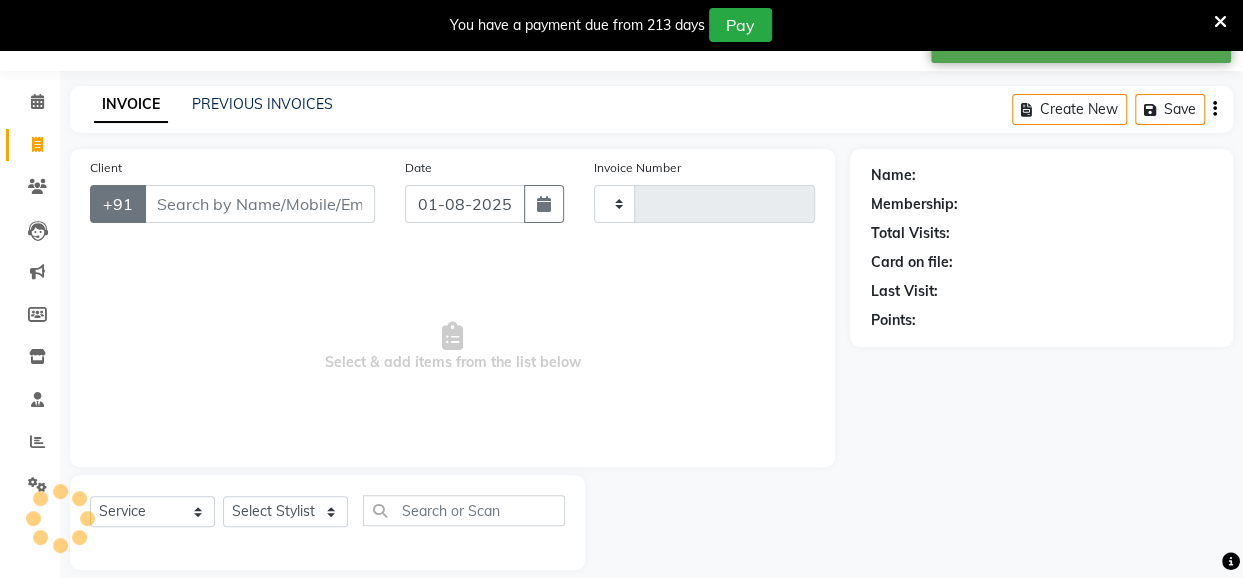 type on "1166" 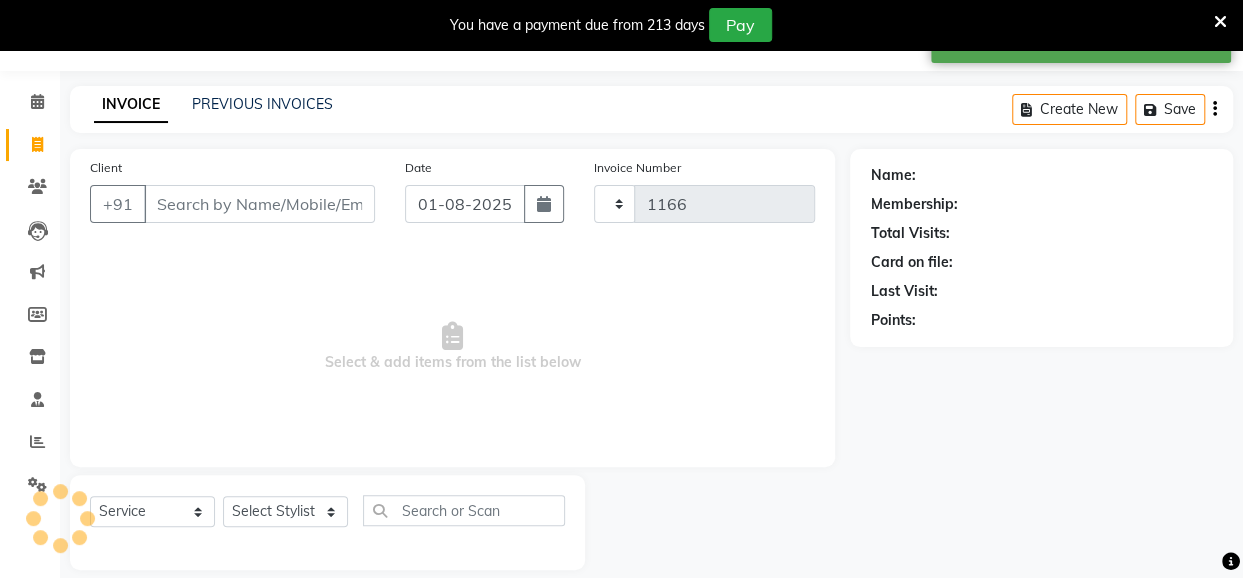 select on "5131" 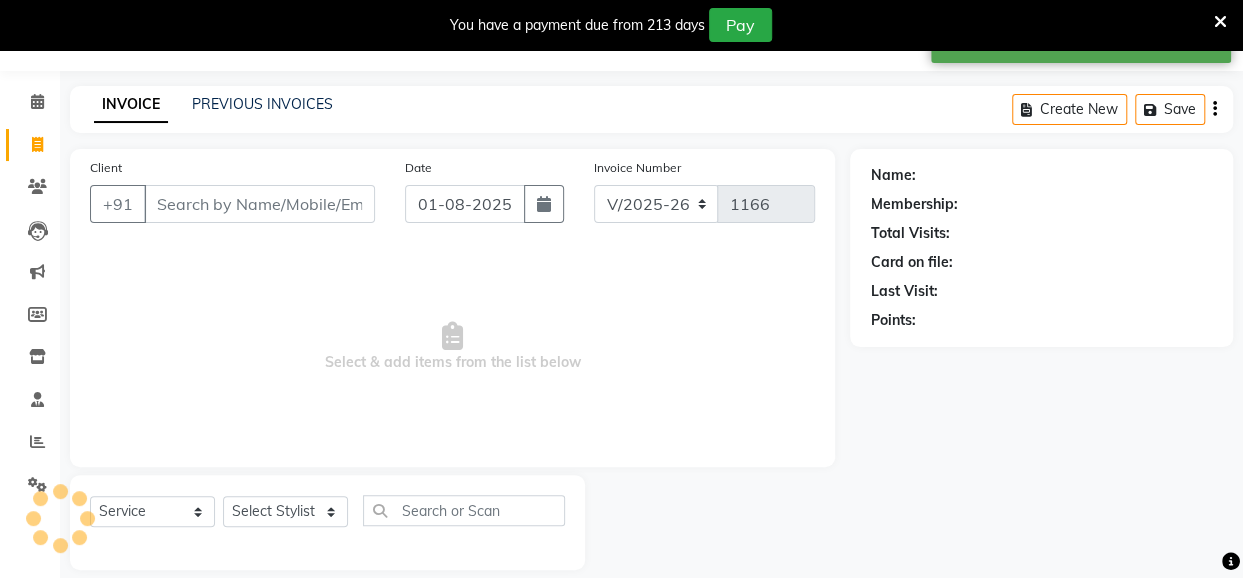 scroll, scrollTop: 71, scrollLeft: 0, axis: vertical 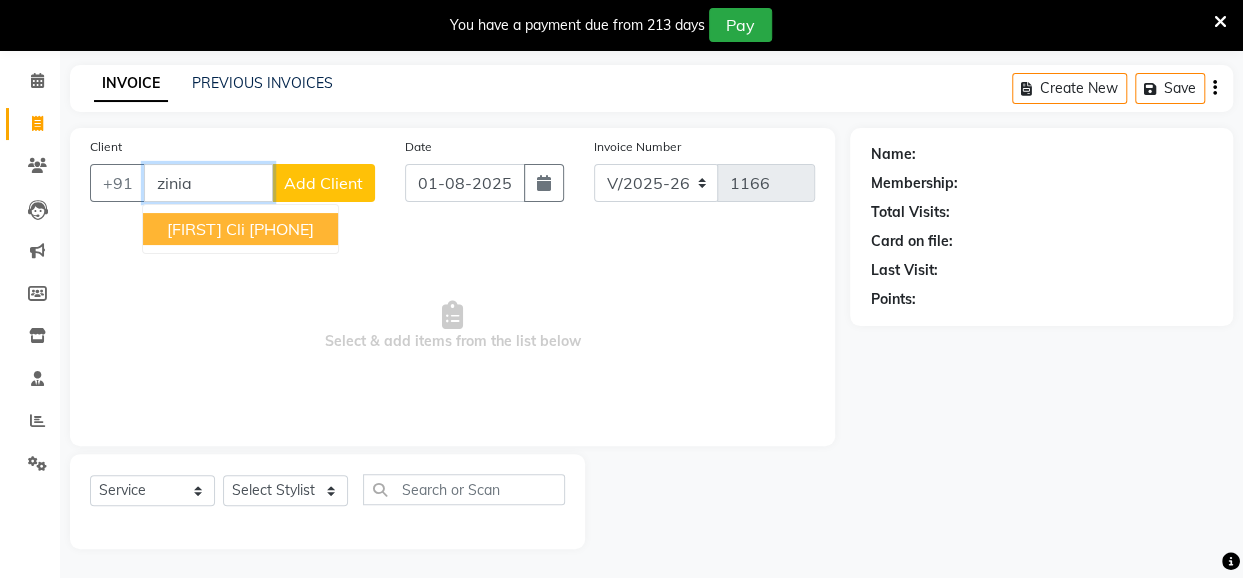 click on "[FIRST] Cli" at bounding box center [206, 229] 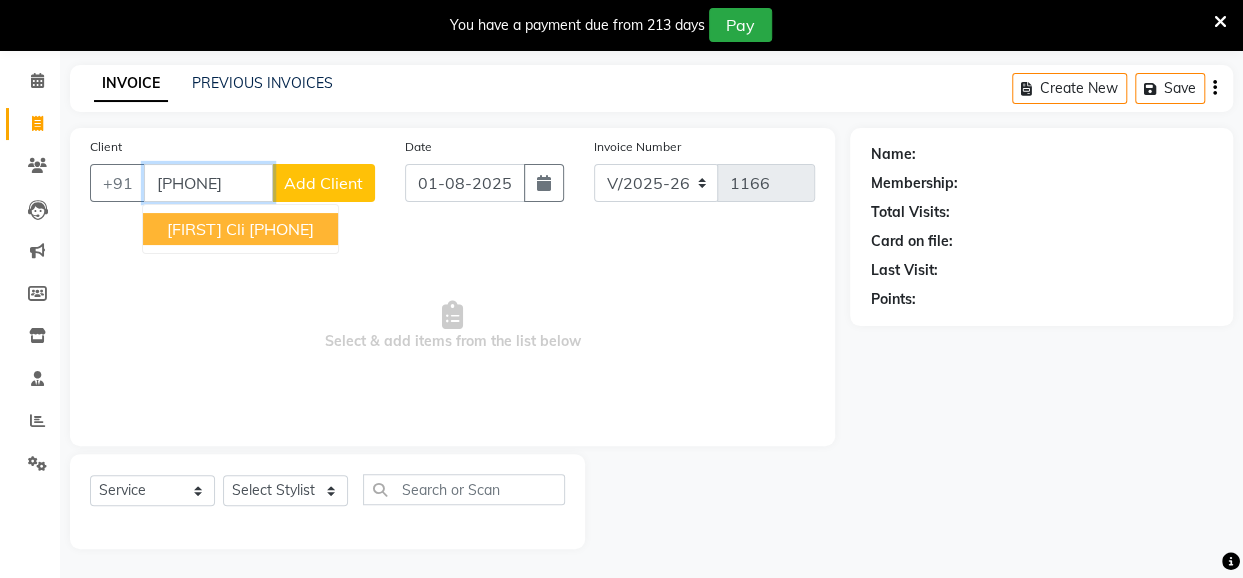 type on "[PHONE]" 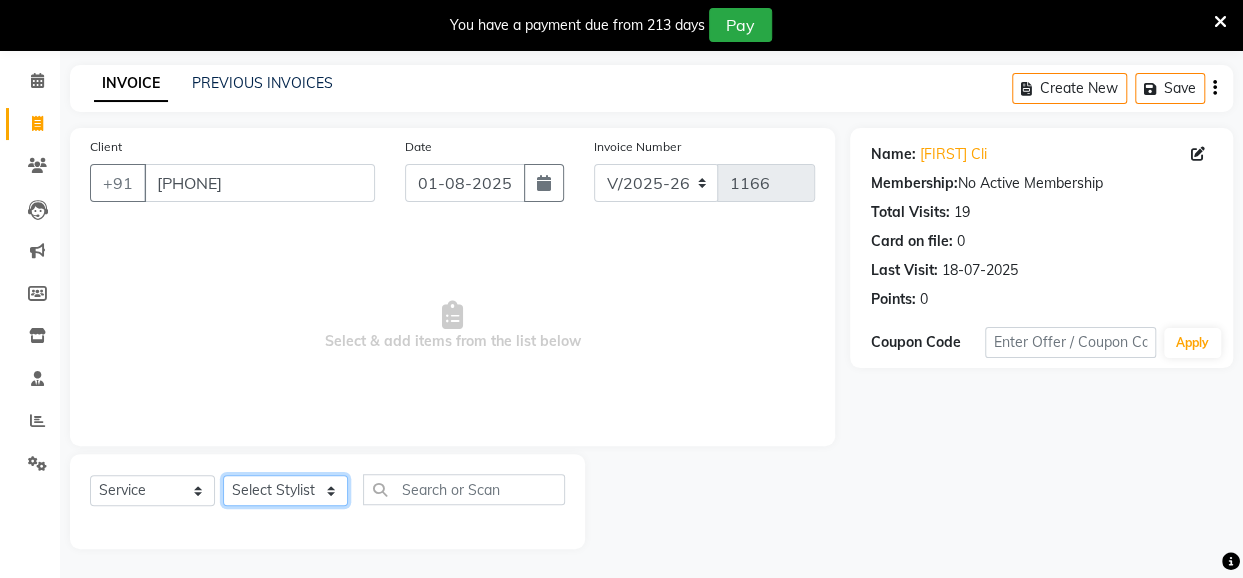 click on "Select Stylist Anita Das danish Kumkum Pasi Naseem Mansoori		 Nilam Bhanushali Nizam Shaikh			 Raju Reena Sawardekar			 Rita Pal			 Sabeena Shaikh Sameer Balwar Sangeeta Rajbhar Seja Jaiswal Shahib Shaves Salmani			 Sneha" 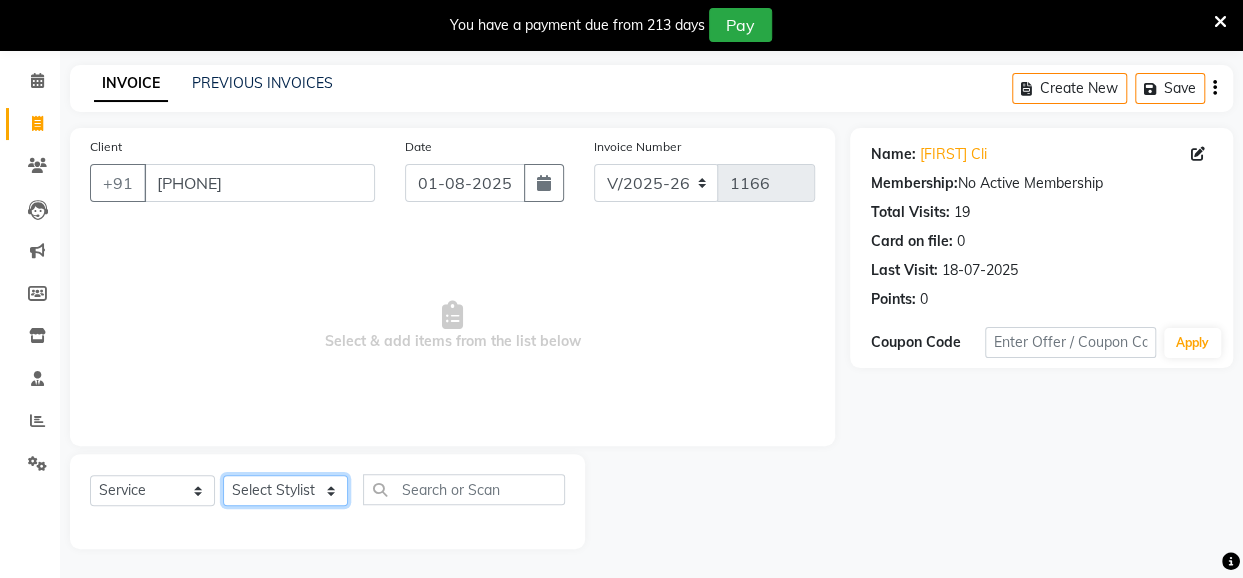 select on "32891" 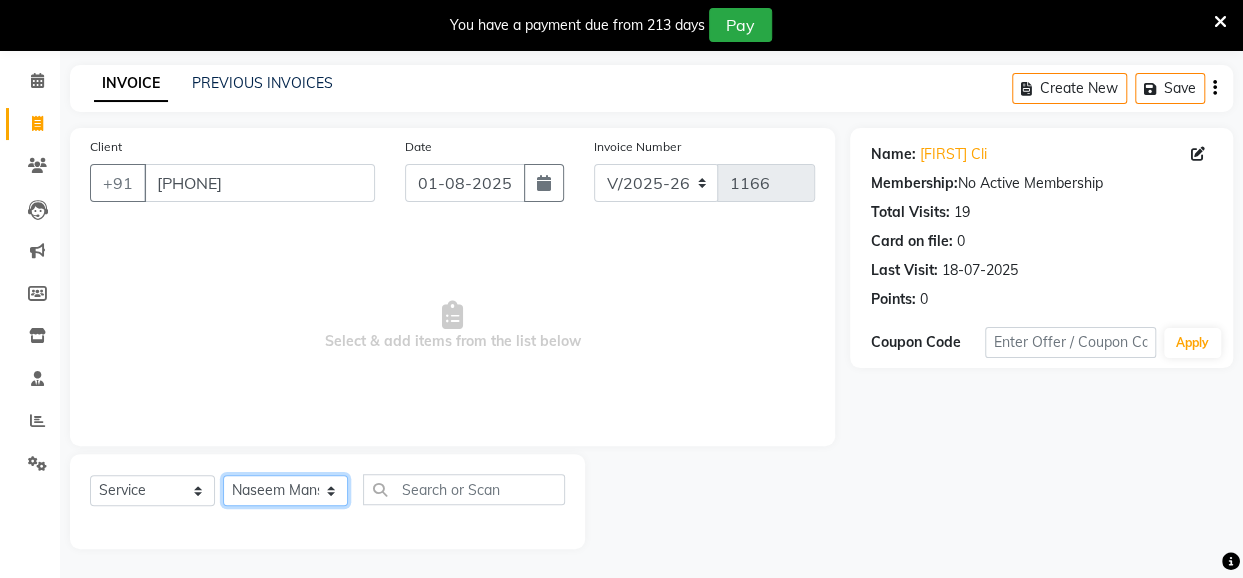 click on "Select Stylist Anita Das danish Kumkum Pasi Naseem Mansoori		 Nilam Bhanushali Nizam Shaikh			 Raju Reena Sawardekar			 Rita Pal			 Sabeena Shaikh Sameer Balwar Sangeeta Rajbhar Seja Jaiswal Shahib Shaves Salmani			 Sneha" 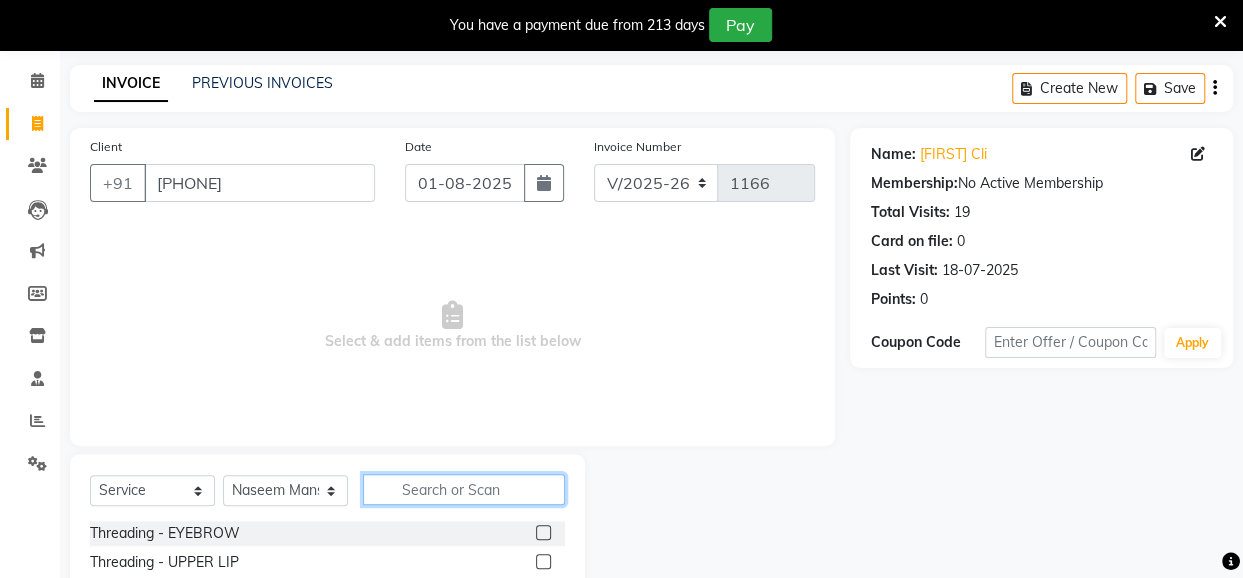 click 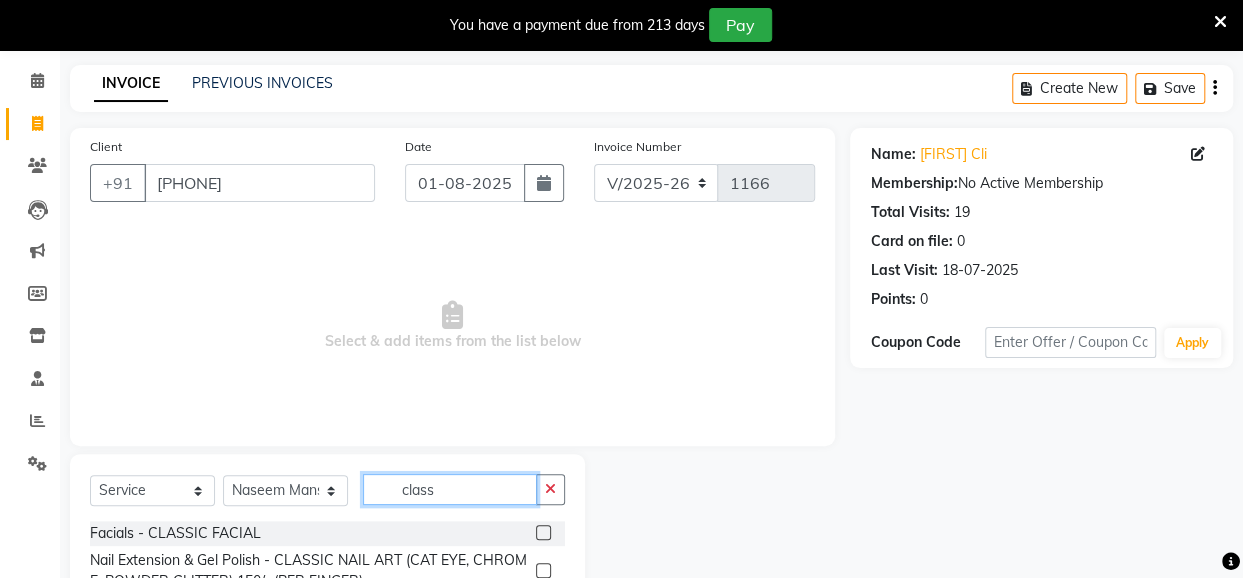 type on "class" 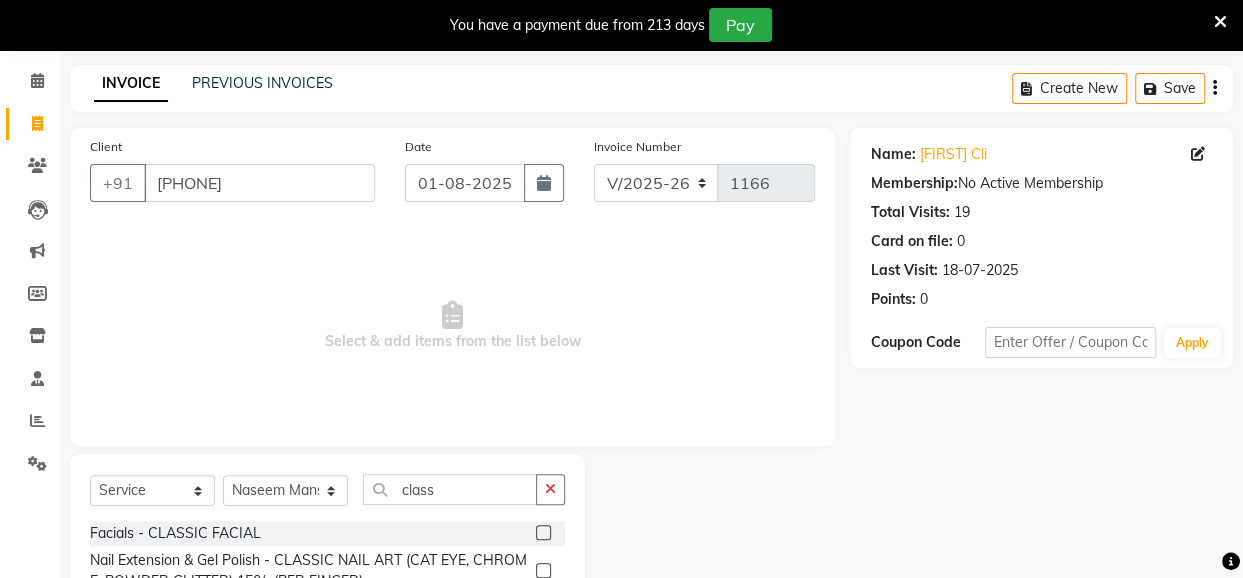 click 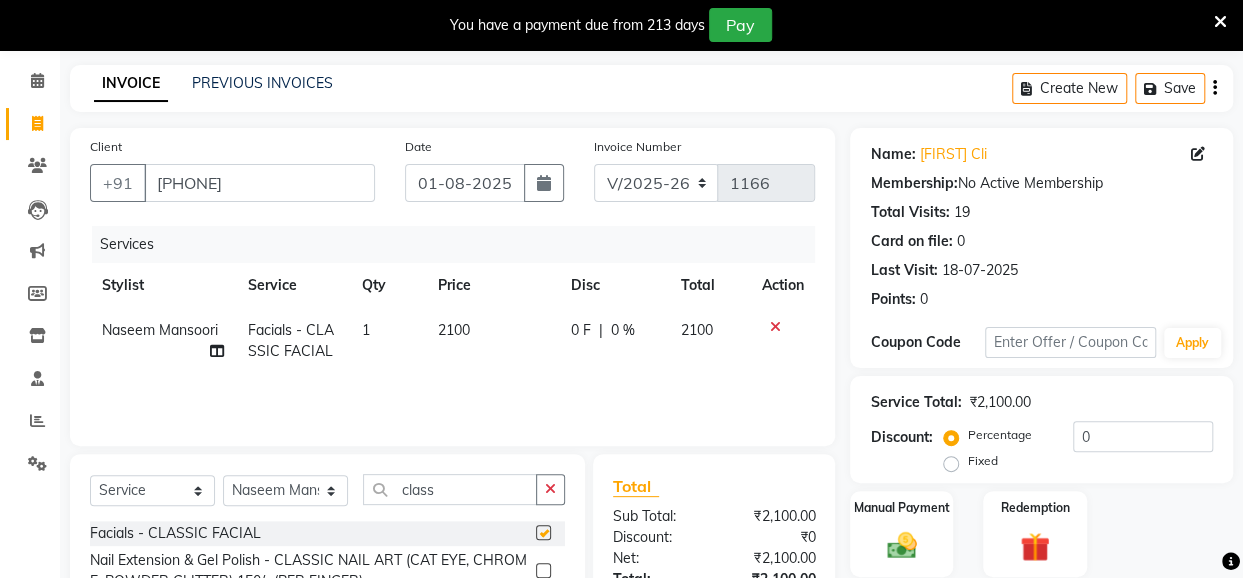 checkbox on "false" 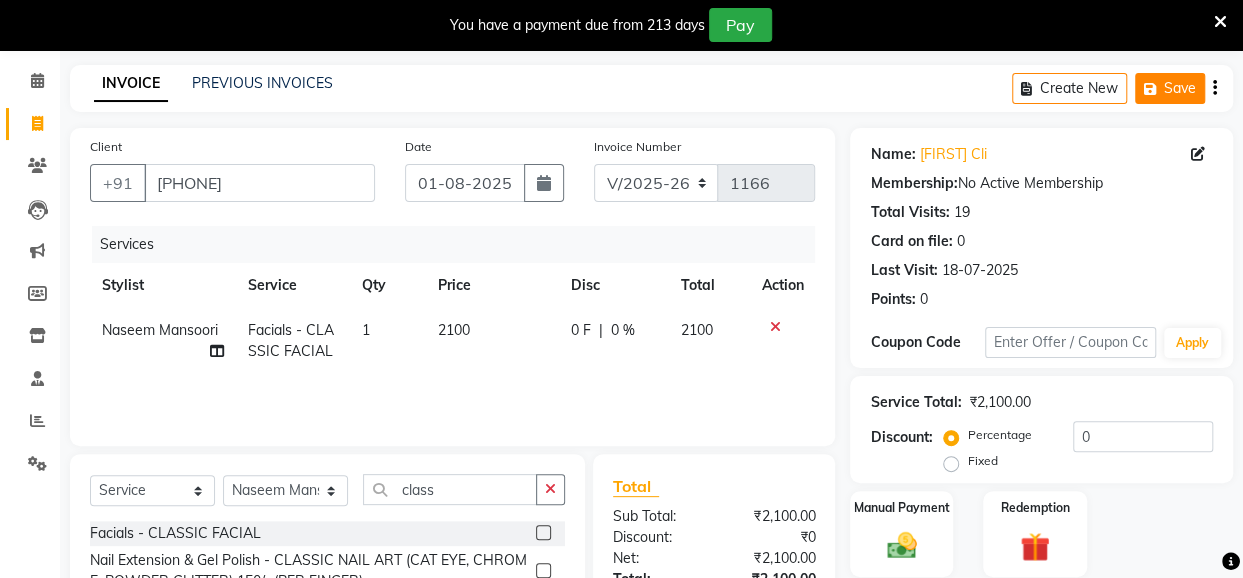 click on "Save" 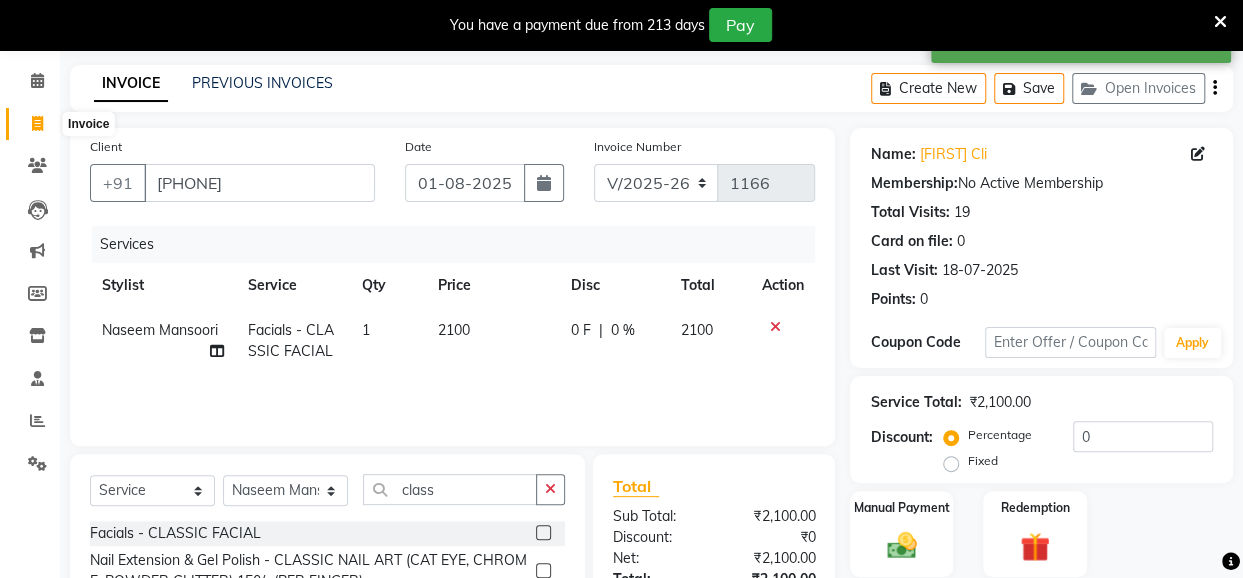 click 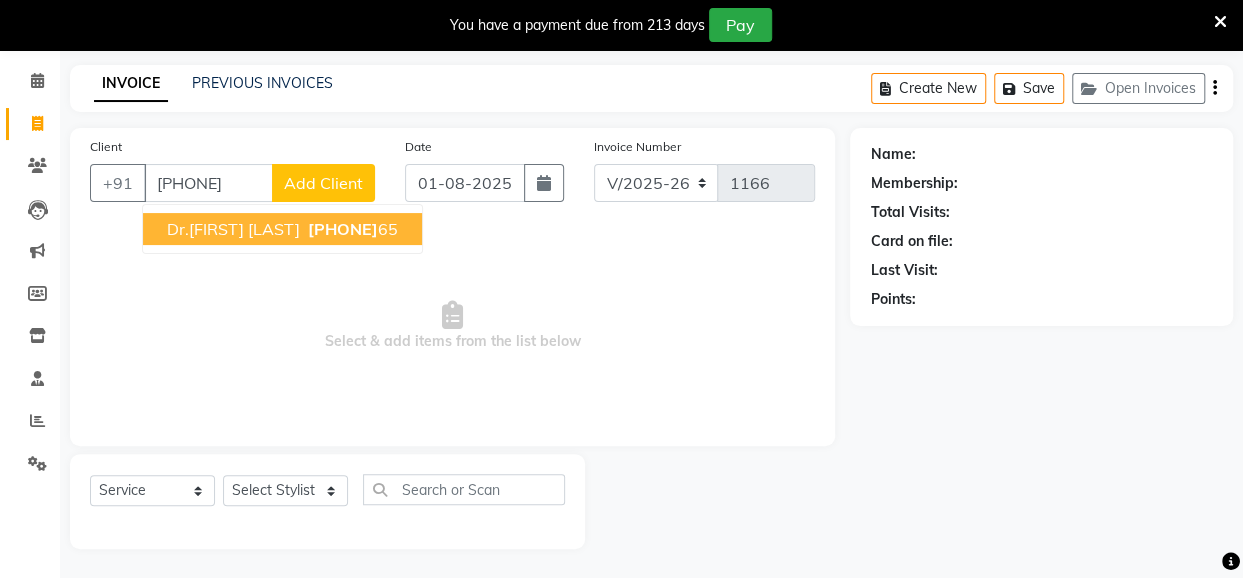 drag, startPoint x: 366, startPoint y: 227, endPoint x: 344, endPoint y: 263, distance: 42.190044 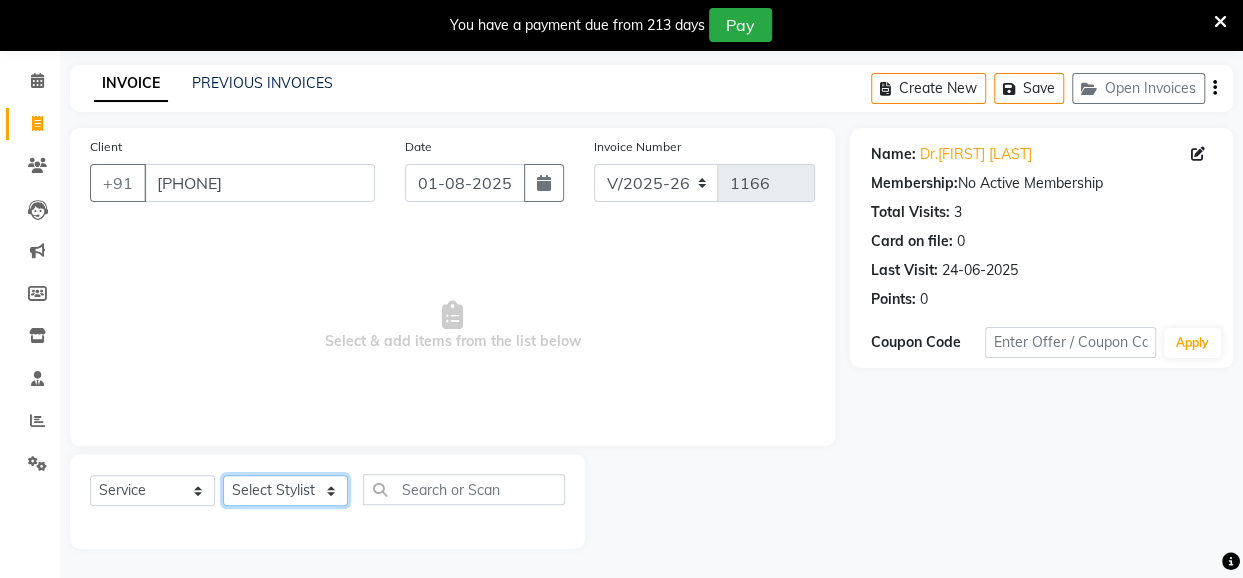 click on "Select Stylist Anita Das danish Kumkum Pasi Naseem Mansoori		 Nilam Bhanushali Nizam Shaikh			 Raju Reena Sawardekar			 Rita Pal			 Sabeena Shaikh Sameer Balwar Sangeeta Rajbhar Seja Jaiswal Shahib Shaves Salmani			 Sneha" 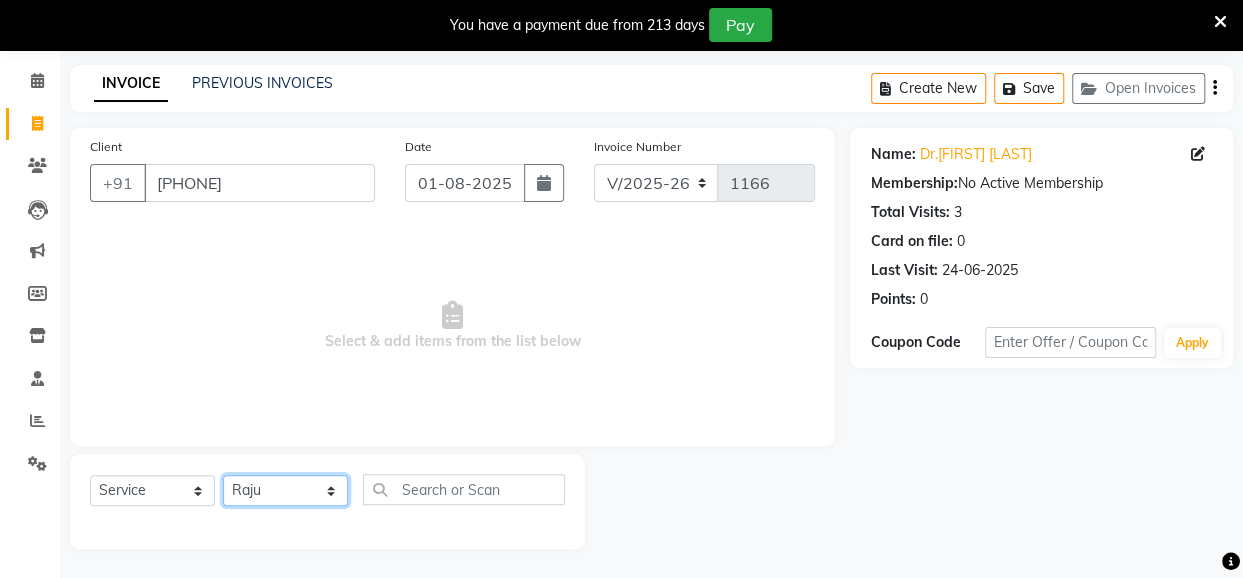 click on "Select Stylist Anita Das danish Kumkum Pasi Naseem Mansoori		 Nilam Bhanushali Nizam Shaikh			 Raju Reena Sawardekar			 Rita Pal			 Sabeena Shaikh Sameer Balwar Sangeeta Rajbhar Seja Jaiswal Shahib Shaves Salmani			 Sneha" 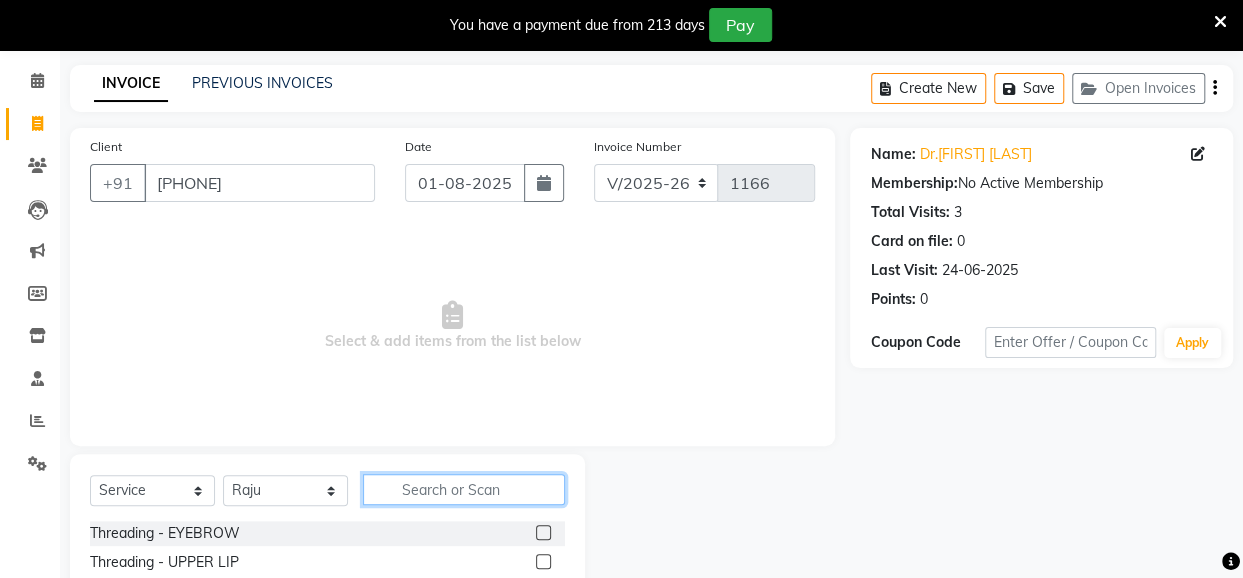 click 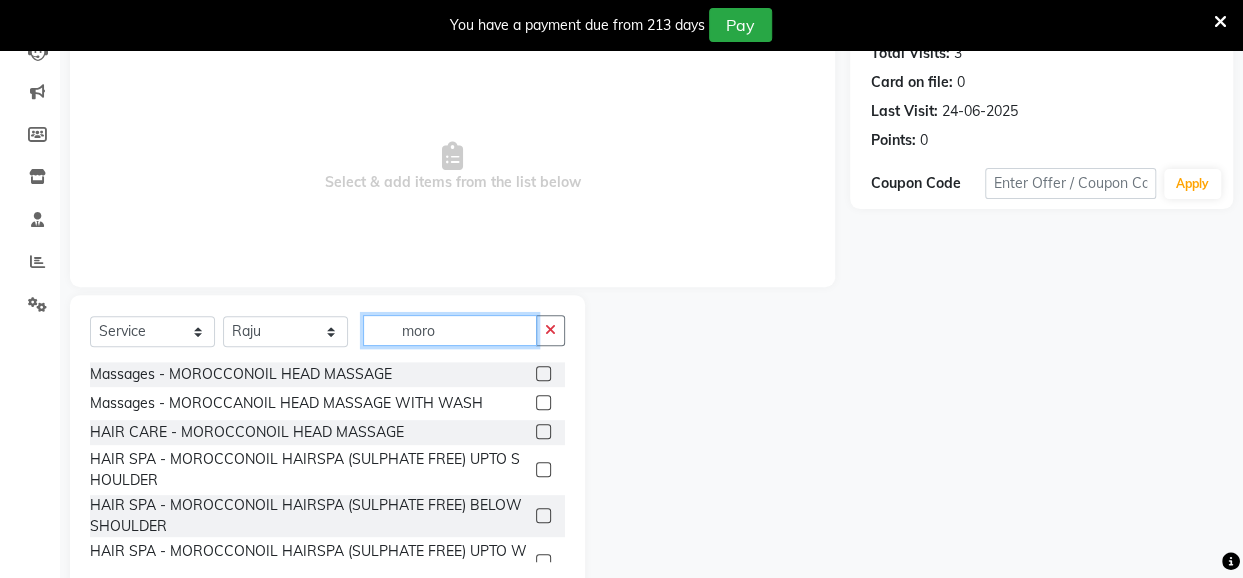 scroll, scrollTop: 271, scrollLeft: 0, axis: vertical 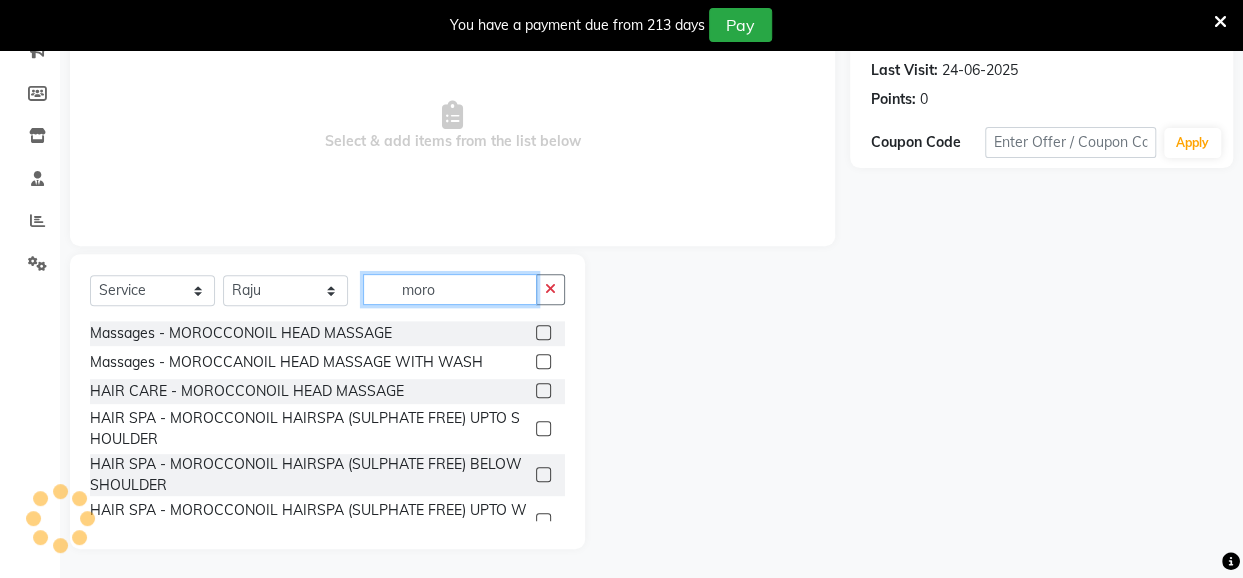 type on "moro" 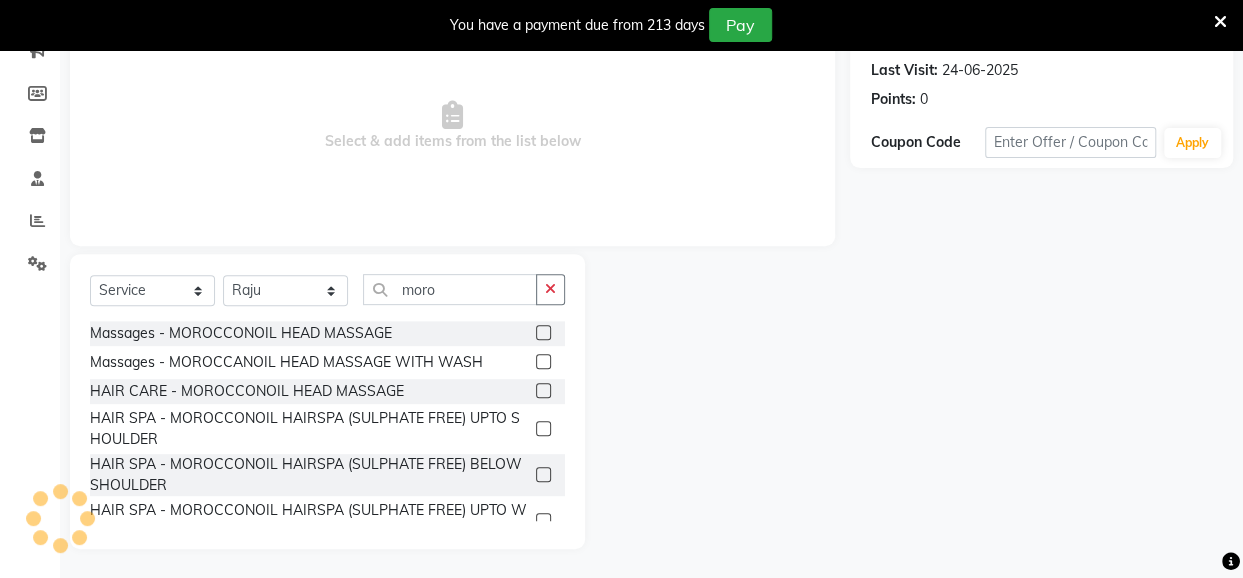 click 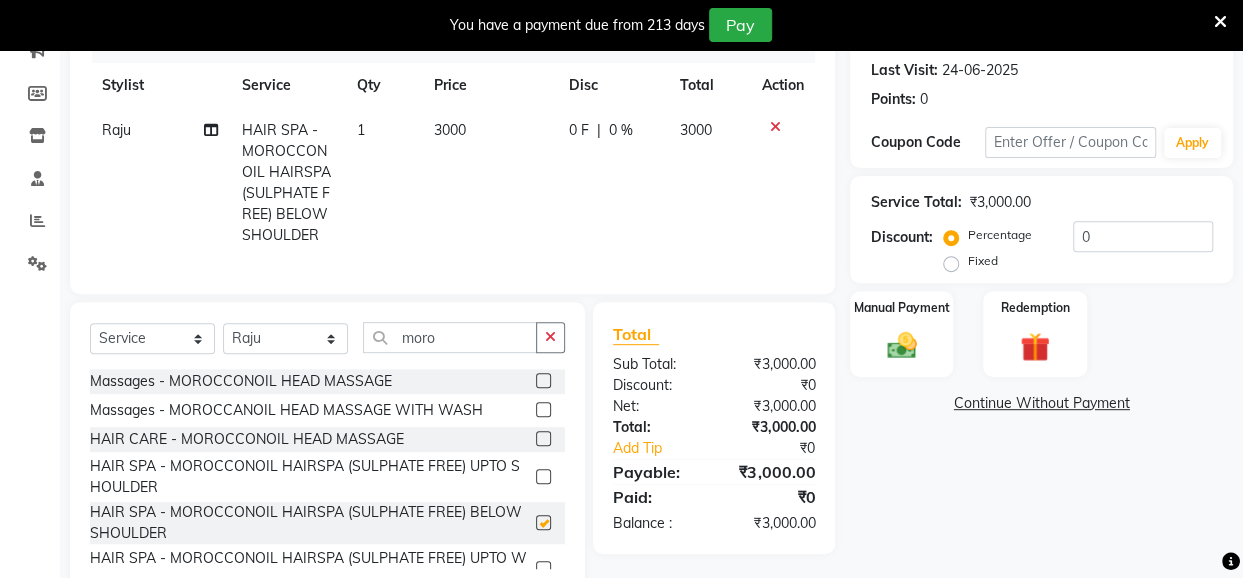 checkbox on "false" 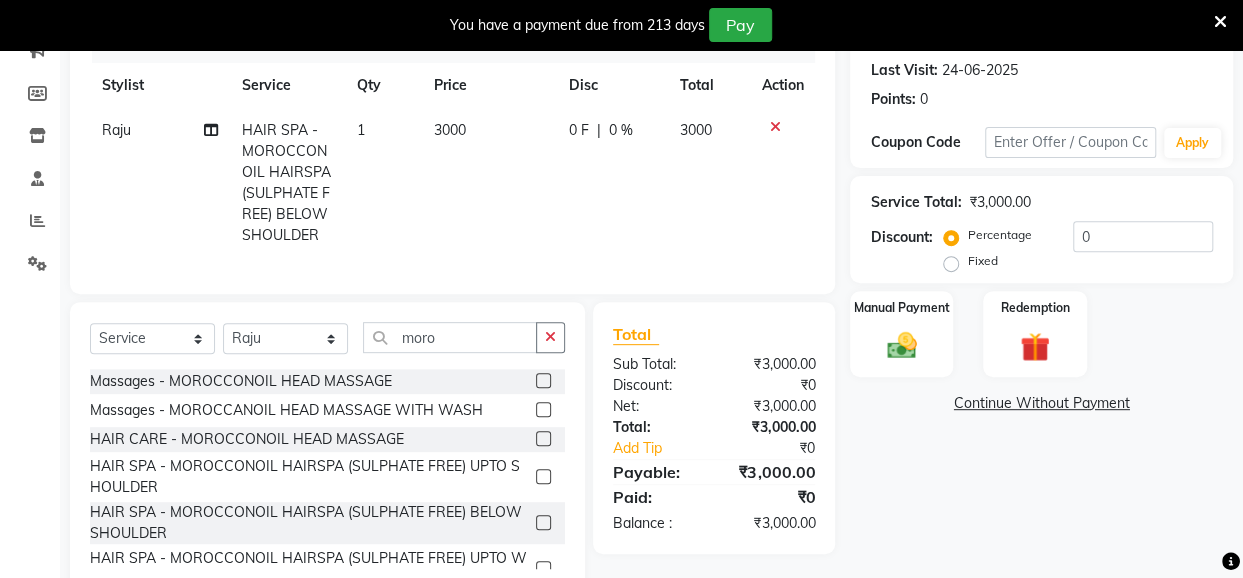 click on "3000" 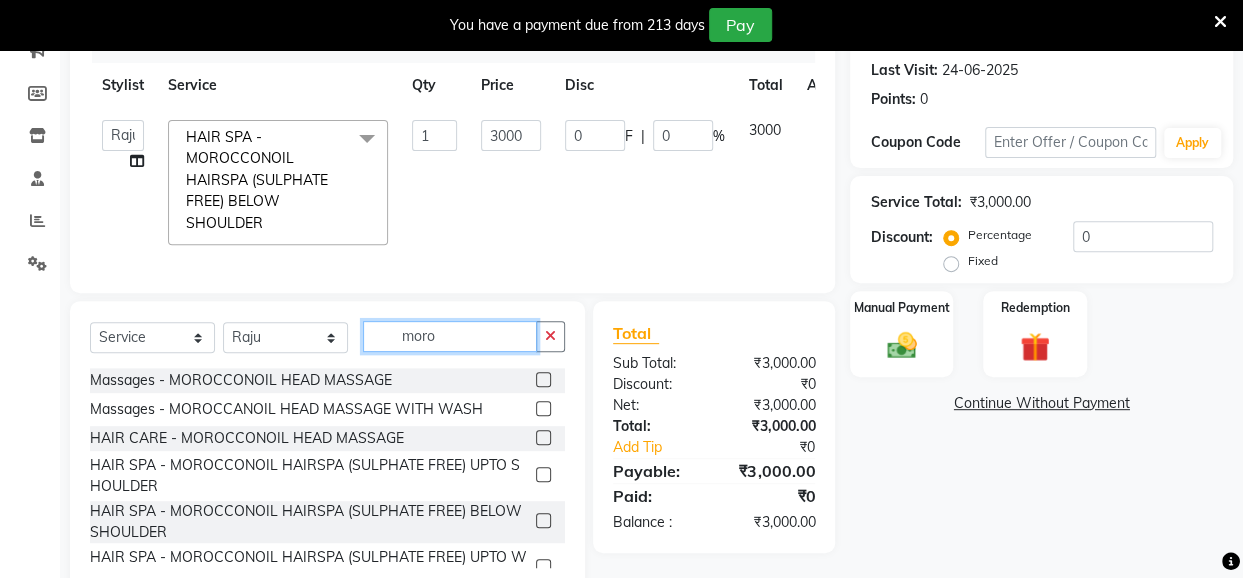 click on "moro" 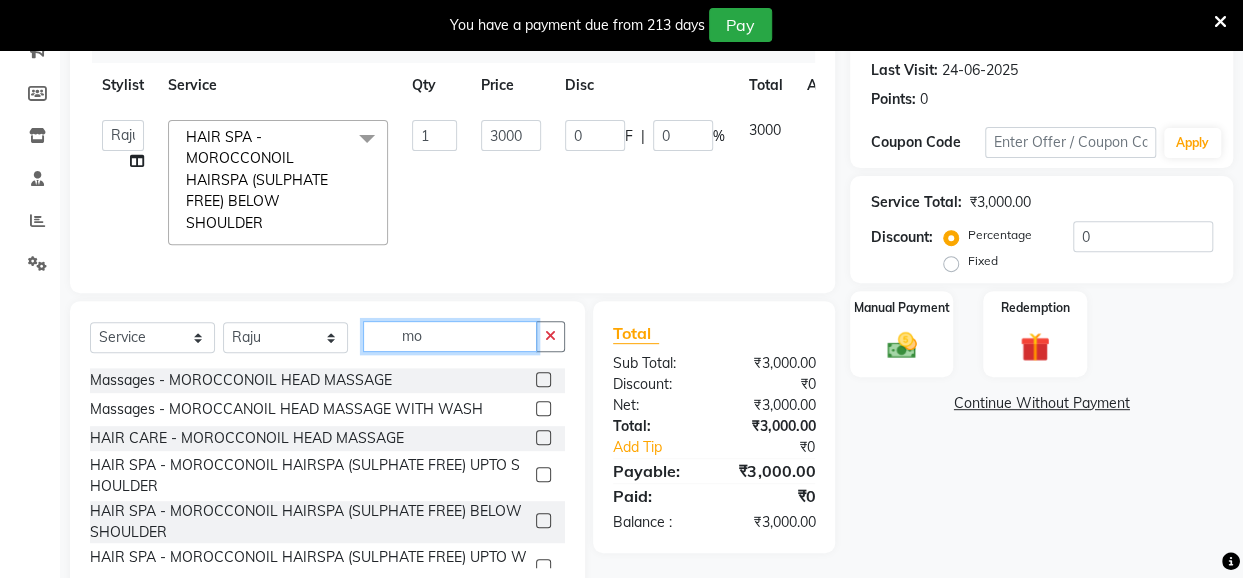 type on "m" 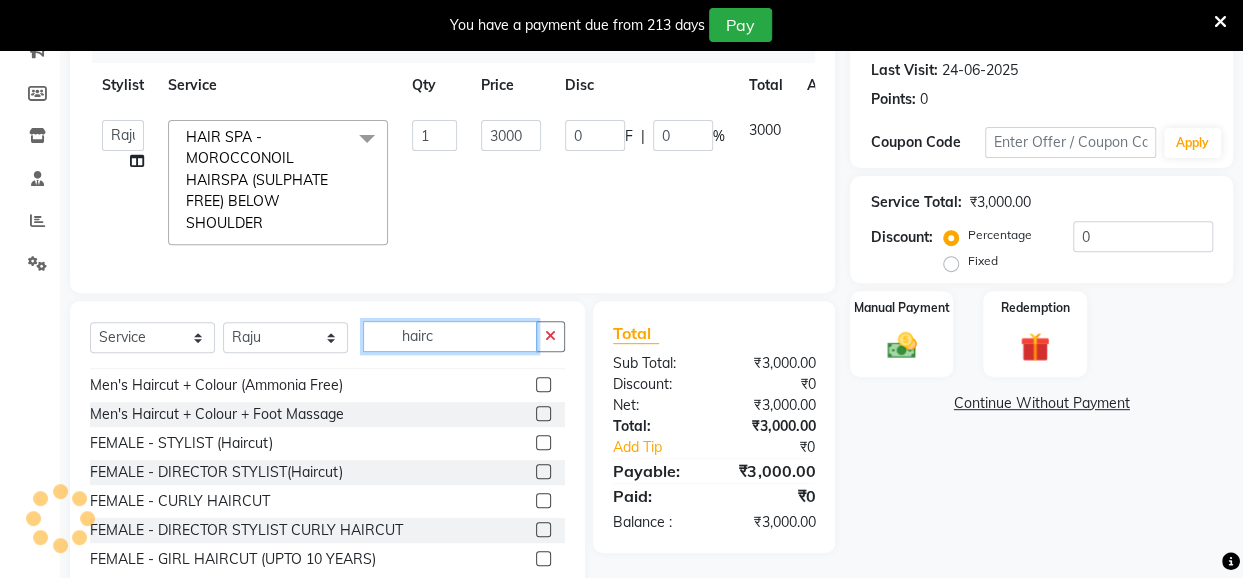scroll, scrollTop: 200, scrollLeft: 0, axis: vertical 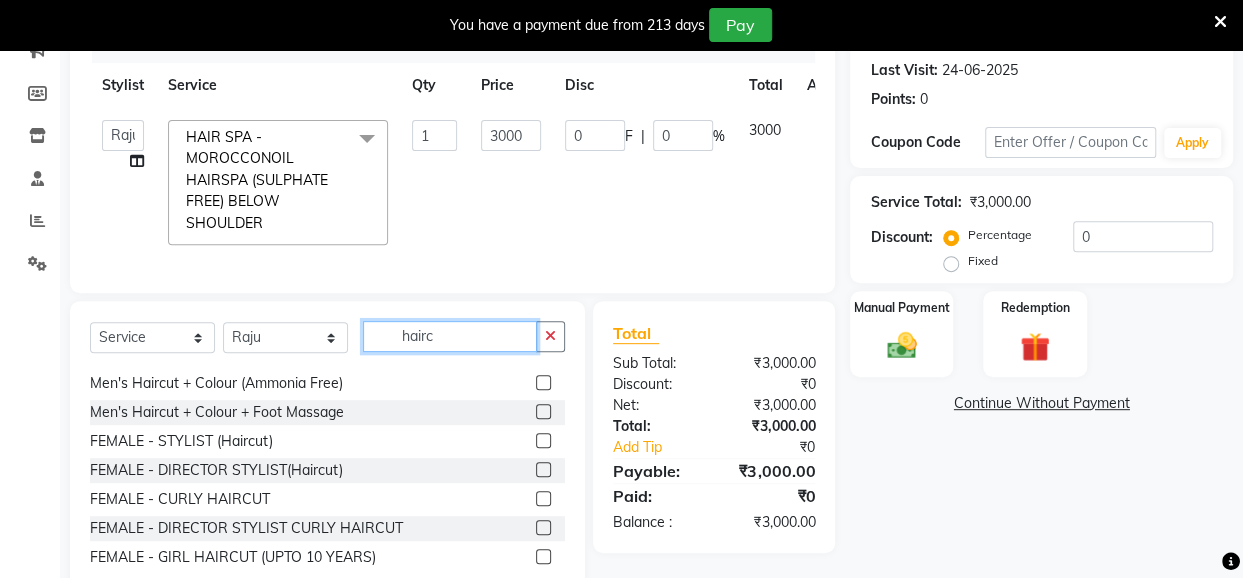 type on "hairc" 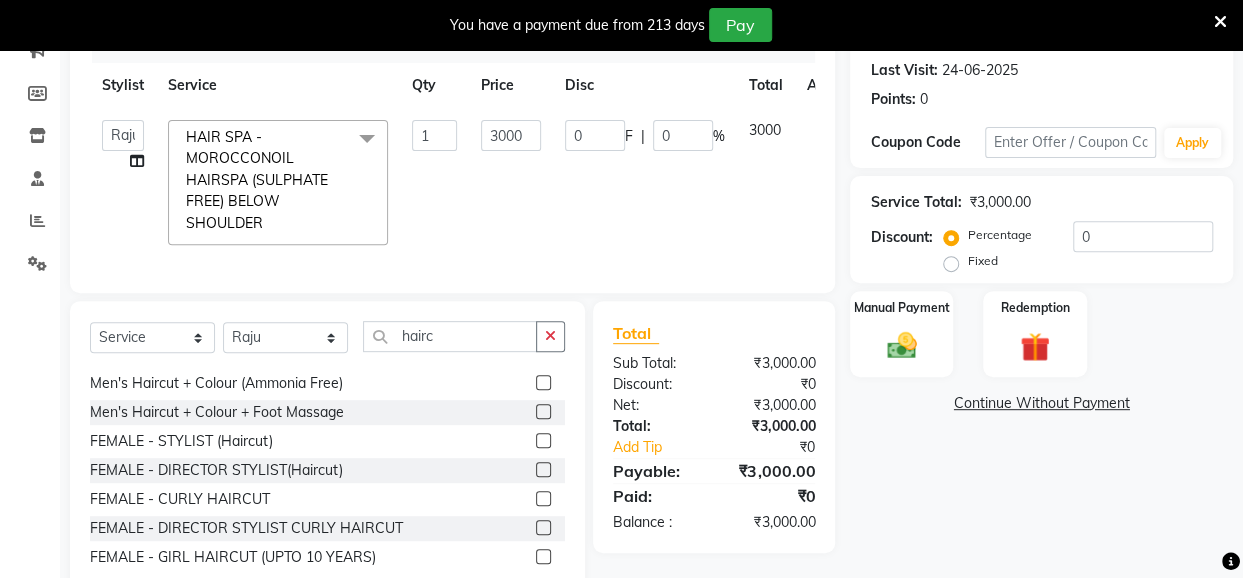 click 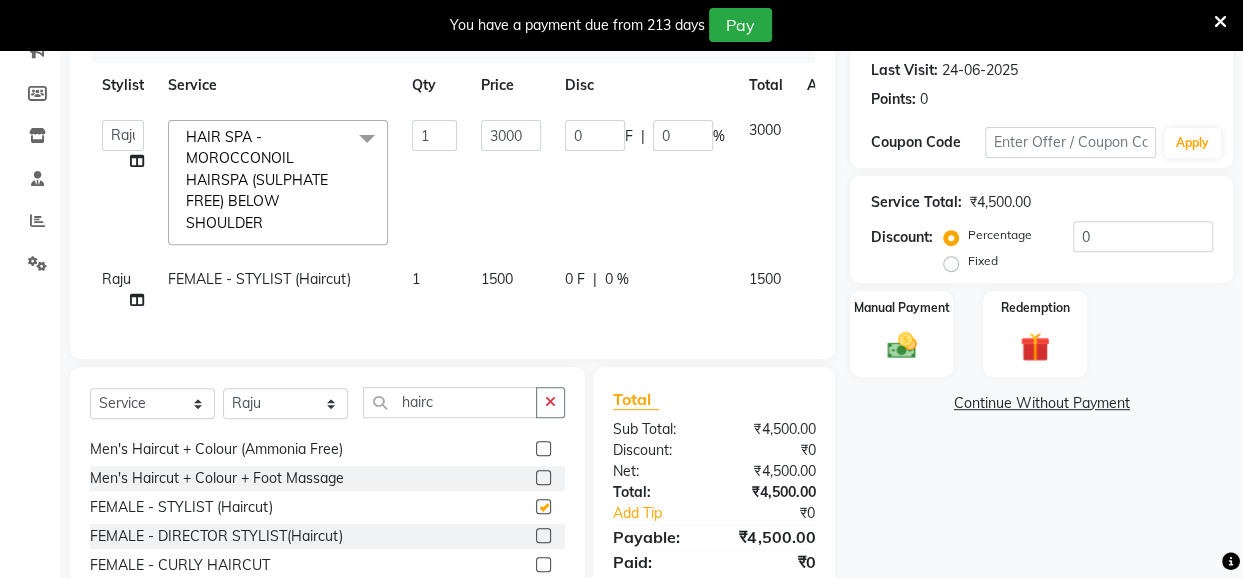 checkbox on "false" 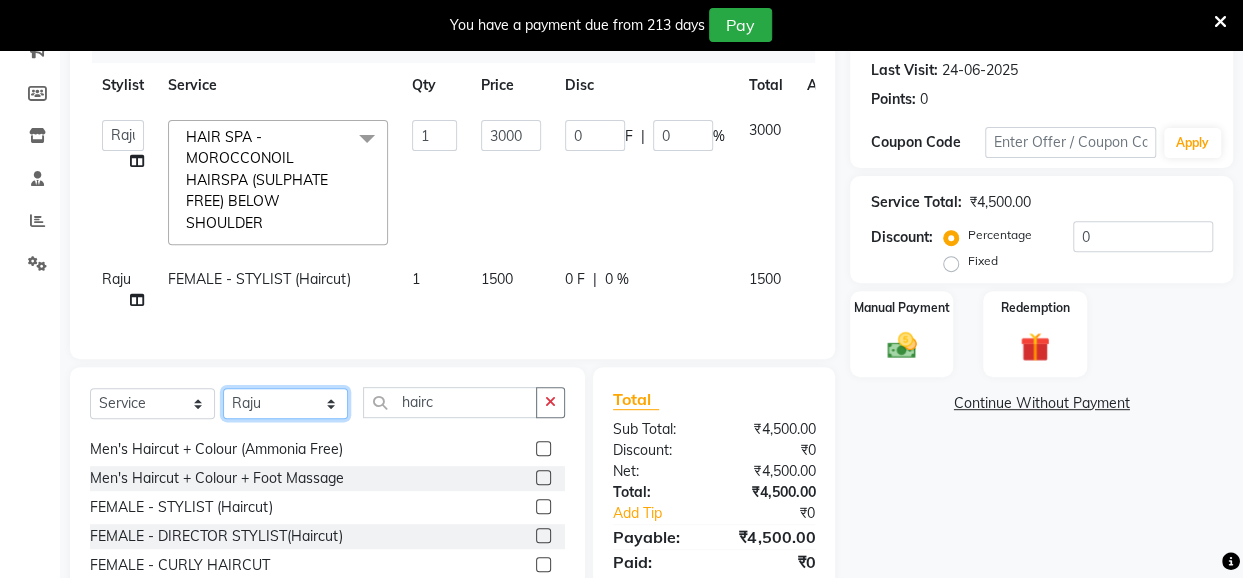click on "Select Stylist Anita Das danish Kumkum Pasi Naseem Mansoori		 Nilam Bhanushali Nizam Shaikh			 Raju Reena Sawardekar			 Rita Pal			 Sabeena Shaikh Sameer Balwar Sangeeta Rajbhar Seja Jaiswal Shahib Shaves Salmani			 Sneha" 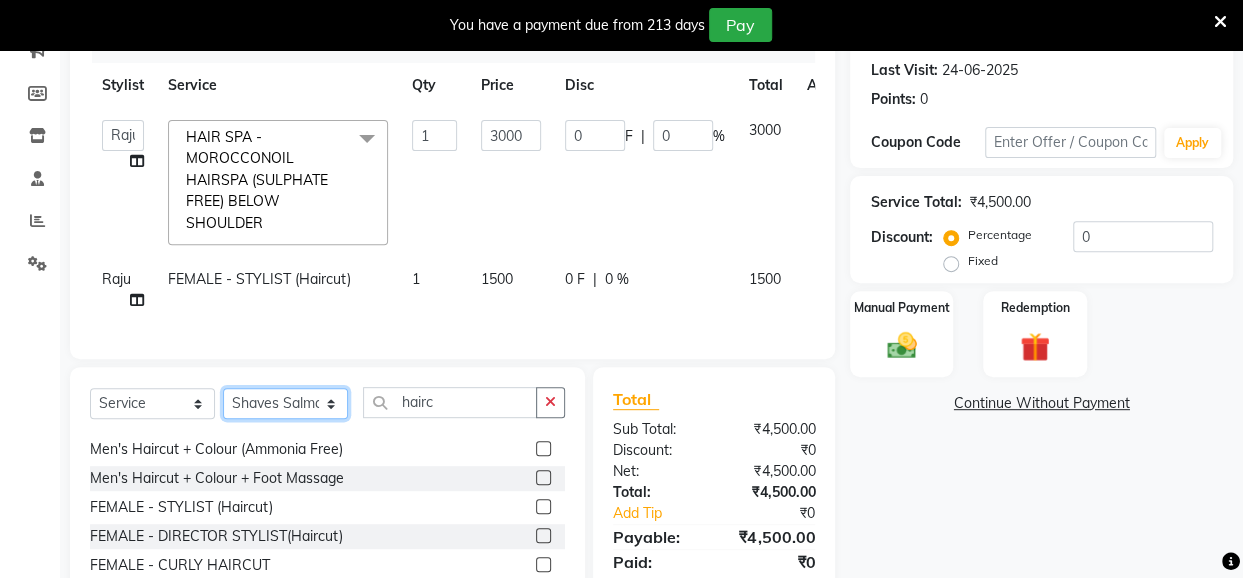 click on "Select Stylist Anita Das danish Kumkum Pasi Naseem Mansoori		 Nilam Bhanushali Nizam Shaikh			 Raju Reena Sawardekar			 Rita Pal			 Sabeena Shaikh Sameer Balwar Sangeeta Rajbhar Seja Jaiswal Shahib Shaves Salmani			 Sneha" 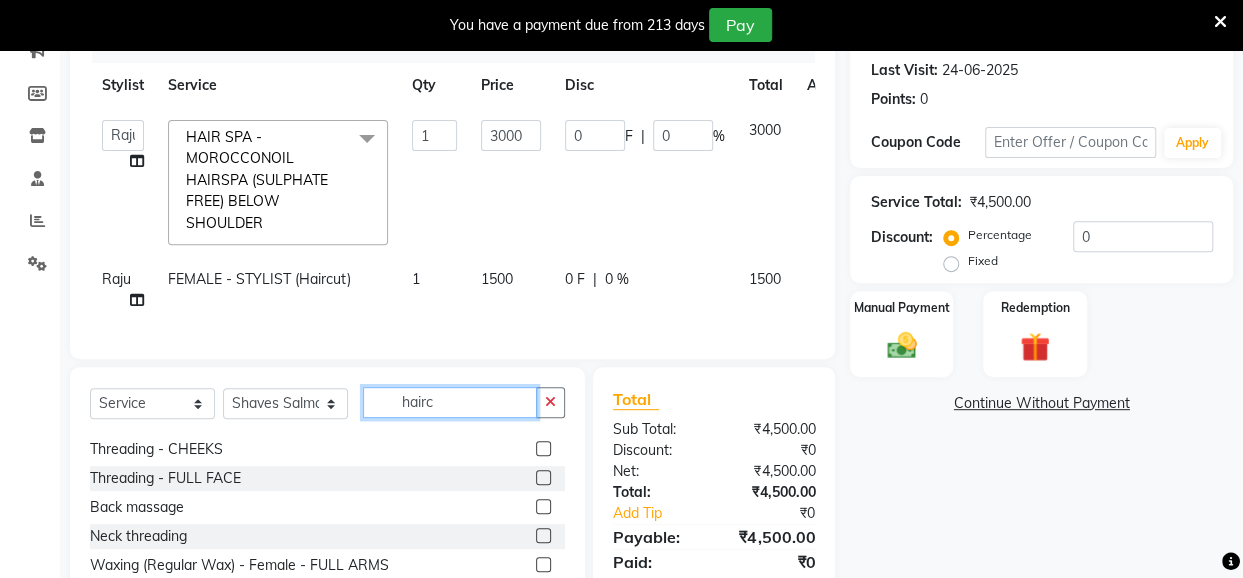 click on "hairc" 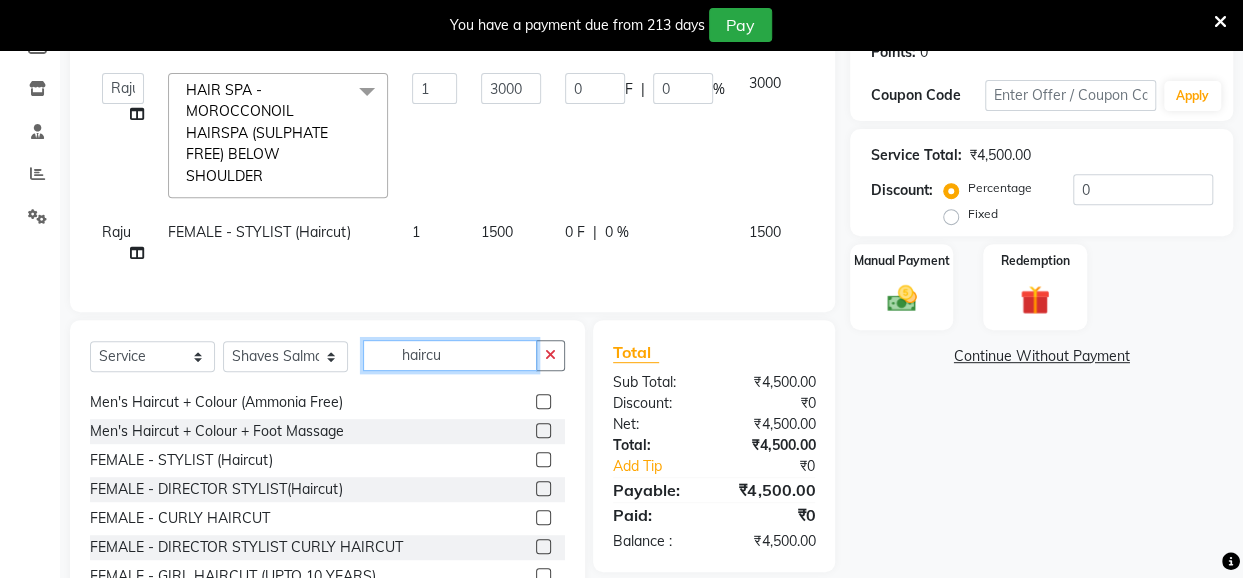 scroll, scrollTop: 364, scrollLeft: 0, axis: vertical 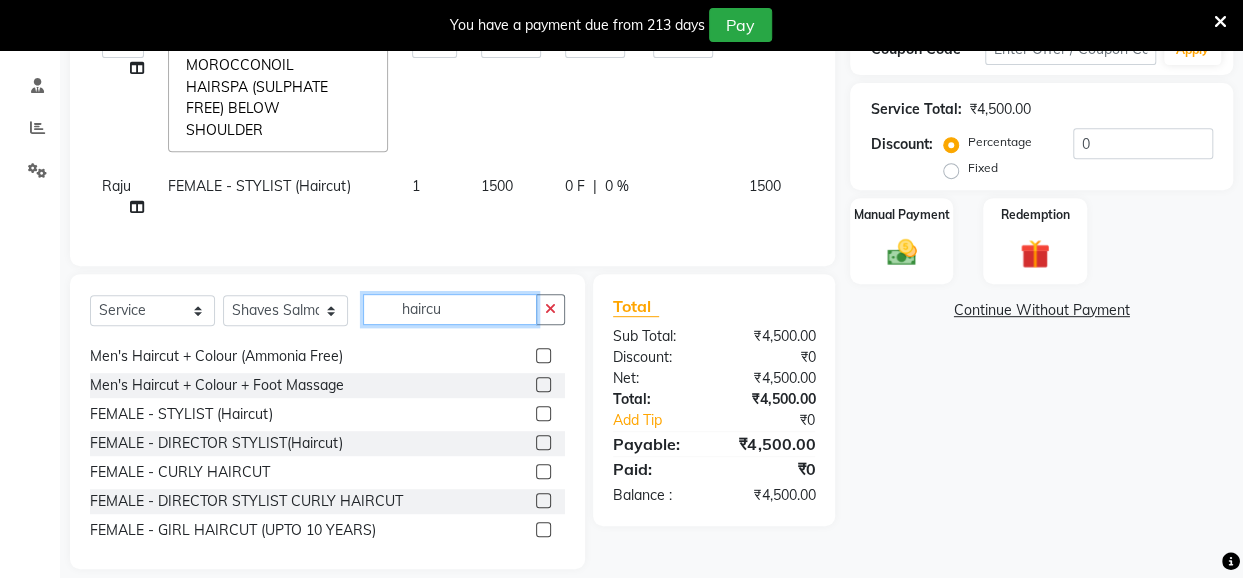 type on "haircu" 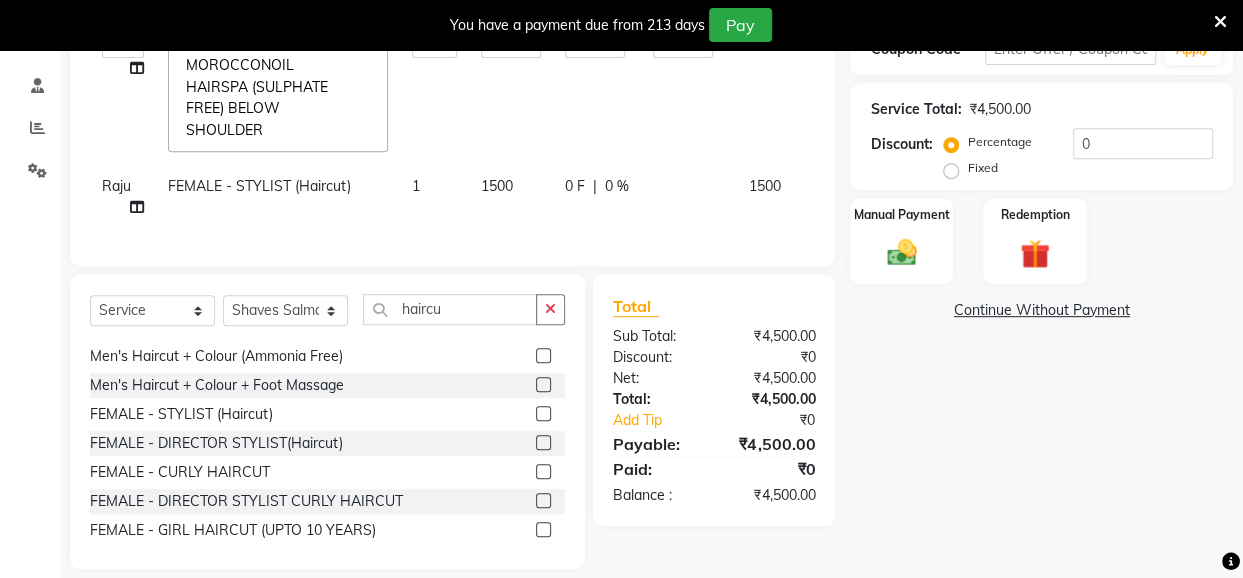 click 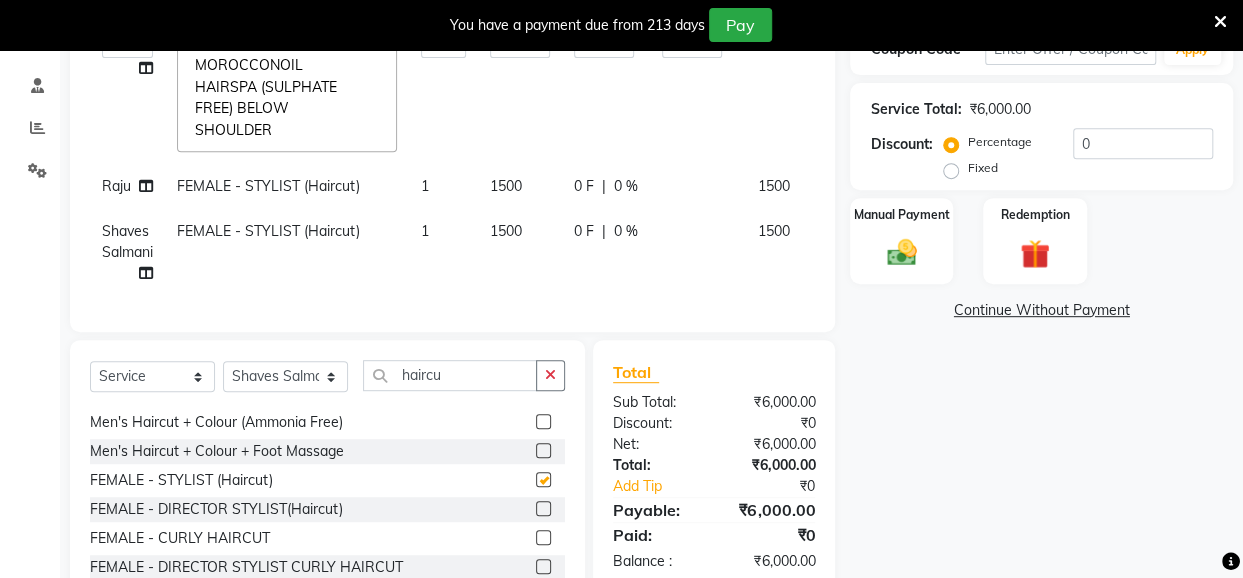 checkbox on "false" 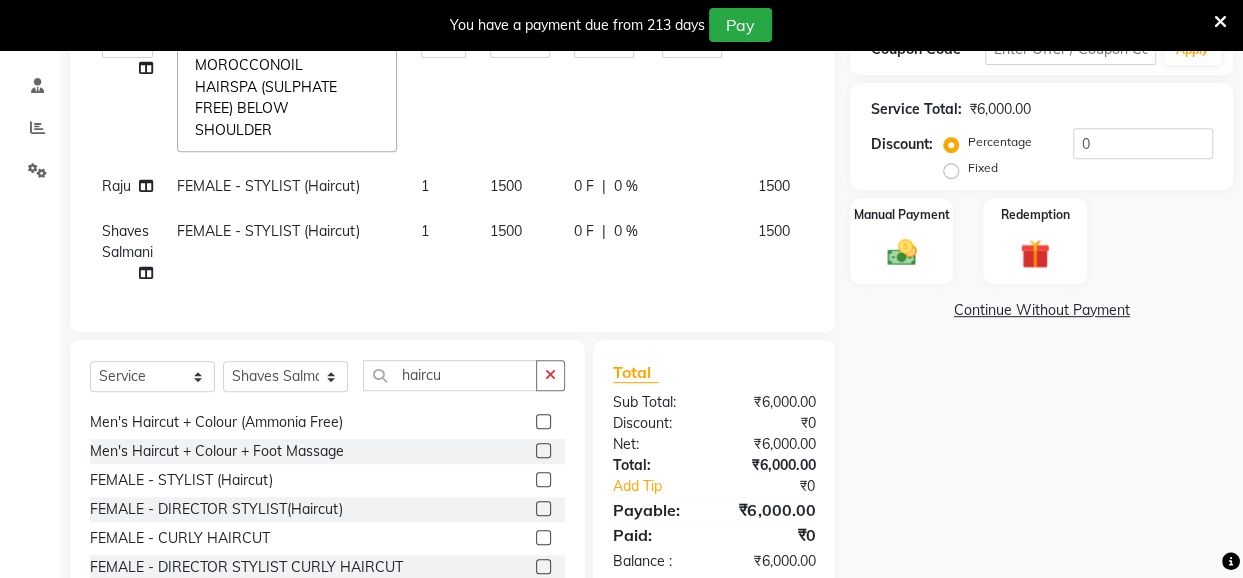 click on "0 %" 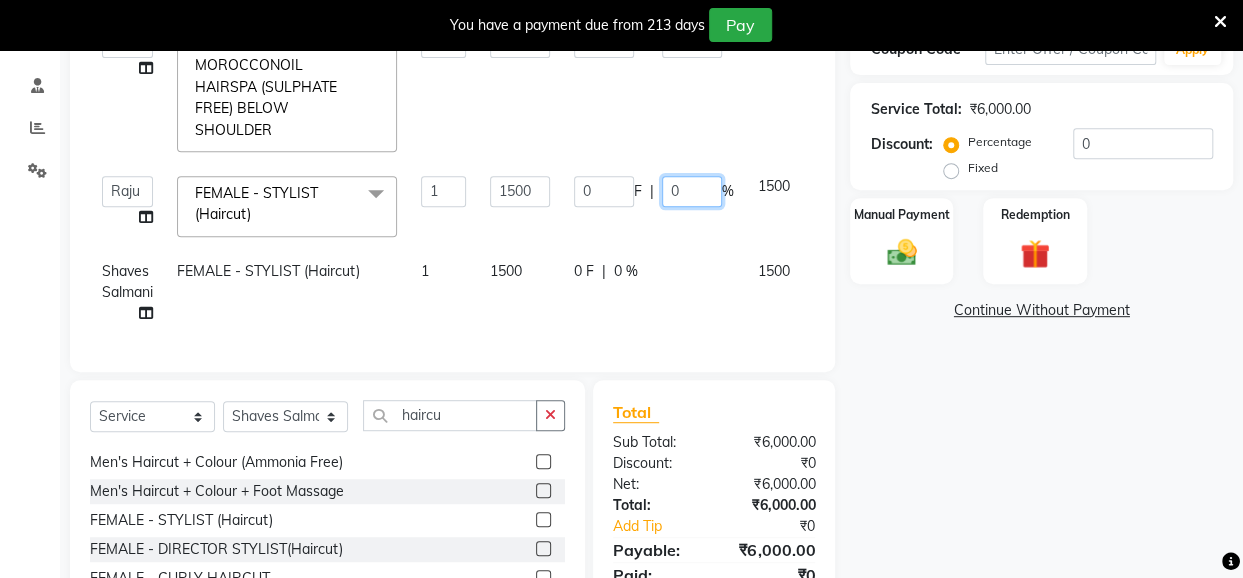drag, startPoint x: 692, startPoint y: 195, endPoint x: 670, endPoint y: 193, distance: 22.090721 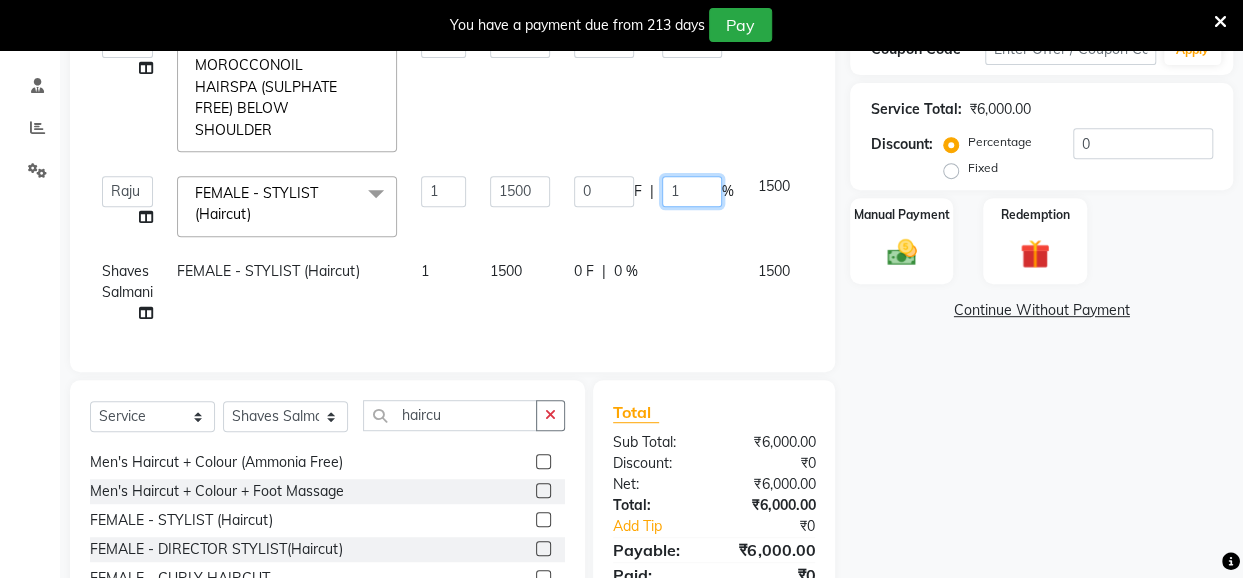 type on "10" 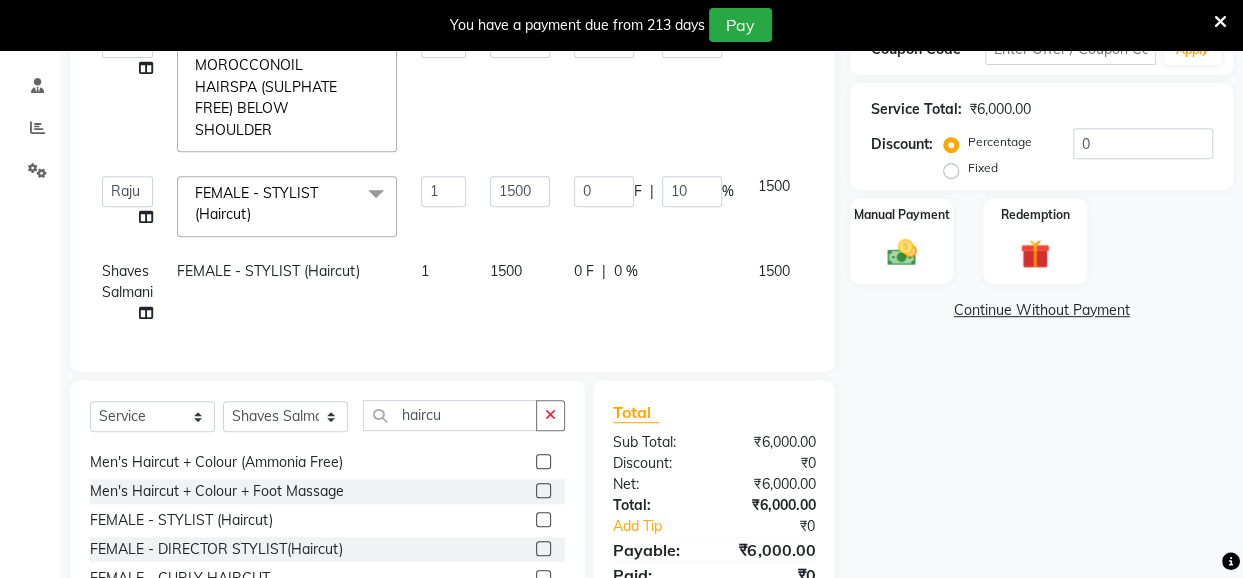 click on "0 F | 0 %" 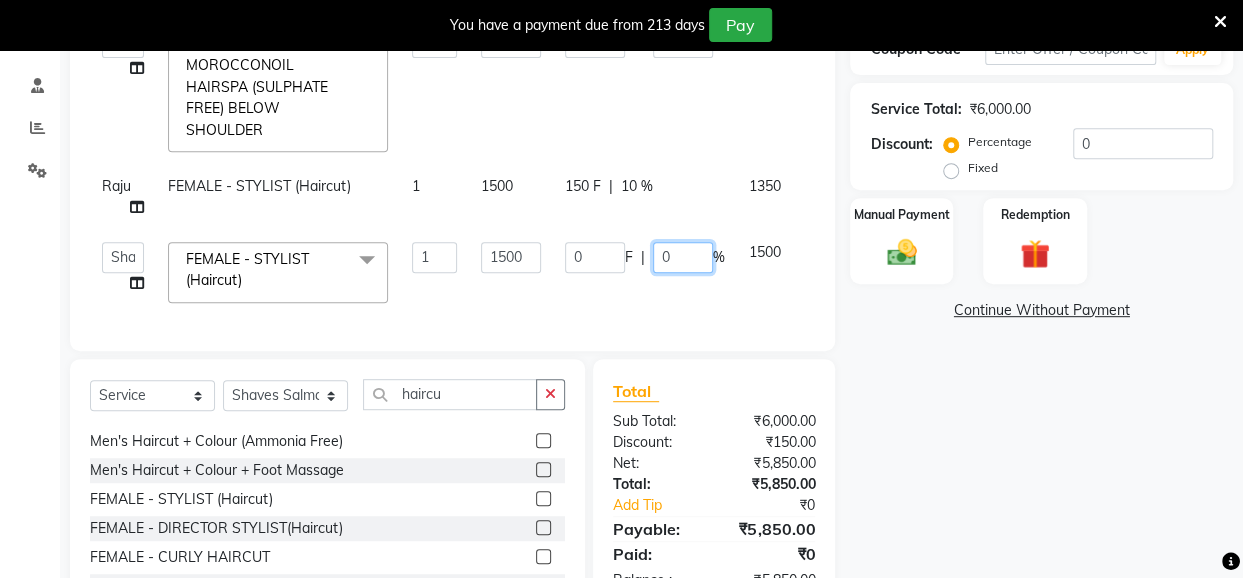 click on "0" 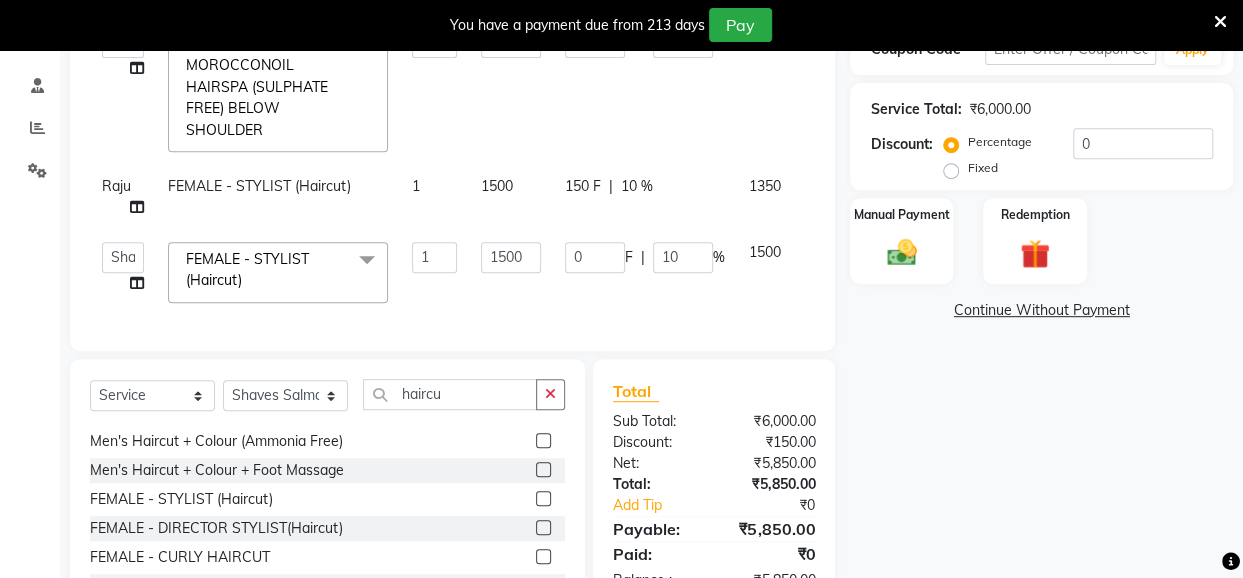 click on "Services Stylist Service Qty Price Disc Total Action [FIRST] [LAST] [FIRST] [FIRST] [LAST] [Naseem Mansoori] [Nilam Bhanushali] [Nizam Shaikh] [Raju] [Reena Sawardekar] [Rita Pal] [Sabeena Shaikh] [Sameer Balwar] [Sangeeta Rajbhar] [Seja Jaiswal] [Shahib] [Shaves Salmani] [Sneha] HAIR SPA - MOROCCONOIL HAIRSPA (SULPHATE FREE) BELOW SHOULDER&nbsp;x Threading - EYEBROW Threading - UPPER LIP Threading - LOWER LIP Threading - CHIN Threading - FOREHEAD Threading - SIDE LOCK Threading - NOSE Threading - CHEEKS Threading - FULL FACE Back massage Neck threading Waxing (Regular Wax) - Female - FULL ARMS Waxing (Regular Wax) - Female - FULL LEGS Waxing (Regular Wax) - Female - UNDERARMS Waxing (Regular Wax) - Female - HALF ARM Waxing (Regular Wax) - Female - HALF LEG Waxing (Regular Wax) - Female - HALF BACK/FRONT Waxing (Regular Wax) - Female - BACK Waxing (Regular Wax) - Female - FRONT Waxing (Regular Wax) - Female - STOMACH Waxing (Regular Wax) - Female - BUTTOCKS Waxing (Regular Wax) - Female - BIKINI LINE" 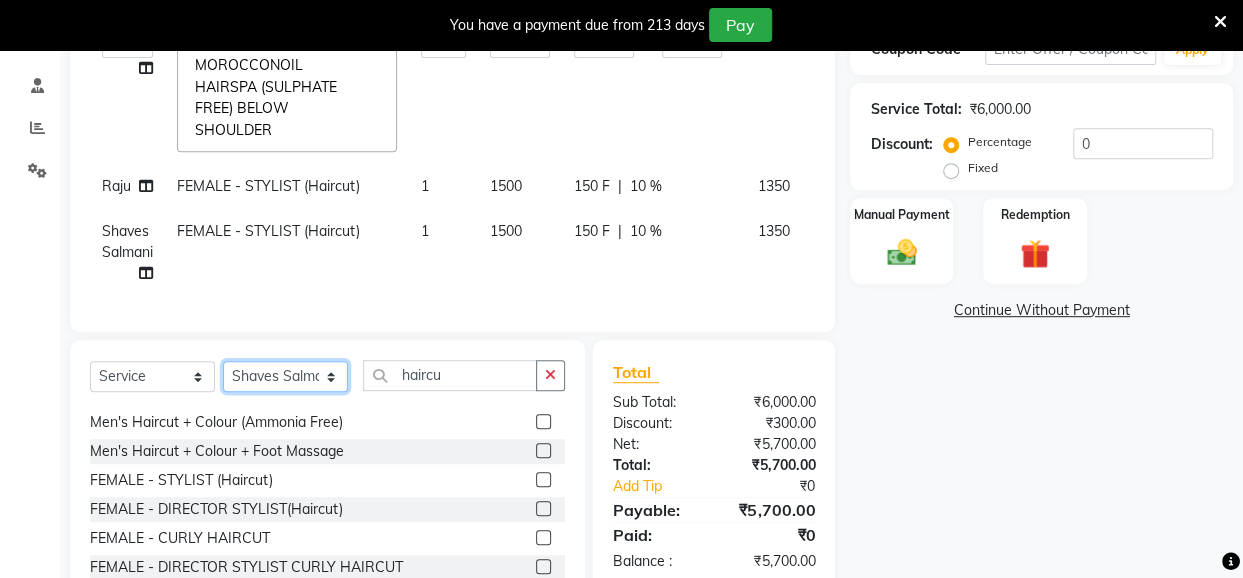 click on "Select Stylist Anita Das danish Kumkum Pasi Naseem Mansoori		 Nilam Bhanushali Nizam Shaikh			 Raju Reena Sawardekar			 Rita Pal			 Sabeena Shaikh Sameer Balwar Sangeeta Rajbhar Seja Jaiswal Shahib Shaves Salmani			 Sneha" 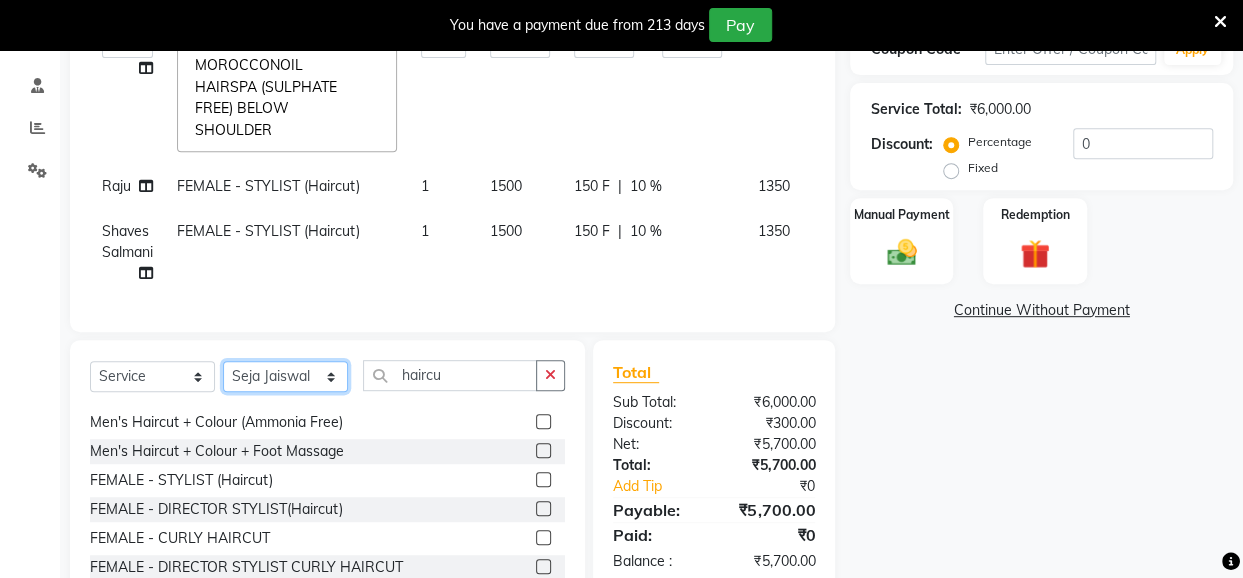 click on "Select Stylist Anita Das danish Kumkum Pasi Naseem Mansoori		 Nilam Bhanushali Nizam Shaikh			 Raju Reena Sawardekar			 Rita Pal			 Sabeena Shaikh Sameer Balwar Sangeeta Rajbhar Seja Jaiswal Shahib Shaves Salmani			 Sneha" 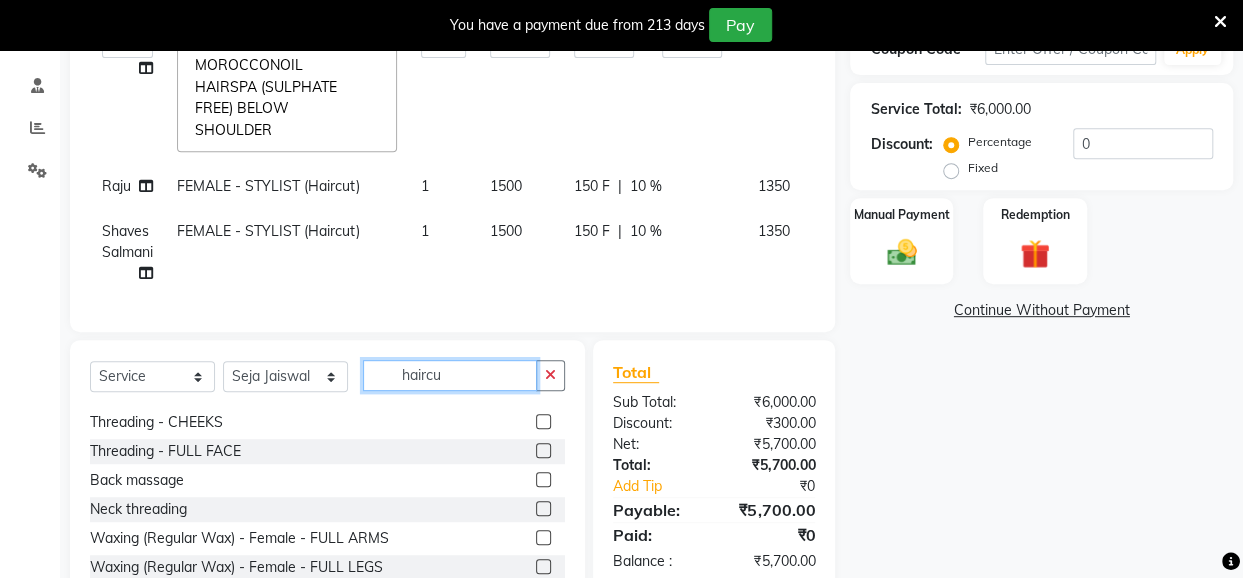 click on "haircu" 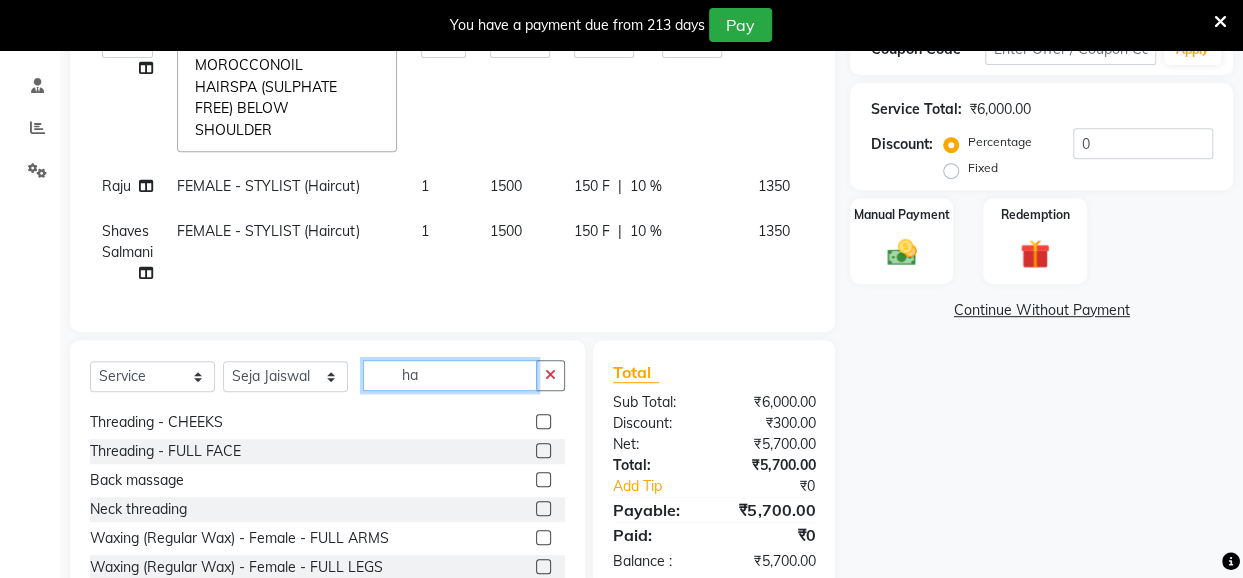 type on "h" 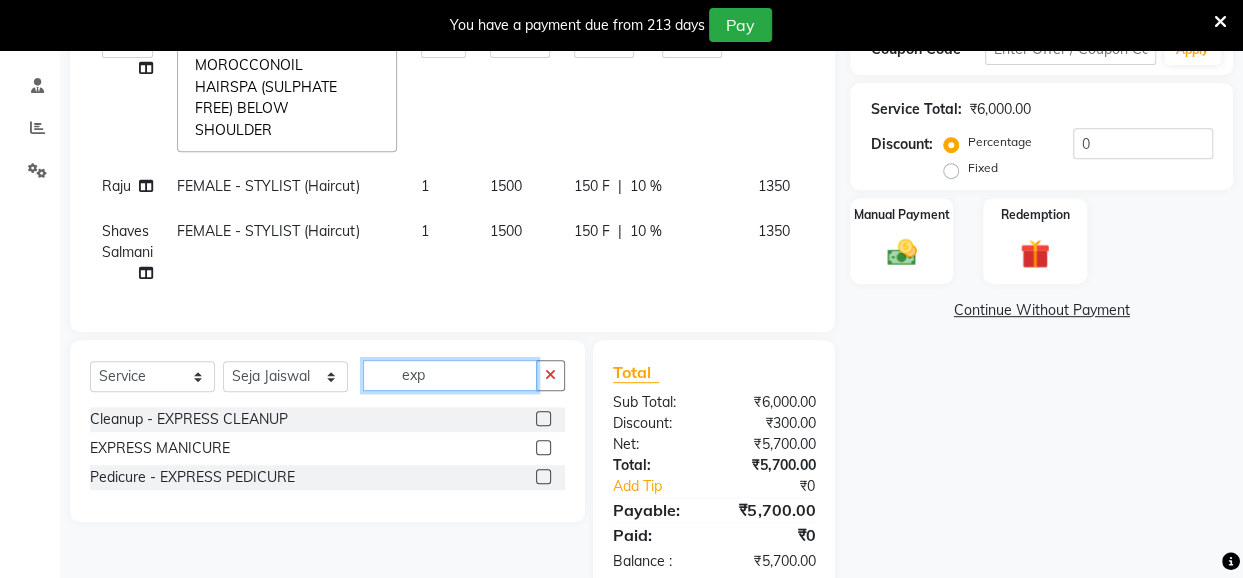 scroll, scrollTop: 0, scrollLeft: 0, axis: both 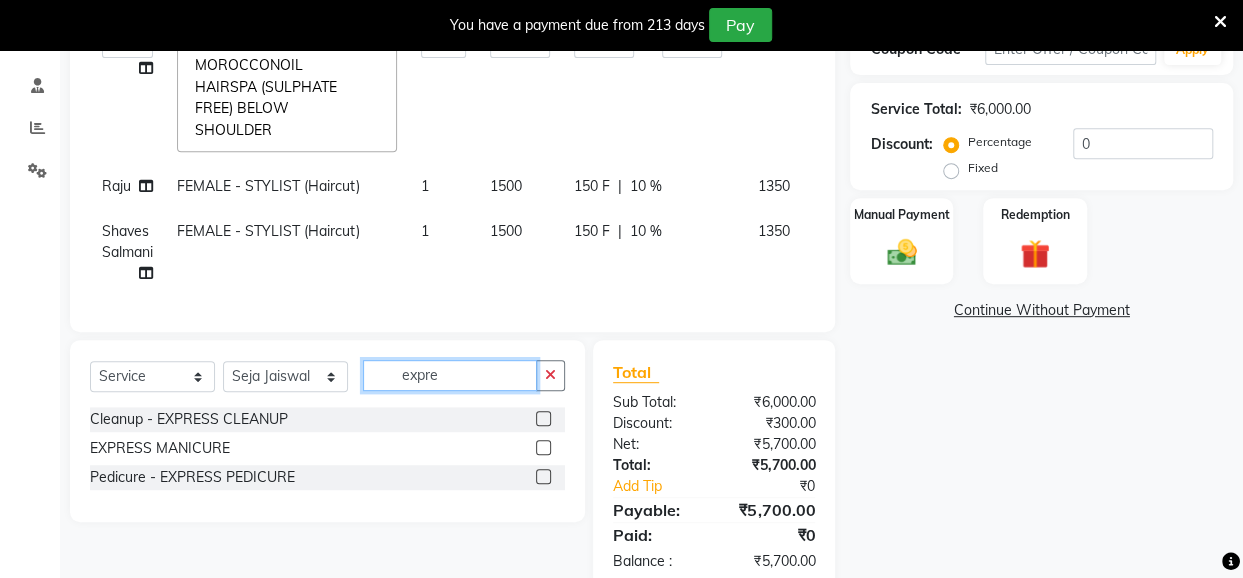 type on "expre" 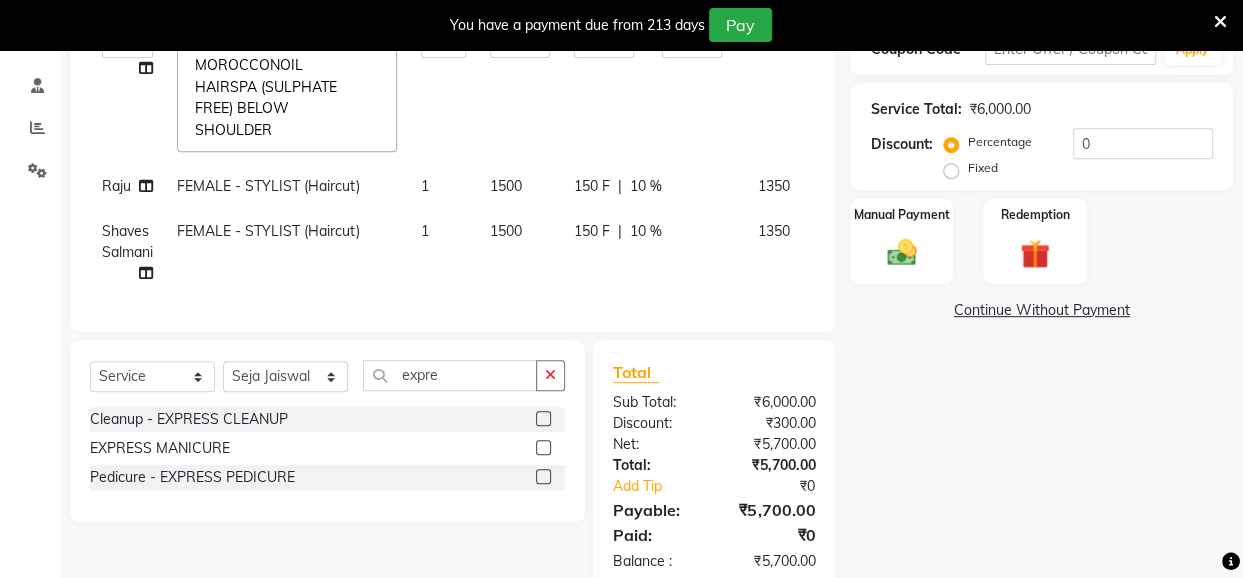 click 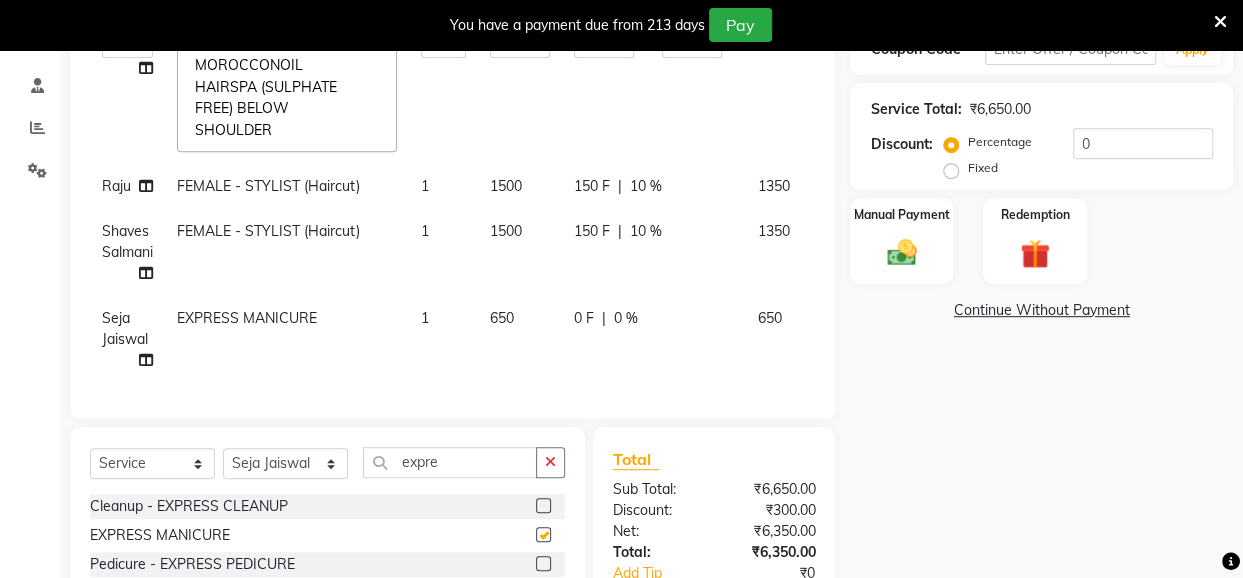 checkbox on "false" 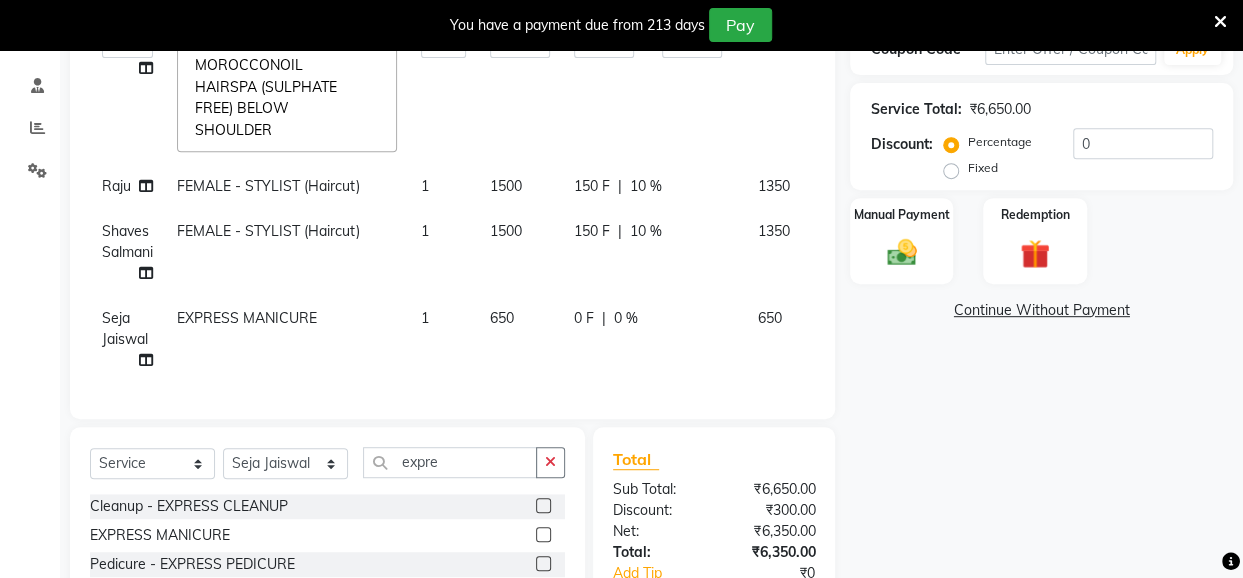 scroll, scrollTop: 508, scrollLeft: 0, axis: vertical 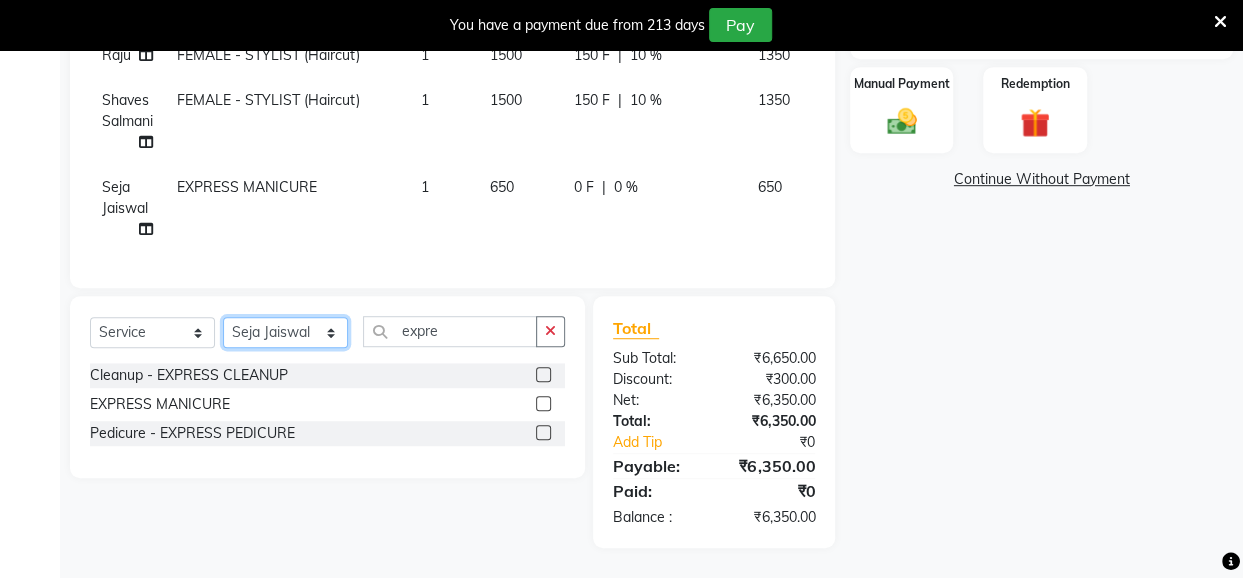 drag, startPoint x: 302, startPoint y: 333, endPoint x: 332, endPoint y: 317, distance: 34 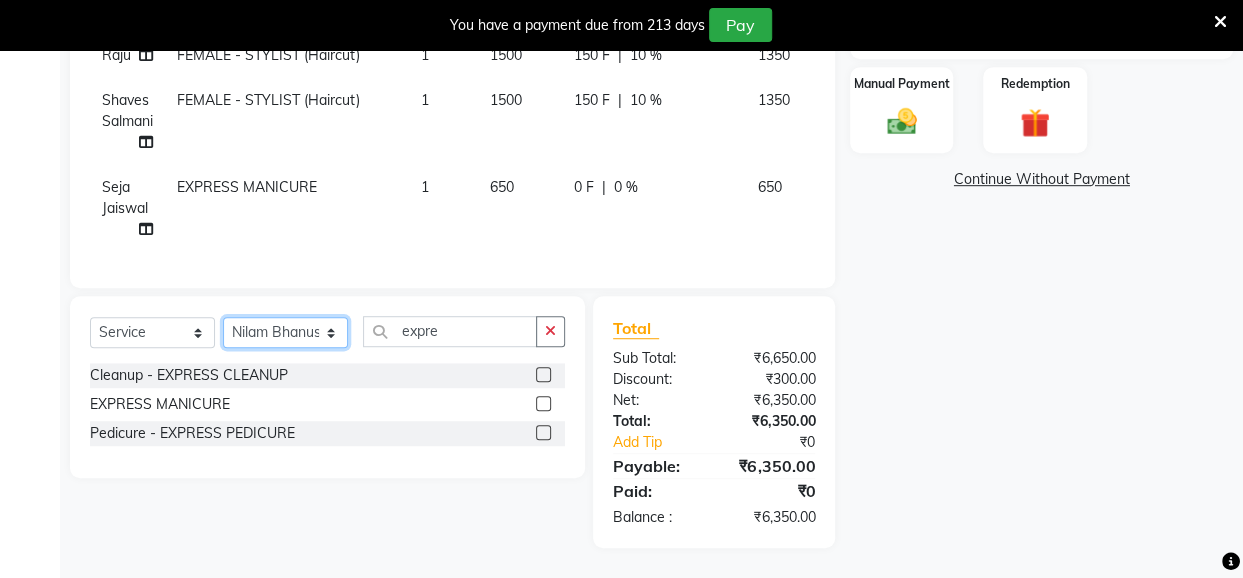 click on "Select Stylist Anita Das danish Kumkum Pasi Naseem Mansoori		 Nilam Bhanushali Nizam Shaikh			 Raju Reena Sawardekar			 Rita Pal			 Sabeena Shaikh Sameer Balwar Sangeeta Rajbhar Seja Jaiswal Shahib Shaves Salmani			 Sneha" 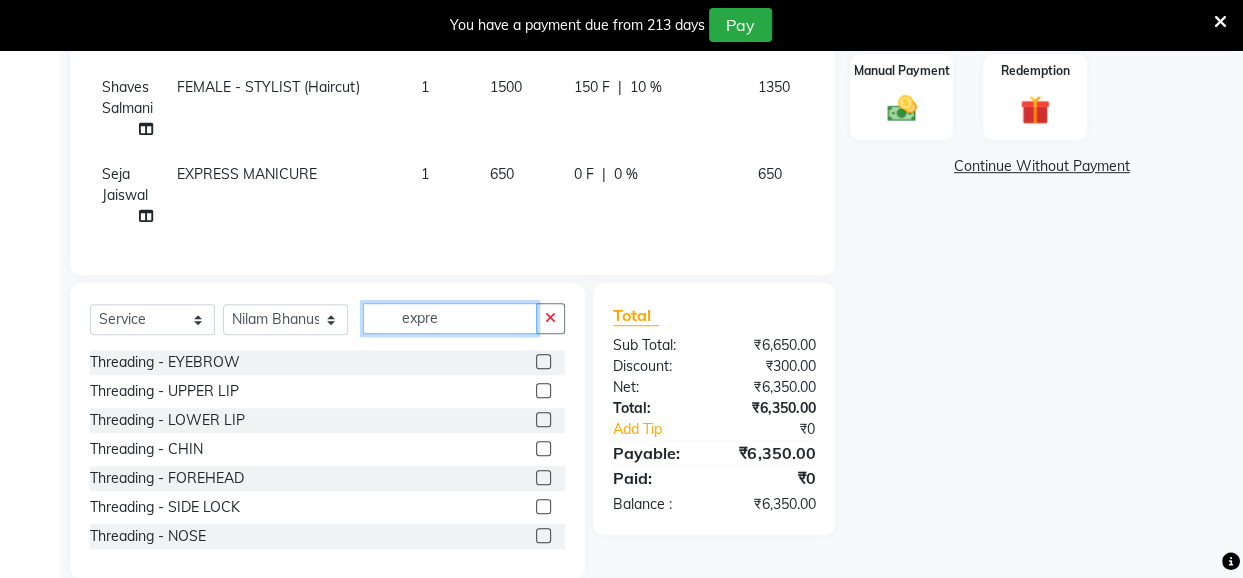 click on "expre" 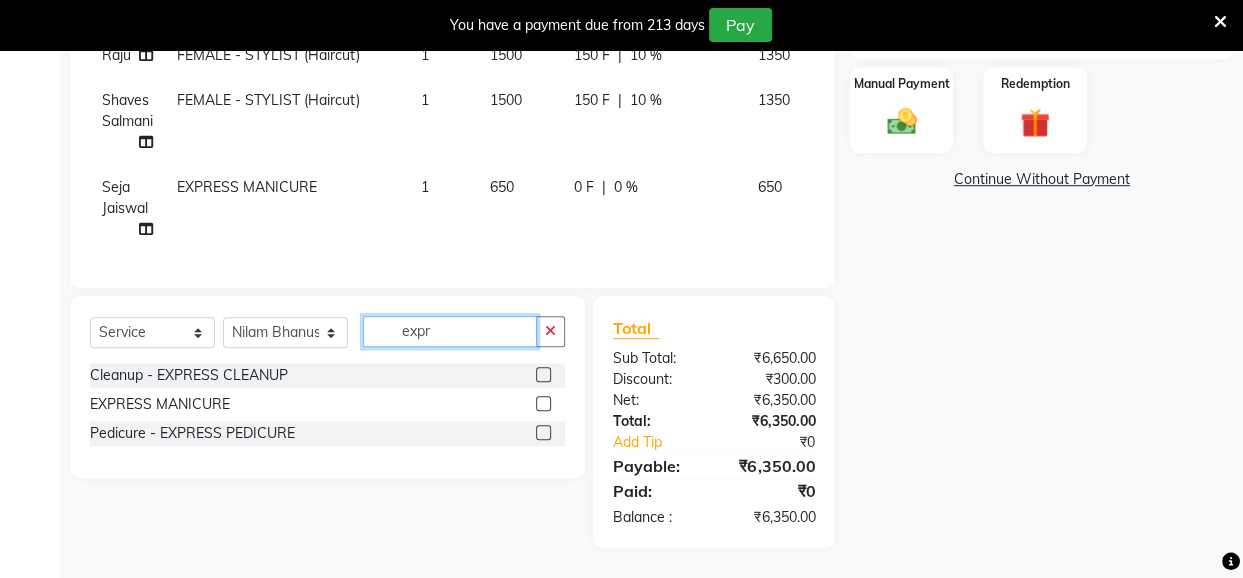 type on "expr" 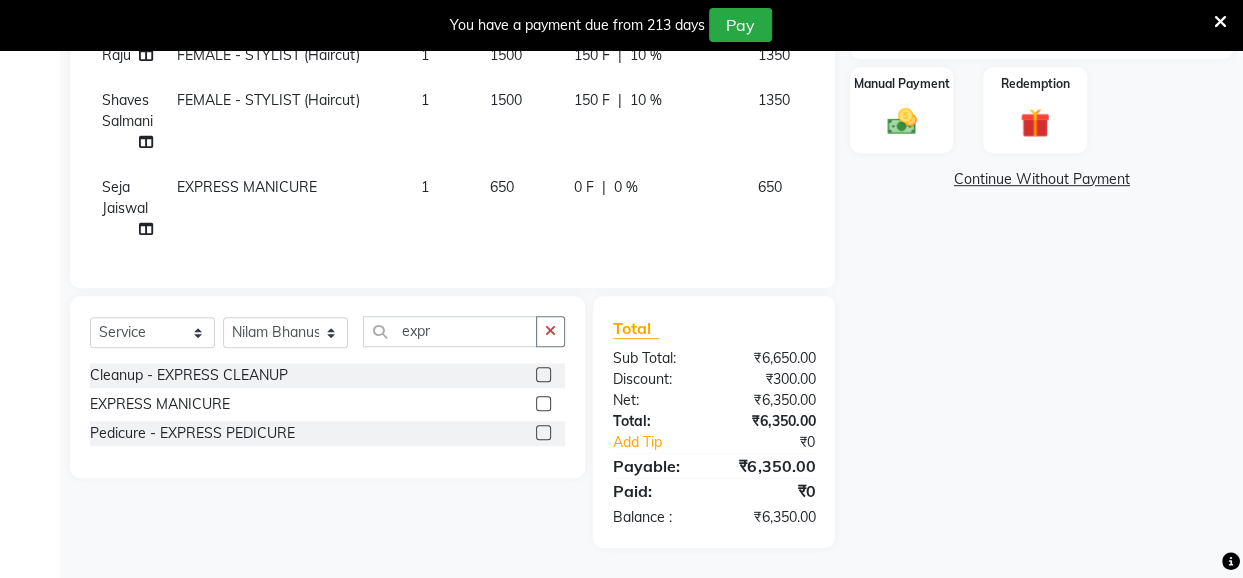 click 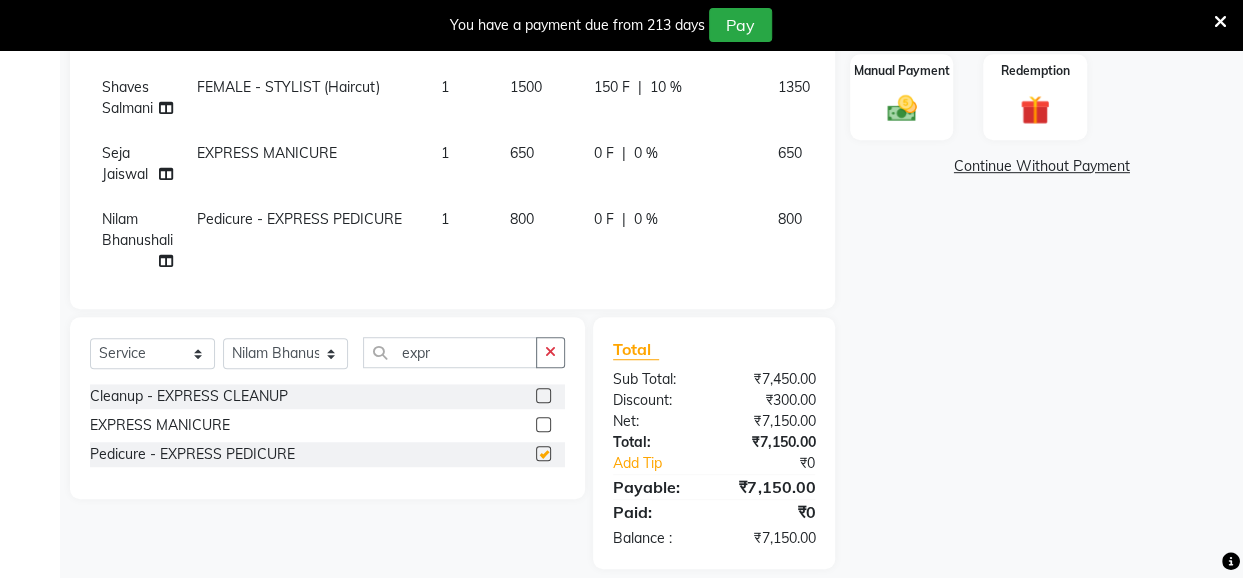 checkbox on "false" 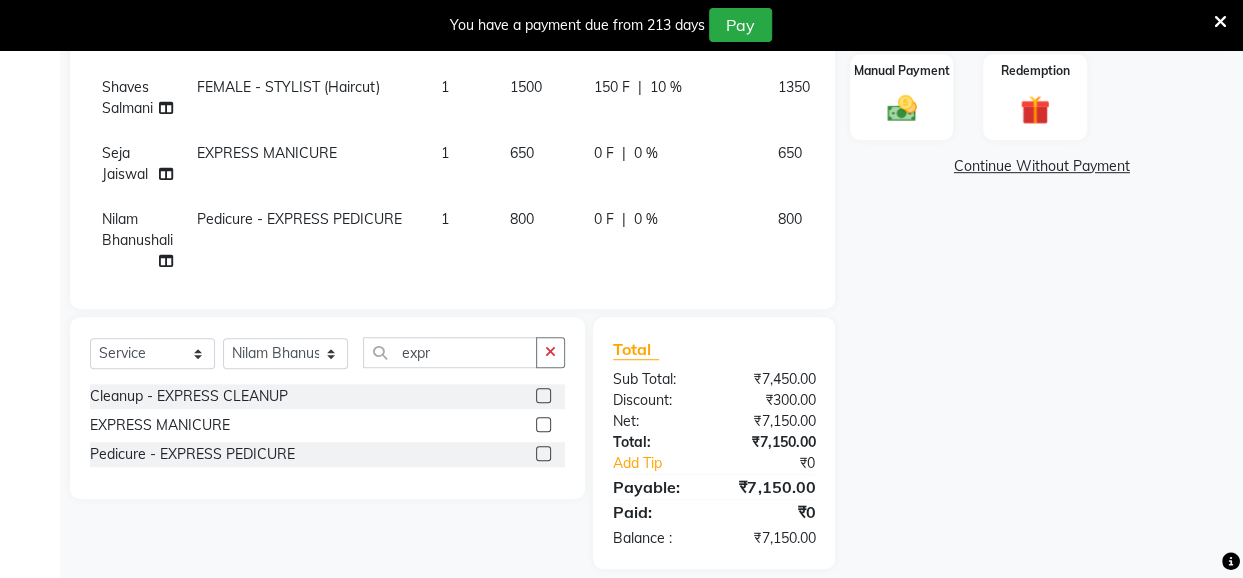scroll, scrollTop: 25, scrollLeft: 0, axis: vertical 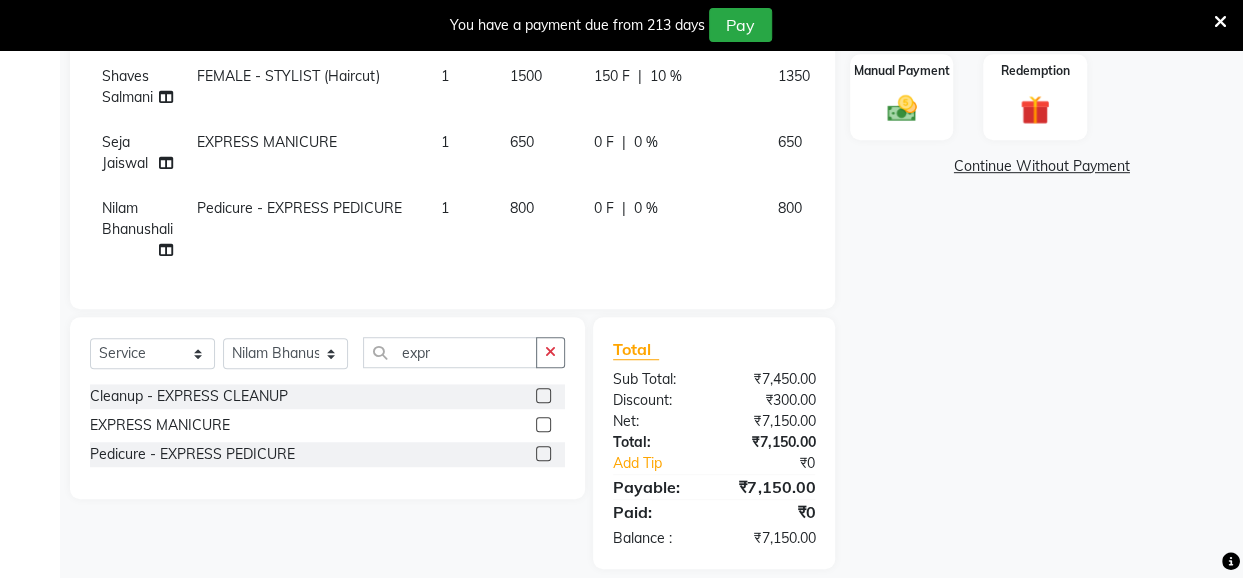 drag, startPoint x: 544, startPoint y: 294, endPoint x: 631, endPoint y: 285, distance: 87.46428 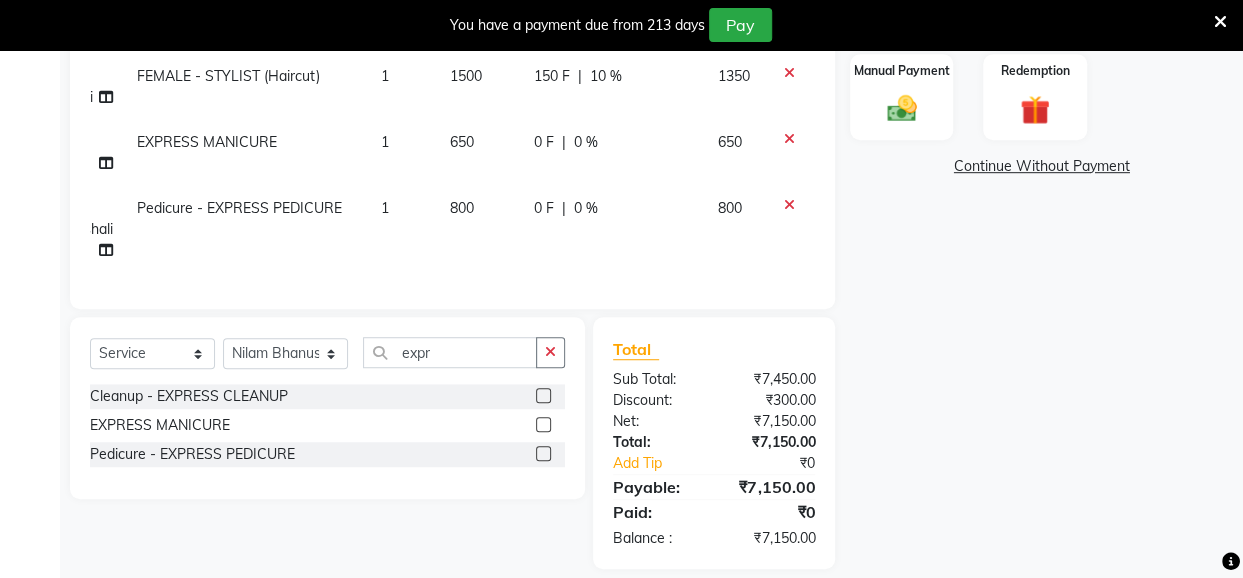 scroll, scrollTop: 25, scrollLeft: 0, axis: vertical 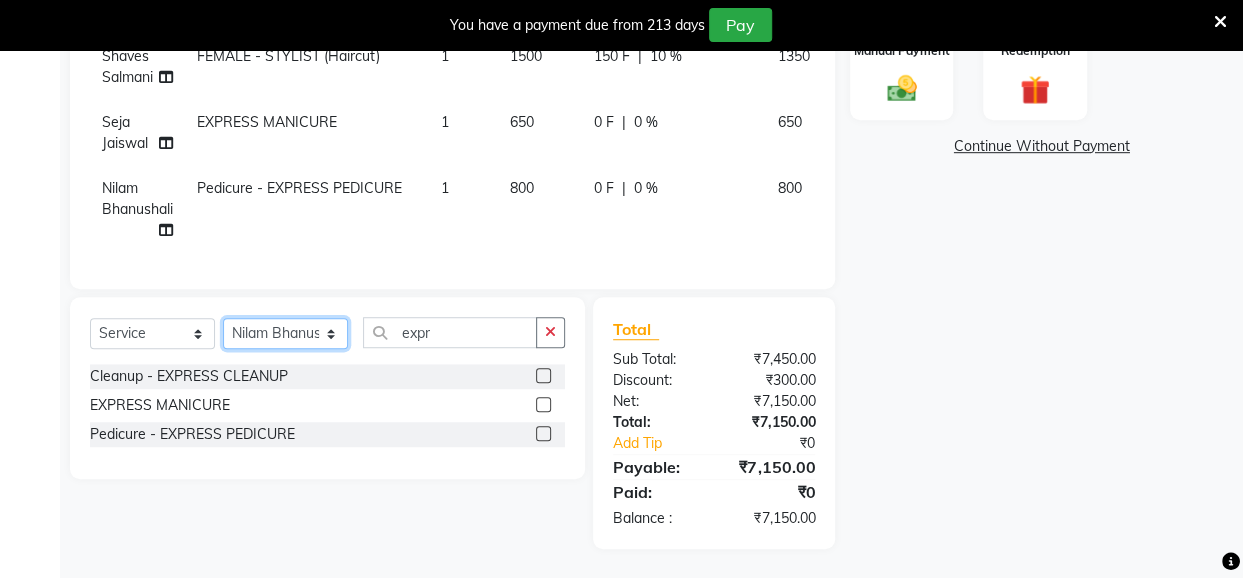 click on "Select Stylist Anita Das danish Kumkum Pasi Naseem Mansoori		 Nilam Bhanushali Nizam Shaikh			 Raju Reena Sawardekar			 Rita Pal			 Sabeena Shaikh Sameer Balwar Sangeeta Rajbhar Seja Jaiswal Shahib Shaves Salmani			 Sneha" 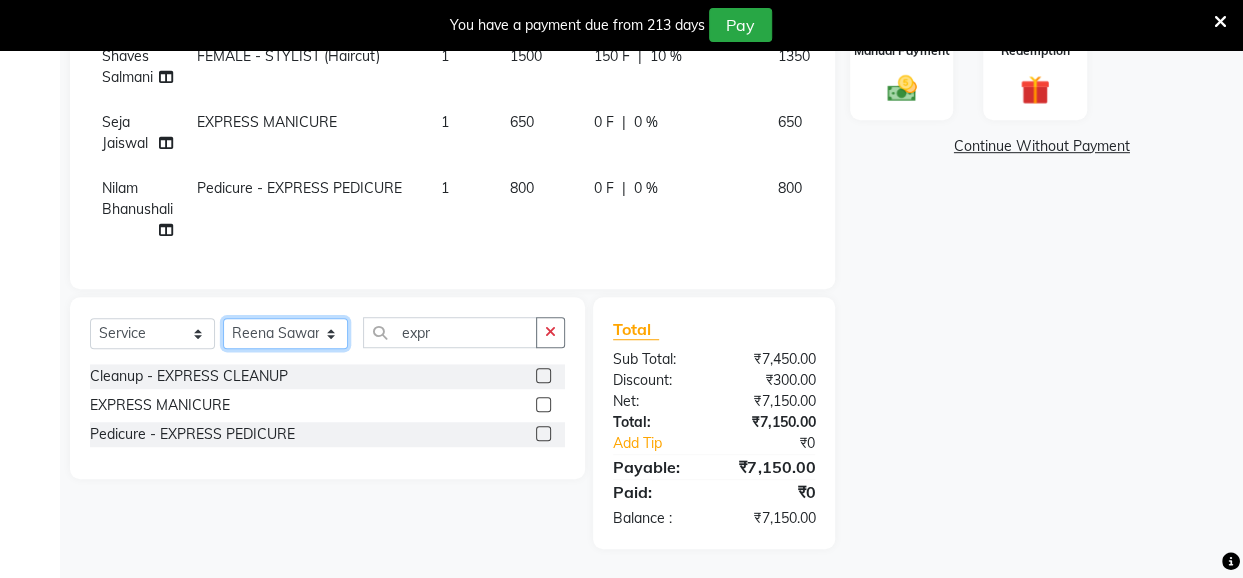 click on "Select Stylist Anita Das danish Kumkum Pasi Naseem Mansoori		 Nilam Bhanushali Nizam Shaikh			 Raju Reena Sawardekar			 Rita Pal			 Sabeena Shaikh Sameer Balwar Sangeeta Rajbhar Seja Jaiswal Shahib Shaves Salmani			 Sneha" 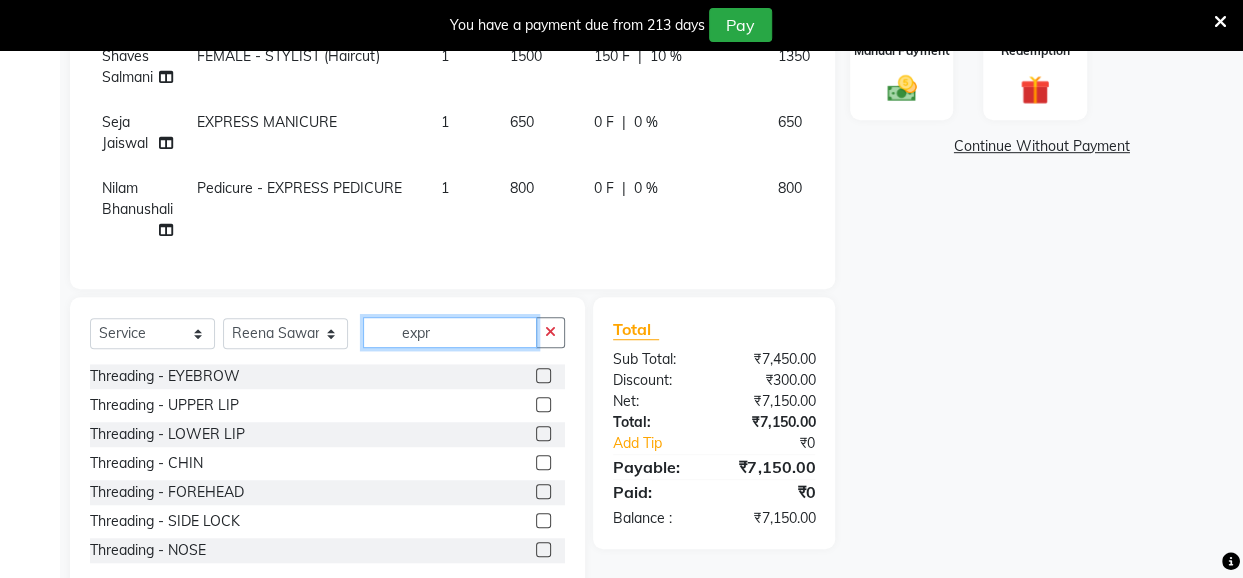 click on "expr" 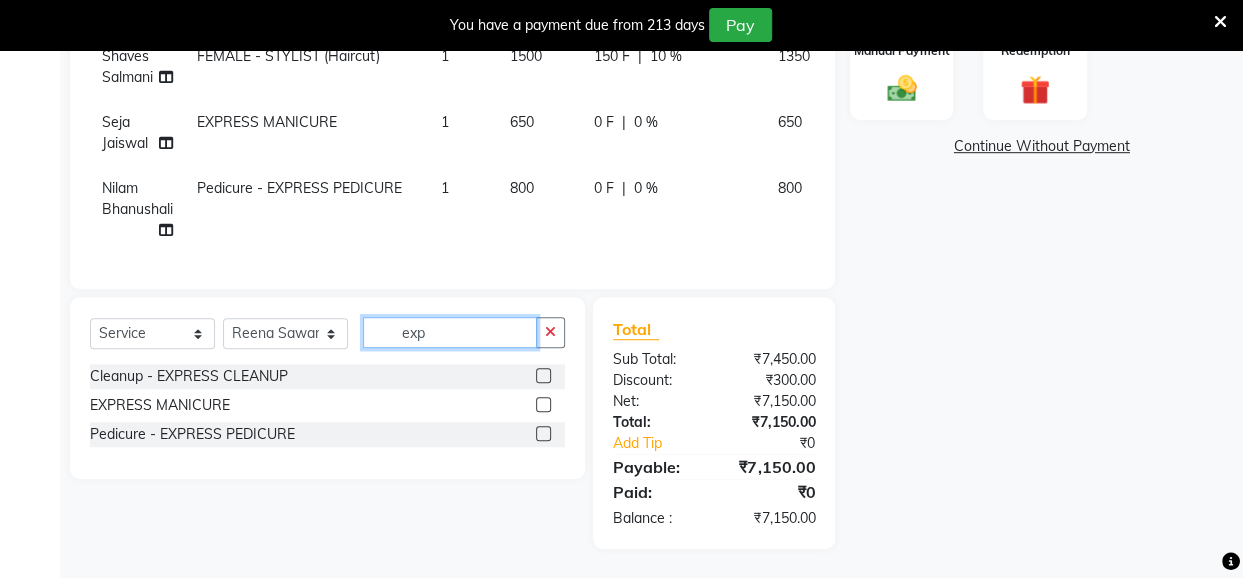 type on "expr" 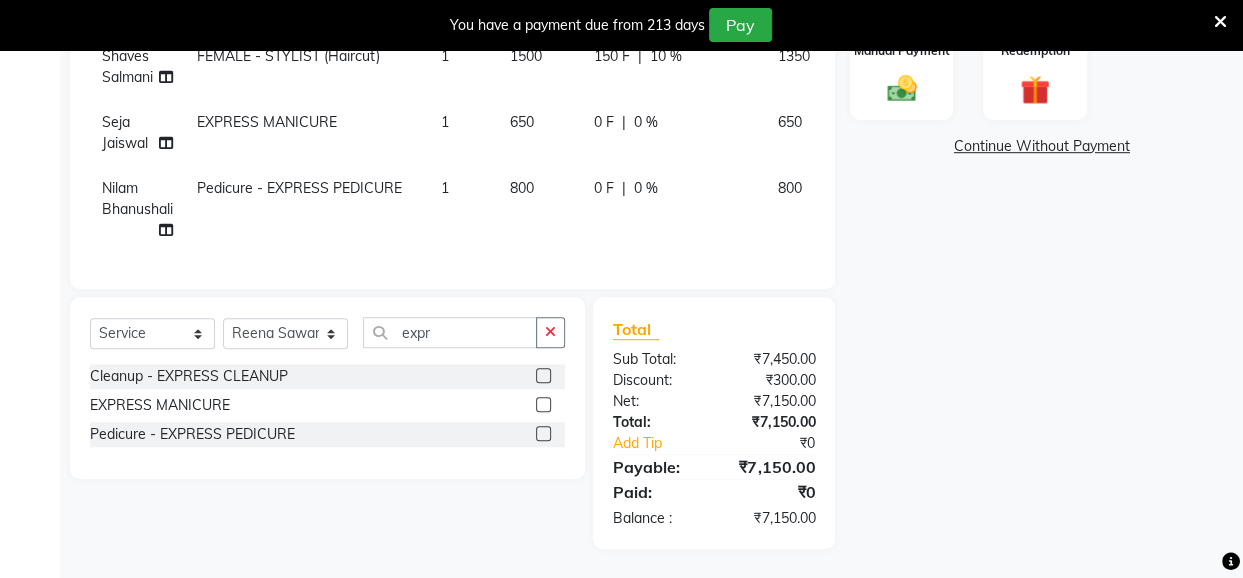 click 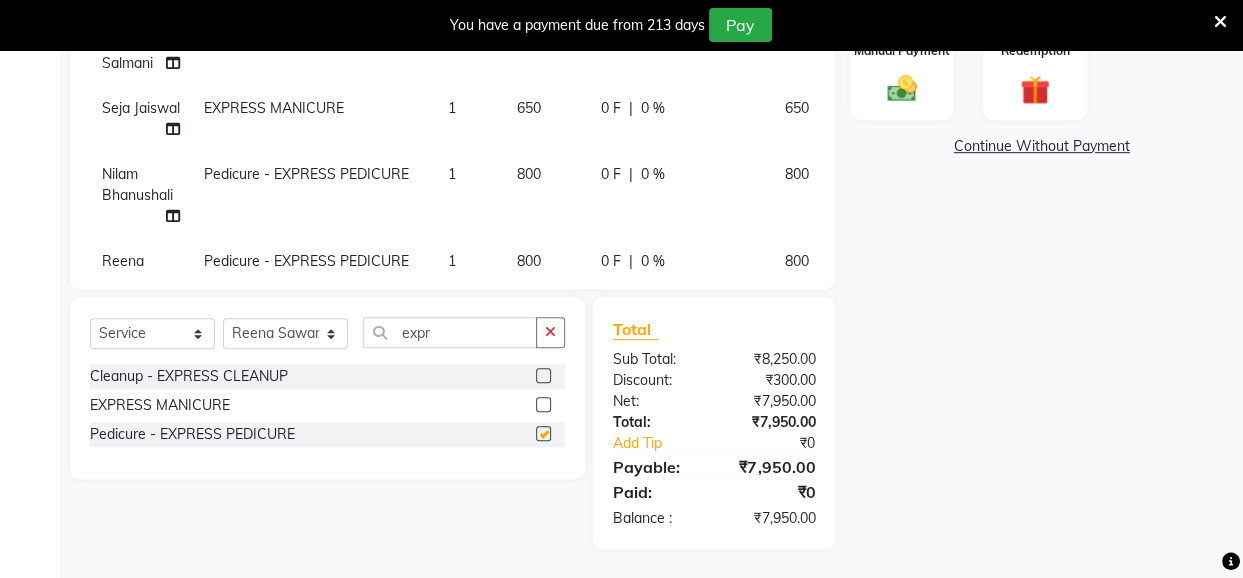 checkbox on "false" 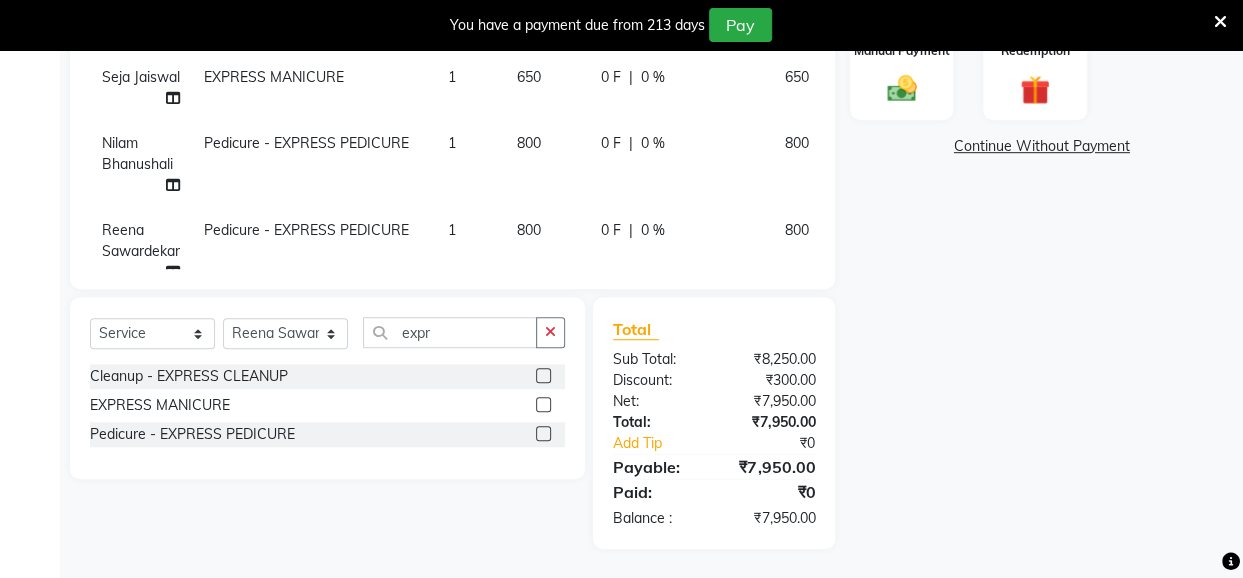 scroll, scrollTop: 112, scrollLeft: 0, axis: vertical 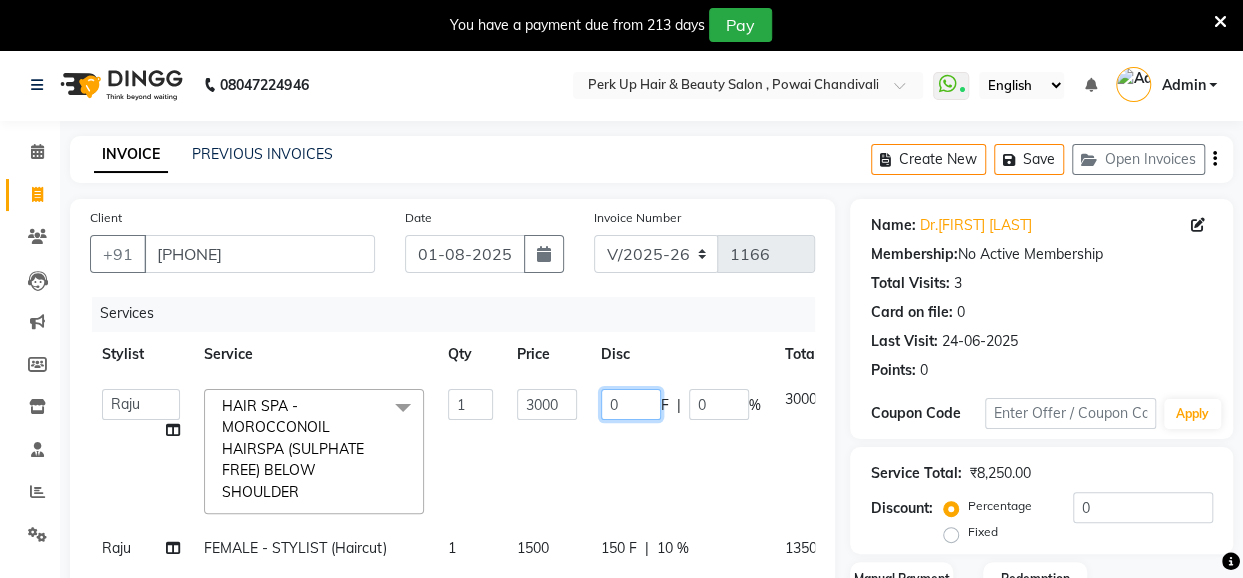 click on "0" 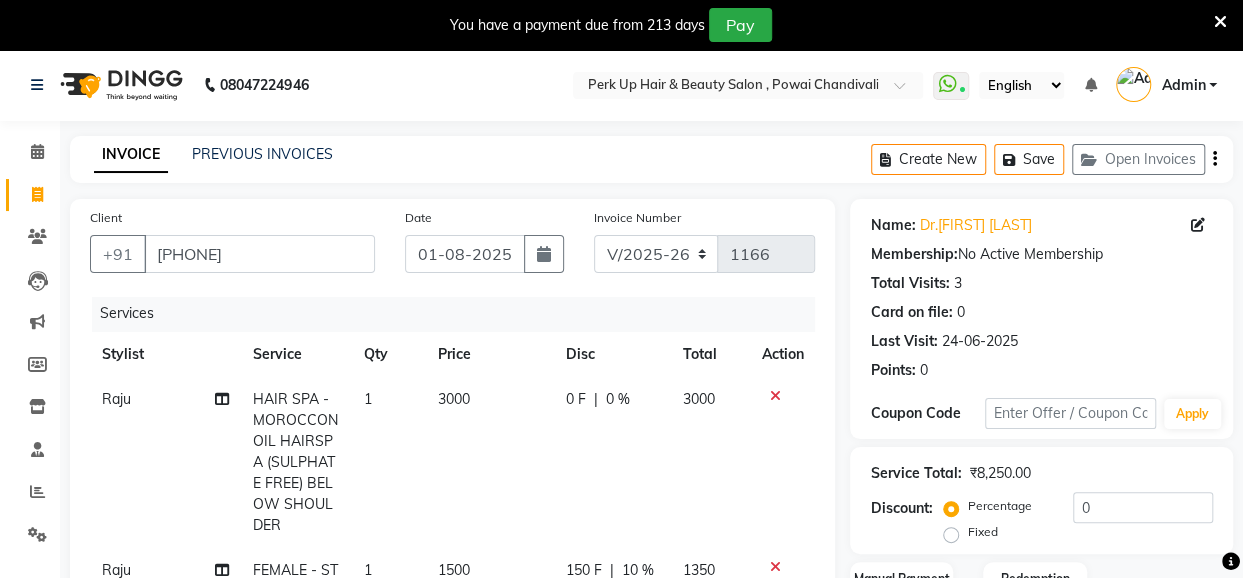 click on "3000" 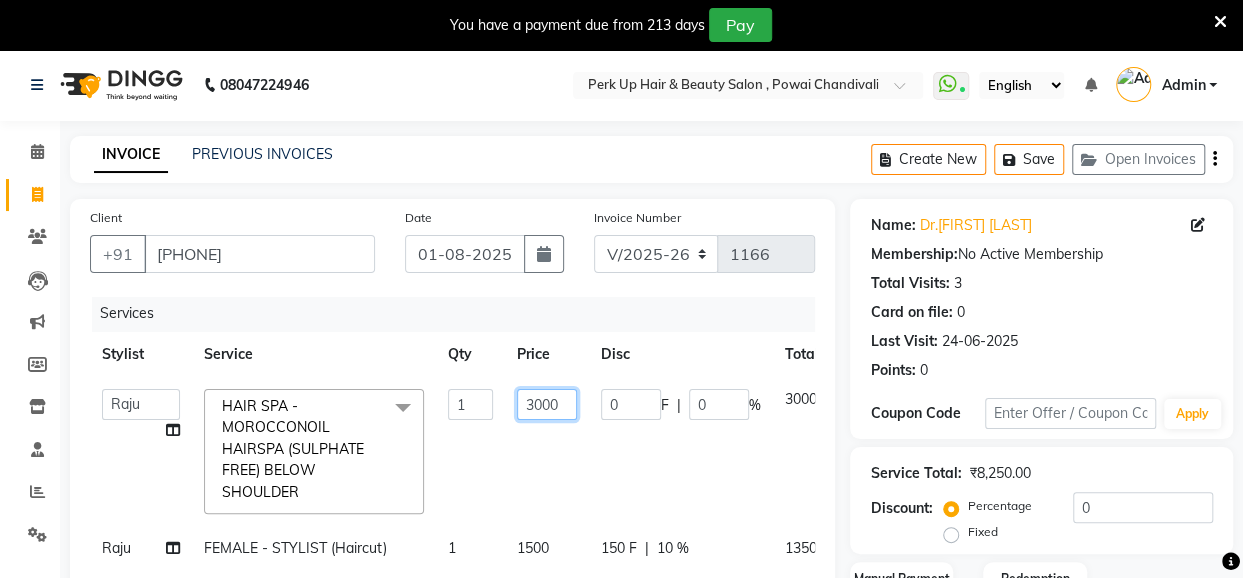 drag, startPoint x: 545, startPoint y: 406, endPoint x: 535, endPoint y: 405, distance: 10.049875 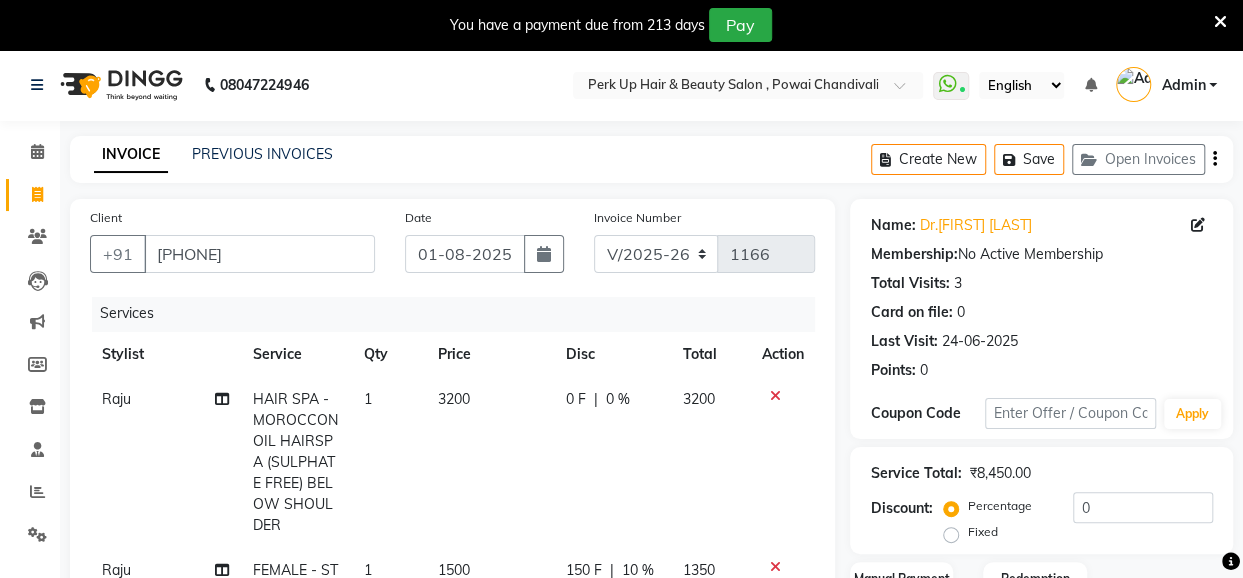 click on "Raju HAIR SPA - MOROCCONOIL HAIRSPA (SULPHATE FREE) BELOW SHOULDER 1 3200 0 F | 0 % 3200" 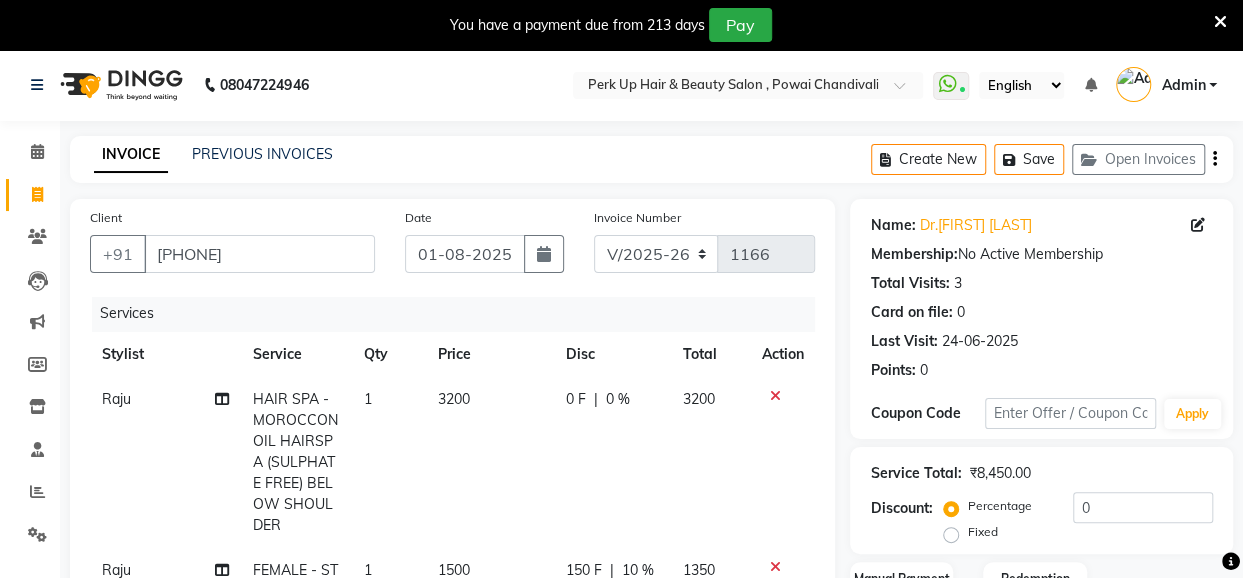 click on "0 F | 0 %" 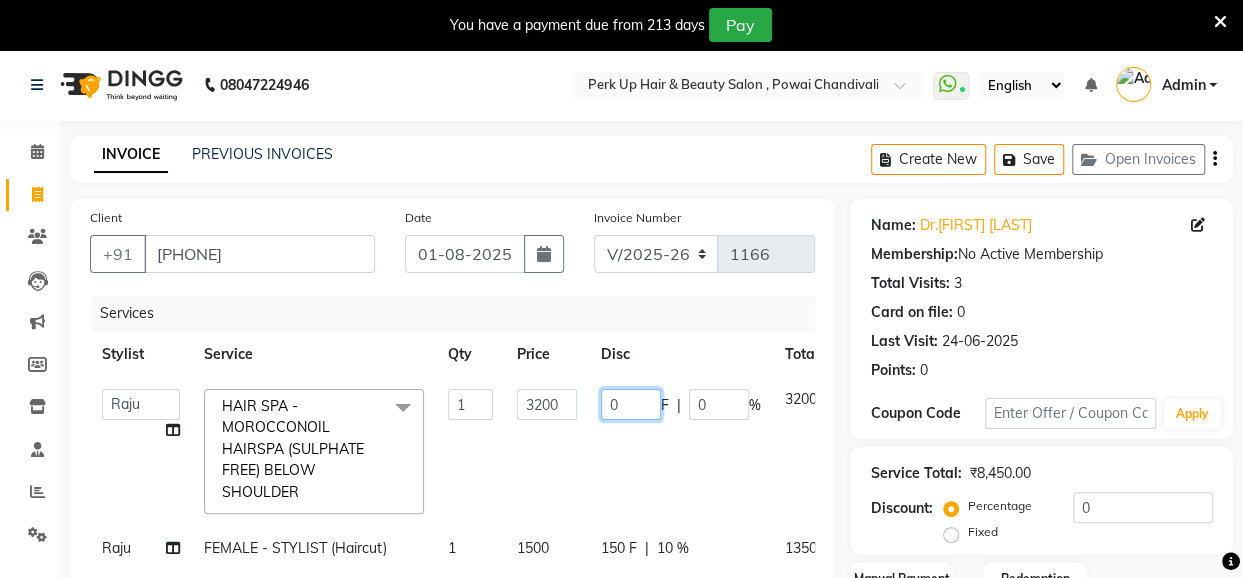 click on "0" 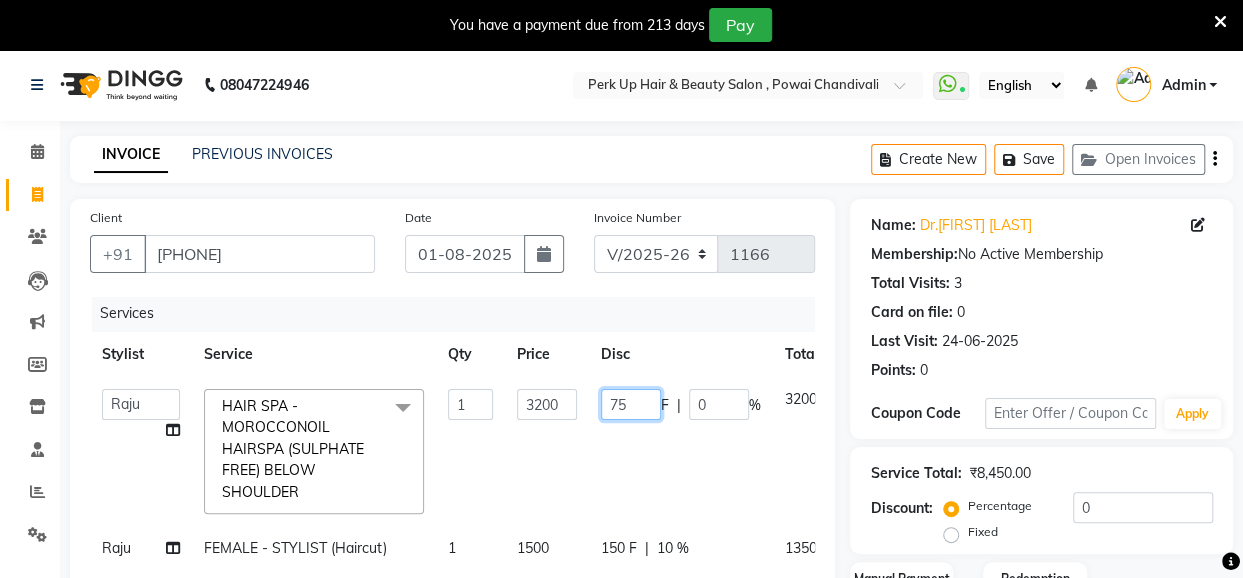 type on "756" 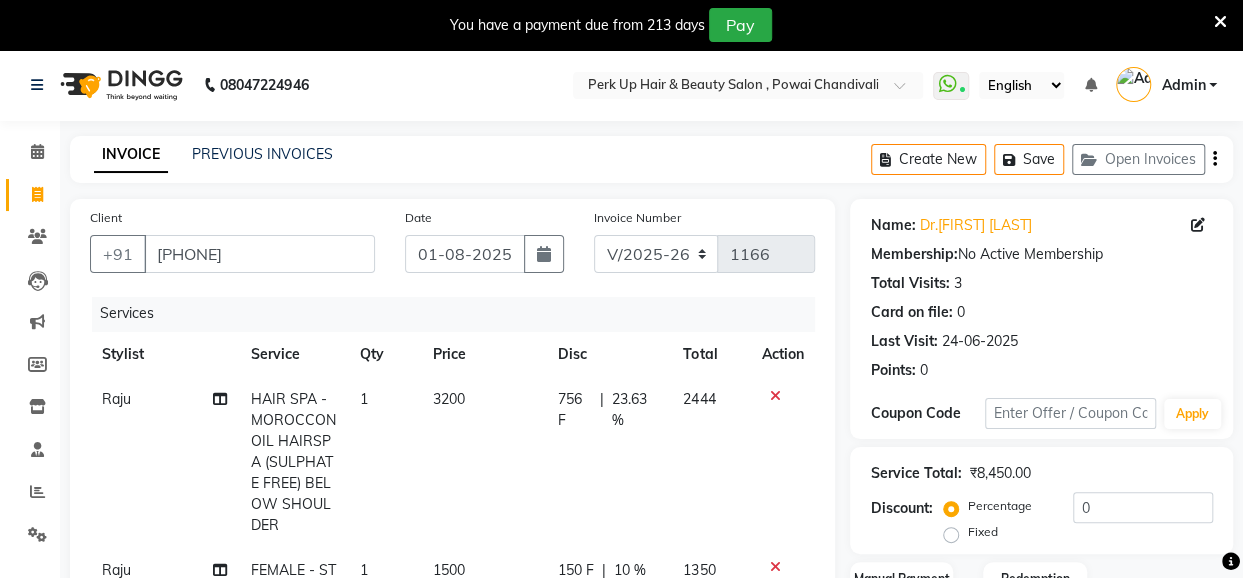click on "Raju HAIR SPA - MOROCCONOIL HAIRSPA (SULPHATE FREE) BELOW SHOULDER 1 3200 756 F | 23.63 % 2444" 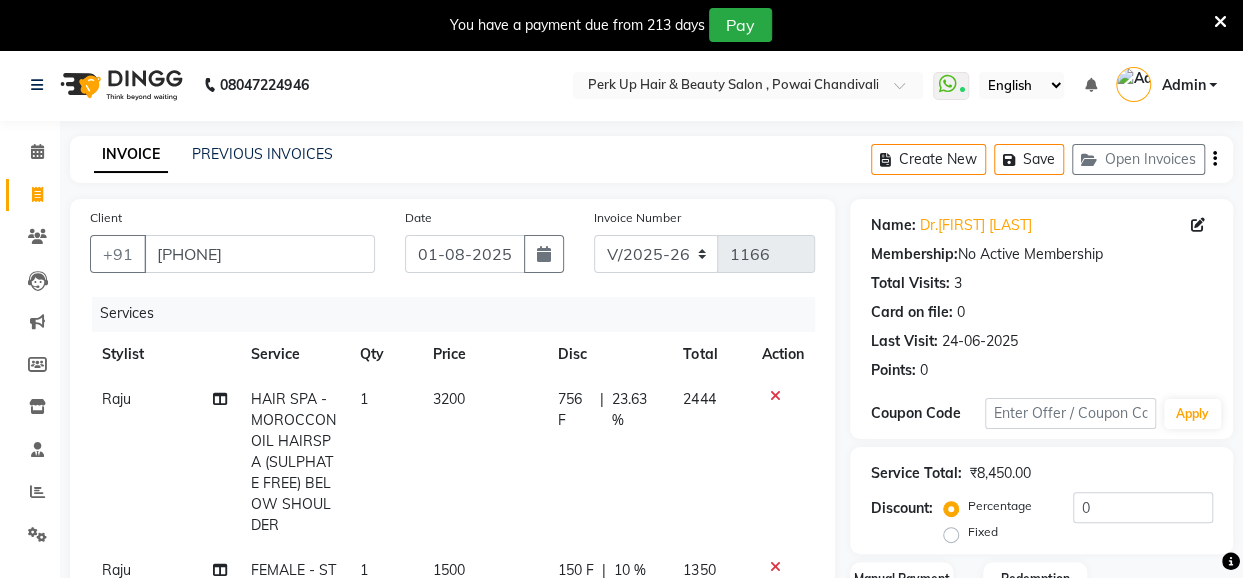 scroll, scrollTop: 198, scrollLeft: 0, axis: vertical 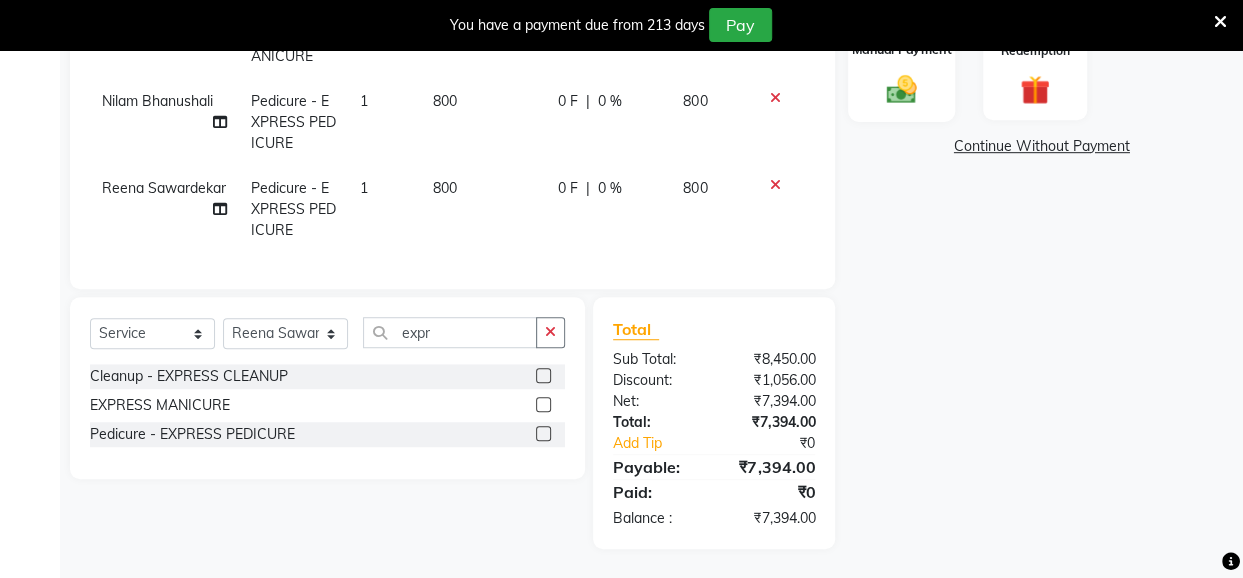 click 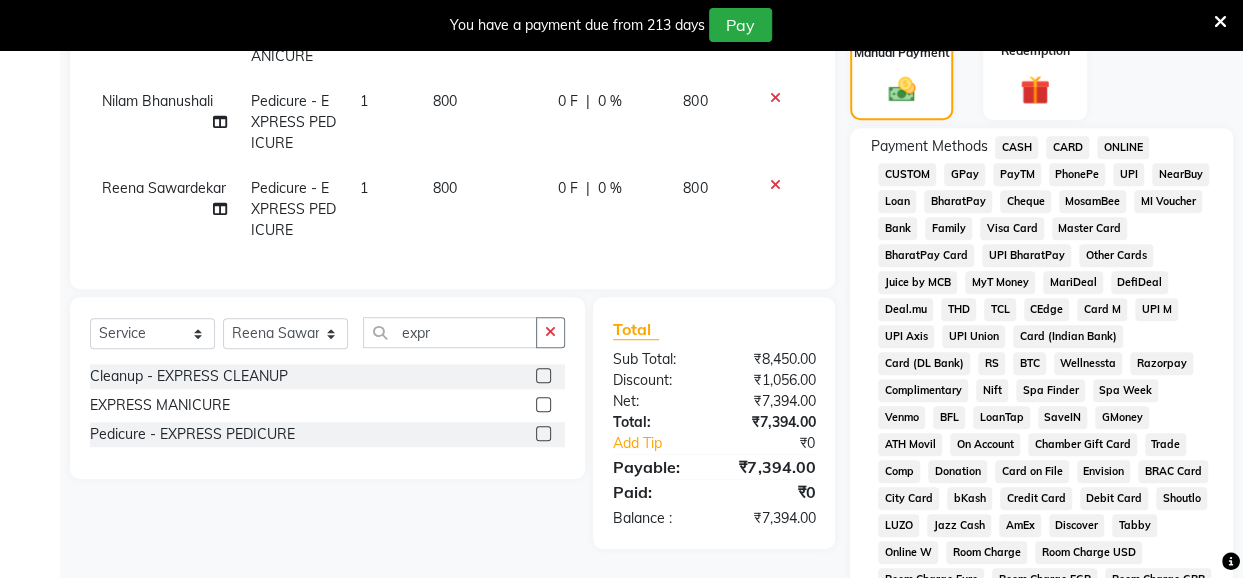 click on "CARD" 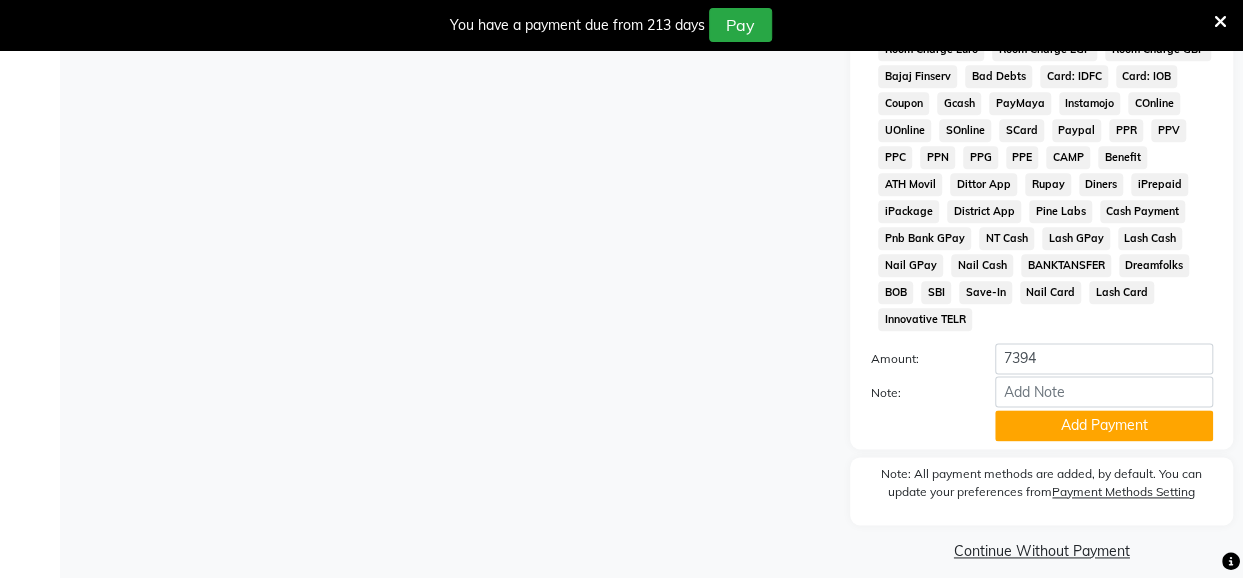 scroll, scrollTop: 1082, scrollLeft: 0, axis: vertical 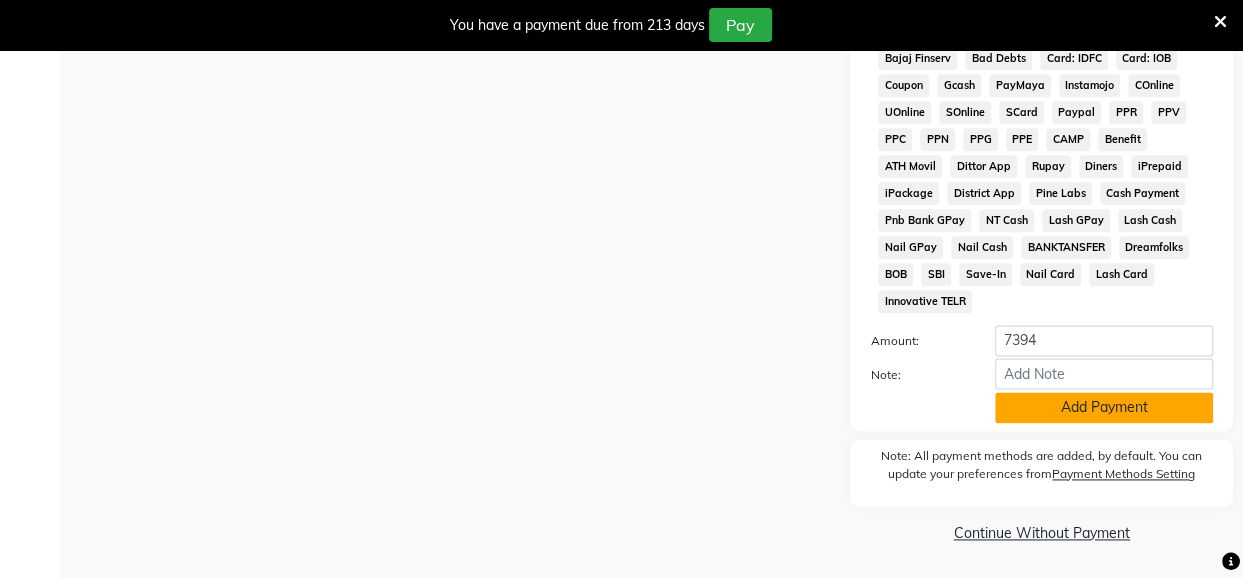click on "Add Payment" 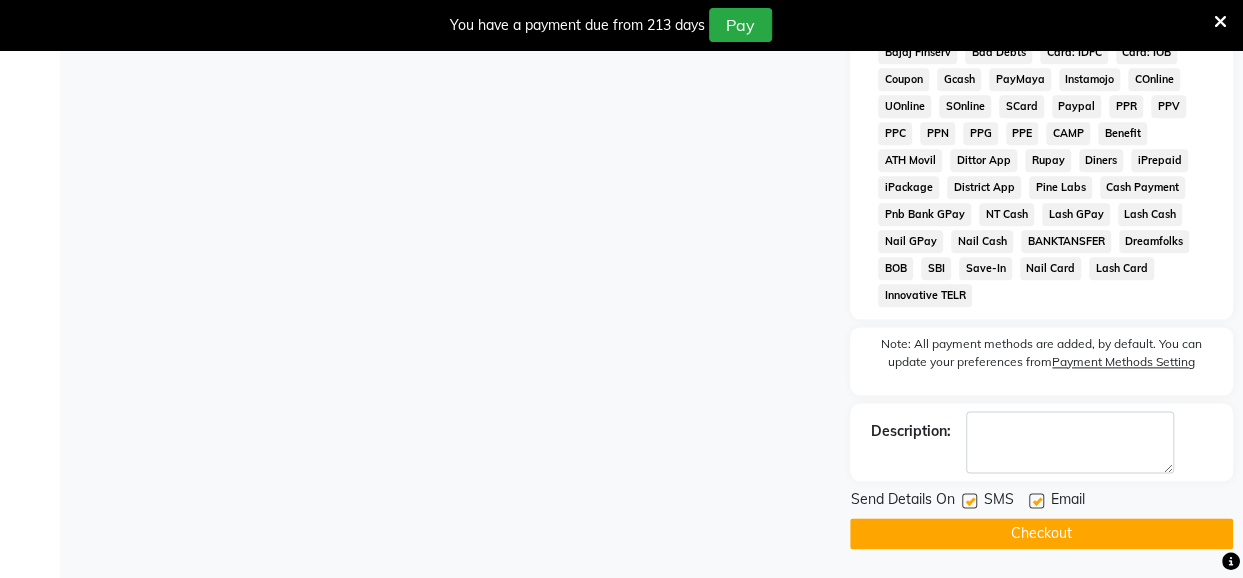 click on "Checkout" 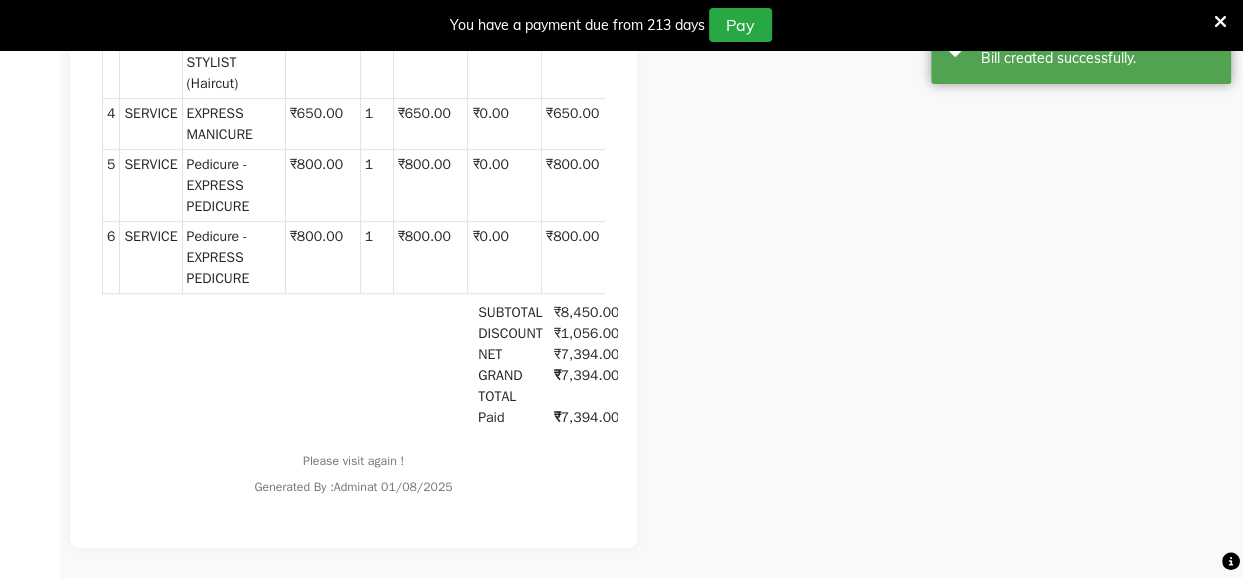 scroll, scrollTop: 0, scrollLeft: 0, axis: both 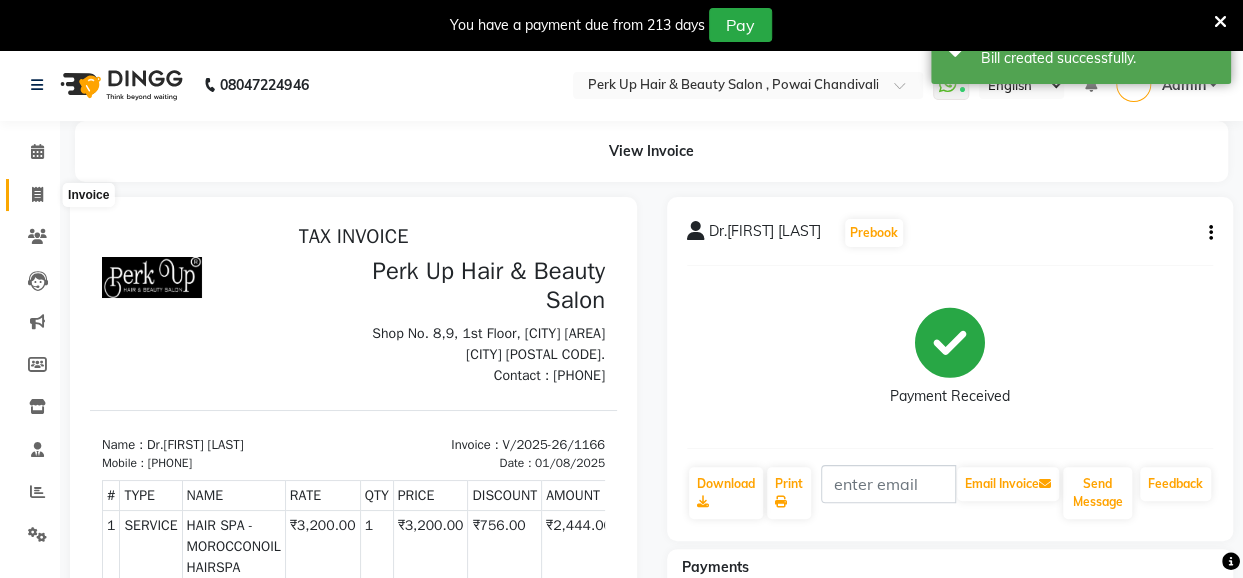 click 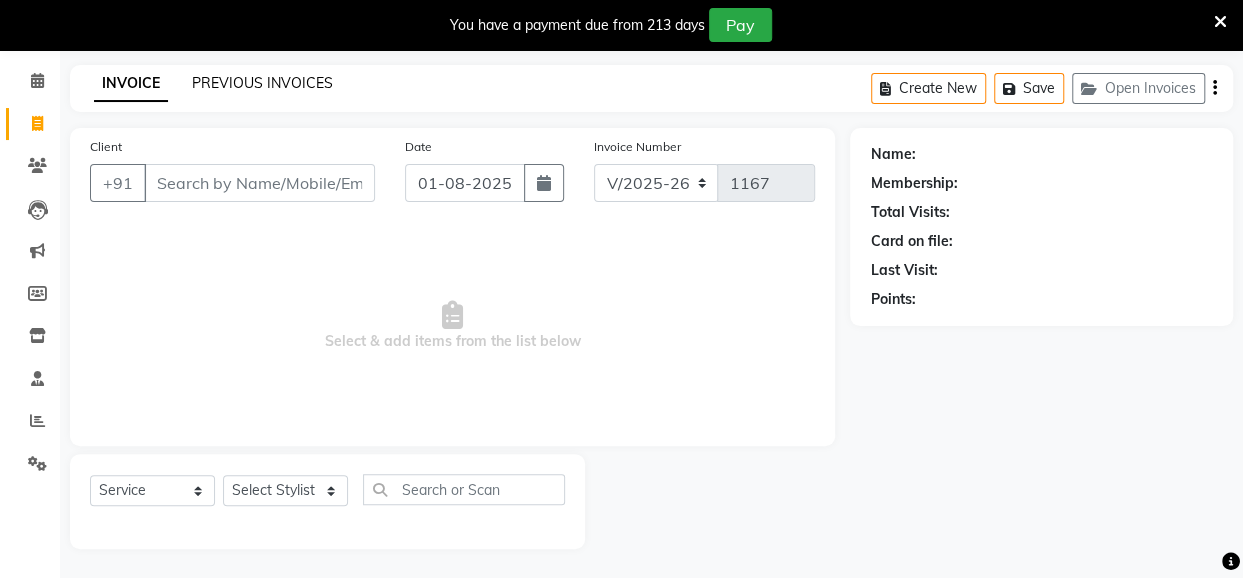 click on "PREVIOUS INVOICES" 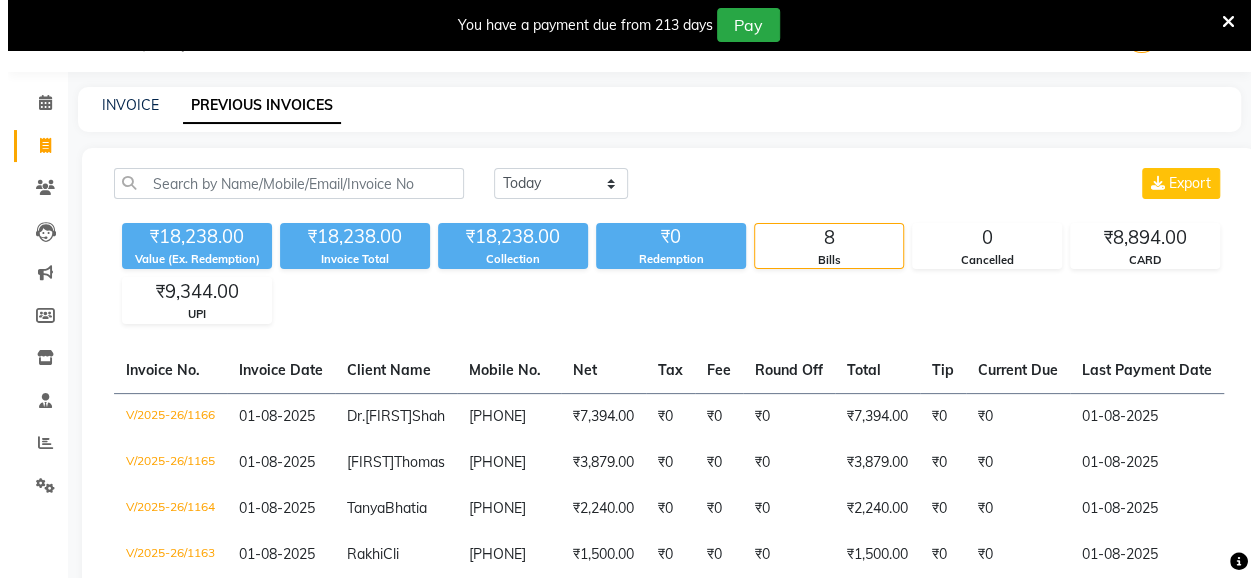 scroll, scrollTop: 71, scrollLeft: 0, axis: vertical 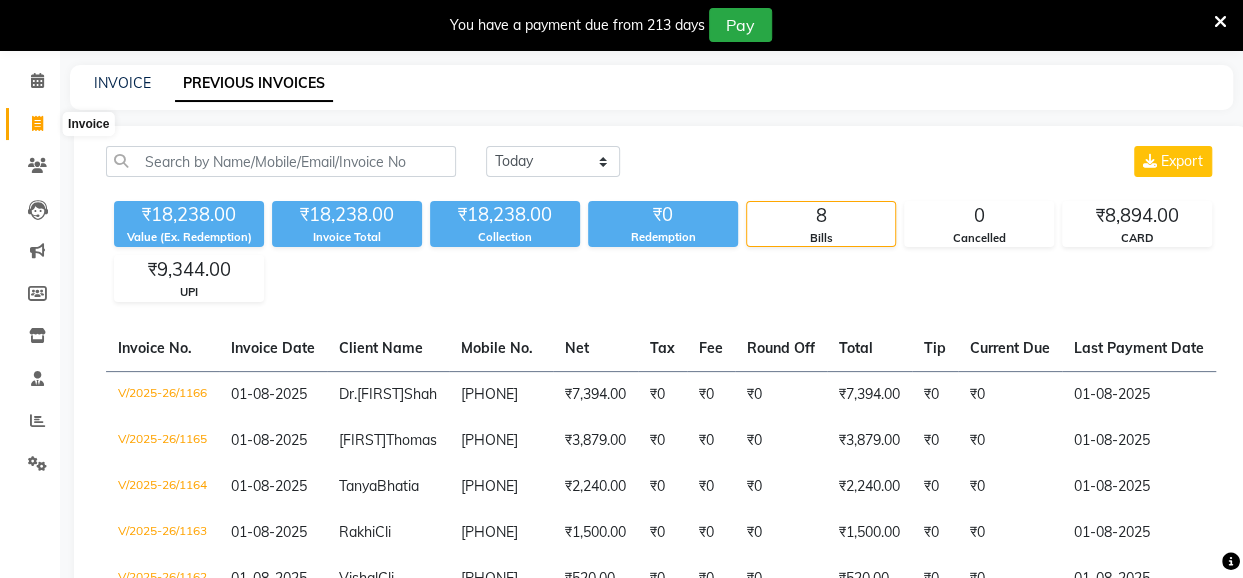 click 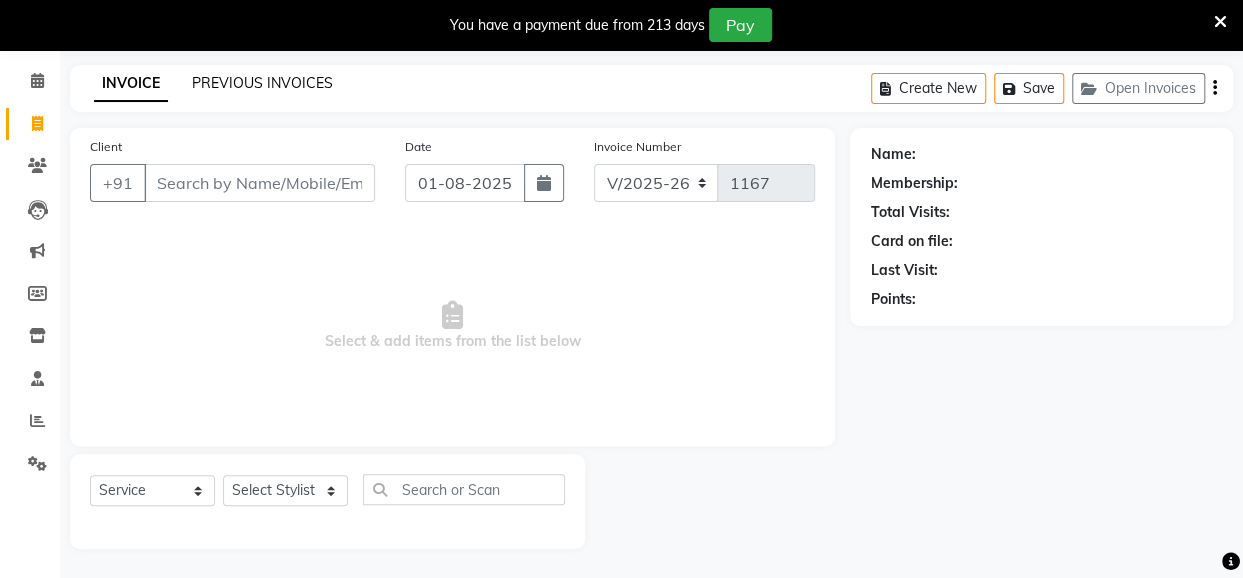 click on "PREVIOUS INVOICES" 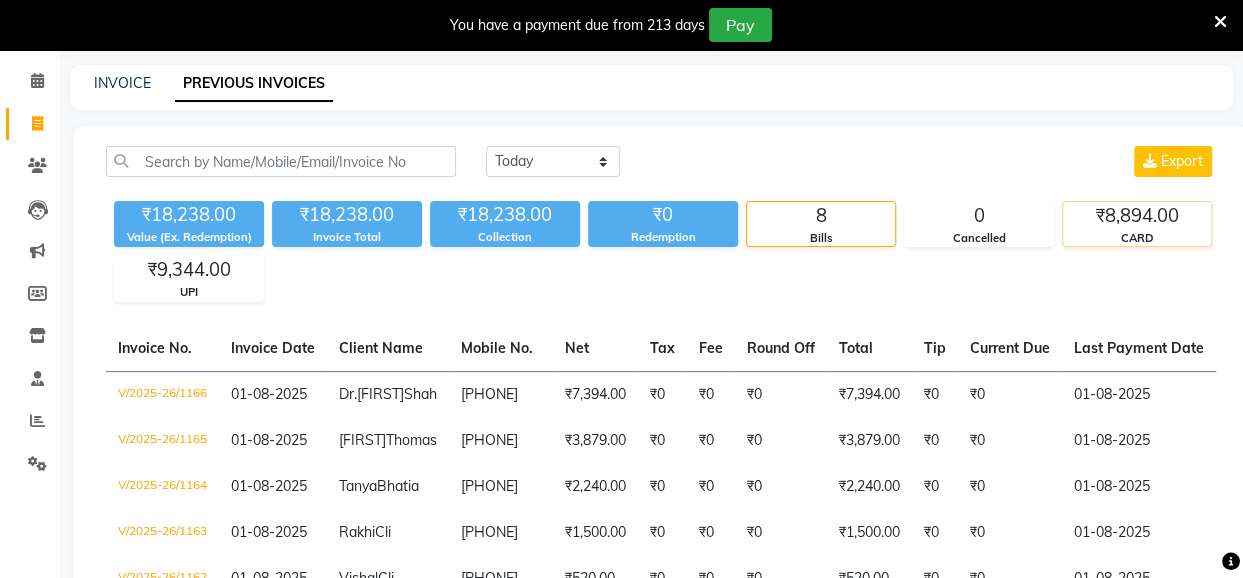drag, startPoint x: 1086, startPoint y: 215, endPoint x: 1080, endPoint y: 226, distance: 12.529964 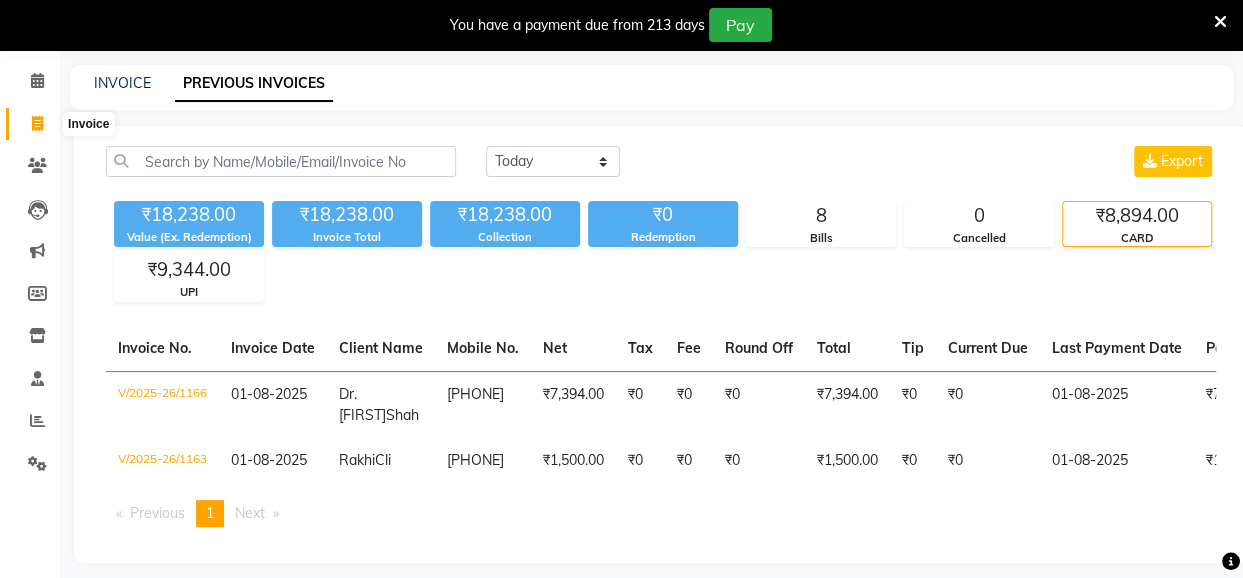 click 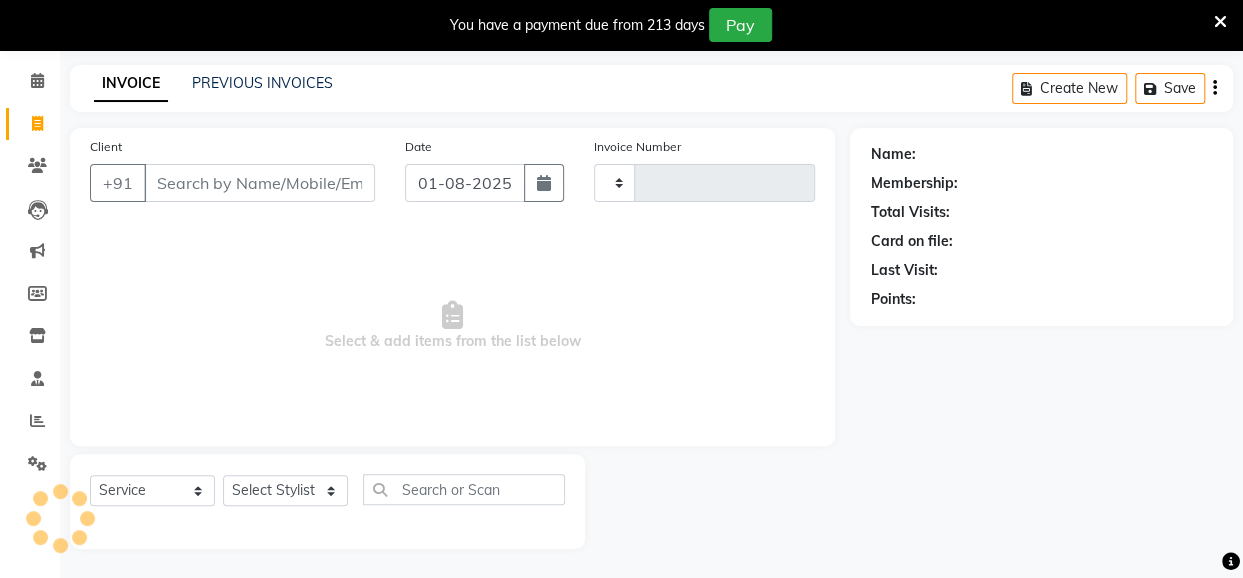 type on "1167" 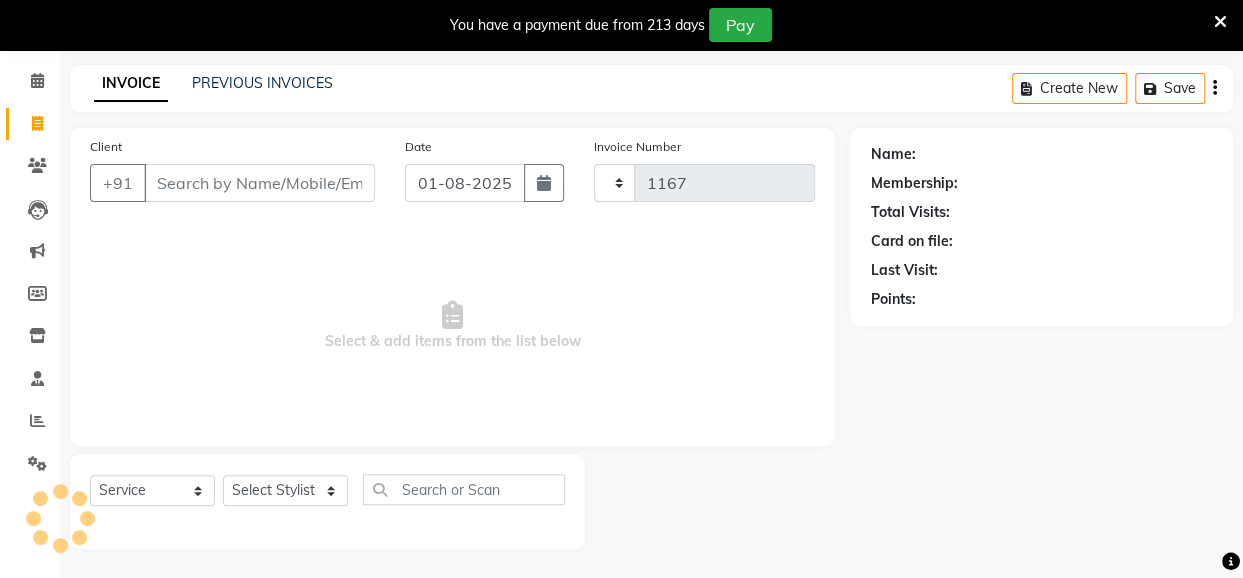 select on "5131" 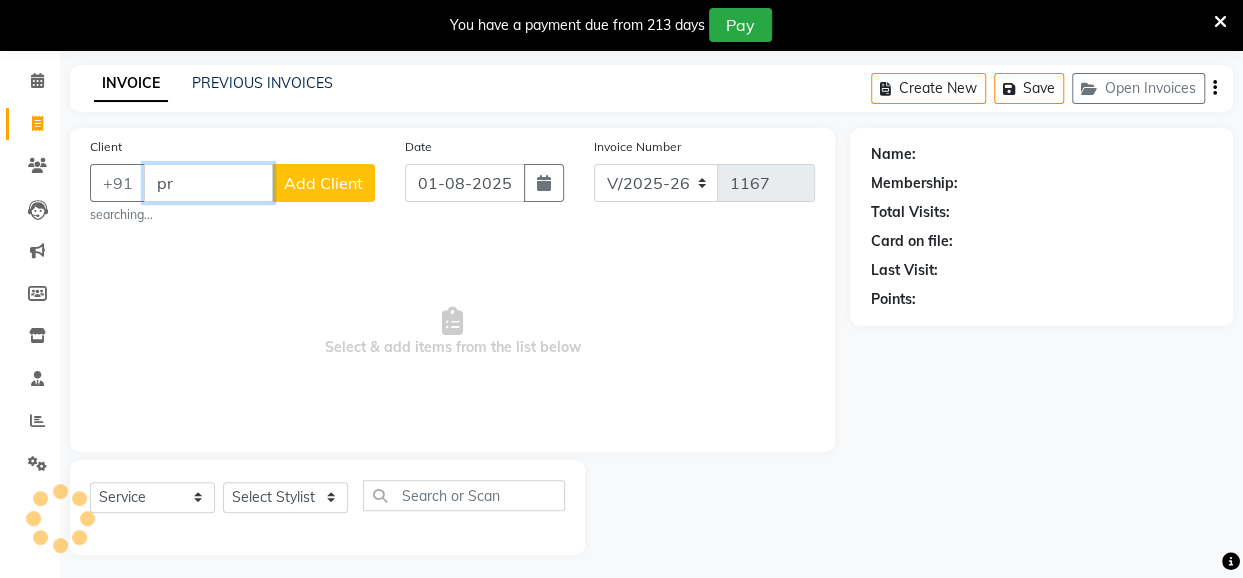 type on "p" 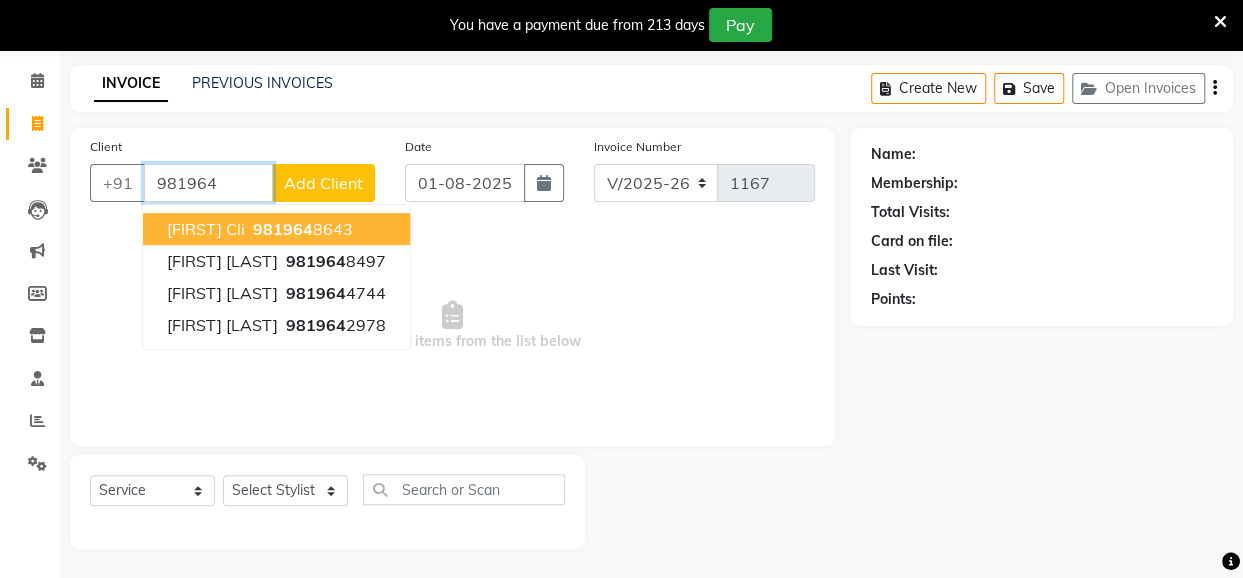 click on "[PHONE]" at bounding box center (301, 229) 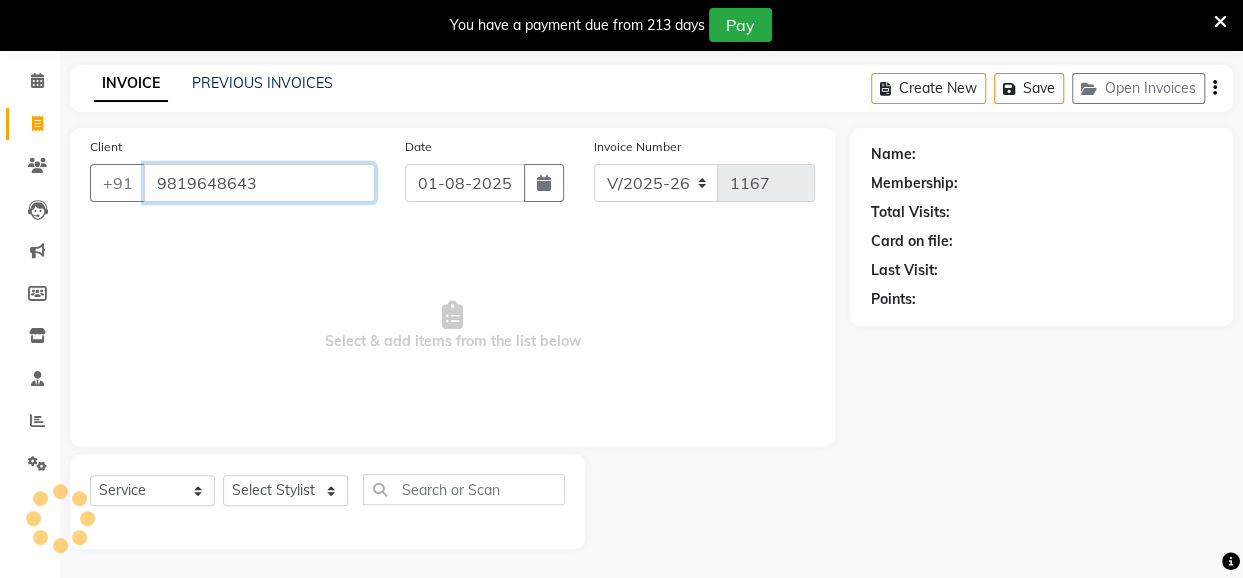 type on "9819648643" 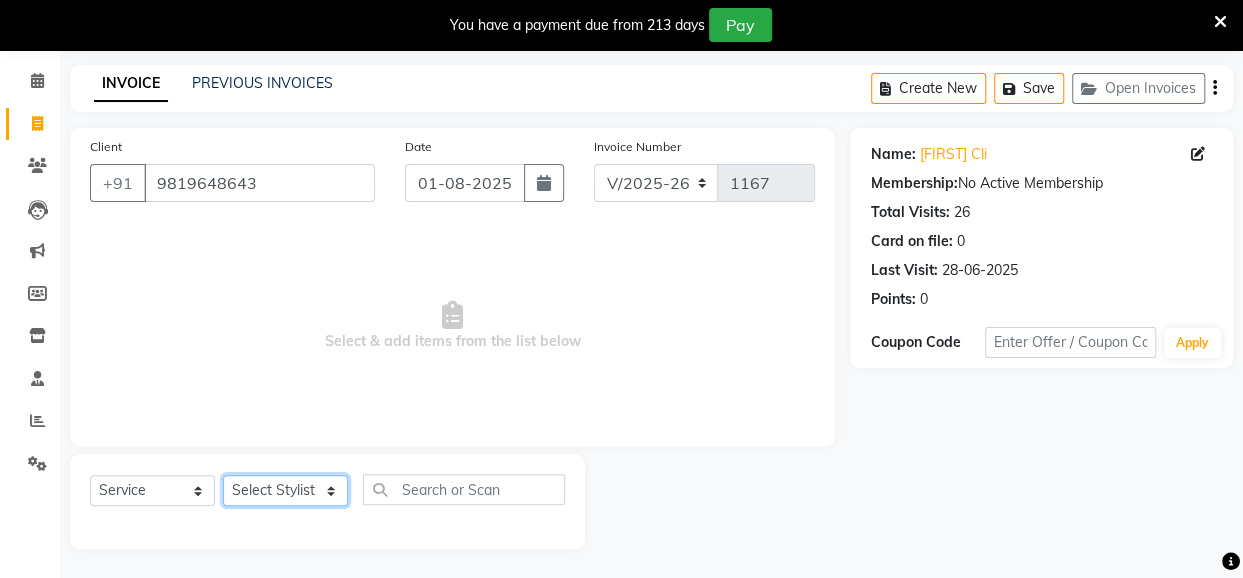 click on "Select Stylist Anita Das danish Kumkum Pasi Naseem Mansoori		 Nilam Bhanushali Nizam Shaikh			 Raju Reena Sawardekar			 Rita Pal			 Sabeena Shaikh Sameer Balwar Sangeeta Rajbhar Seja Jaiswal Shahib Shaves Salmani			 Sneha" 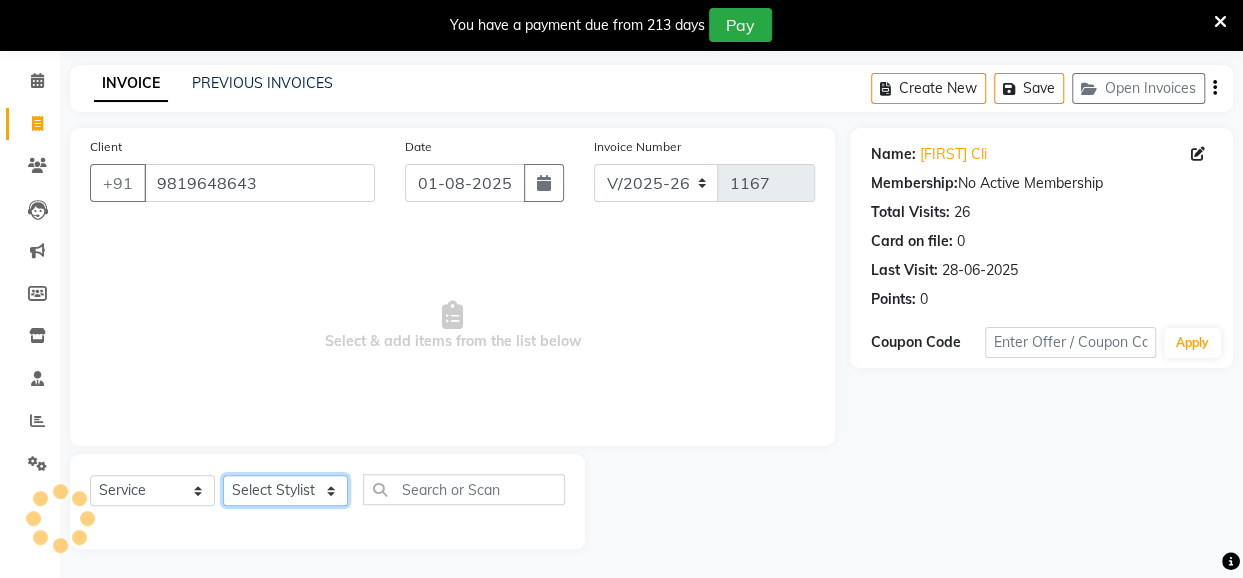 click on "Select Stylist Anita Das danish Kumkum Pasi Naseem Mansoori		 Nilam Bhanushali Nizam Shaikh			 Raju Reena Sawardekar			 Rita Pal			 Sabeena Shaikh Sameer Balwar Sangeeta Rajbhar Seja Jaiswal Shahib Shaves Salmani			 Sneha" 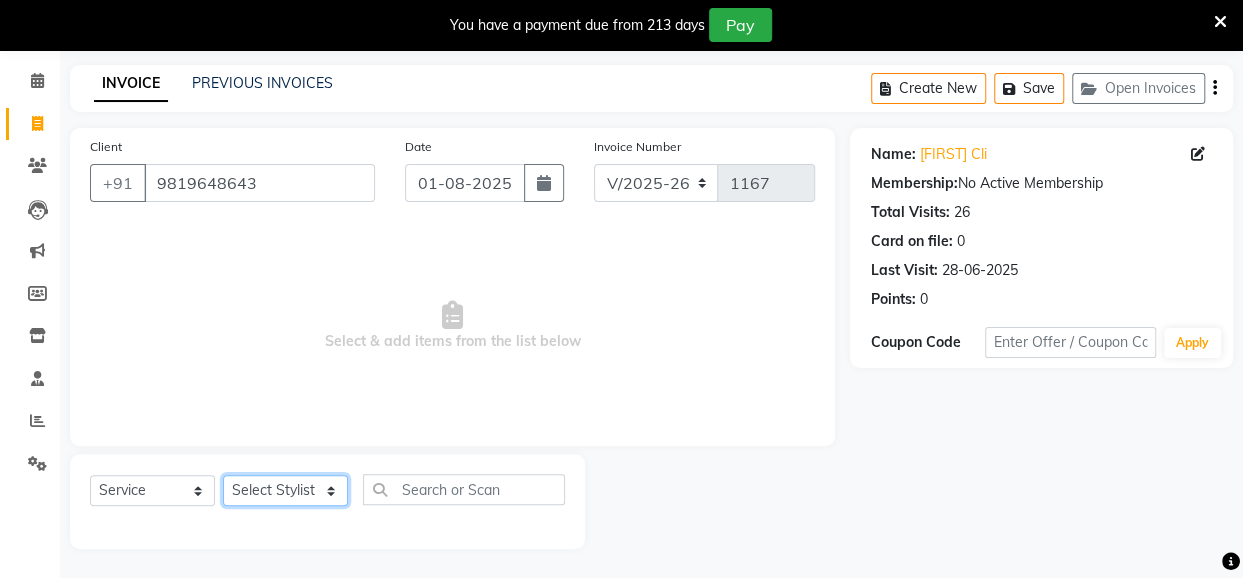 click on "Select Stylist Anita Das danish Kumkum Pasi Naseem Mansoori		 Nilam Bhanushali Nizam Shaikh			 Raju Reena Sawardekar			 Rita Pal			 Sabeena Shaikh Sameer Balwar Sangeeta Rajbhar Seja Jaiswal Shahib Shaves Salmani			 Sneha" 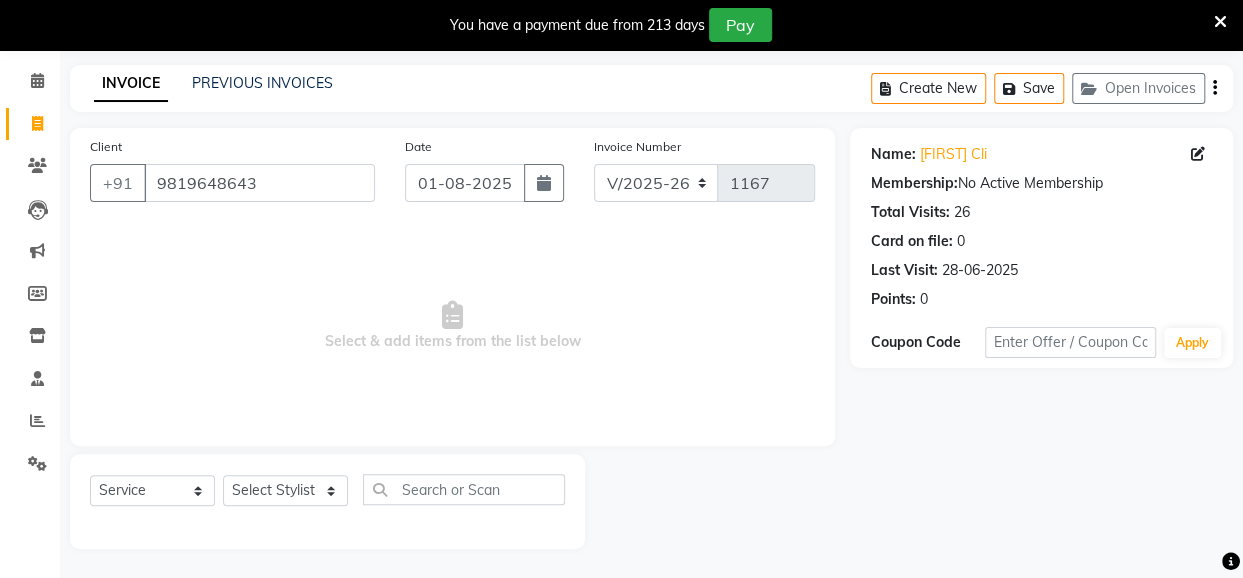 click on "Select & add items from the list below" at bounding box center (452, 326) 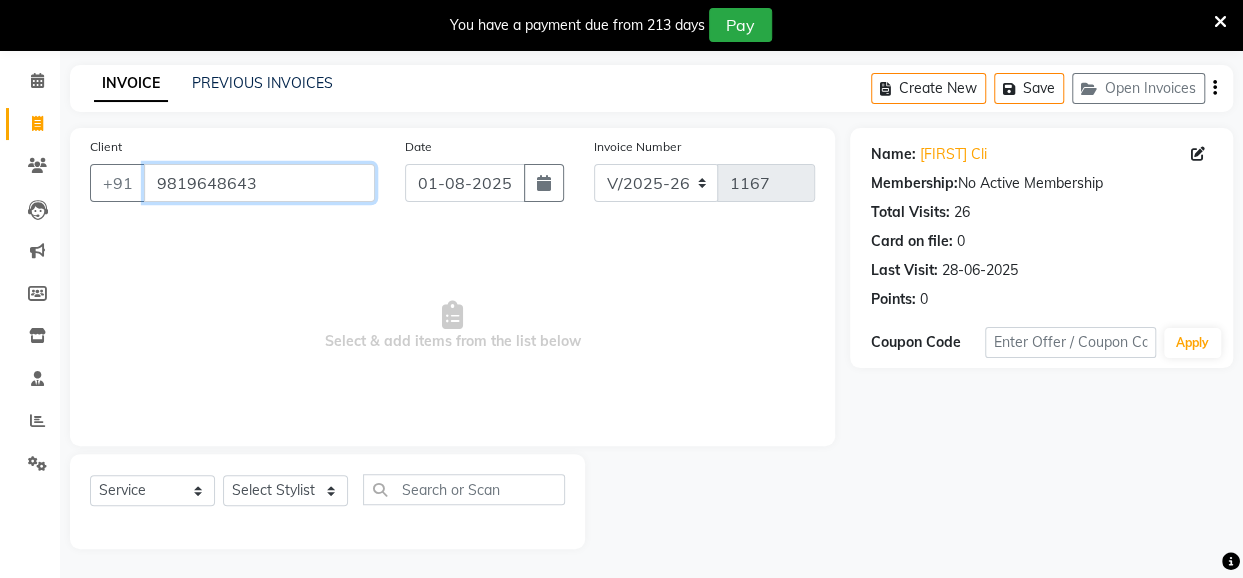 click on "9819648643" at bounding box center [259, 183] 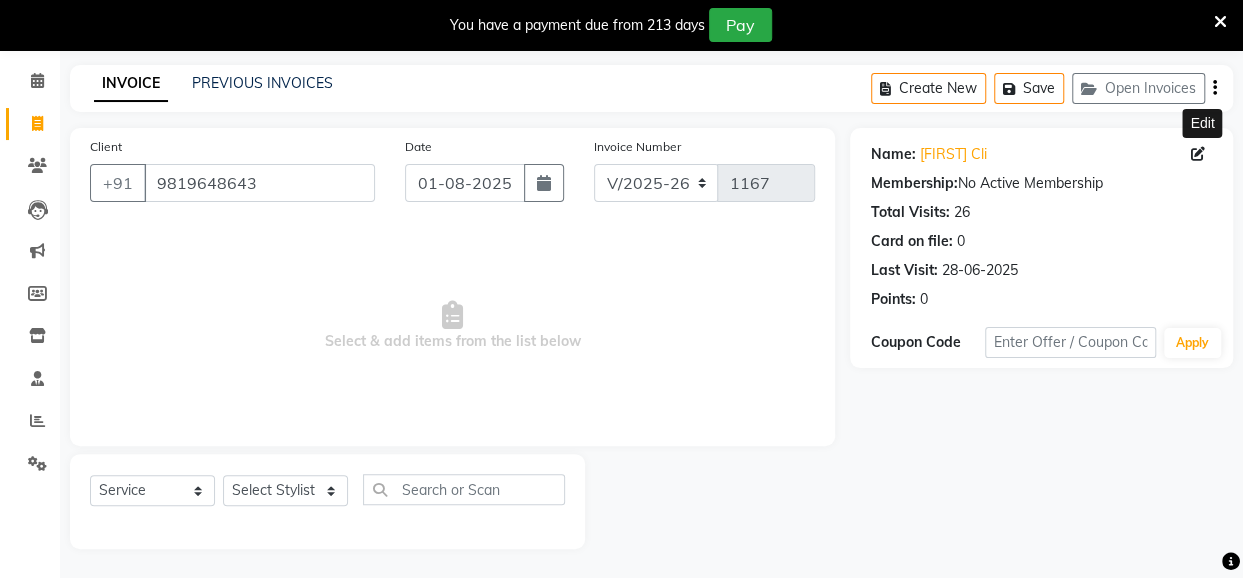 click 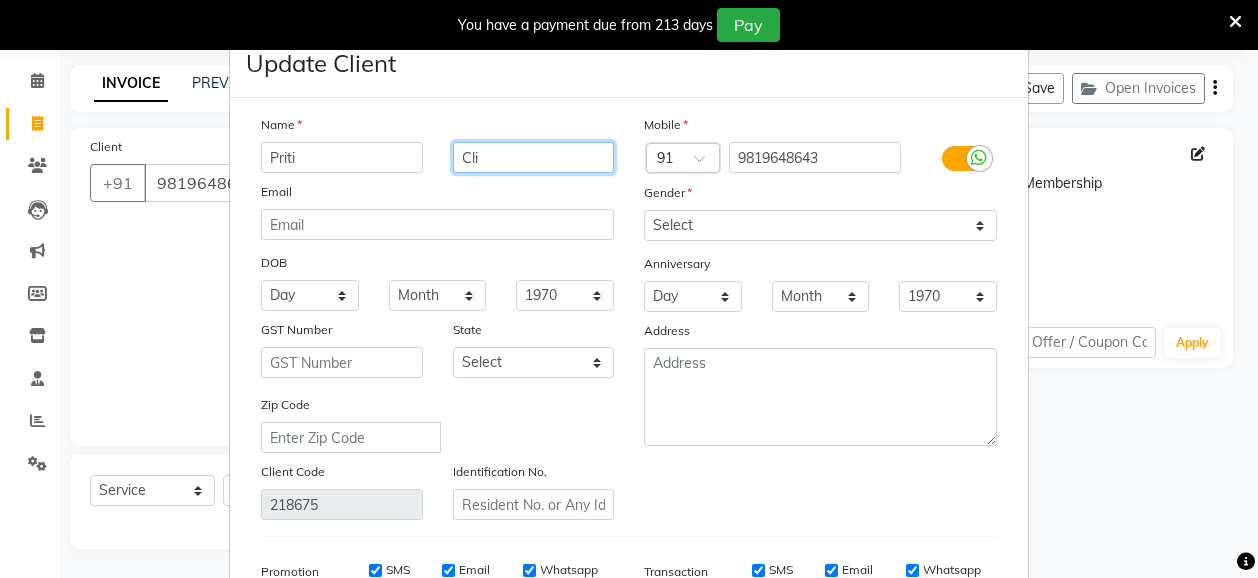 click on "Cli" at bounding box center (534, 157) 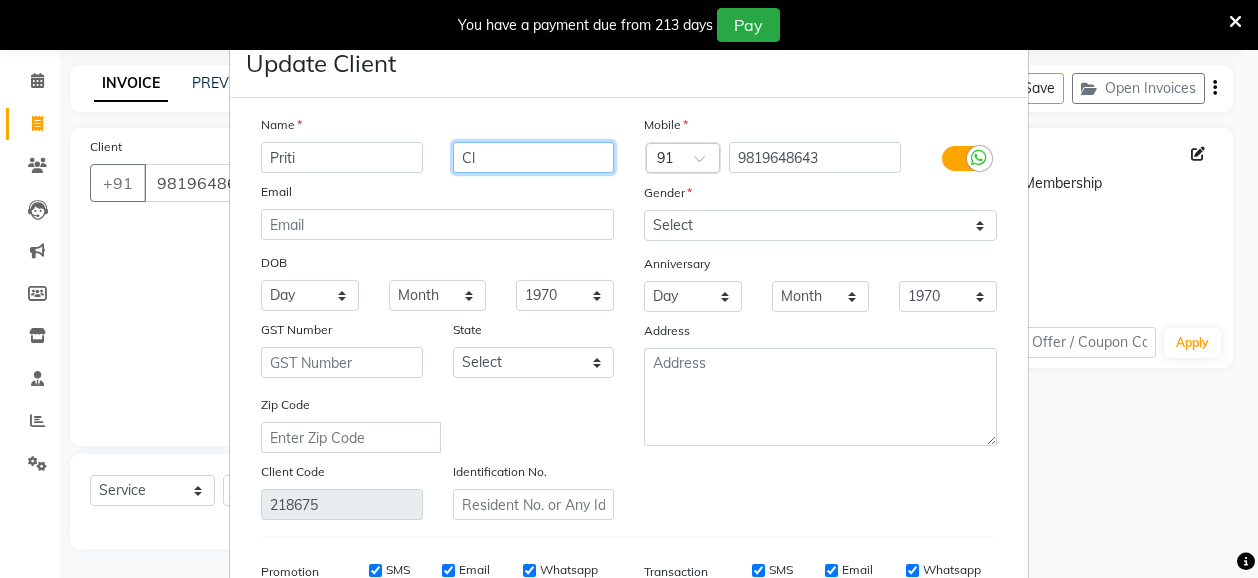 type on "C" 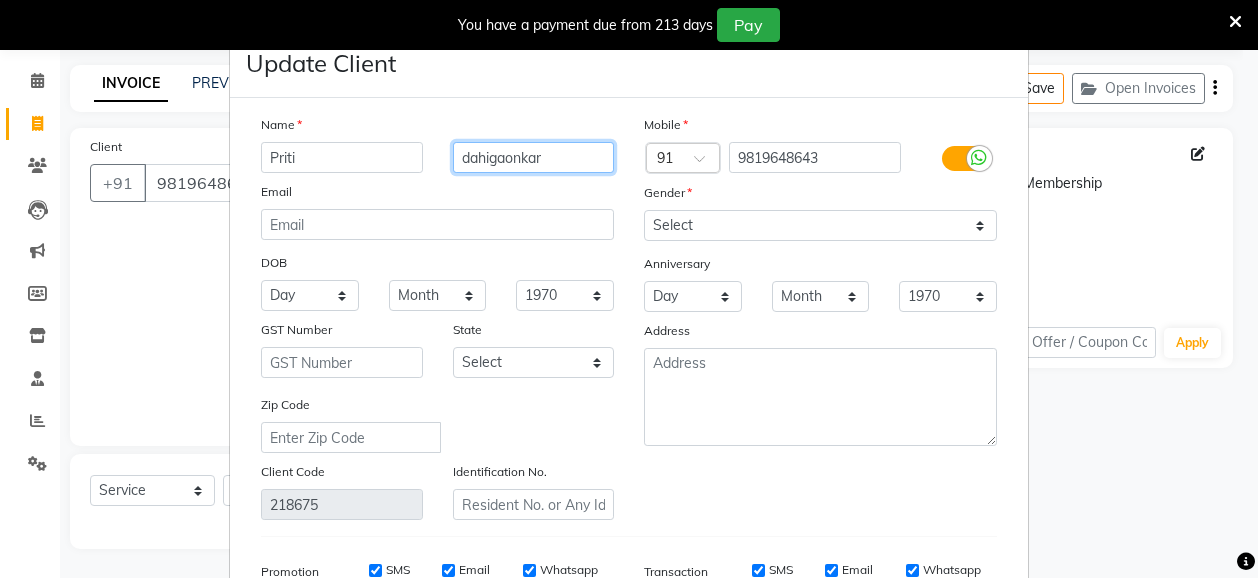 type on "dahigaonkar" 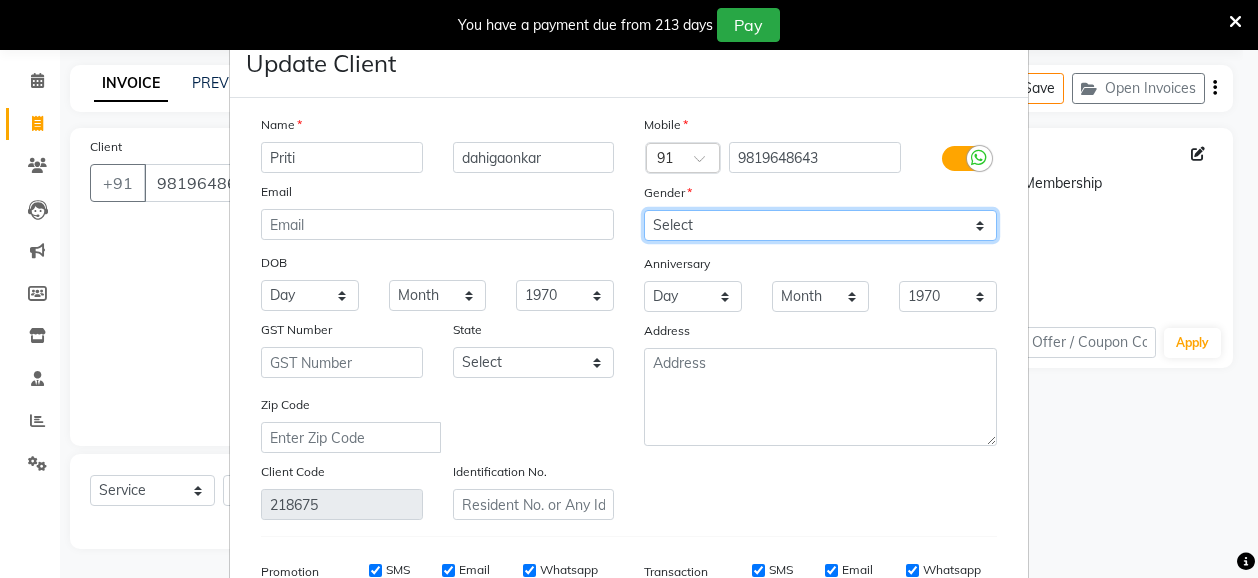 click on "Select Male Female Other Prefer Not To Say" at bounding box center [820, 225] 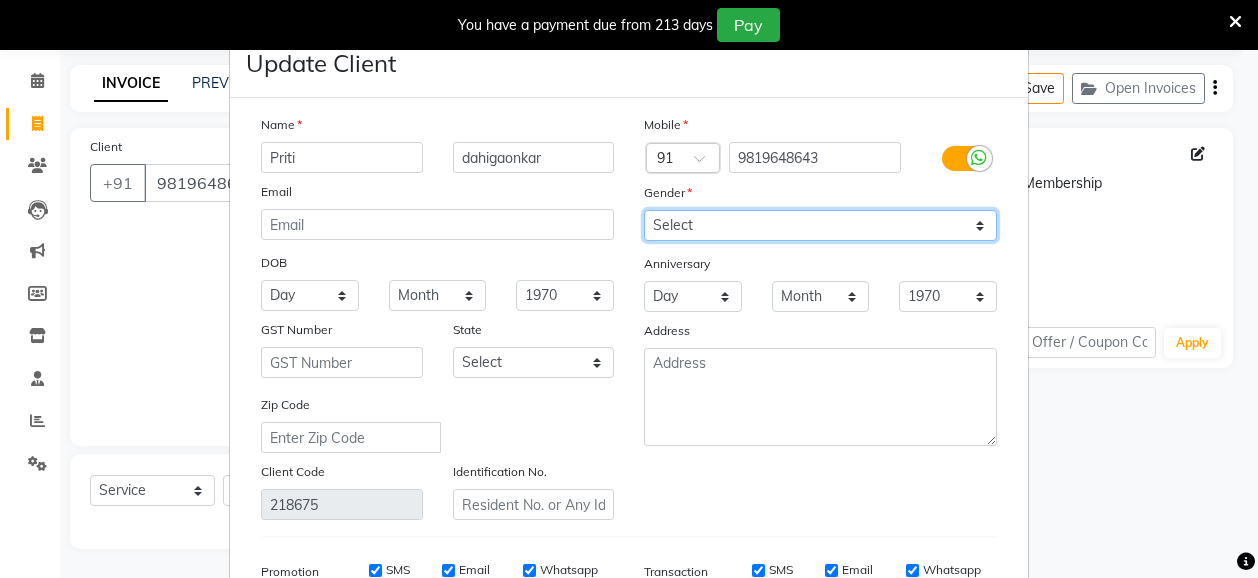 select on "female" 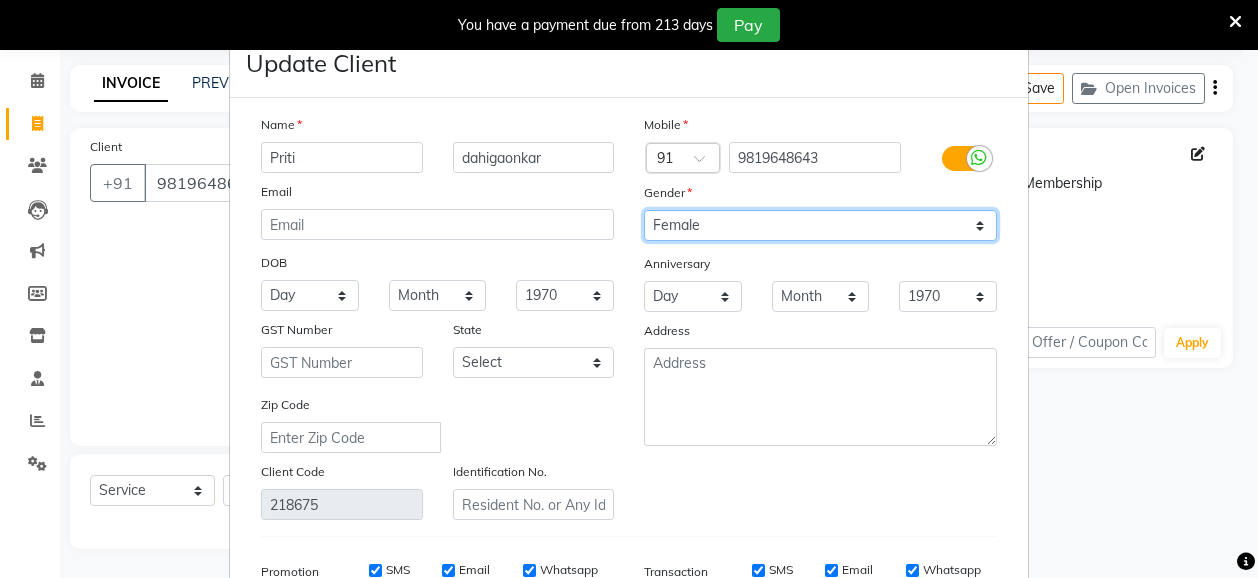 click on "Select Male Female Other Prefer Not To Say" at bounding box center (820, 225) 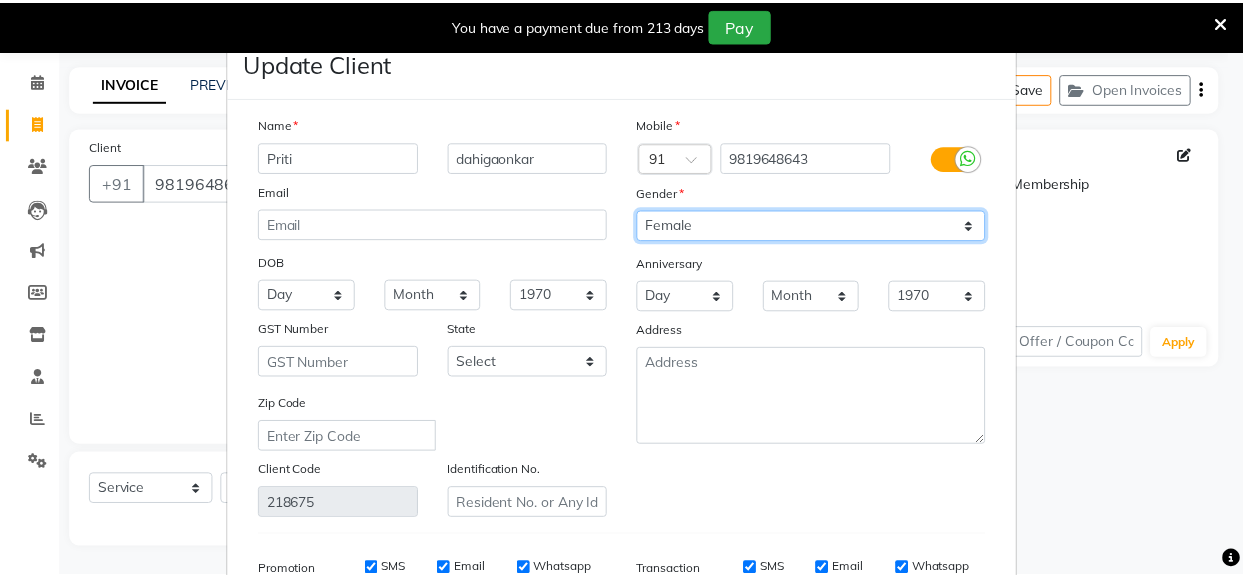 scroll, scrollTop: 306, scrollLeft: 0, axis: vertical 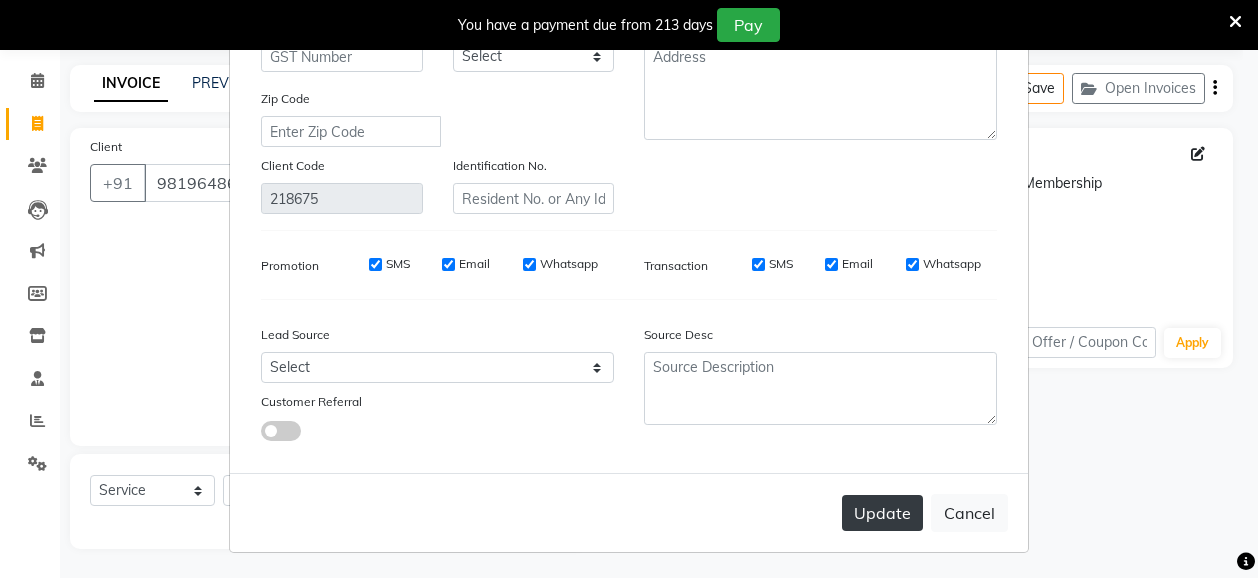 click on "Update" at bounding box center (882, 513) 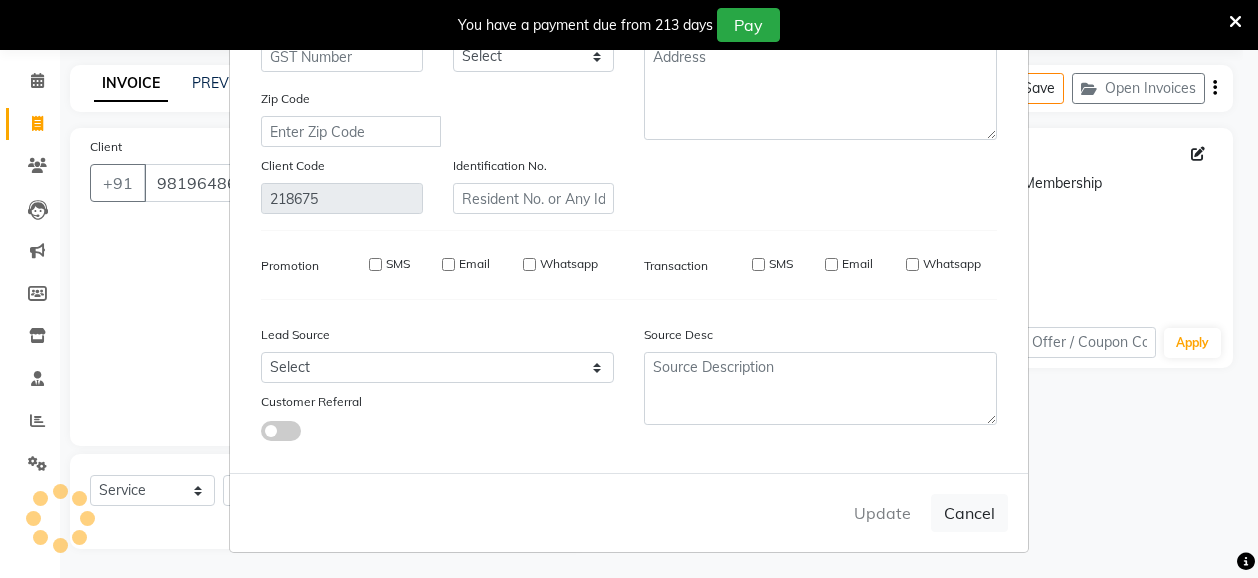 type 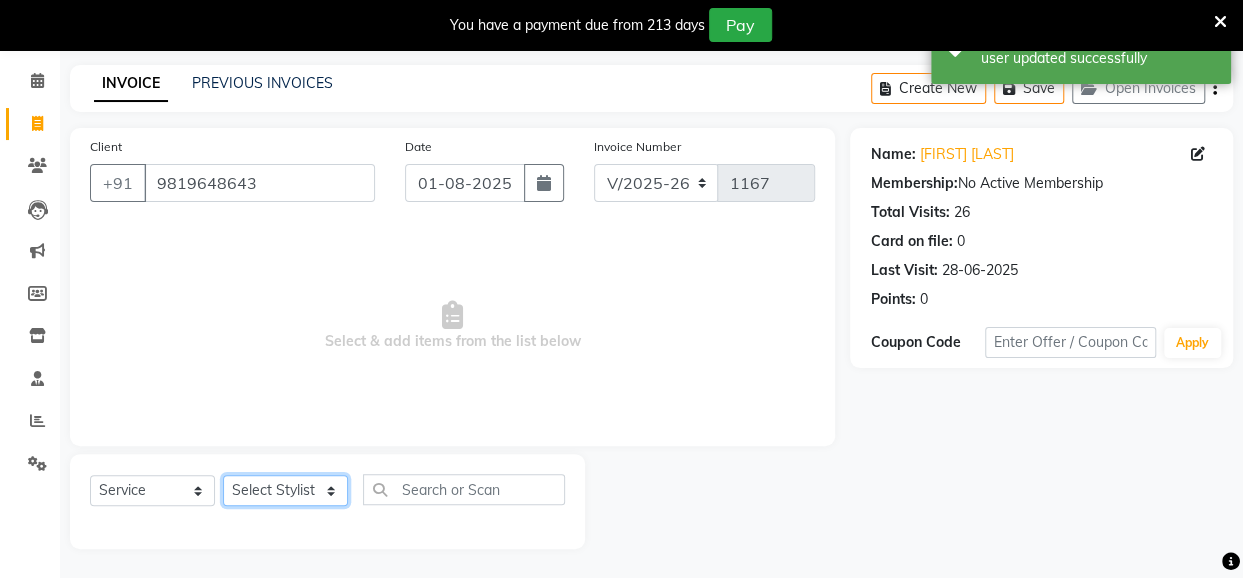 click on "Select Stylist Anita Das danish Kumkum Pasi Naseem Mansoori		 Nilam Bhanushali Nizam Shaikh			 Raju Reena Sawardekar			 Rita Pal			 Sabeena Shaikh Sameer Balwar Sangeeta Rajbhar Seja Jaiswal Shahib Shaves Salmani			 Sneha" 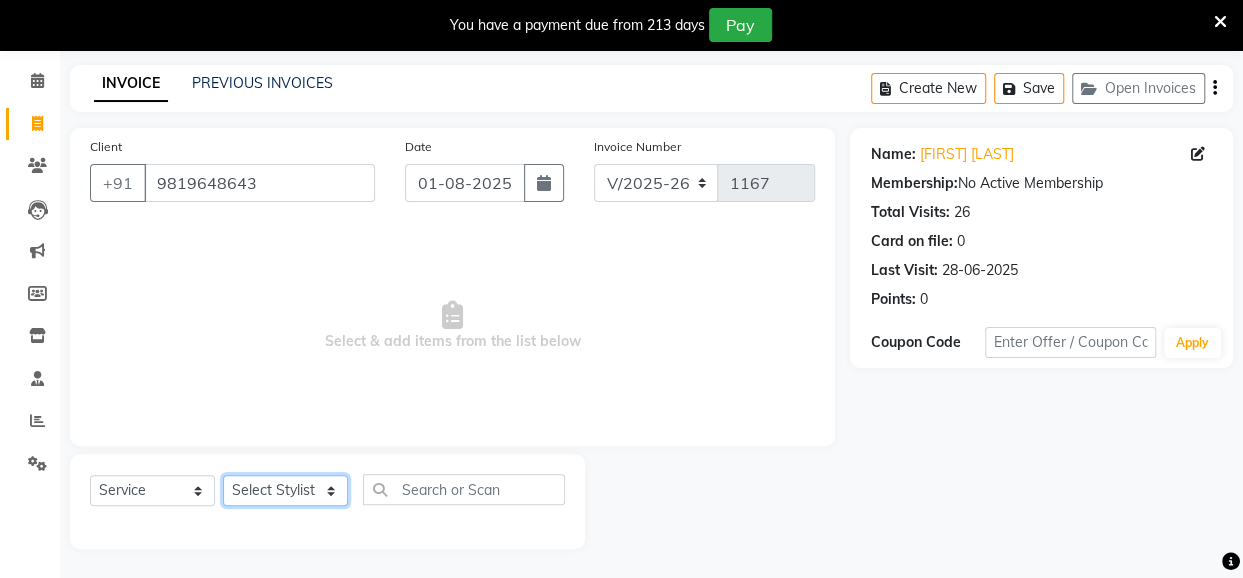 select on "68112" 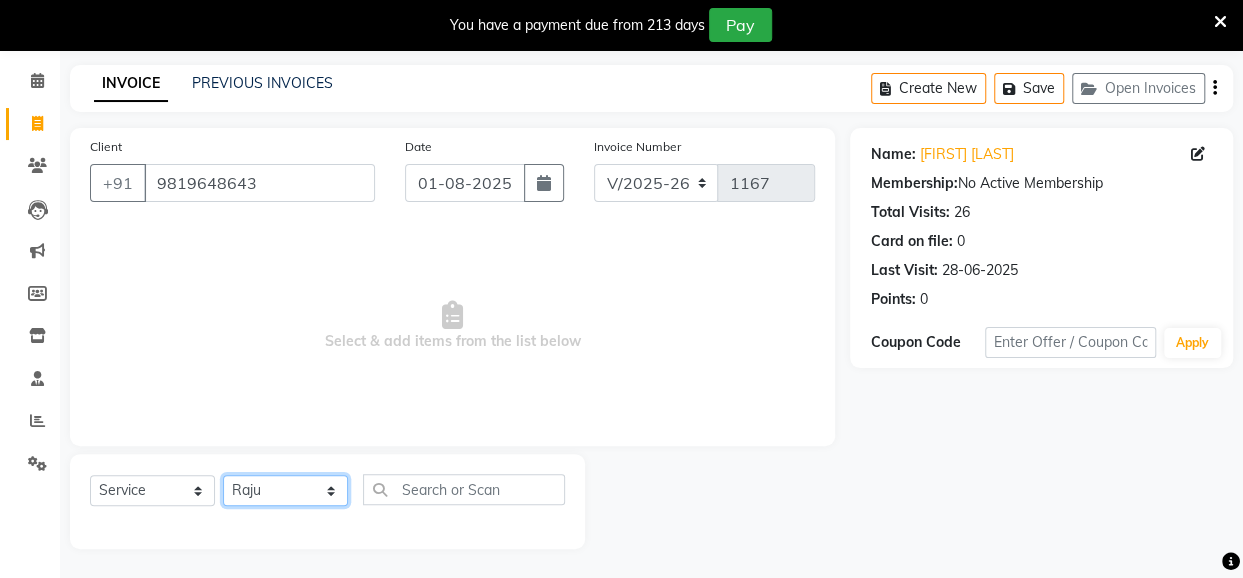 click on "Select Stylist Anita Das danish Kumkum Pasi Naseem Mansoori		 Nilam Bhanushali Nizam Shaikh			 Raju Reena Sawardekar			 Rita Pal			 Sabeena Shaikh Sameer Balwar Sangeeta Rajbhar Seja Jaiswal Shahib Shaves Salmani			 Sneha" 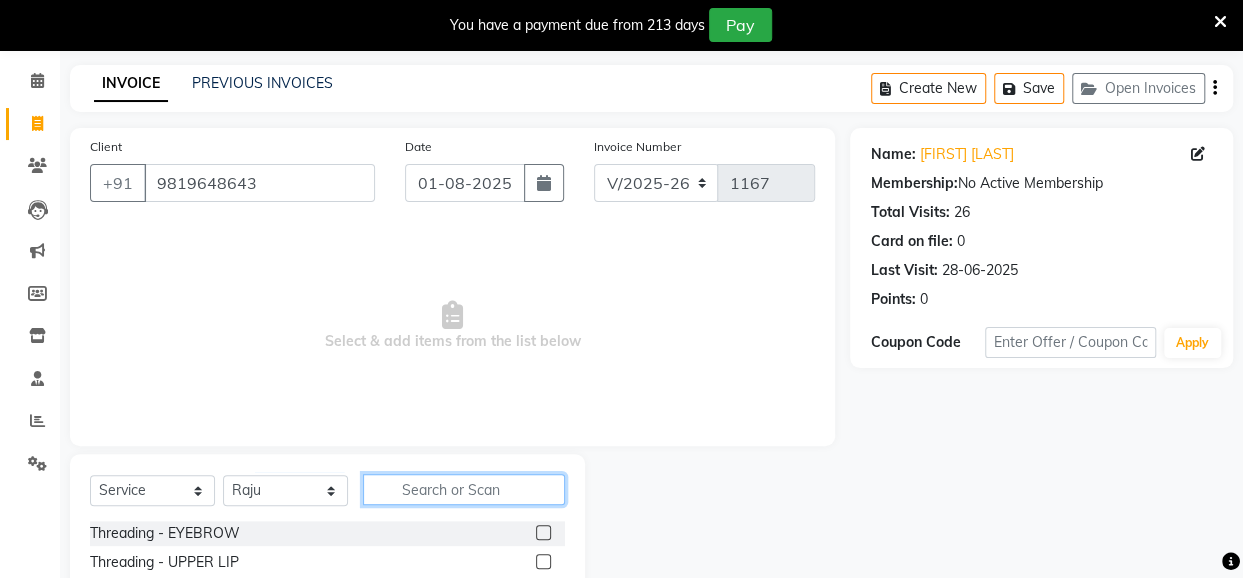 click 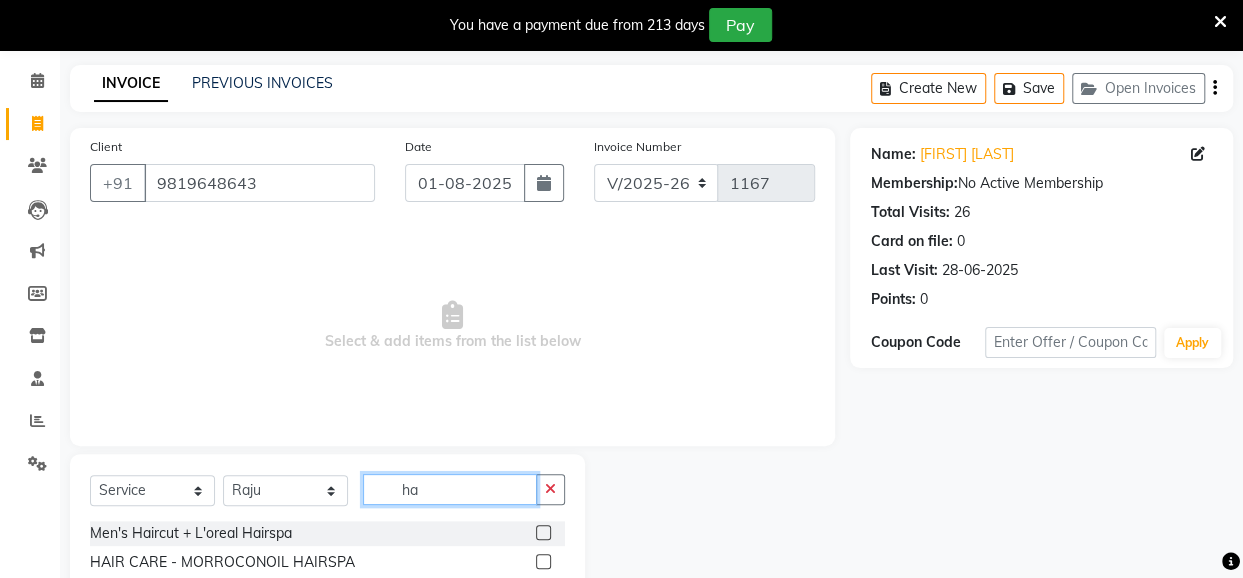type on "h" 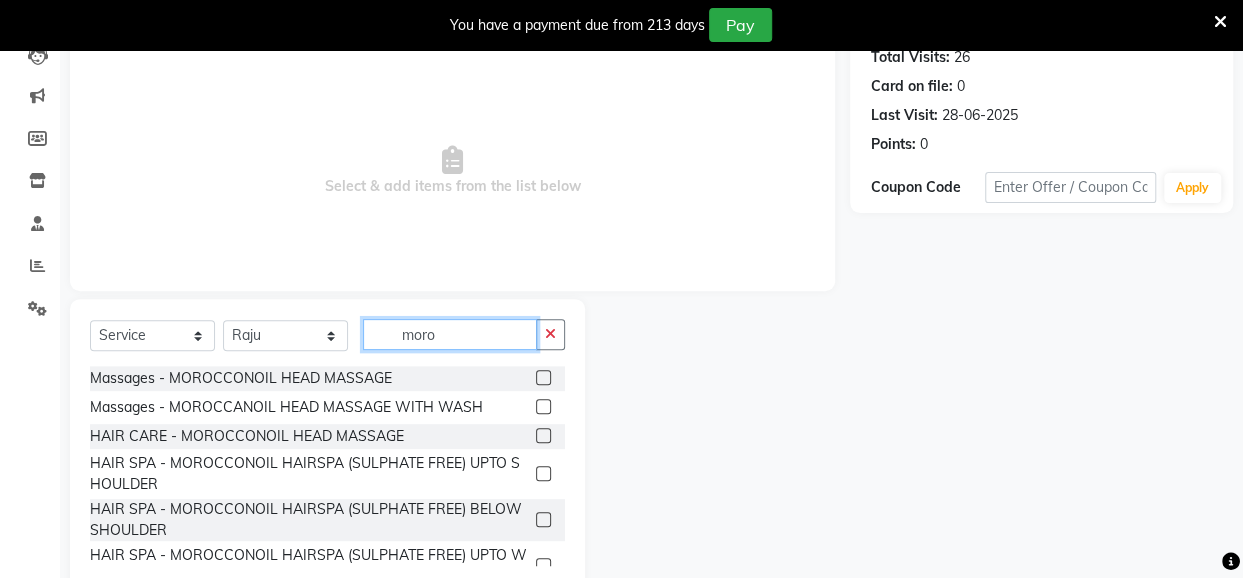 scroll, scrollTop: 232, scrollLeft: 0, axis: vertical 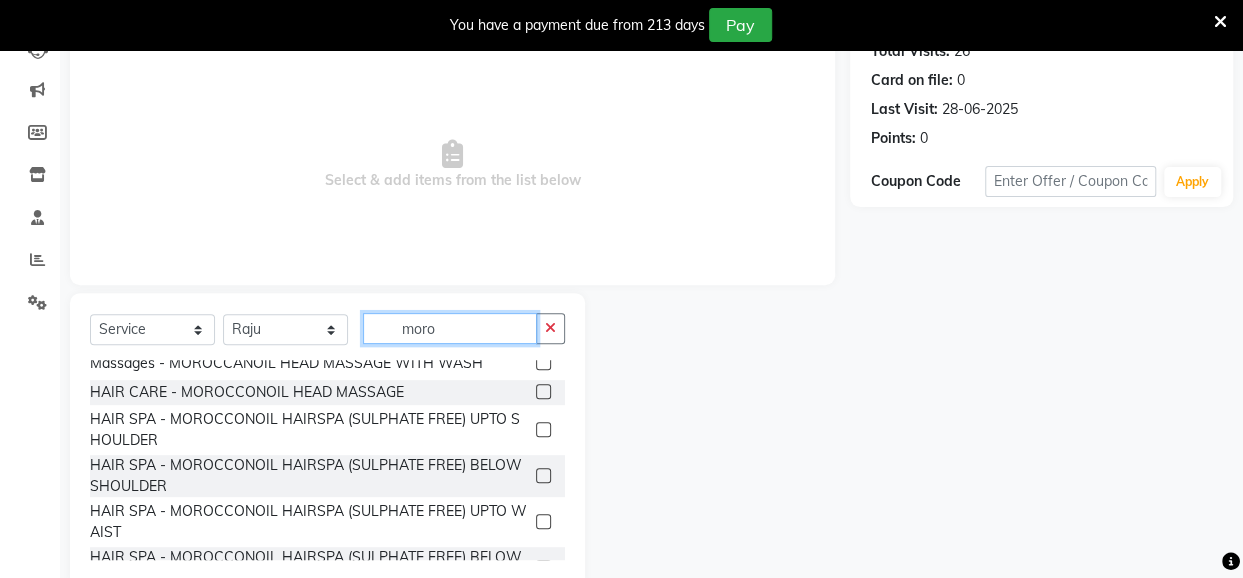 type on "moro" 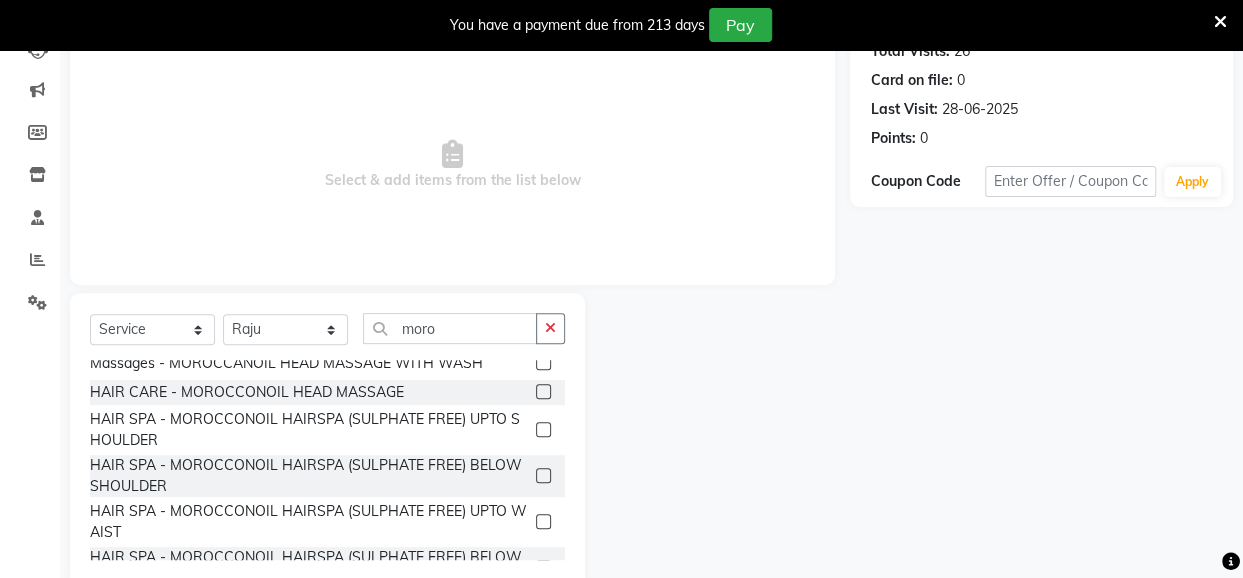 click 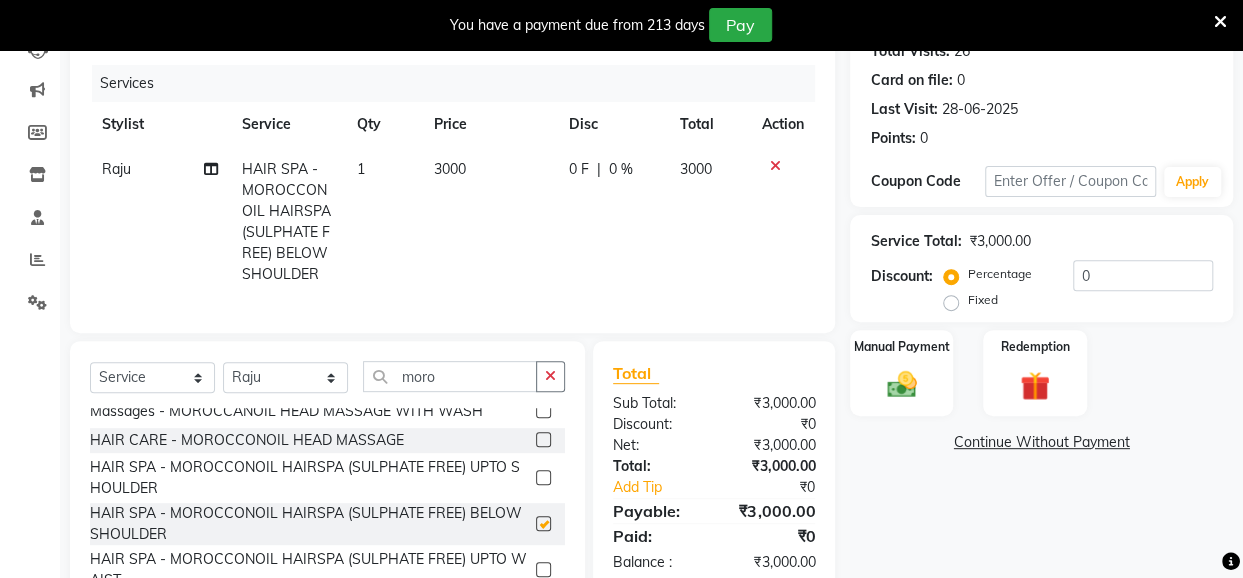 checkbox on "false" 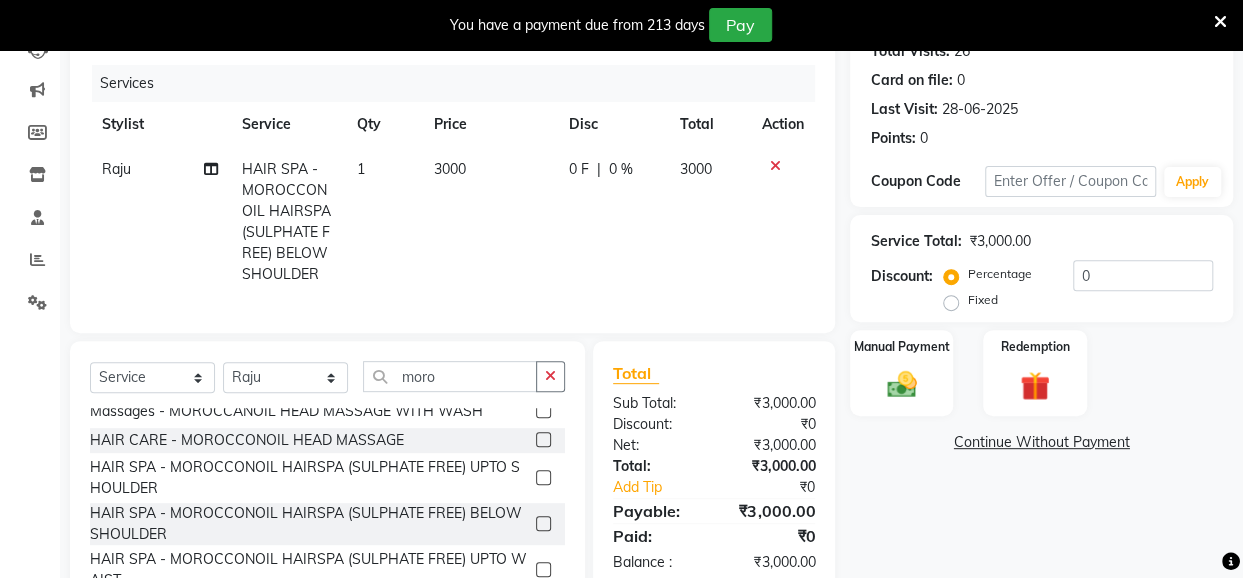 click on "3000" 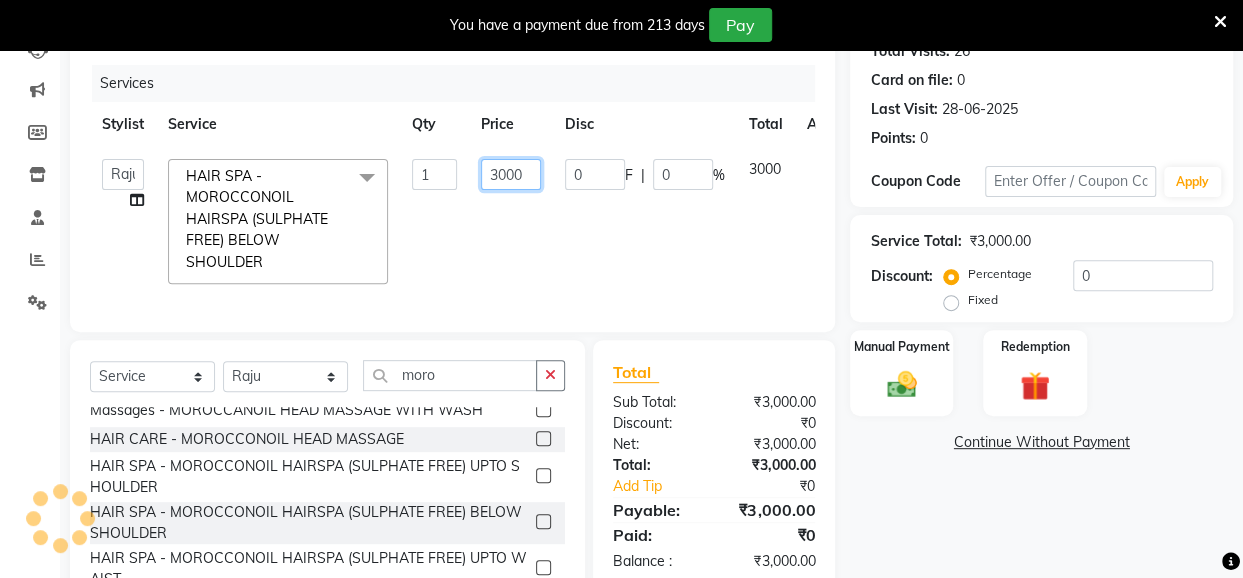 click on "3000" 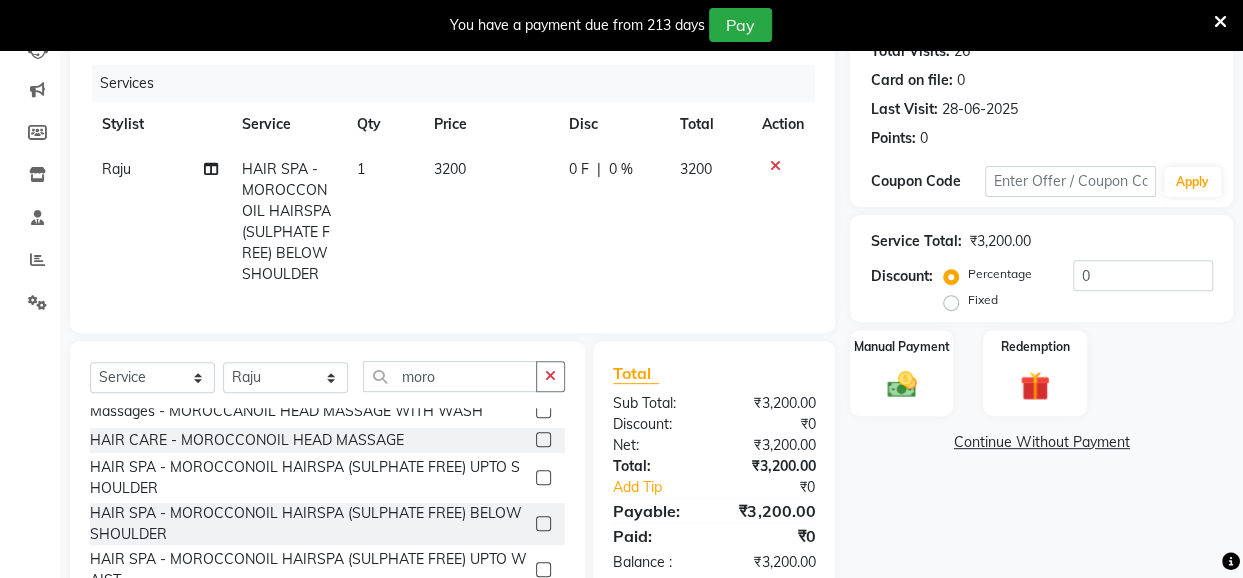 click on "3200" 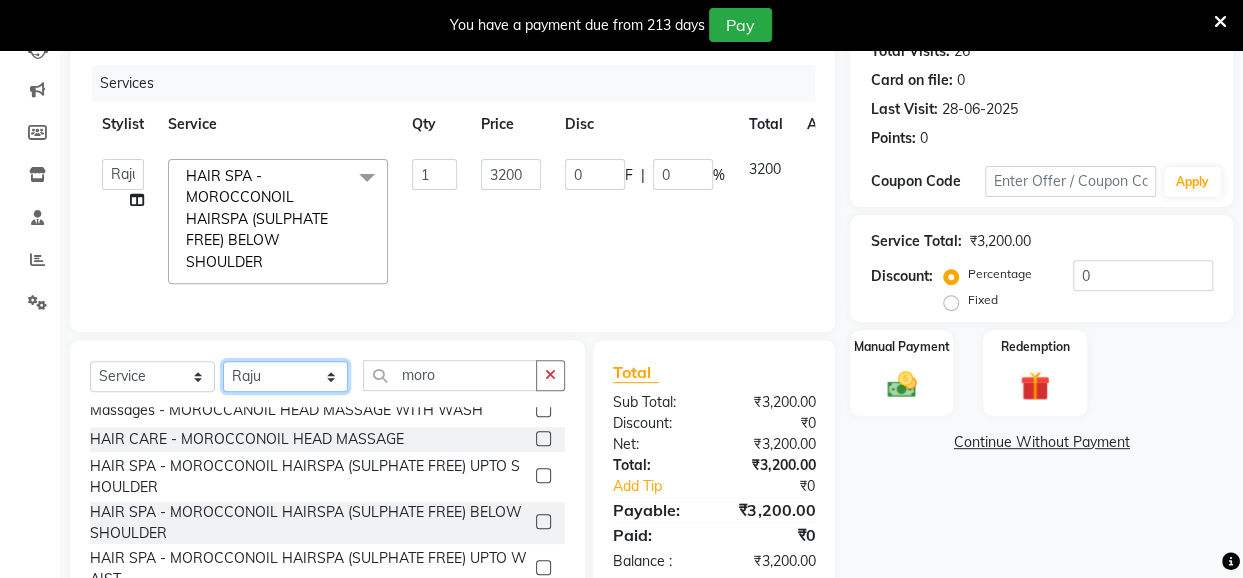 click on "Select Stylist Anita Das danish Kumkum Pasi Naseem Mansoori		 Nilam Bhanushali Nizam Shaikh			 Raju Reena Sawardekar			 Rita Pal			 Sabeena Shaikh Sameer Balwar Sangeeta Rajbhar Seja Jaiswal Shahib Shaves Salmani			 Sneha" 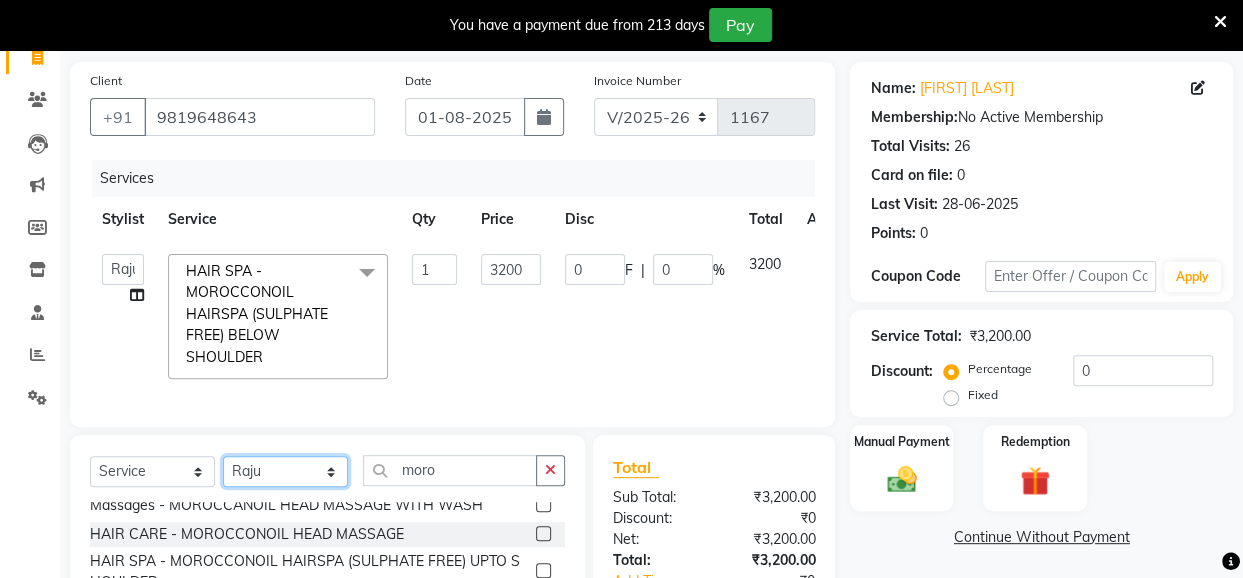 scroll, scrollTop: 149, scrollLeft: 0, axis: vertical 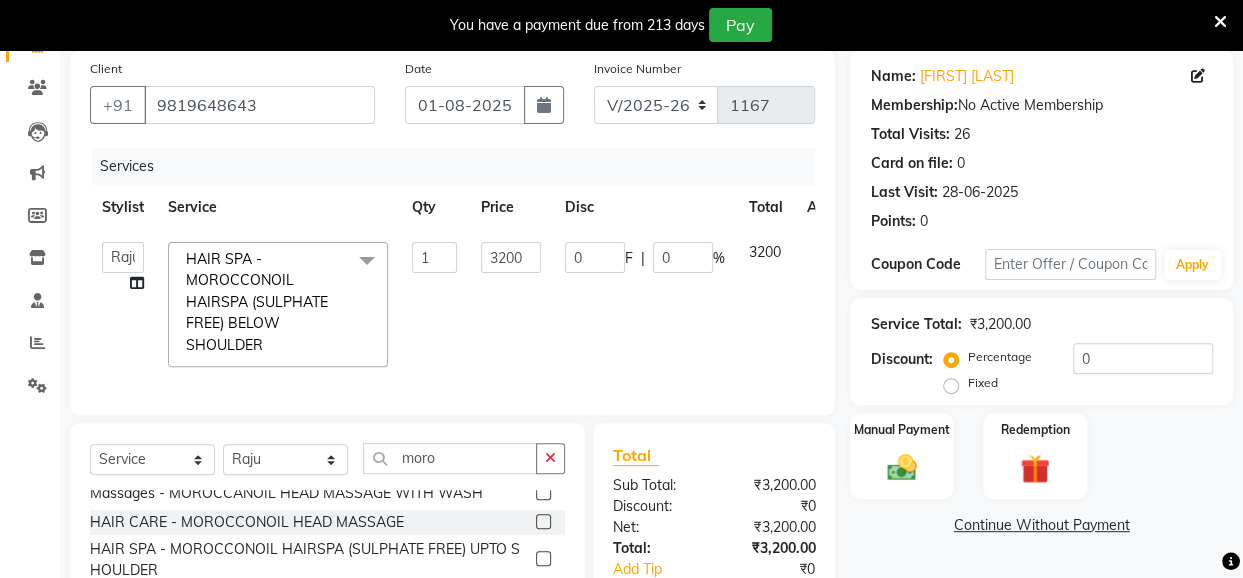 click on "0 F | 0 %" 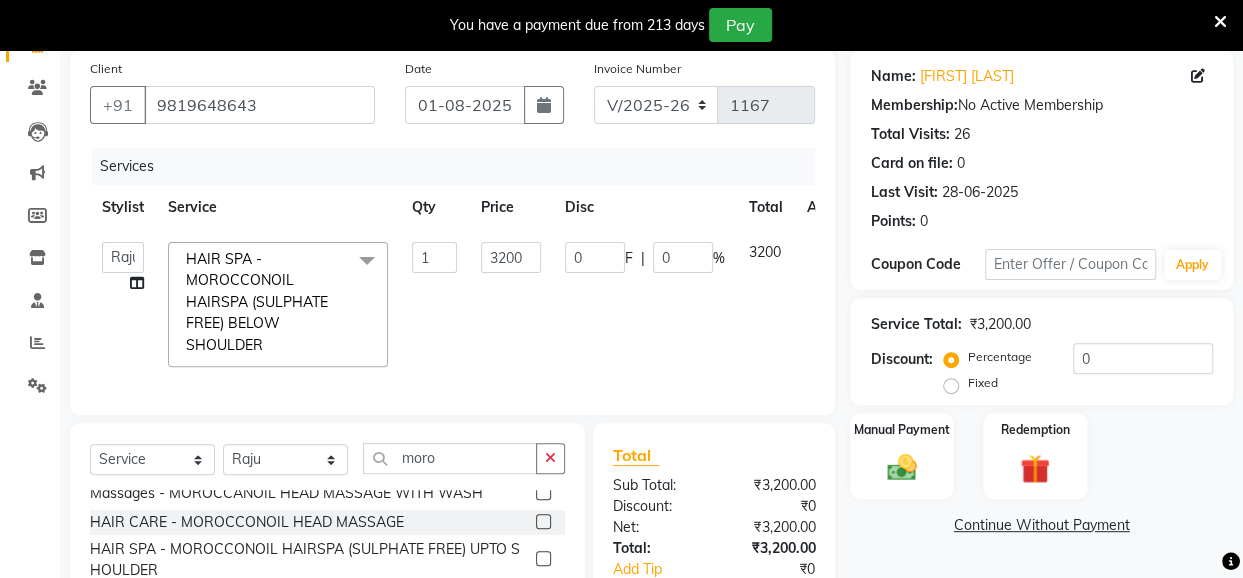 click on "0 F | 0 %" 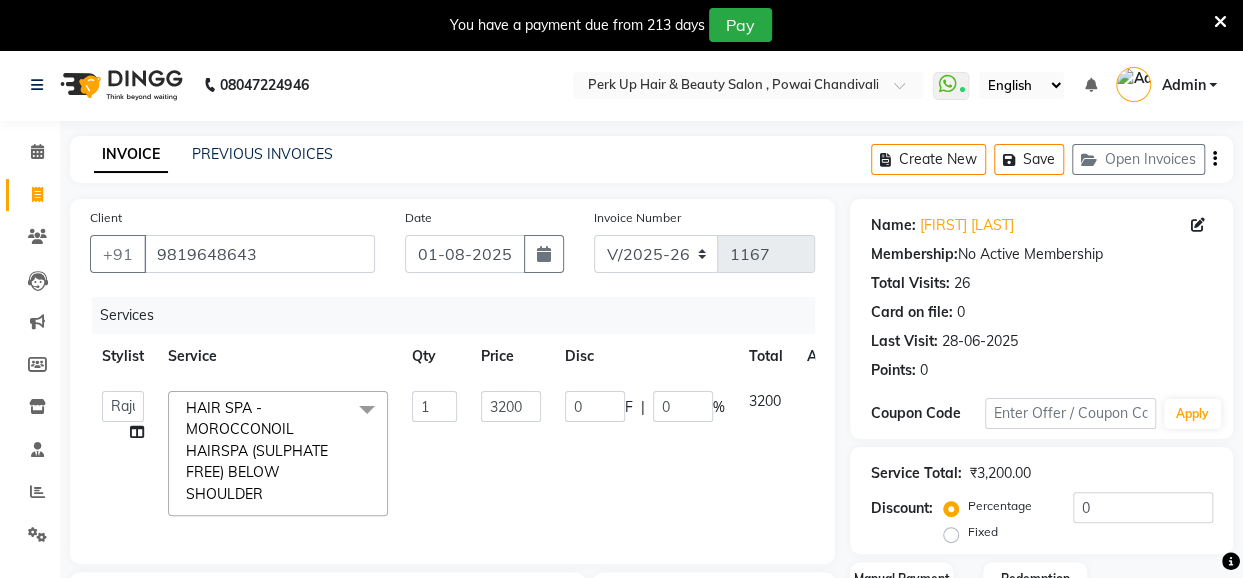 scroll, scrollTop: 332, scrollLeft: 0, axis: vertical 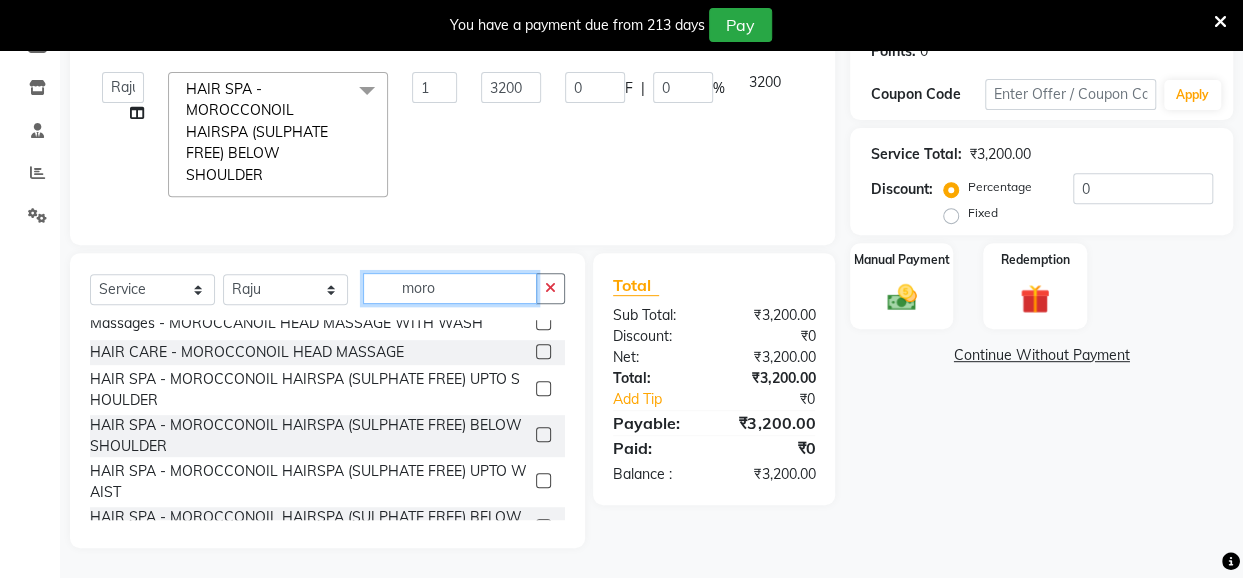 click on "moro" 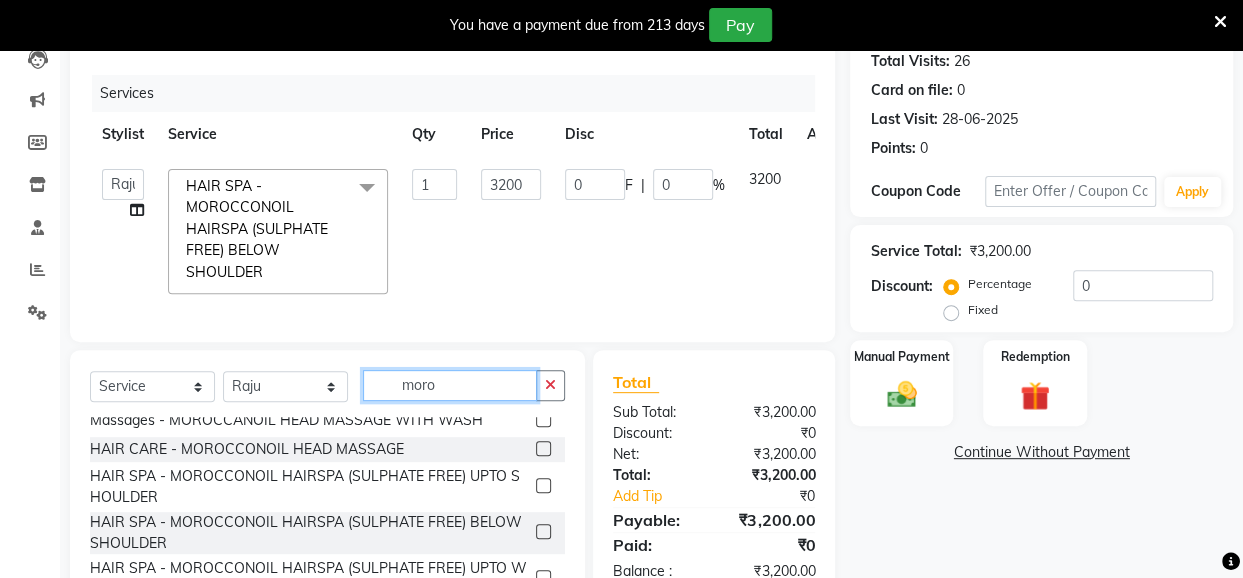 scroll, scrollTop: 226, scrollLeft: 0, axis: vertical 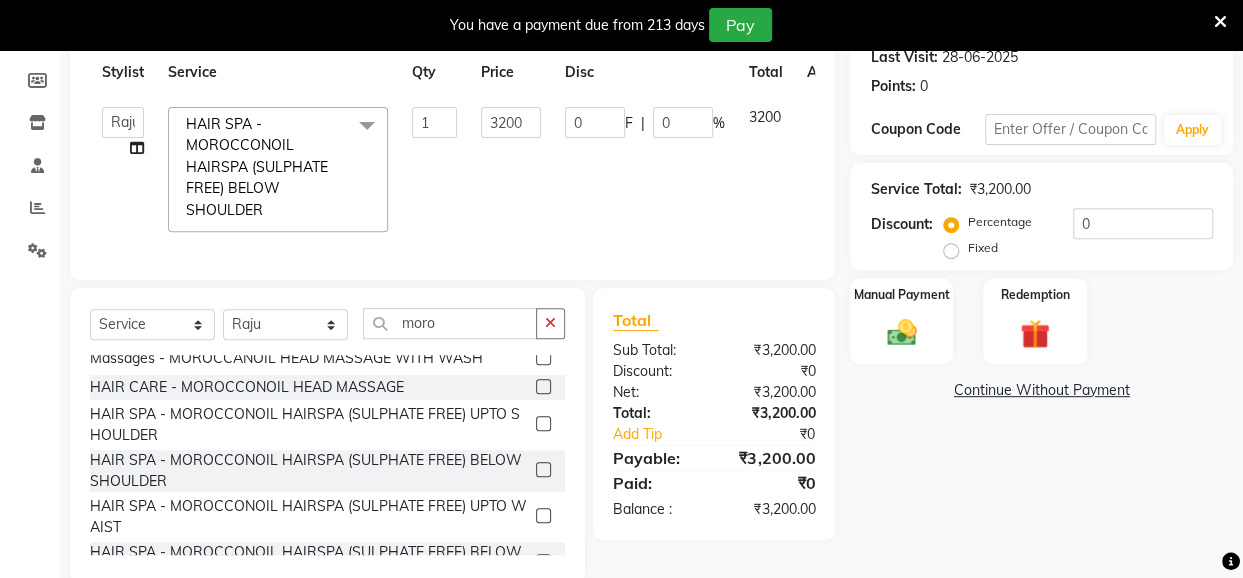 click on "0 F | 0 %" 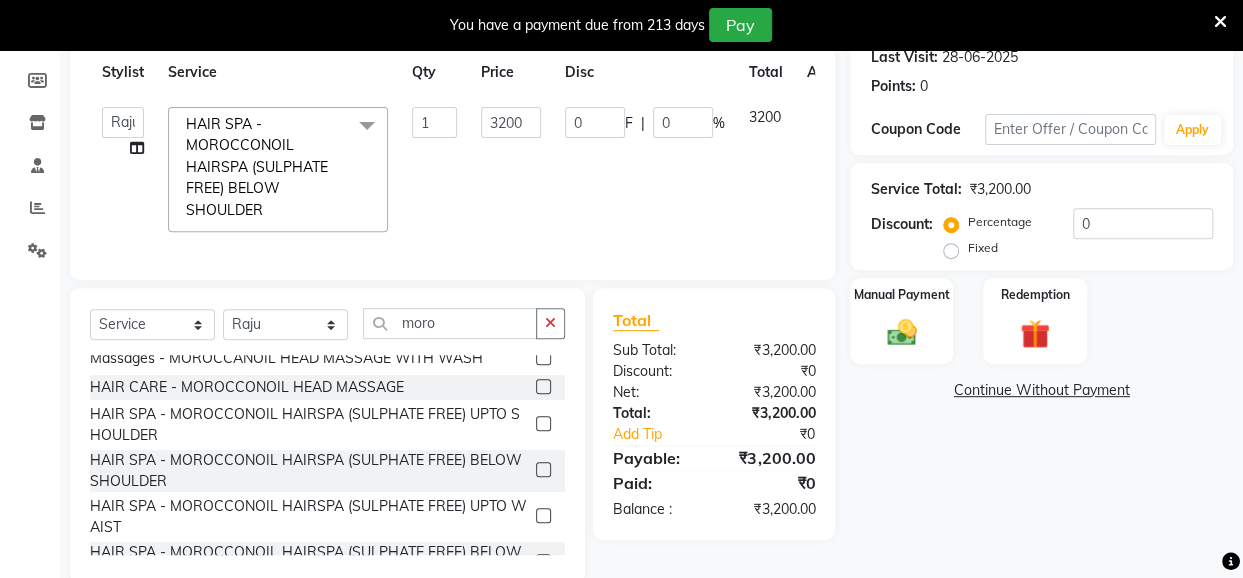 scroll, scrollTop: 332, scrollLeft: 0, axis: vertical 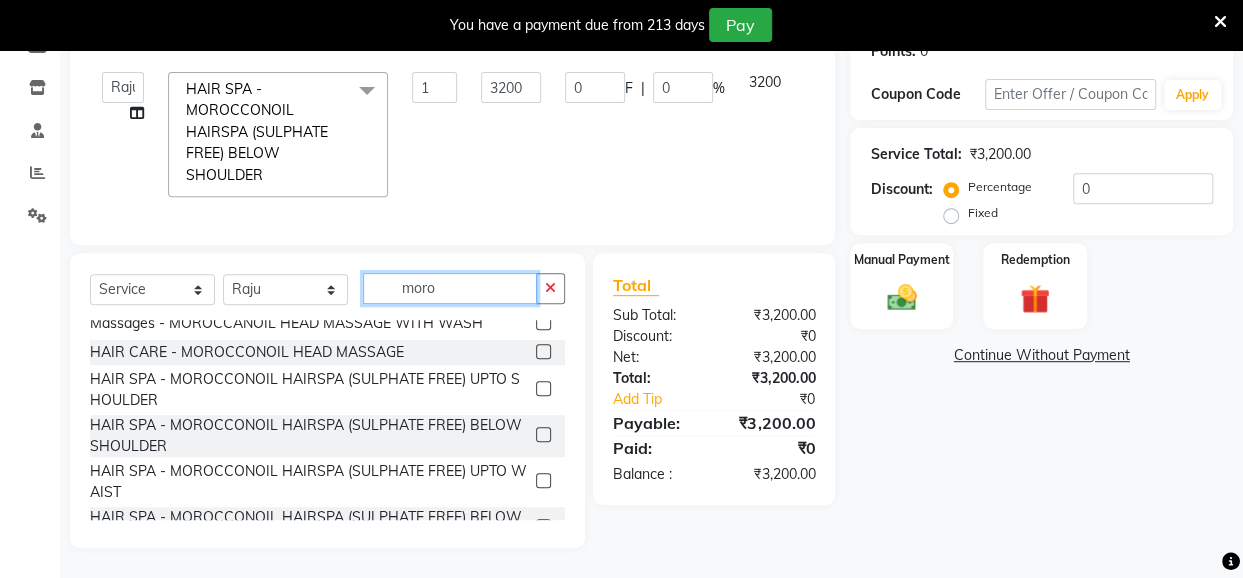 click on "moro" 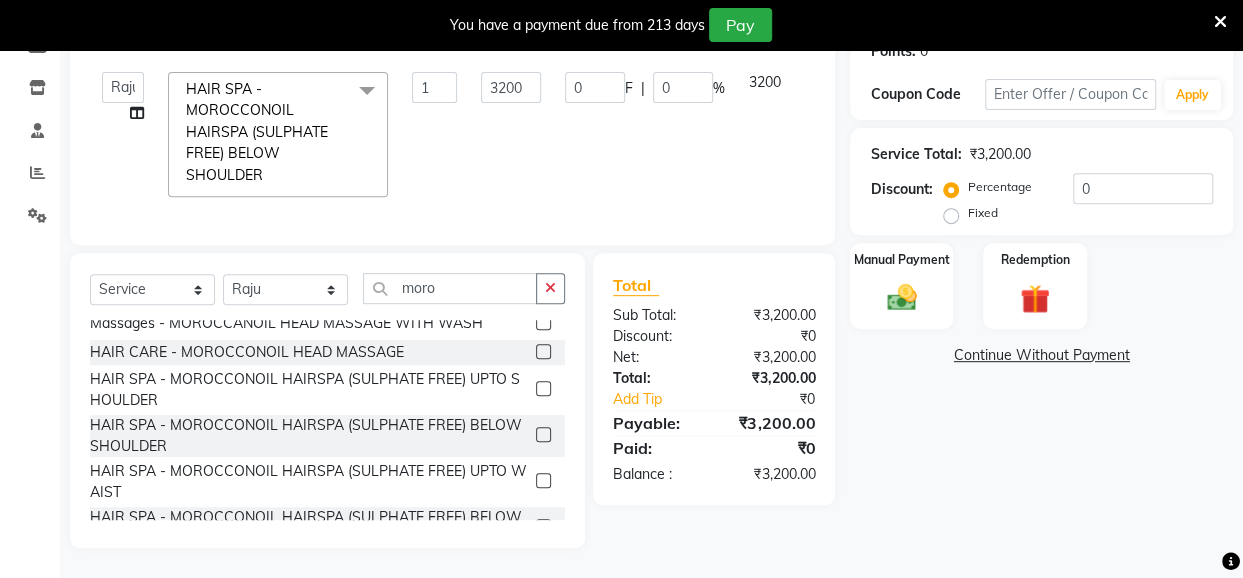 click on "0 F | 0 %" 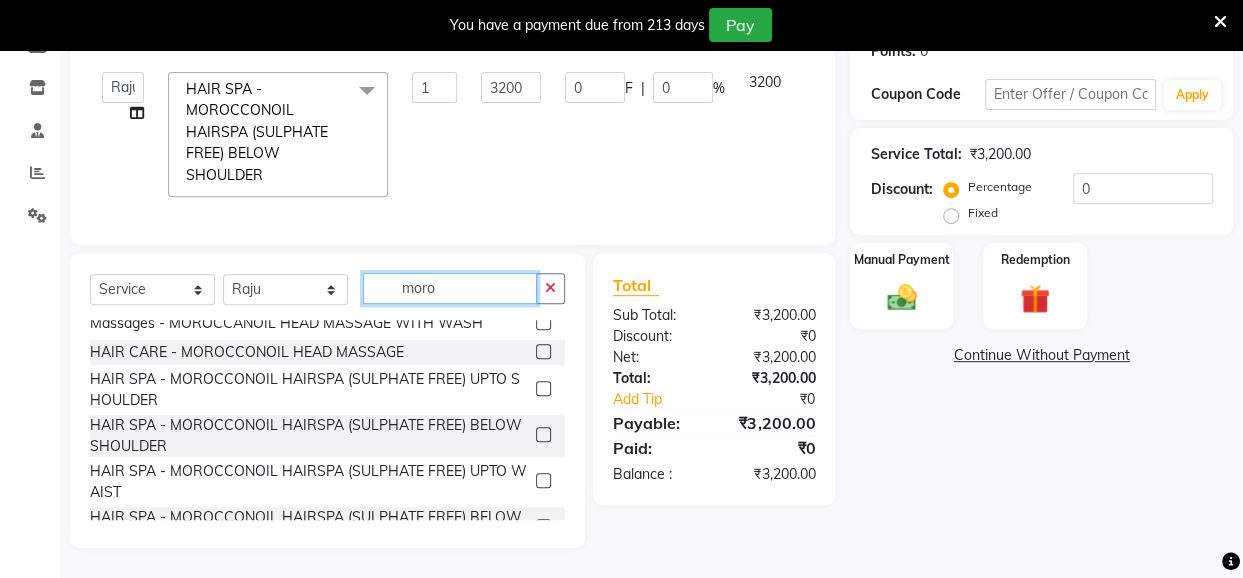 click on "moro" 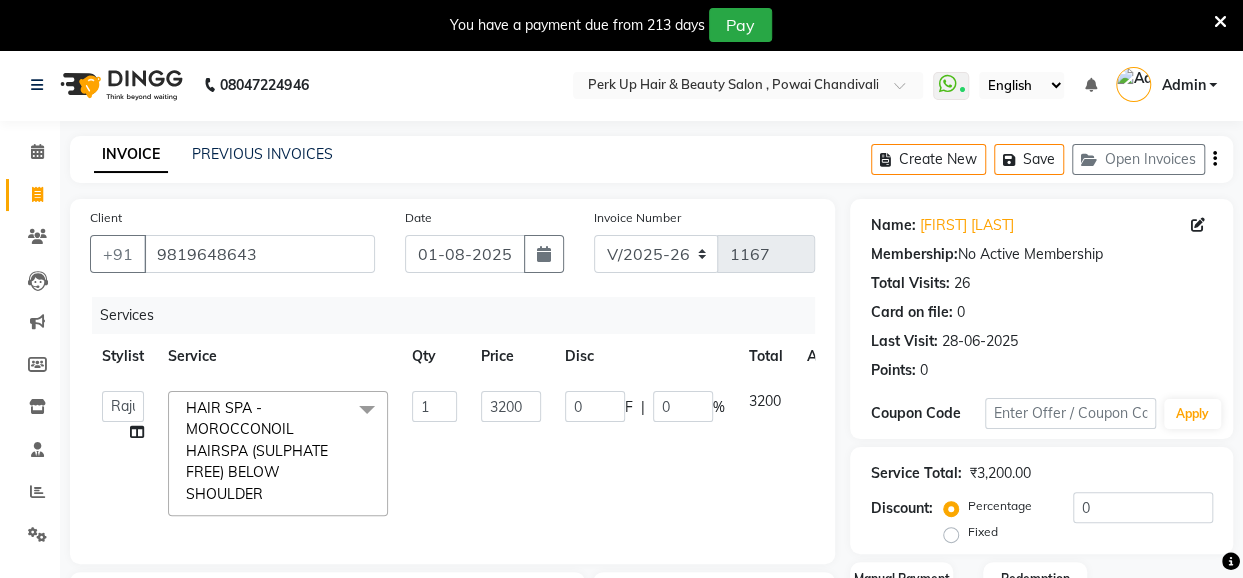 scroll, scrollTop: 332, scrollLeft: 0, axis: vertical 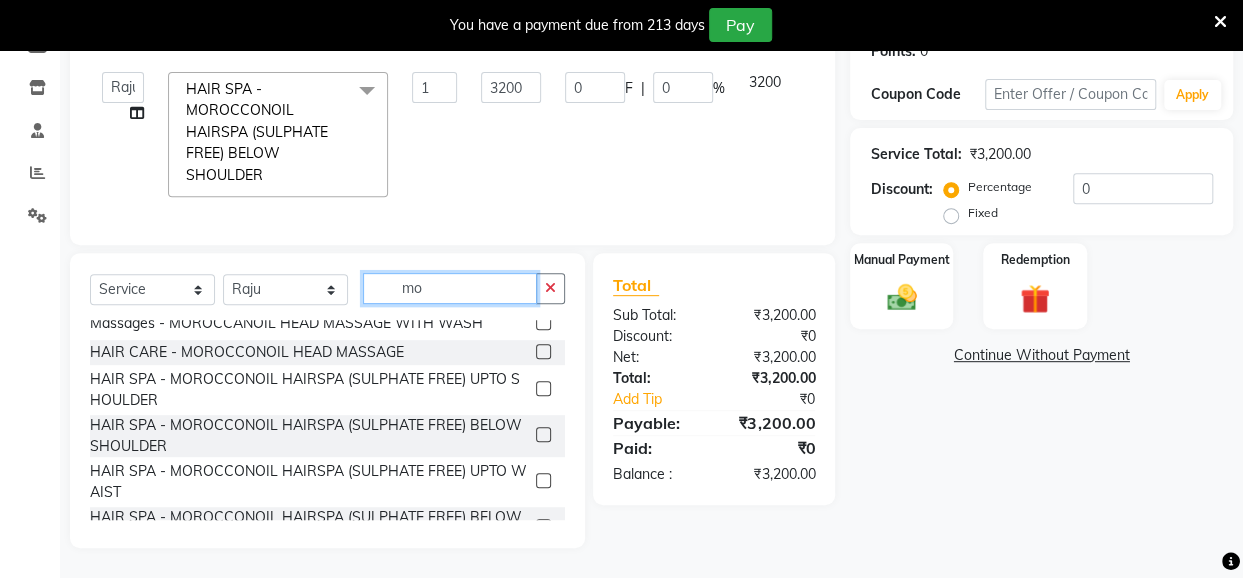 type on "m" 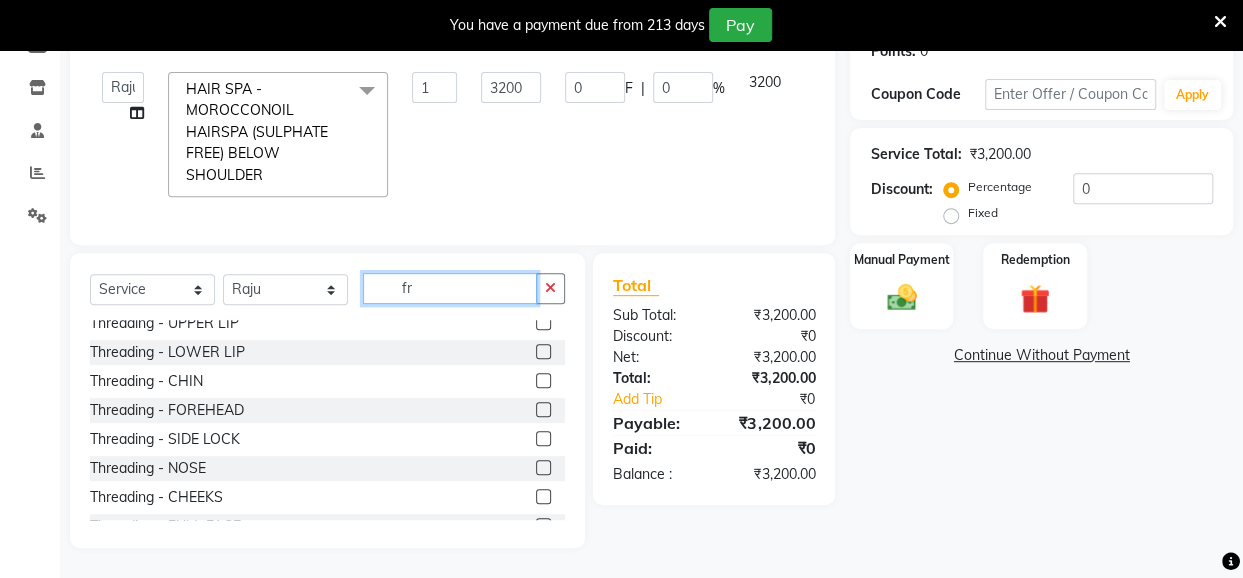 scroll, scrollTop: 0, scrollLeft: 0, axis: both 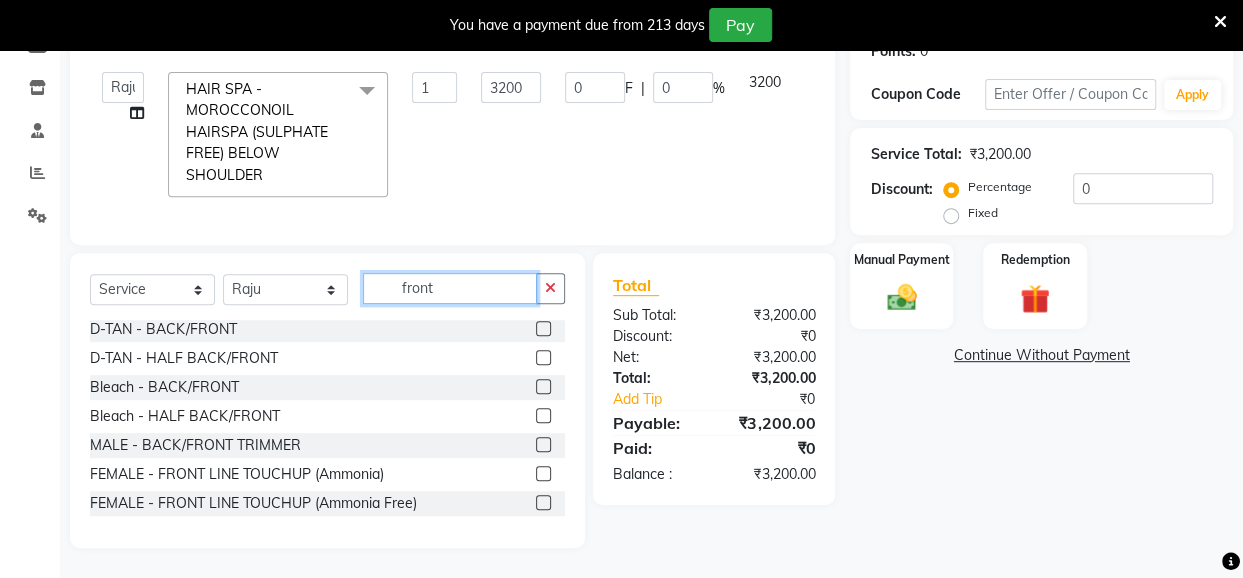 type on "front" 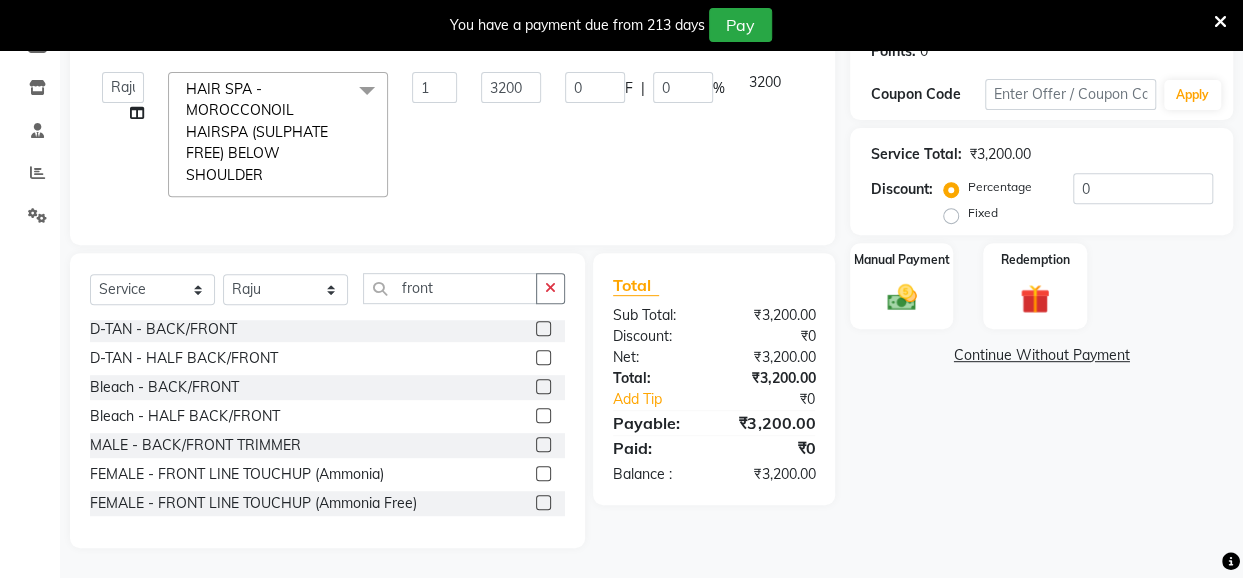 click 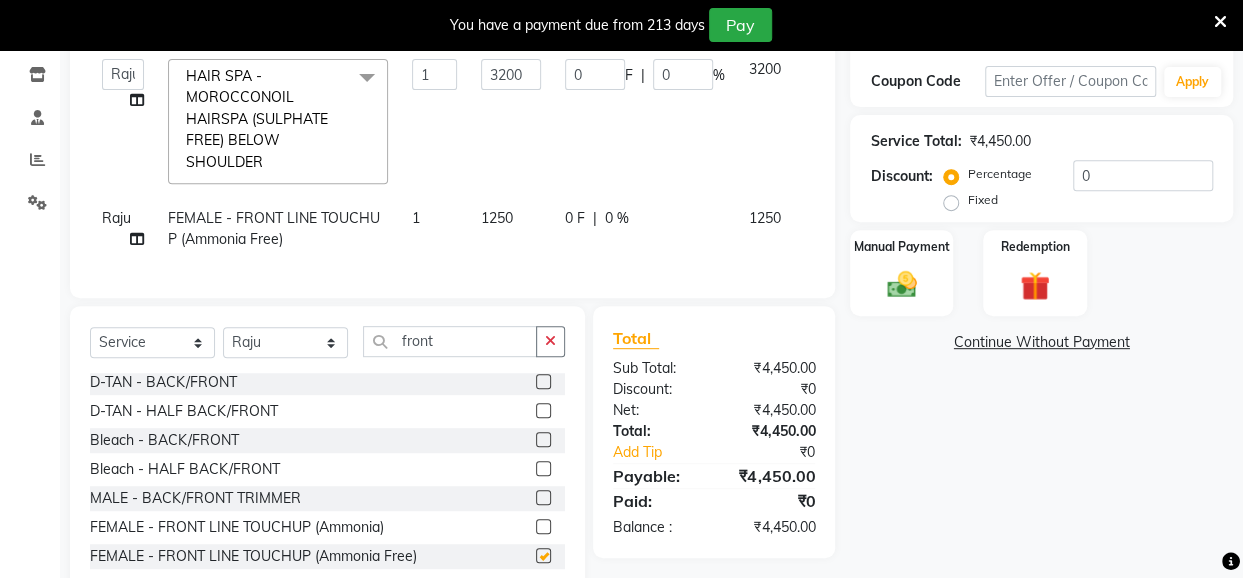 checkbox on "false" 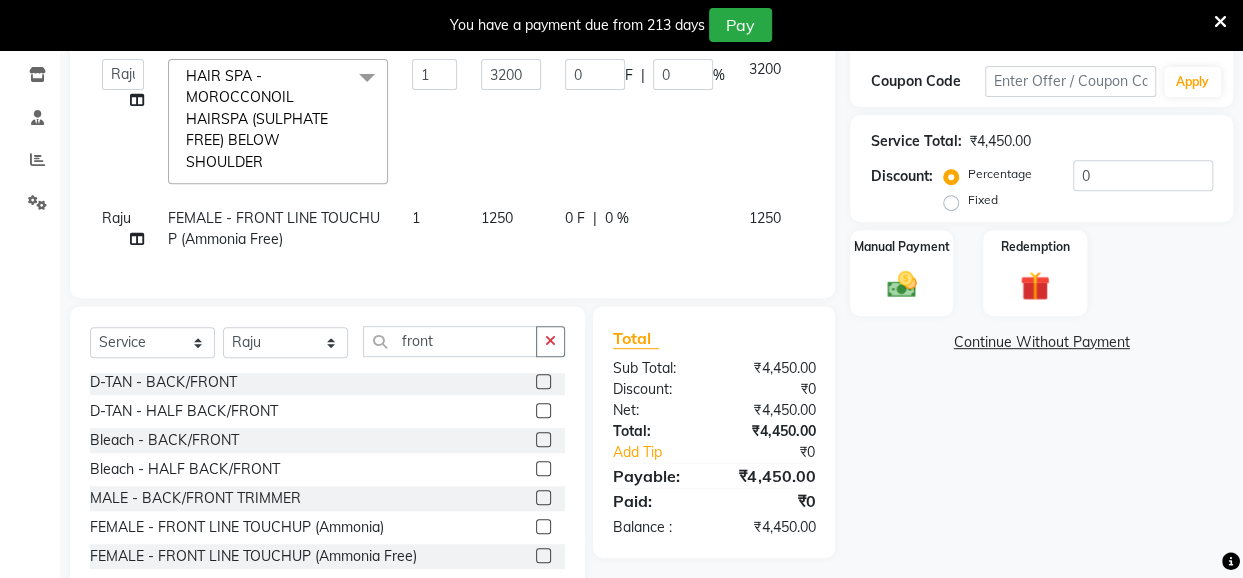 click on "0 %" 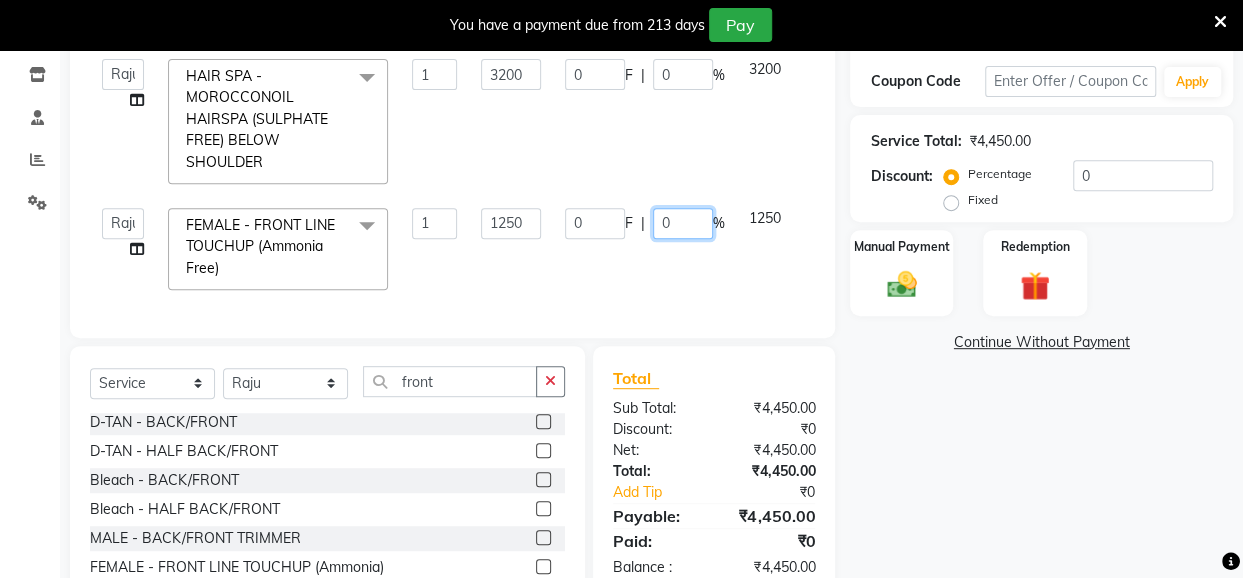drag, startPoint x: 676, startPoint y: 215, endPoint x: 652, endPoint y: 225, distance: 26 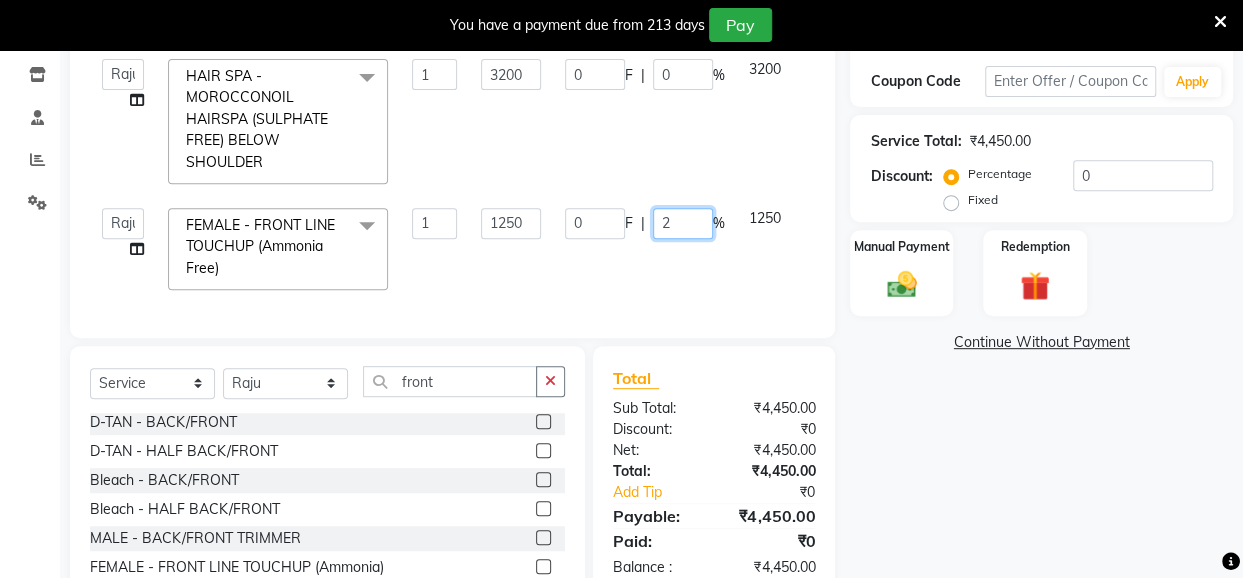 type on "20" 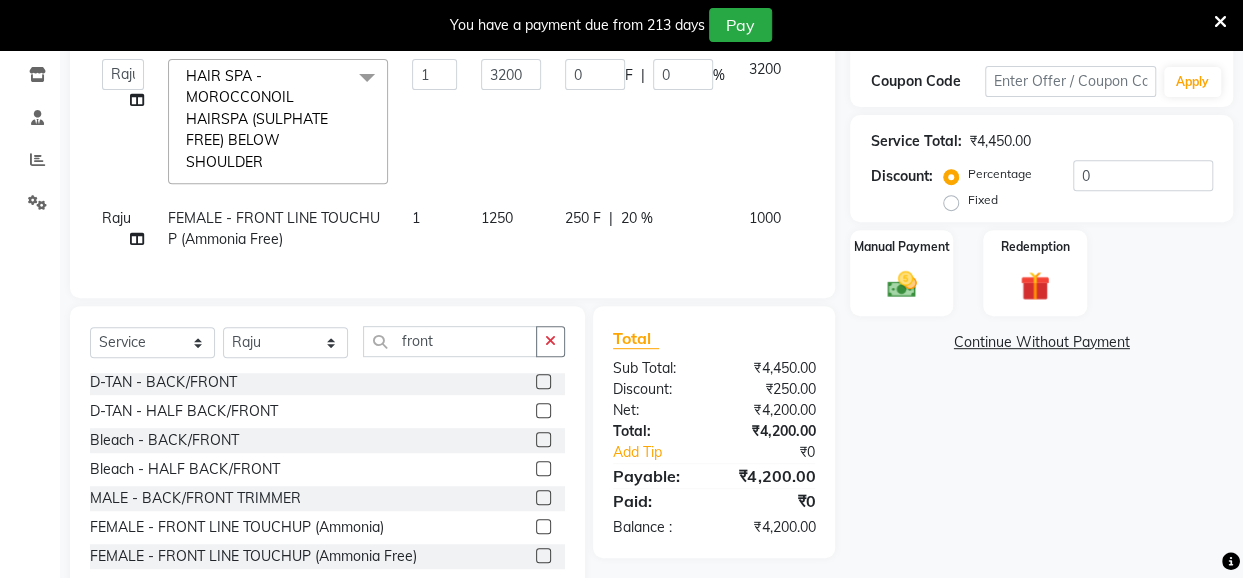 click on "Services Stylist Service Qty Price Disc Total Action [FIRST] [LAST] [FIRST] [FIRST] [LAST] [Naseem Mansoori] [Nilam Bhanushali] [Nizam Shaikh] [Raju] [Reena Sawardekar] [Rita Pal] [Sabeena Shaikh] [Sameer Balwar] [Sangeeta Rajbhar] [Seja Jaiswal] [Shahib] [Shaves Salmani] [Sneha] HAIR SPA - MOROCCONOIL HAIRSPA (SULPHATE FREE) BELOW SHOULDER&nbsp;x Threading - EYEBROW Threading - UPPER LIP Threading - LOWER LIP Threading - CHIN Threading - FOREHEAD Threading - SIDE LOCK Threading - NOSE Threading - CHEEKS Threading - FULL FACE Back massage Neck threading Waxing (Regular Wax) - Female - FULL ARMS Waxing (Regular Wax) - Female - FULL LEGS Waxing (Regular Wax) - Female - UNDERARMS Waxing (Regular Wax) - Female - HALF ARM Waxing (Regular Wax) - Female - HALF LEG Waxing (Regular Wax) - Female - HALF BACK/FRONT Waxing (Regular Wax) - Female - BACK Waxing (Regular Wax) - Female - FRONT Waxing (Regular Wax) - Female - STOMACH Waxing (Regular Wax) - Female - BUTTOCKS Waxing (Regular Wax) - Female - BIKINI LINE" 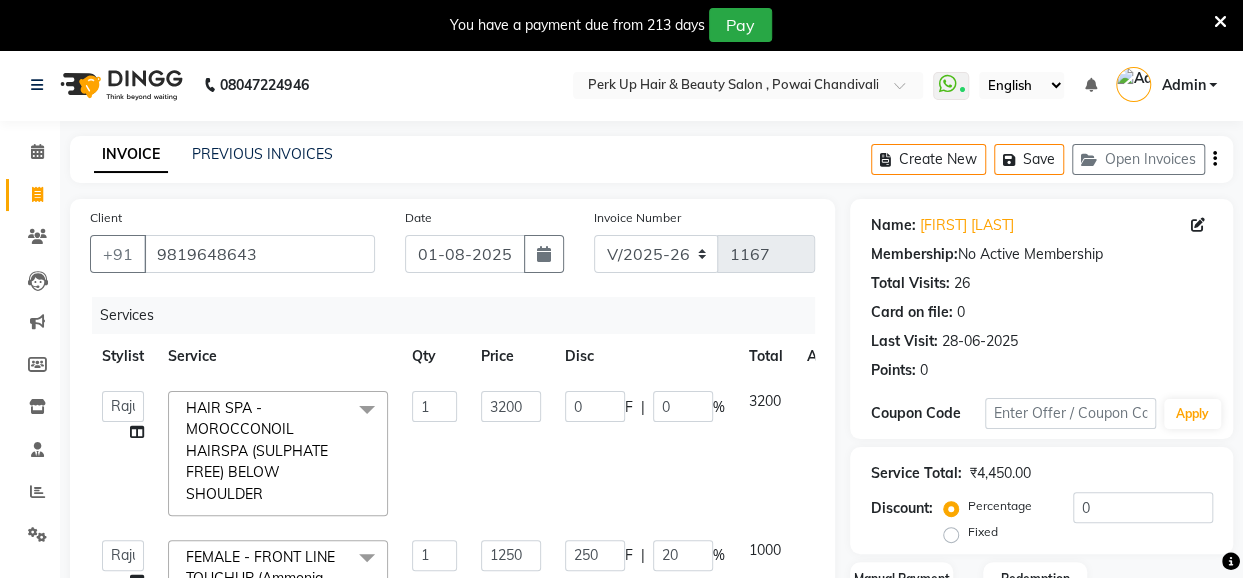 scroll, scrollTop: 438, scrollLeft: 0, axis: vertical 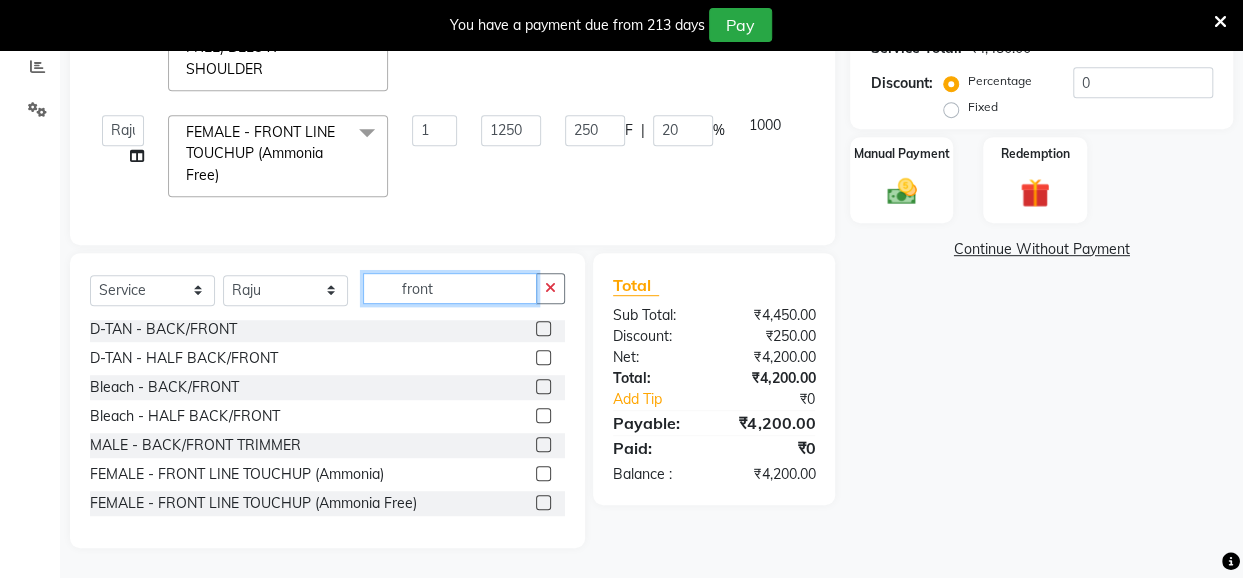 click on "front" 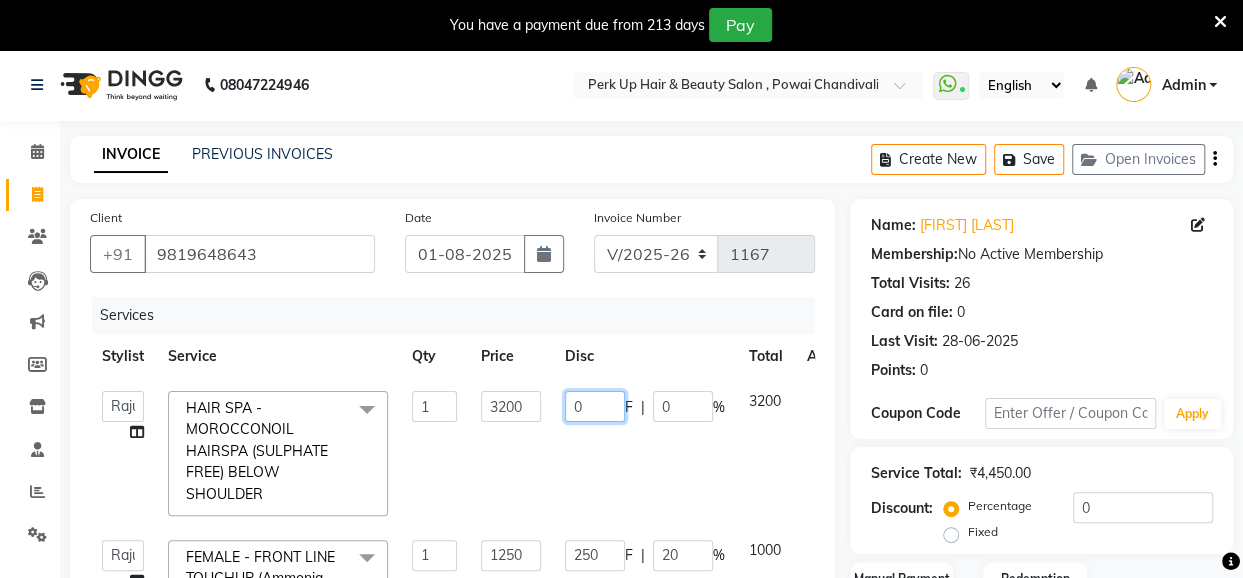 click on "0" 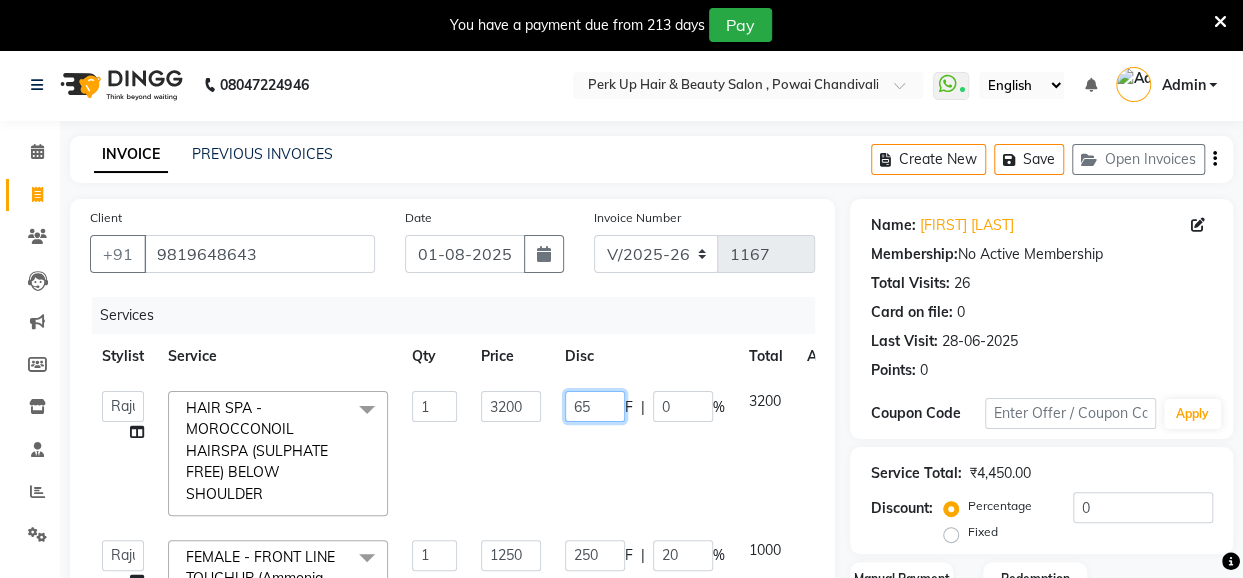 type on "656" 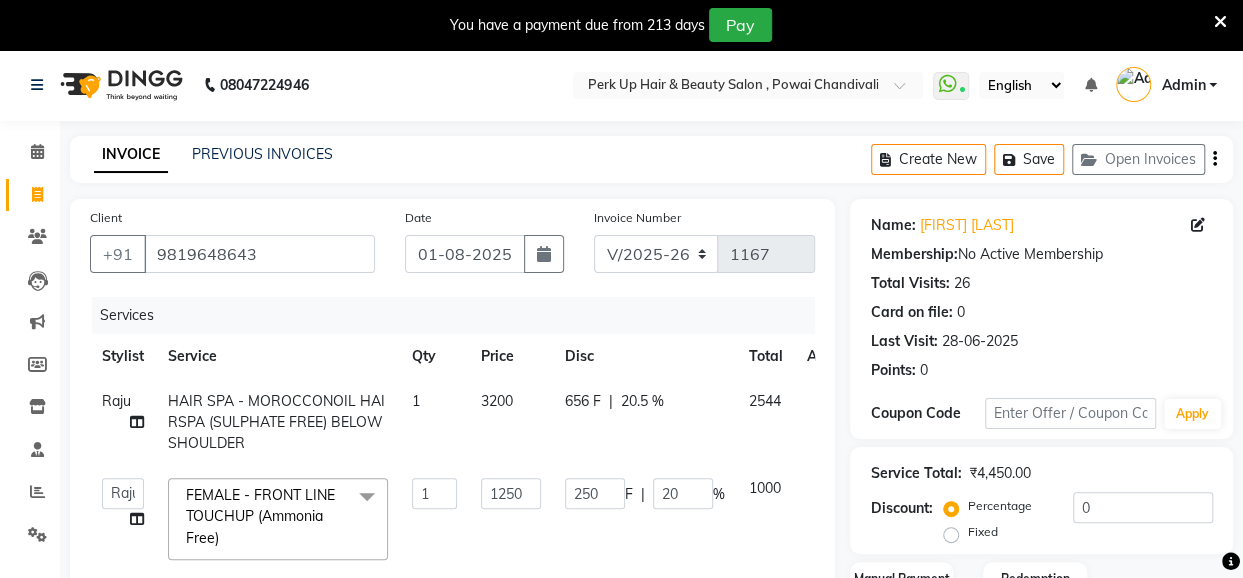 click on "656 F | 20.5 %" 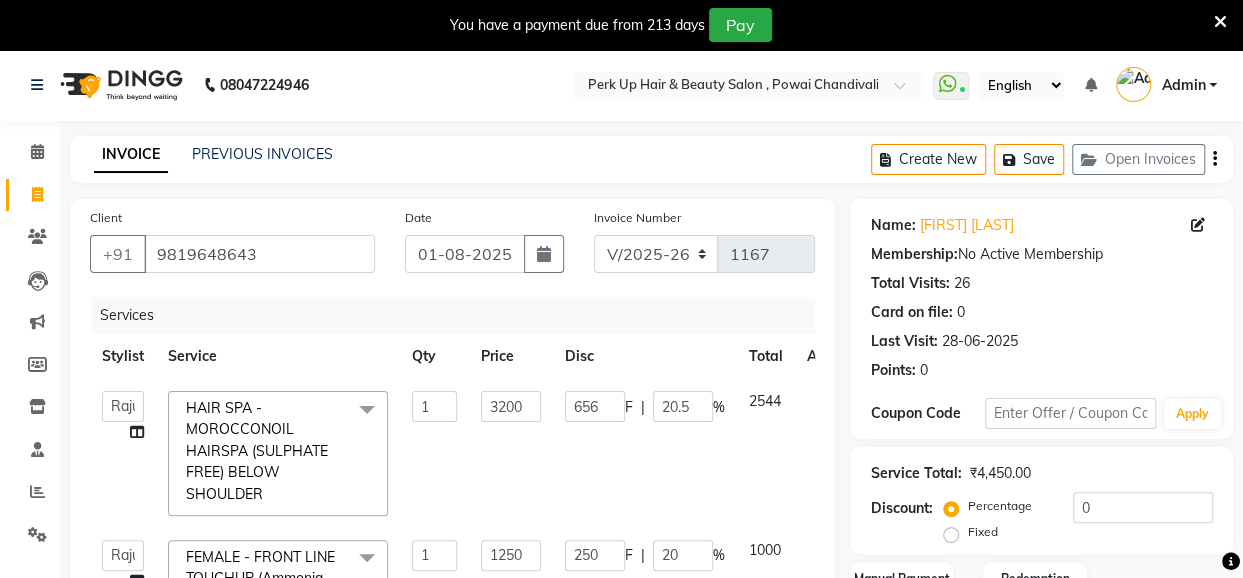 scroll, scrollTop: 438, scrollLeft: 0, axis: vertical 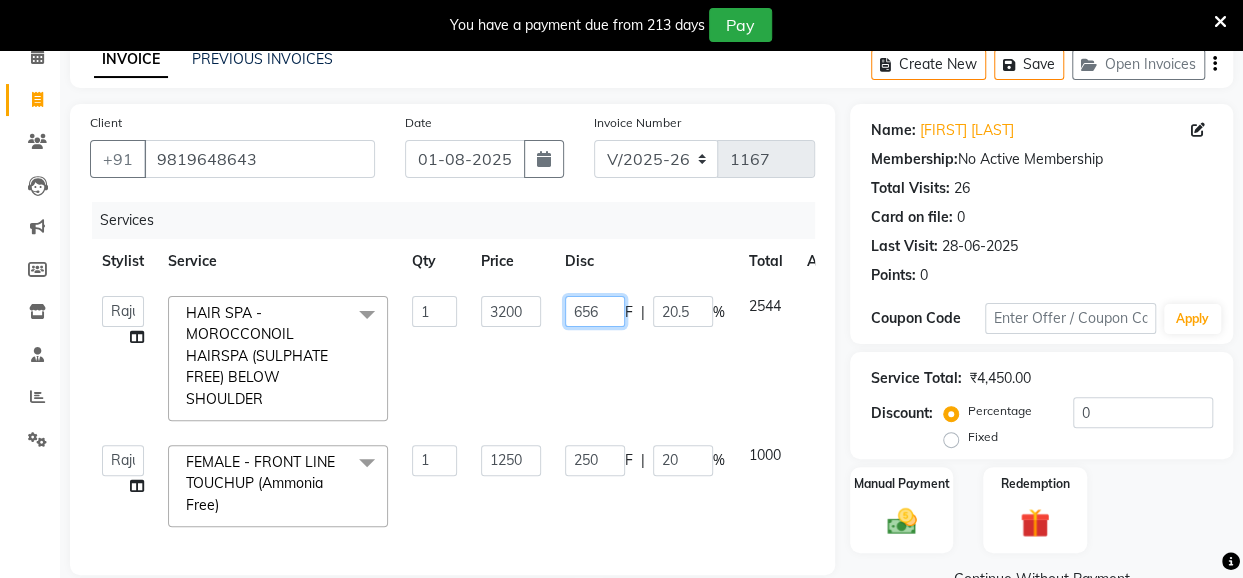 drag, startPoint x: 607, startPoint y: 315, endPoint x: 574, endPoint y: 325, distance: 34.48188 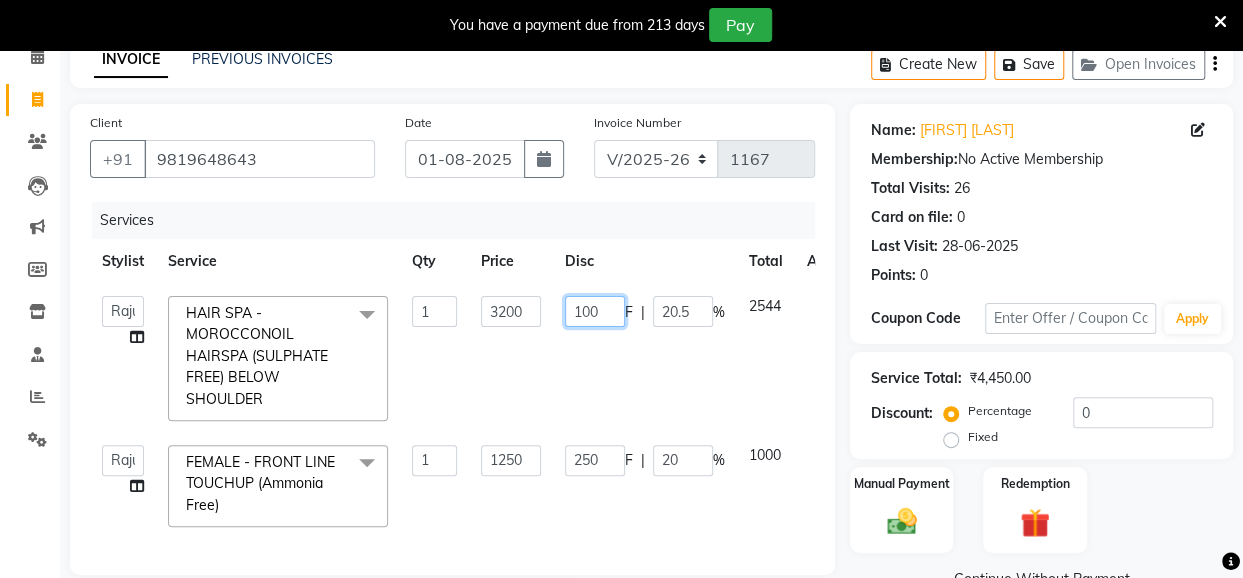 type on "1000" 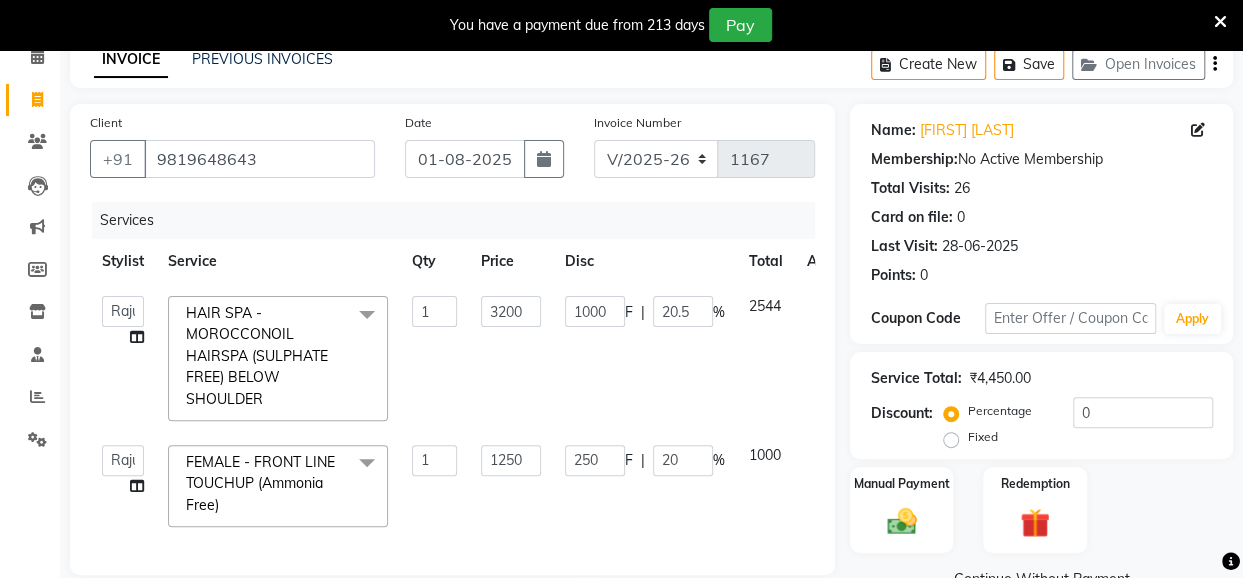 click on "1000 F | 20.5 %" 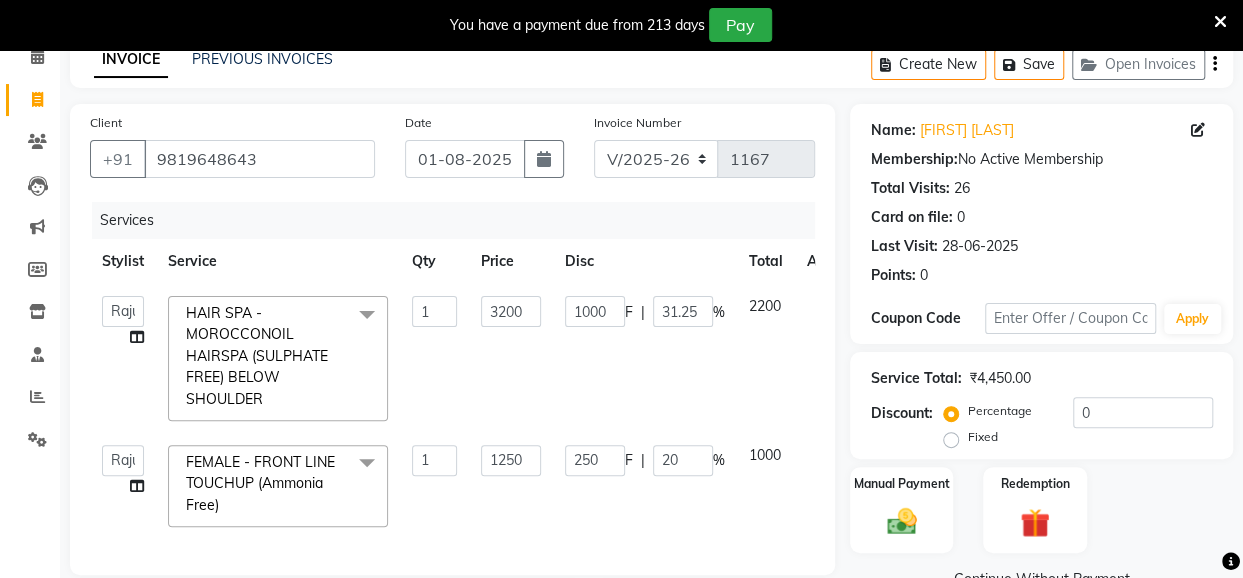 scroll, scrollTop: 438, scrollLeft: 0, axis: vertical 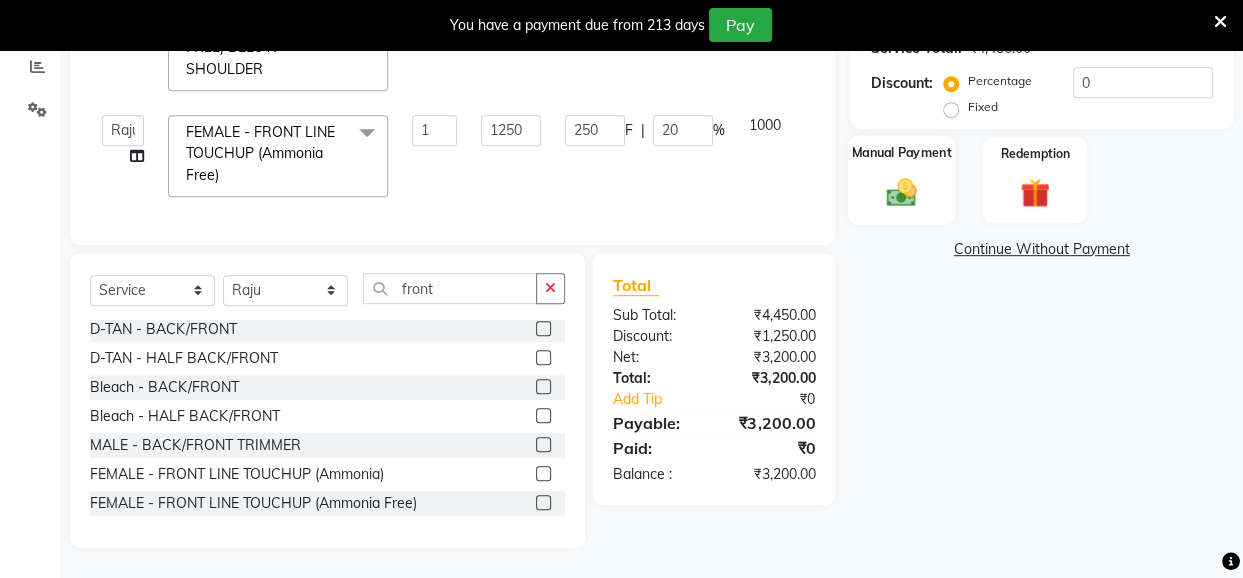 click 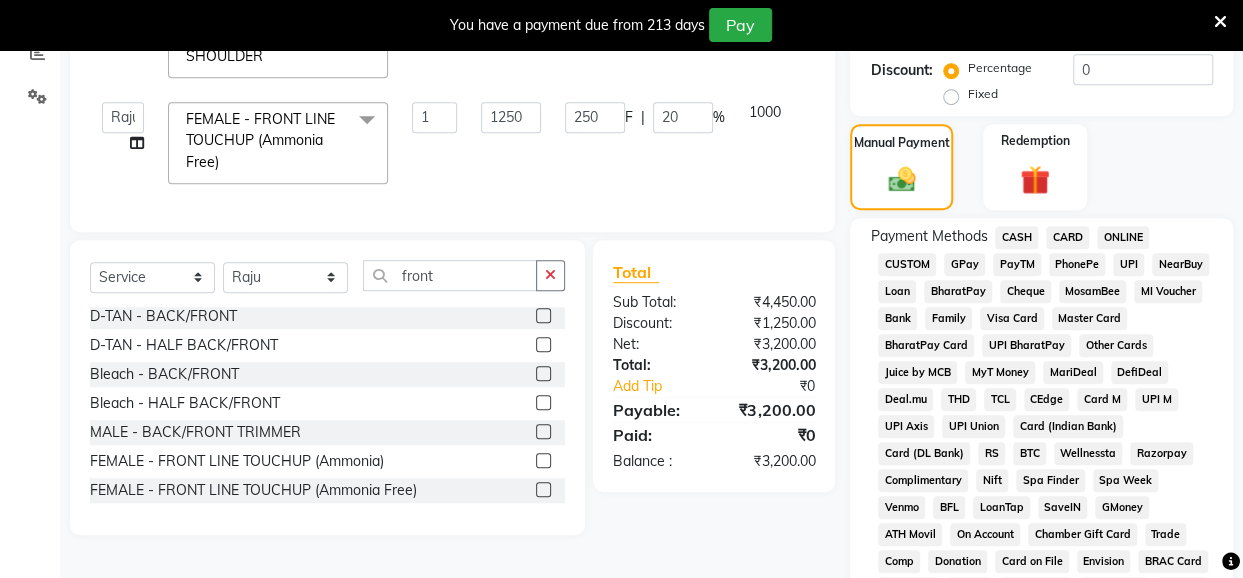 click on "CARD" 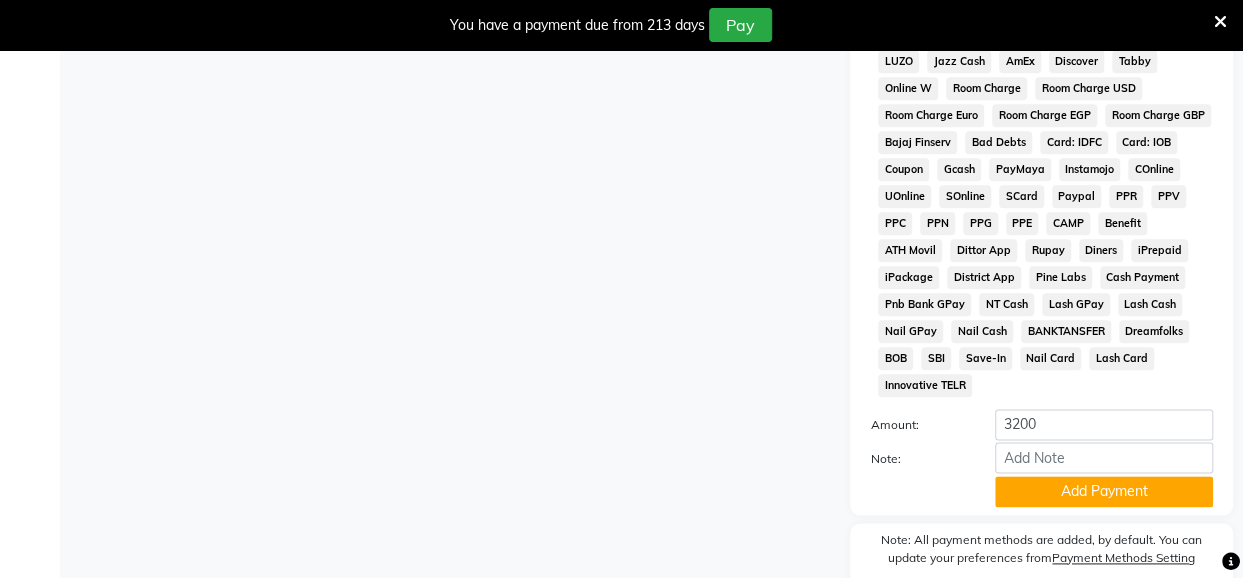 scroll, scrollTop: 1027, scrollLeft: 0, axis: vertical 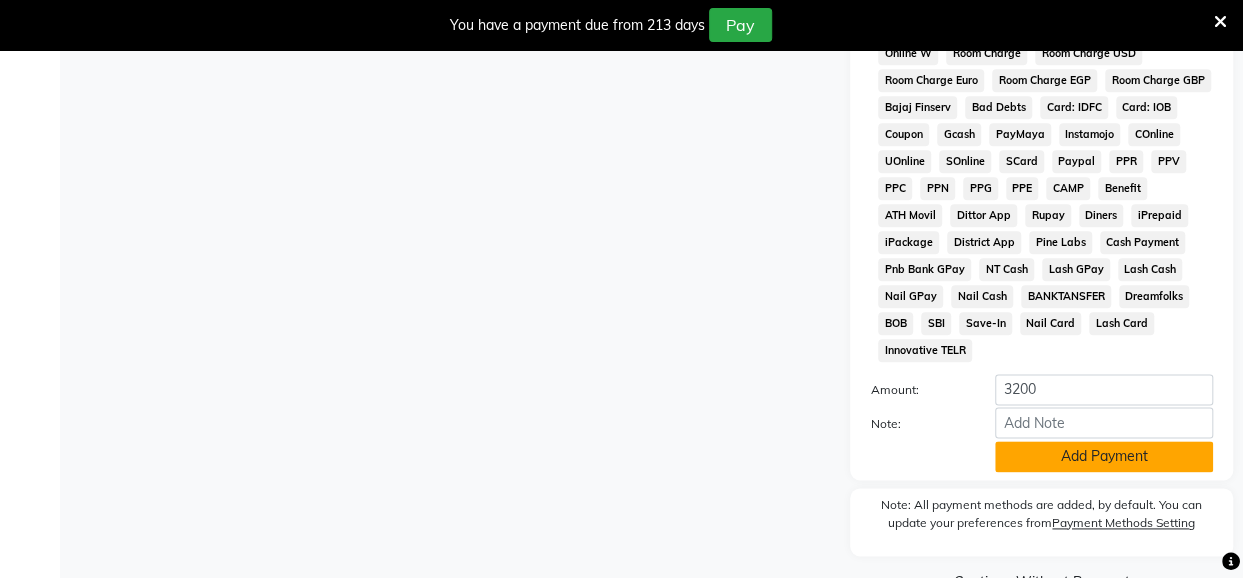 click on "Add Payment" 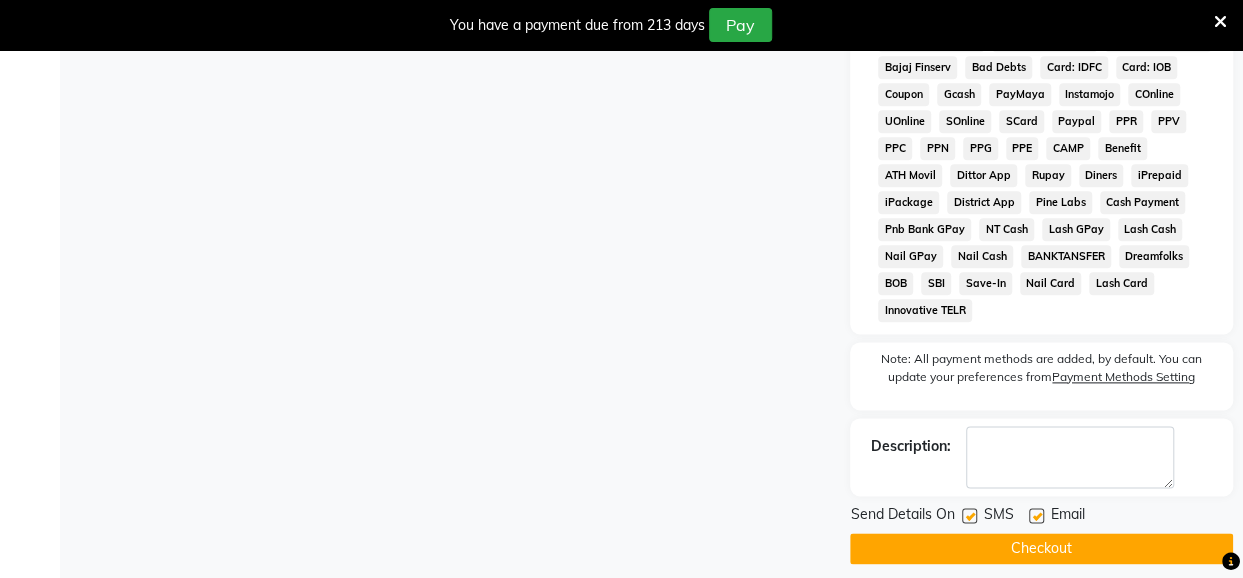 scroll, scrollTop: 1088, scrollLeft: 0, axis: vertical 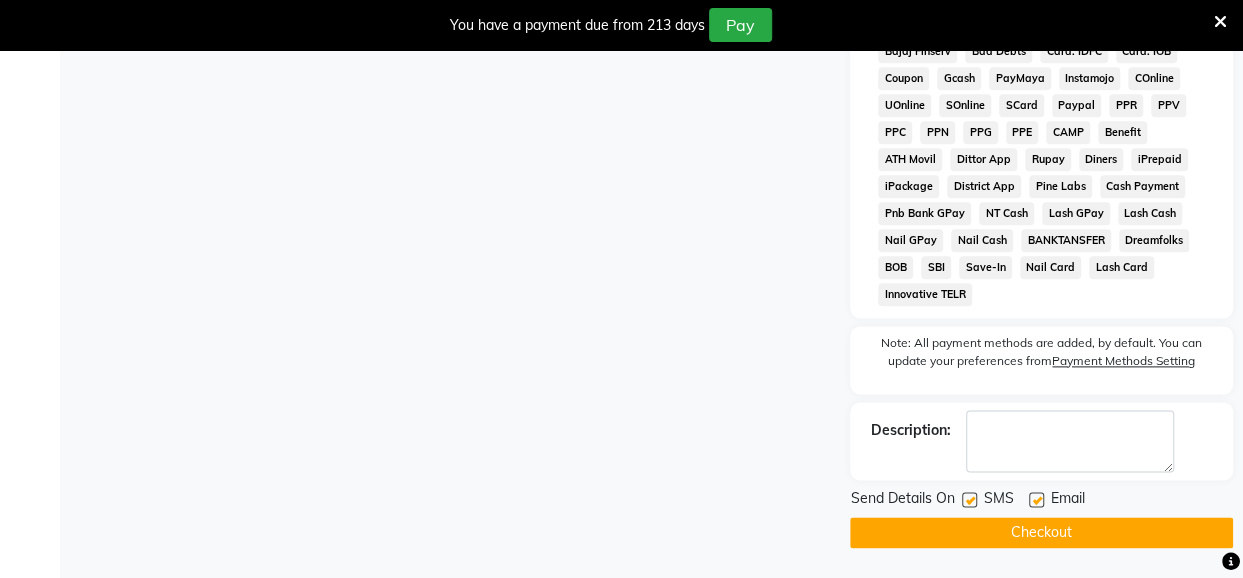 click 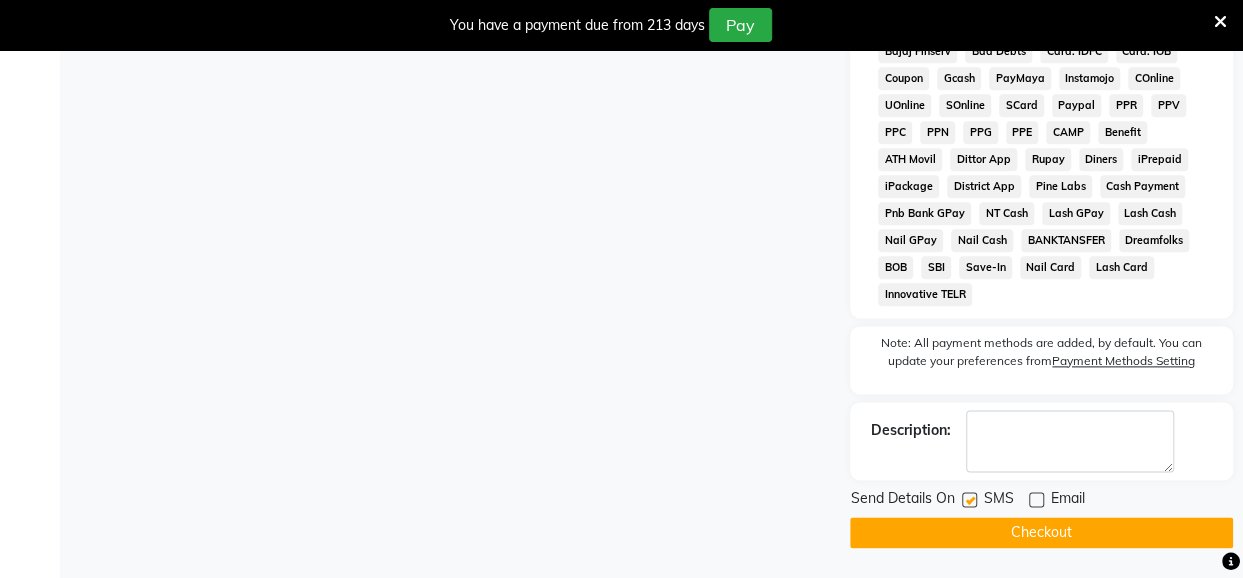 click 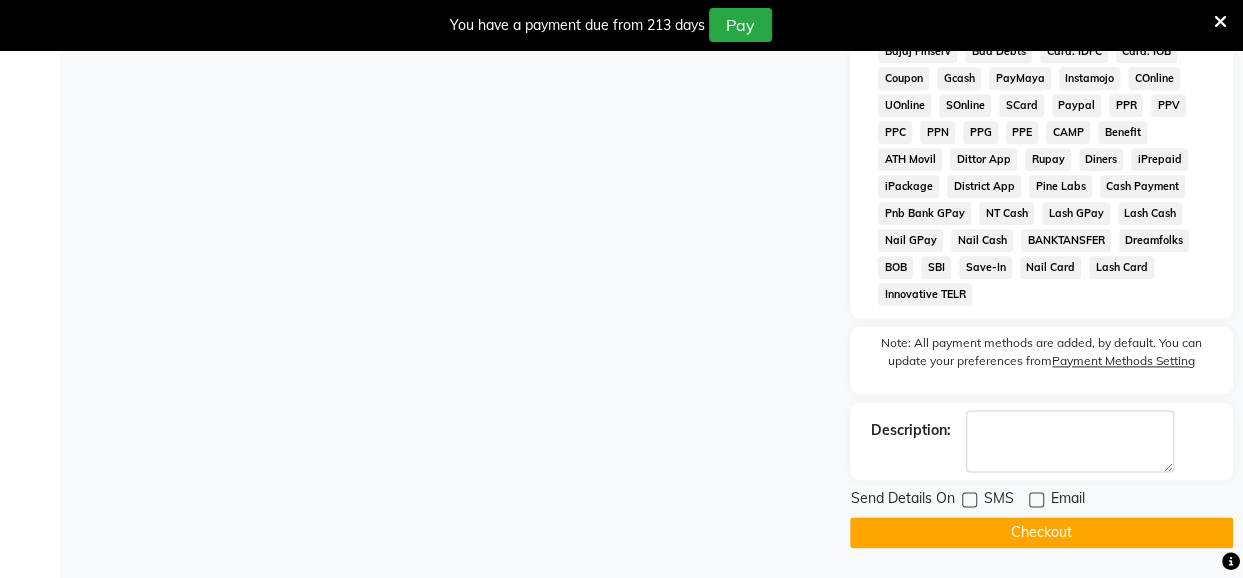 click on "Checkout" 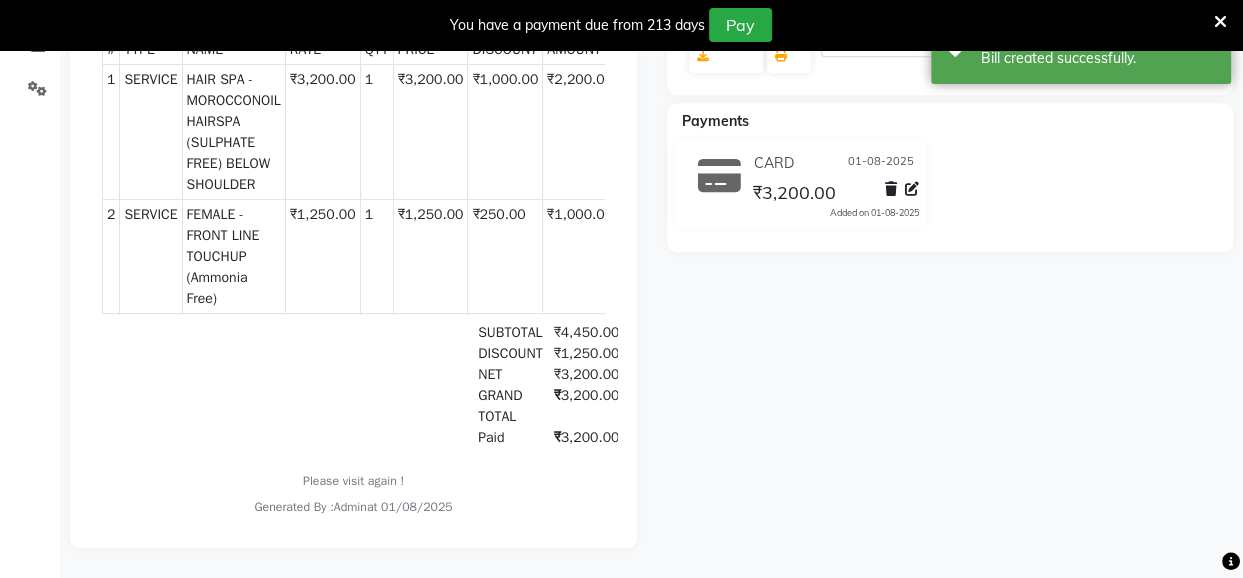 scroll, scrollTop: 0, scrollLeft: 0, axis: both 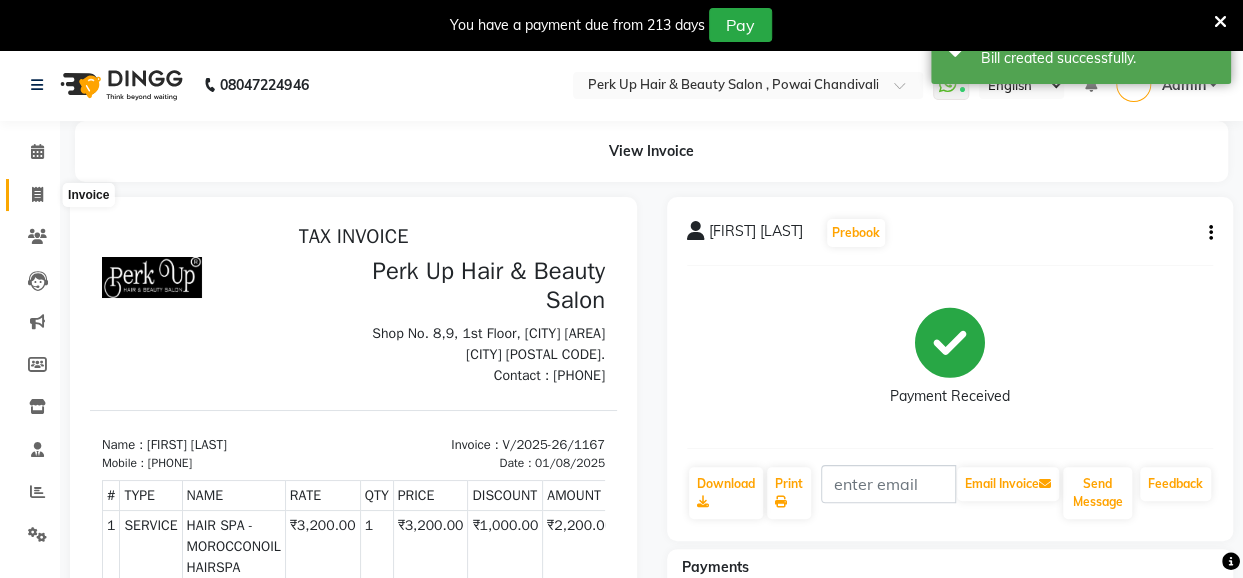 click 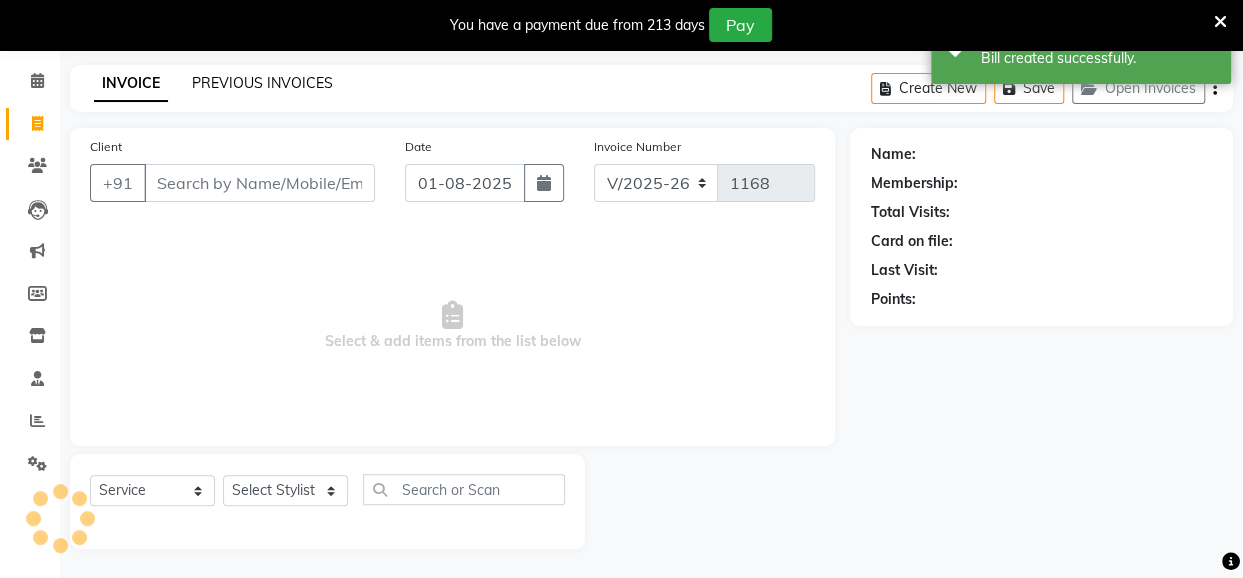 click on "PREVIOUS INVOICES" 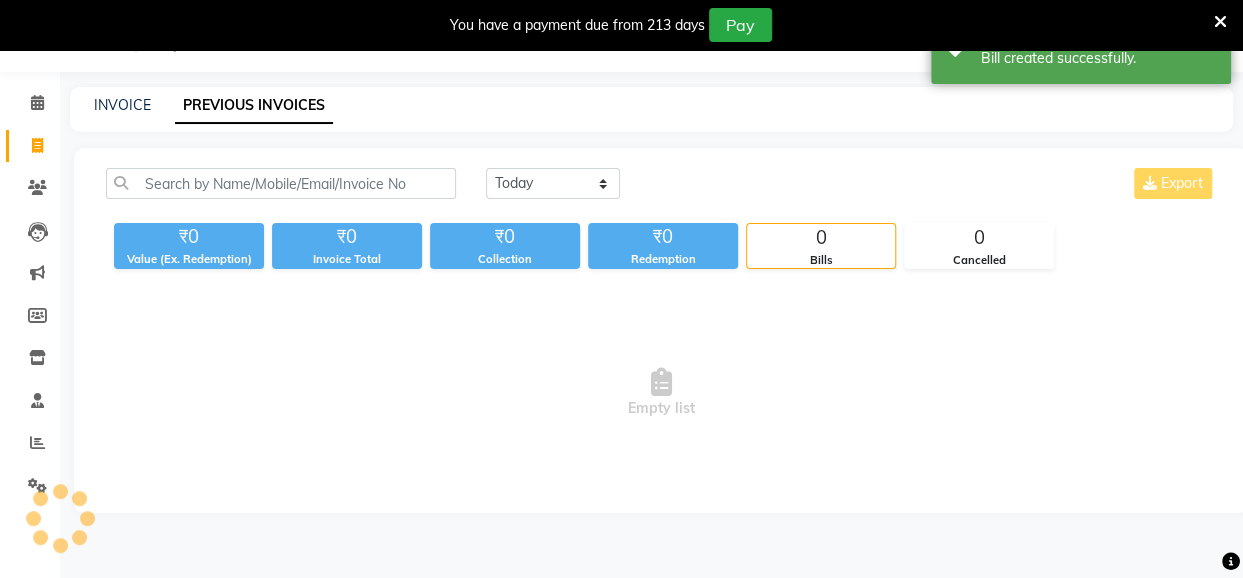 scroll, scrollTop: 71, scrollLeft: 0, axis: vertical 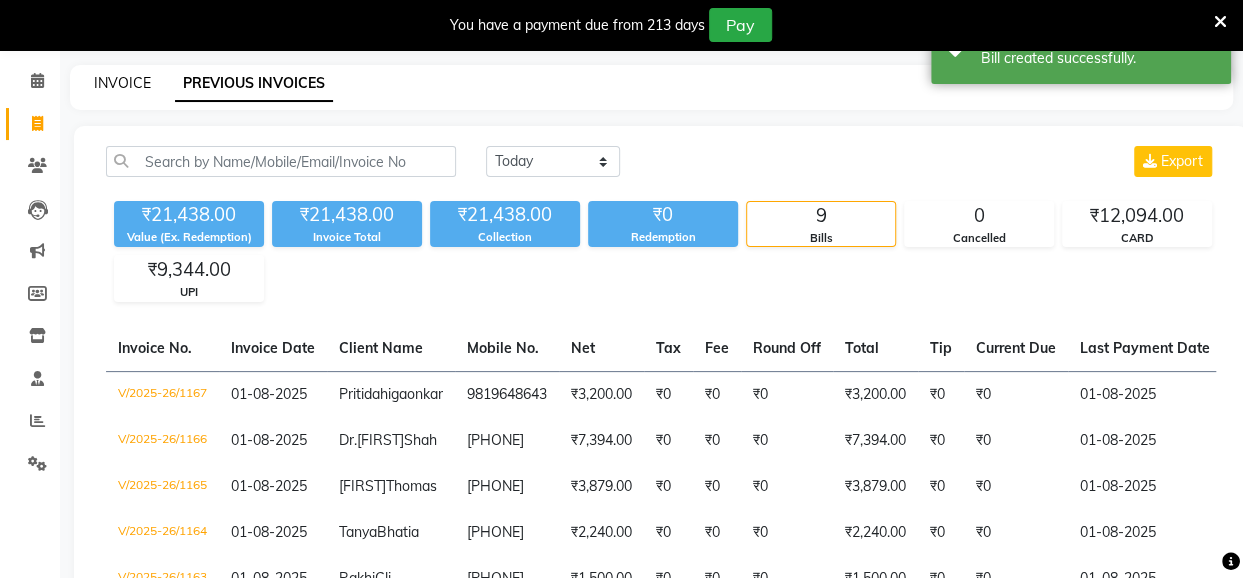 click on "INVOICE" 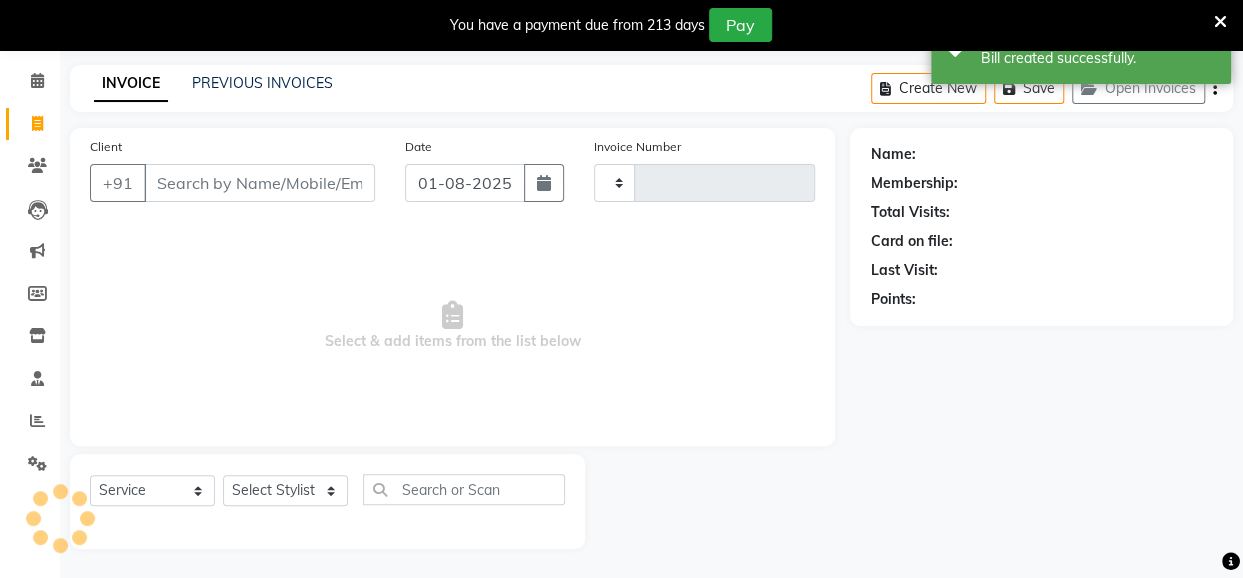 type on "1168" 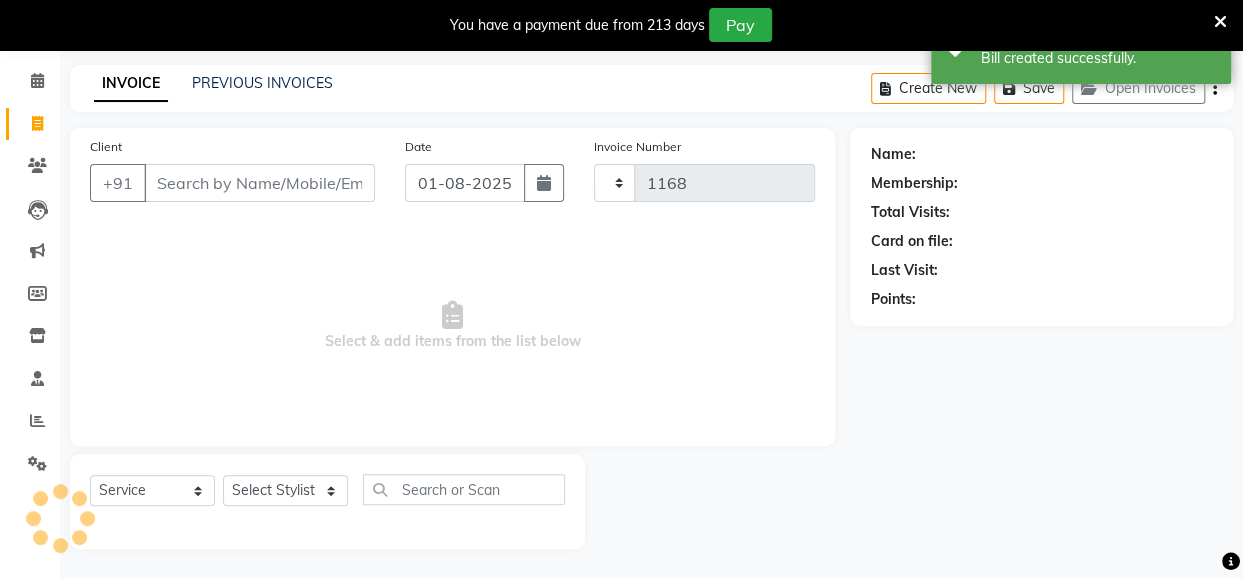 select on "5131" 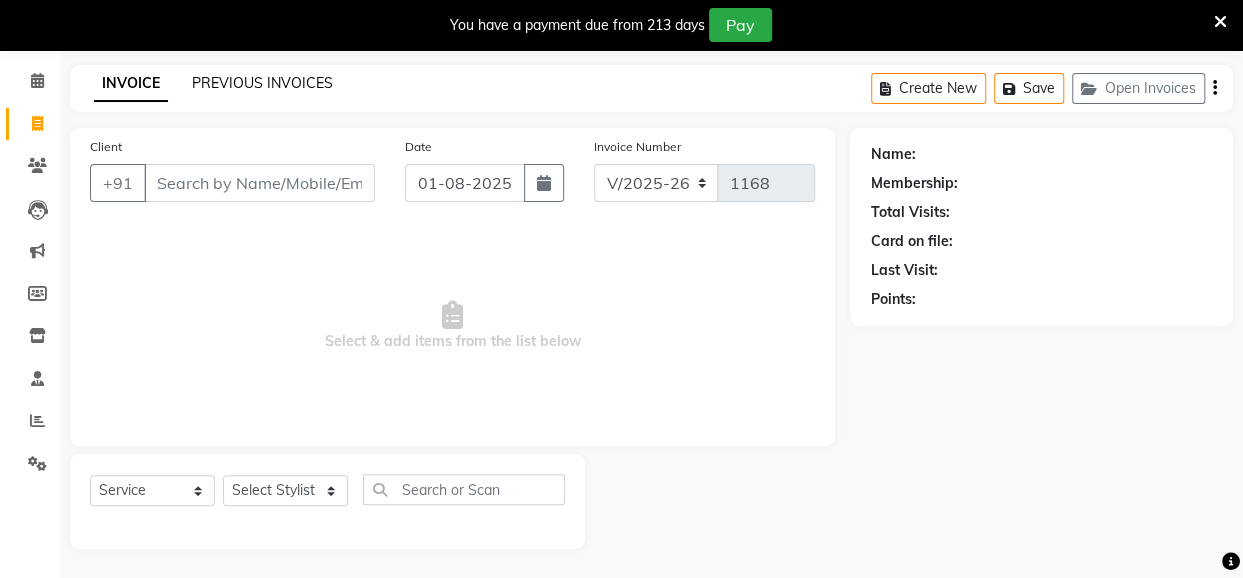 click on "PREVIOUS INVOICES" 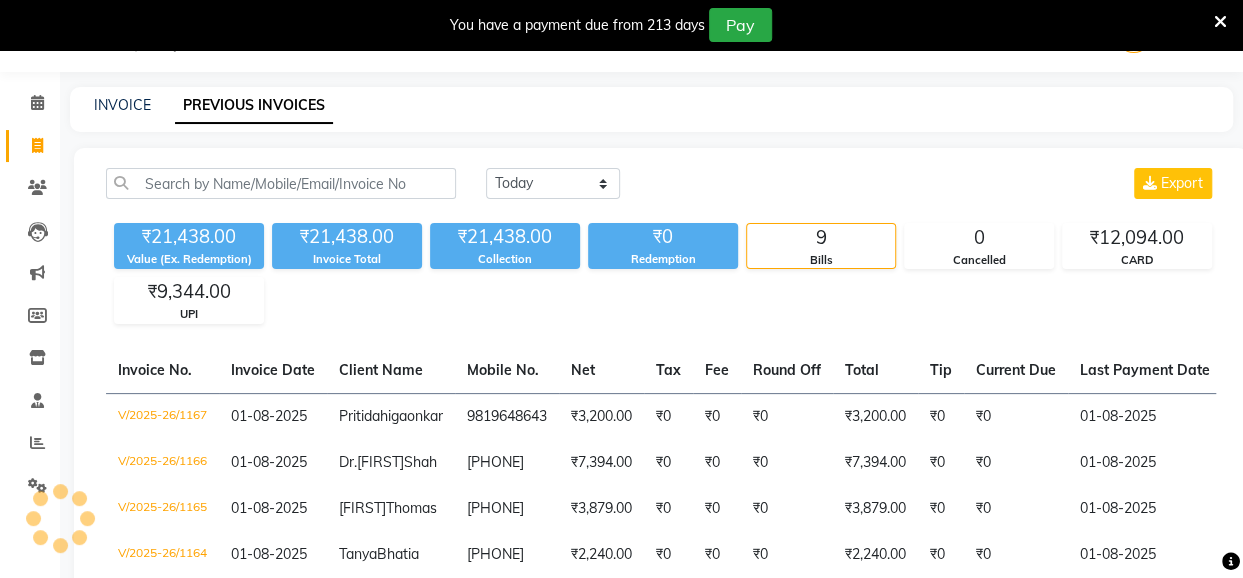 scroll, scrollTop: 71, scrollLeft: 0, axis: vertical 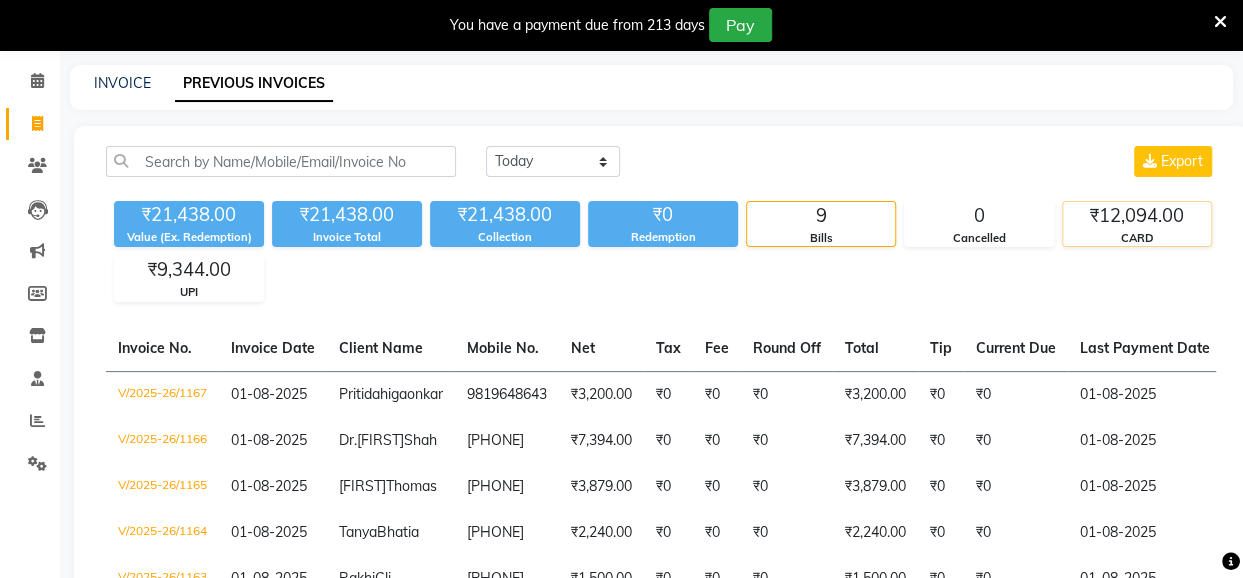 click on "CARD" 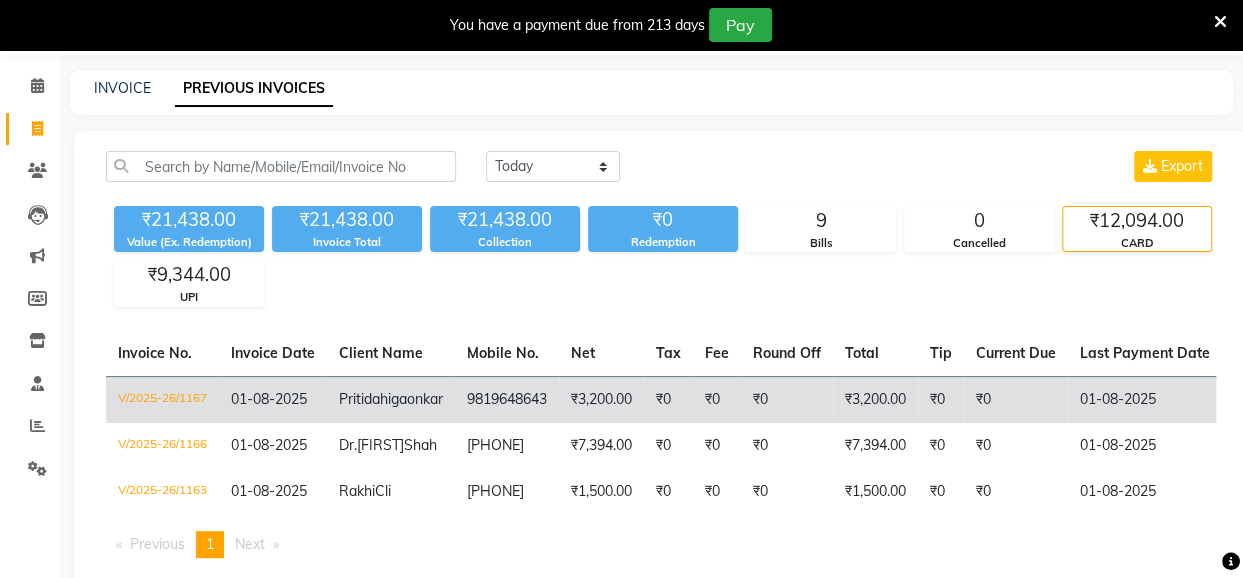 scroll, scrollTop: 0, scrollLeft: 0, axis: both 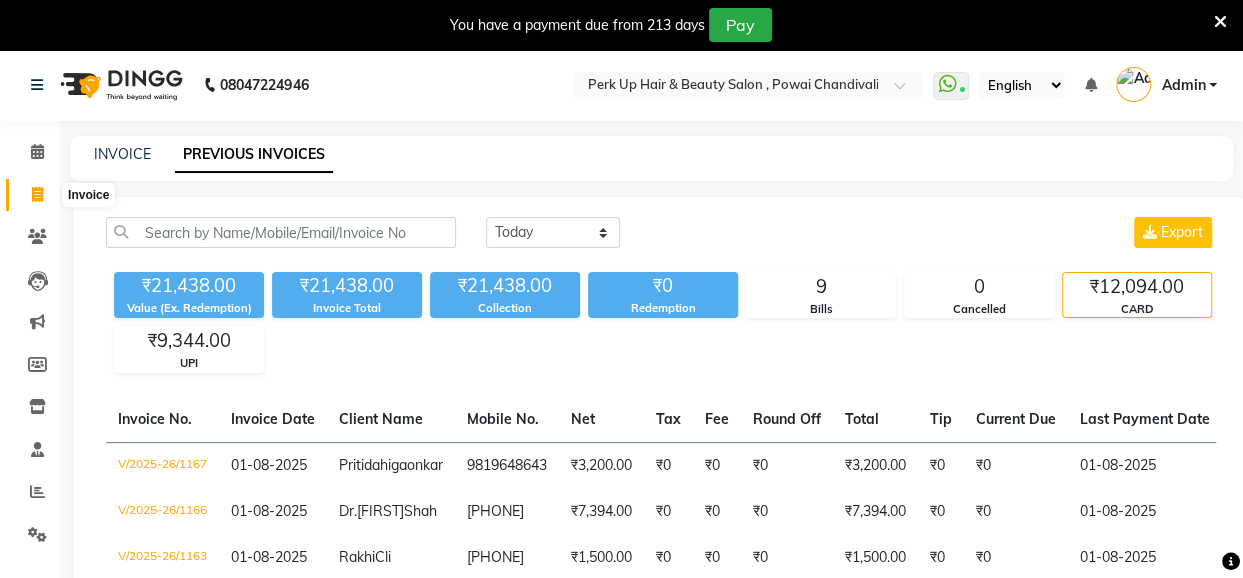 click 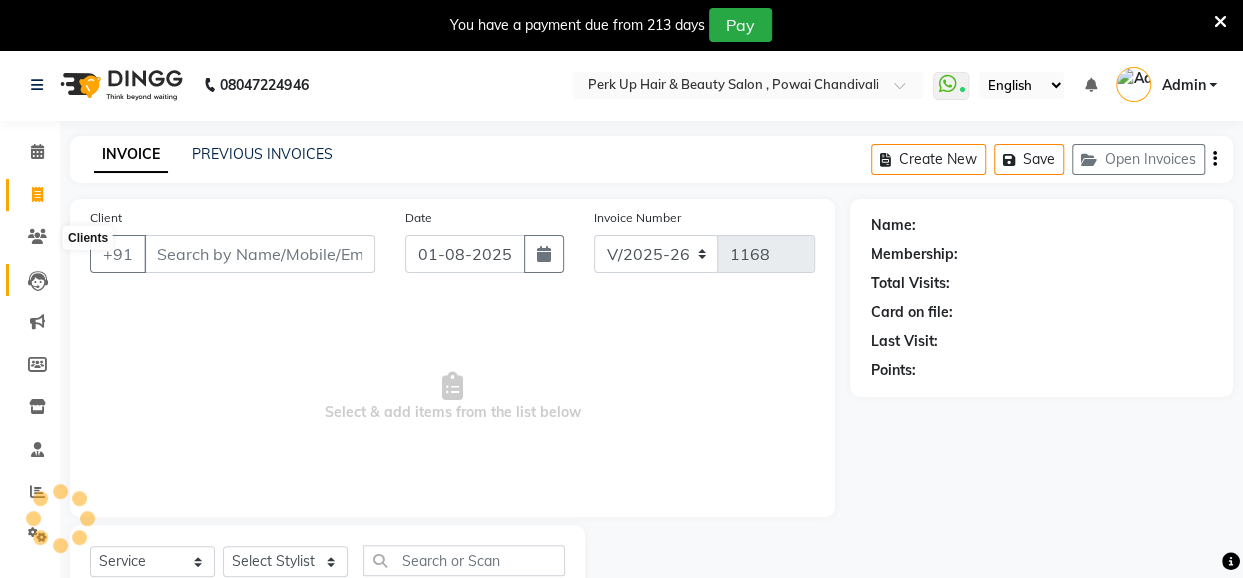 scroll, scrollTop: 71, scrollLeft: 0, axis: vertical 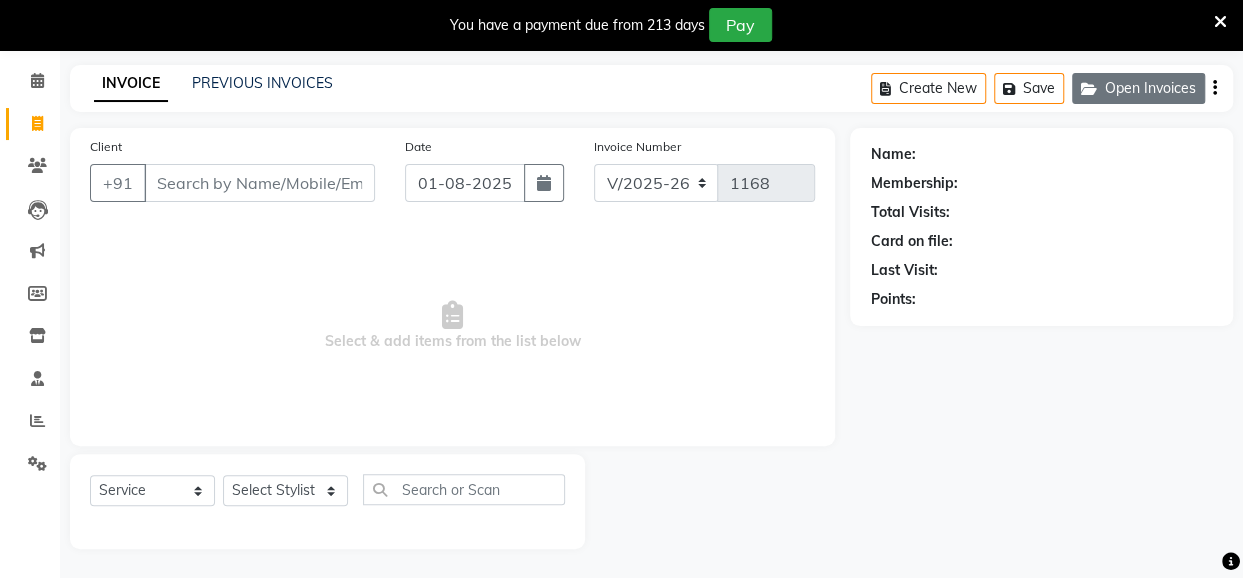 click on "Open Invoices" 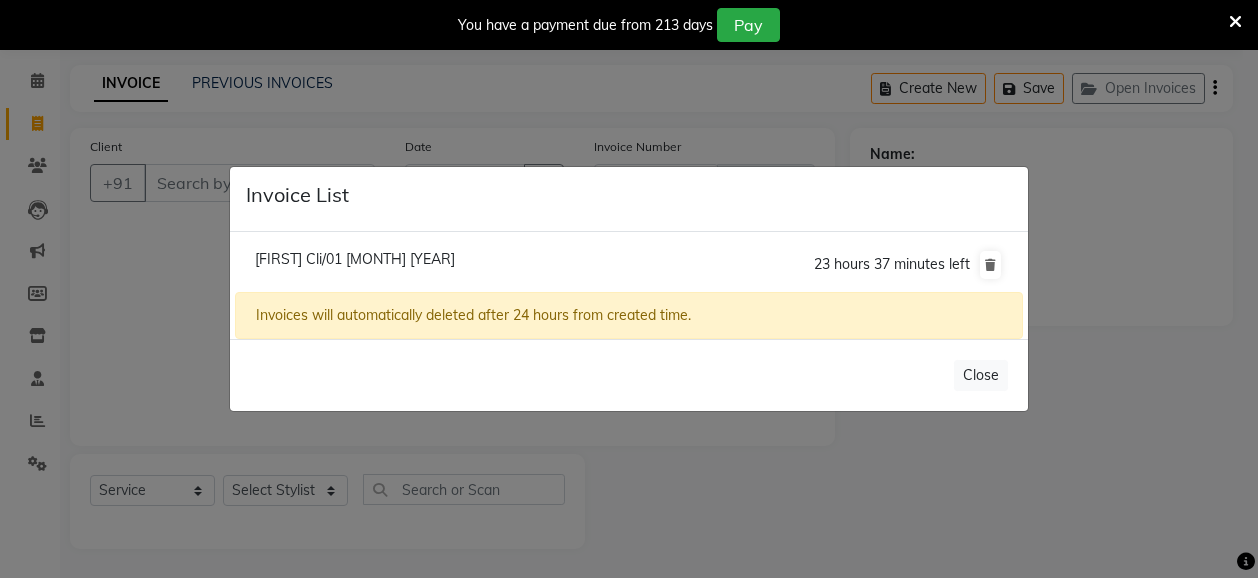 click on "[FIRST] Cli/01 [MONTH] [YEAR]" 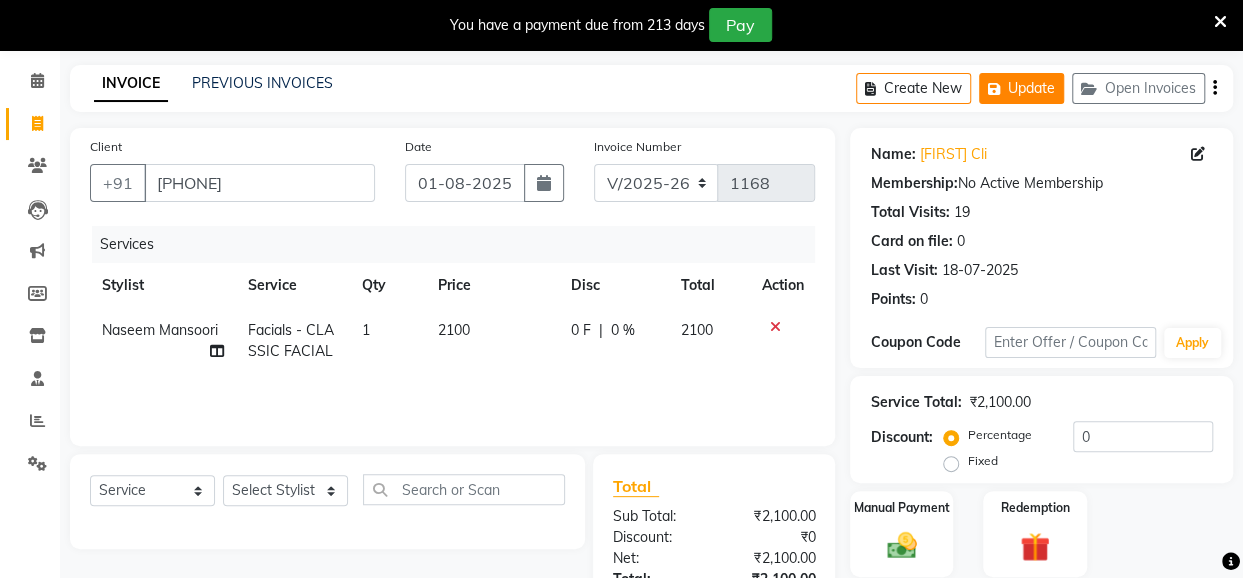 click on "Update" 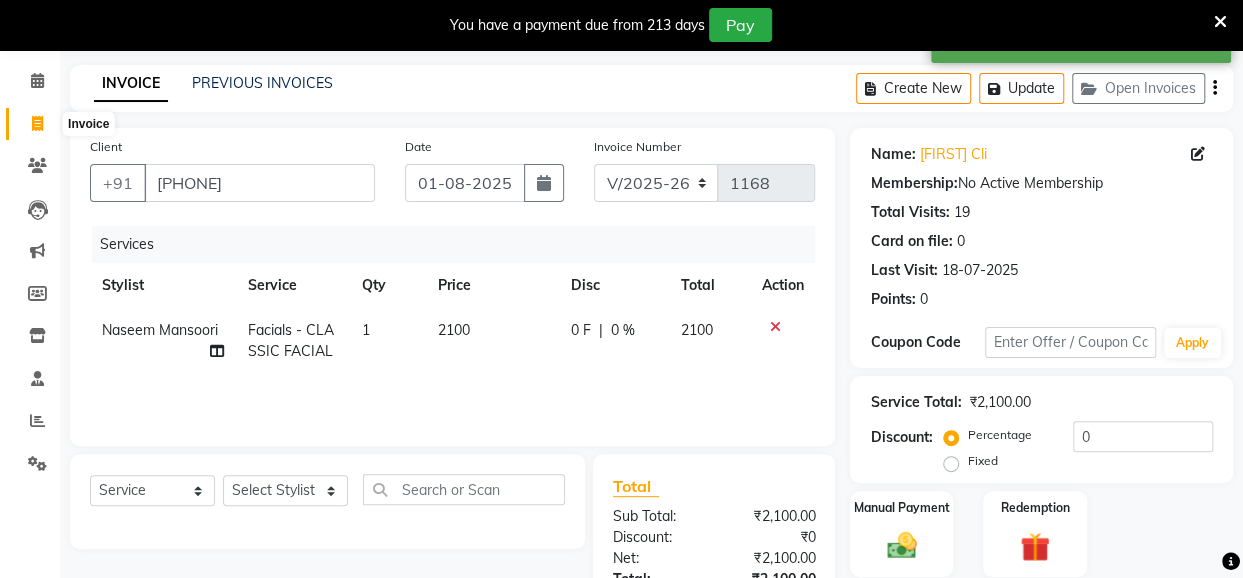 click 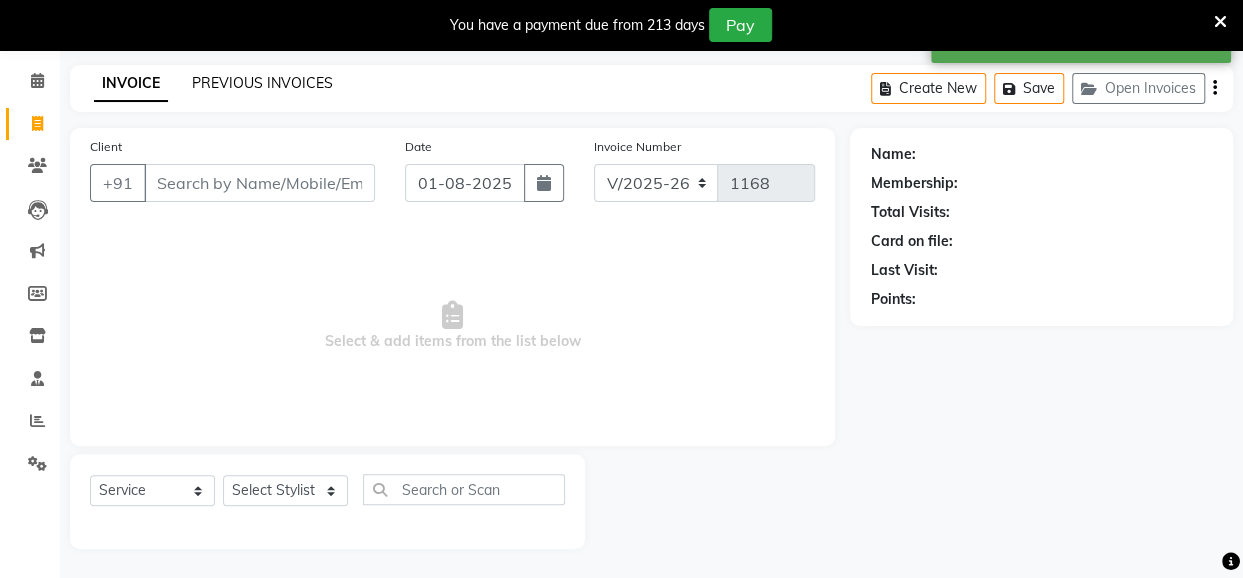click on "PREVIOUS INVOICES" 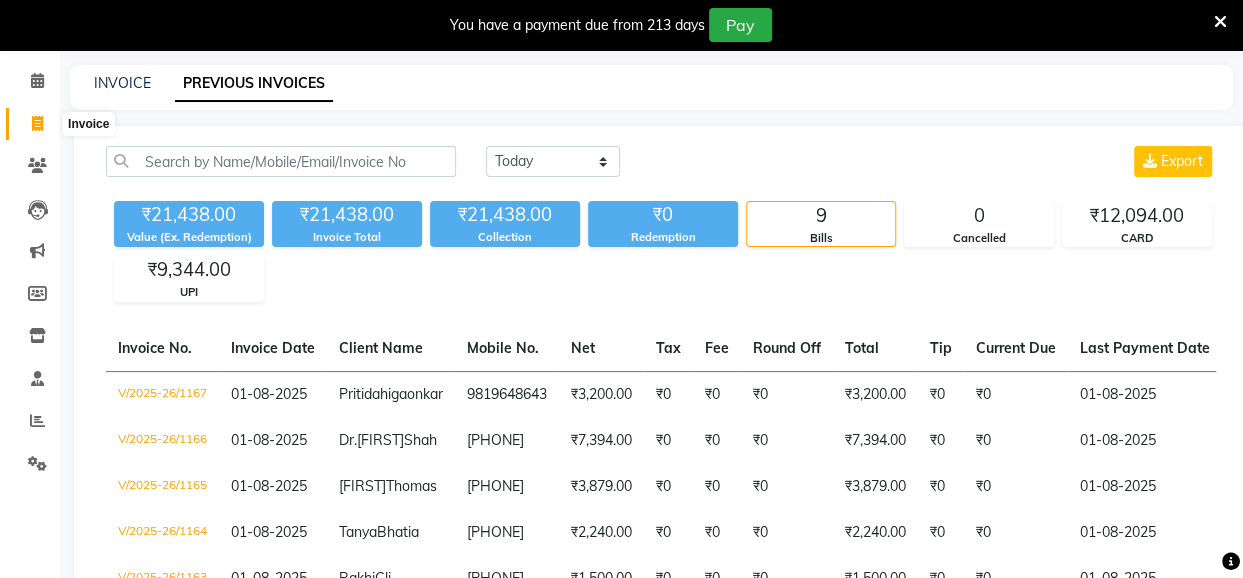click 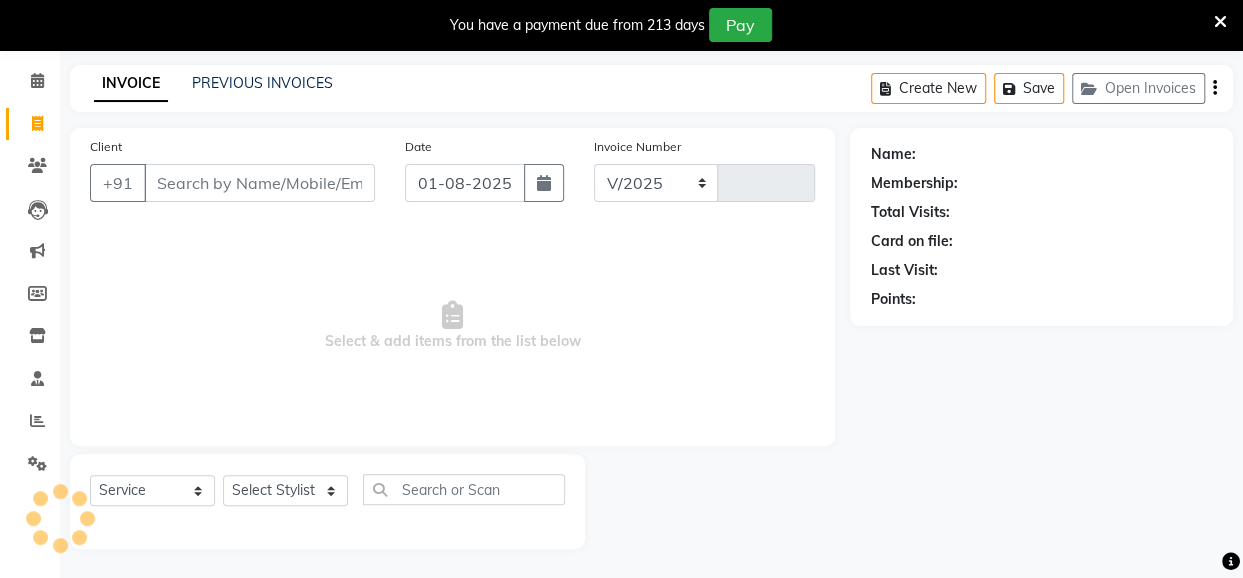 select on "5131" 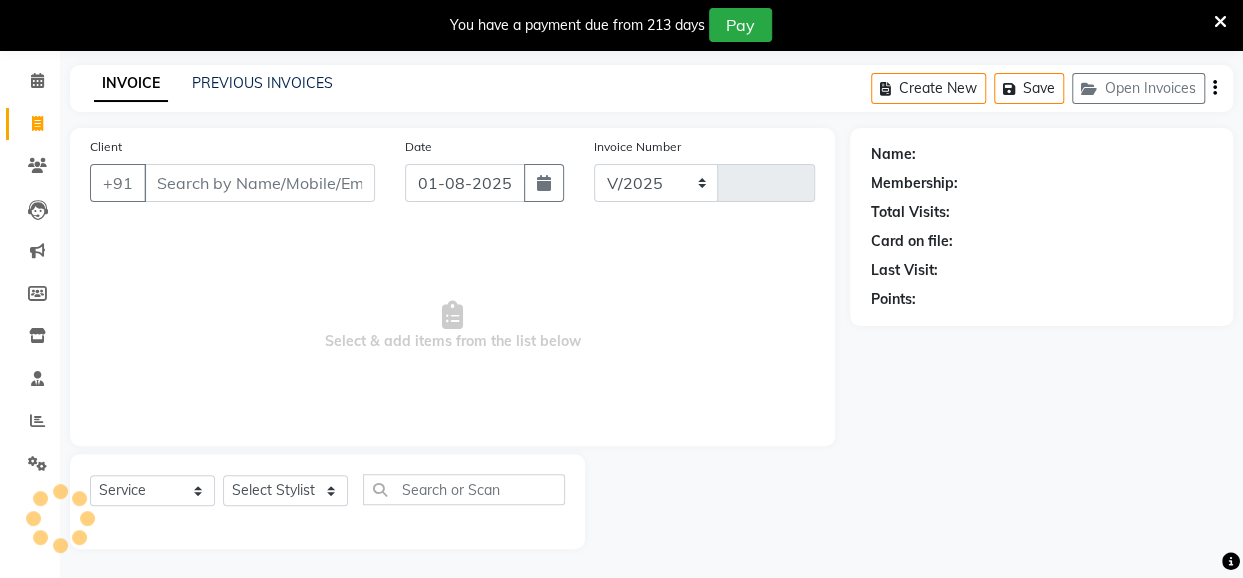 type on "1168" 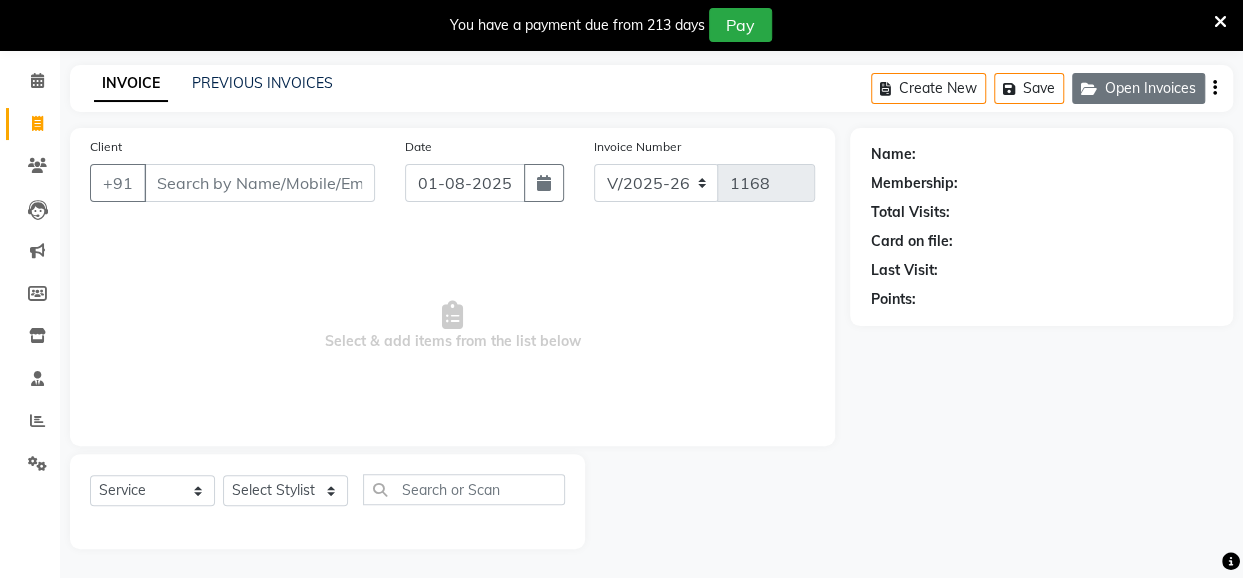 click on "Open Invoices" 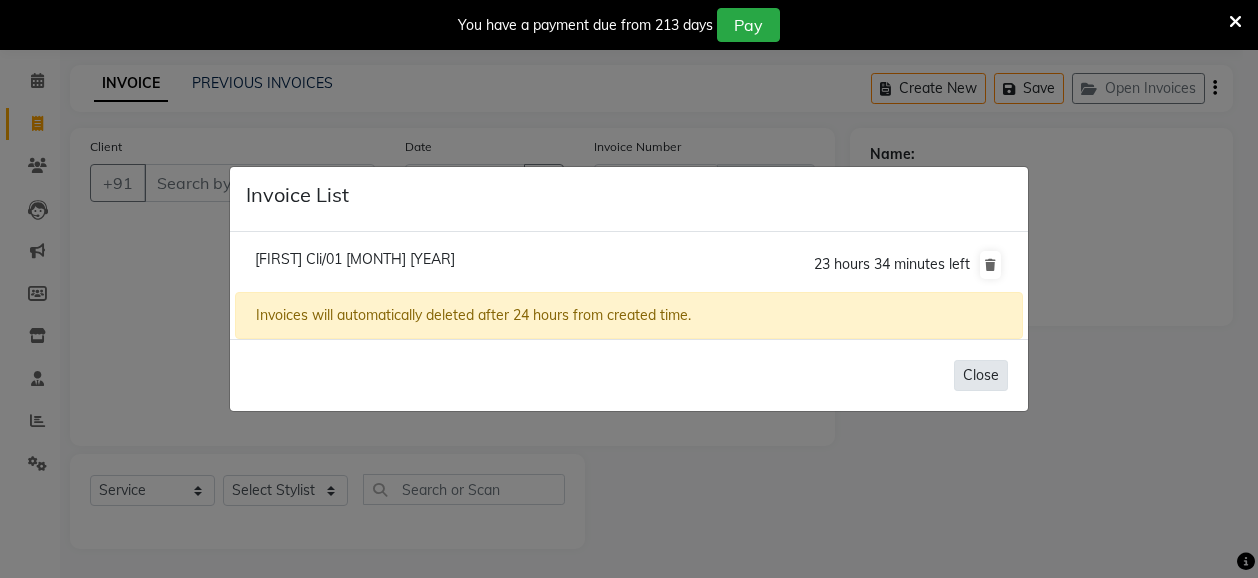 click on "Close" 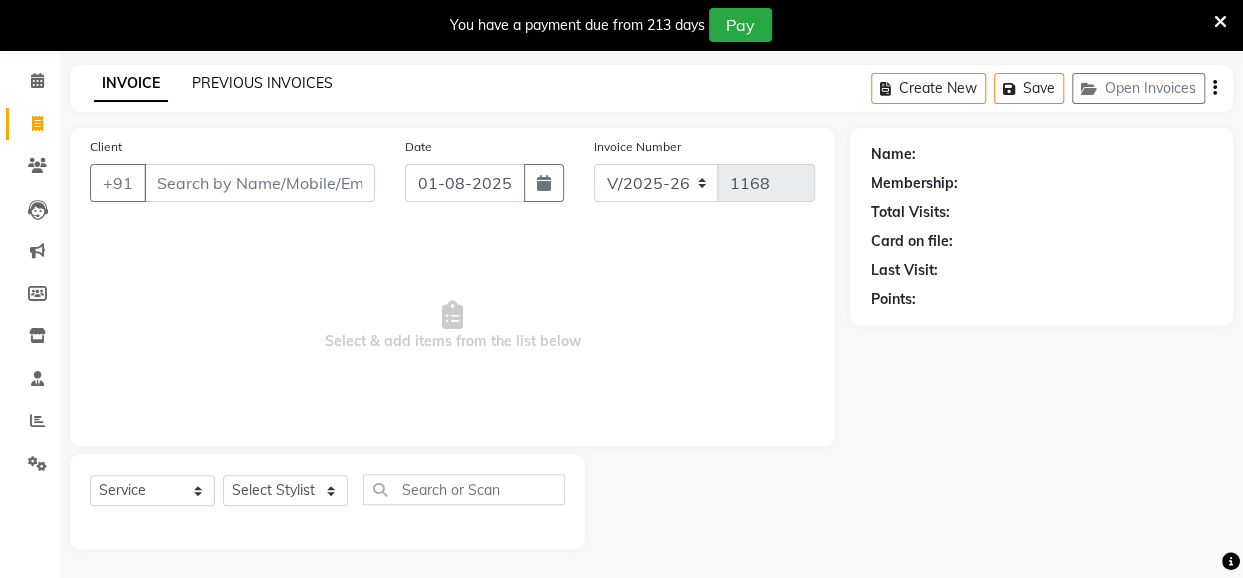 click on "PREVIOUS INVOICES" 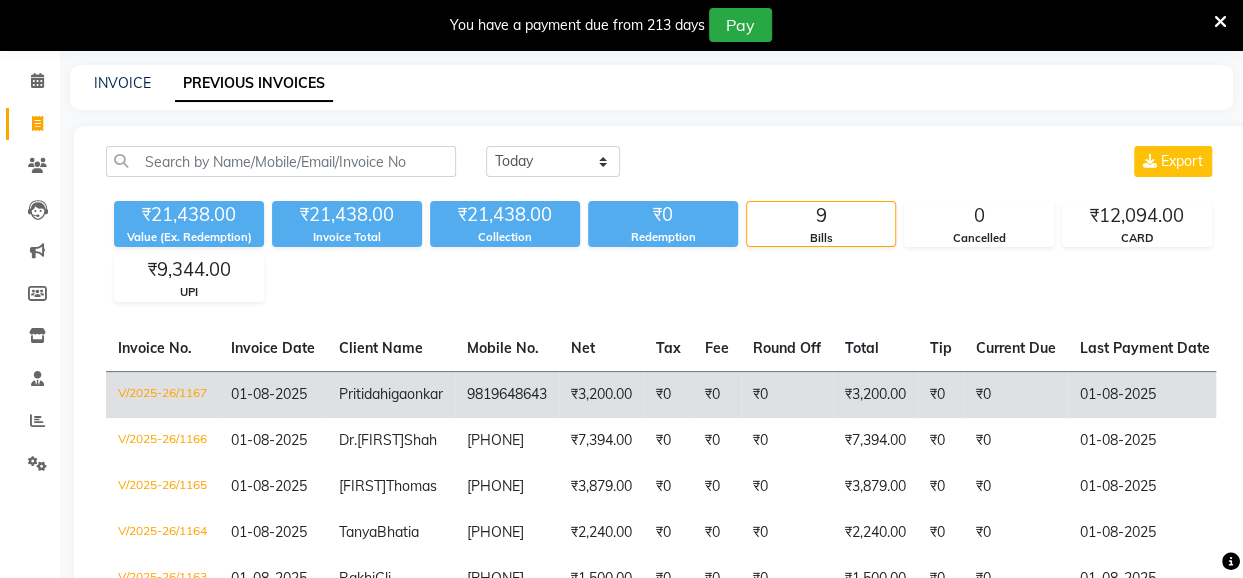 scroll, scrollTop: 520, scrollLeft: 0, axis: vertical 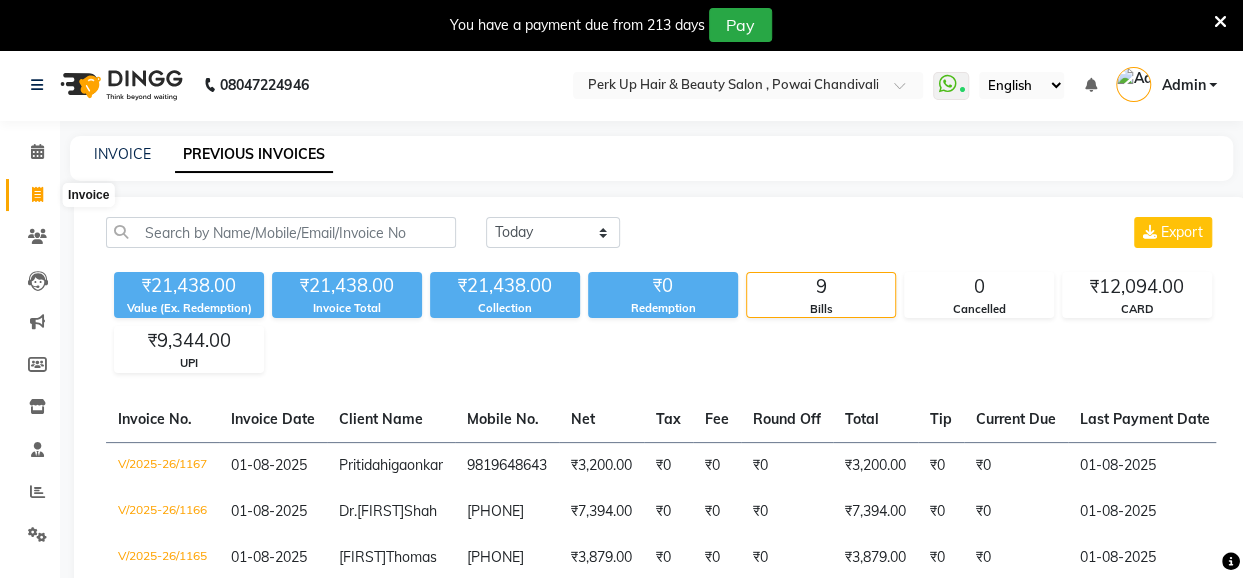 click 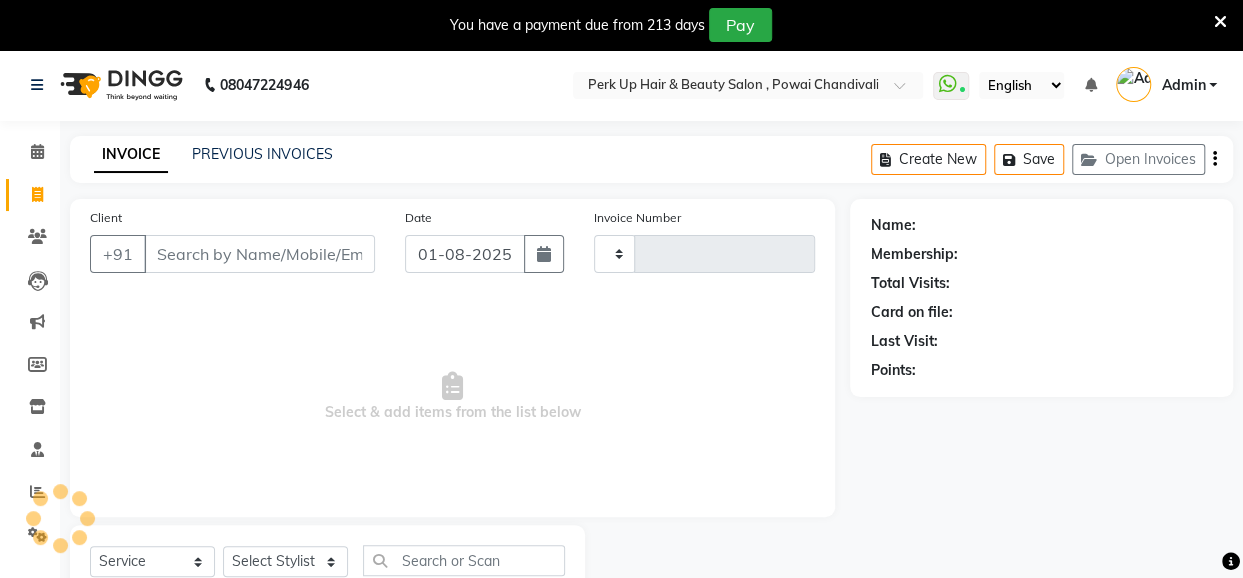 scroll, scrollTop: 71, scrollLeft: 0, axis: vertical 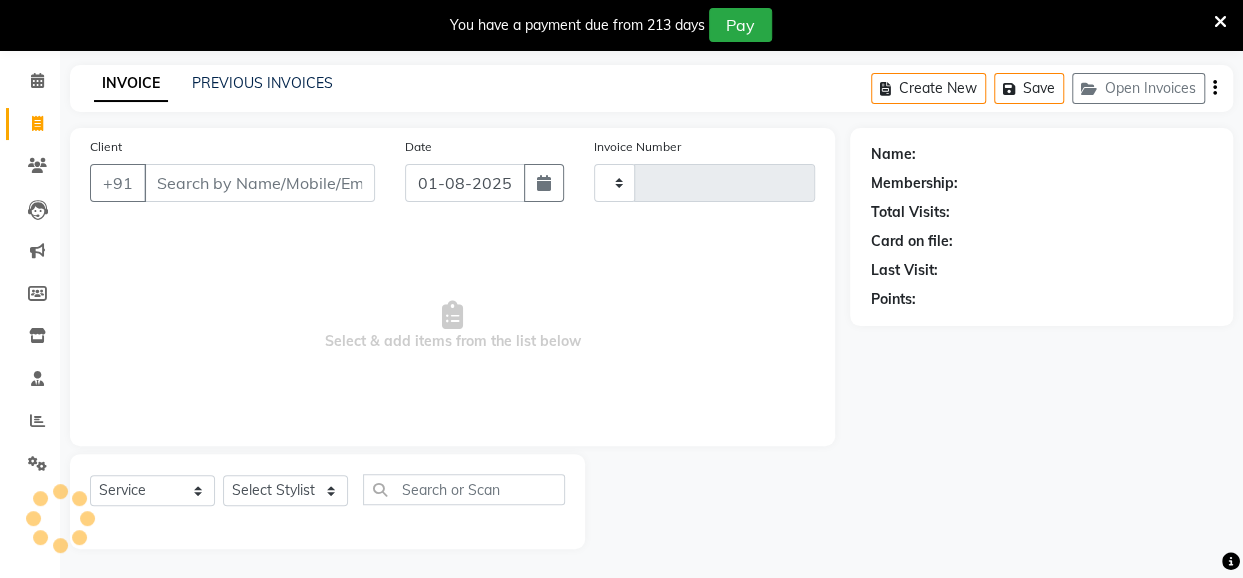 type on "1168" 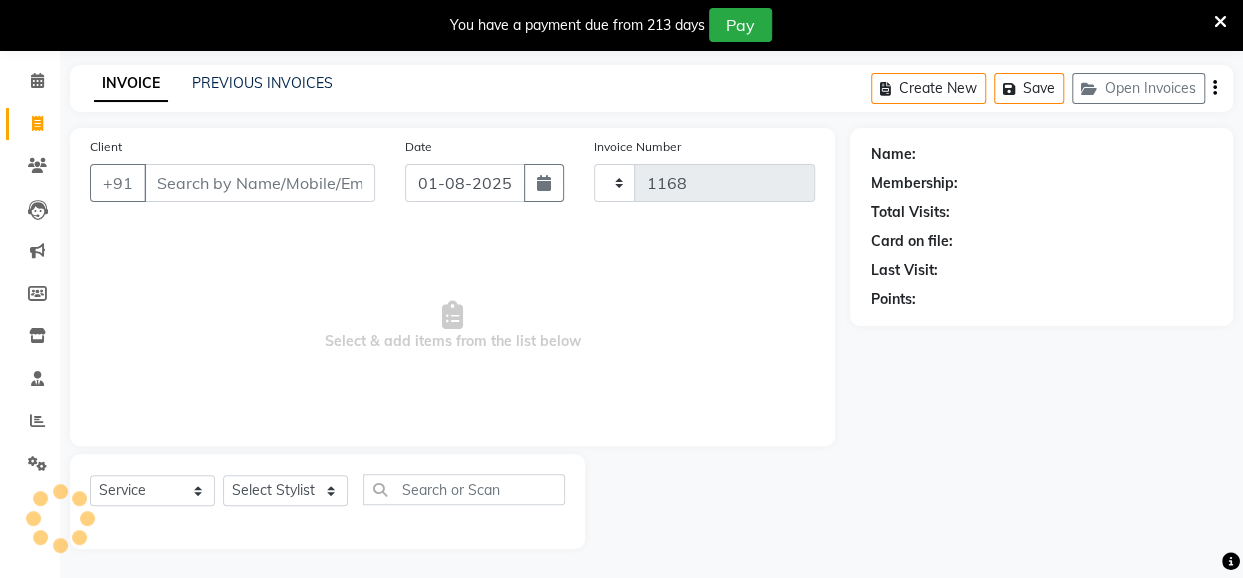 select on "5131" 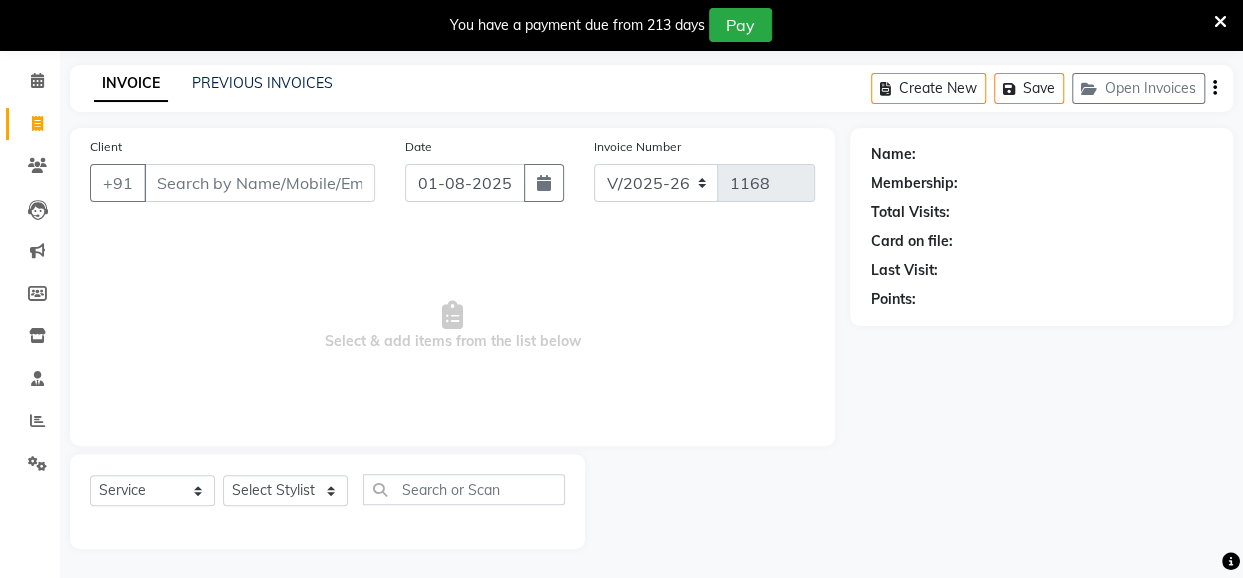 click on "Client" at bounding box center (259, 183) 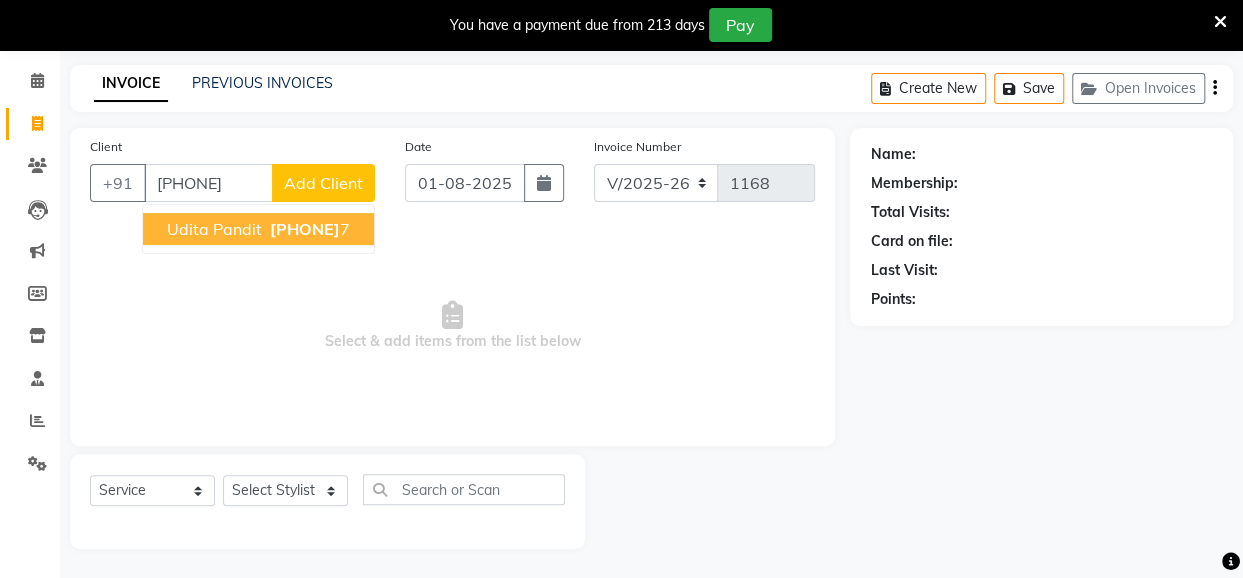 click on "[PHONE]" at bounding box center (305, 229) 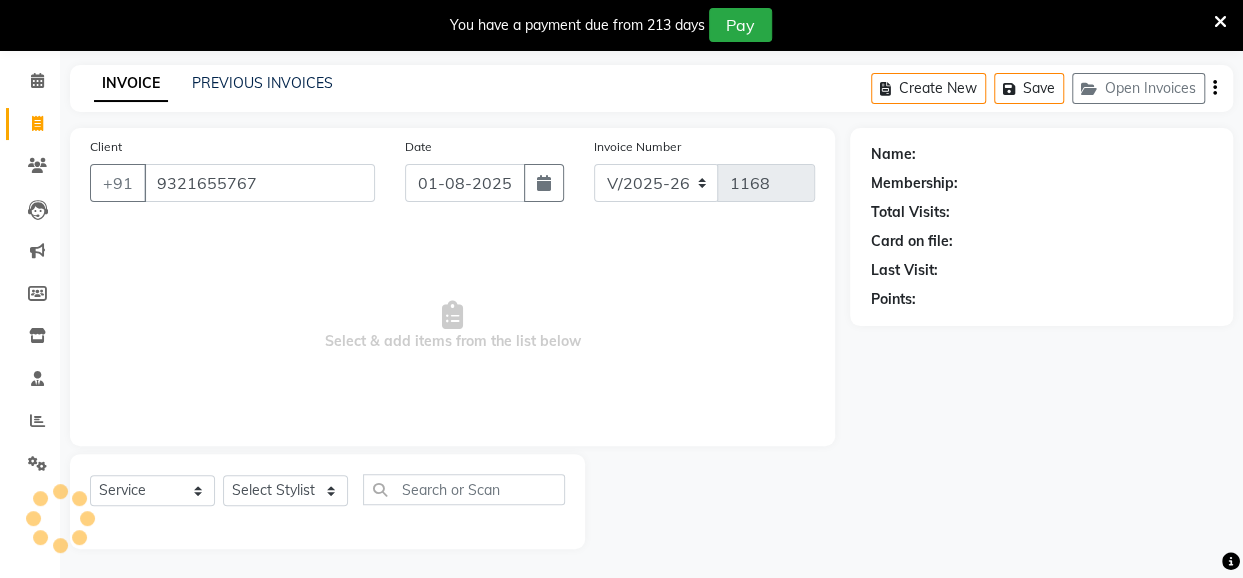 type on "9321655767" 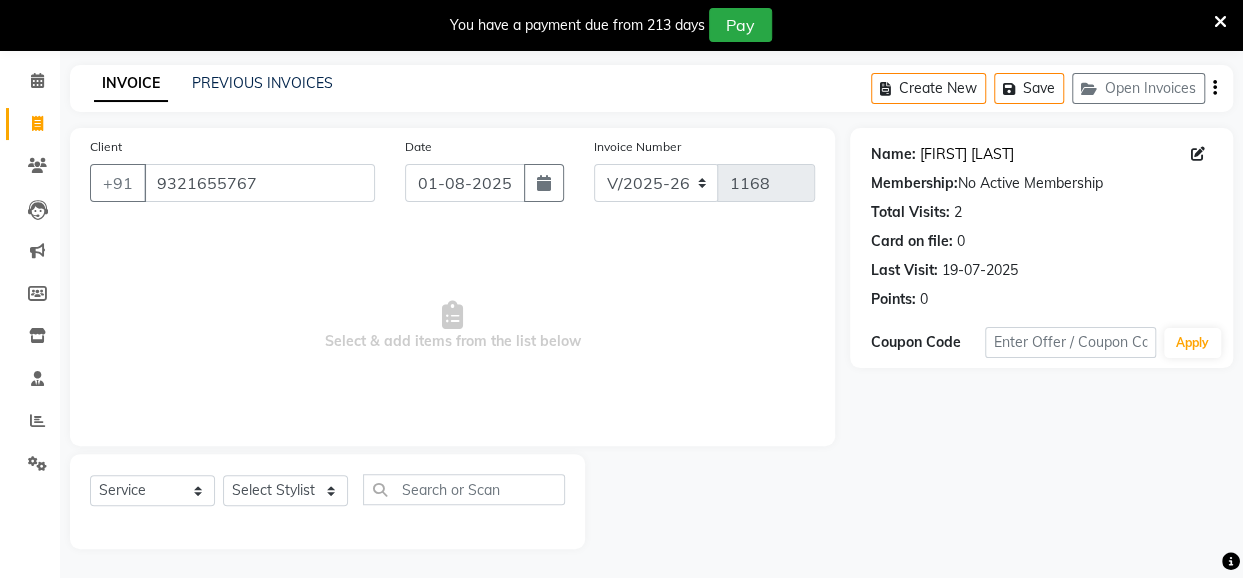 click on "[FIRST] [LAST]" 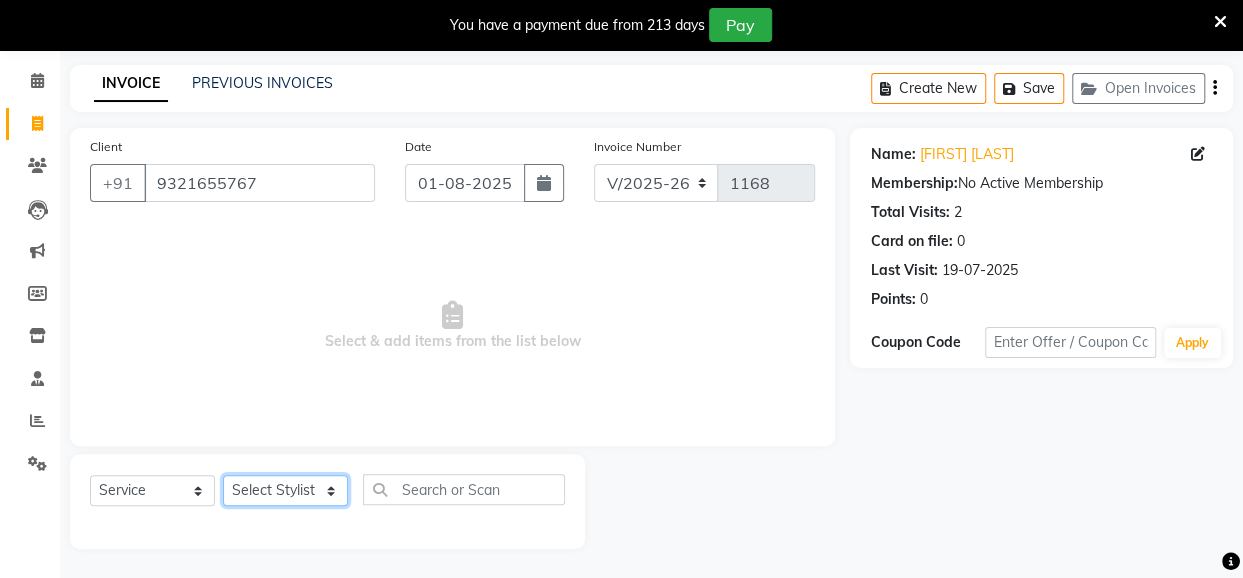 click on "Select Stylist Anita Das danish Kumkum Pasi Naseem Mansoori		 Nilam Bhanushali Nizam Shaikh			 Raju Reena Sawardekar			 Rita Pal			 Sabeena Shaikh Sameer Balwar Sangeeta Rajbhar Seja Jaiswal Shahib Shaves Salmani			 Sneha" 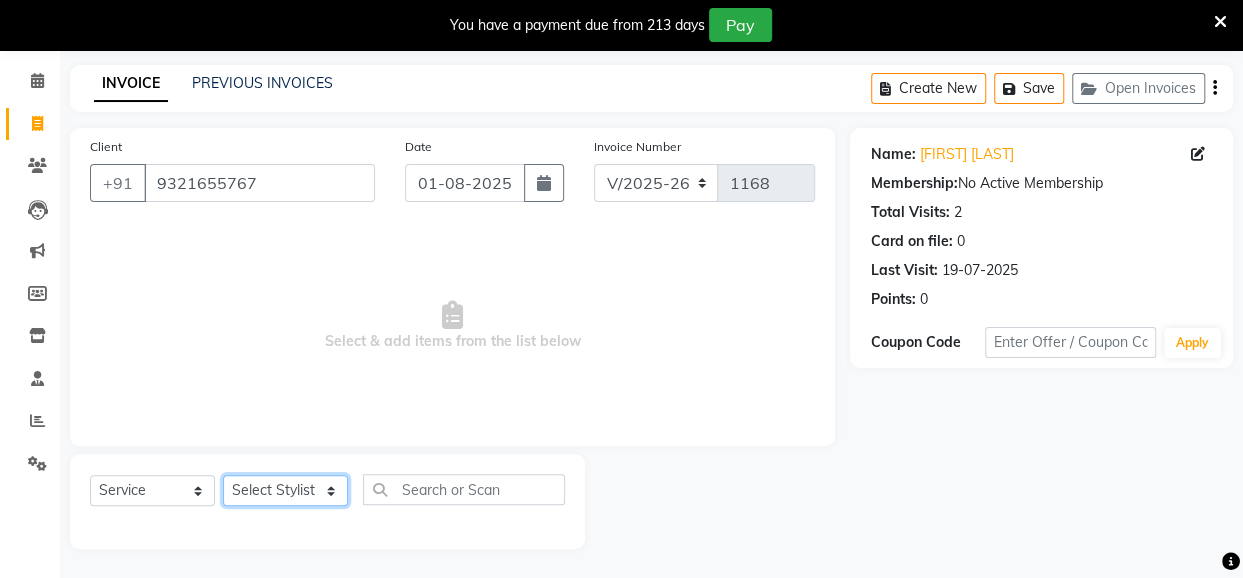 select on "32903" 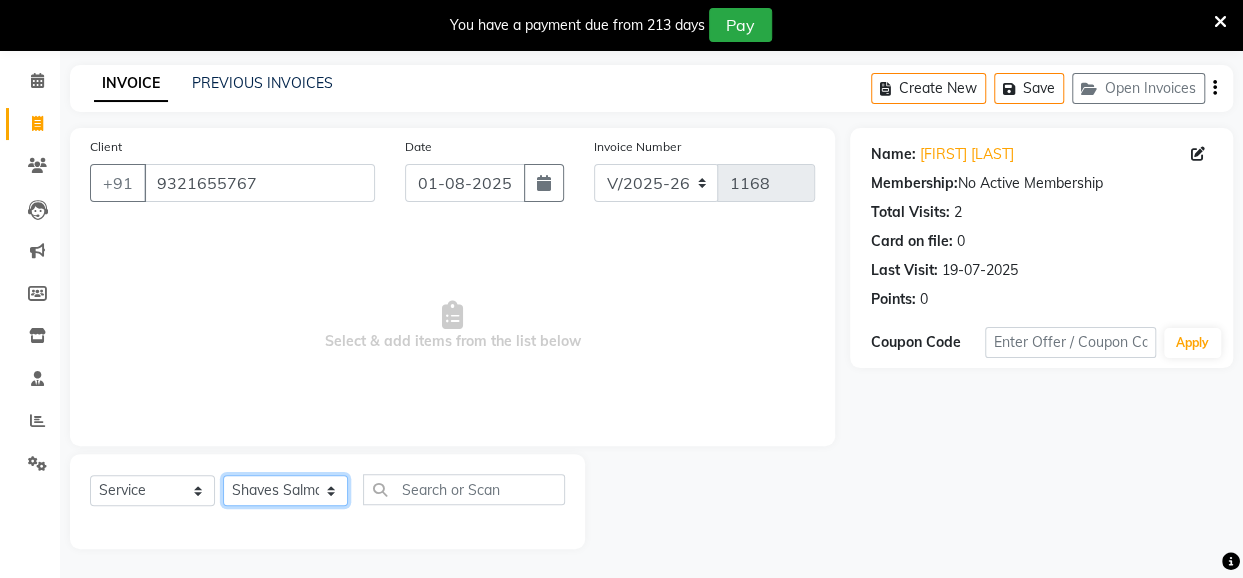 click on "Select Stylist Anita Das danish Kumkum Pasi Naseem Mansoori		 Nilam Bhanushali Nizam Shaikh			 Raju Reena Sawardekar			 Rita Pal			 Sabeena Shaikh Sameer Balwar Sangeeta Rajbhar Seja Jaiswal Shahib Shaves Salmani			 Sneha" 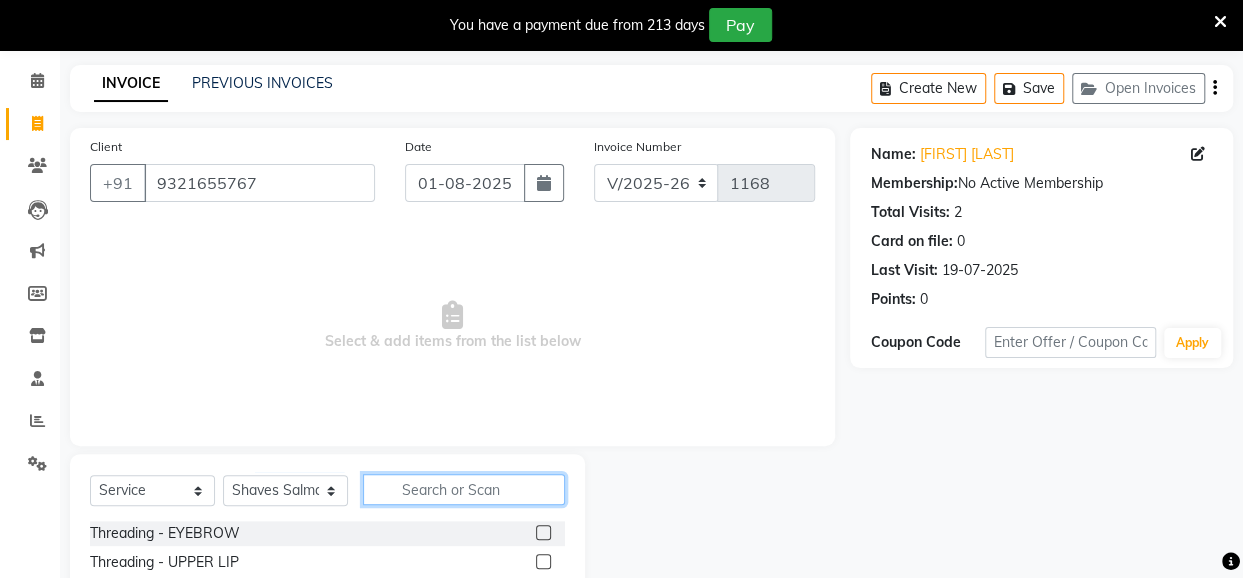 click 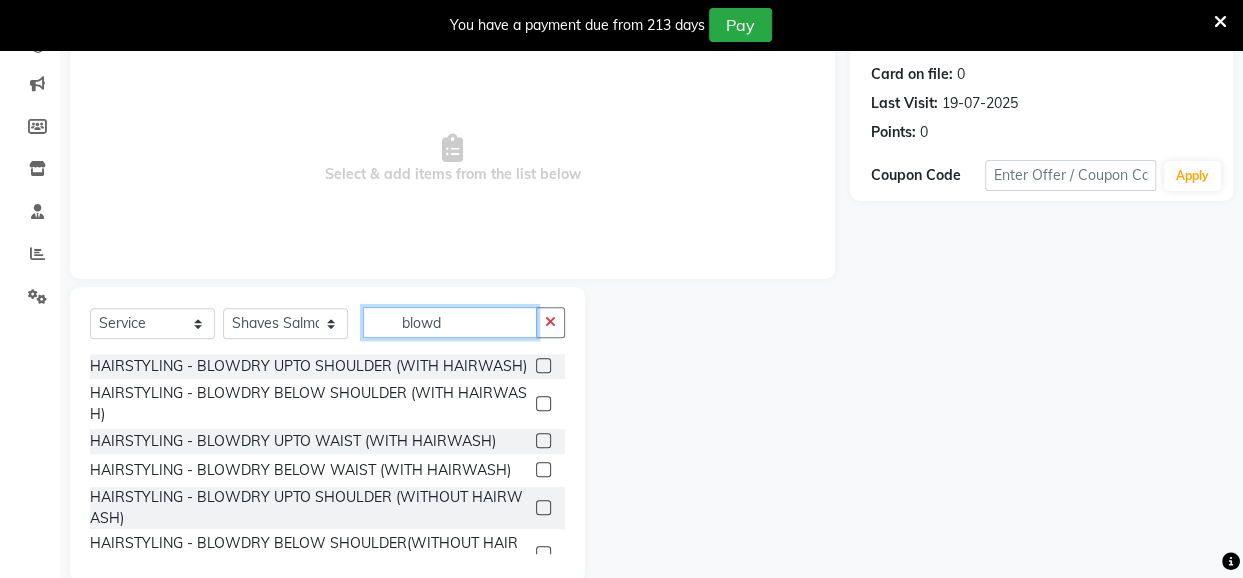 scroll, scrollTop: 254, scrollLeft: 0, axis: vertical 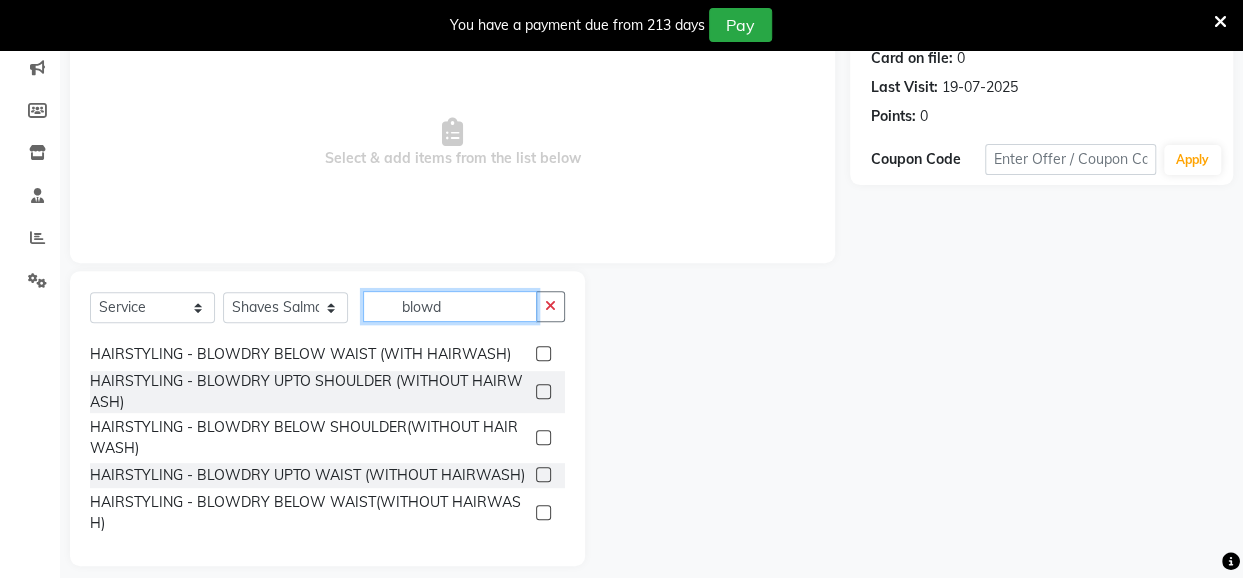 type on "blowd" 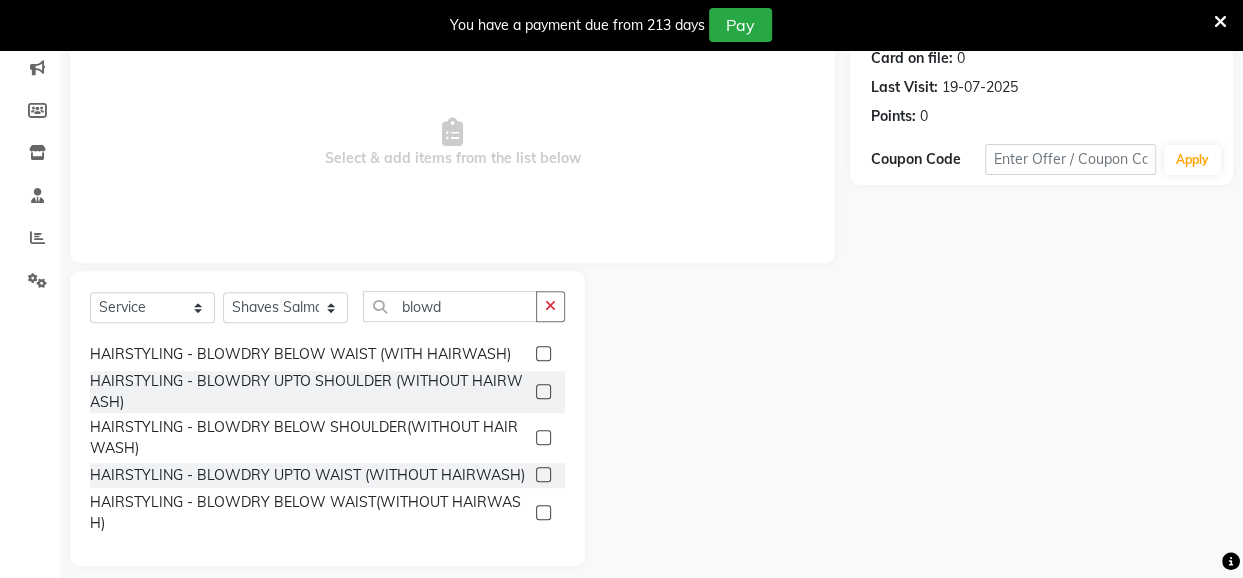 click 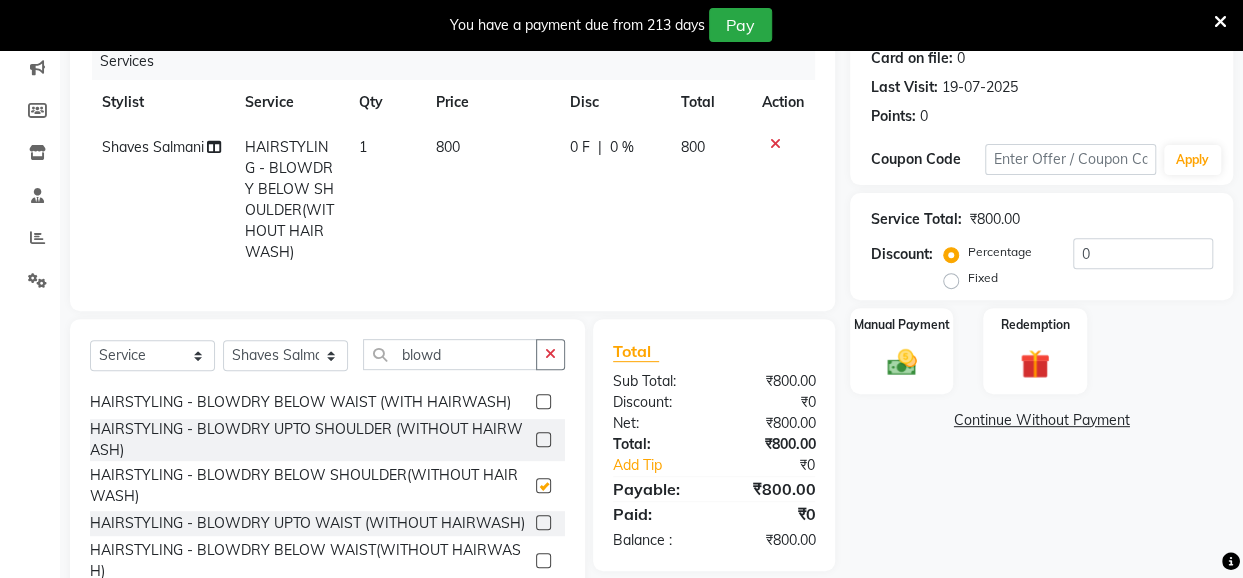 checkbox on "false" 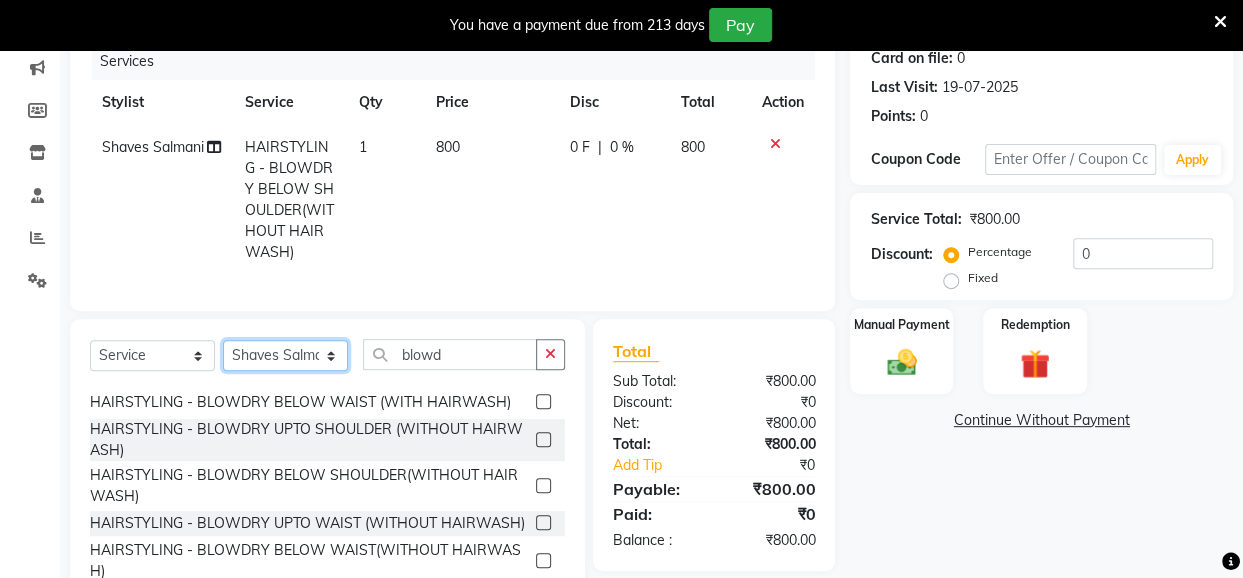 click on "Select Stylist Anita Das danish Kumkum Pasi Naseem Mansoori		 Nilam Bhanushali Nizam Shaikh			 Raju Reena Sawardekar			 Rita Pal			 Sabeena Shaikh Sameer Balwar Sangeeta Rajbhar Seja Jaiswal Shahib Shaves Salmani			 Sneha" 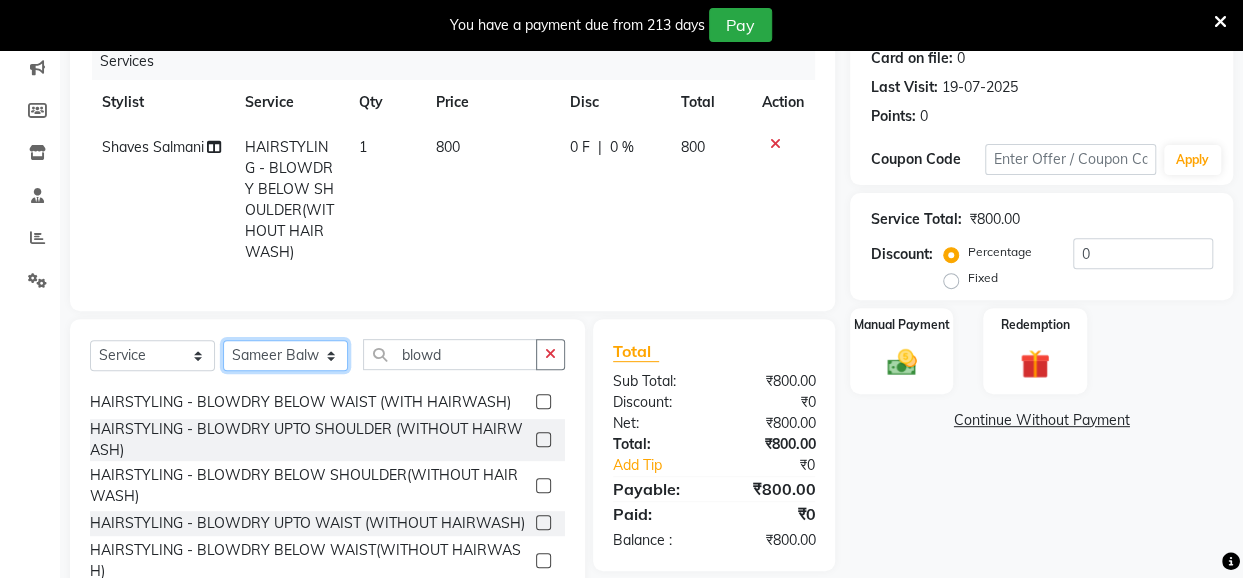 click on "Select Stylist Anita Das danish Kumkum Pasi Naseem Mansoori		 Nilam Bhanushali Nizam Shaikh			 Raju Reena Sawardekar			 Rita Pal			 Sabeena Shaikh Sameer Balwar Sangeeta Rajbhar Seja Jaiswal Shahib Shaves Salmani			 Sneha" 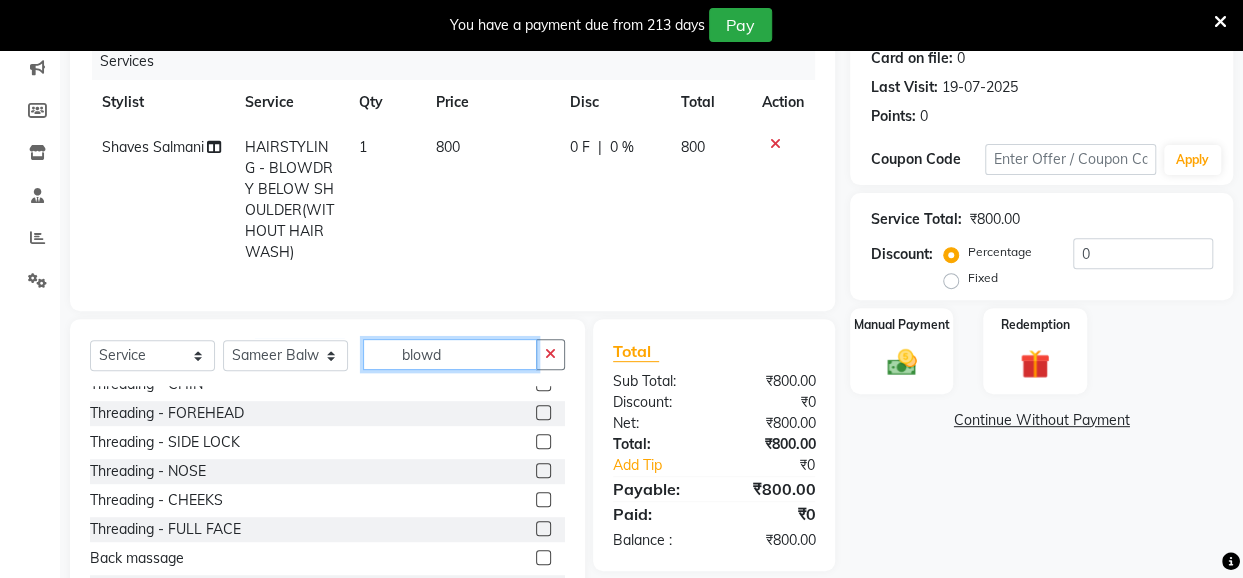 click on "blowd" 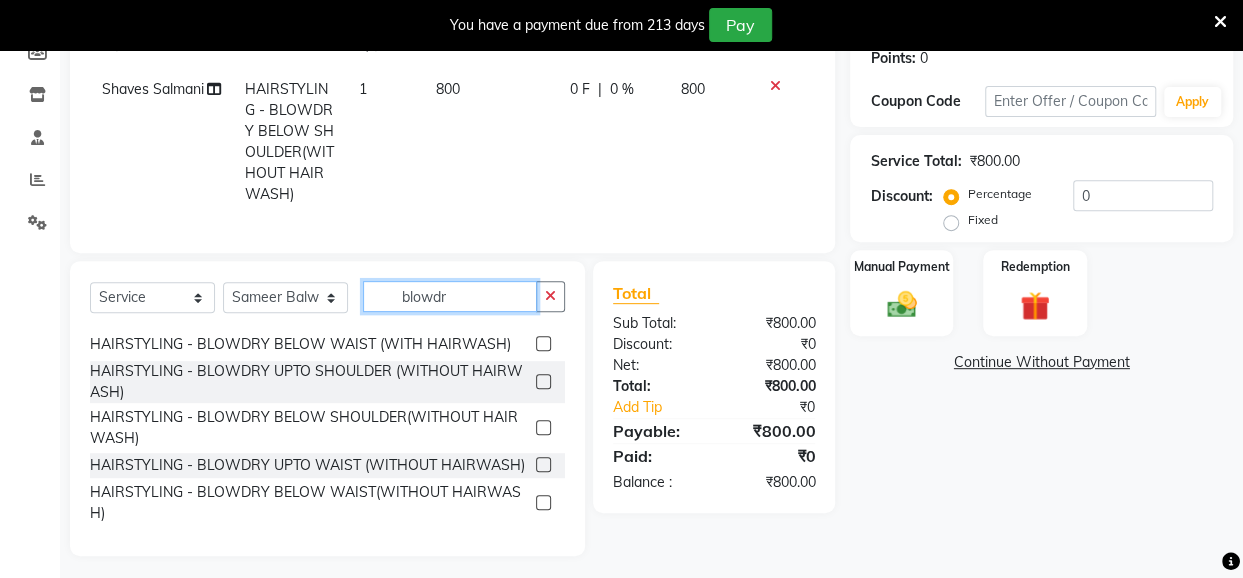 scroll, scrollTop: 314, scrollLeft: 0, axis: vertical 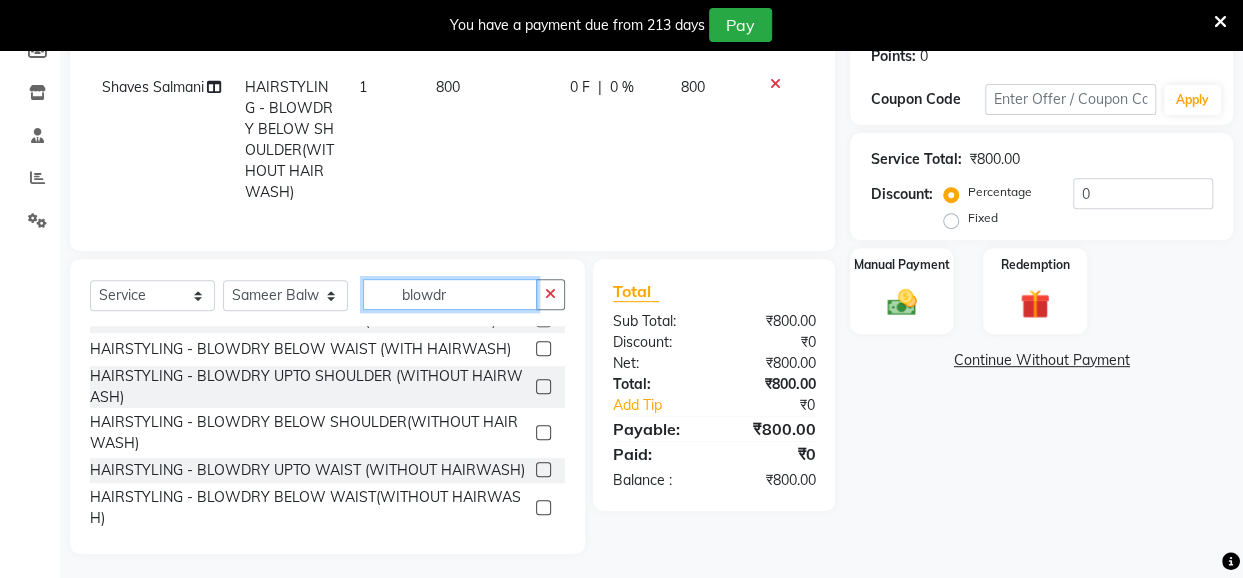 type on "blowdr" 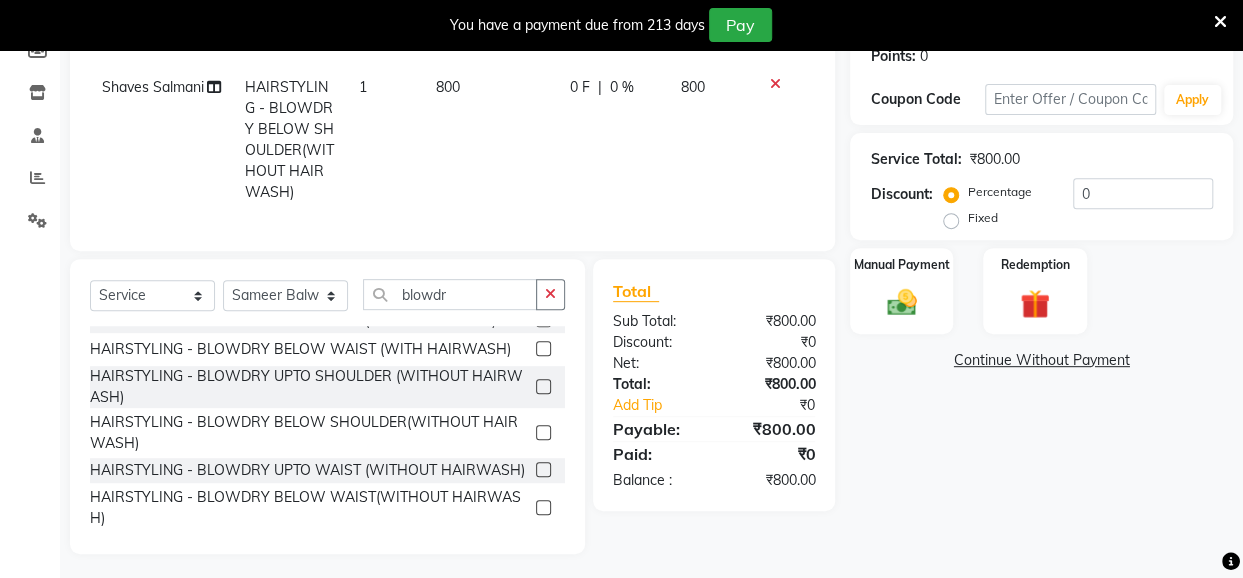 click 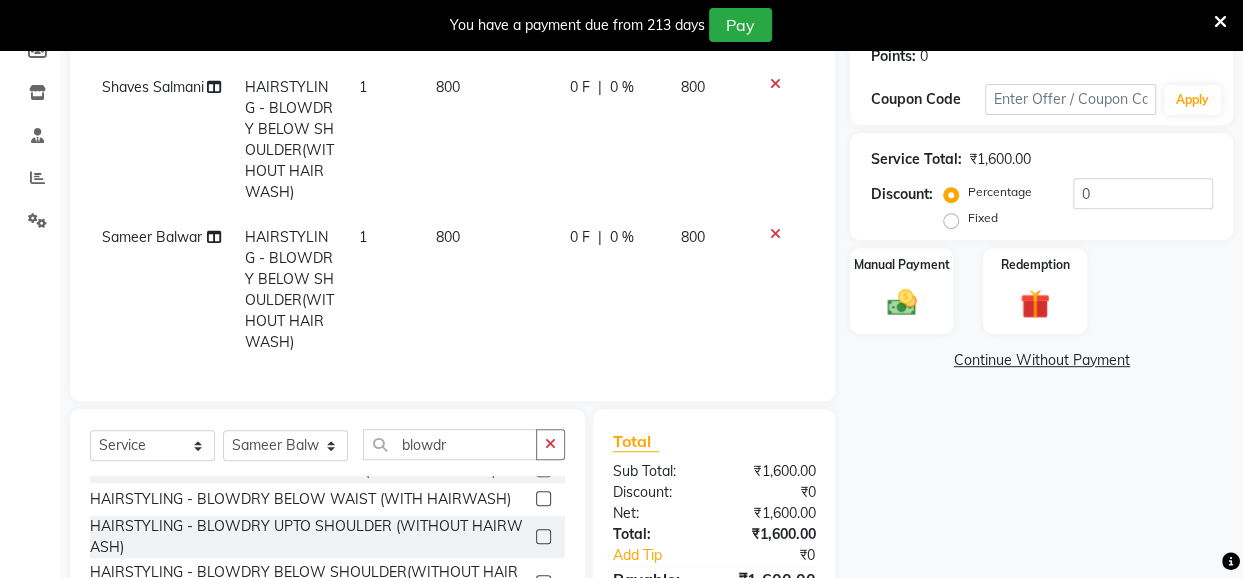 checkbox on "false" 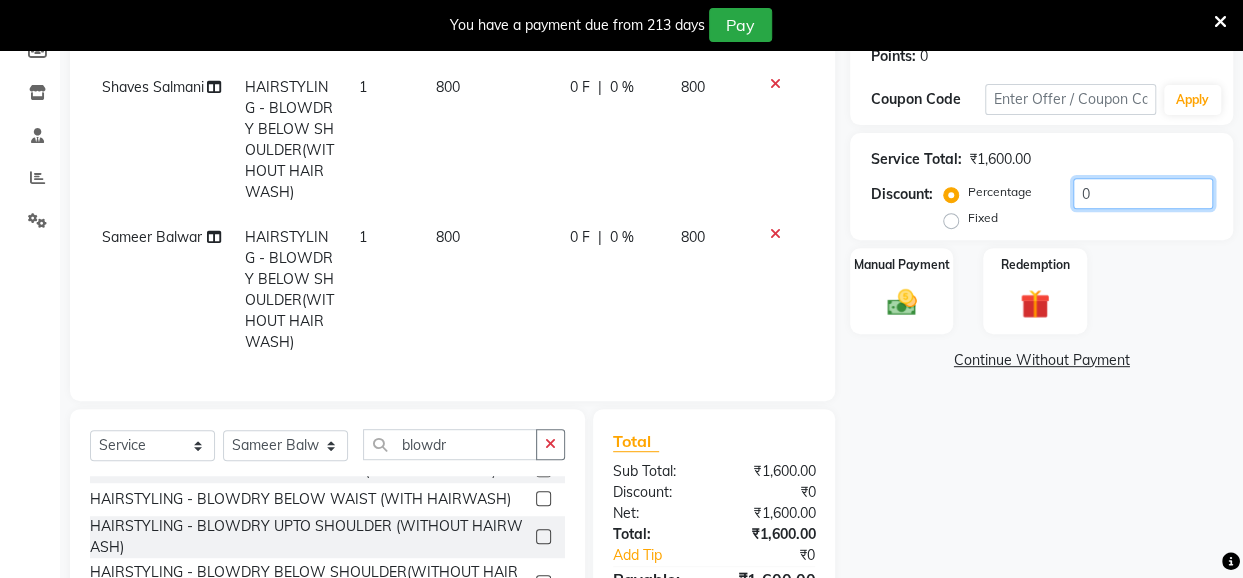 drag, startPoint x: 1106, startPoint y: 191, endPoint x: 1072, endPoint y: 203, distance: 36.05551 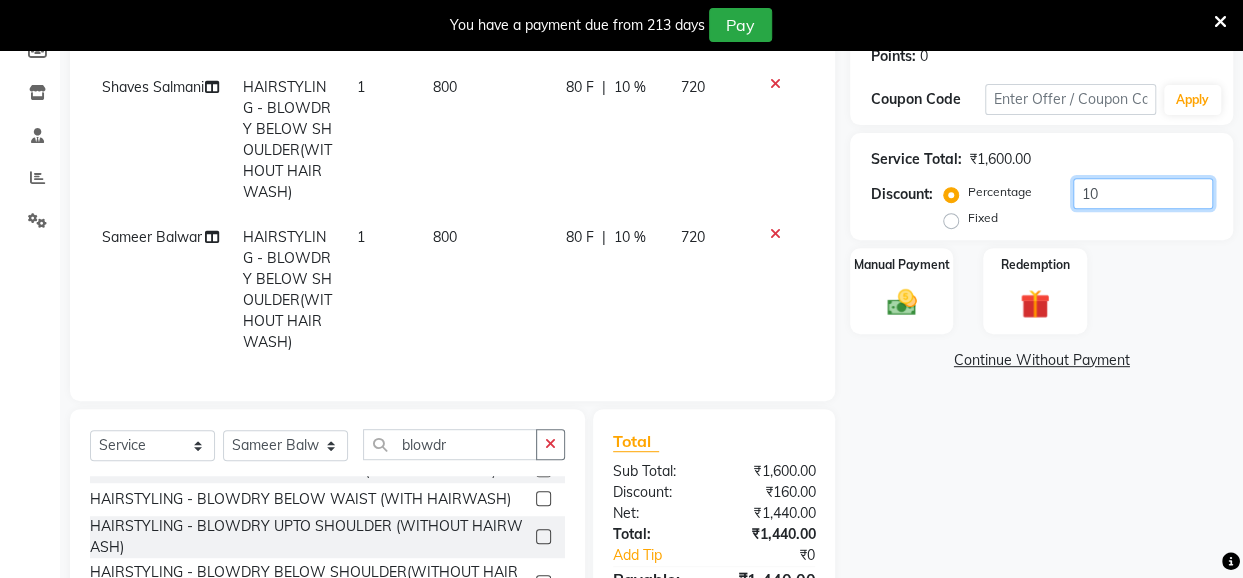type on "10" 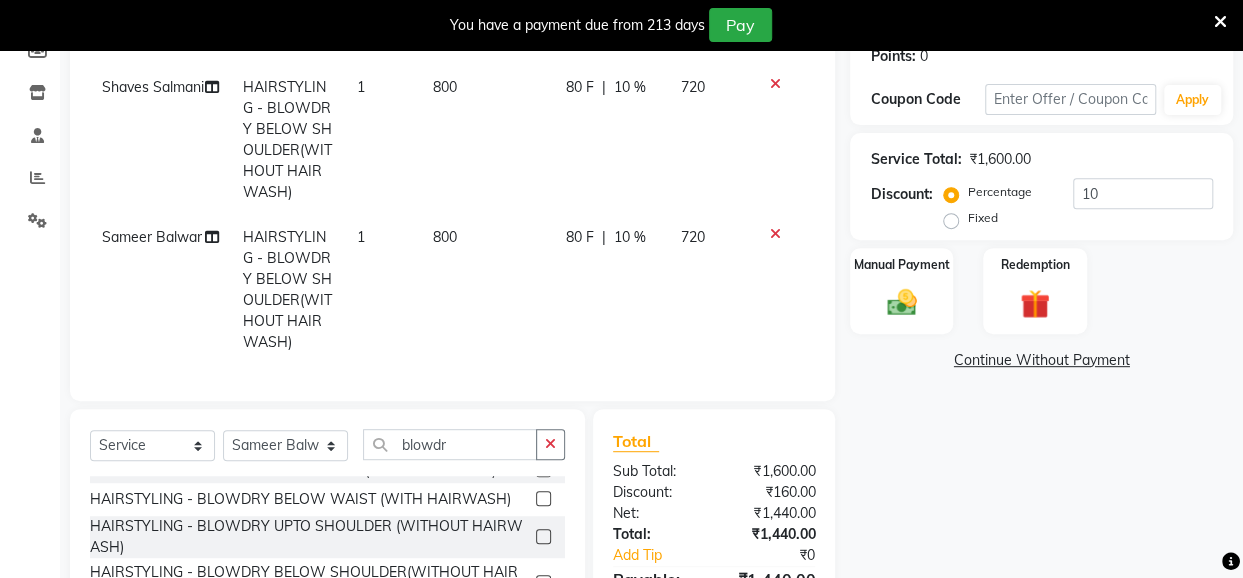 click on "720" 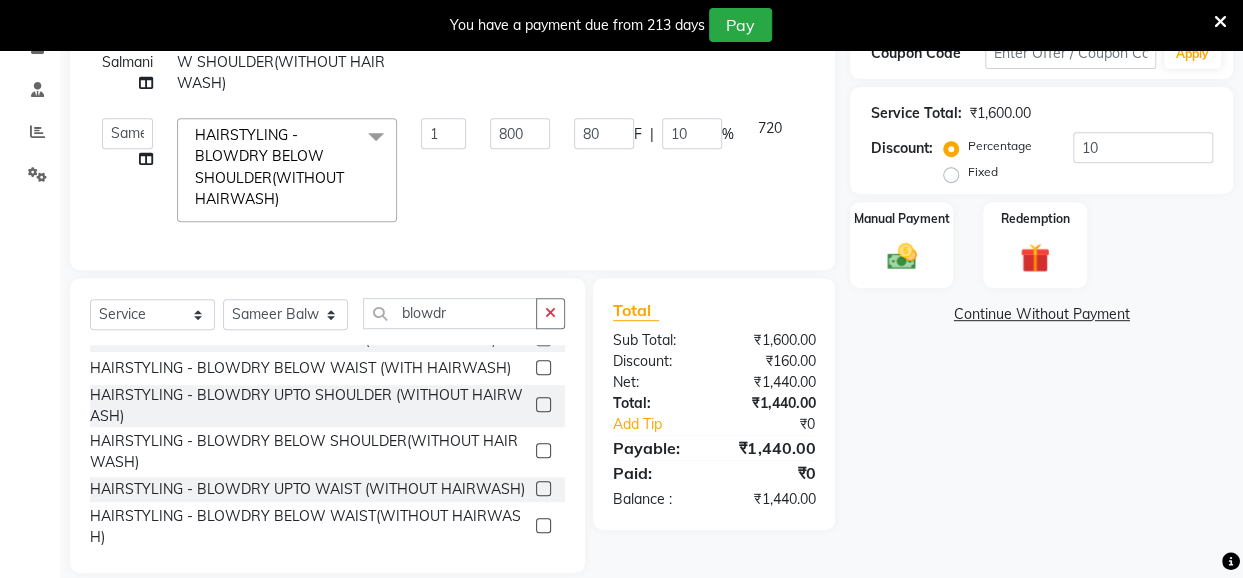 scroll, scrollTop: 368, scrollLeft: 0, axis: vertical 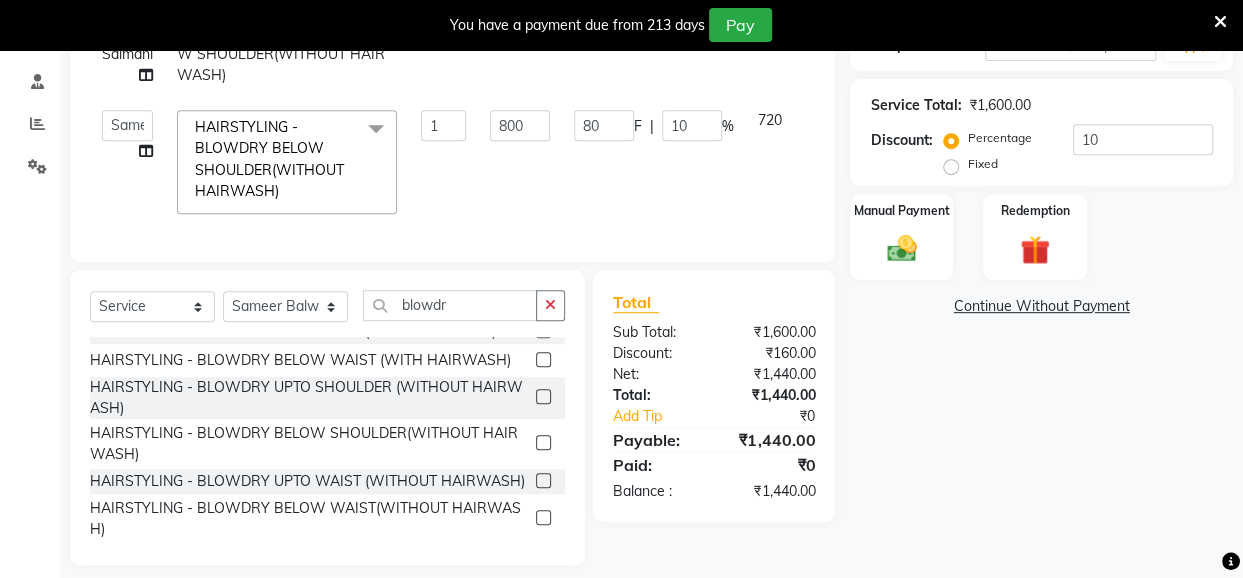 click on "80 F | 10 %" 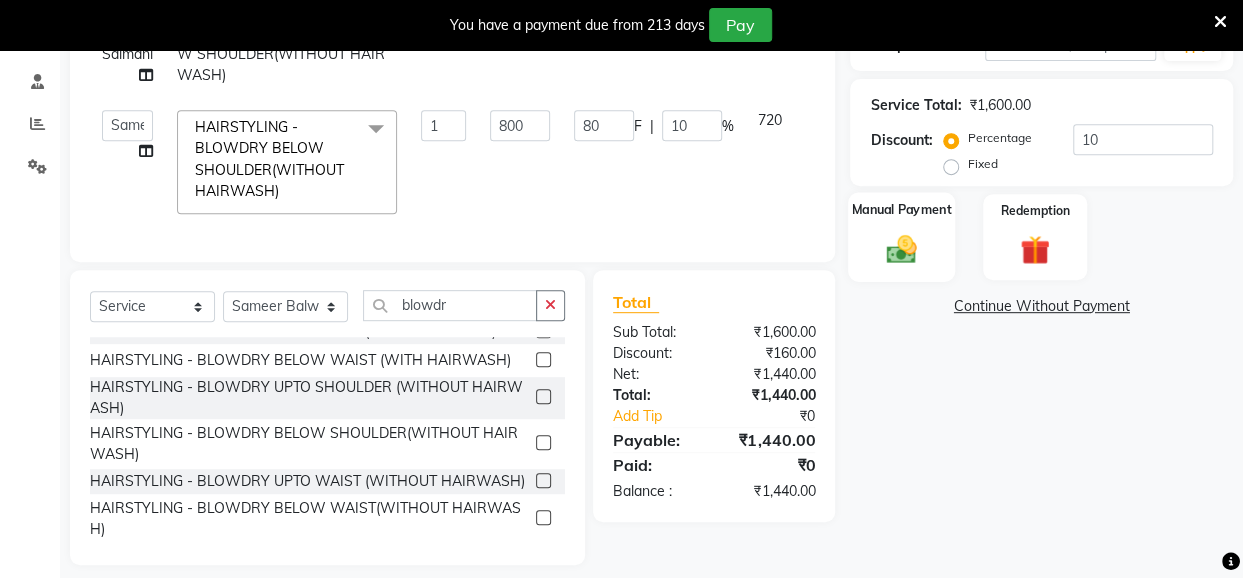click on "Manual Payment" 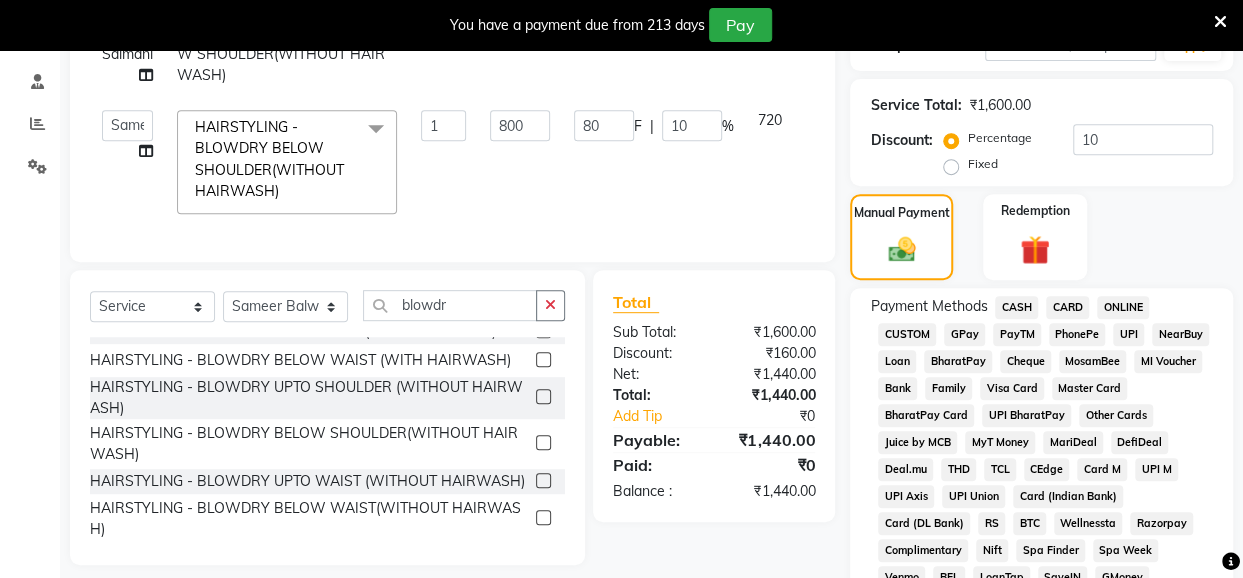 click on "UPI" 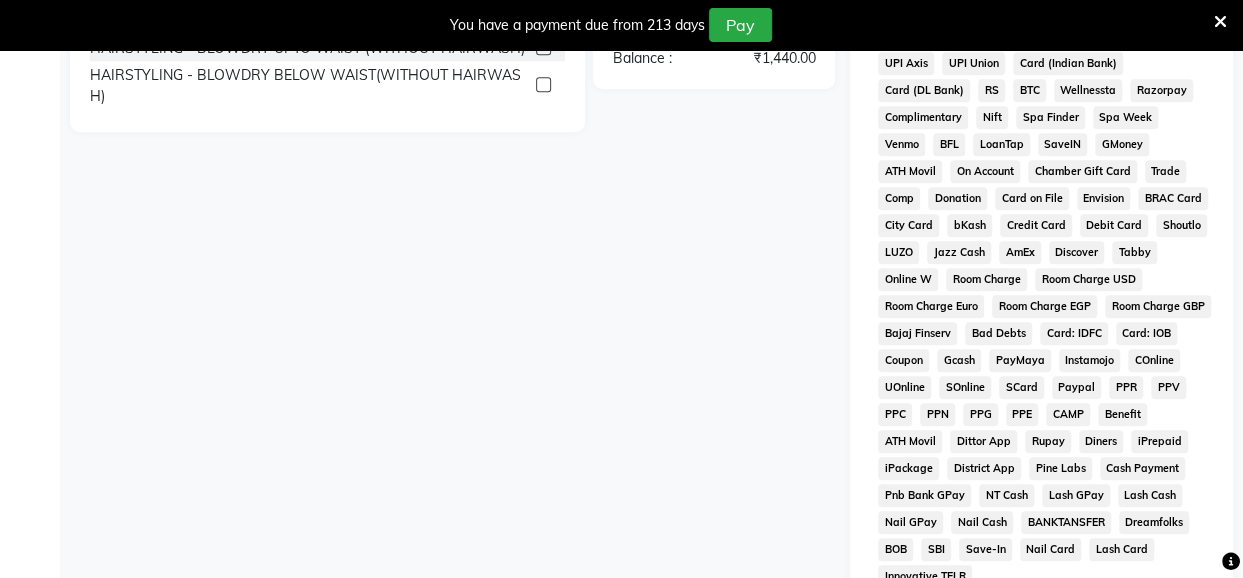 scroll, scrollTop: 1082, scrollLeft: 0, axis: vertical 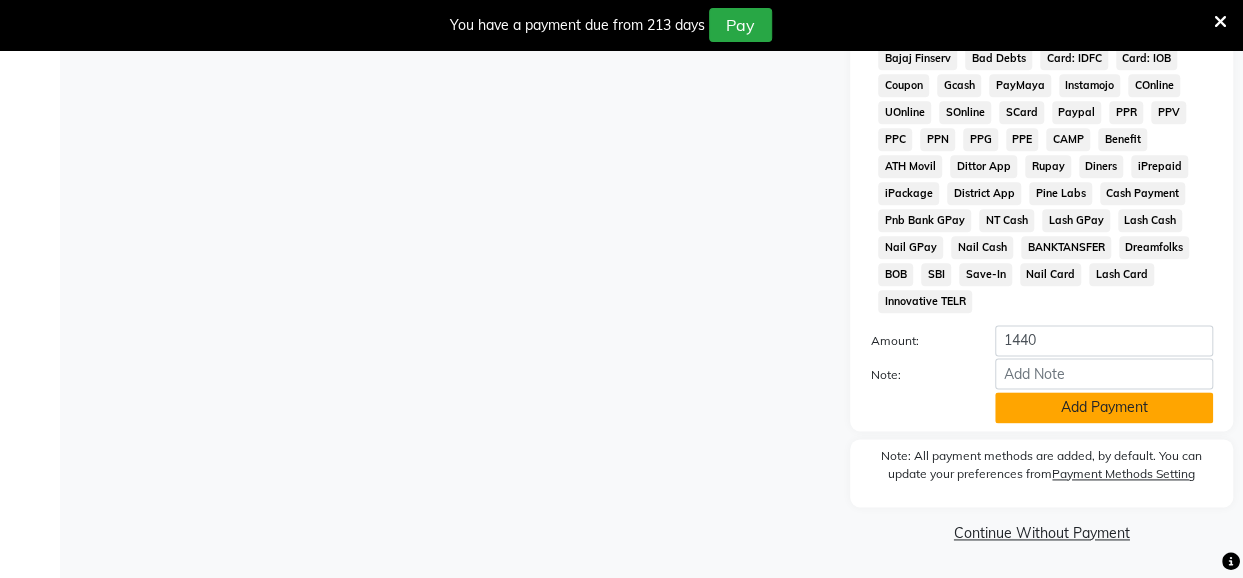 click on "Add Payment" 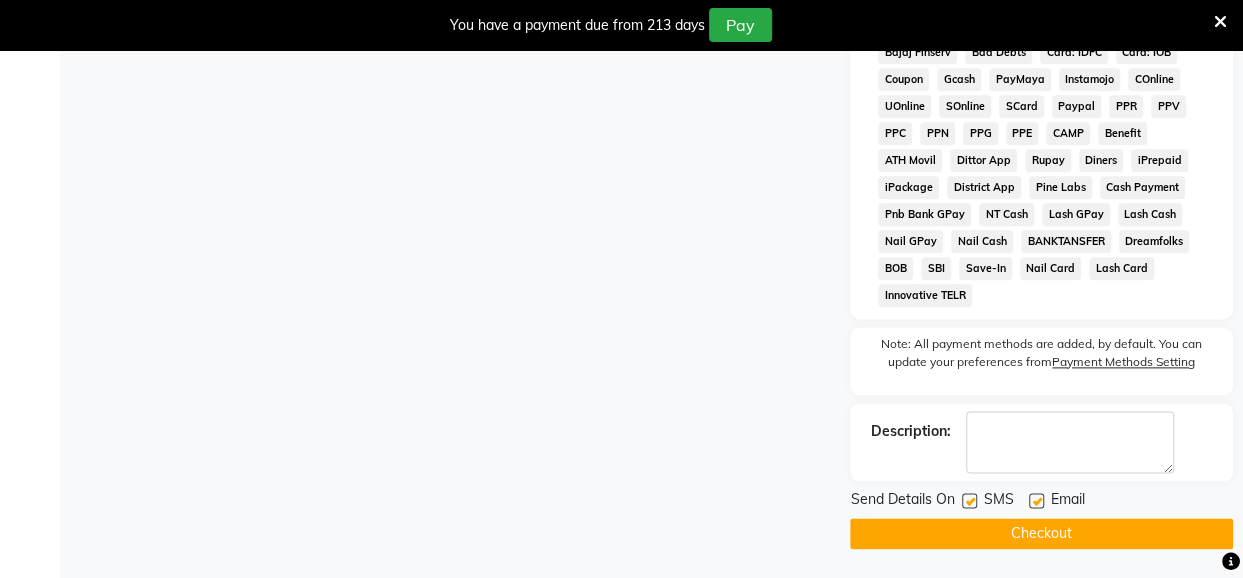 click on "Checkout" 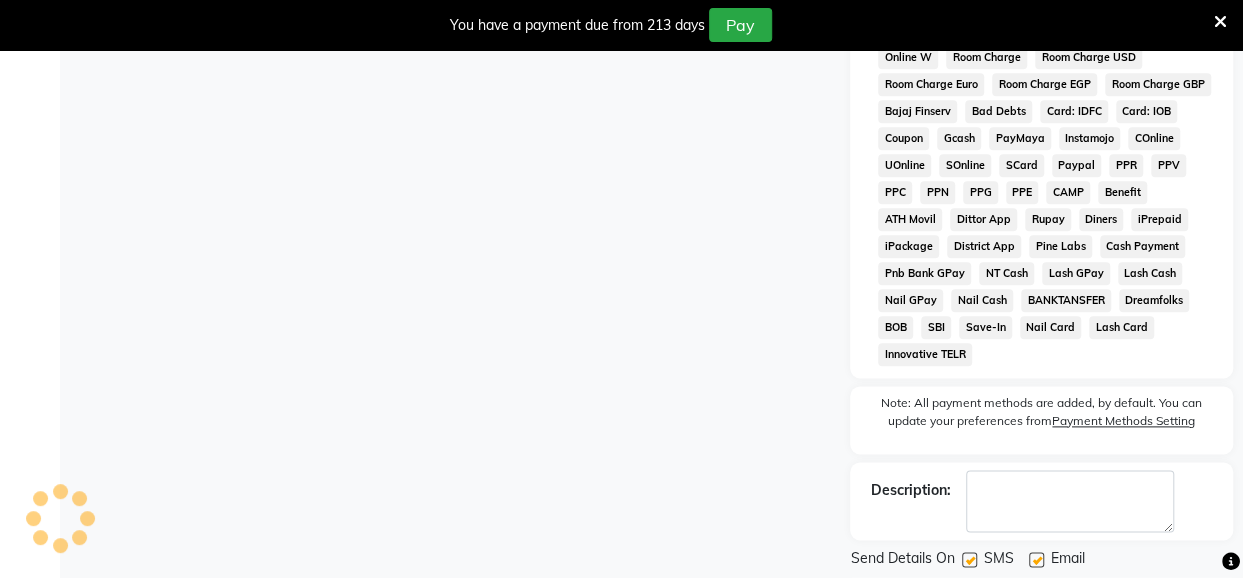 scroll, scrollTop: 2, scrollLeft: 0, axis: vertical 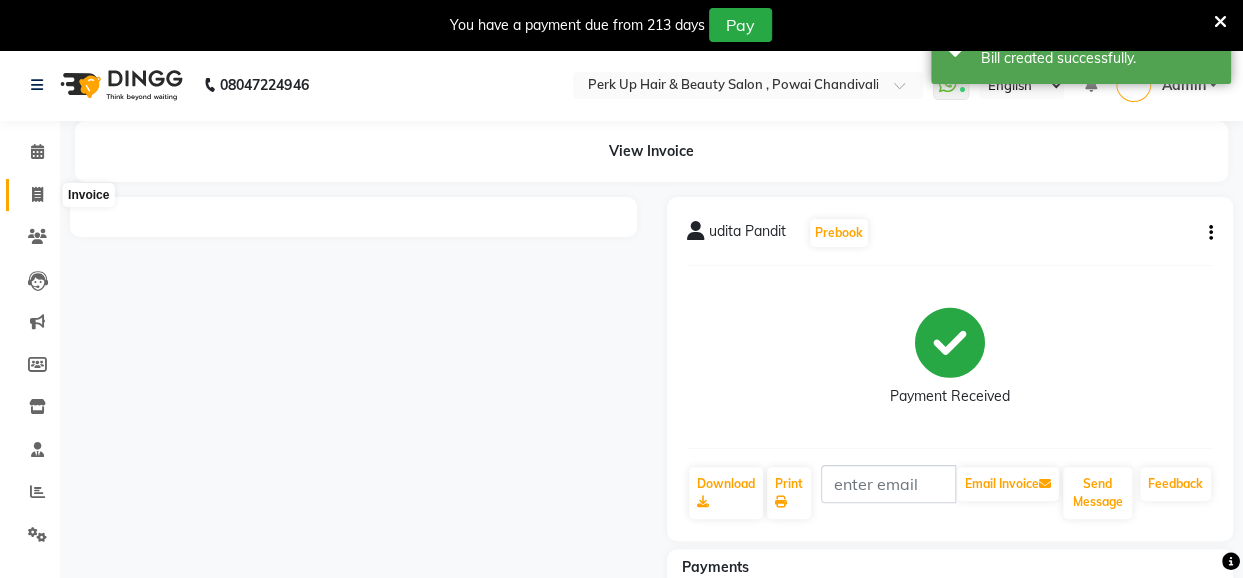 click 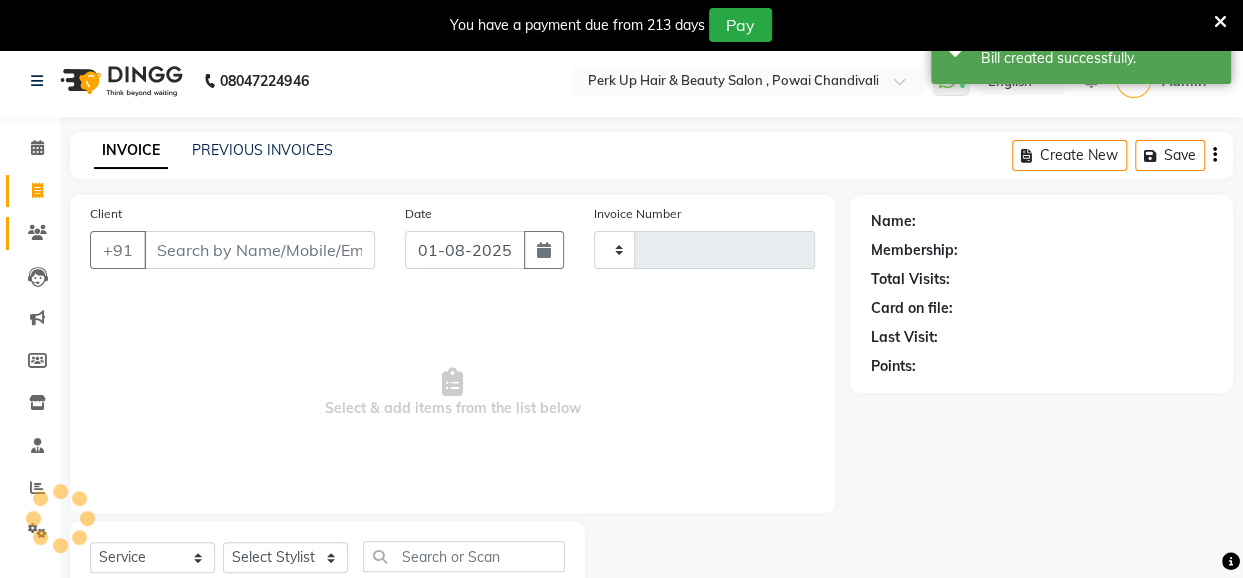 type on "1169" 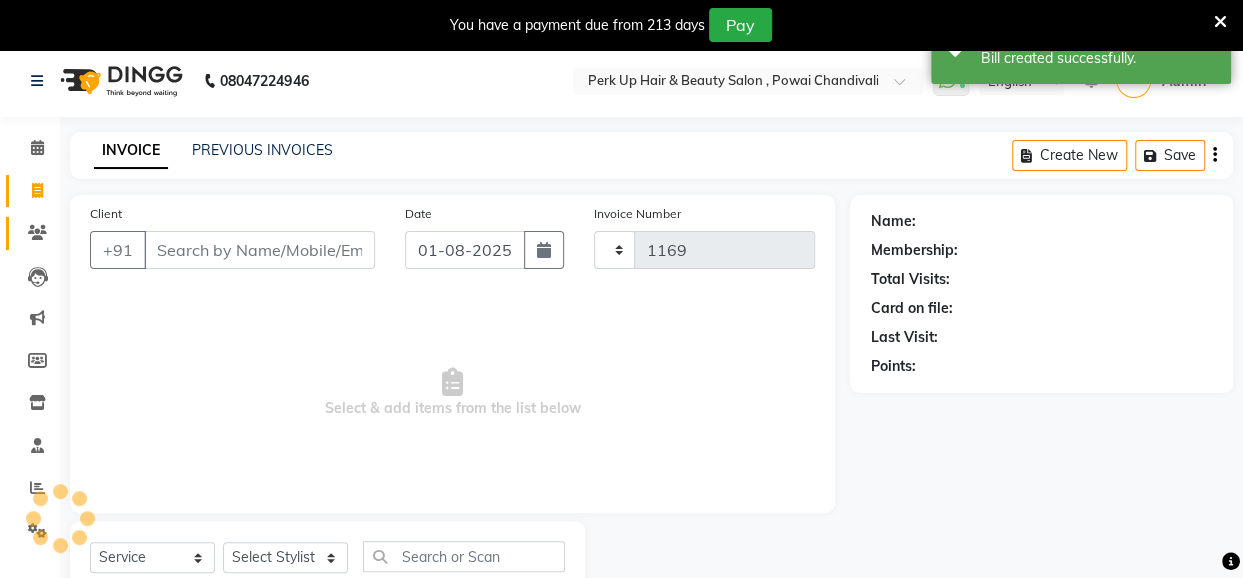 select on "5131" 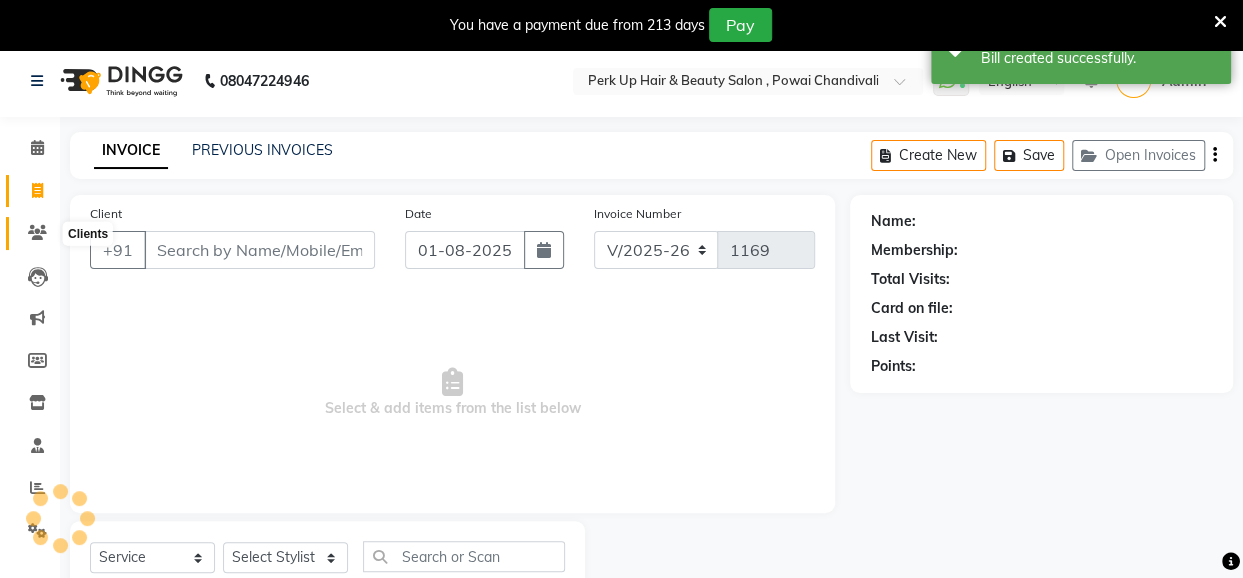 scroll, scrollTop: 71, scrollLeft: 0, axis: vertical 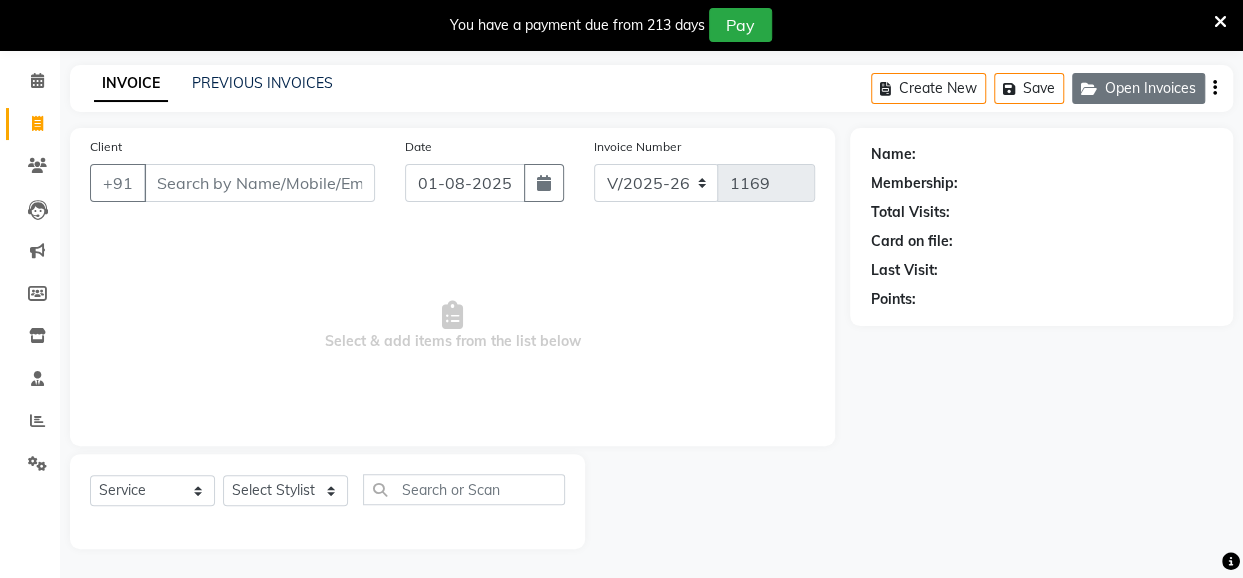 click on "Open Invoices" 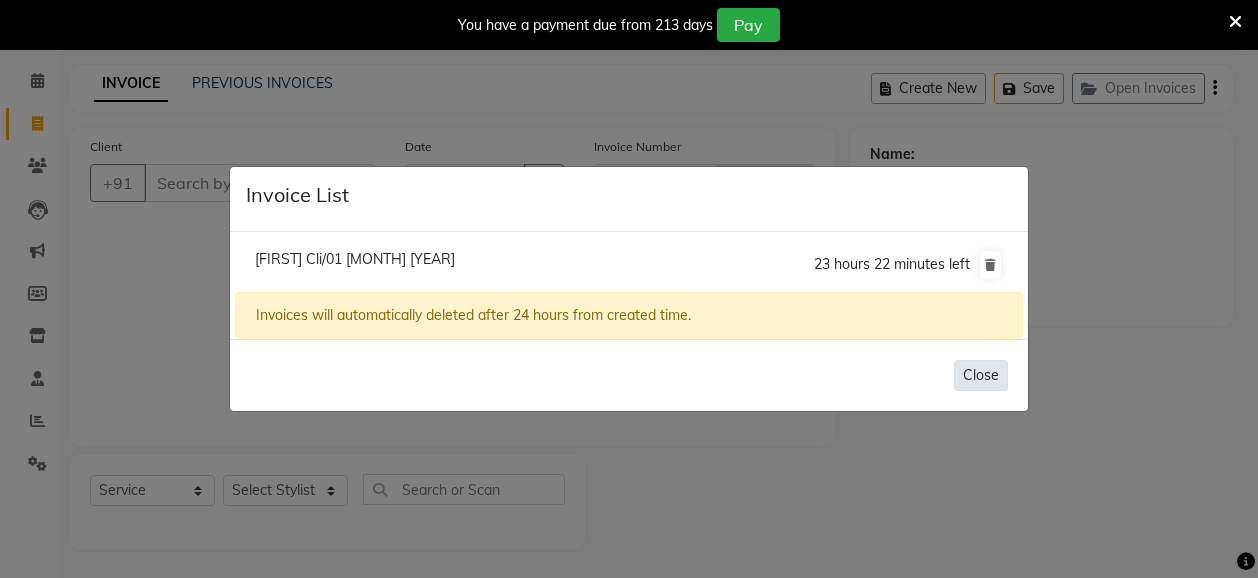 click on "Close" 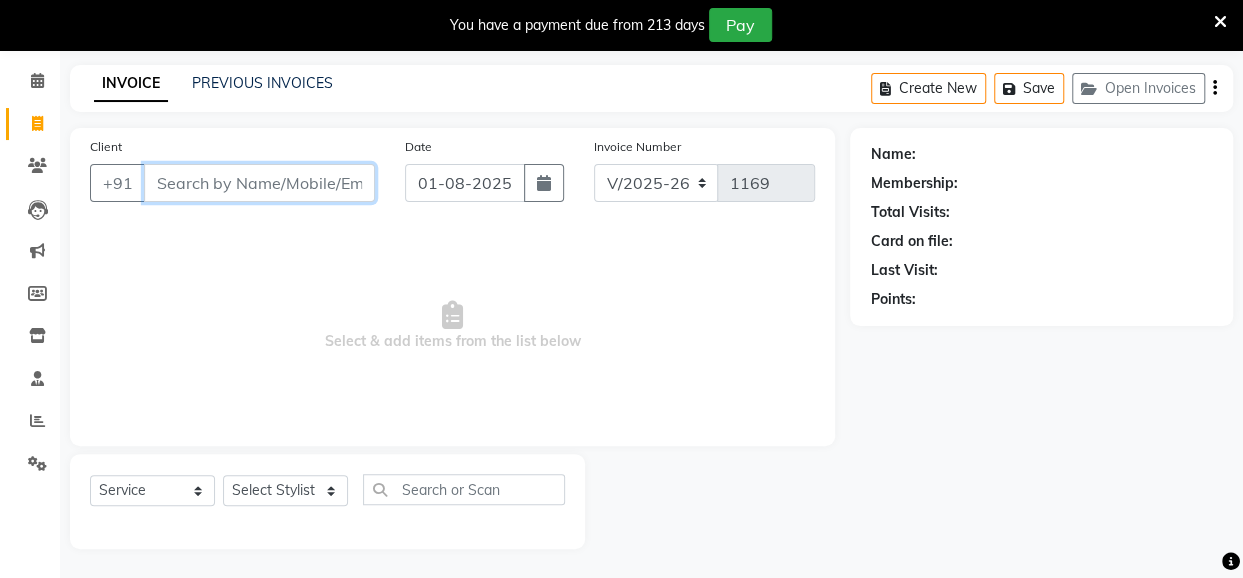 click on "Client" at bounding box center [259, 183] 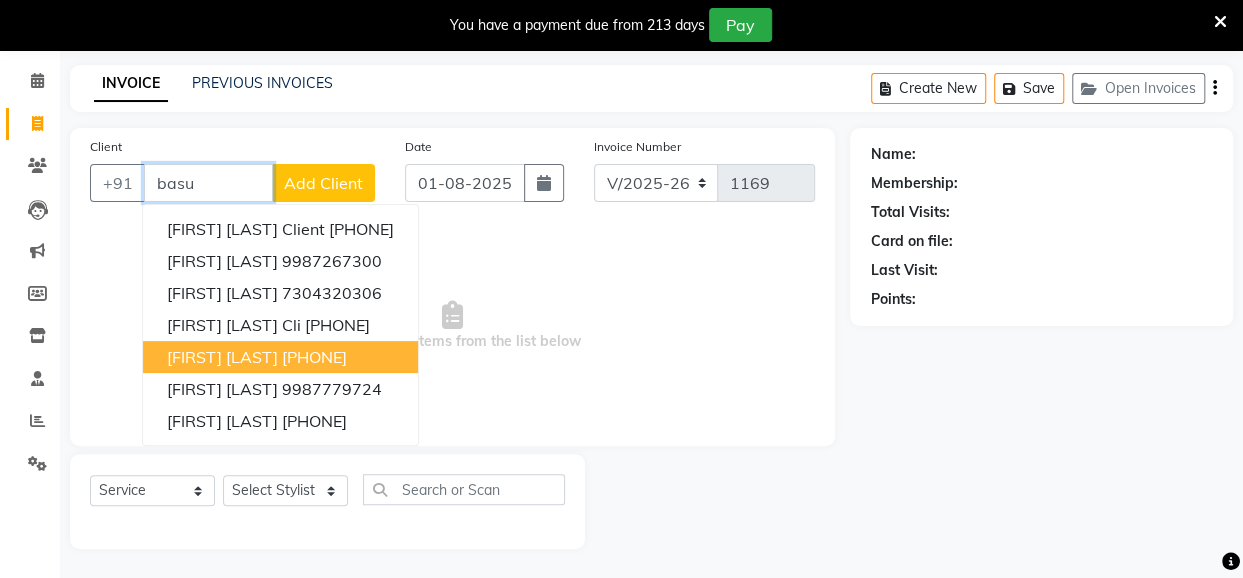 click on "[FIRST] [LAST] [PHONE]" at bounding box center [280, 357] 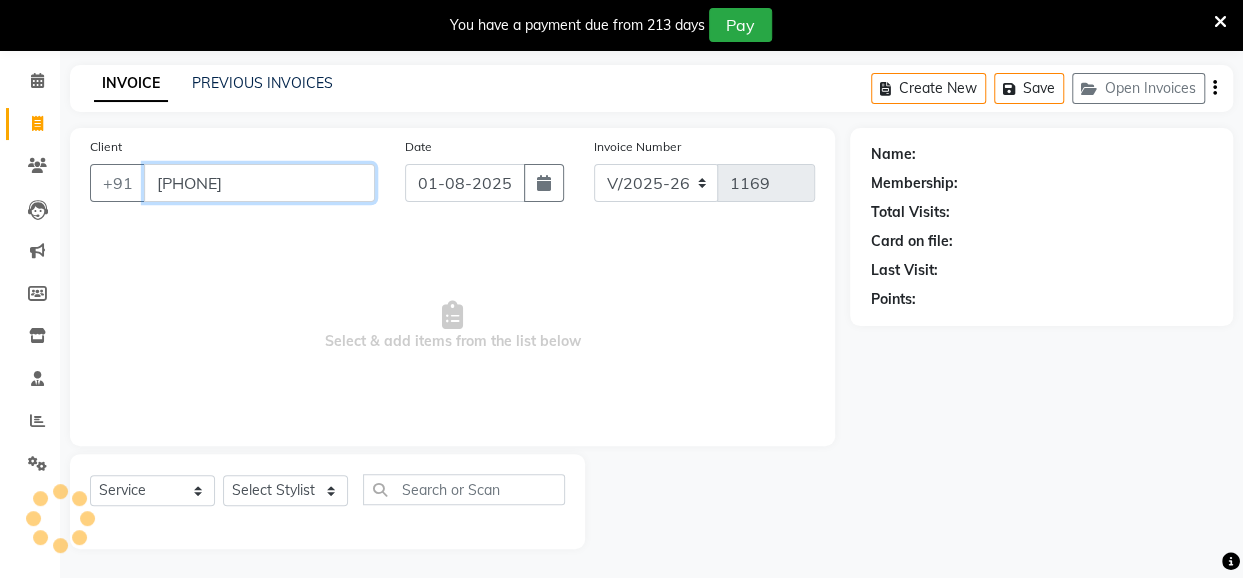 type on "[PHONE]" 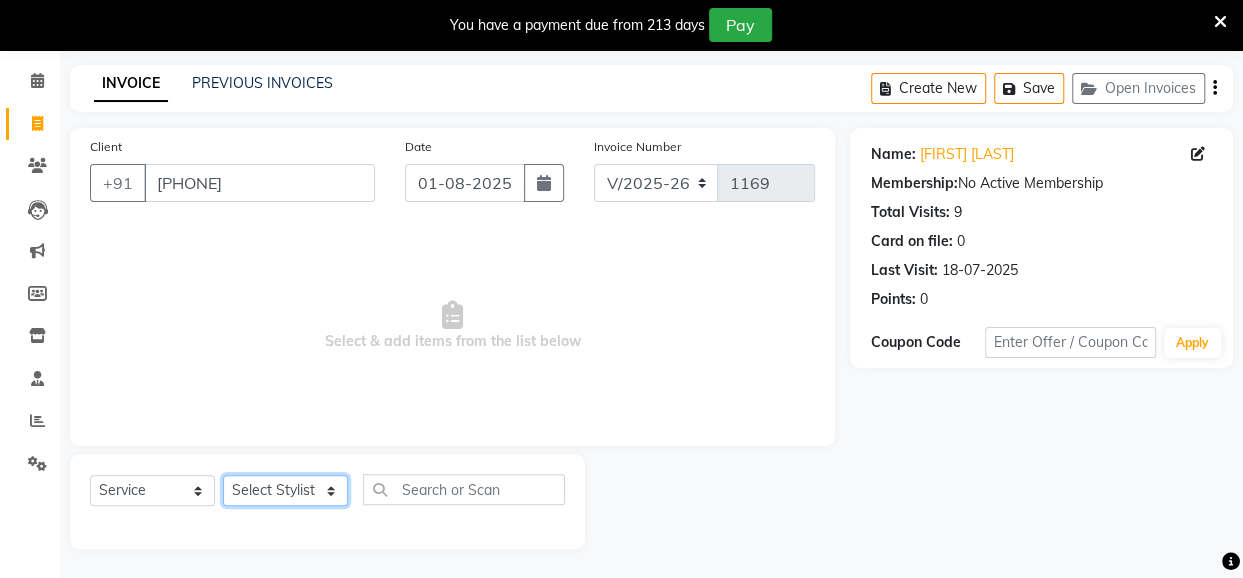 click on "Select Stylist Anita Das danish Kumkum Pasi Naseem Mansoori		 Nilam Bhanushali Nizam Shaikh			 Raju Reena Sawardekar			 Rita Pal			 Sabeena Shaikh Sameer Balwar Sangeeta Rajbhar Seja Jaiswal Shahib Shaves Salmani			 Sneha" 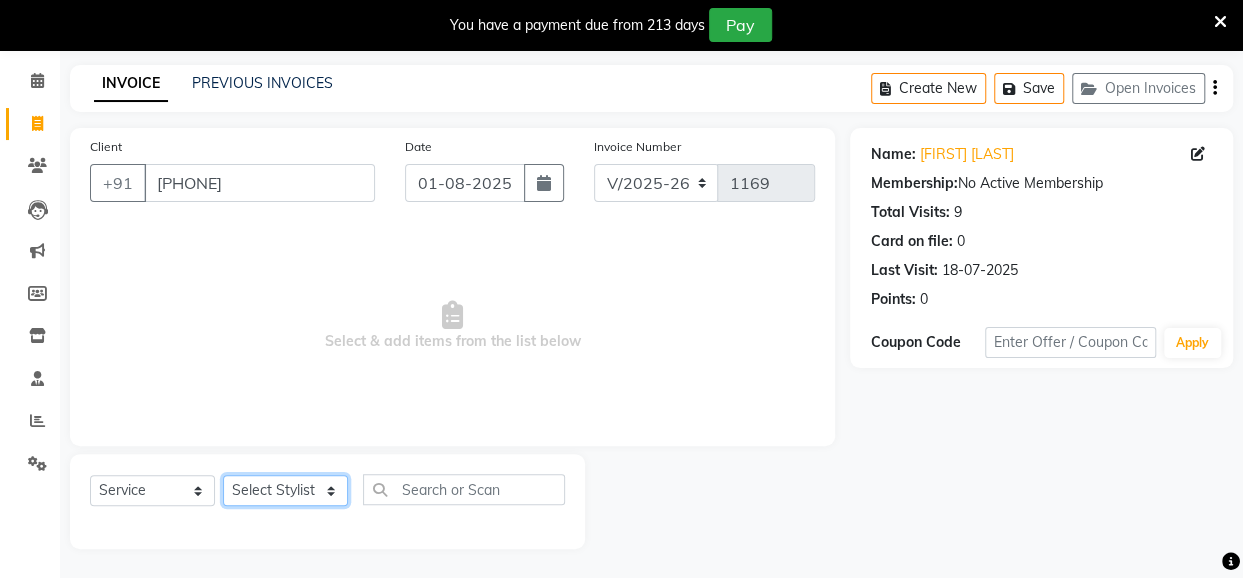 select on "46593" 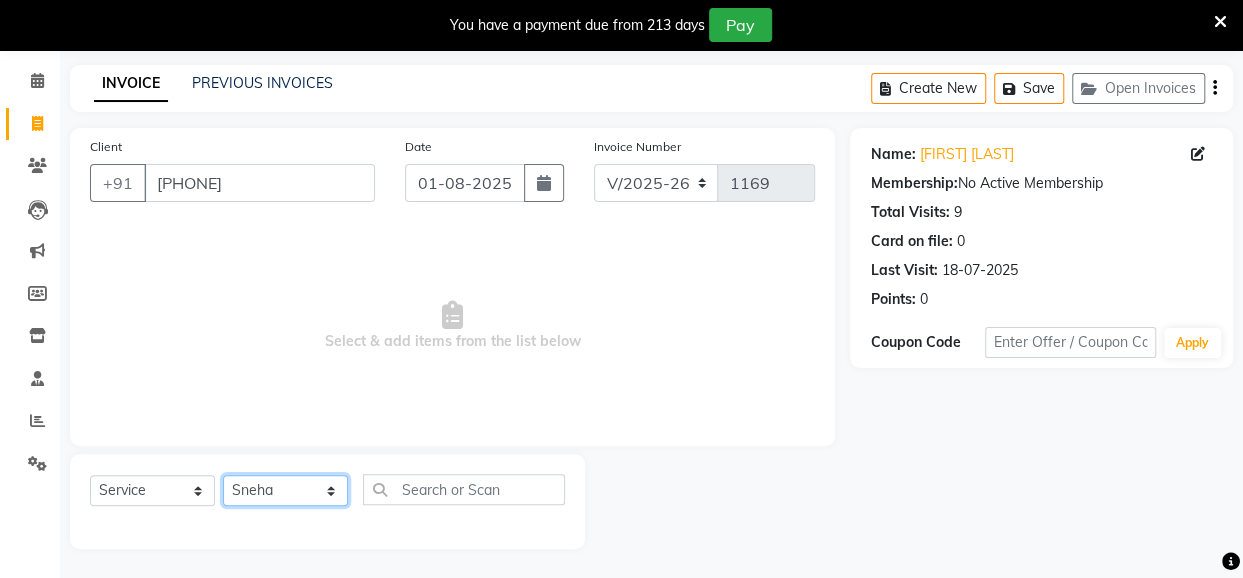 click on "Select Stylist Anita Das danish Kumkum Pasi Naseem Mansoori		 Nilam Bhanushali Nizam Shaikh			 Raju Reena Sawardekar			 Rita Pal			 Sabeena Shaikh Sameer Balwar Sangeeta Rajbhar Seja Jaiswal Shahib Shaves Salmani			 Sneha" 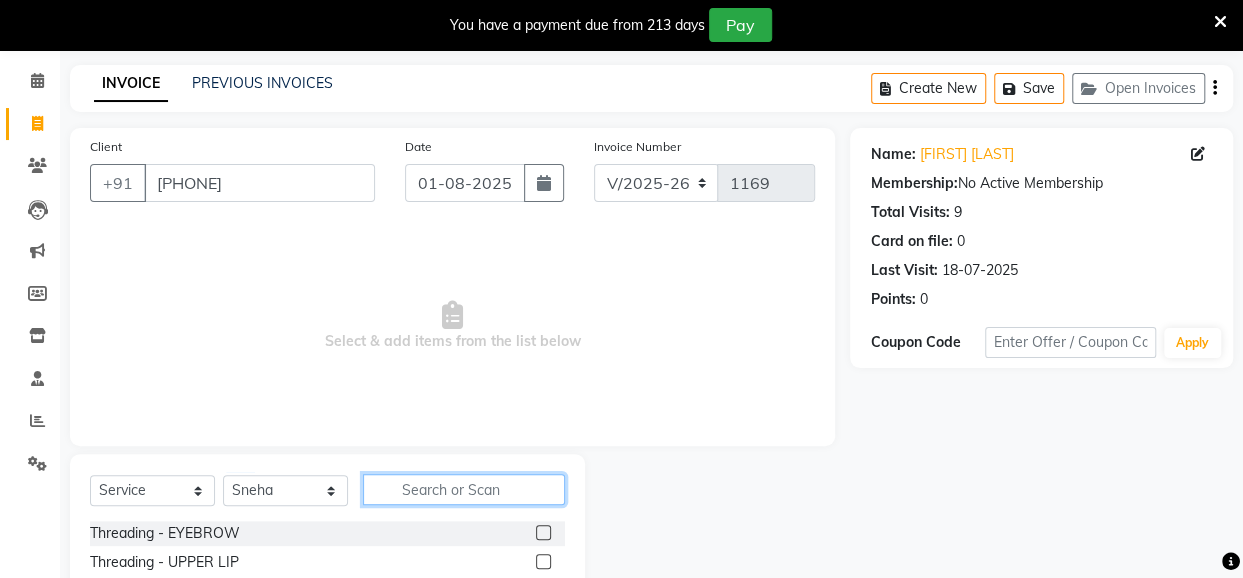 click 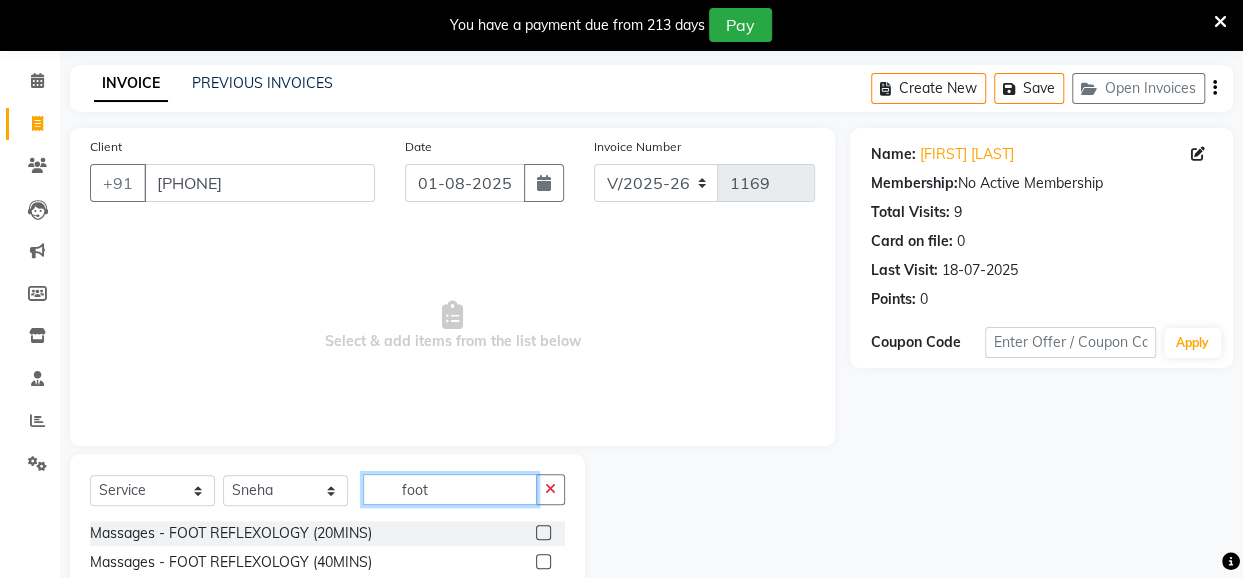type on "foot" 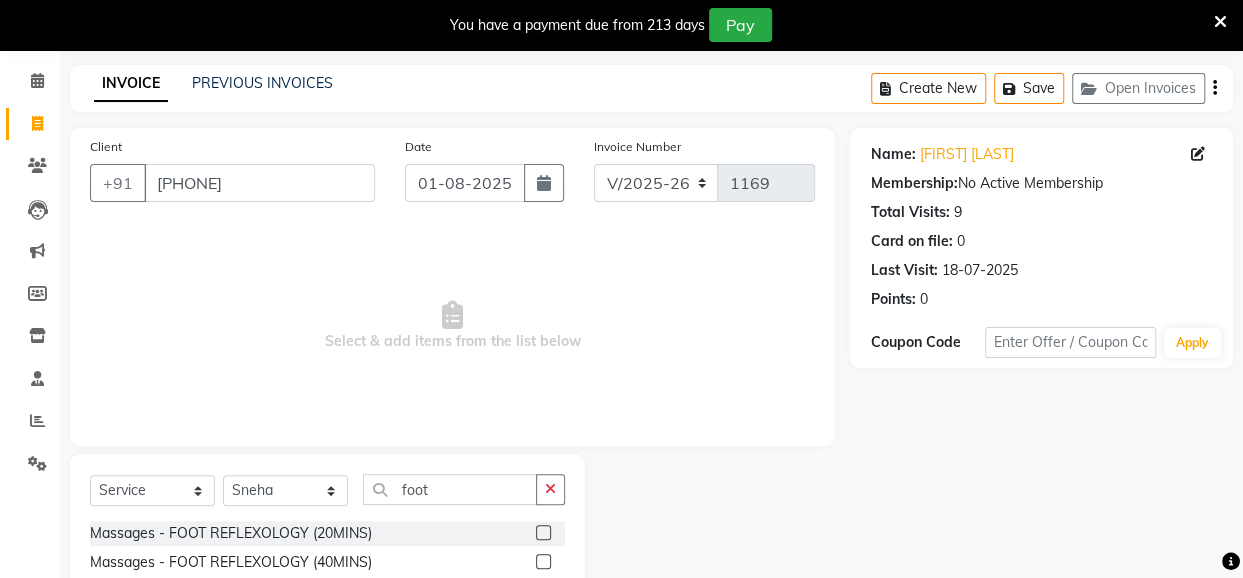 click 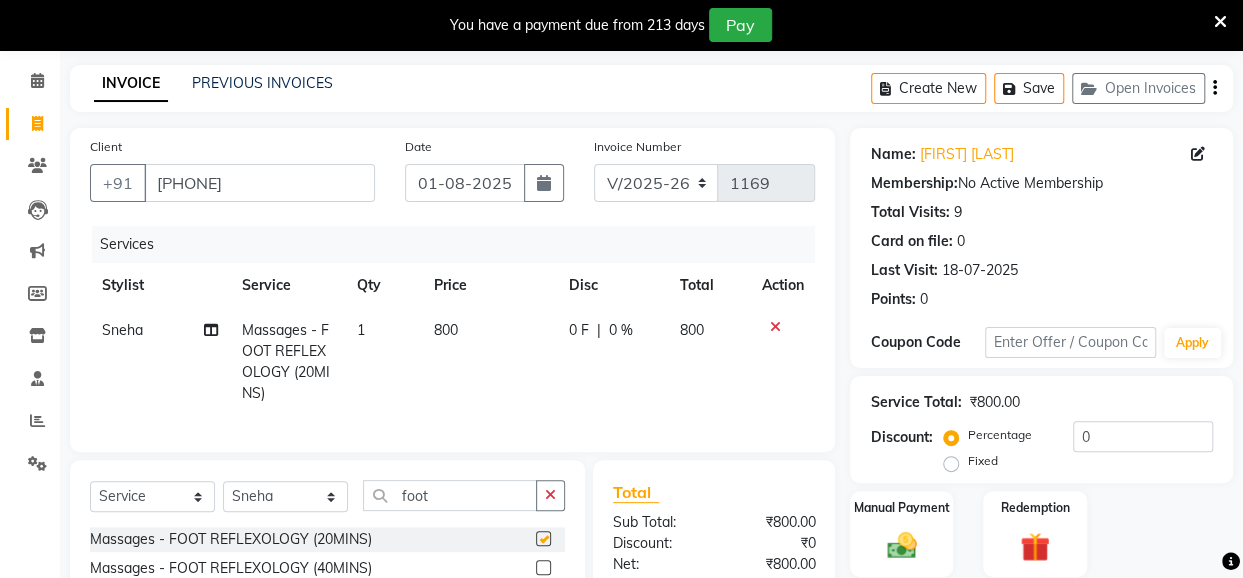 checkbox on "false" 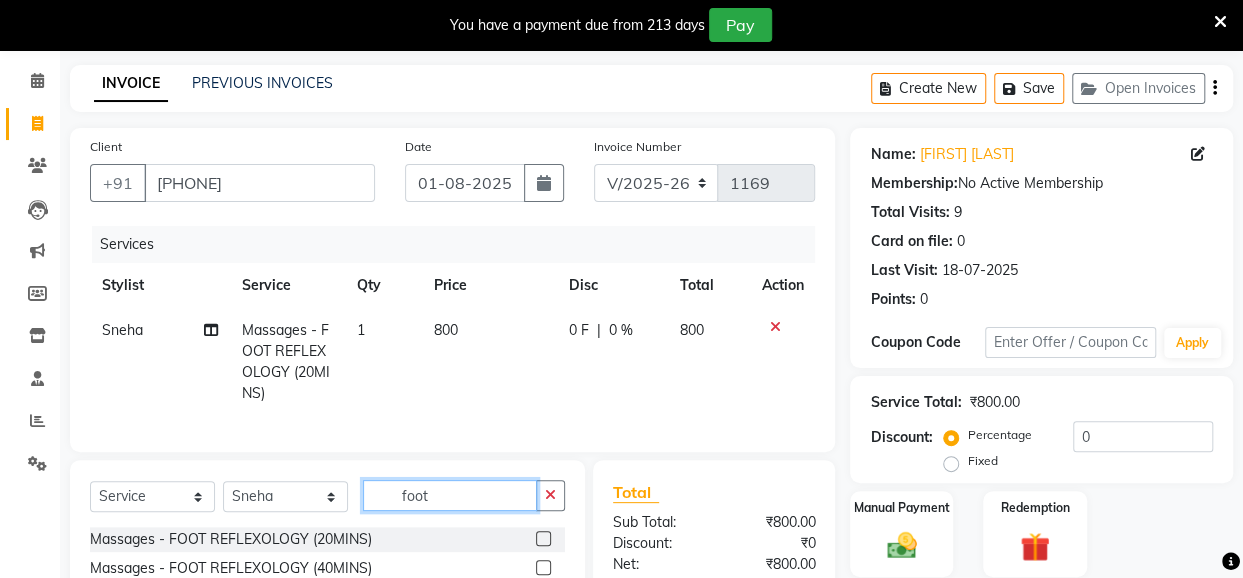 click on "foot" 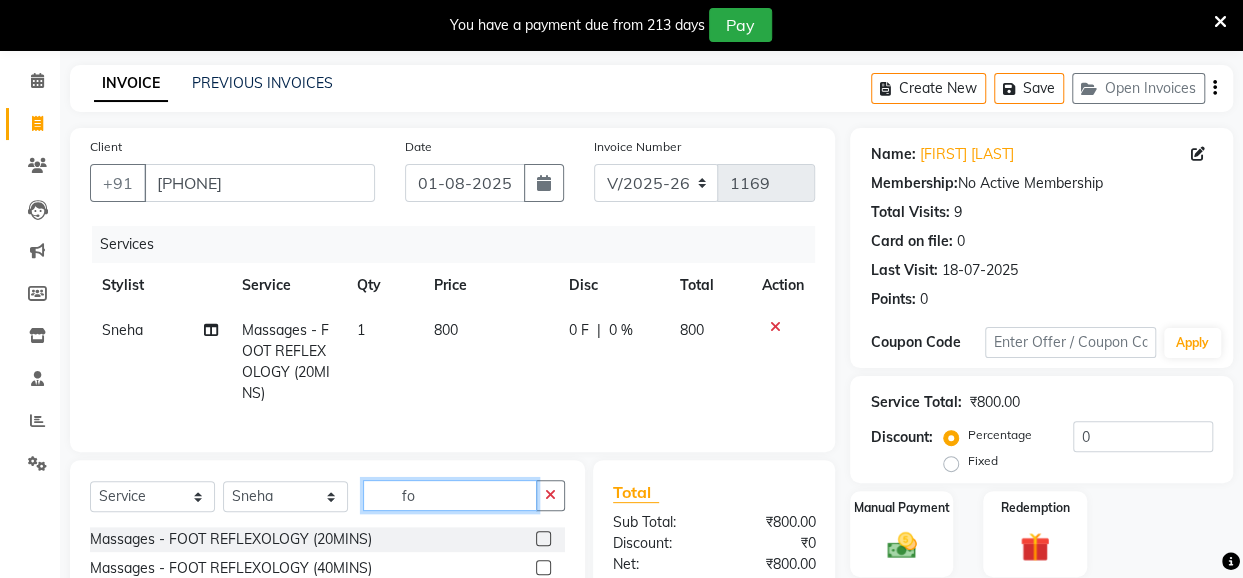 type on "f" 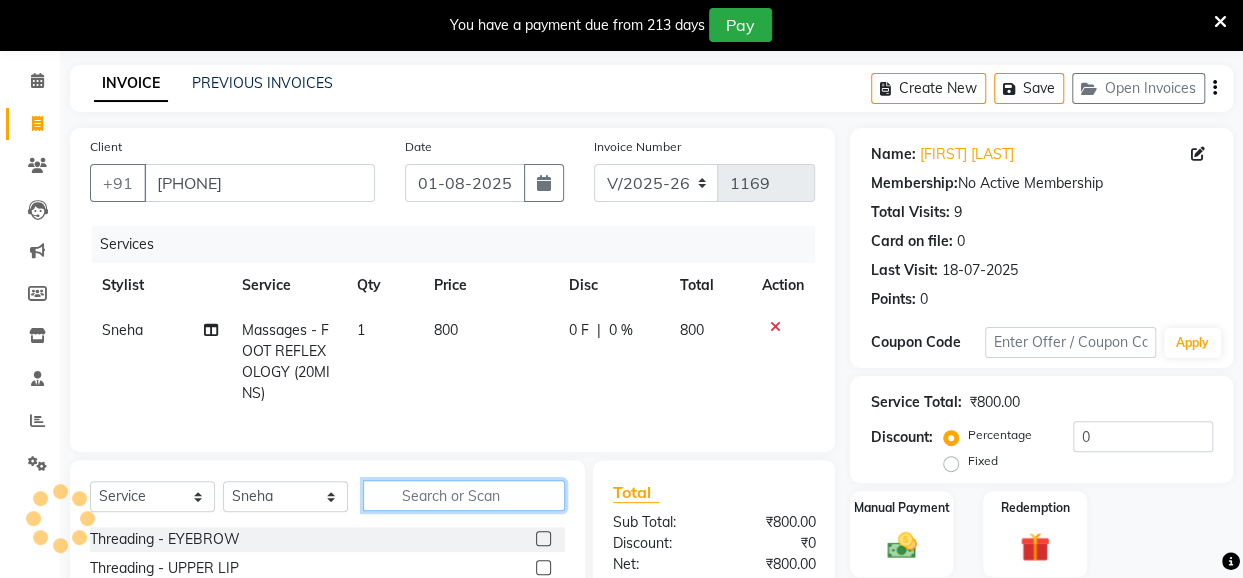 click 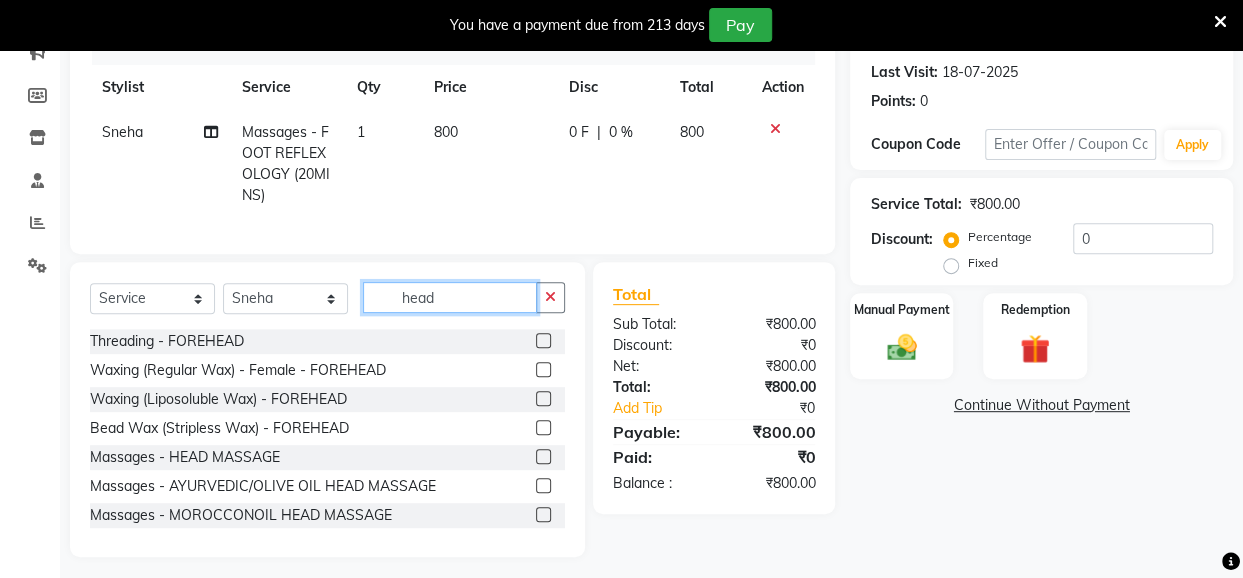 scroll, scrollTop: 287, scrollLeft: 0, axis: vertical 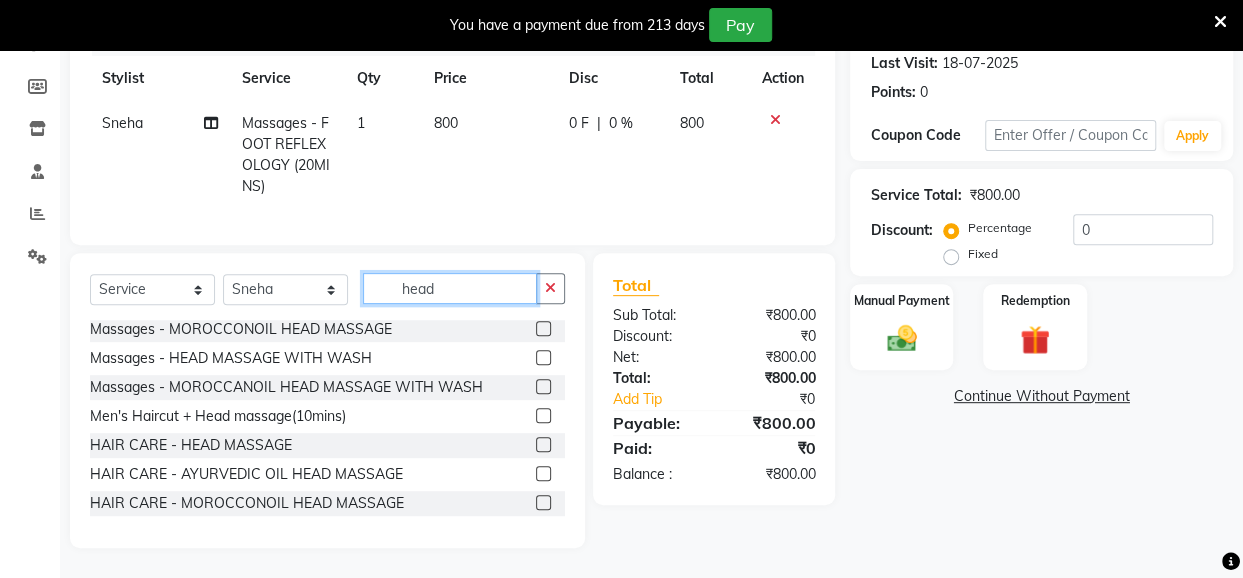 type on "head" 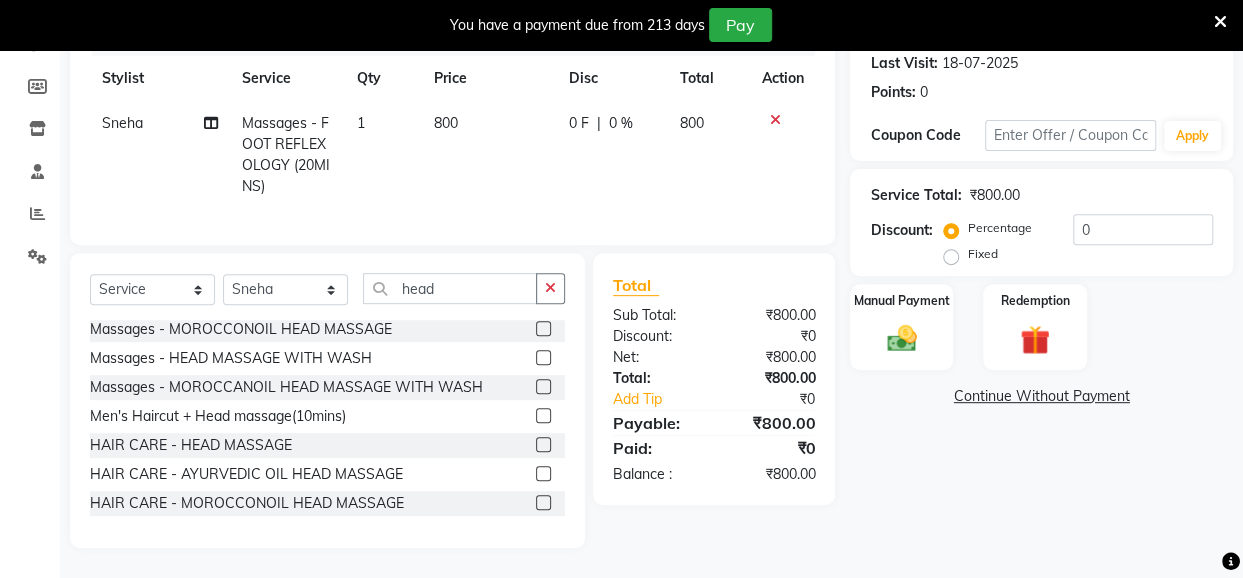 click 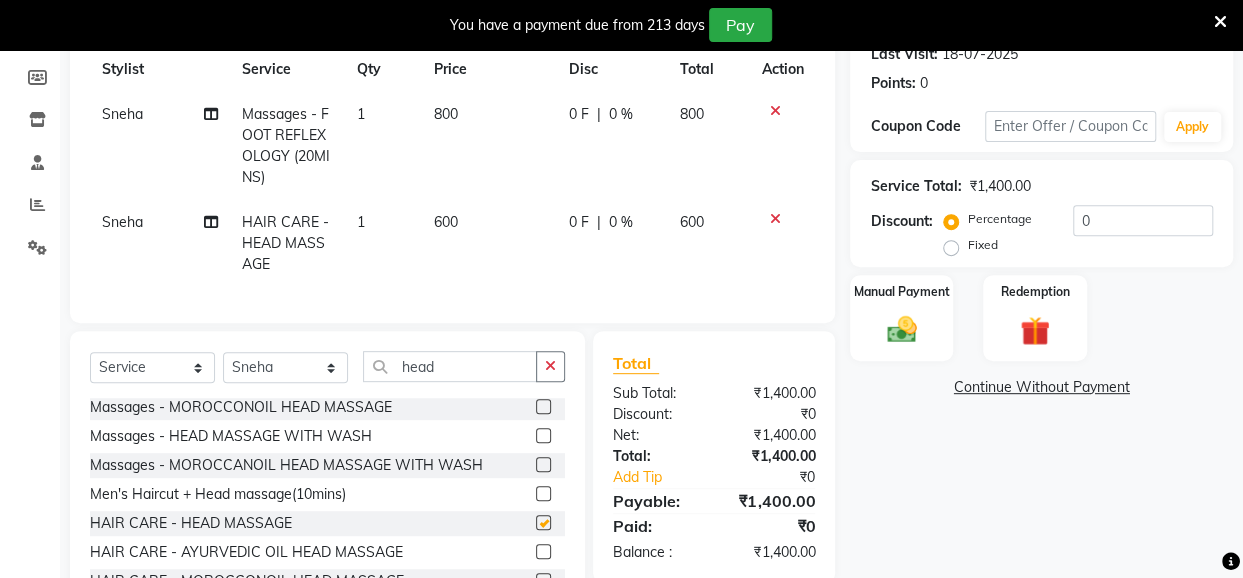 checkbox on "false" 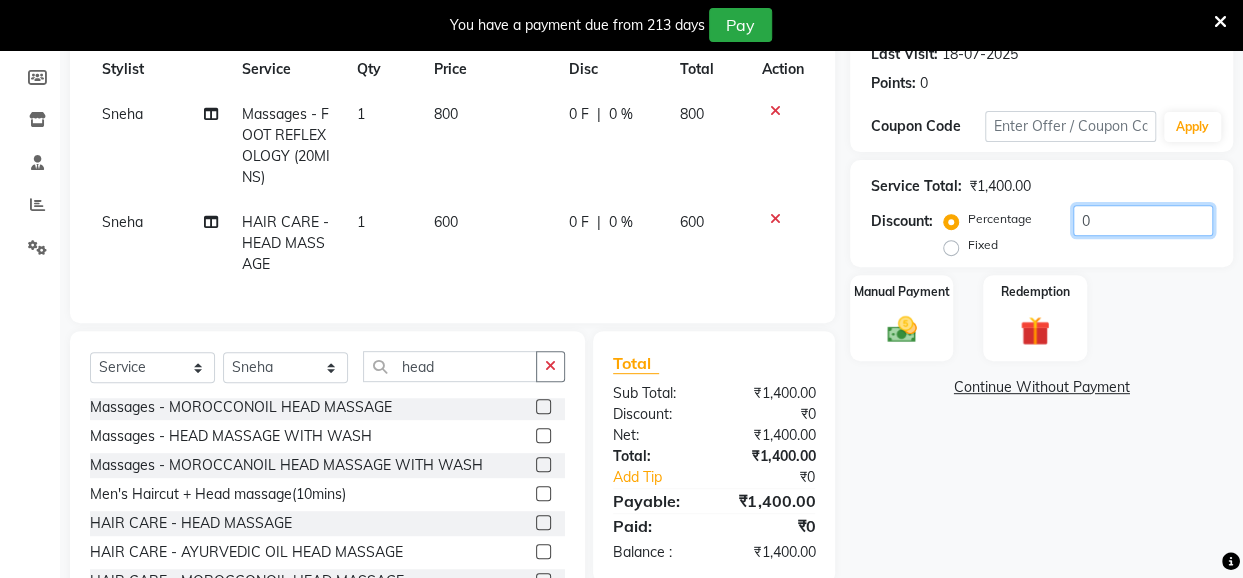 drag, startPoint x: 1104, startPoint y: 221, endPoint x: 1066, endPoint y: 224, distance: 38.118237 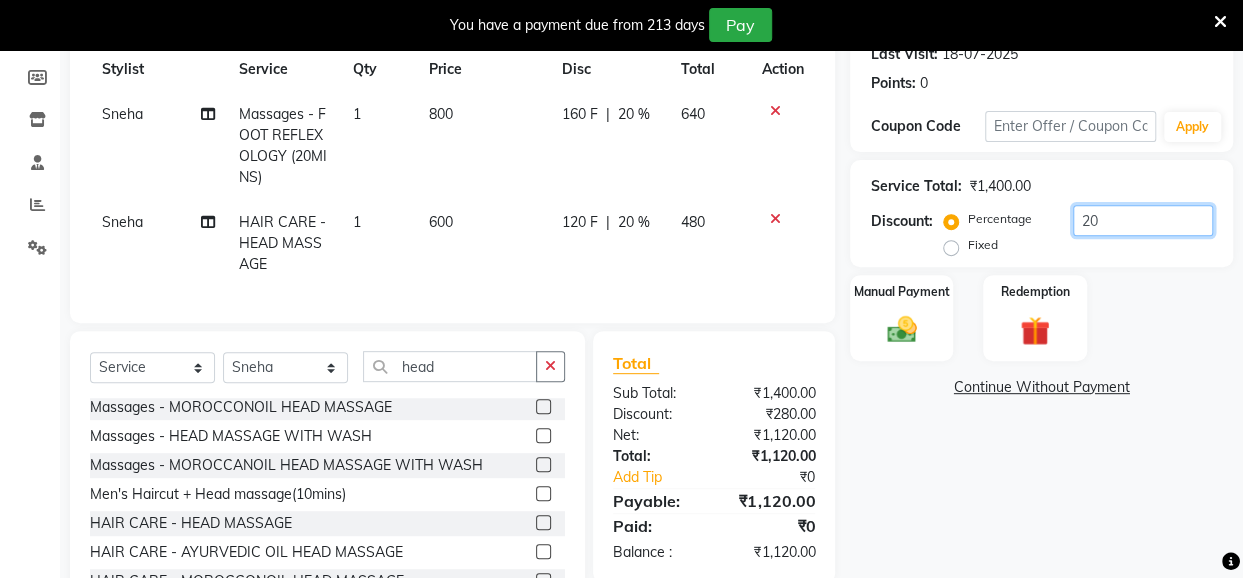 type on "20" 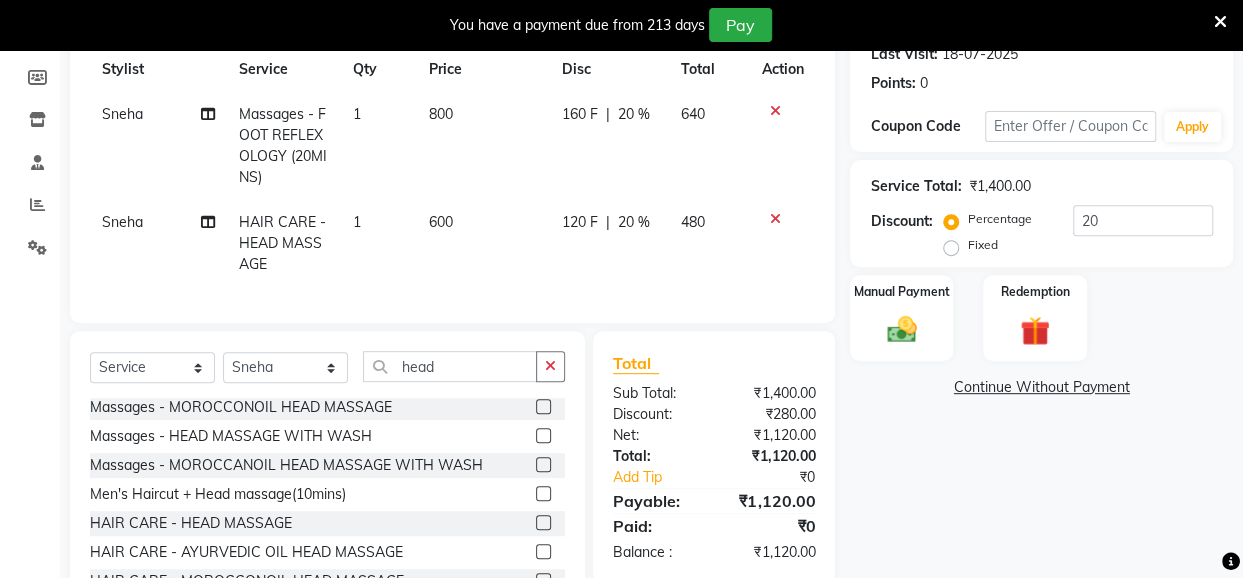 click on "120 F" 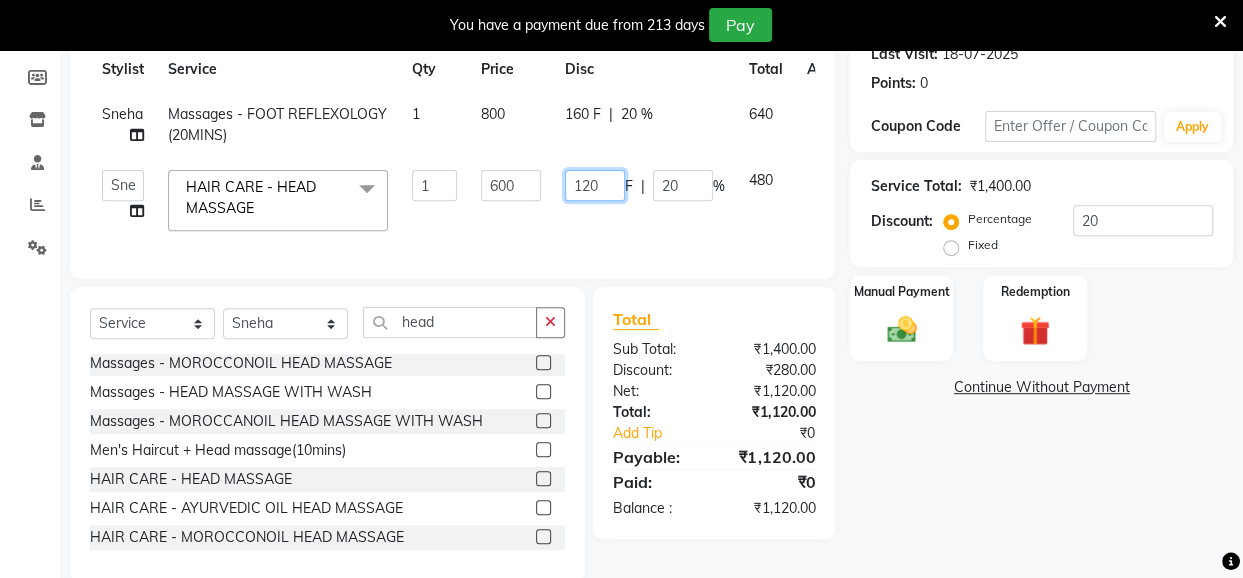 drag, startPoint x: 605, startPoint y: 195, endPoint x: 567, endPoint y: 189, distance: 38.470768 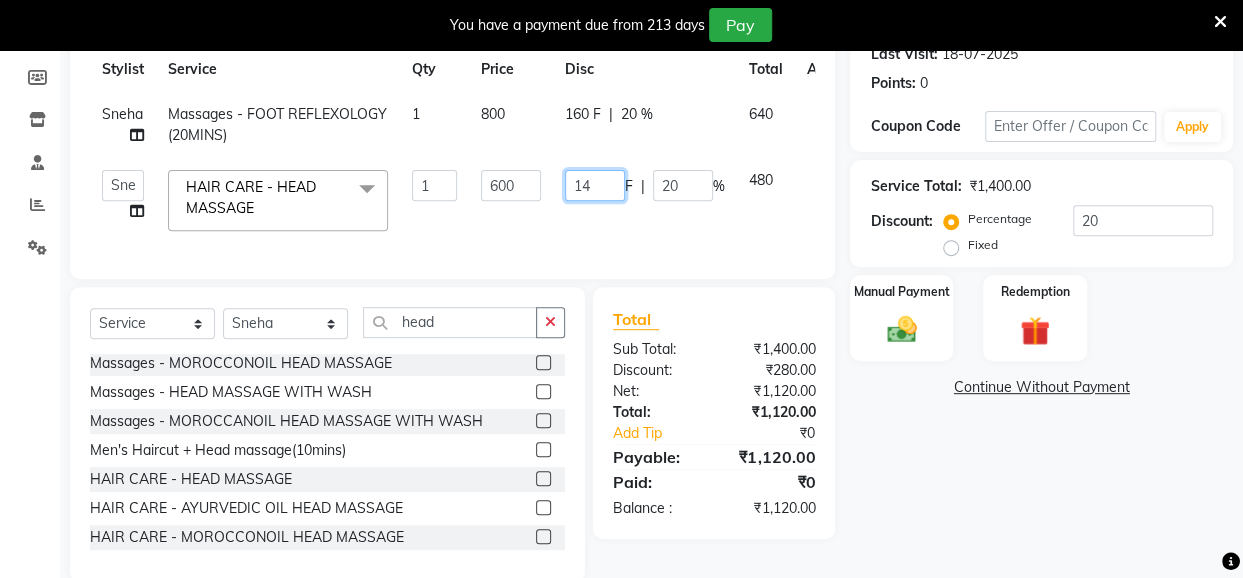 type on "140" 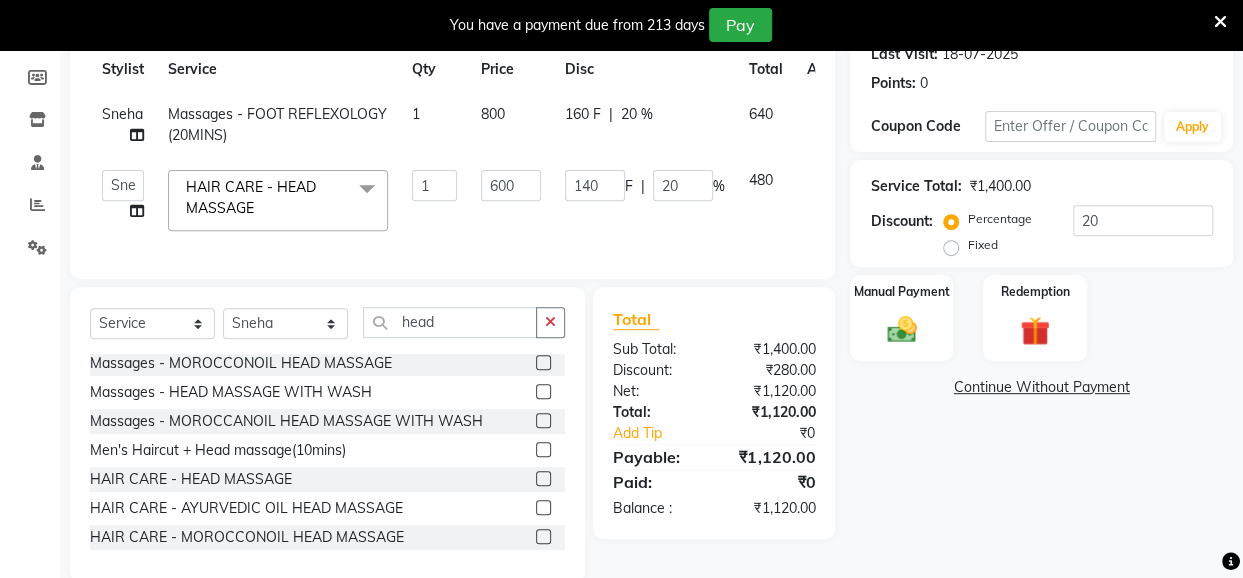 click on "140 F | 20 %" 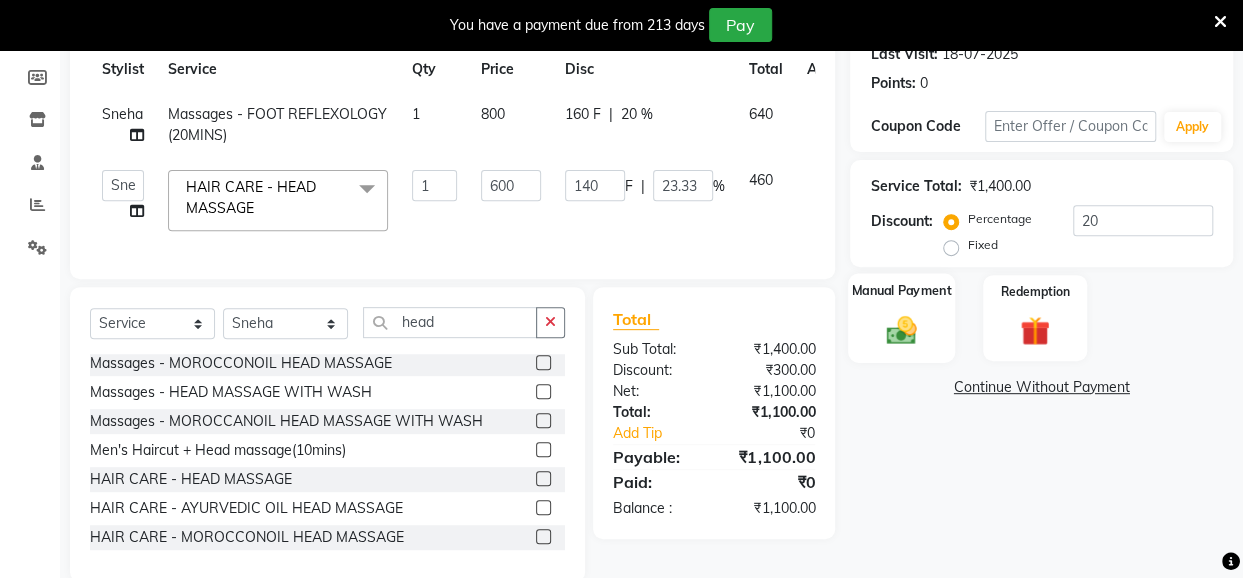 click 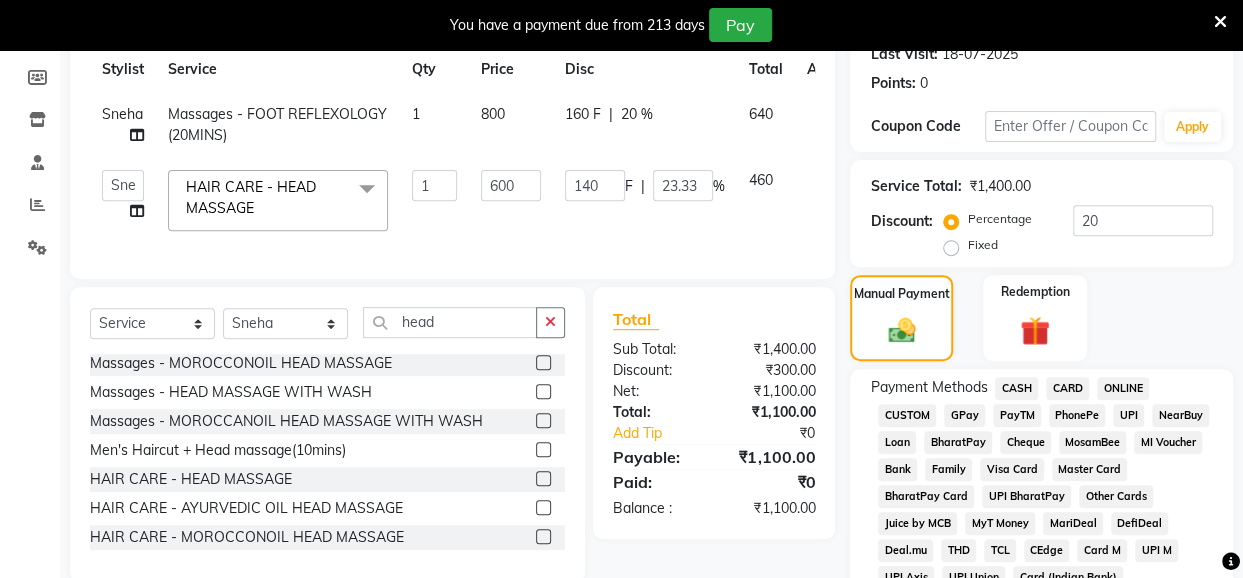 click on "CASH" 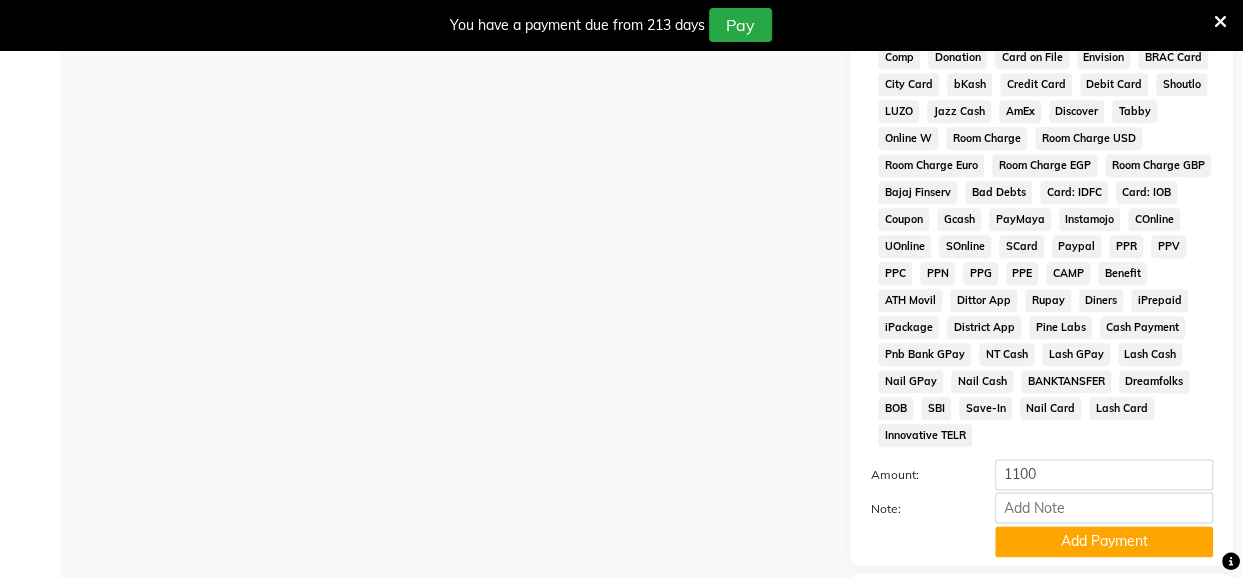 scroll, scrollTop: 1082, scrollLeft: 0, axis: vertical 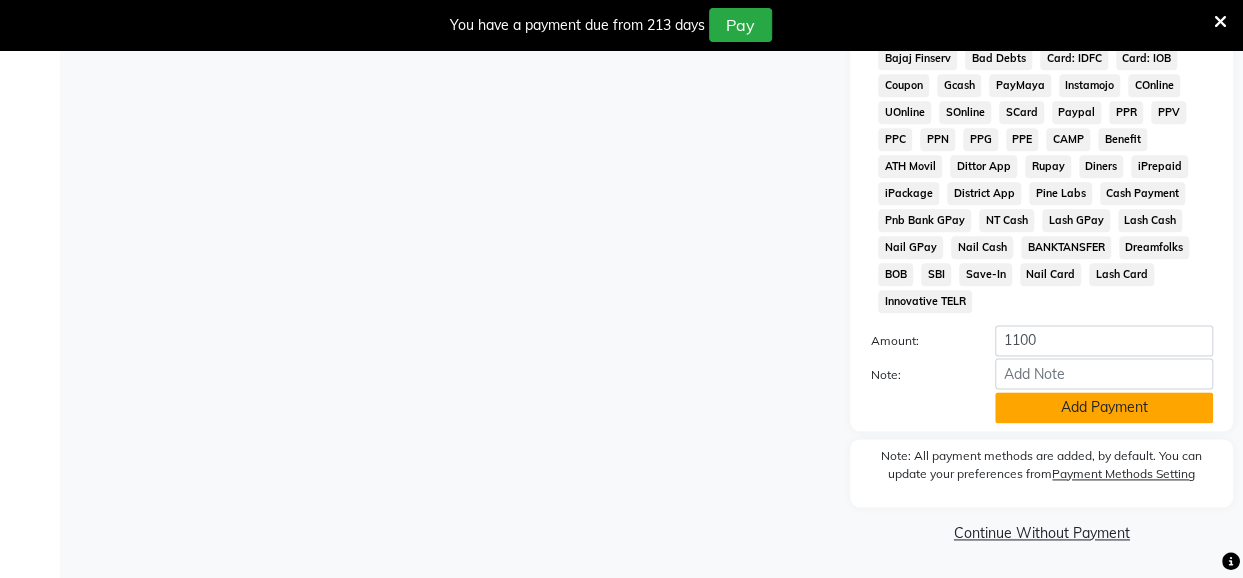 click on "Add Payment" 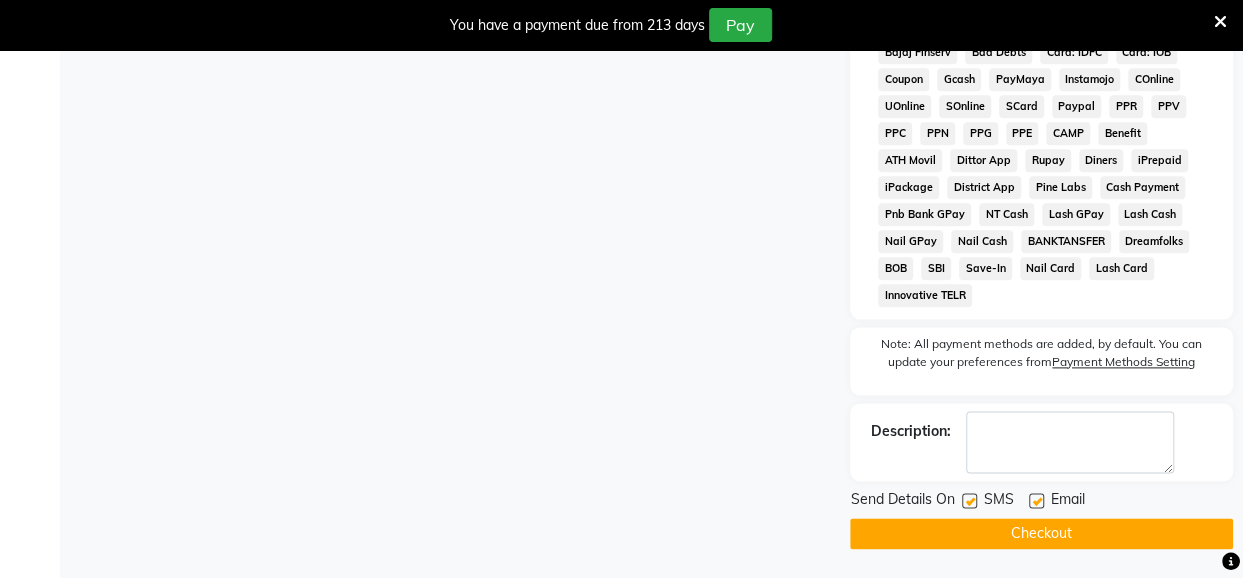 click 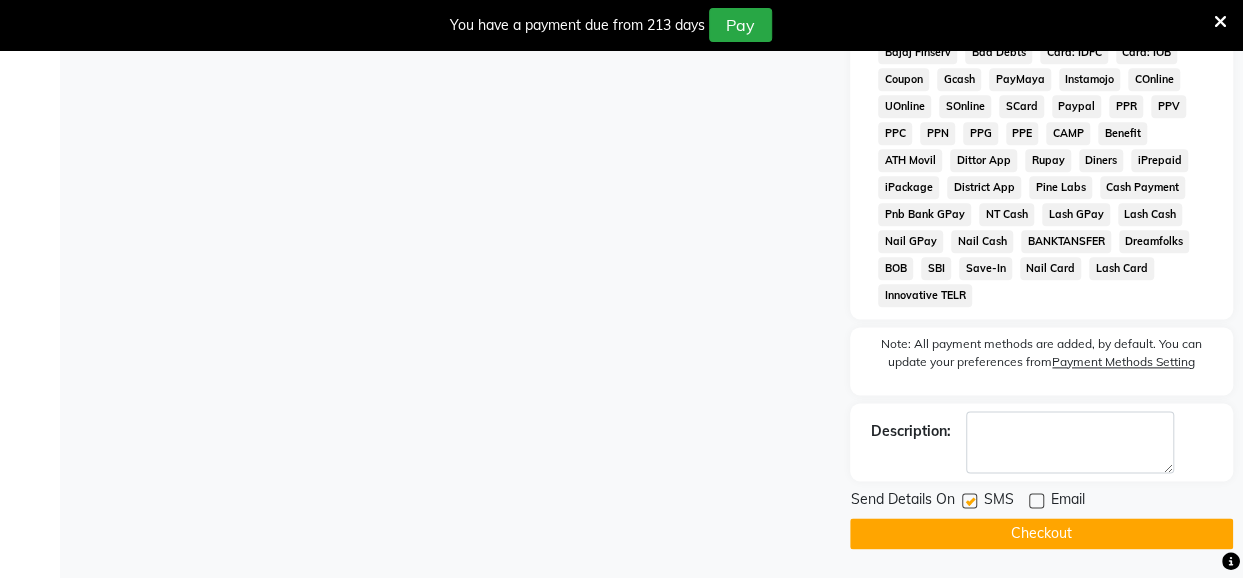 click 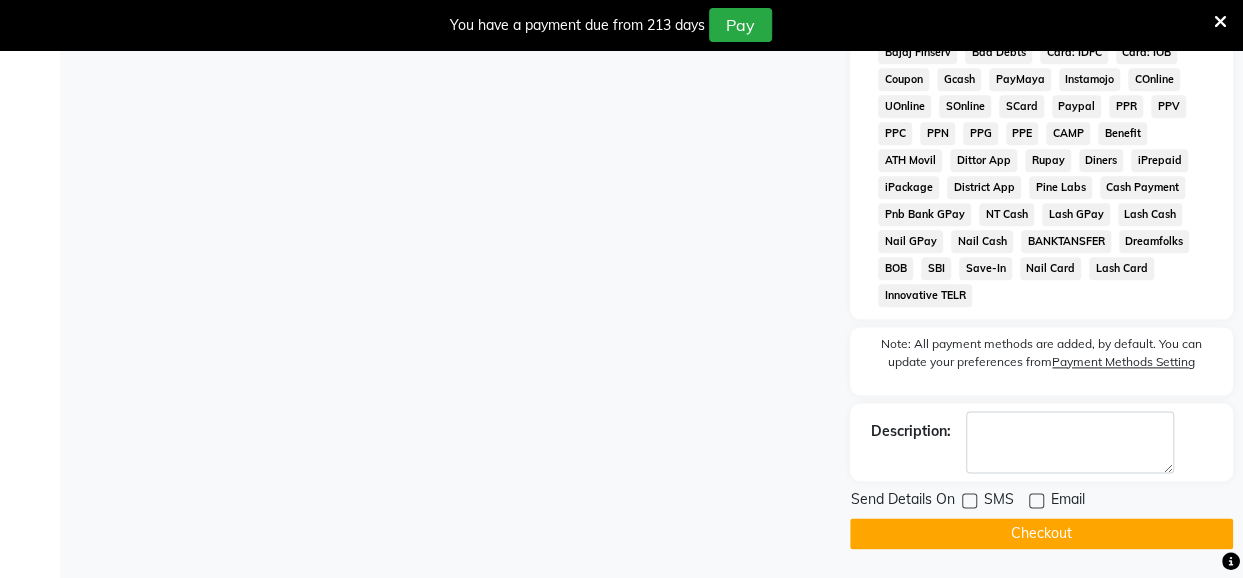 click on "Checkout" 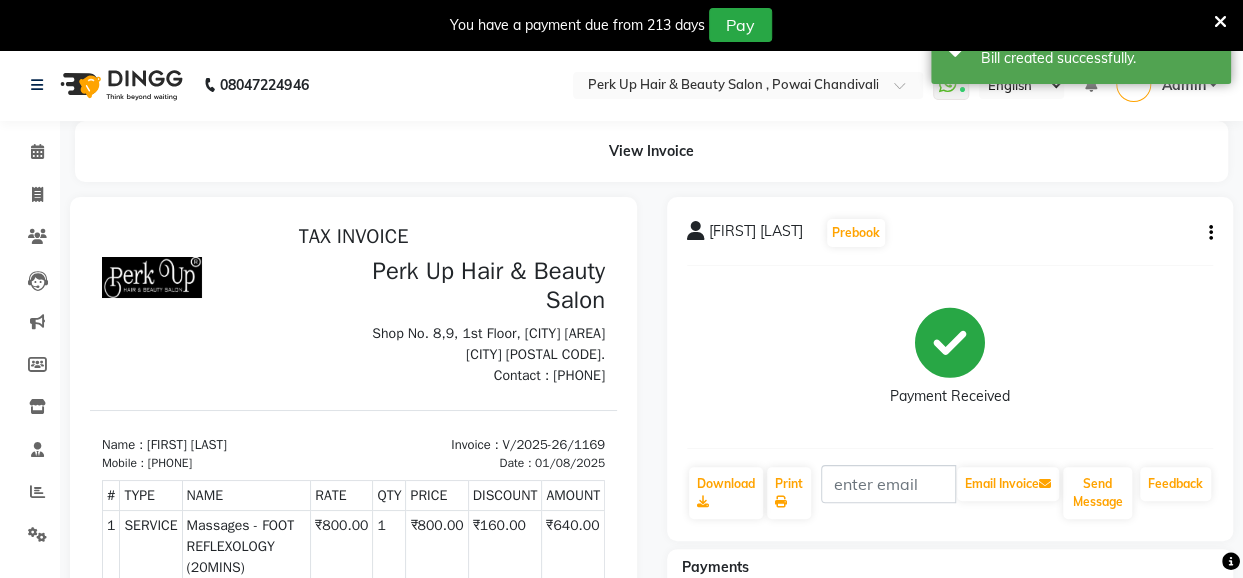 scroll, scrollTop: 0, scrollLeft: 0, axis: both 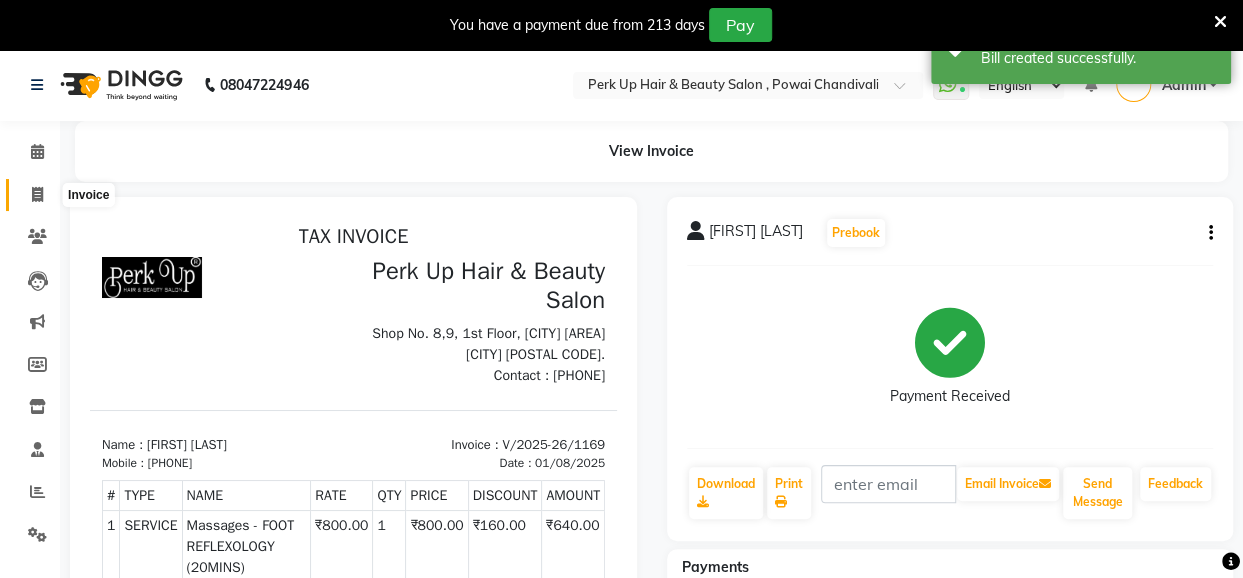 click 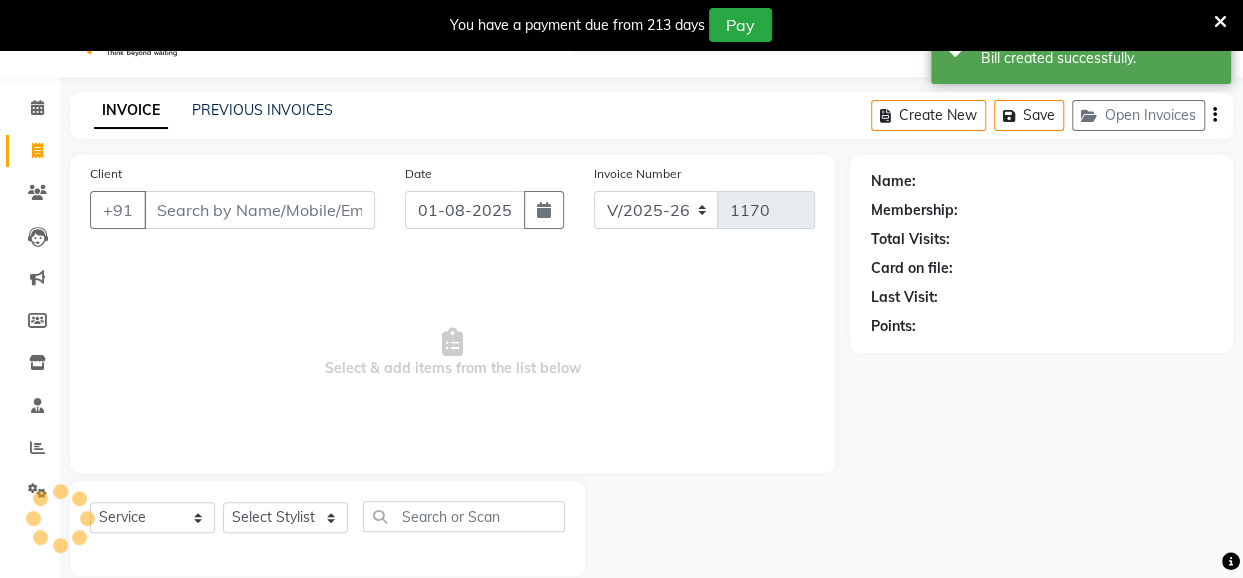 scroll, scrollTop: 71, scrollLeft: 0, axis: vertical 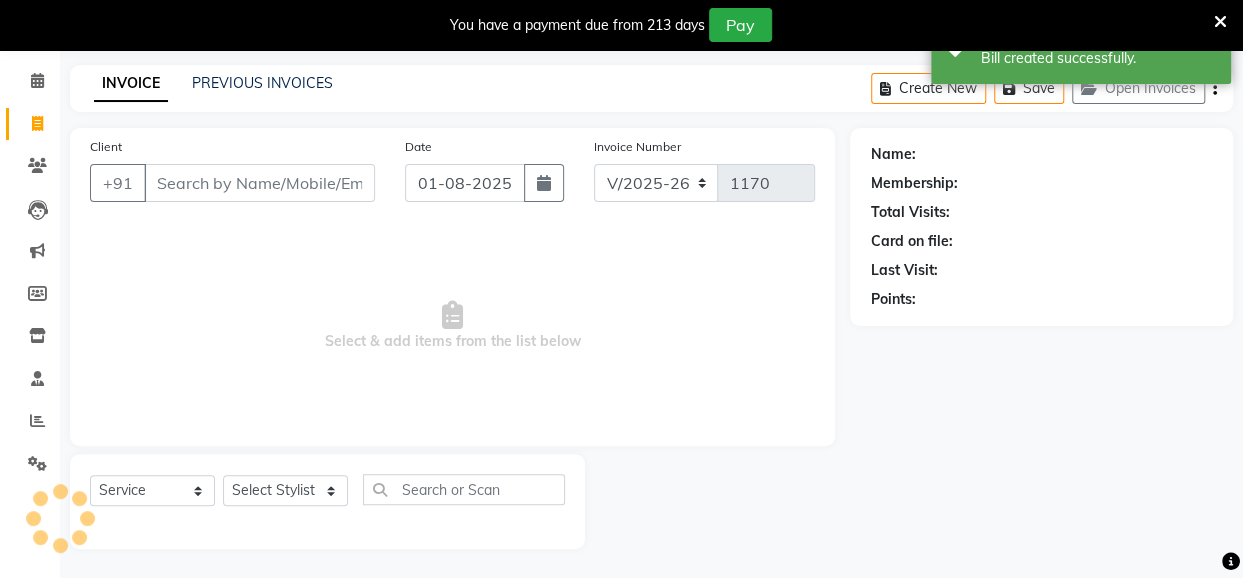 click on "PREVIOUS INVOICES" 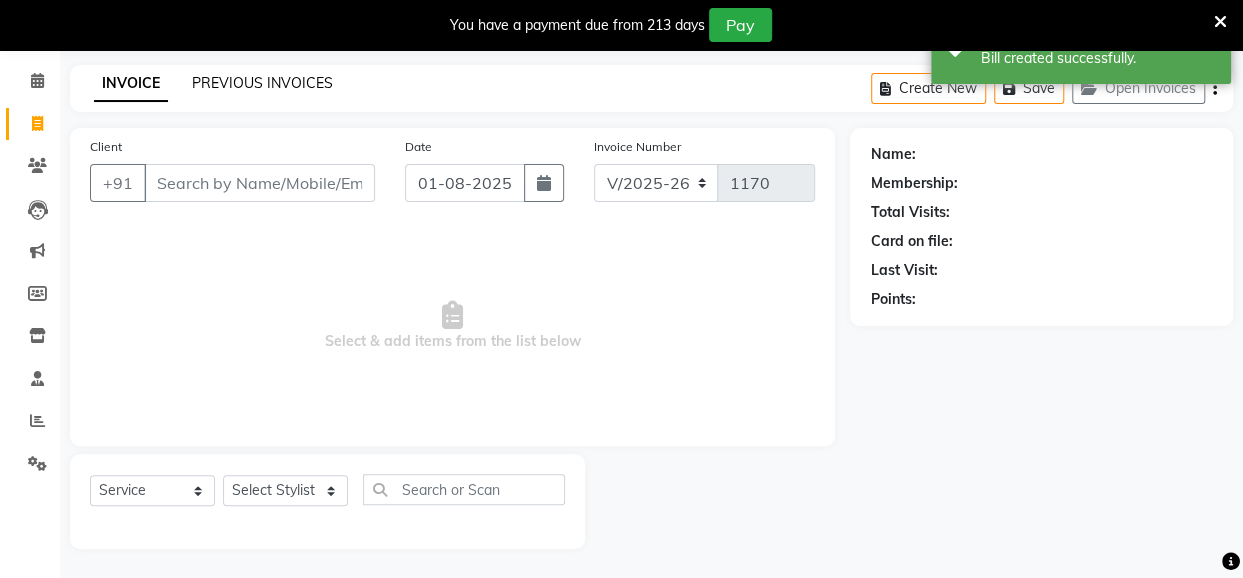 click on "PREVIOUS INVOICES" 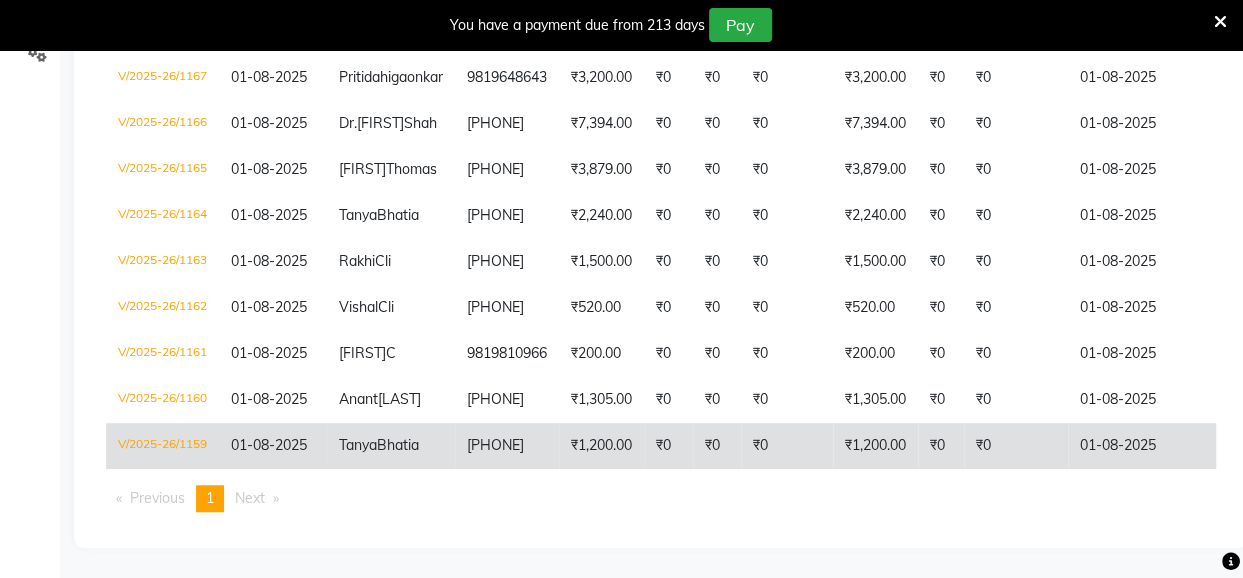 scroll, scrollTop: 0, scrollLeft: 0, axis: both 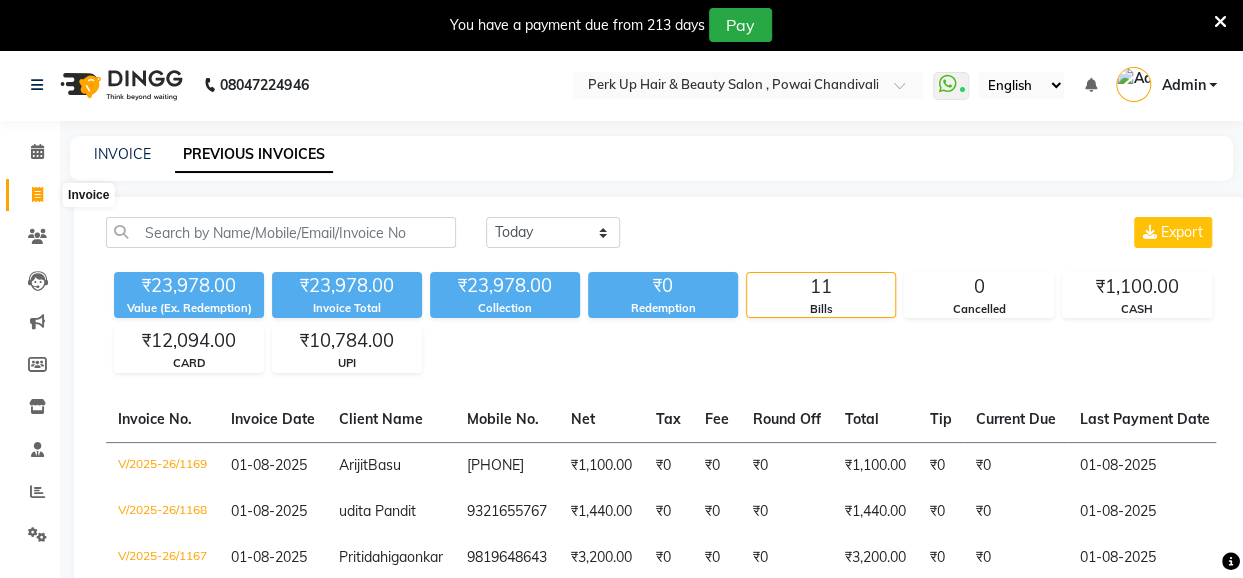 click 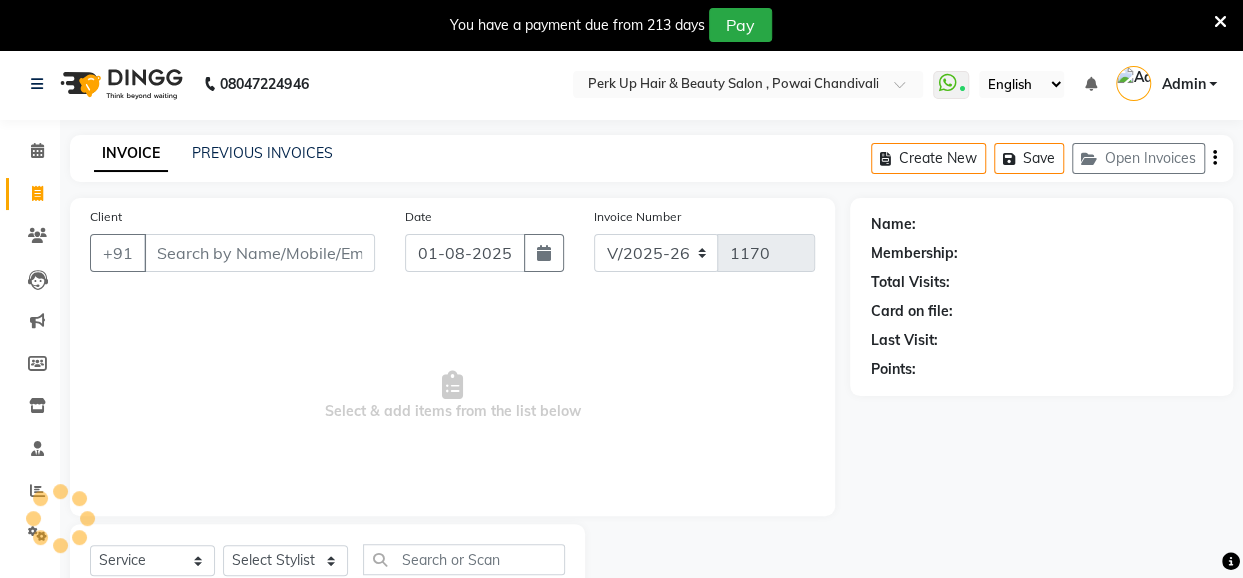 scroll, scrollTop: 71, scrollLeft: 0, axis: vertical 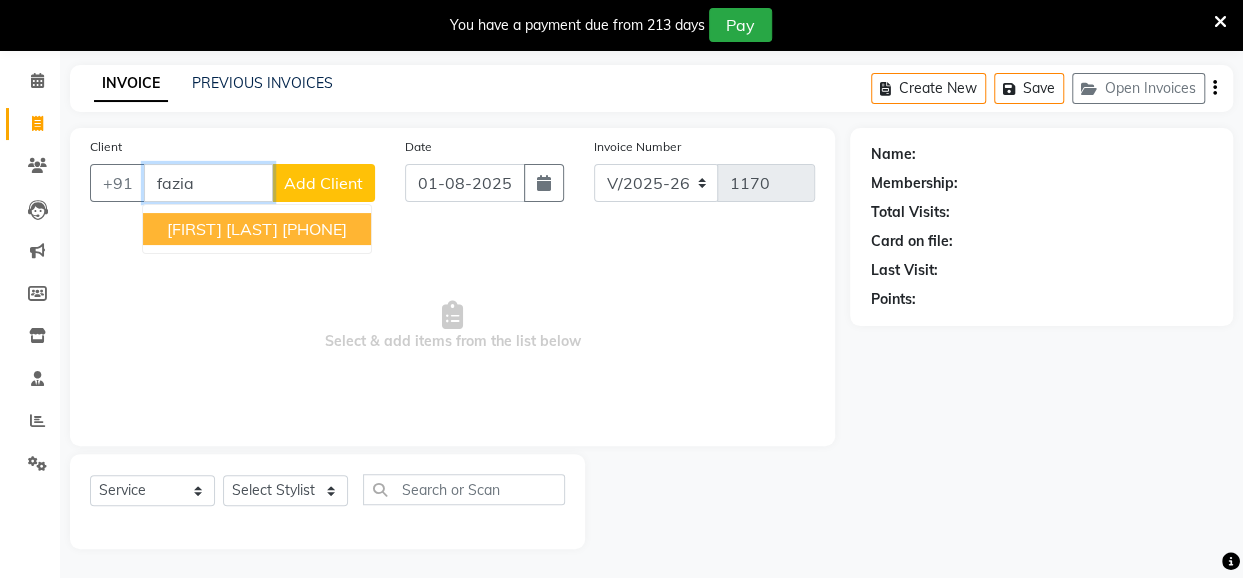 click on "[PHONE]" at bounding box center [314, 229] 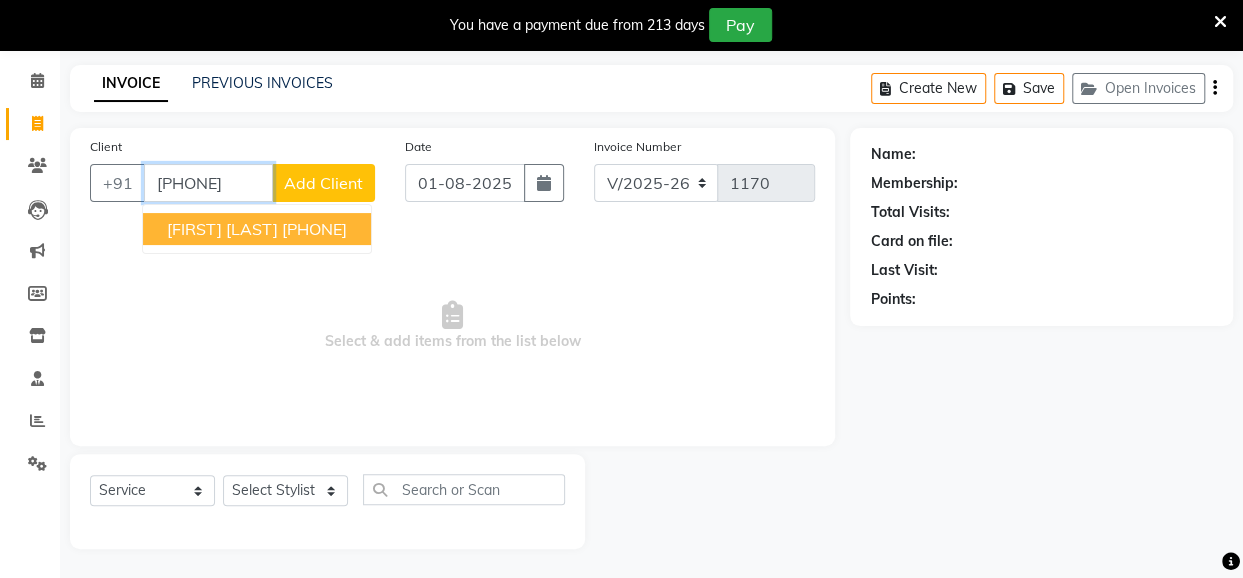 type on "[PHONE]" 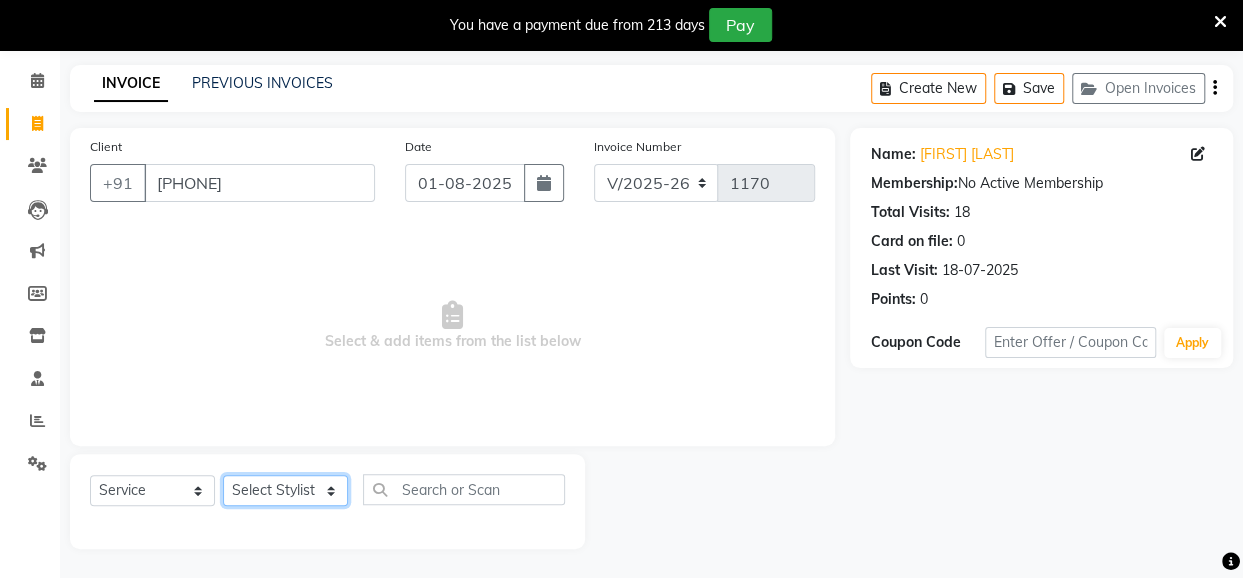click on "Select Stylist Anita Das danish Kumkum Pasi Naseem Mansoori		 Nilam Bhanushali Nizam Shaikh			 Raju Reena Sawardekar			 Rita Pal			 Sabeena Shaikh Sameer Balwar Sangeeta Rajbhar Seja Jaiswal Shahib Shaves Salmani			 Sneha" 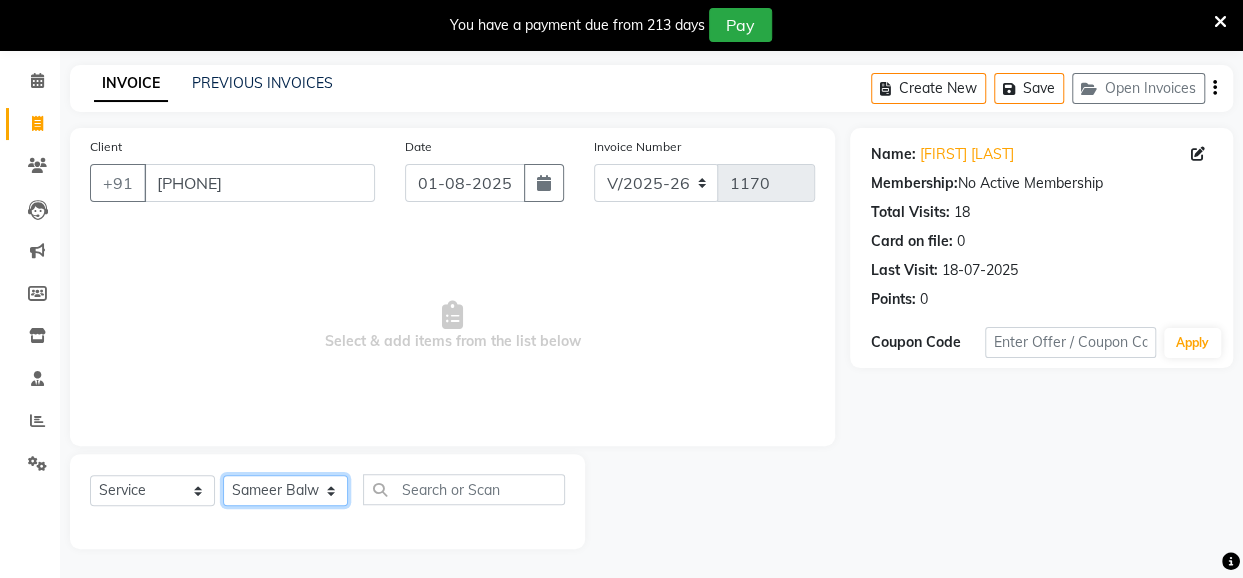 click on "Select Stylist Anita Das danish Kumkum Pasi Naseem Mansoori		 Nilam Bhanushali Nizam Shaikh			 Raju Reena Sawardekar			 Rita Pal			 Sabeena Shaikh Sameer Balwar Sangeeta Rajbhar Seja Jaiswal Shahib Shaves Salmani			 Sneha" 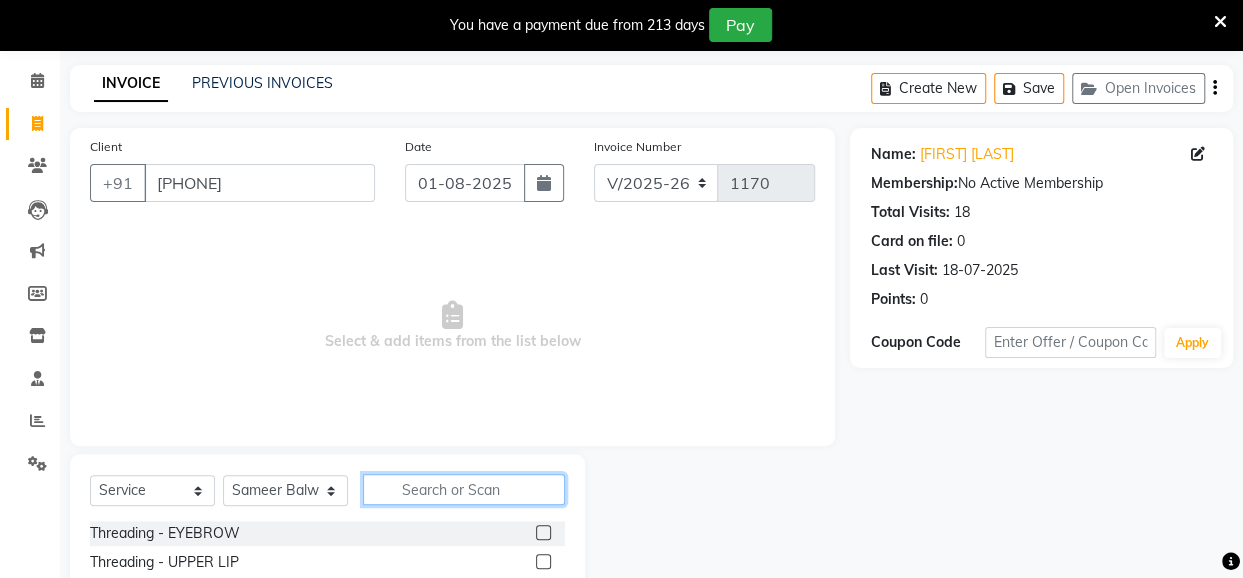 click 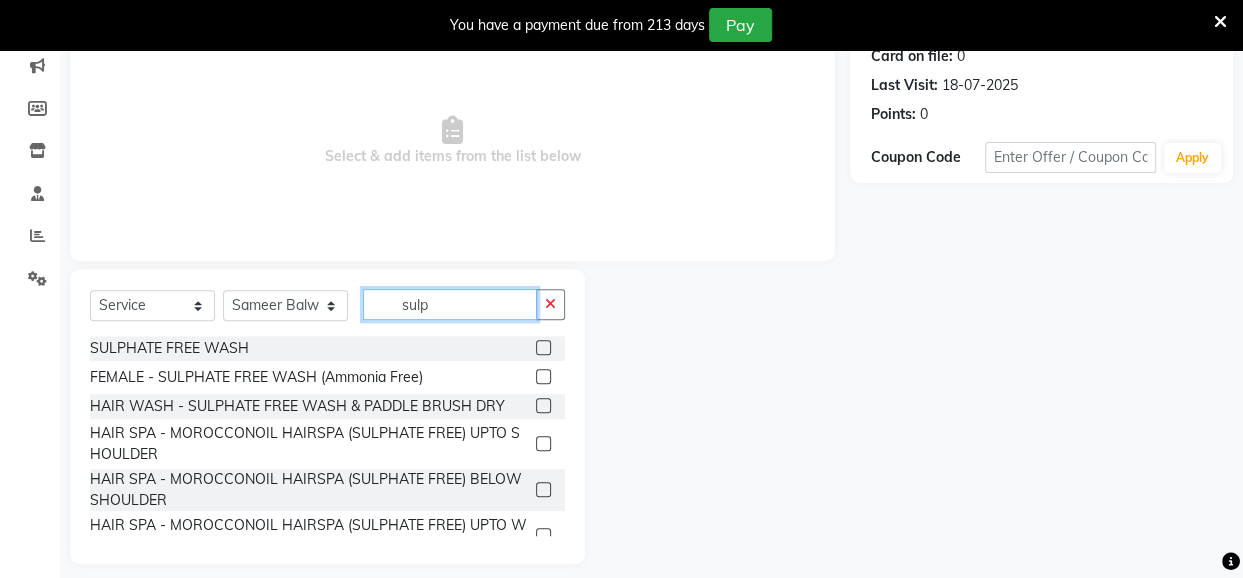 scroll, scrollTop: 270, scrollLeft: 0, axis: vertical 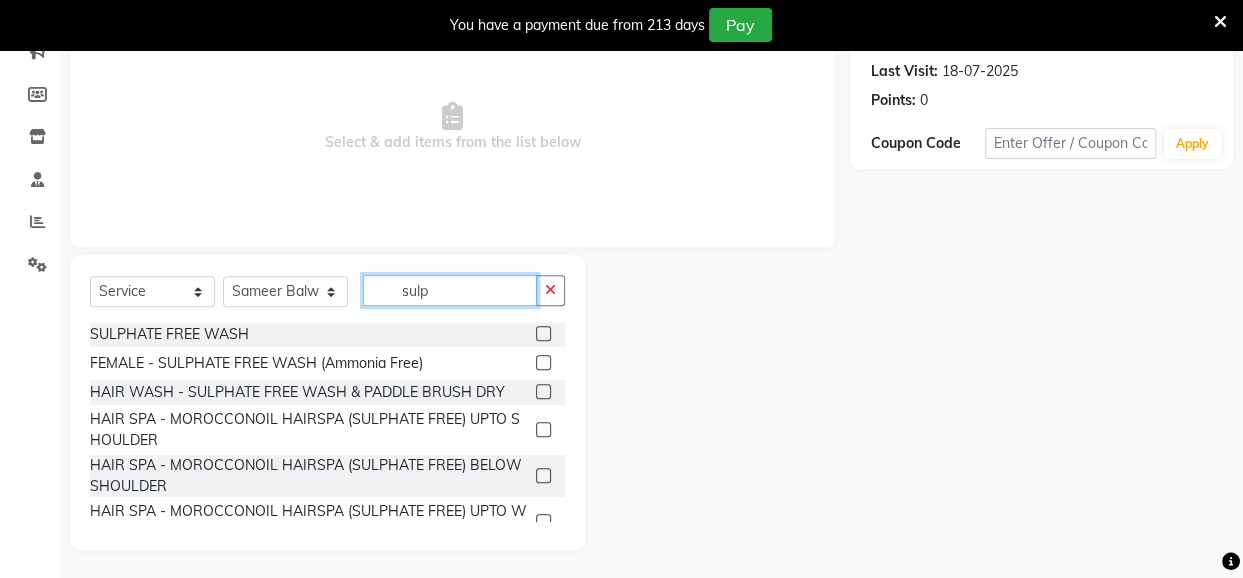 type on "sulp" 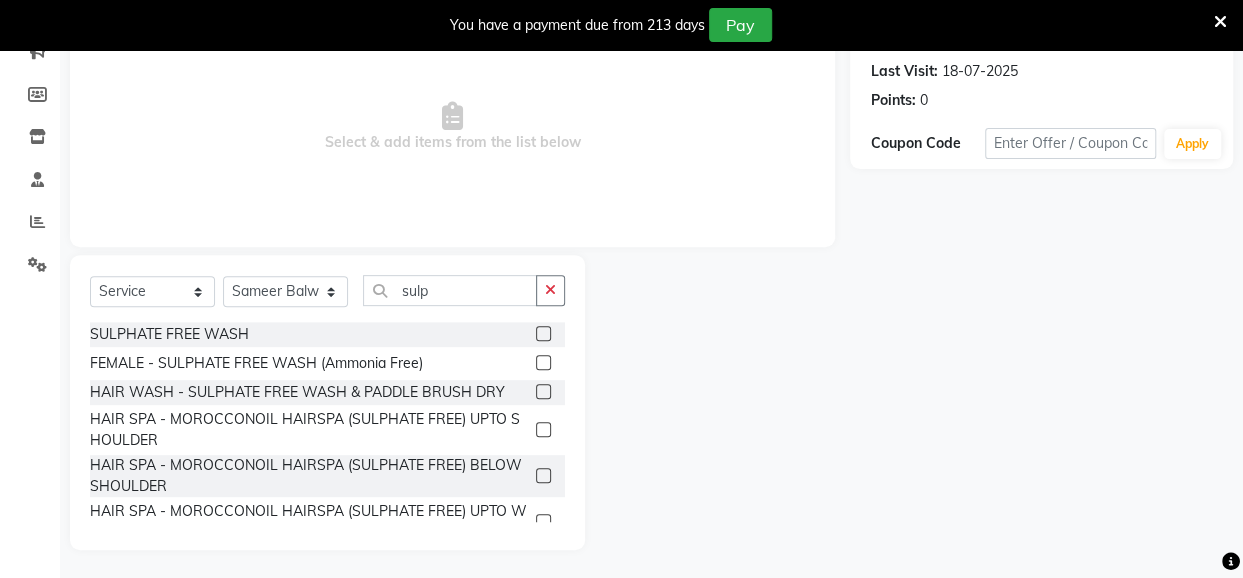 click 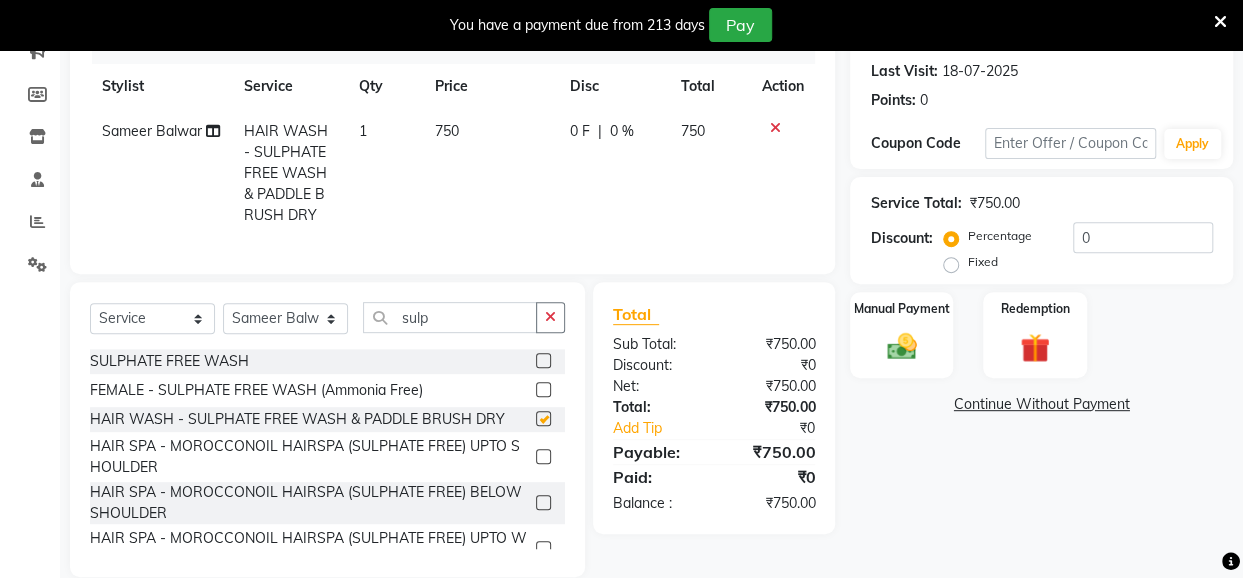 checkbox on "false" 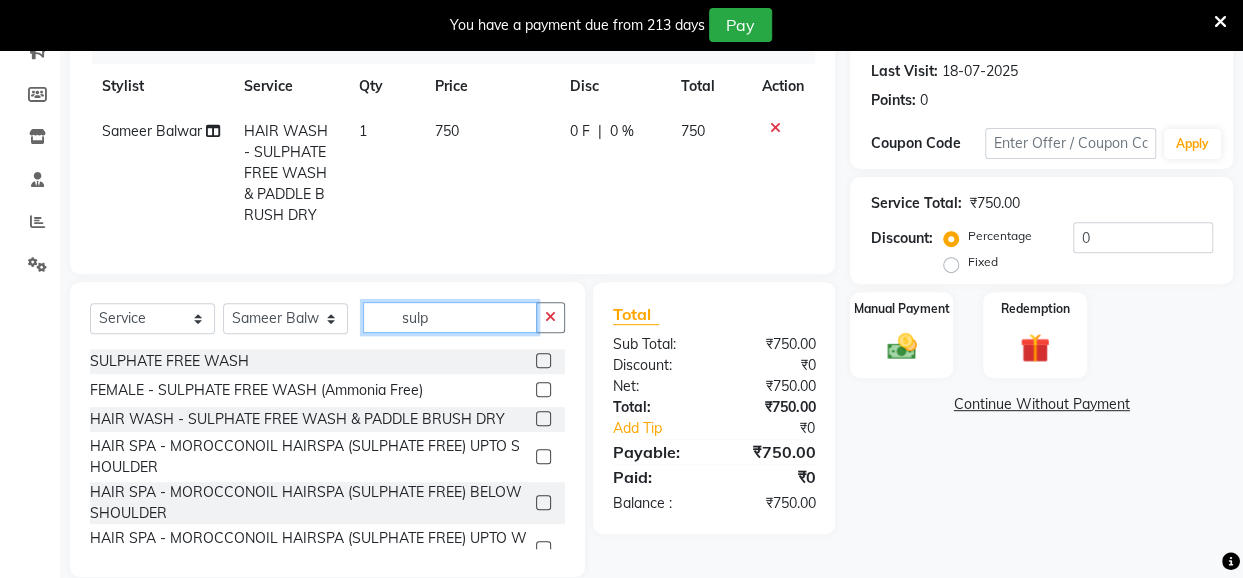 click on "sulp" 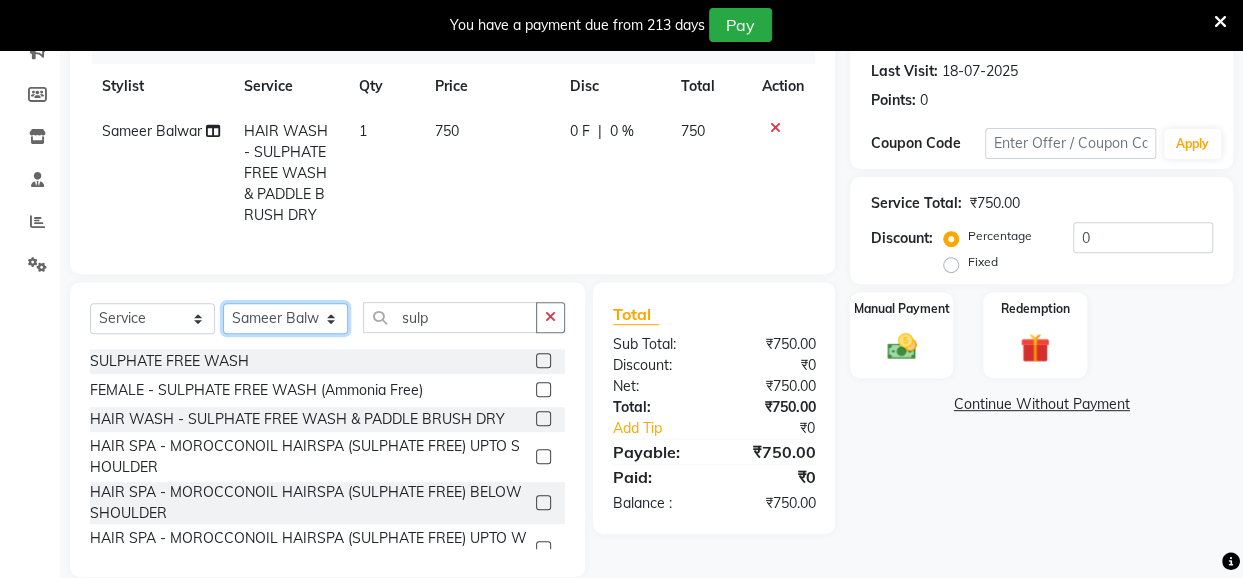 click on "Select Stylist Anita Das danish Kumkum Pasi Naseem Mansoori		 Nilam Bhanushali Nizam Shaikh			 Raju Reena Sawardekar			 Rita Pal			 Sabeena Shaikh Sameer Balwar Sangeeta Rajbhar Seja Jaiswal Shahib Shaves Salmani			 Sneha" 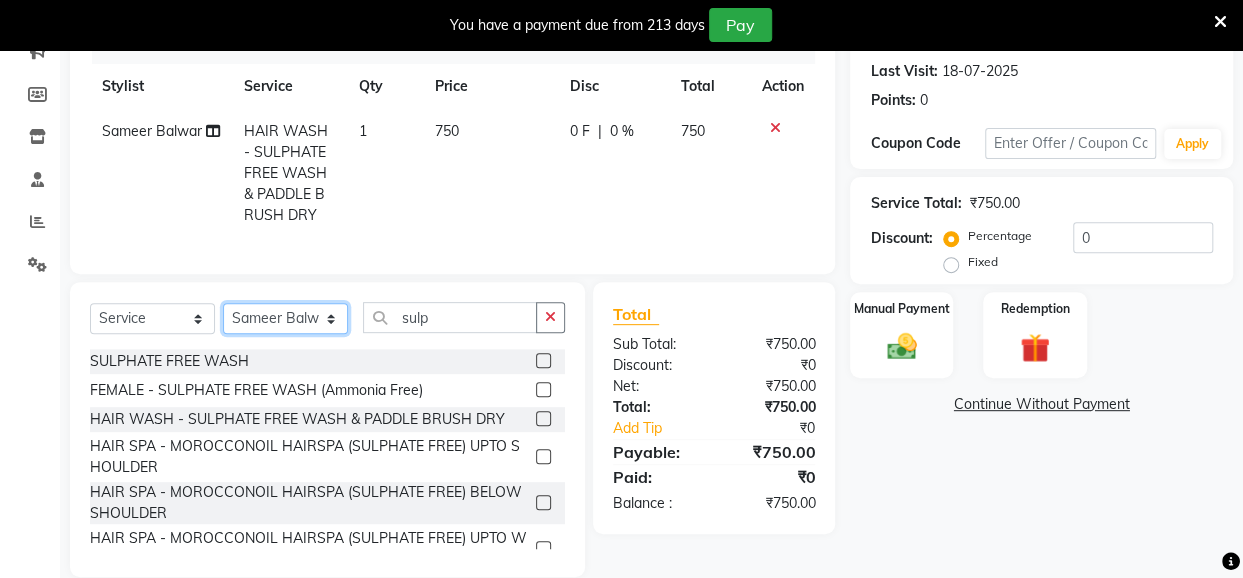 select on "85272" 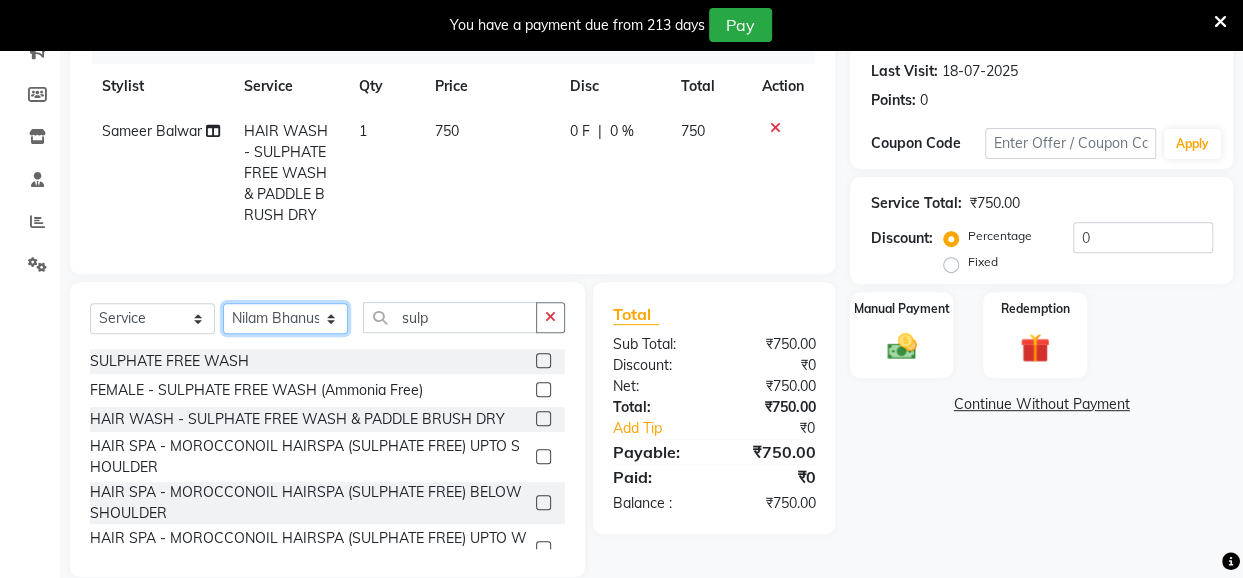 click on "Select Stylist Anita Das danish Kumkum Pasi Naseem Mansoori		 Nilam Bhanushali Nizam Shaikh			 Raju Reena Sawardekar			 Rita Pal			 Sabeena Shaikh Sameer Balwar Sangeeta Rajbhar Seja Jaiswal Shahib Shaves Salmani			 Sneha" 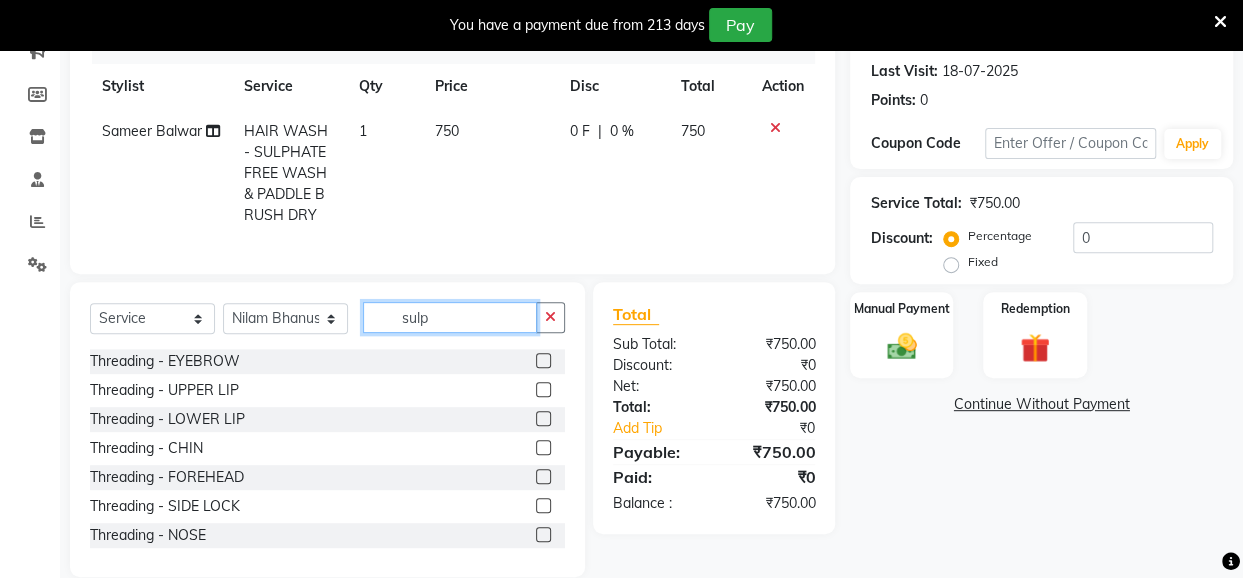 click on "sulp" 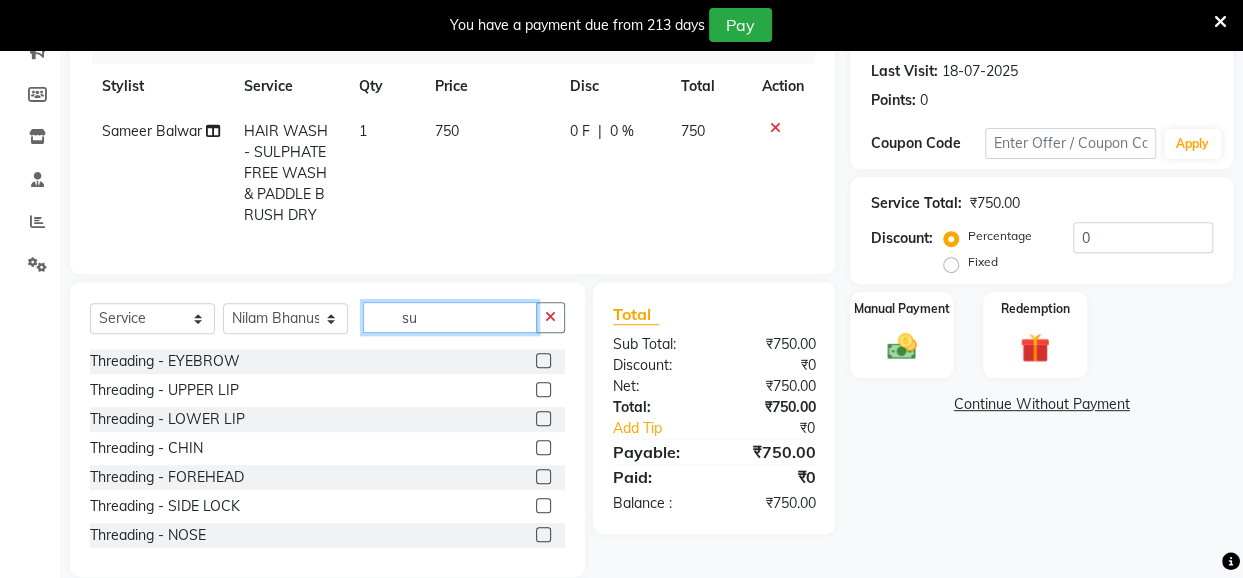 type on "s" 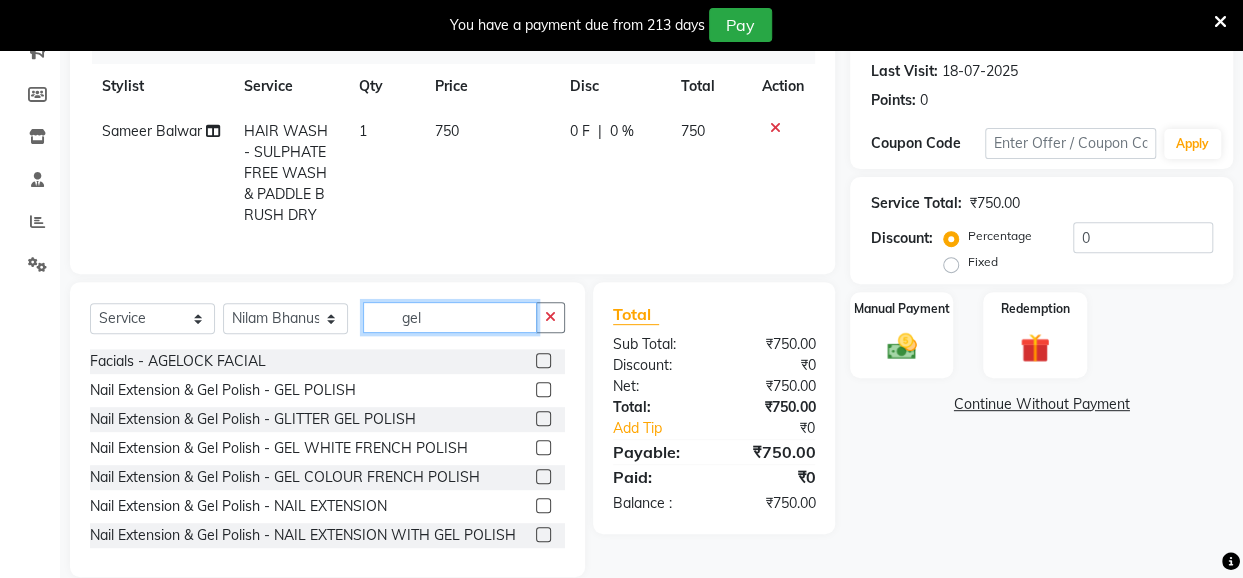 type on "gel" 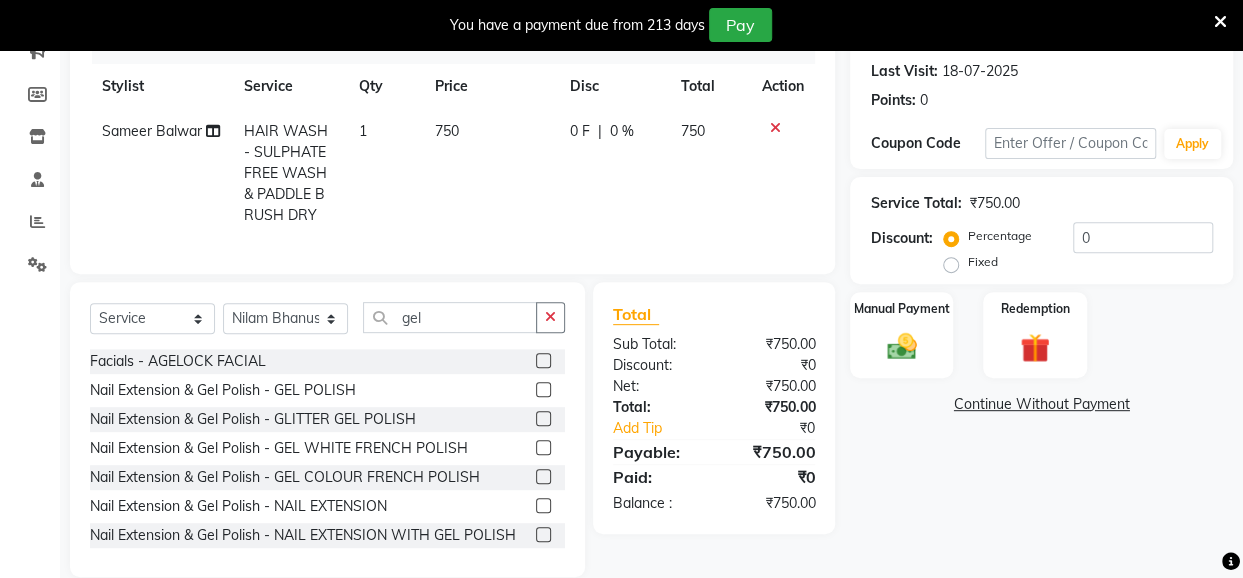 click 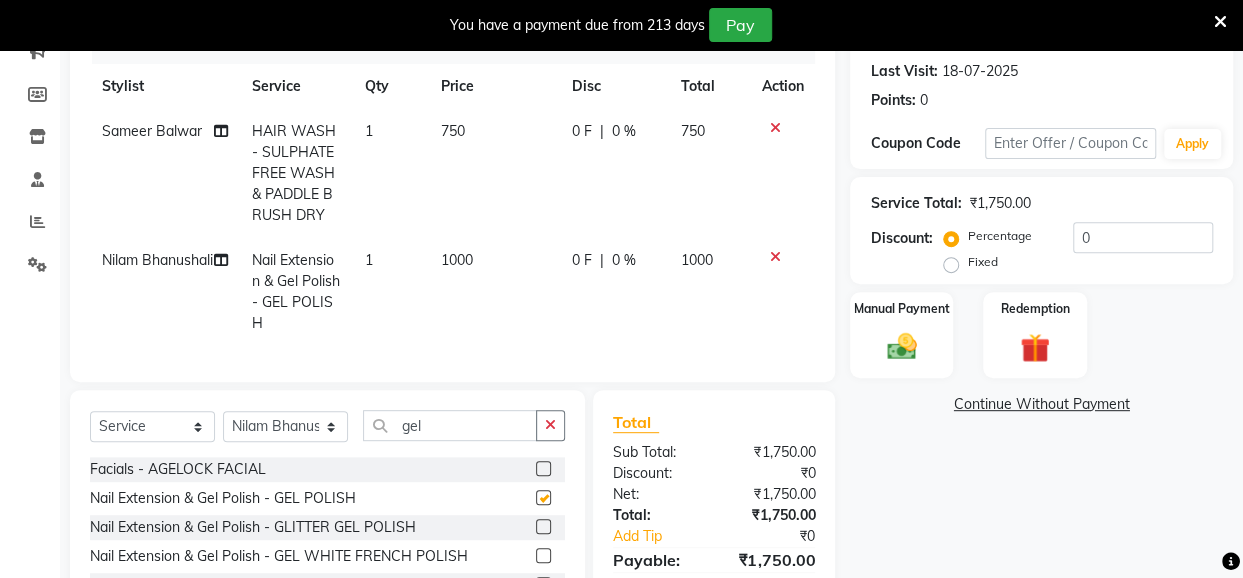 checkbox on "false" 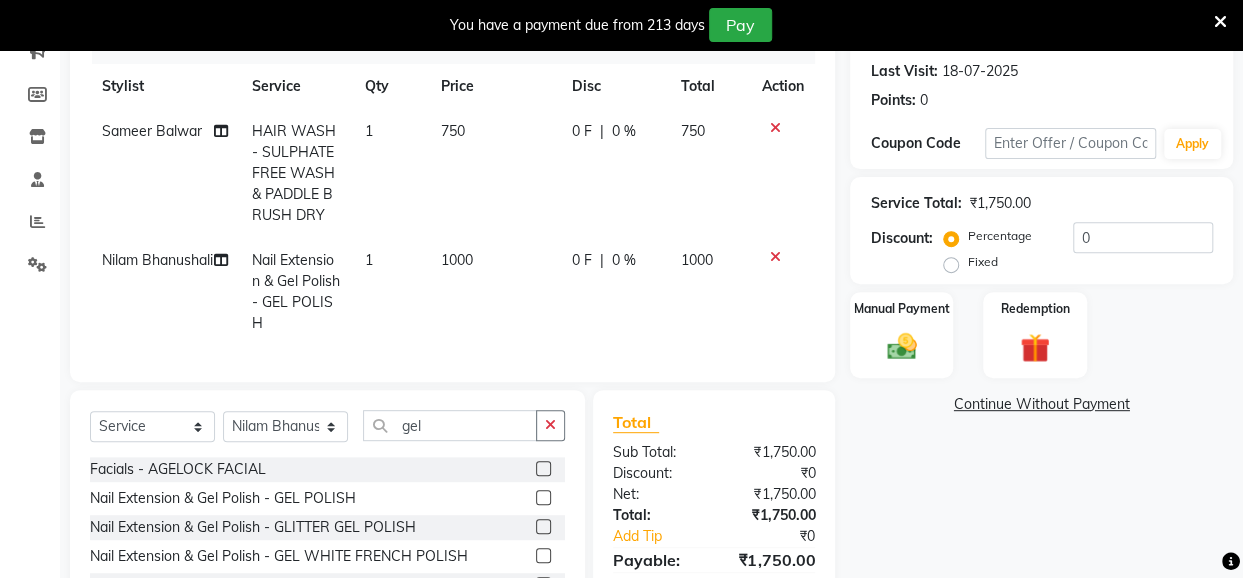 click on "0 F | 0 %" 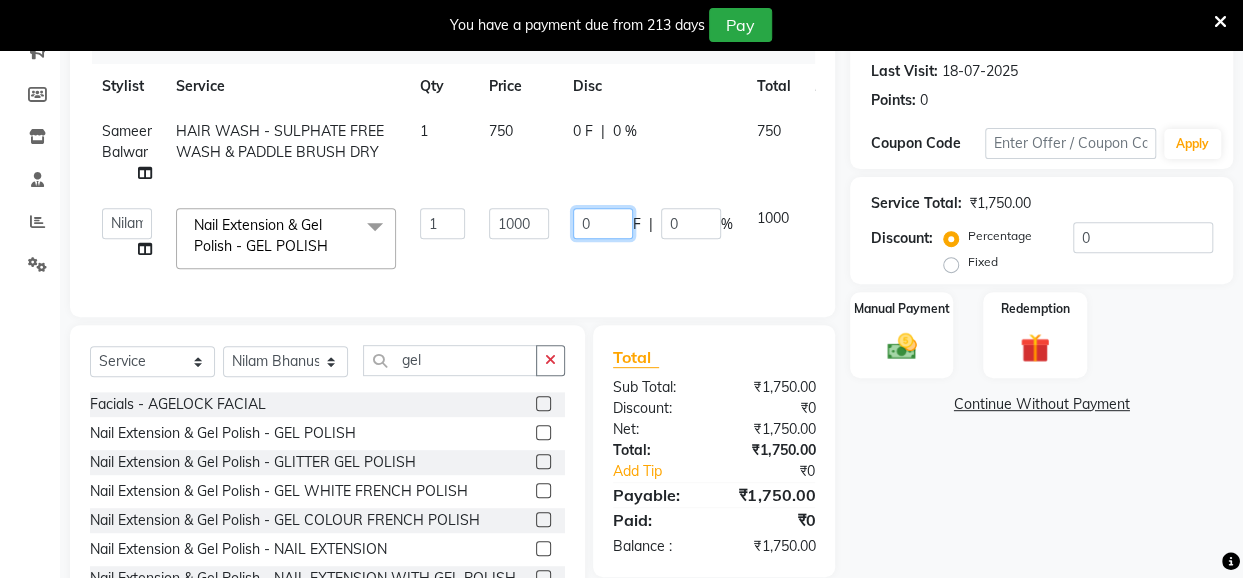 drag, startPoint x: 616, startPoint y: 231, endPoint x: 582, endPoint y: 238, distance: 34.713108 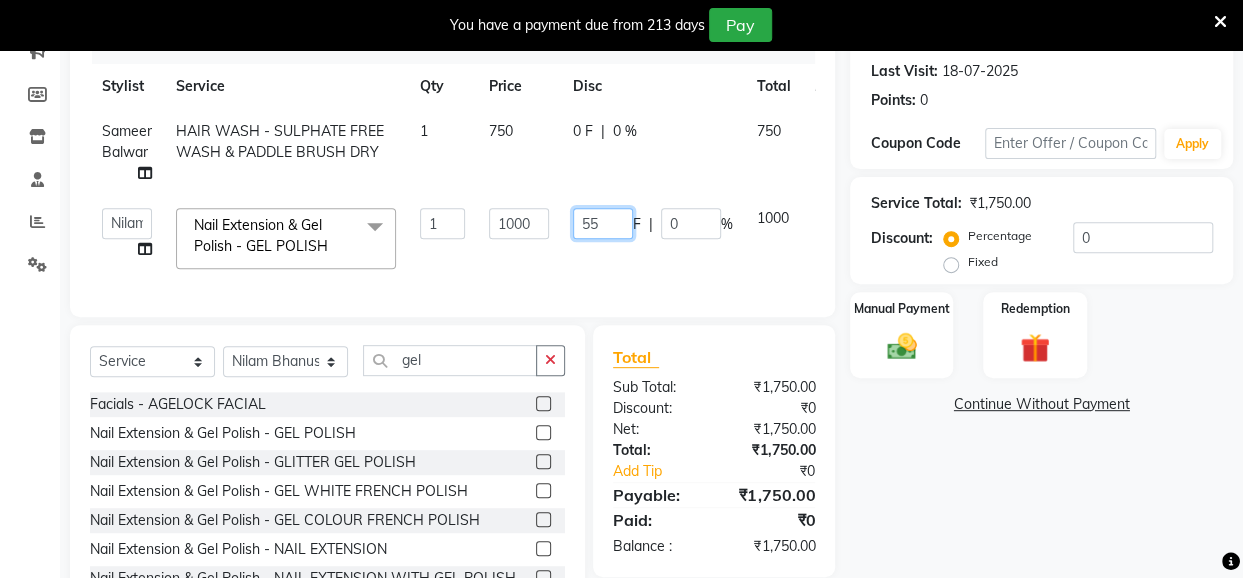 type on "551" 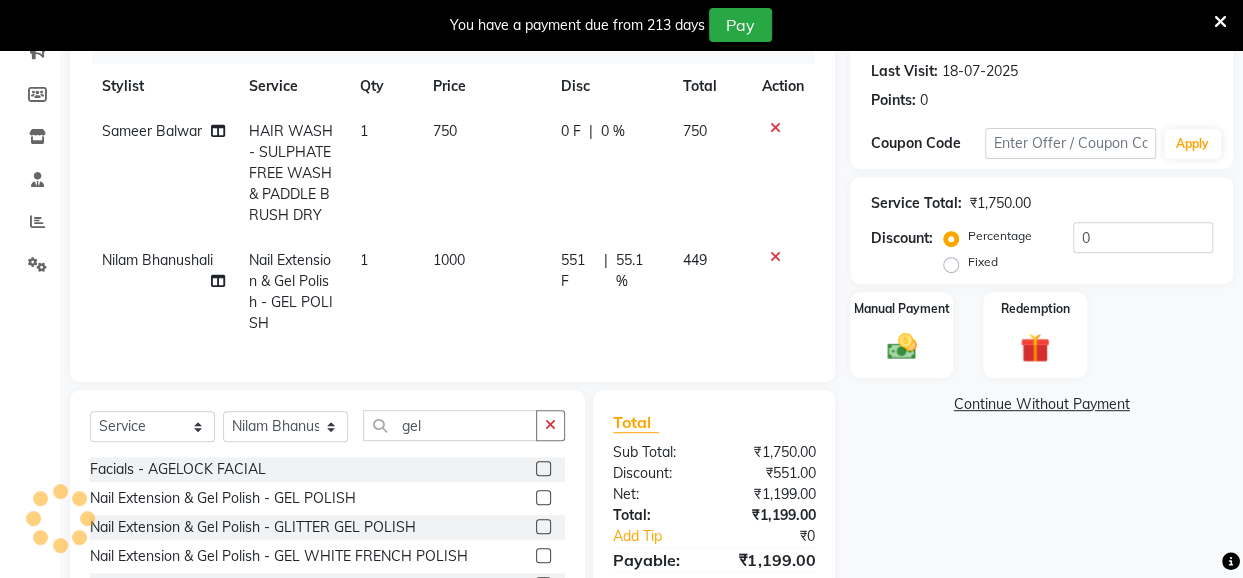 click on "551 F | 55.1 %" 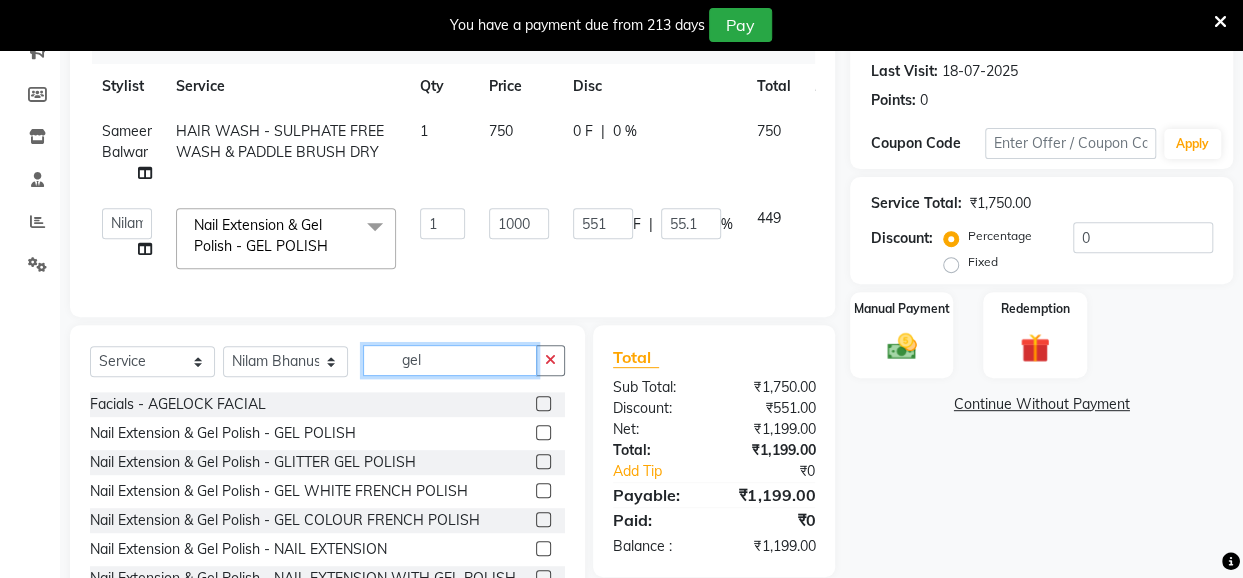 click on "gel" 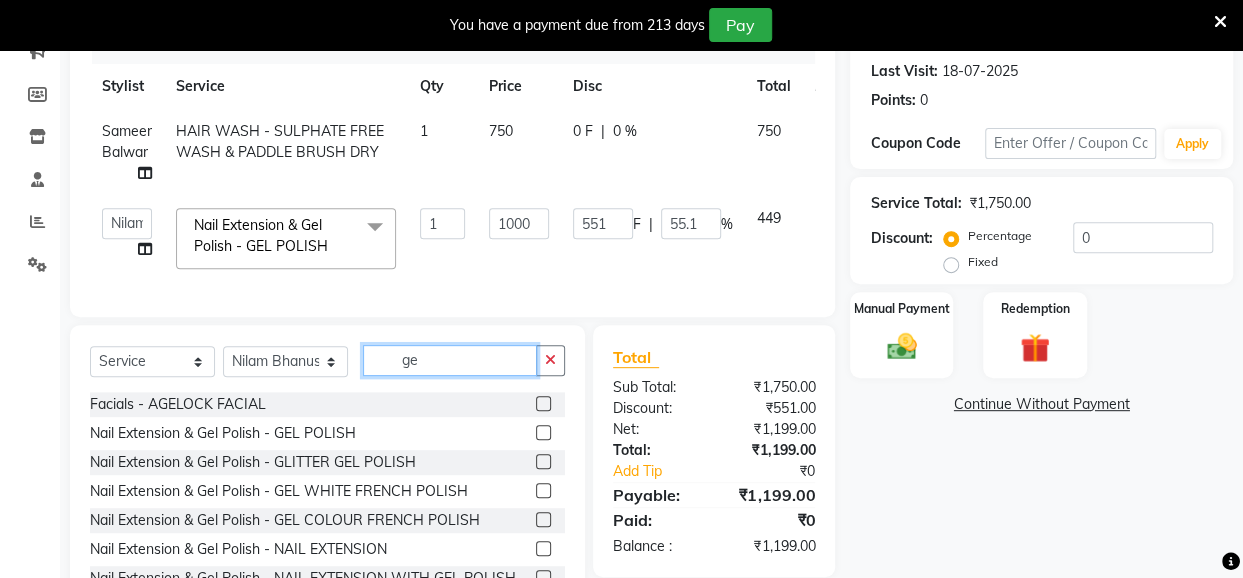 type on "g" 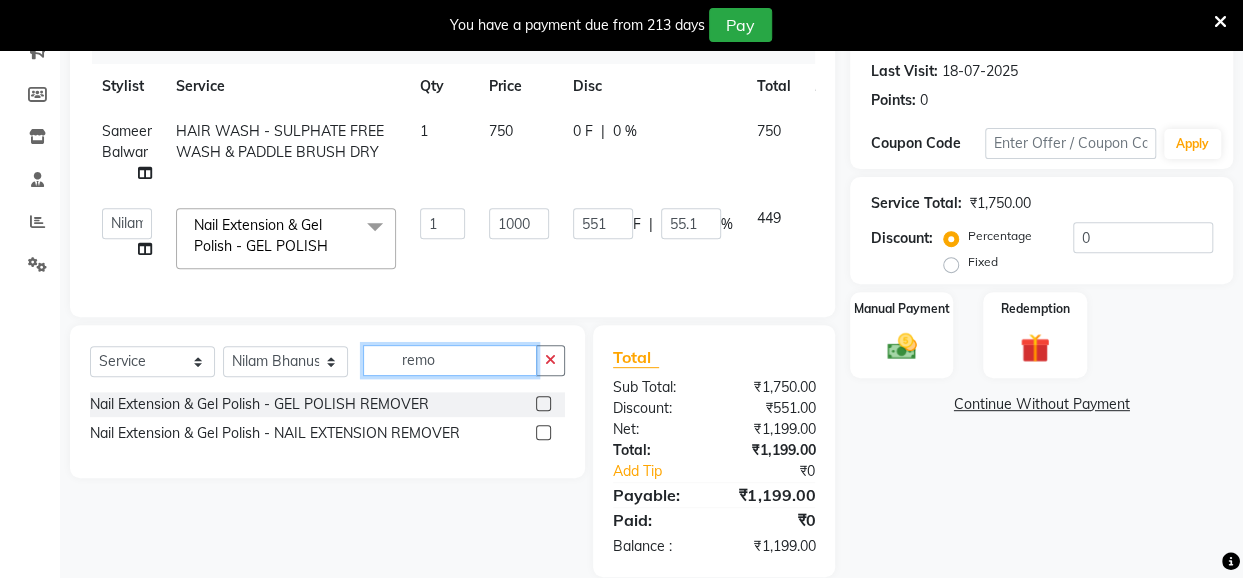 type on "remo" 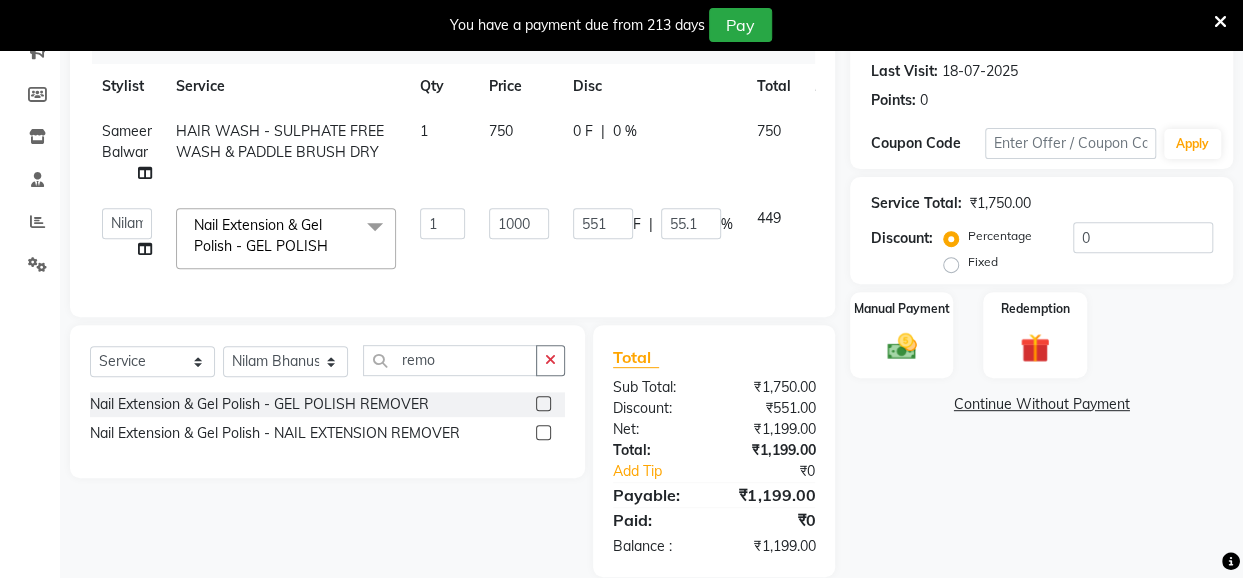 click 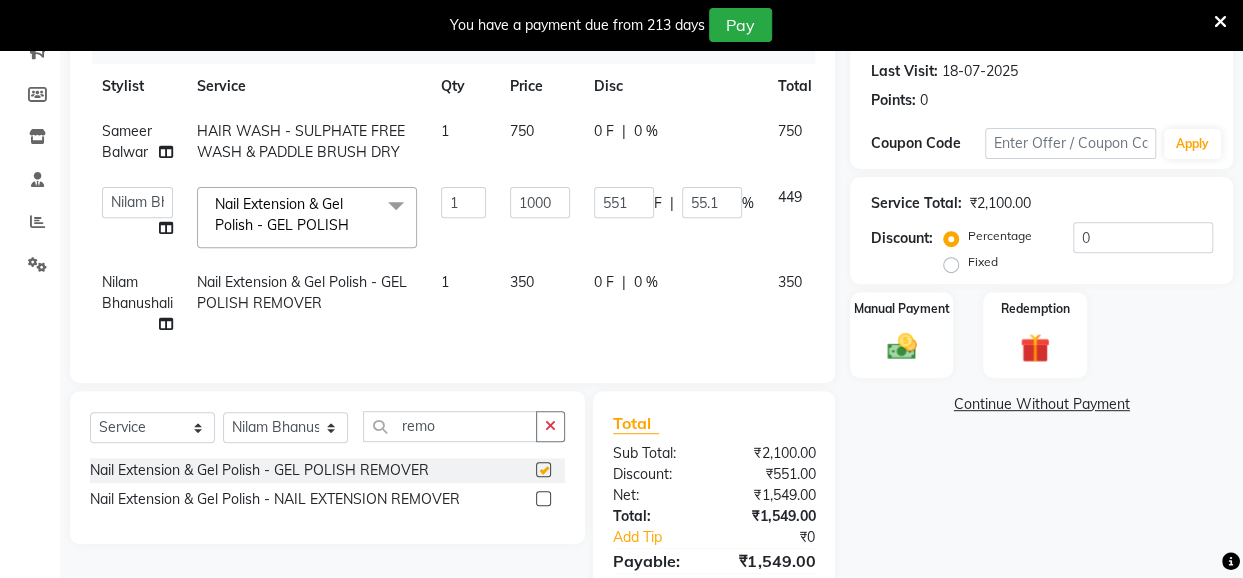 checkbox on "false" 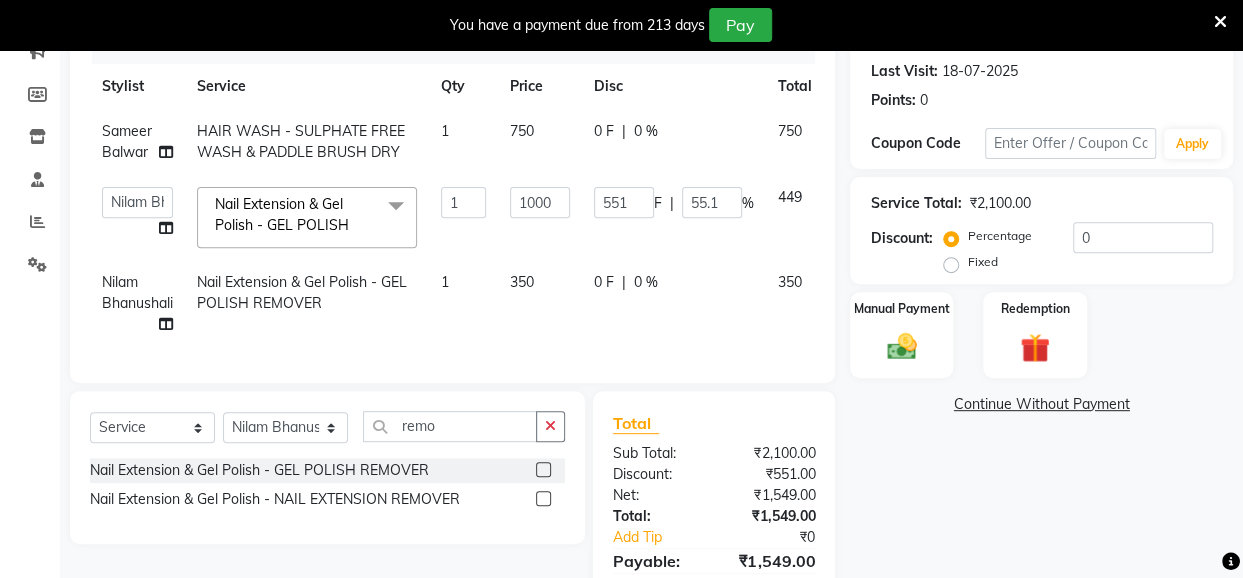 click on "0 F" 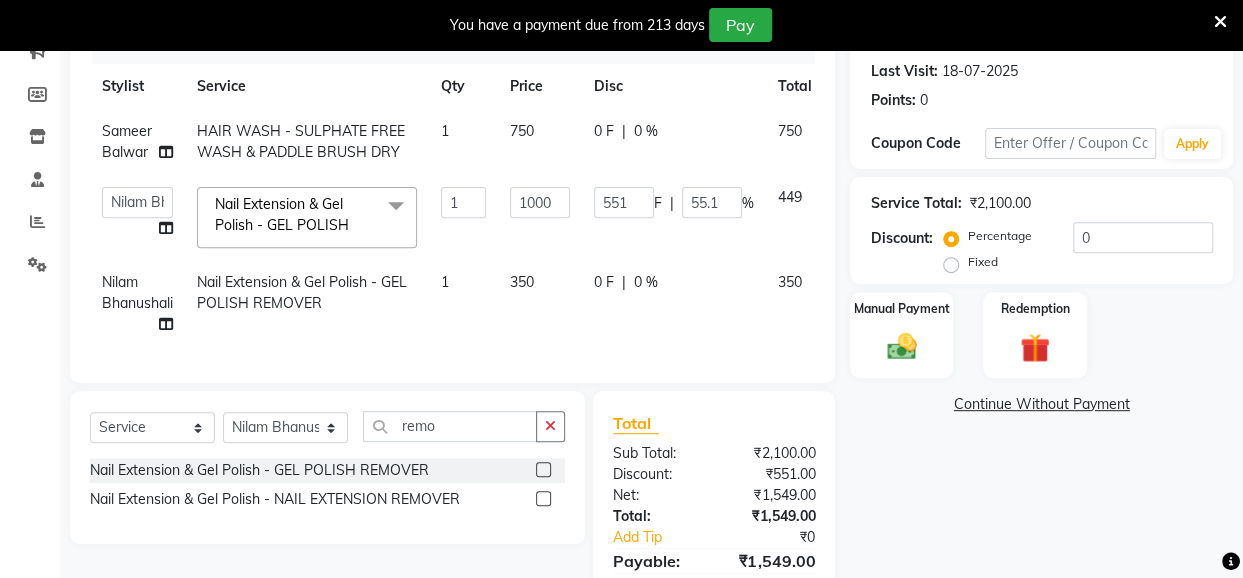 select on "85272" 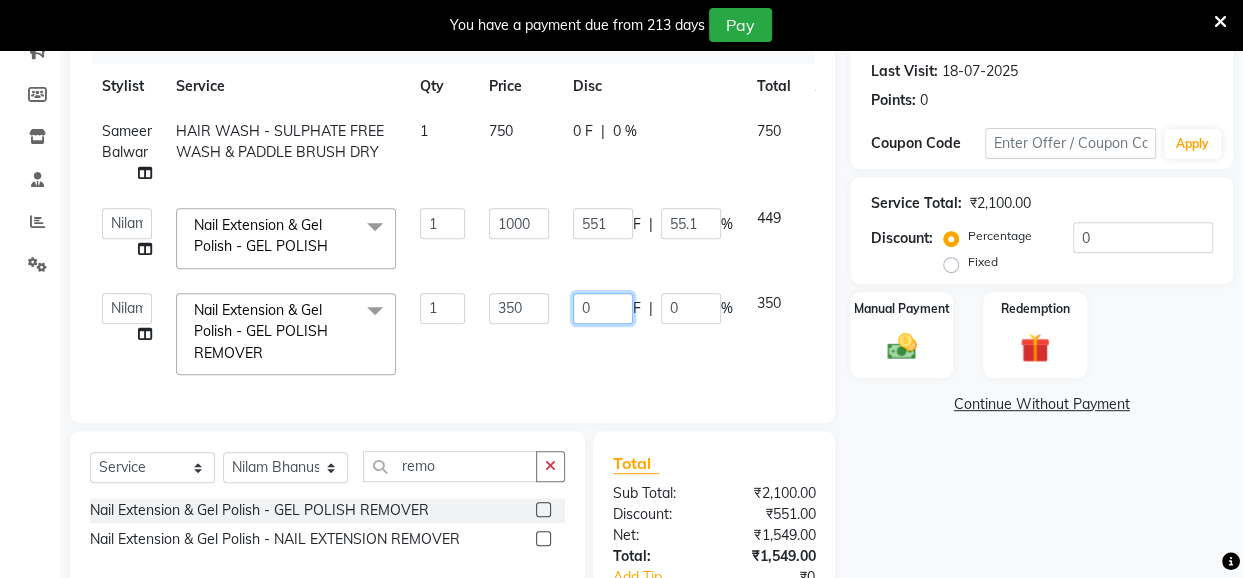 drag, startPoint x: 604, startPoint y: 311, endPoint x: 578, endPoint y: 318, distance: 26.925823 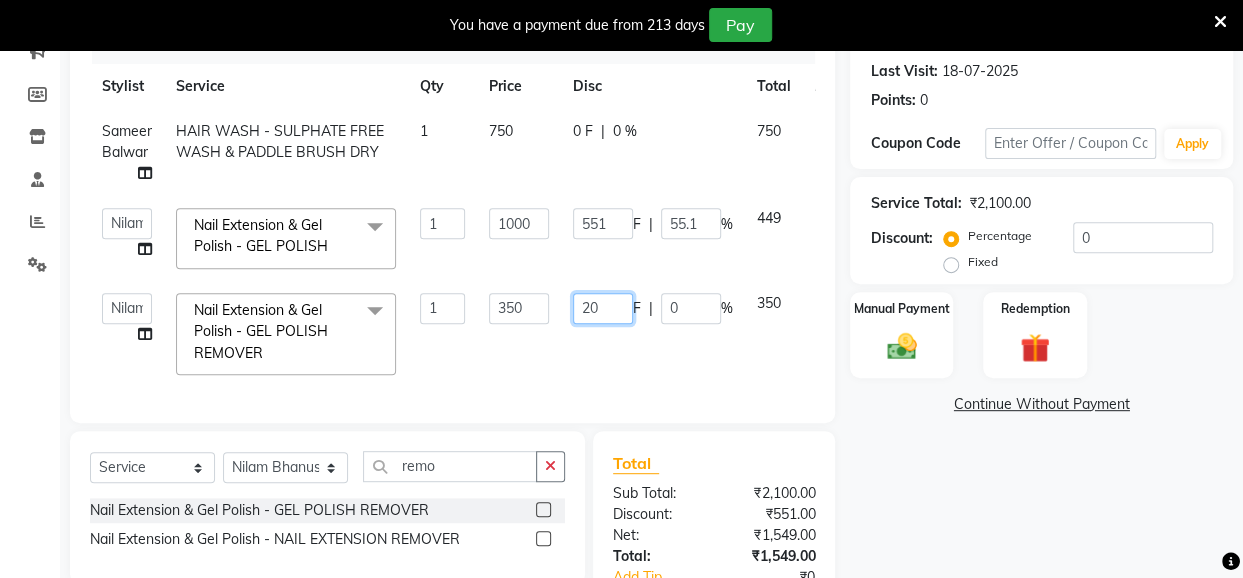 type on "201" 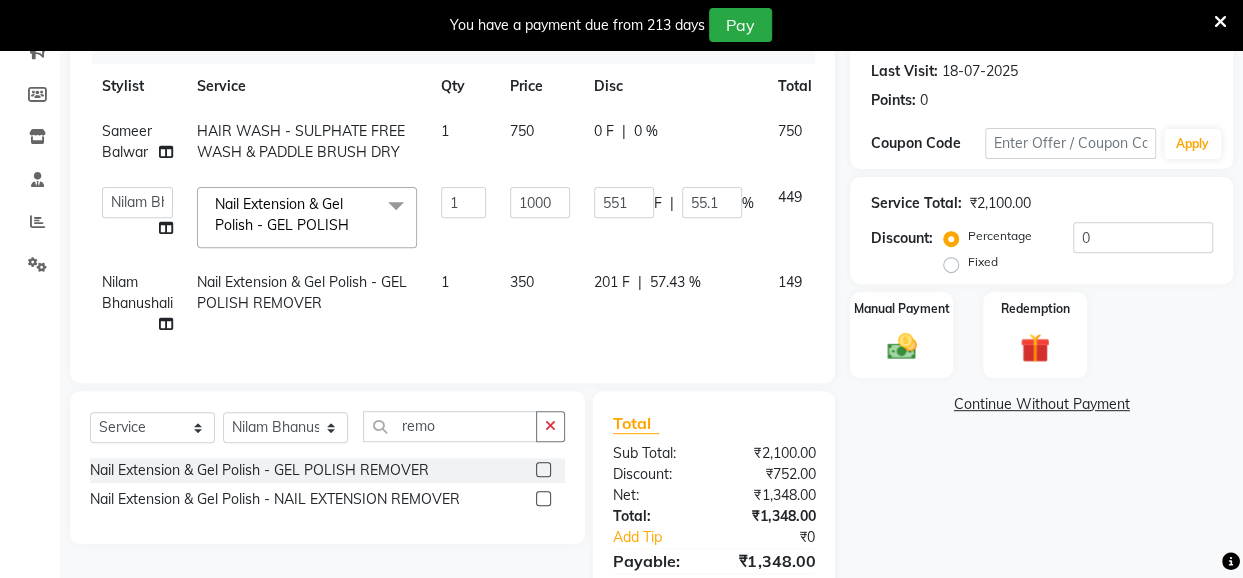 click on "Services Stylist Service Qty Price Disc Total Action [FIRST] [LAST] HAIR WASH - SULPHATE FREE WASH & PADDLE BRUSH DRY 1 750 0 F | 0 % 750  [FIRST] [LAST]   [FIRST]   [FIRST] [LAST]   [FIRST] [LAST]   [FIRST] [LAST]   [FIRST]   [FIRST] [LAST]   [FIRST] [LAST]   [FIRST] [LAST]   [FIRST] [LAST]   [FIRST] [LAST]   [FIRST]   [FIRST] [LAST]   [FIRST]  Nail Extension & Gel Polish - GEL POLISH&nbsp;x Threading - EYEBROW Threading - UPPER LIP Threading - LOWER LIP Threading - CHIN Threading - FOREHEAD Threading - SIDE LOCK Threading - NOSE Threading - CHEEKS Threading - FULL FACE Back massage Neck threading Waxing (Regular Wax) - Female - FULL ARMS Waxing (Regular Wax) - Female - FULL LEGS Waxing (Regular Wax) - Female - UNDERARMS Waxing (Regular Wax) - Female - HALF ARM Waxing (Regular Wax) - Female - HALF LEG Waxing (Regular Wax) - Female - HALF BACK/FRONT Waxing (Regular Wax) - Female - BACK Waxing (Regular Wax) - Female - FRONT Waxing (Regular Wax) - Female - STOMACH feet wax D-TAN - FEET" 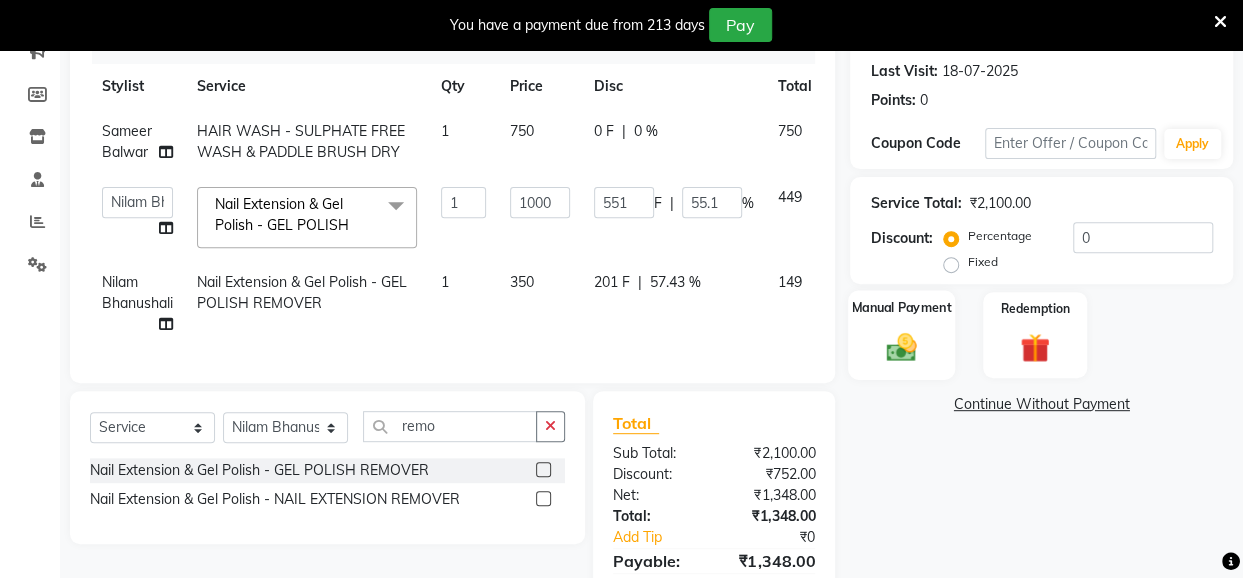 click on "Manual Payment" 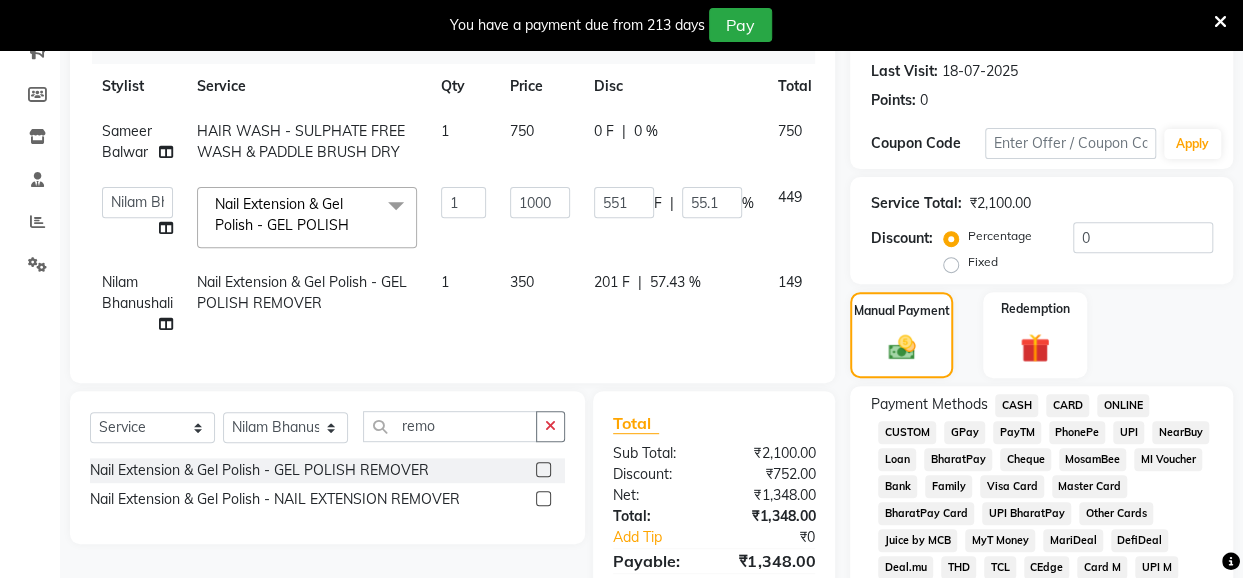 click on "CARD" 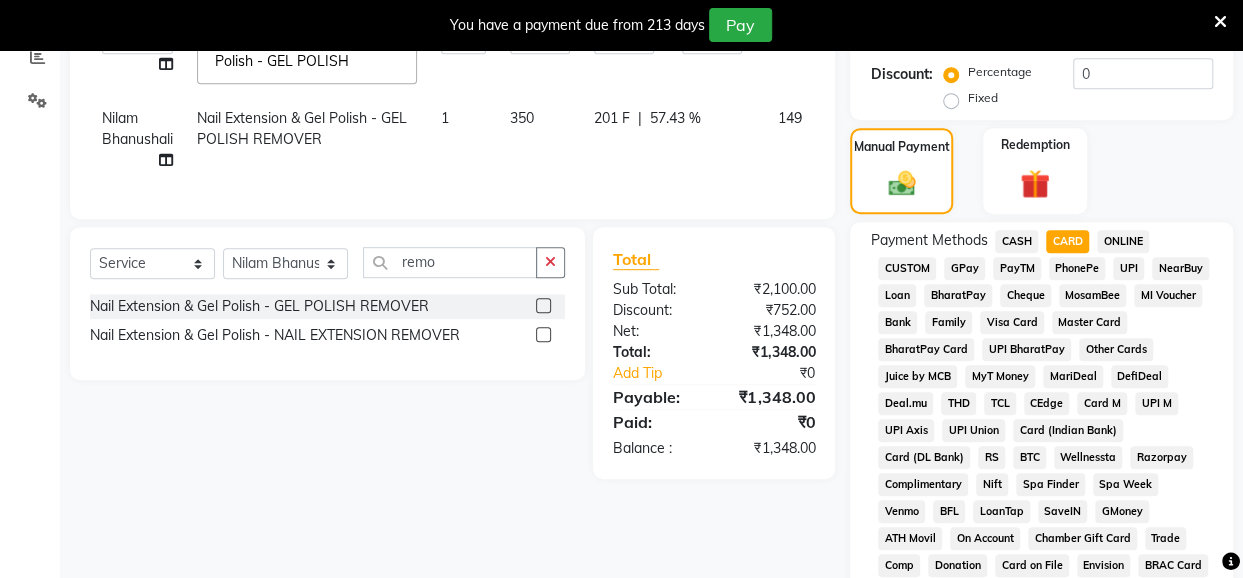 scroll, scrollTop: 1082, scrollLeft: 0, axis: vertical 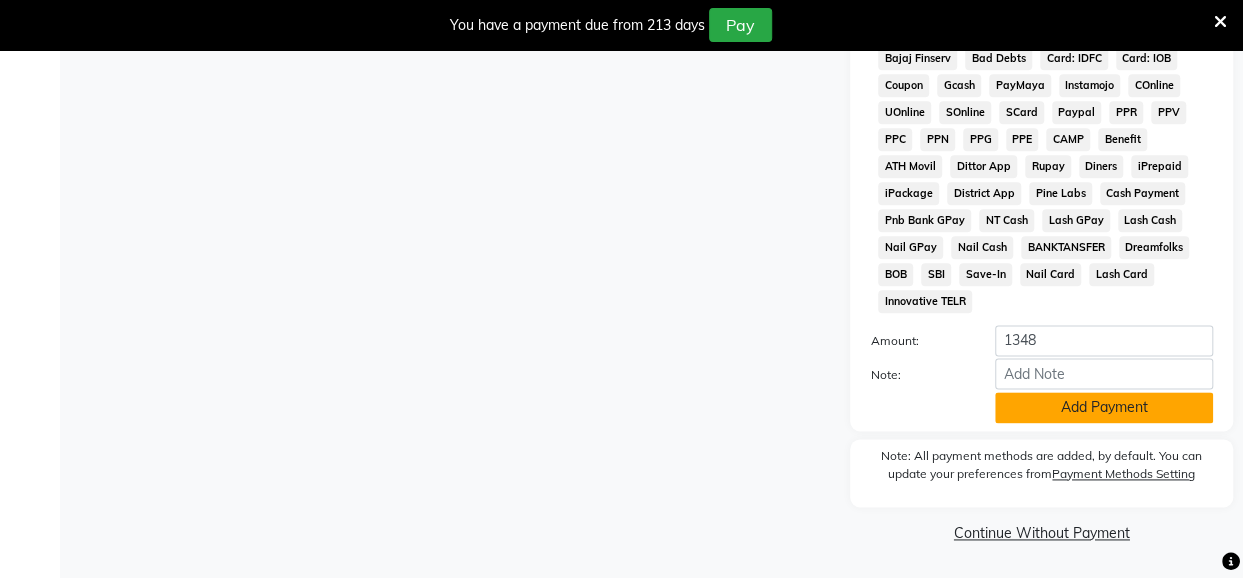 click on "Add Payment" 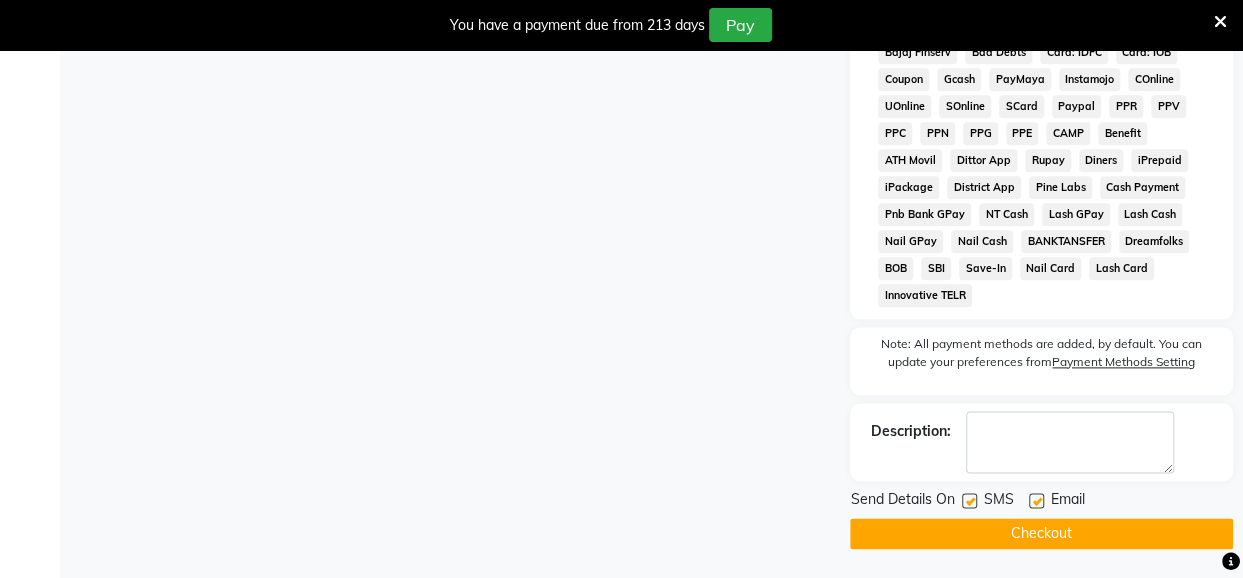 click 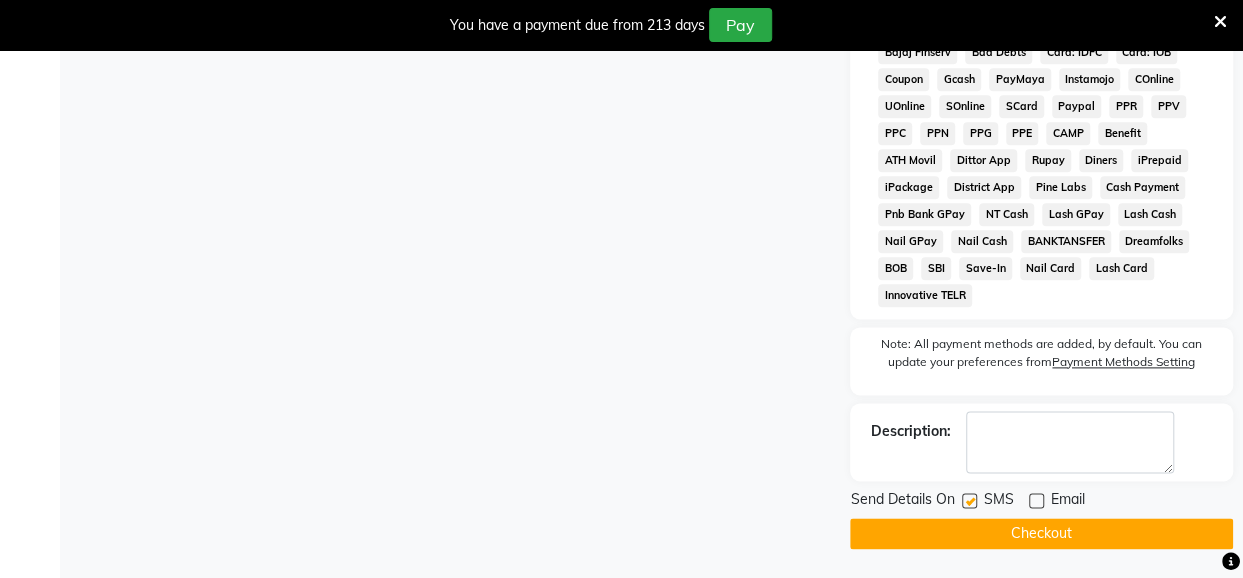 drag, startPoint x: 970, startPoint y: 503, endPoint x: 976, endPoint y: 530, distance: 27.658634 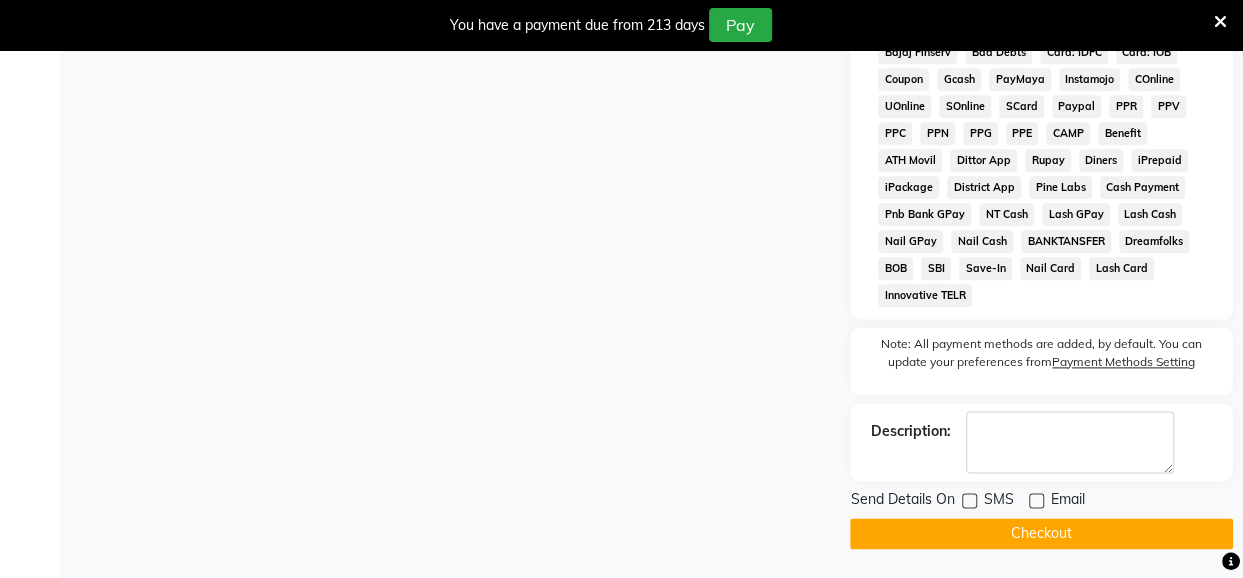 click on "Checkout" 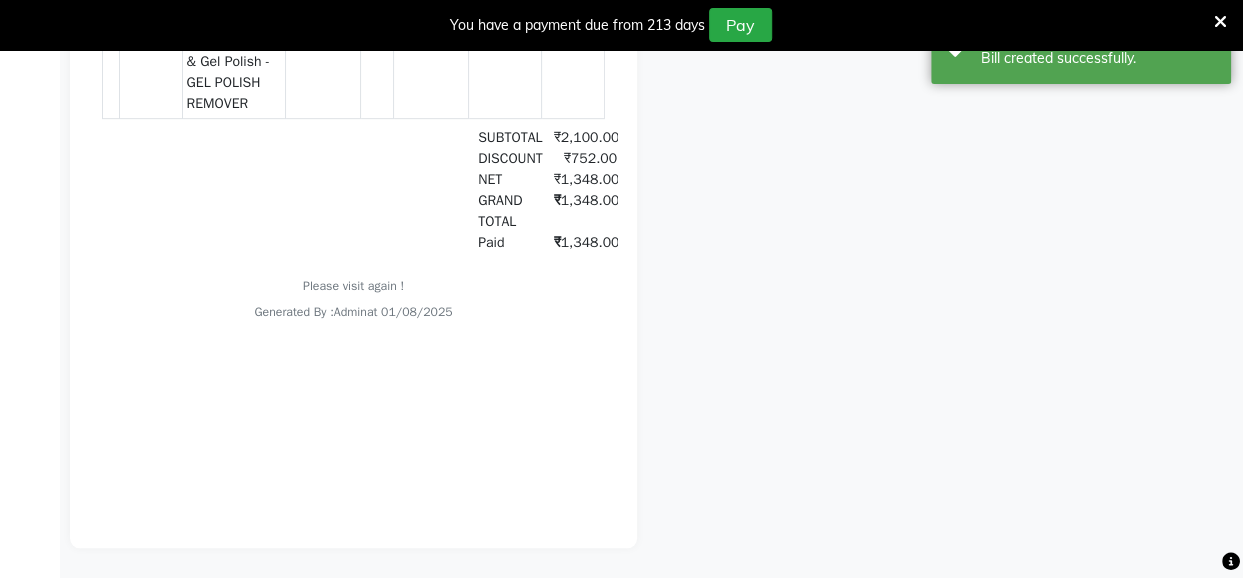 scroll, scrollTop: 0, scrollLeft: 0, axis: both 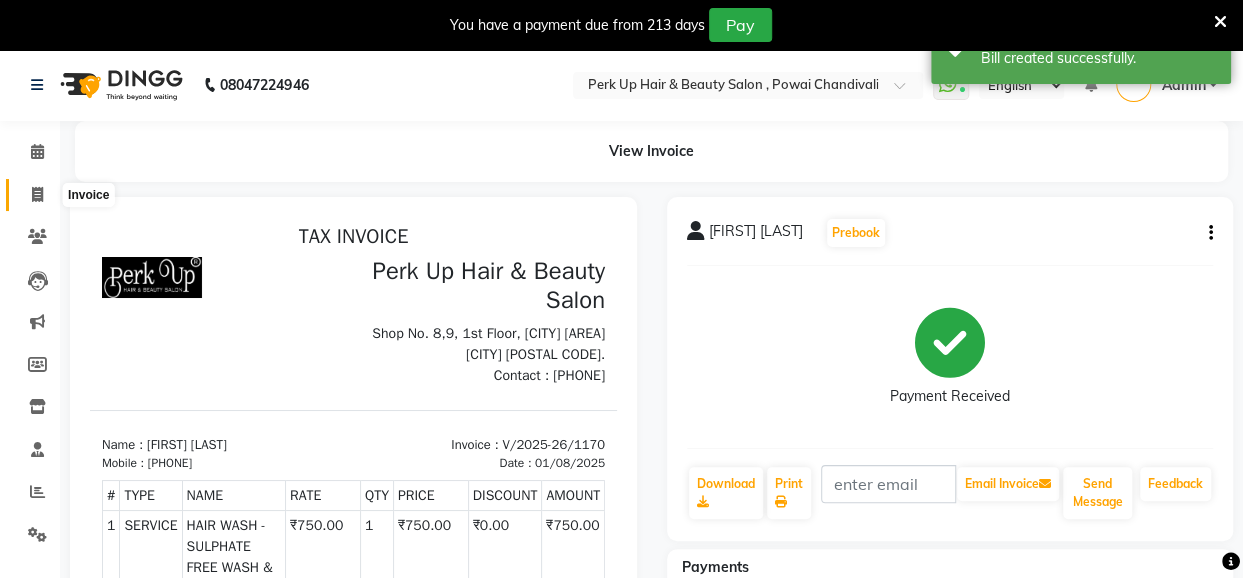 click 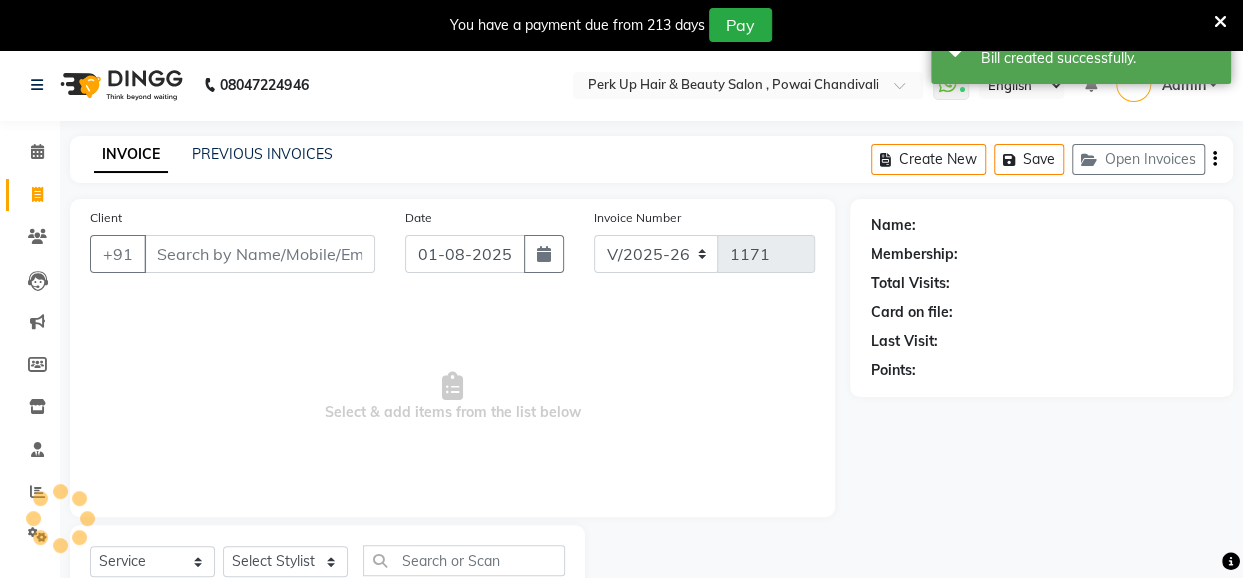 scroll, scrollTop: 71, scrollLeft: 0, axis: vertical 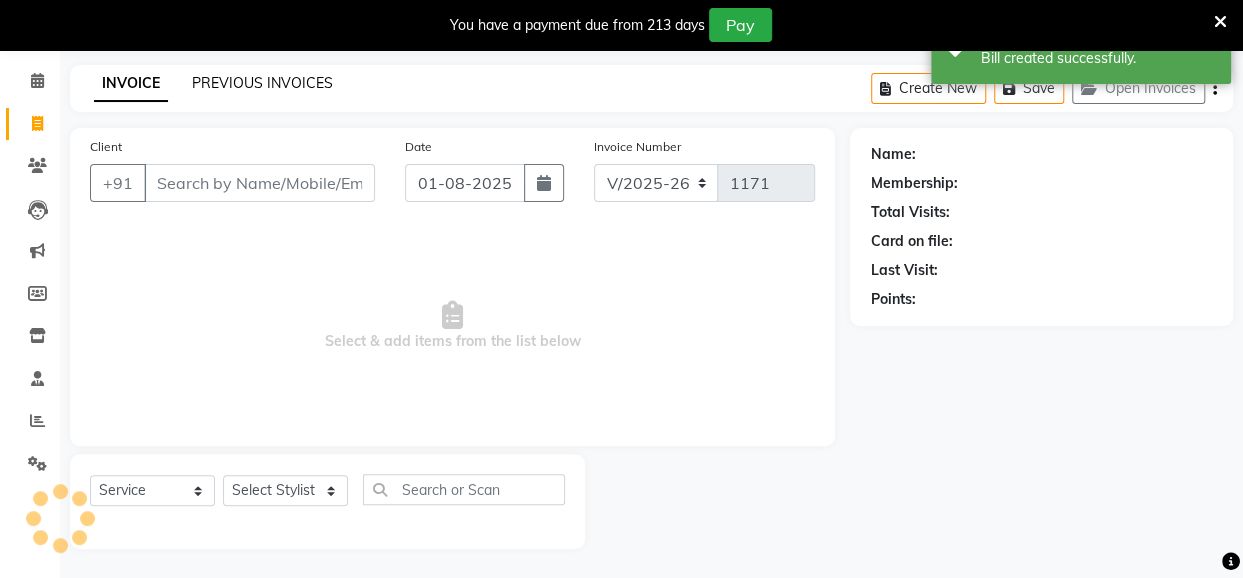 click on "PREVIOUS INVOICES" 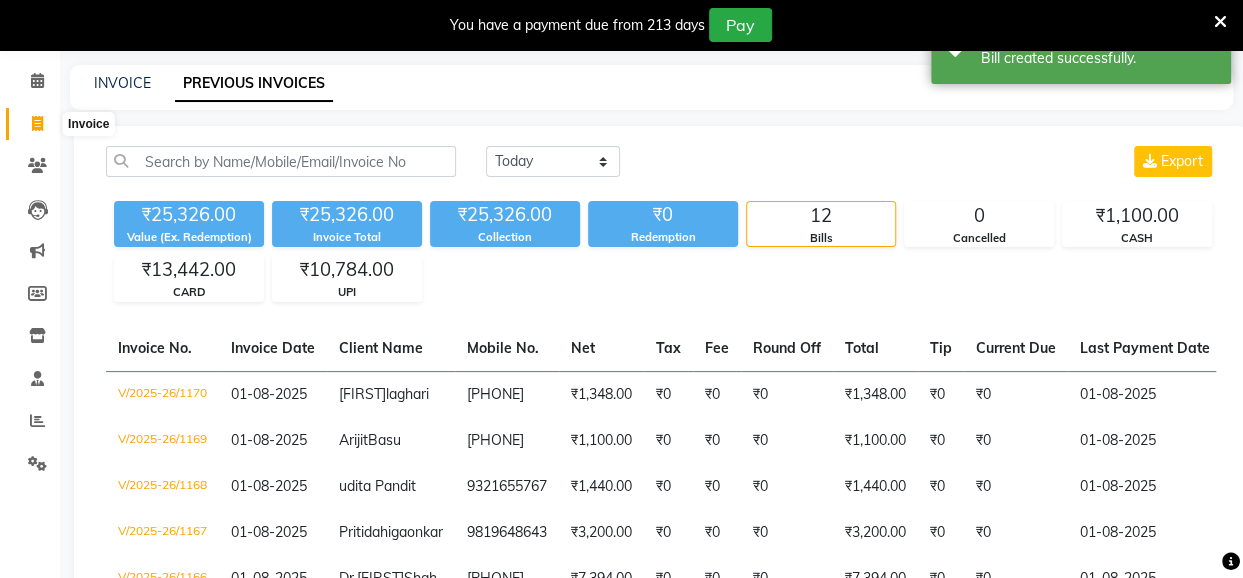 click 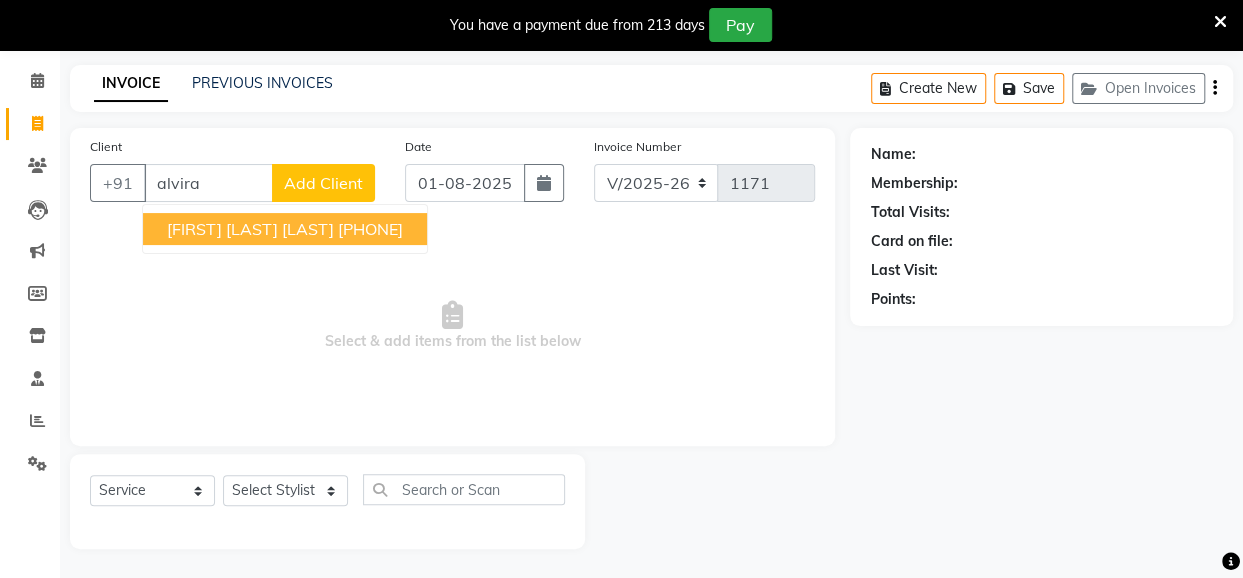 click on "[FIRST] [LAST] [LAST]" at bounding box center (250, 229) 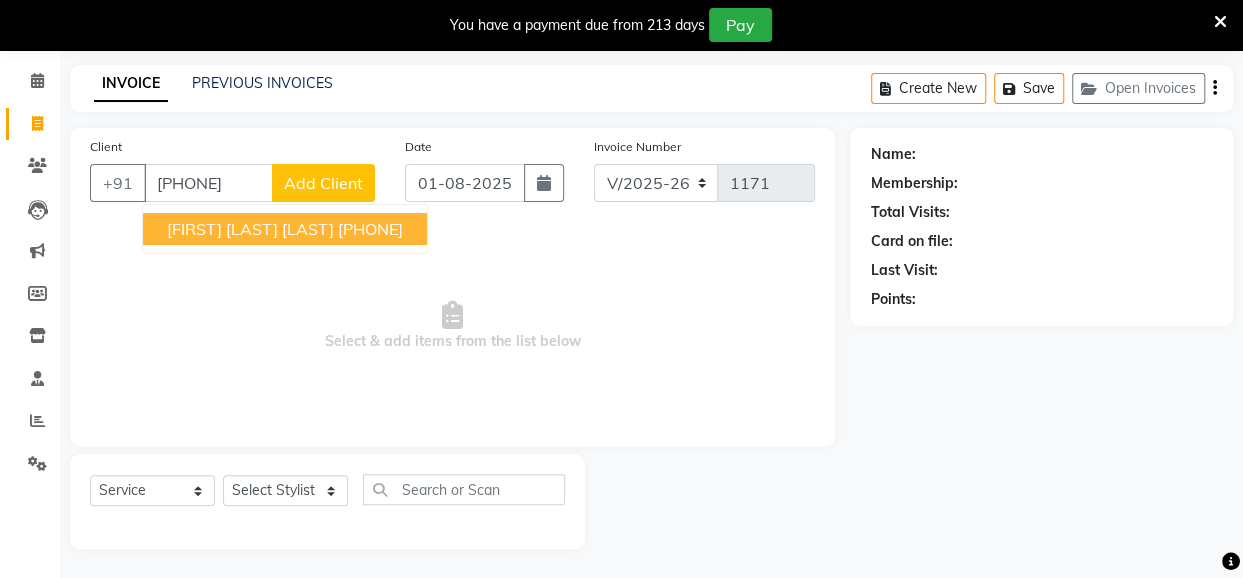 type on "[PHONE]" 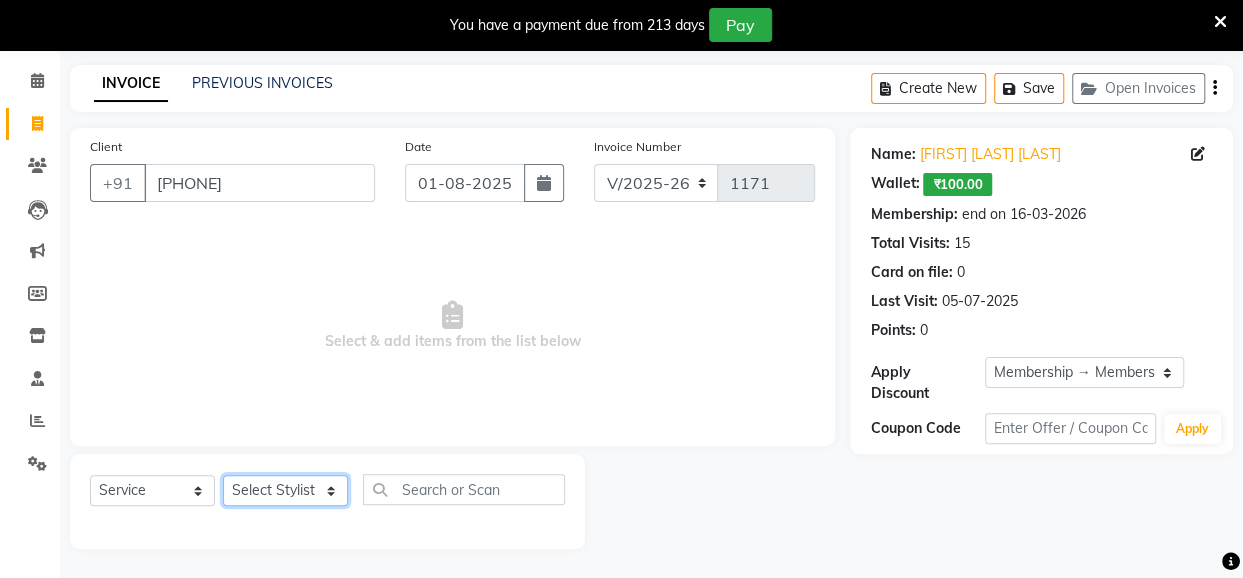 click on "Select Stylist Anita Das danish Kumkum Pasi Naseem Mansoori		 Nilam Bhanushali Nizam Shaikh			 Raju Reena Sawardekar			 Rita Pal			 Sabeena Shaikh Sameer Balwar Sangeeta Rajbhar Seja Jaiswal Shahib Shaves Salmani			 Sneha" 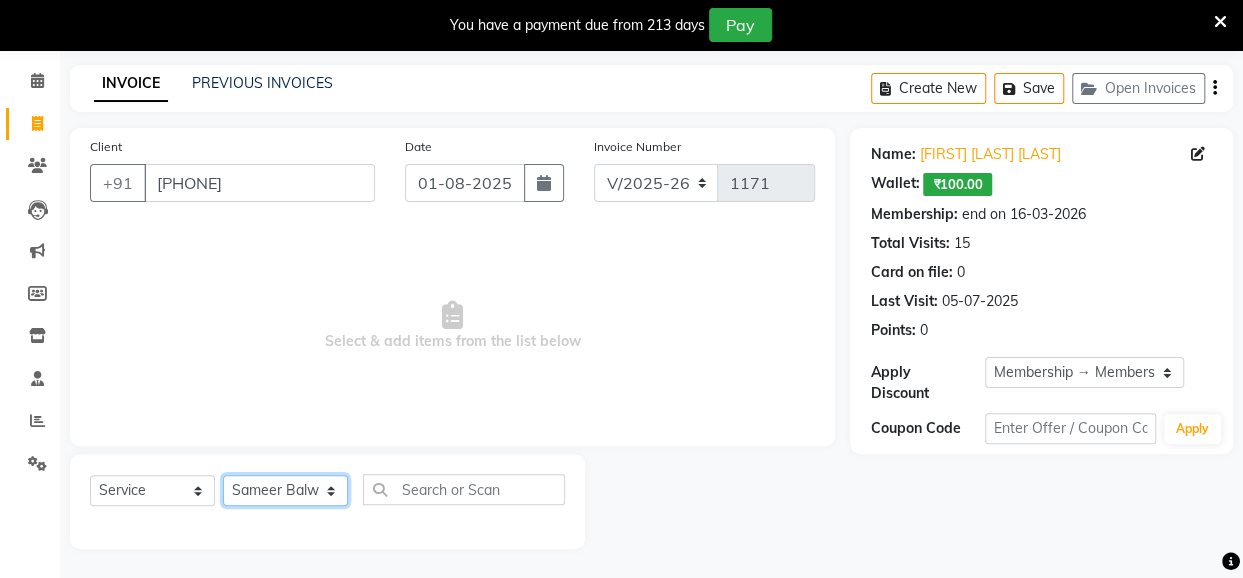 click on "Select Stylist Anita Das danish Kumkum Pasi Naseem Mansoori		 Nilam Bhanushali Nizam Shaikh			 Raju Reena Sawardekar			 Rita Pal			 Sabeena Shaikh Sameer Balwar Sangeeta Rajbhar Seja Jaiswal Shahib Shaves Salmani			 Sneha" 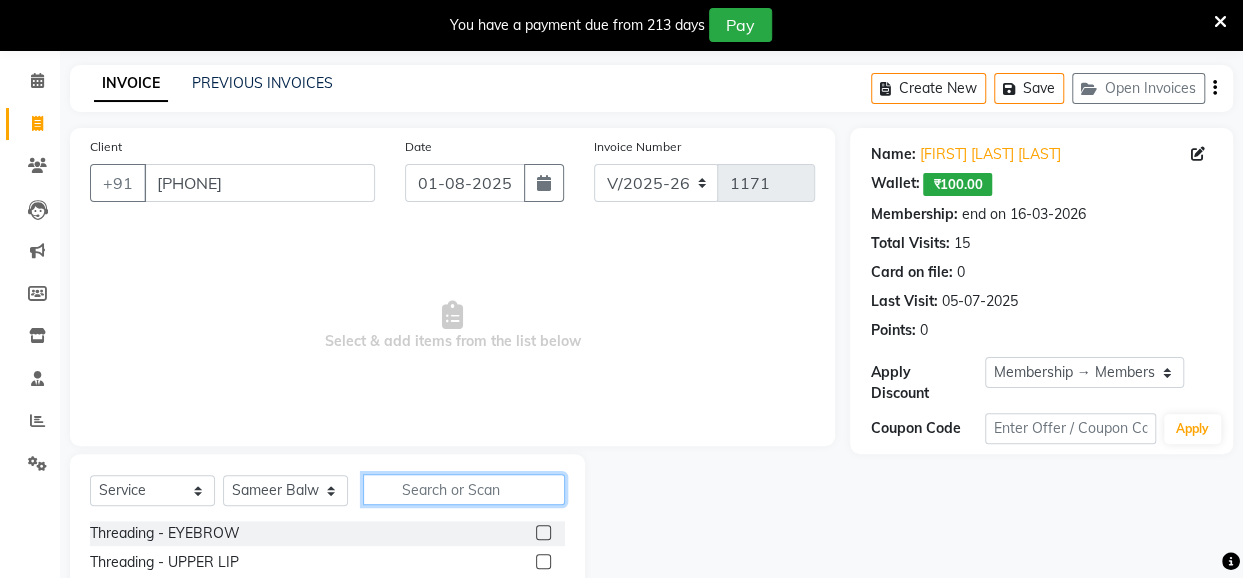 click 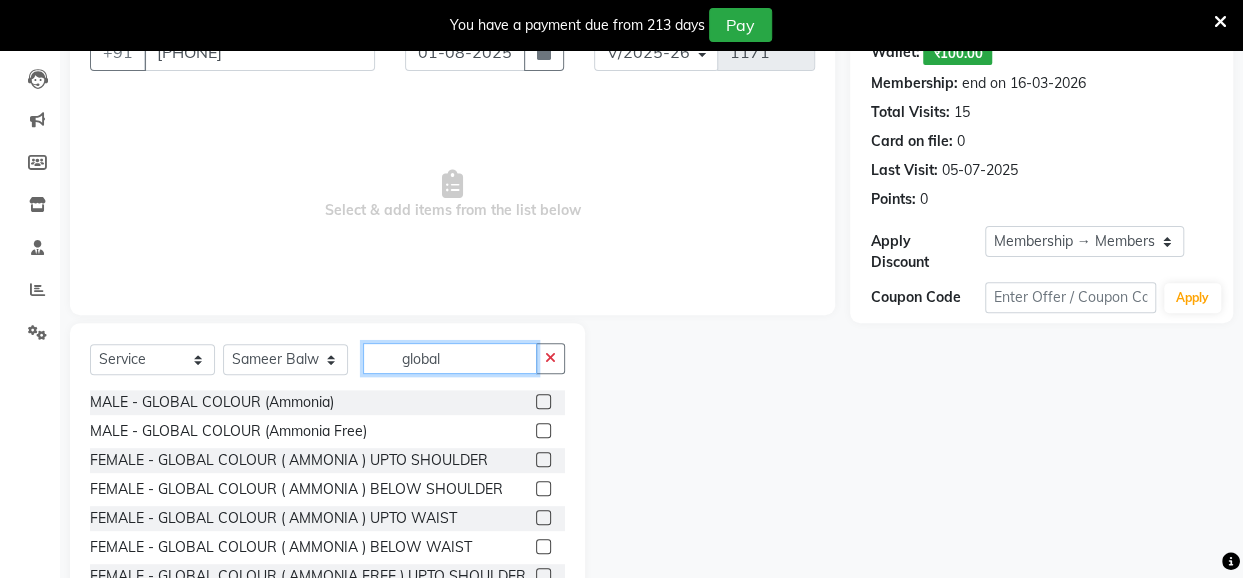 scroll, scrollTop: 271, scrollLeft: 0, axis: vertical 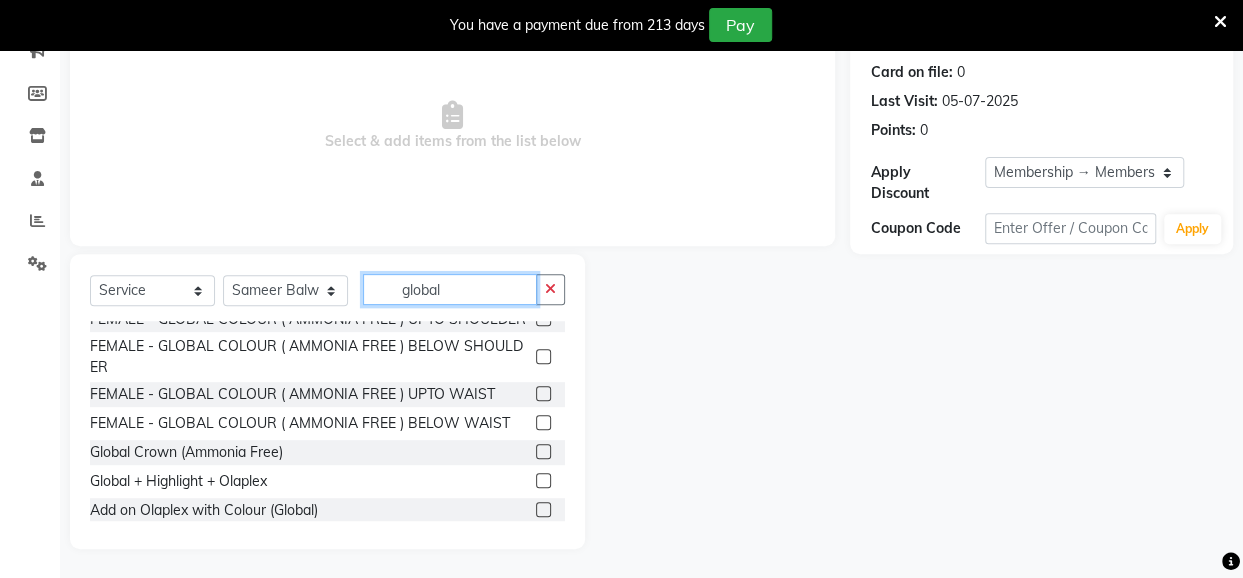 type on "global" 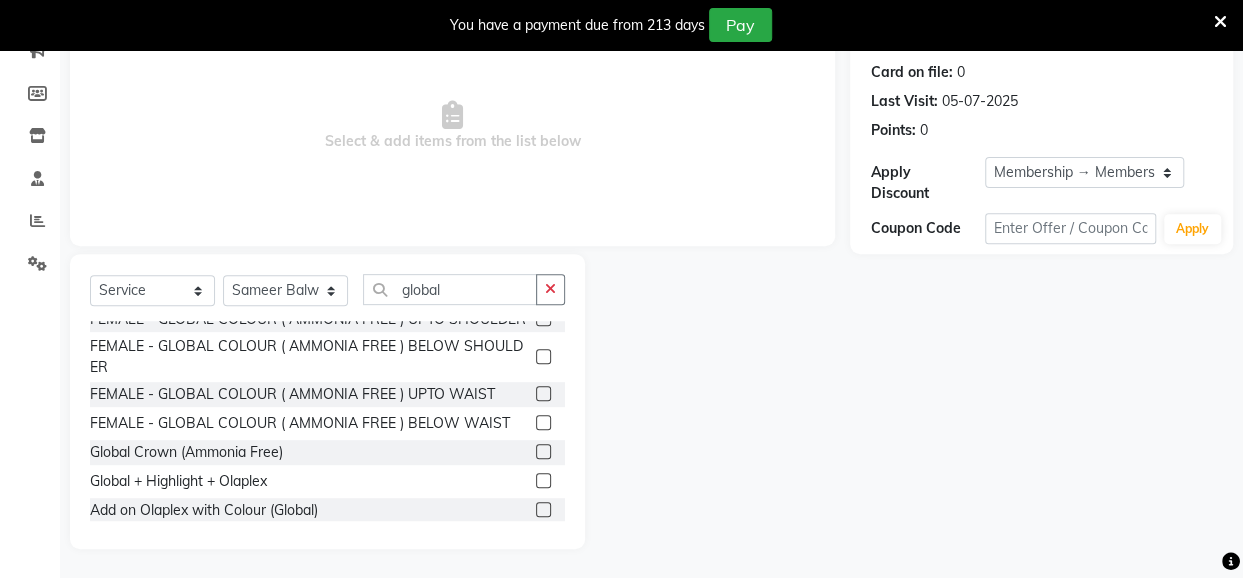click 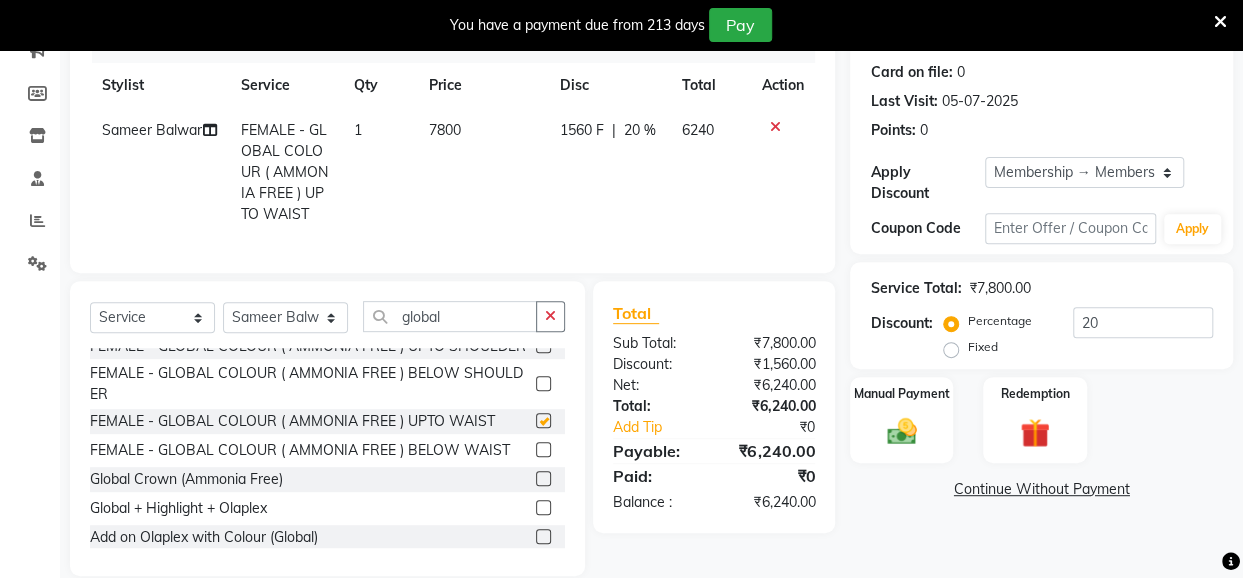 checkbox on "false" 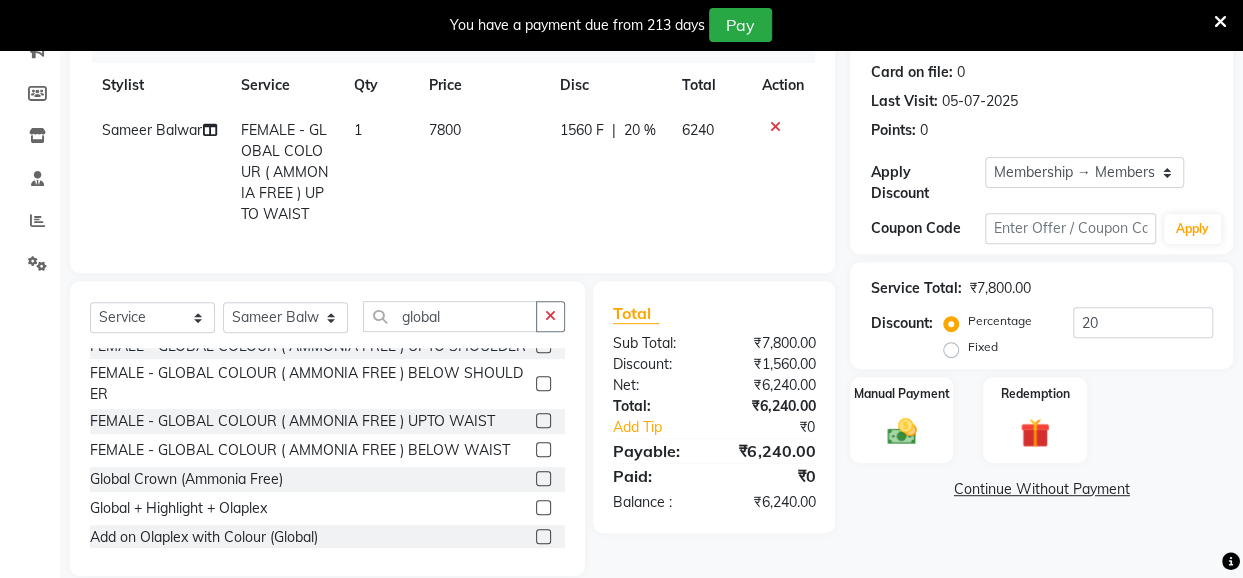 scroll, scrollTop: 0, scrollLeft: 0, axis: both 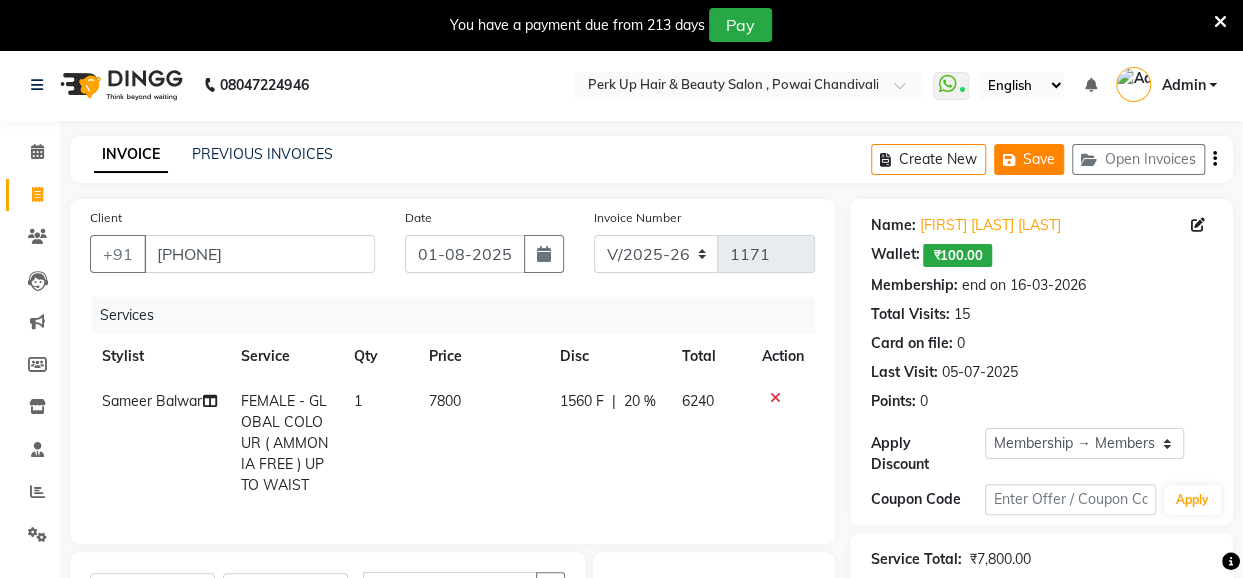click on "Save" 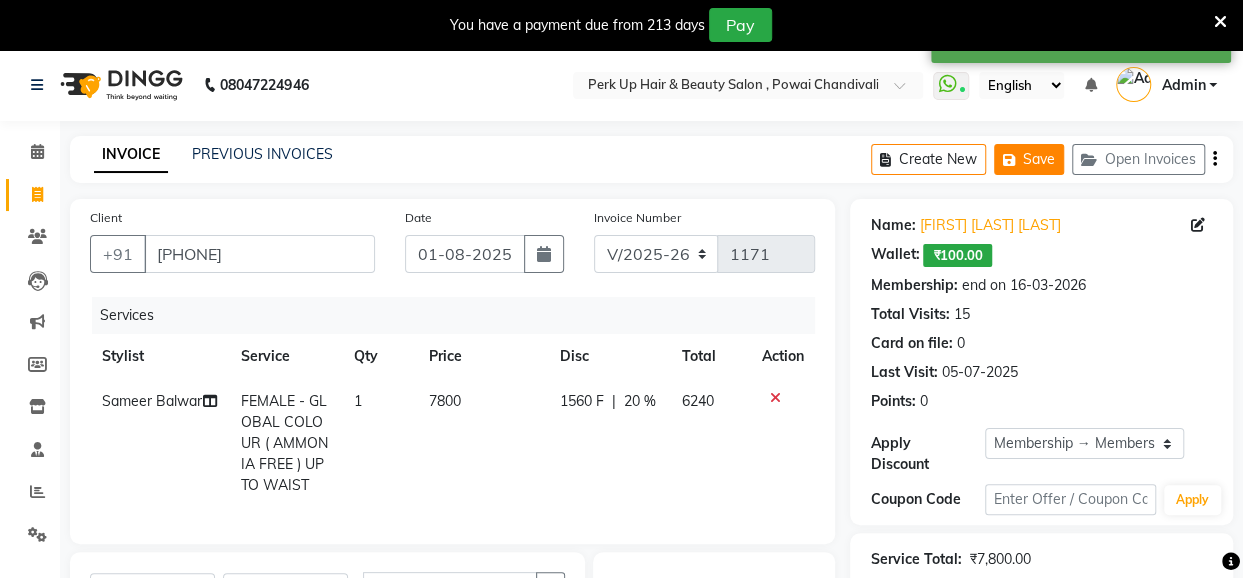 click on "Save" 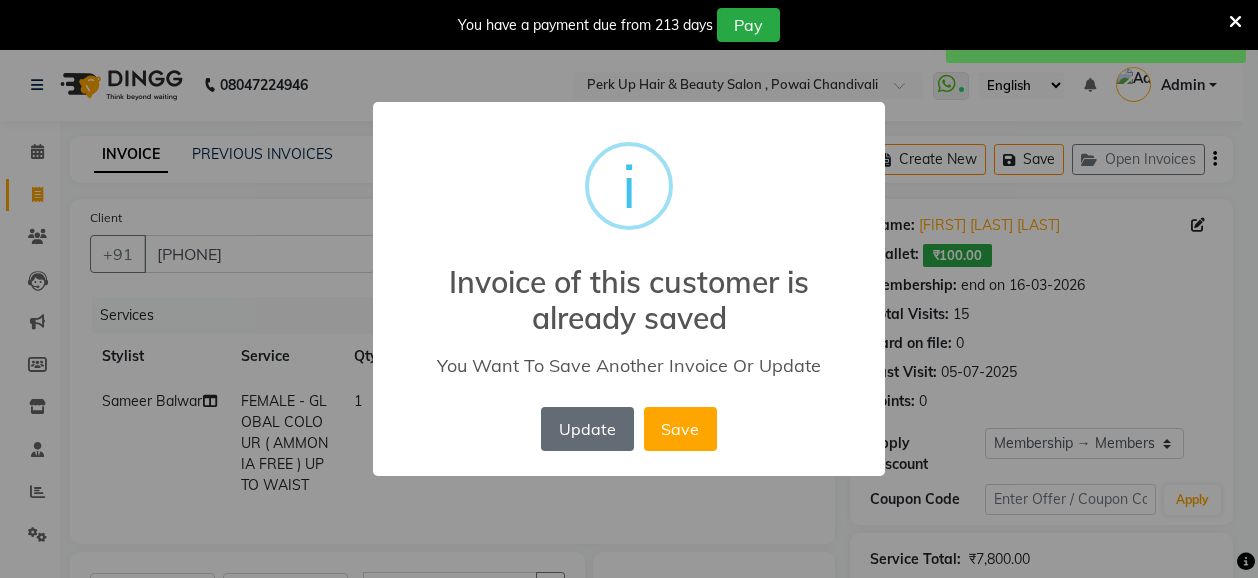 click on "Update" at bounding box center [587, 429] 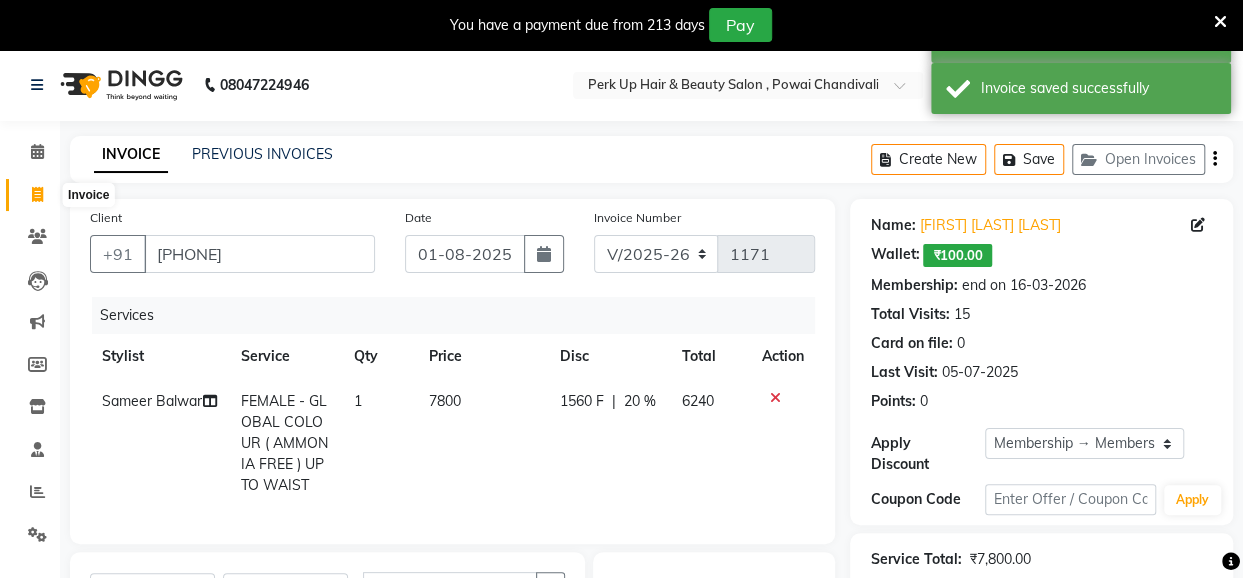 click 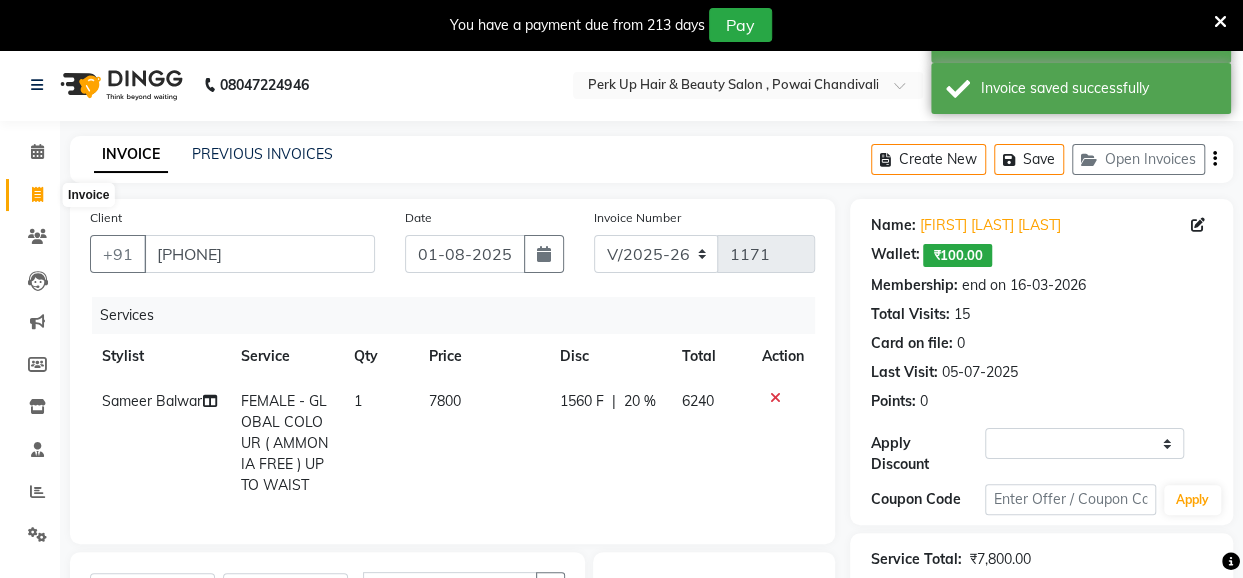 select on "service" 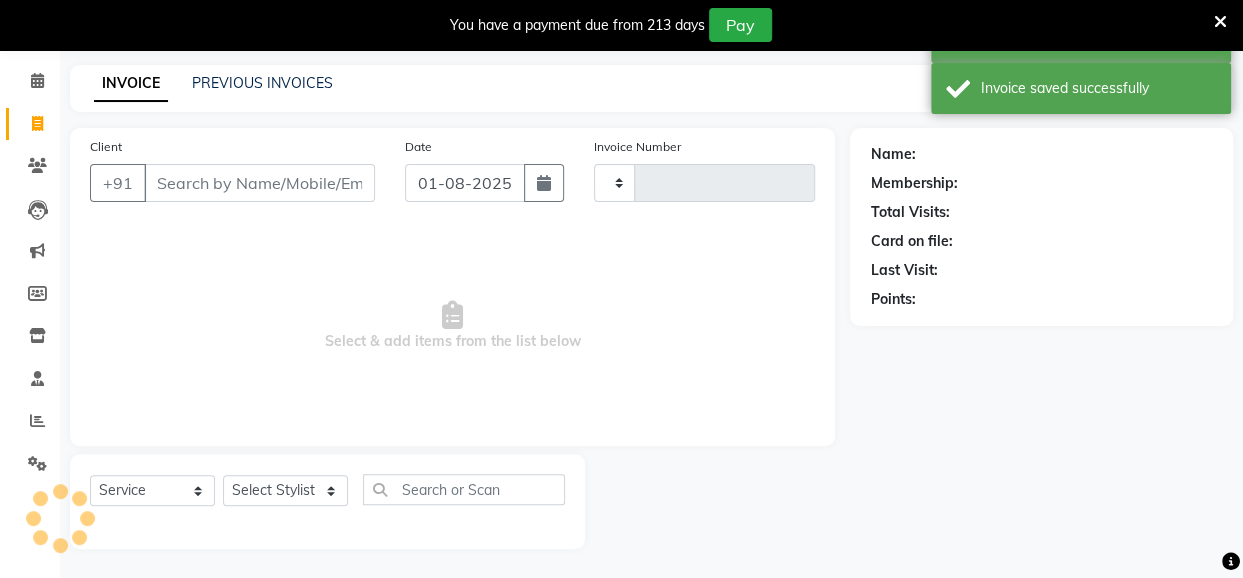 type on "1171" 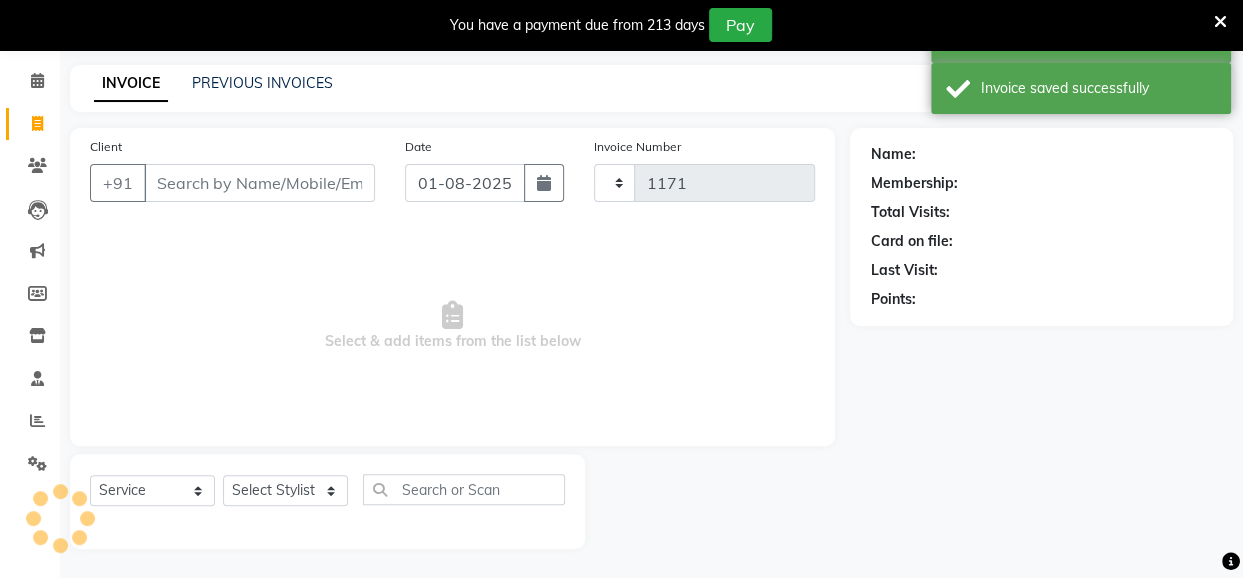 select on "5131" 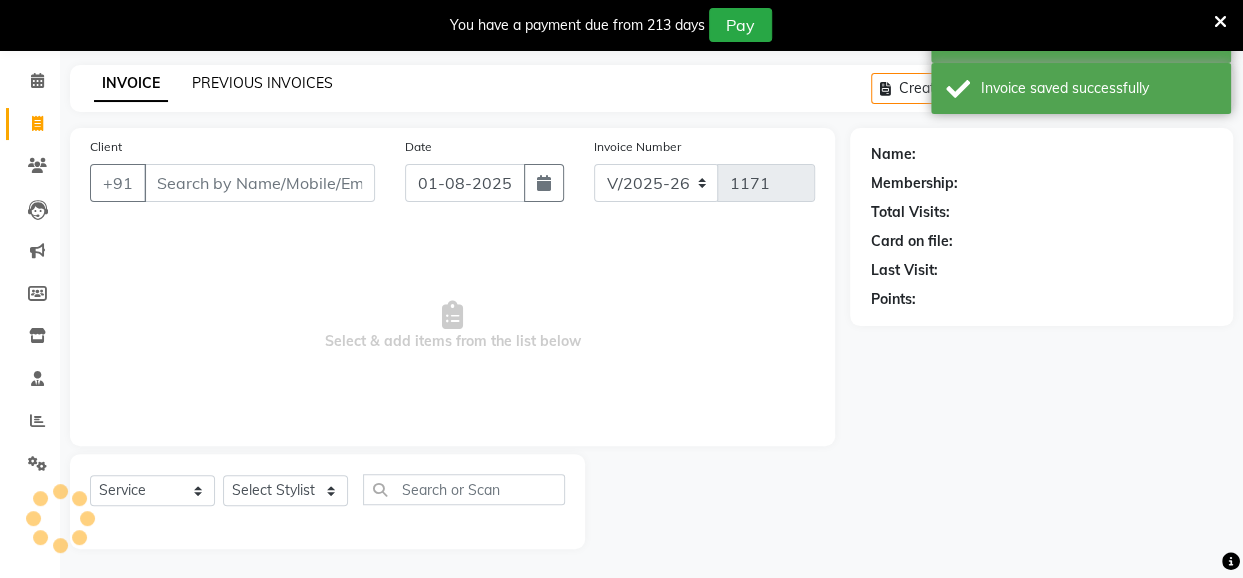 click on "PREVIOUS INVOICES" 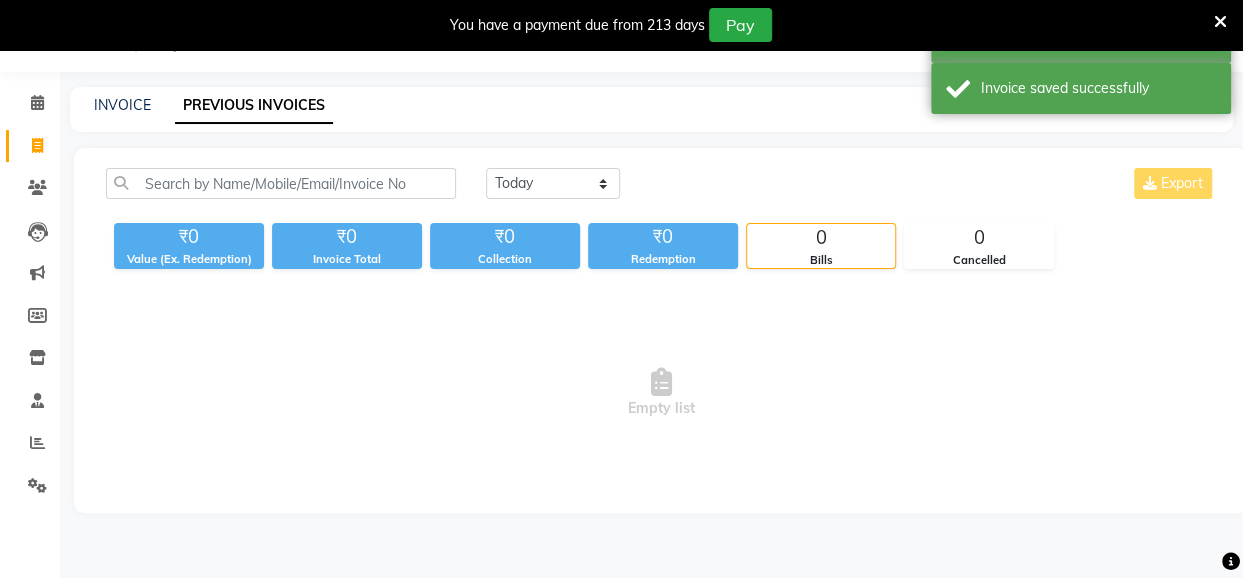 scroll, scrollTop: 71, scrollLeft: 0, axis: vertical 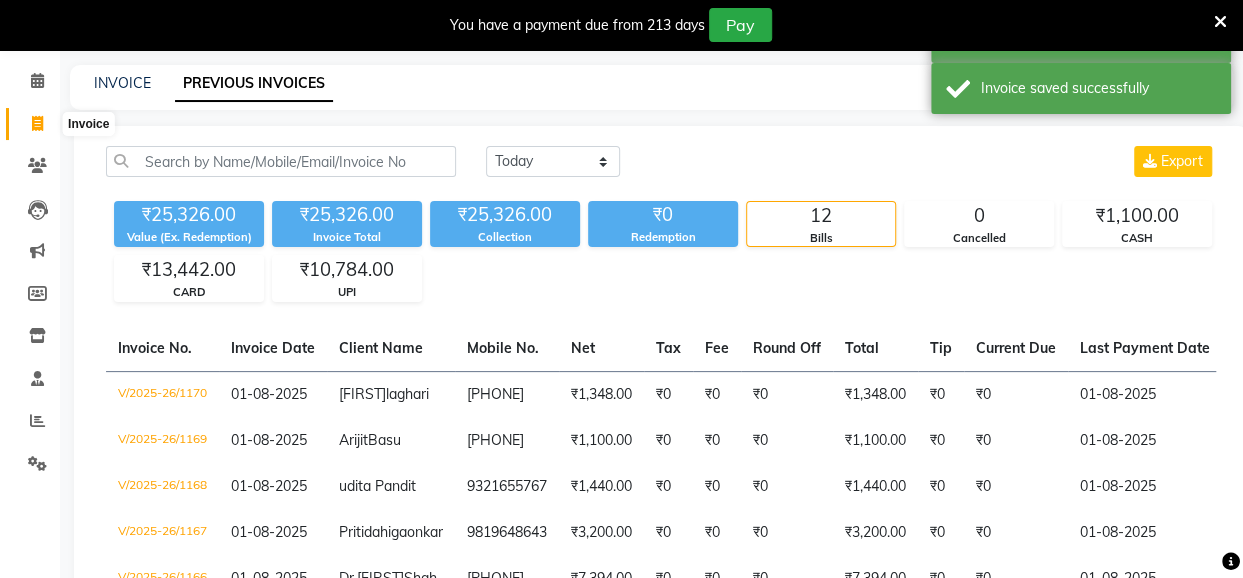 click 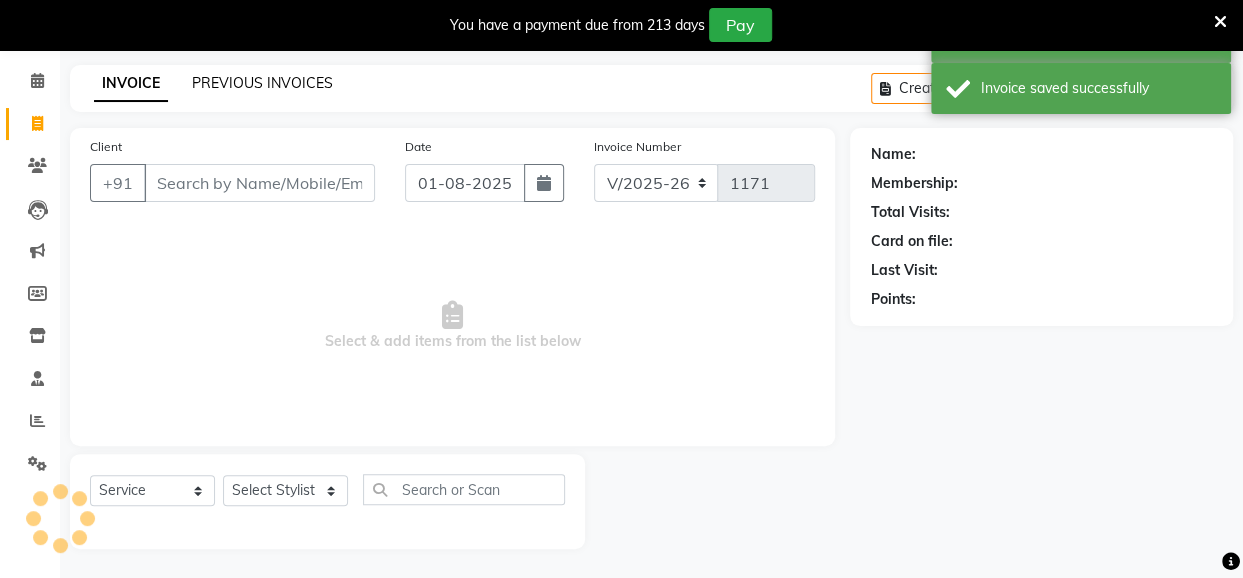 click on "INVOICE PREVIOUS INVOICES Create New   Save   Open Invoices" 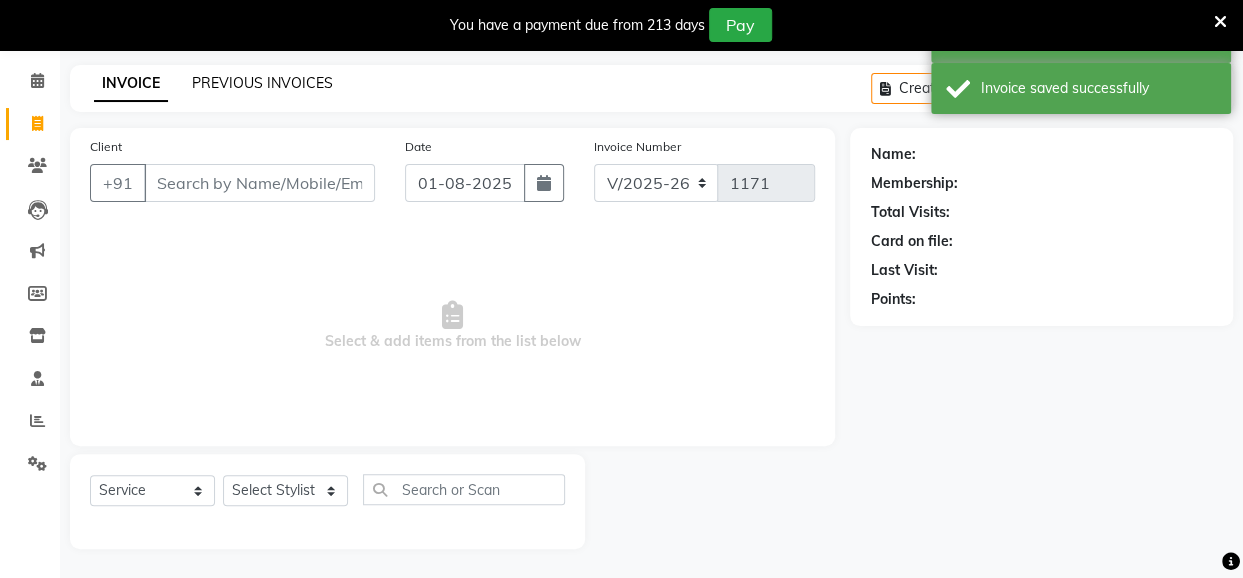 click on "PREVIOUS INVOICES" 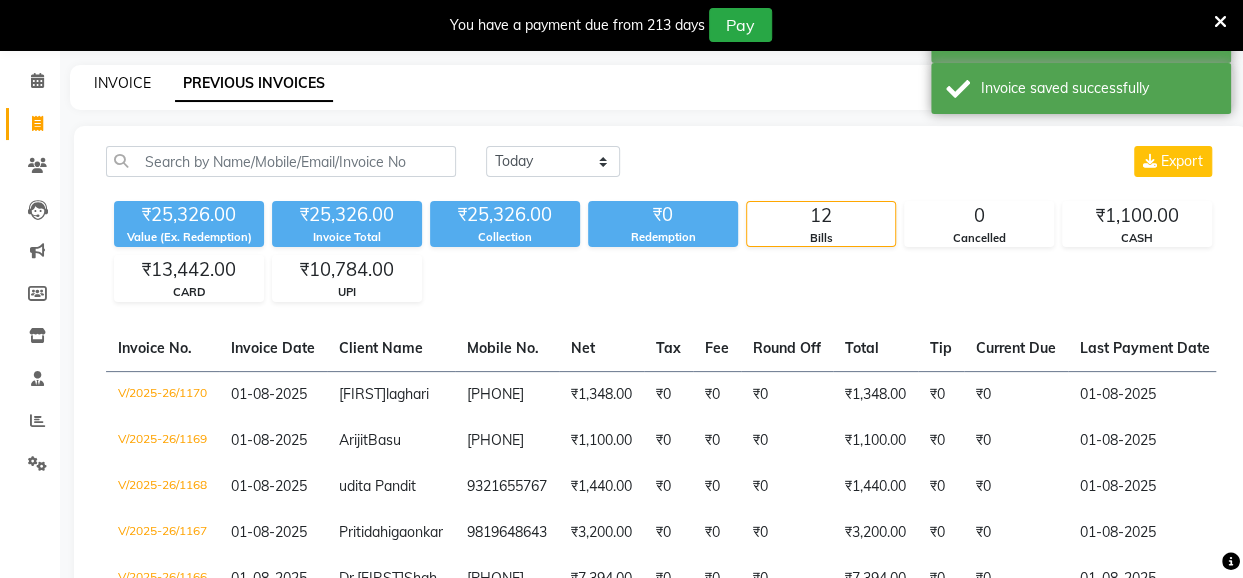 click on "INVOICE" 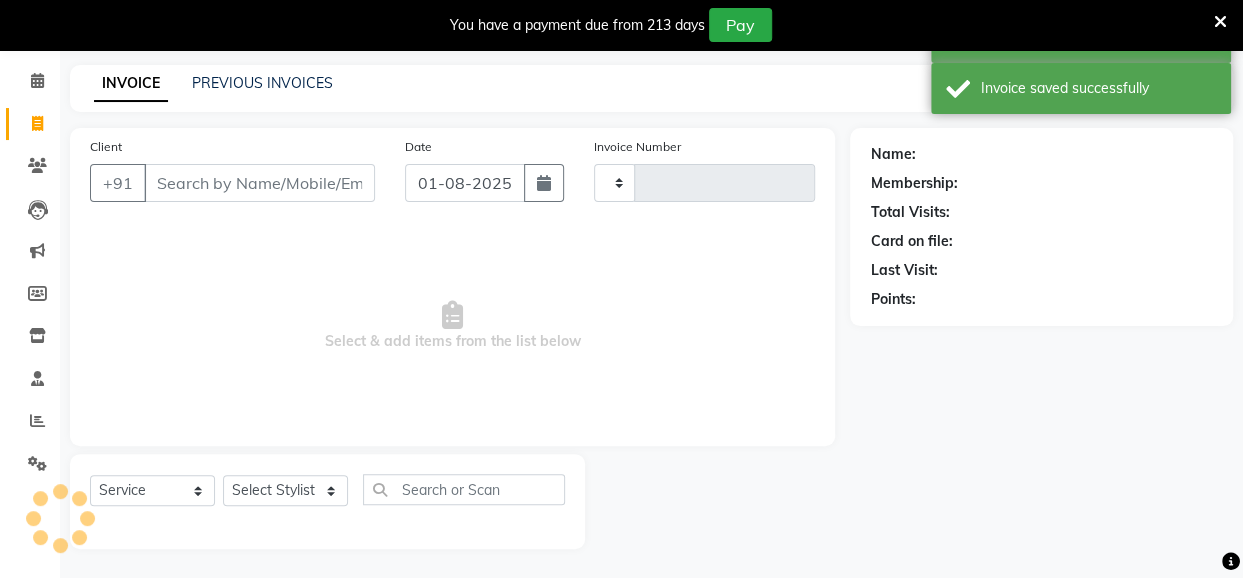 type on "1171" 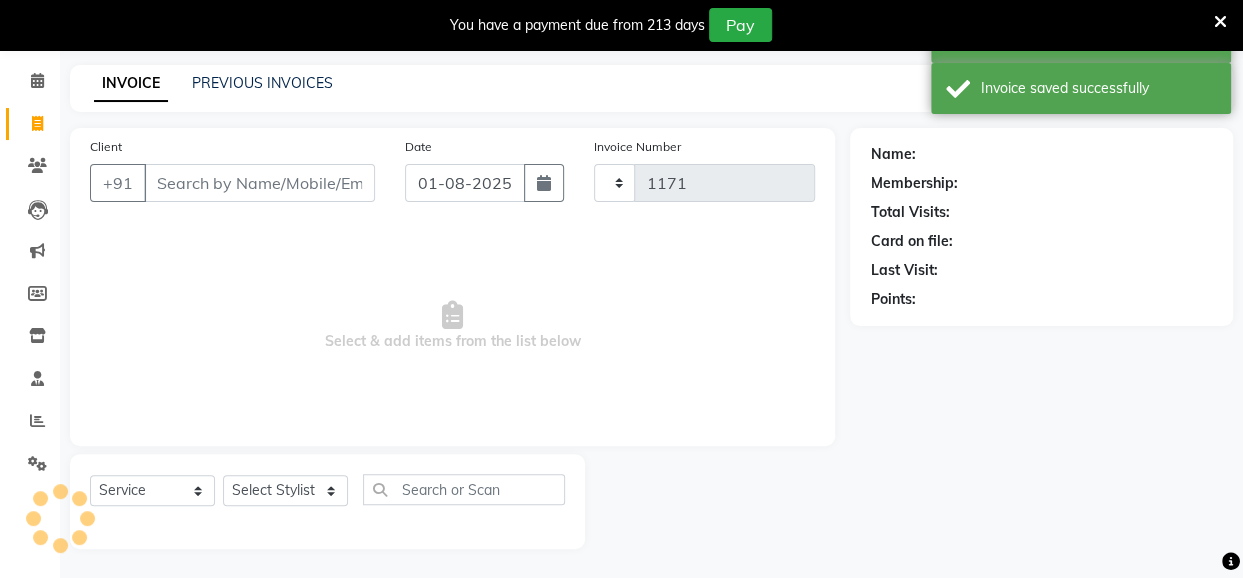 select on "5131" 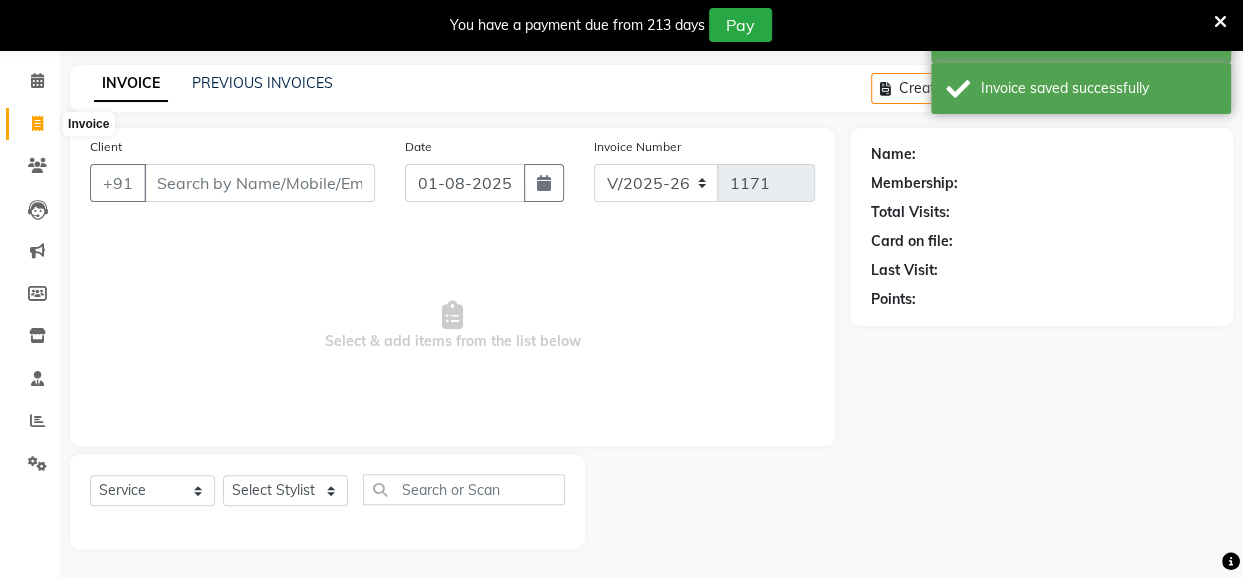 click 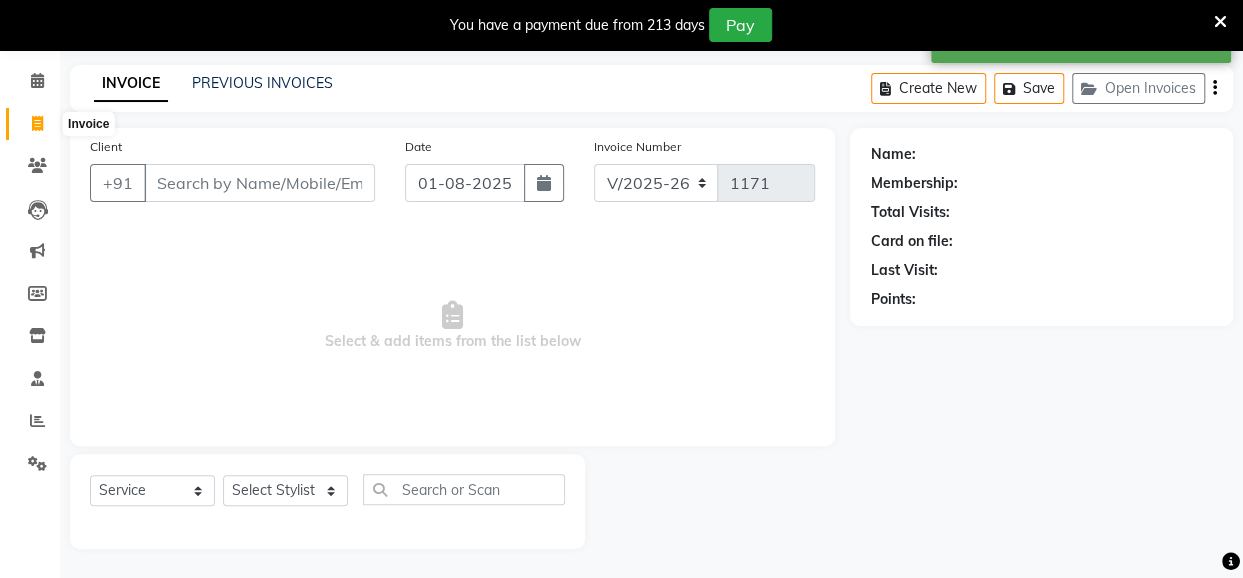 select on "5131" 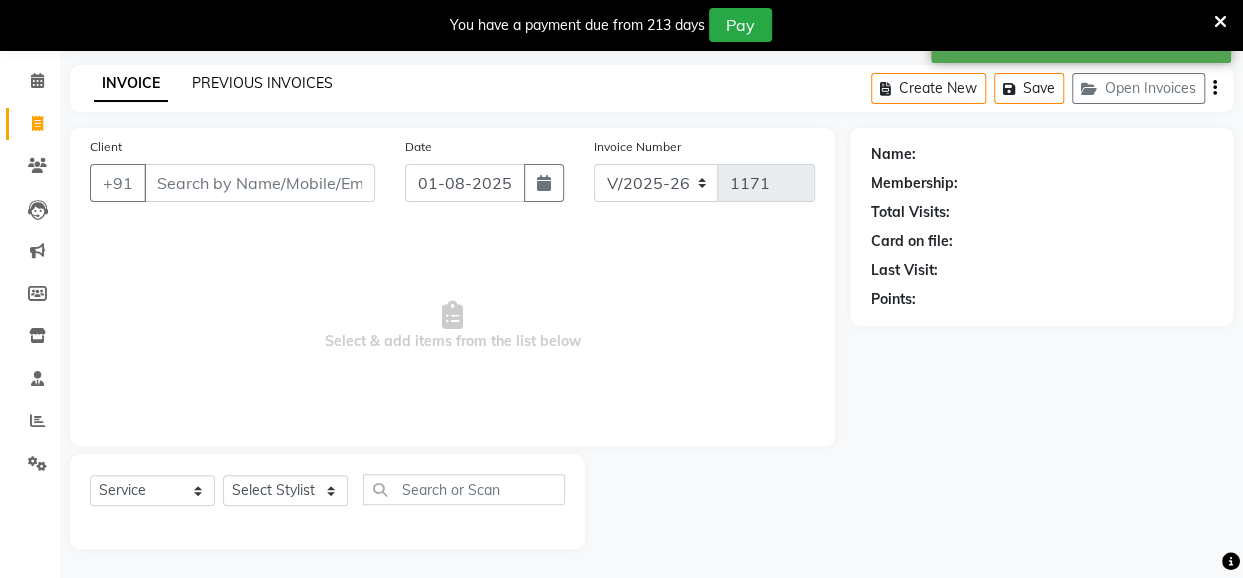 click on "PREVIOUS INVOICES" 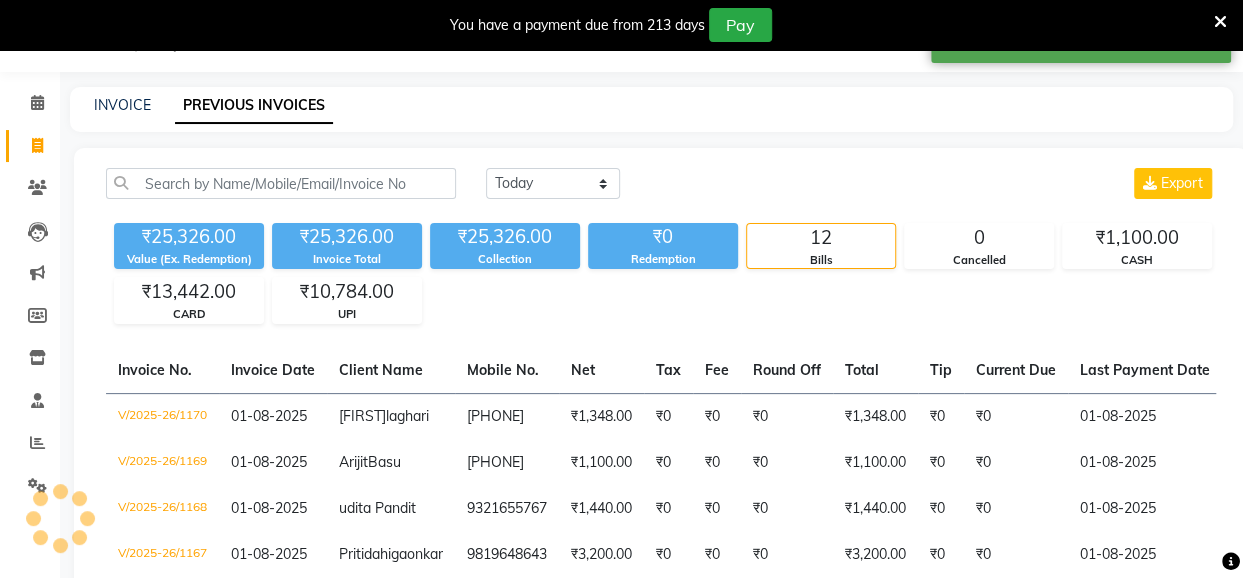 scroll, scrollTop: 71, scrollLeft: 0, axis: vertical 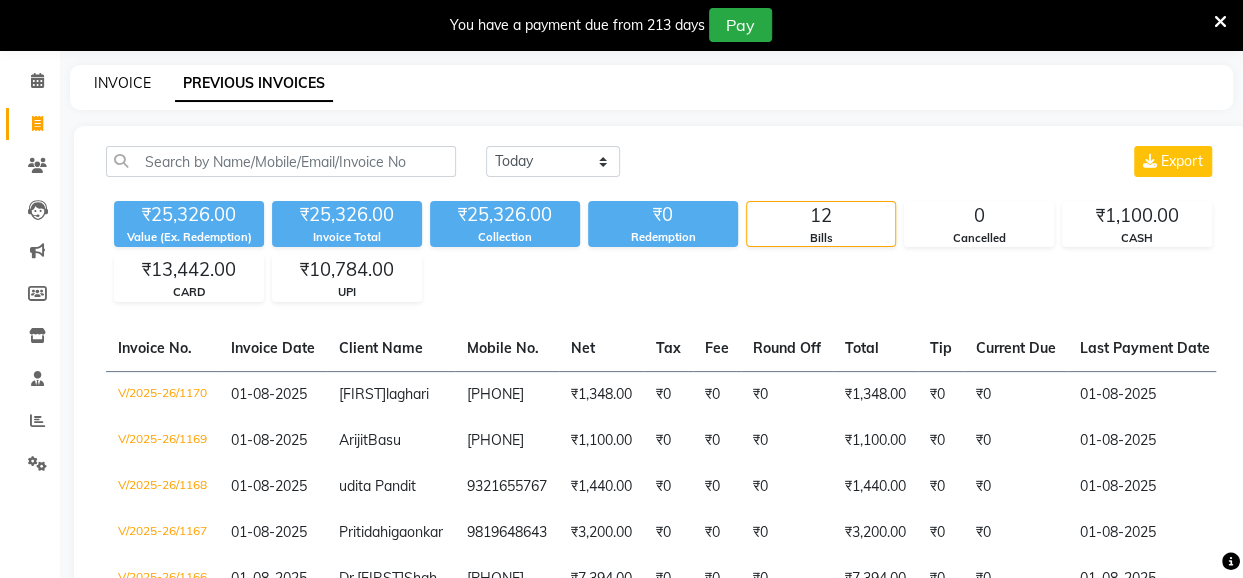 click on "INVOICE" 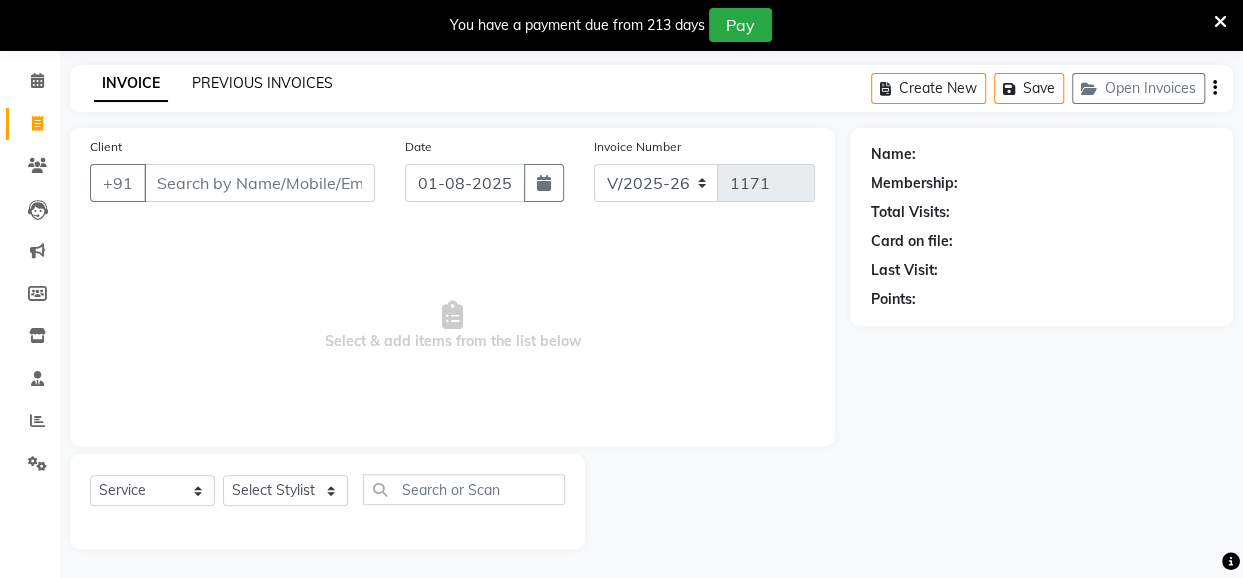click on "PREVIOUS INVOICES" 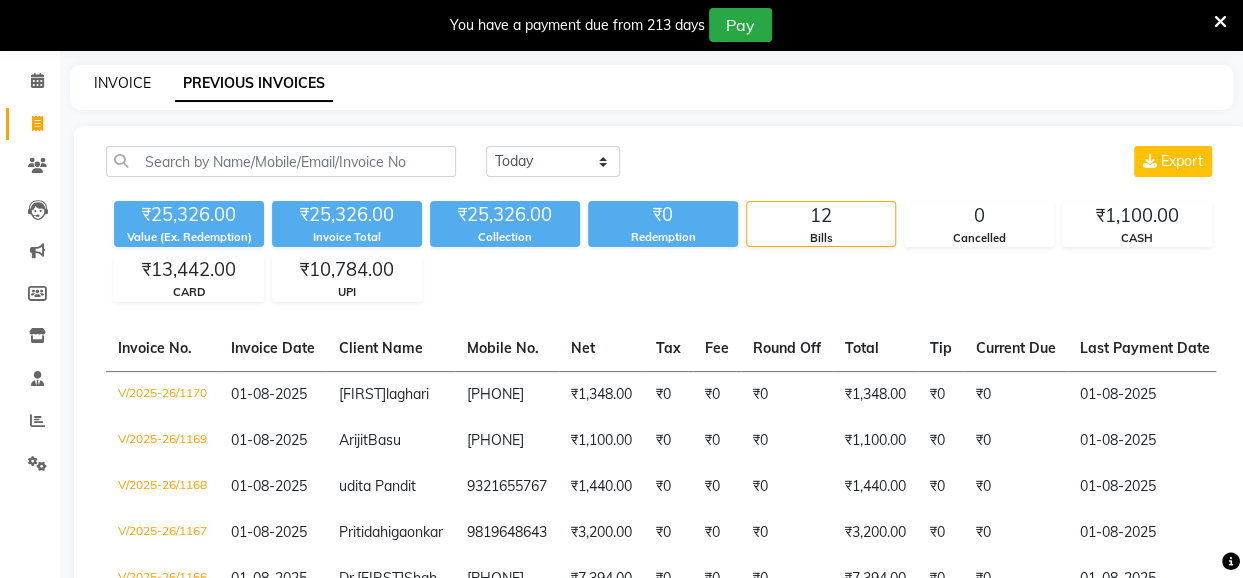 click on "INVOICE" 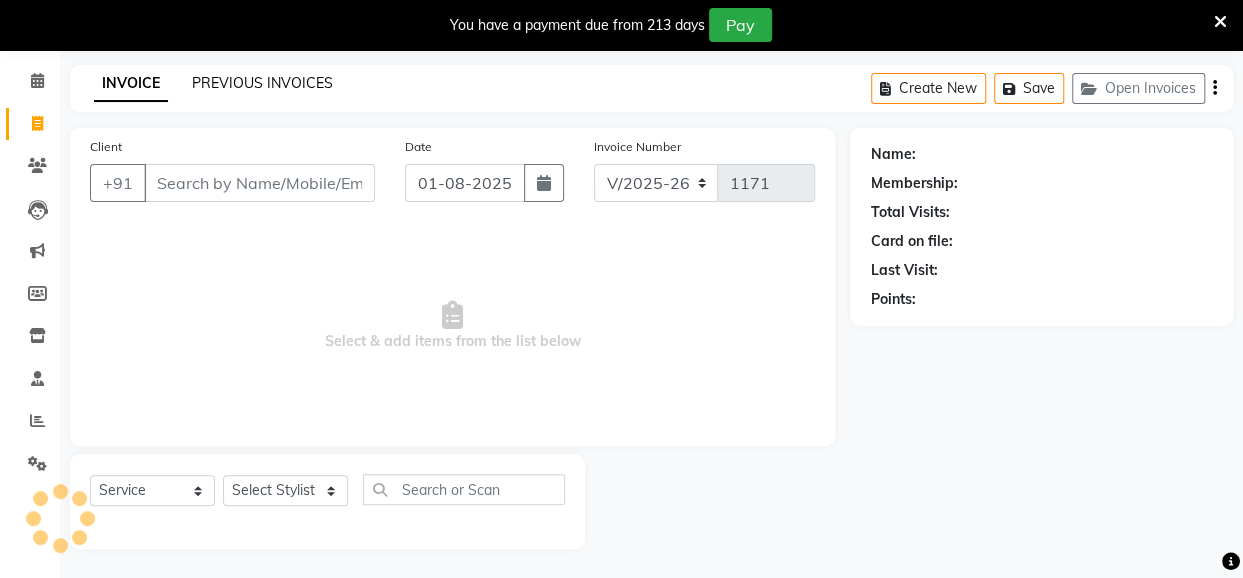 click on "PREVIOUS INVOICES" 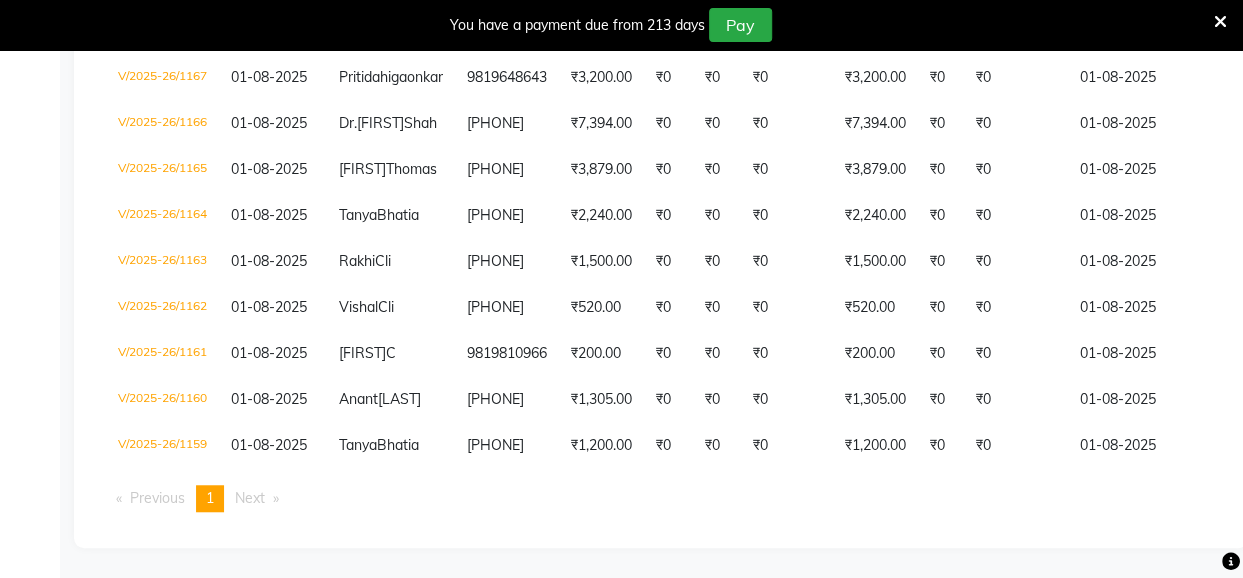 scroll, scrollTop: 0, scrollLeft: 0, axis: both 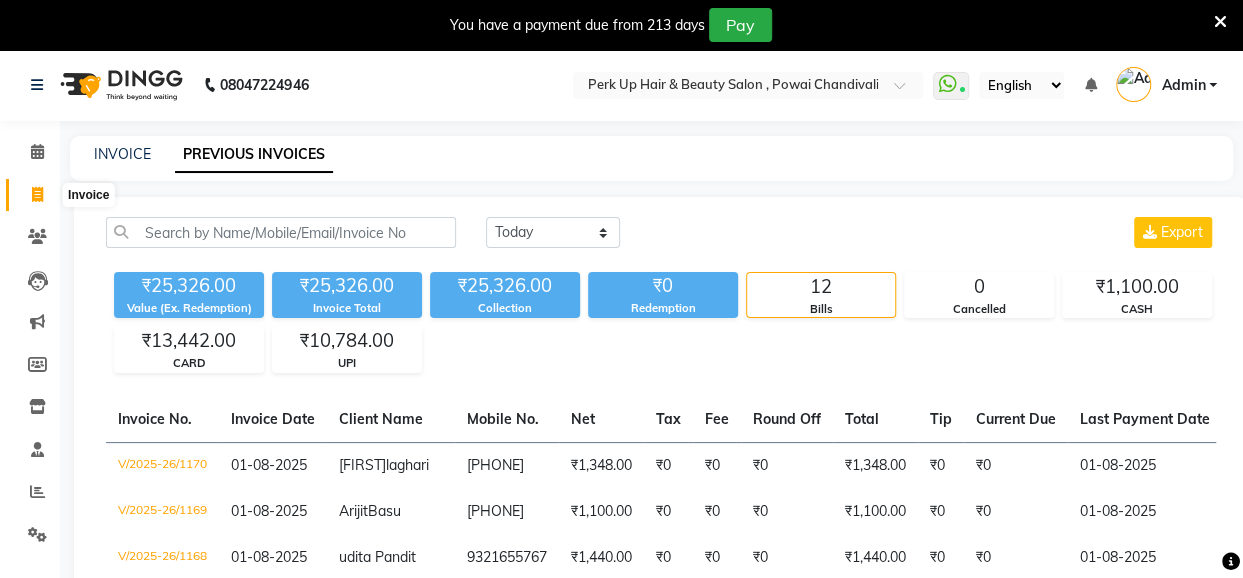 click 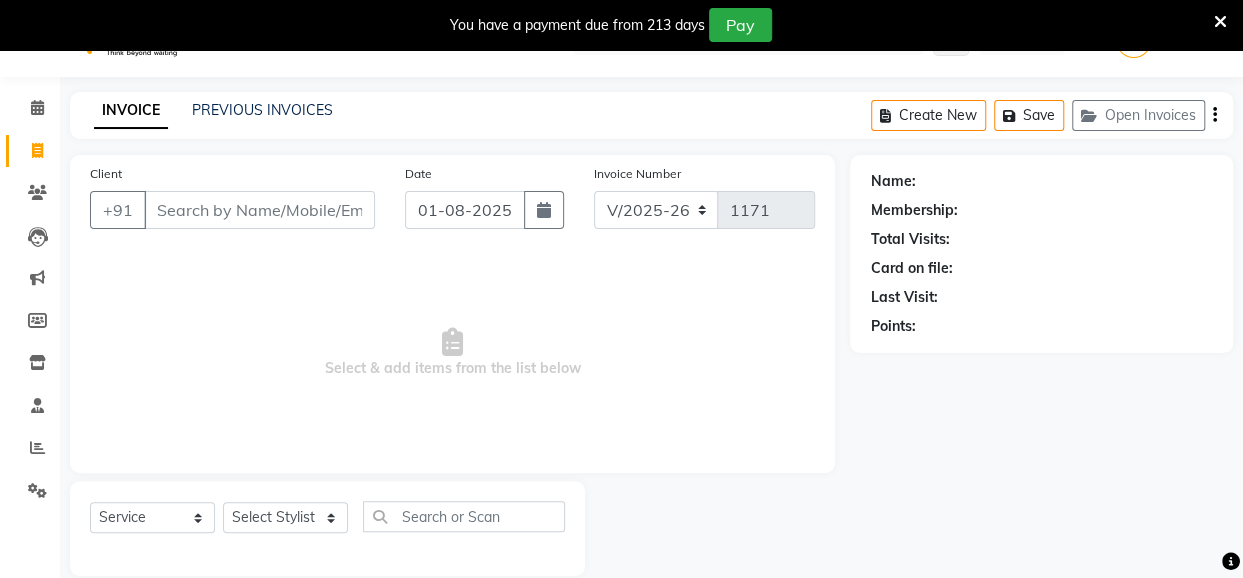 scroll, scrollTop: 0, scrollLeft: 0, axis: both 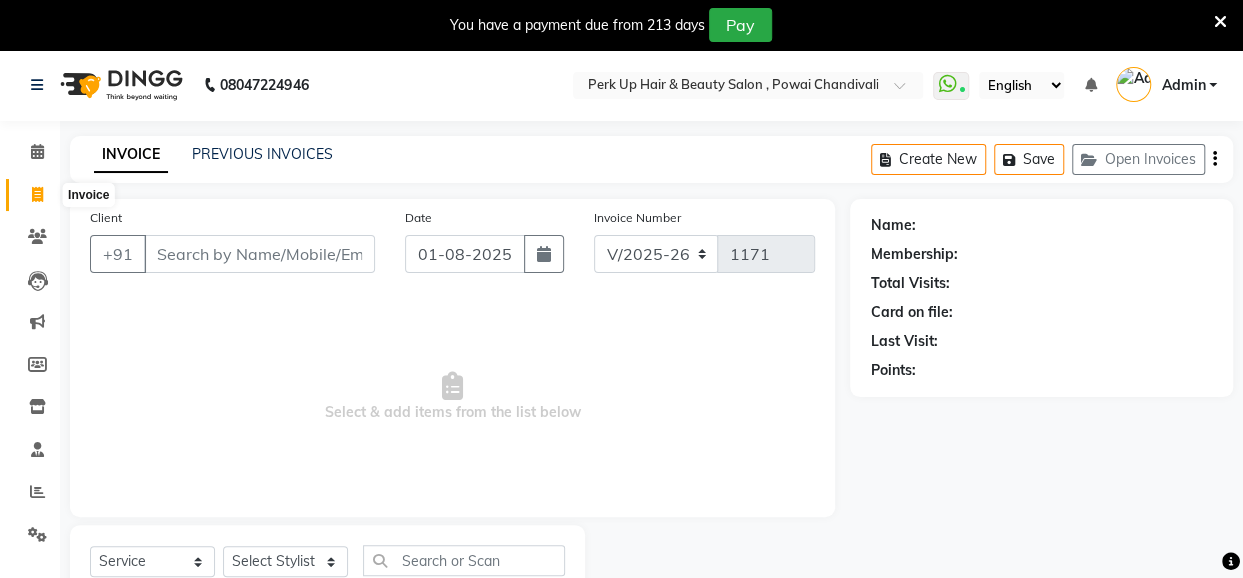 click 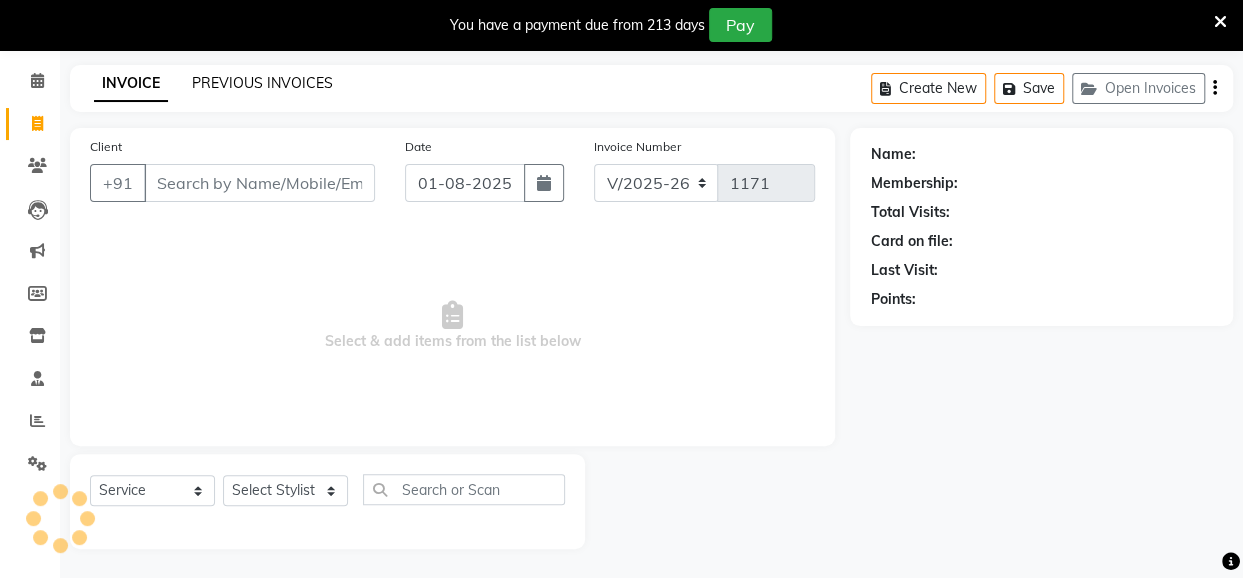 click on "PREVIOUS INVOICES" 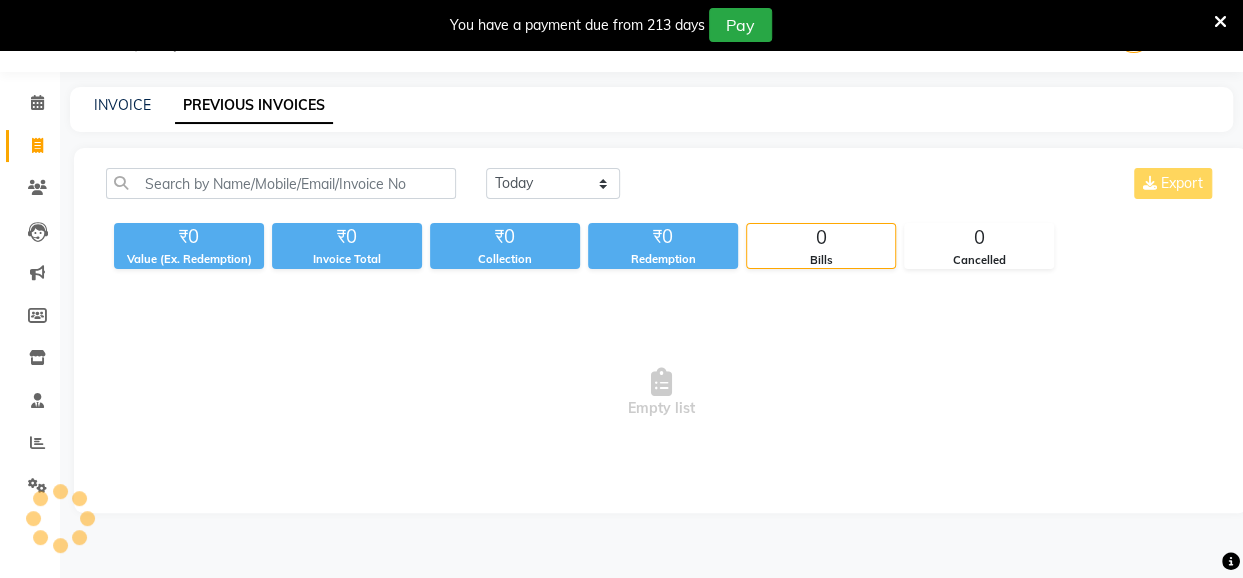 scroll, scrollTop: 71, scrollLeft: 0, axis: vertical 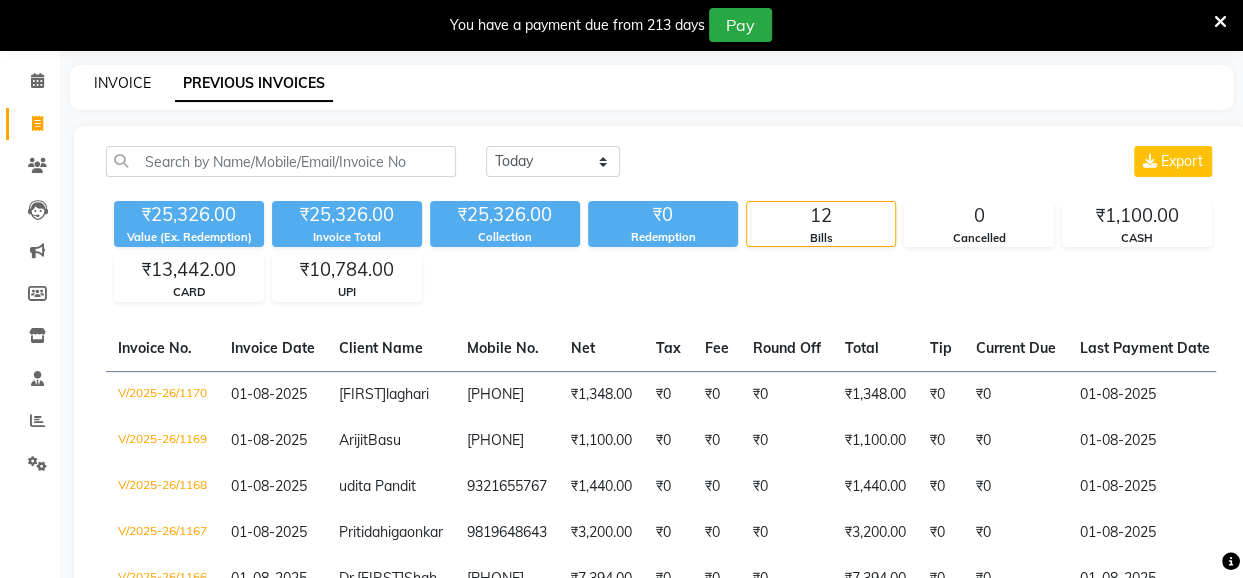 click on "INVOICE" 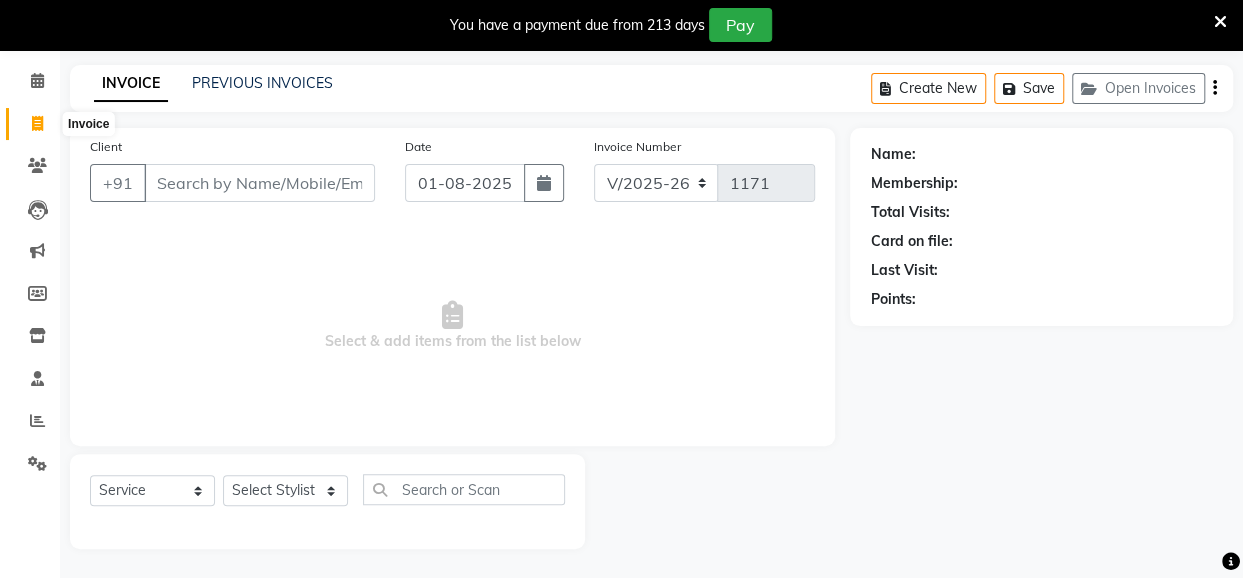 click 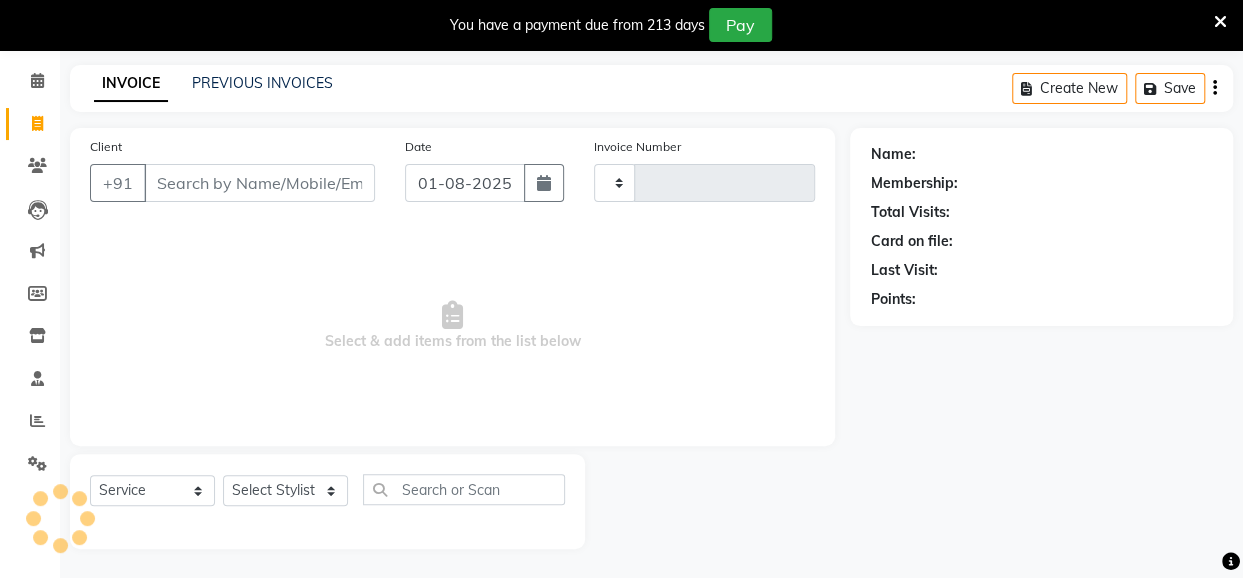 type on "1171" 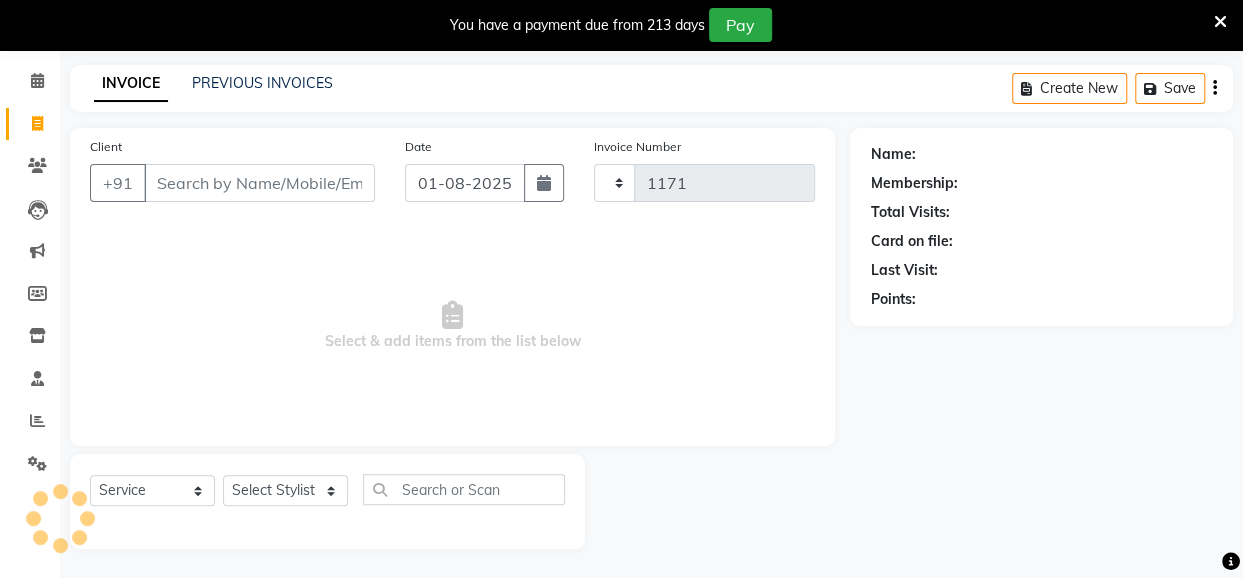 select on "5131" 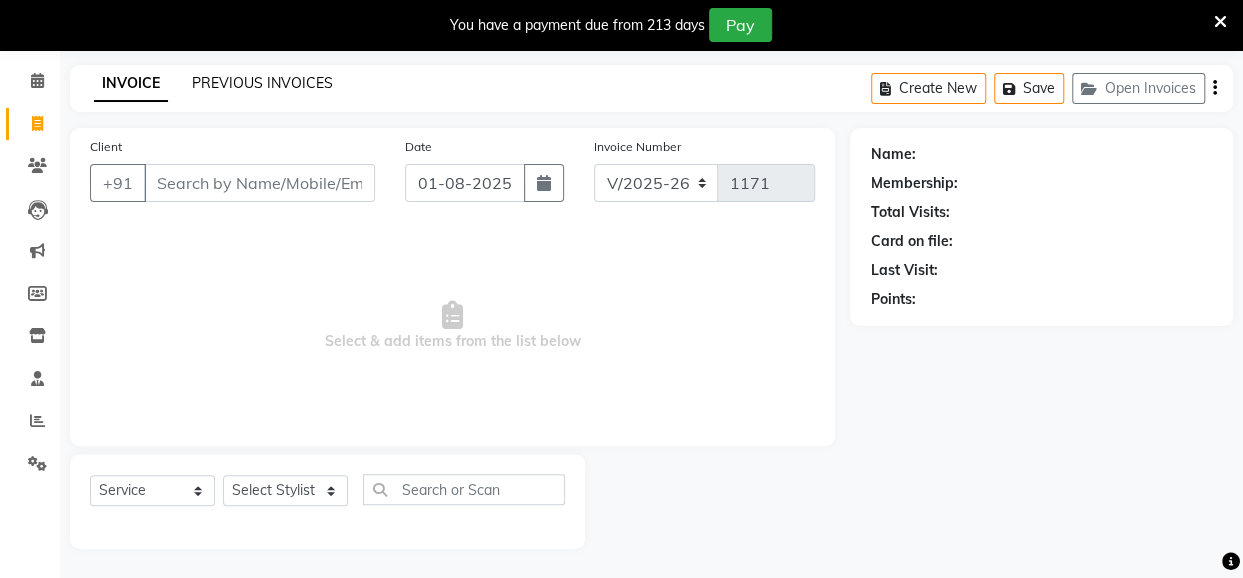 click on "PREVIOUS INVOICES" 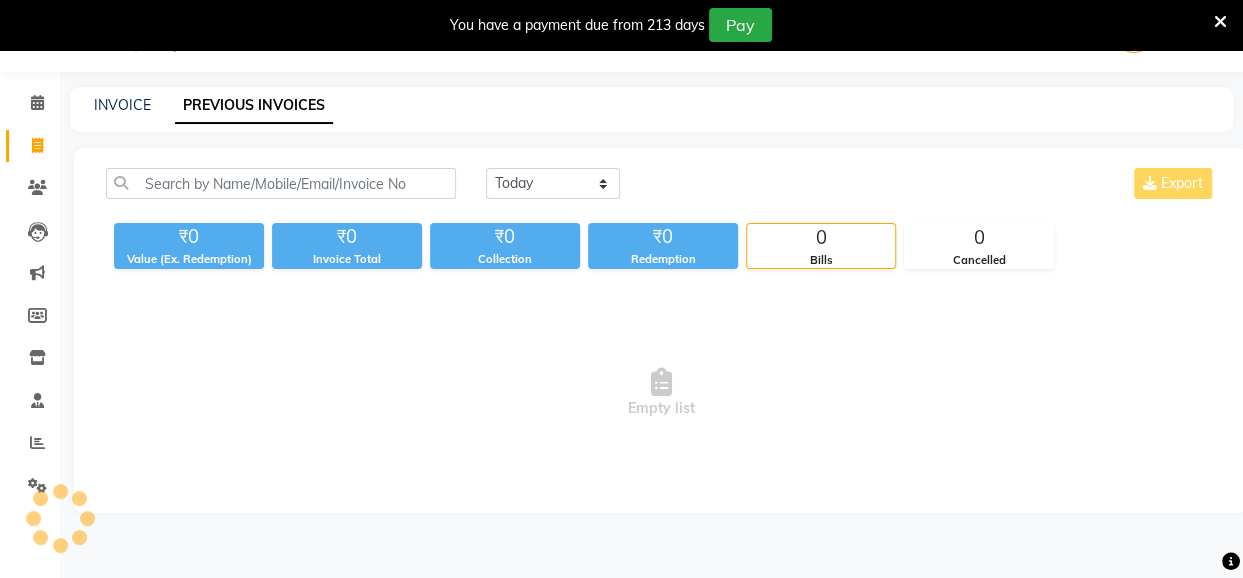 scroll, scrollTop: 71, scrollLeft: 0, axis: vertical 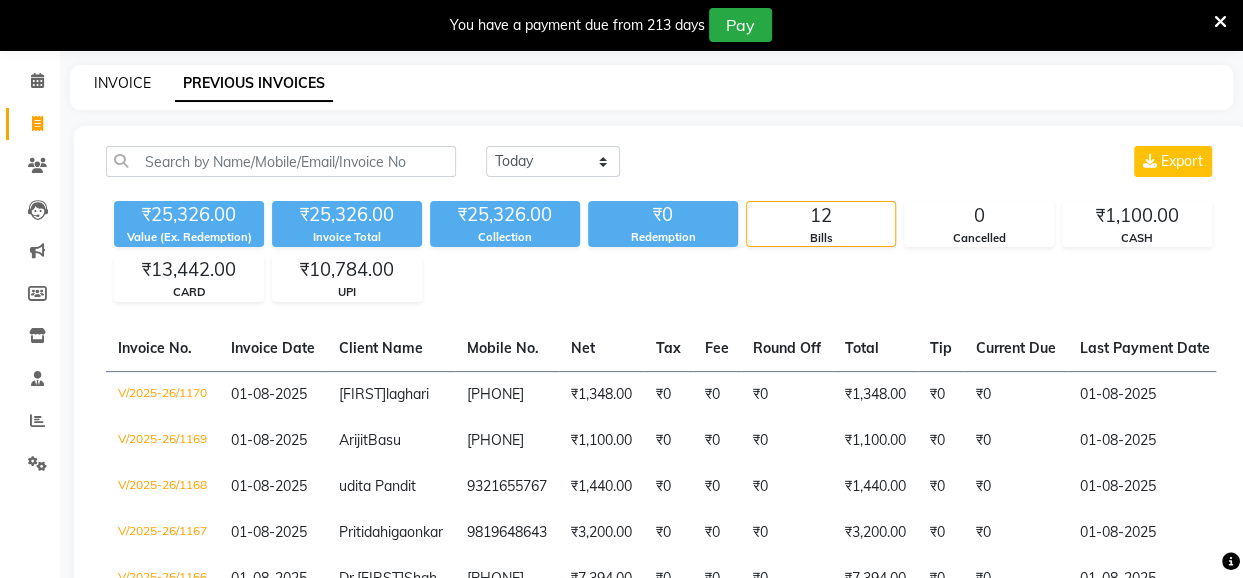 click on "INVOICE" 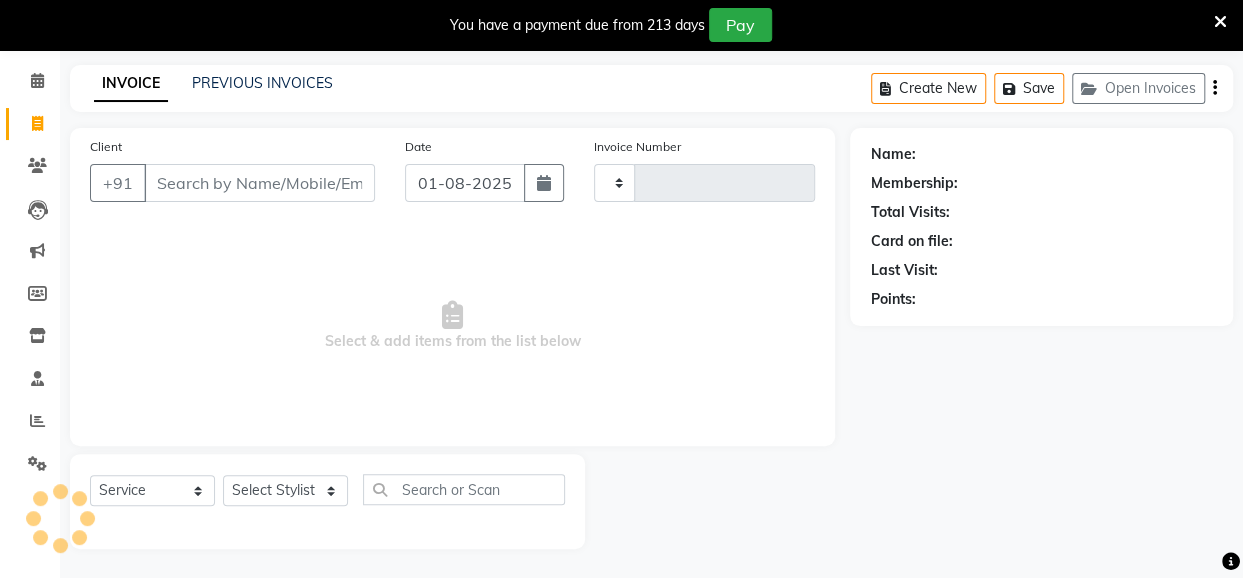 type on "1171" 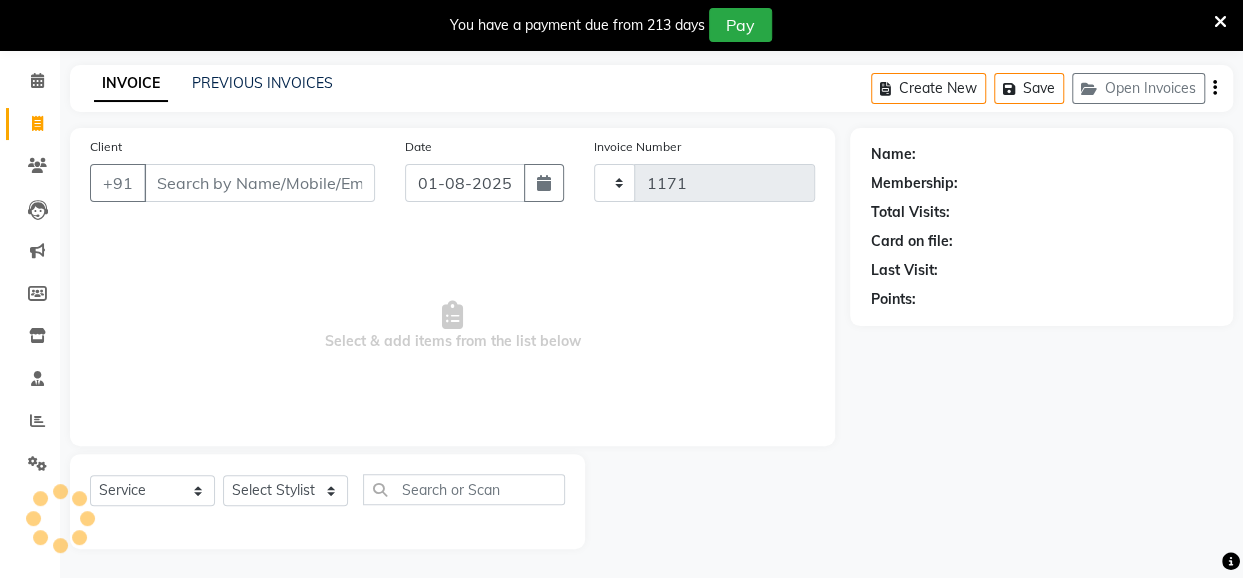 select on "5131" 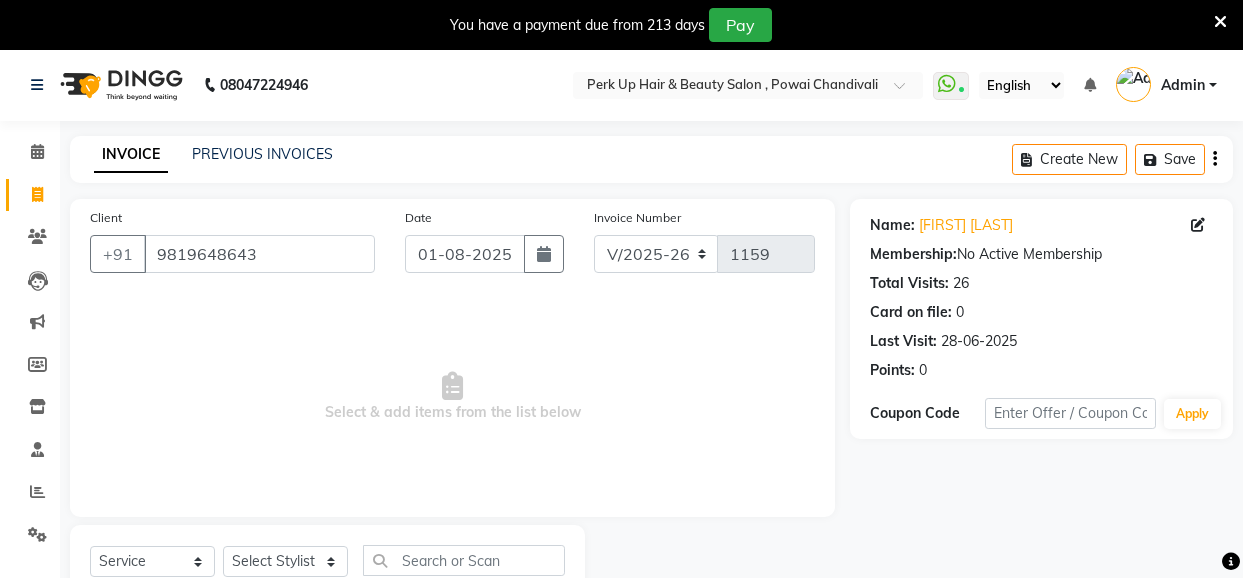 select on "5131" 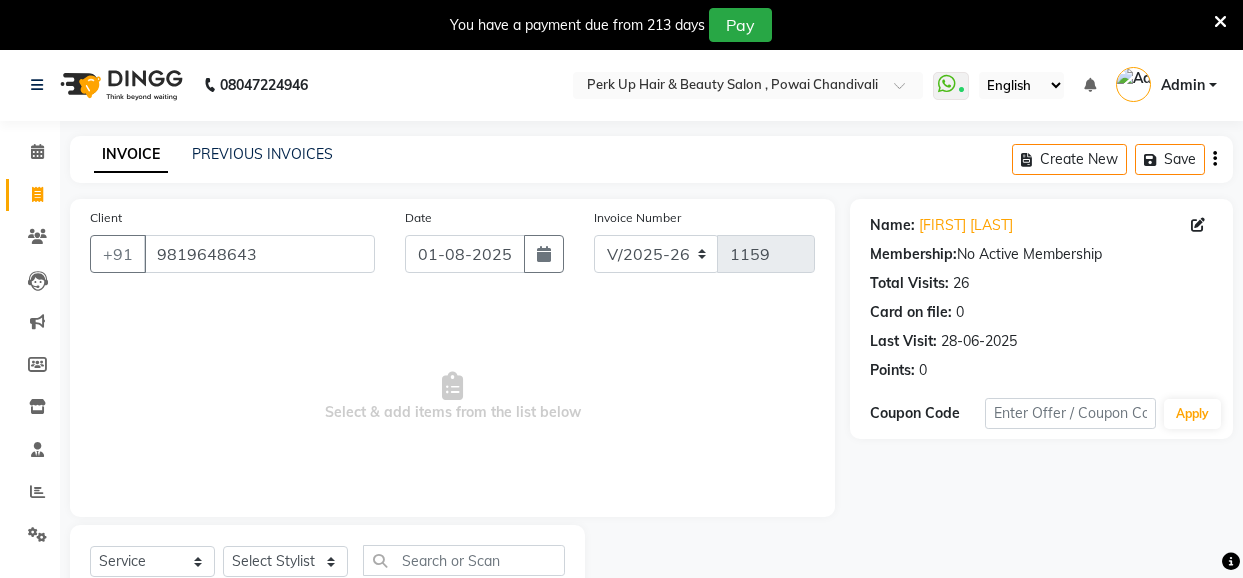 select on "service" 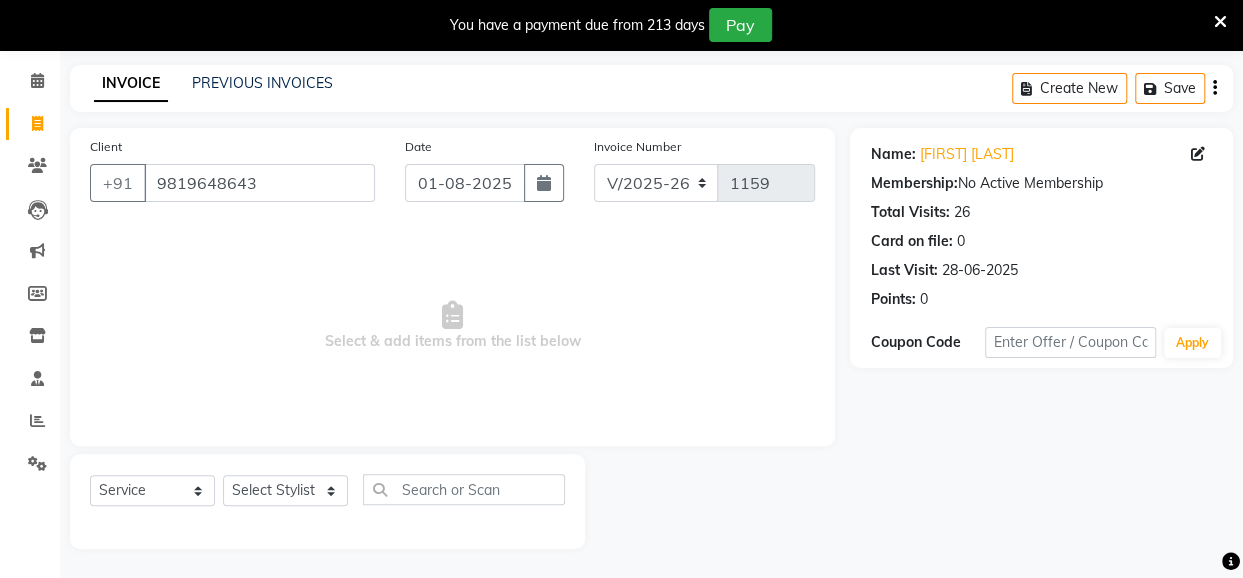 scroll, scrollTop: 0, scrollLeft: 0, axis: both 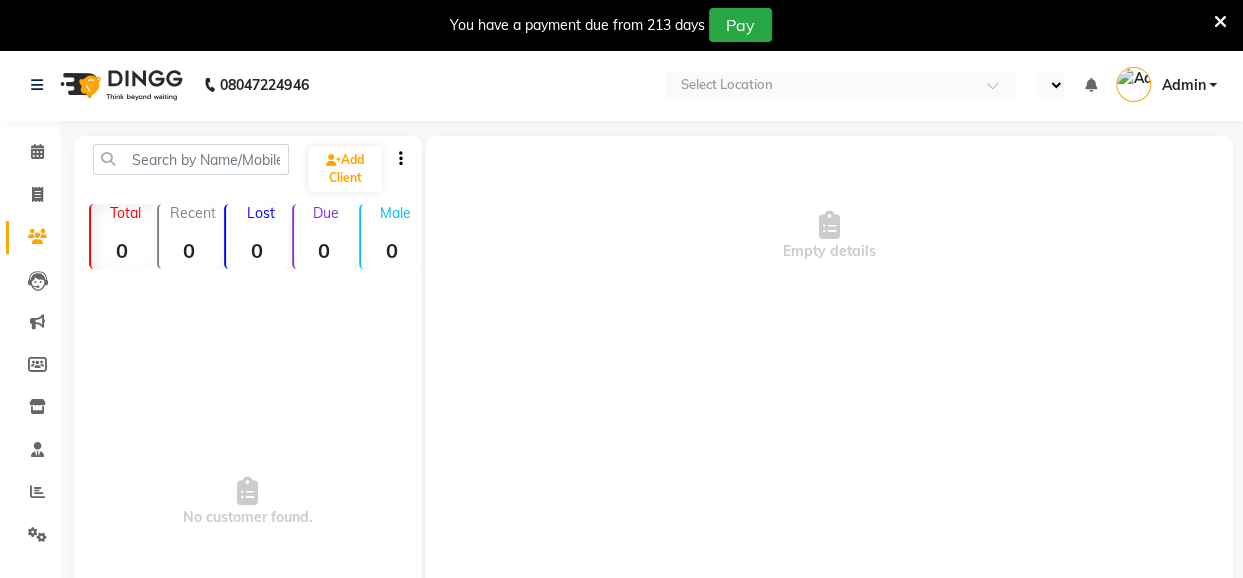 select on "en" 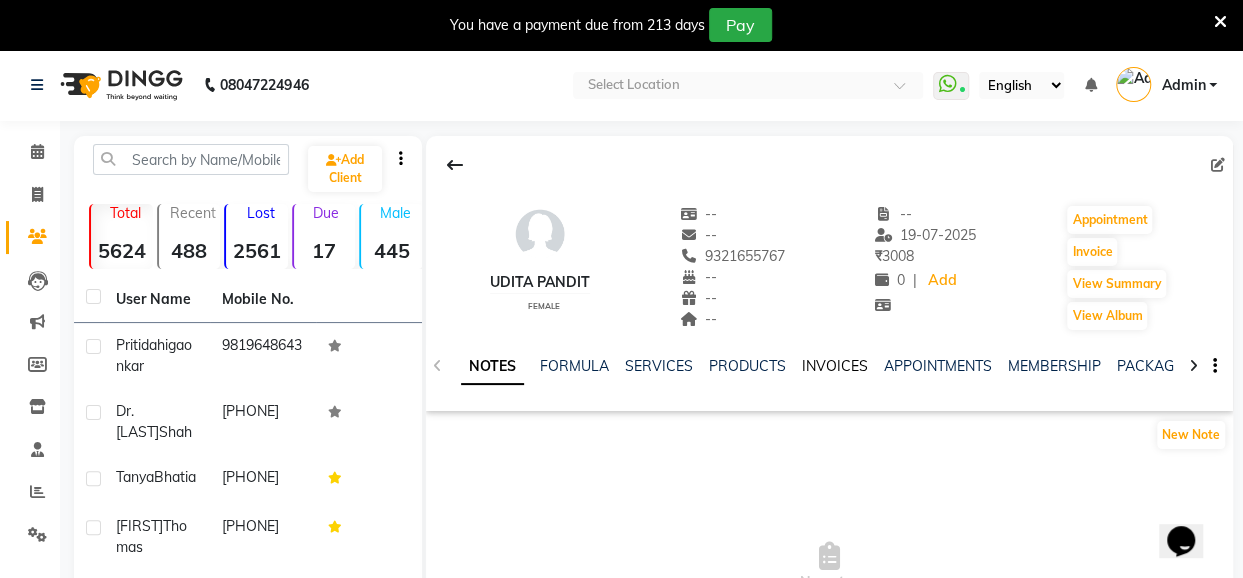 scroll, scrollTop: 0, scrollLeft: 0, axis: both 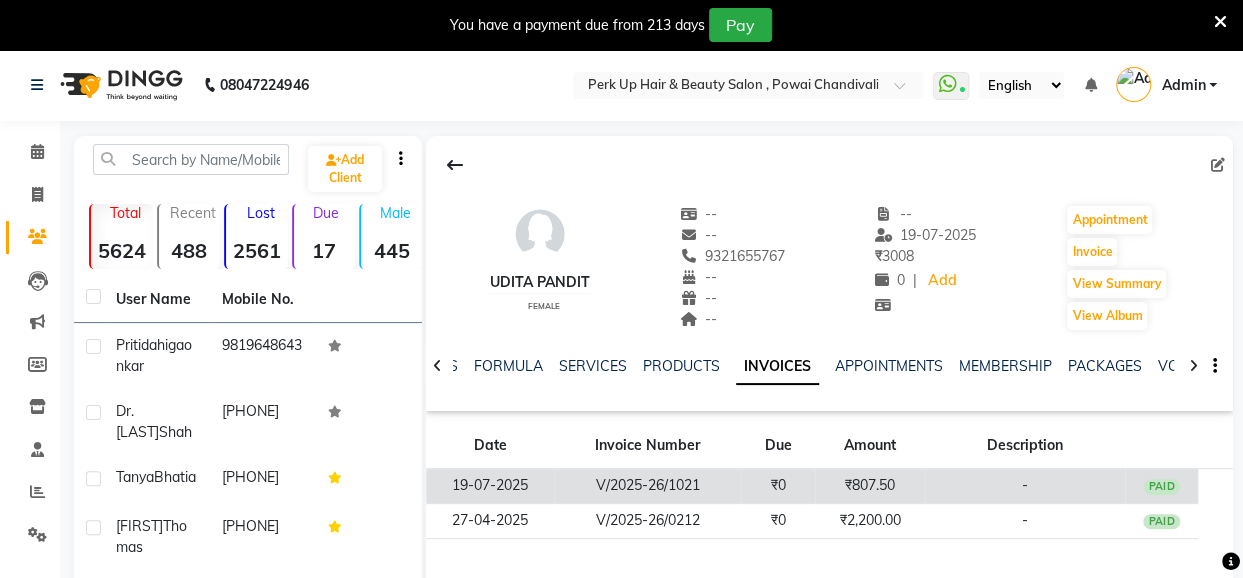 click on "₹807.50" 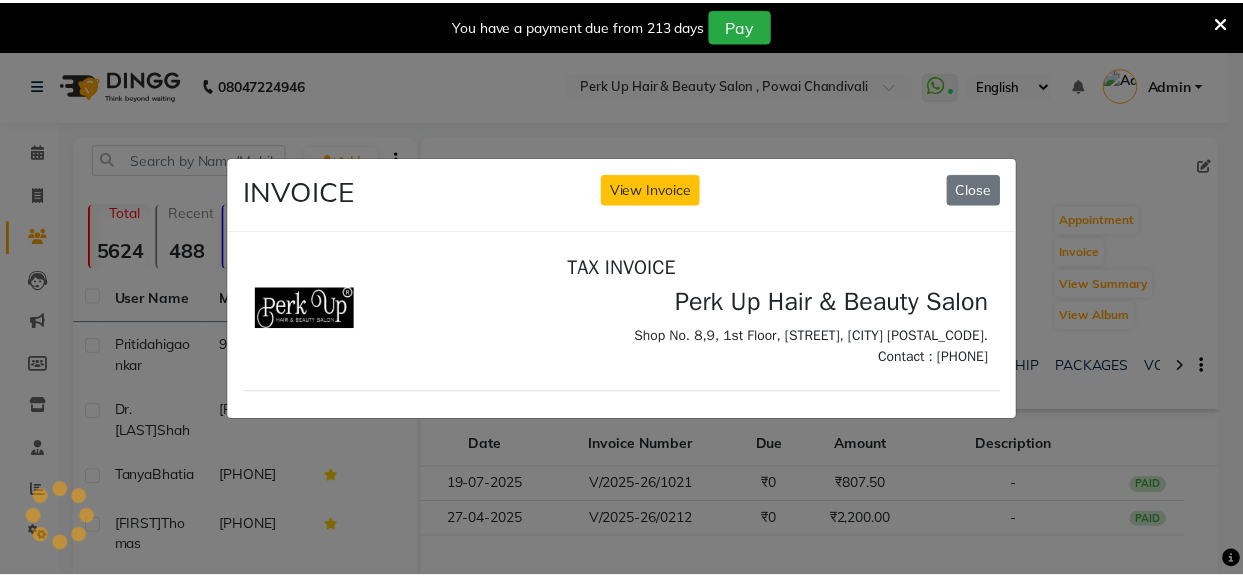 scroll, scrollTop: 0, scrollLeft: 0, axis: both 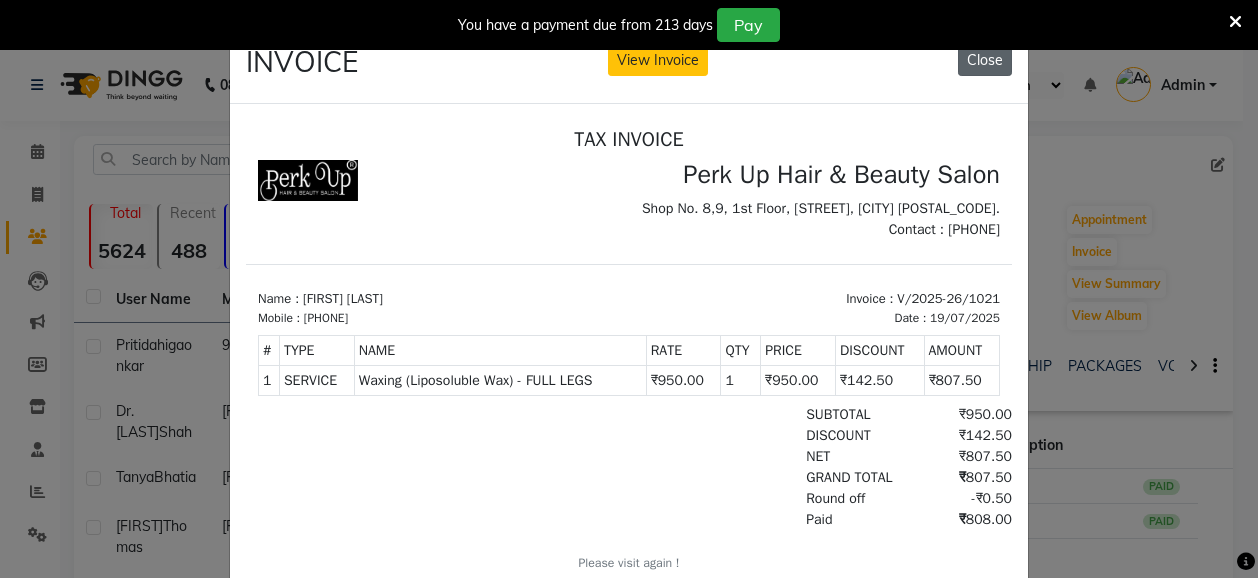 click on "Close" 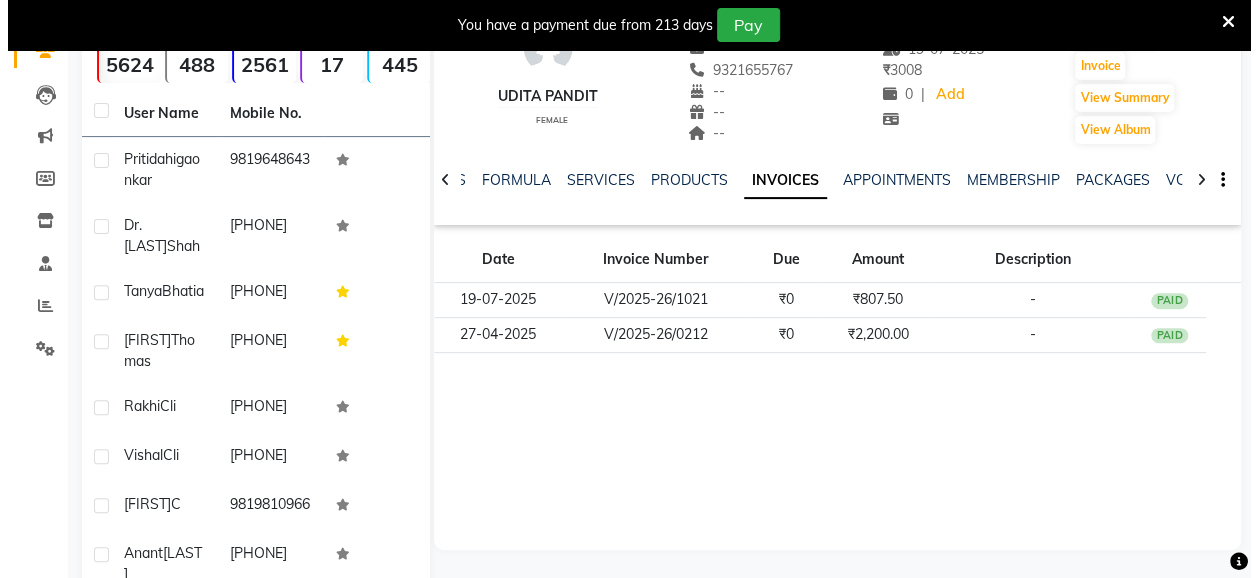 scroll, scrollTop: 221, scrollLeft: 0, axis: vertical 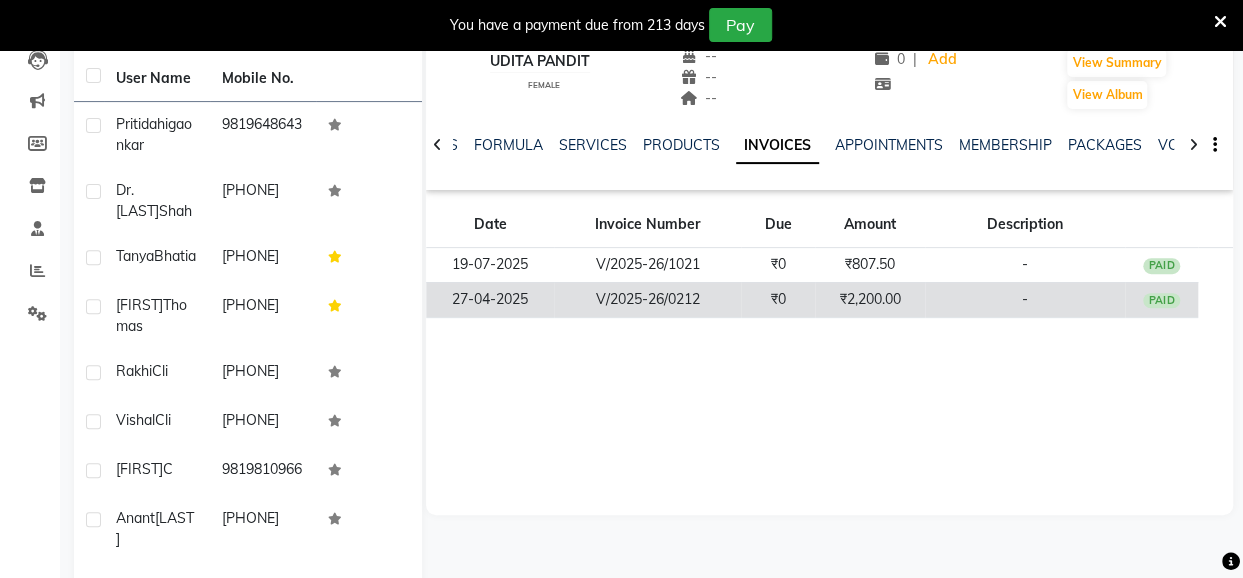 click on "₹2,200.00" 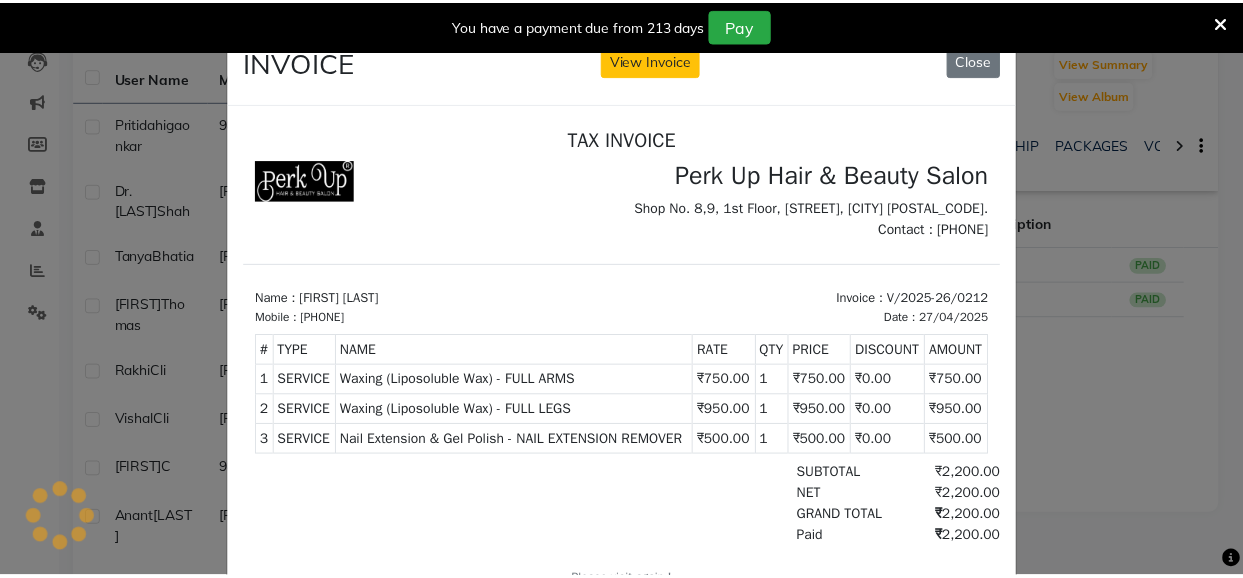 scroll, scrollTop: 0, scrollLeft: 0, axis: both 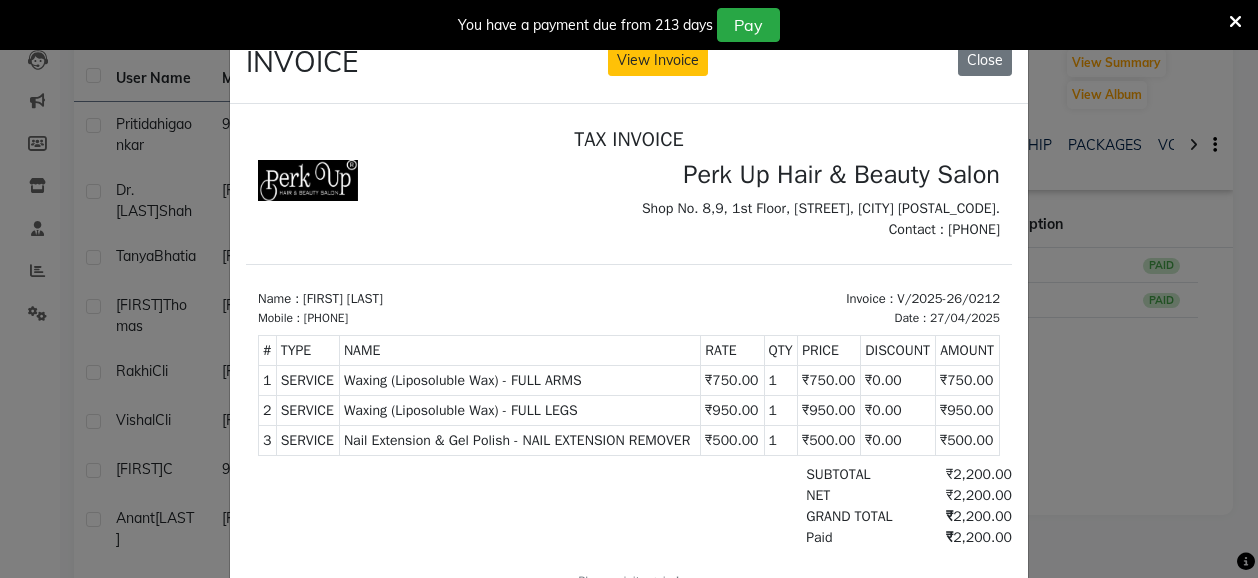 click on "INVOICE View Invoice Close" 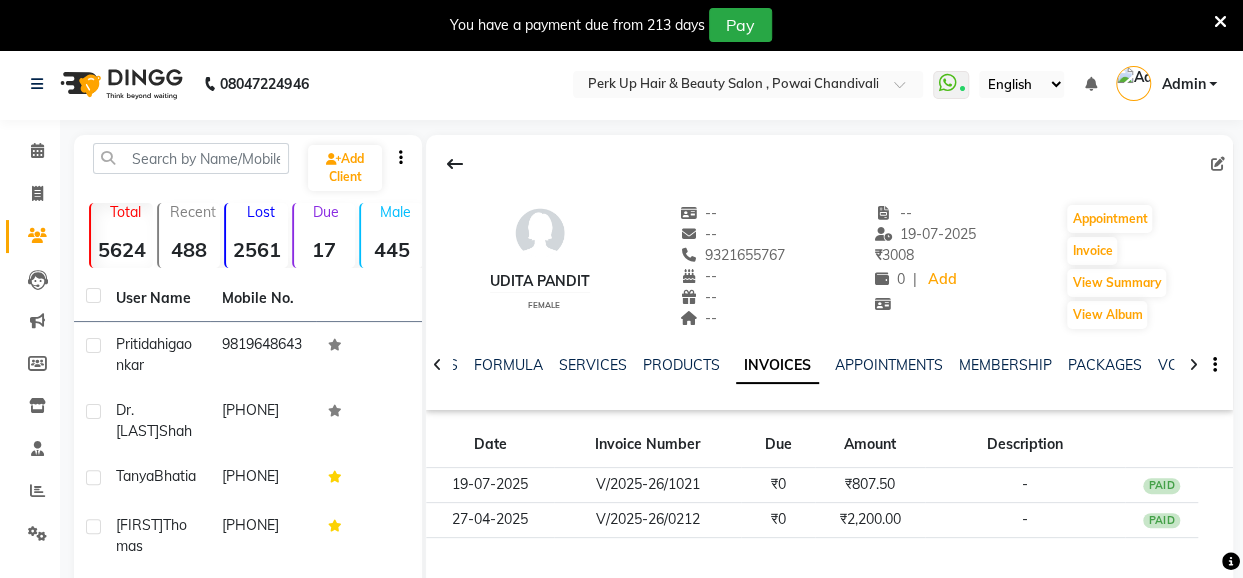 scroll, scrollTop: 0, scrollLeft: 0, axis: both 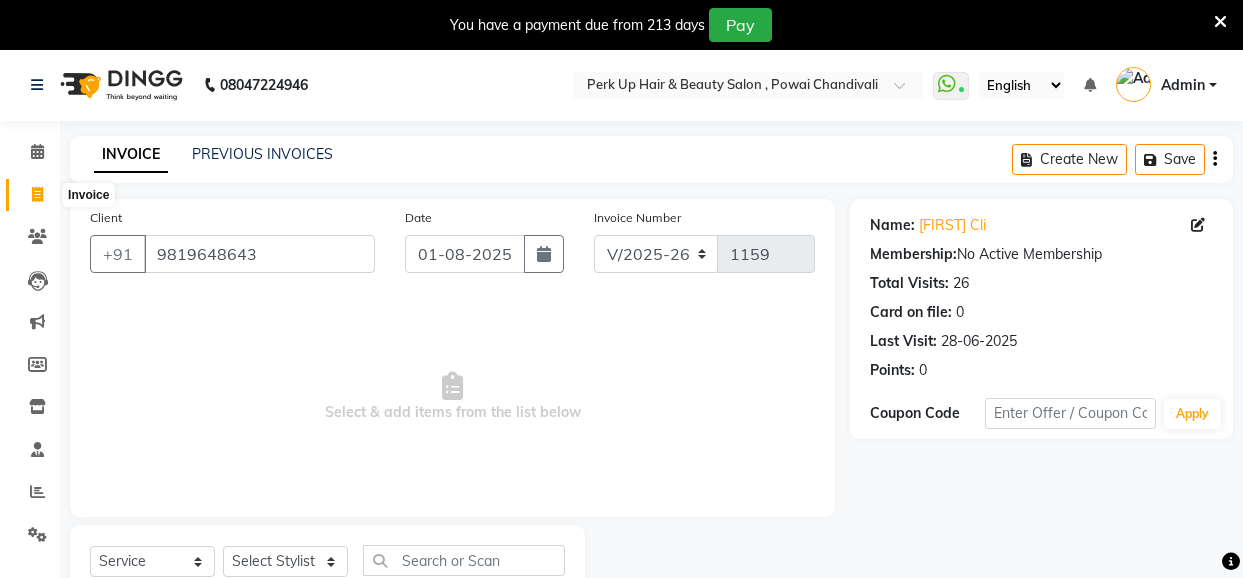 select on "5131" 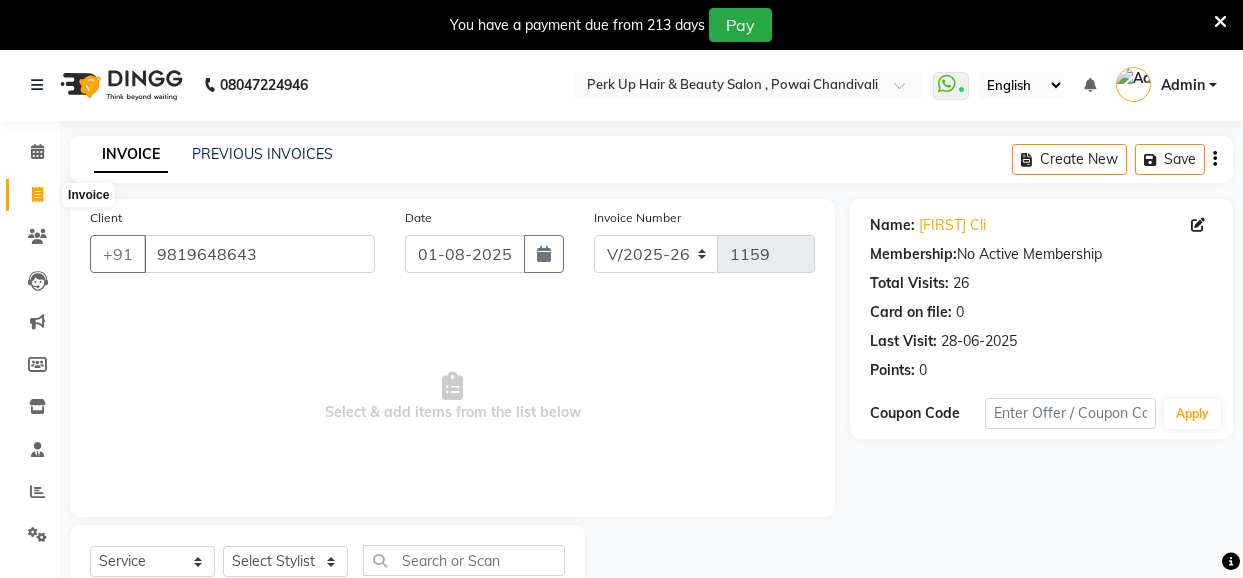scroll, scrollTop: 71, scrollLeft: 0, axis: vertical 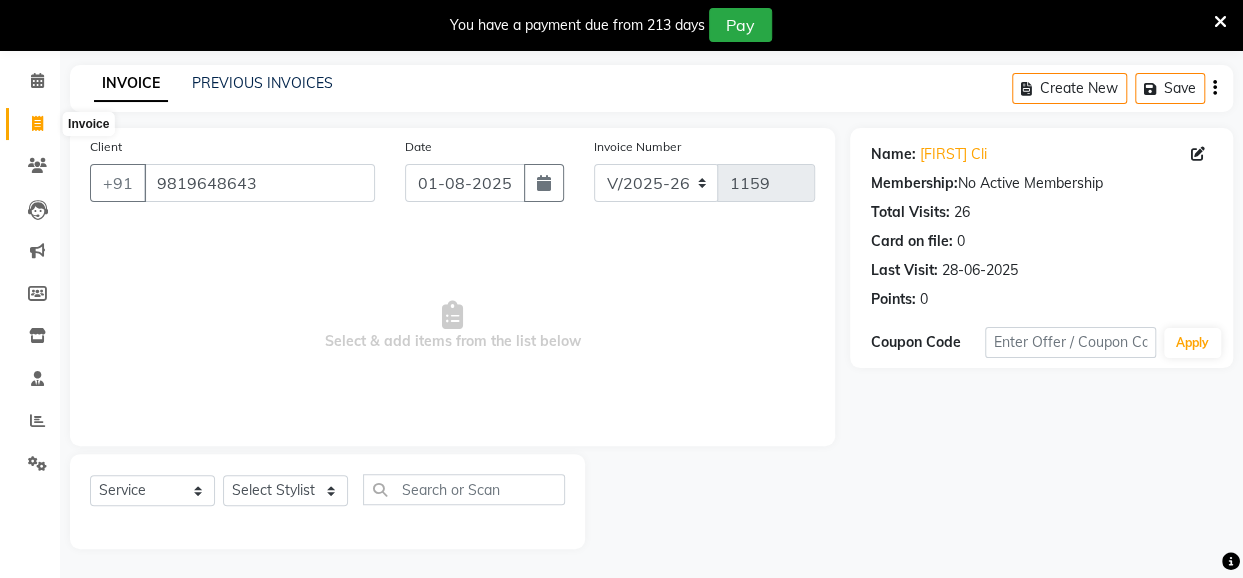 drag, startPoint x: 0, startPoint y: 0, endPoint x: 43, endPoint y: 115, distance: 122.77622 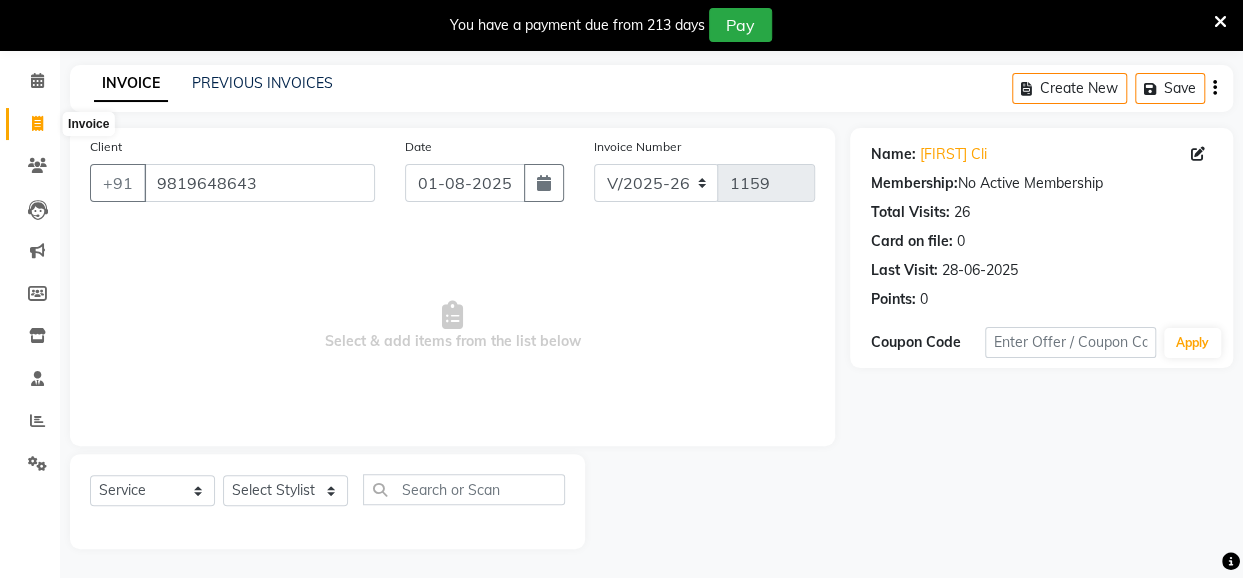 select on "service" 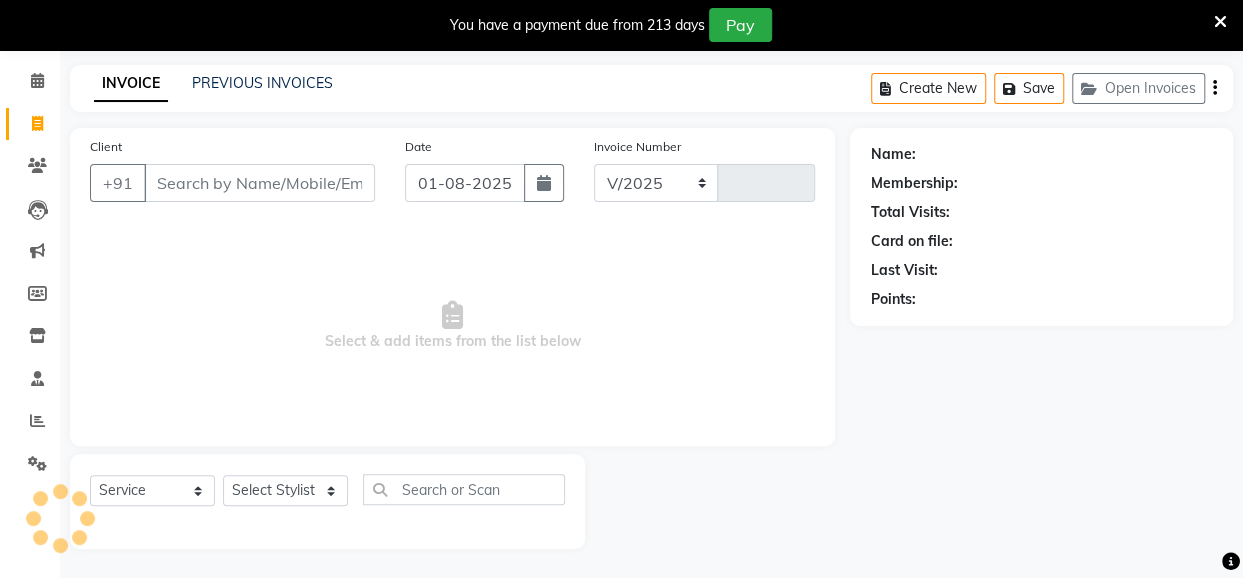 select on "5131" 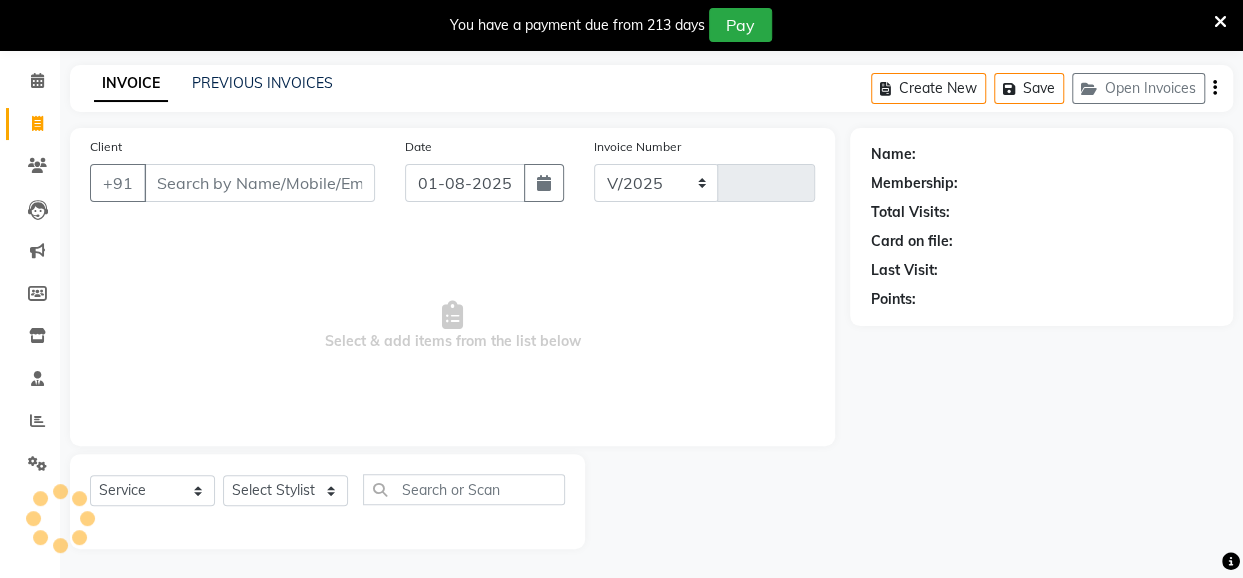 type on "1171" 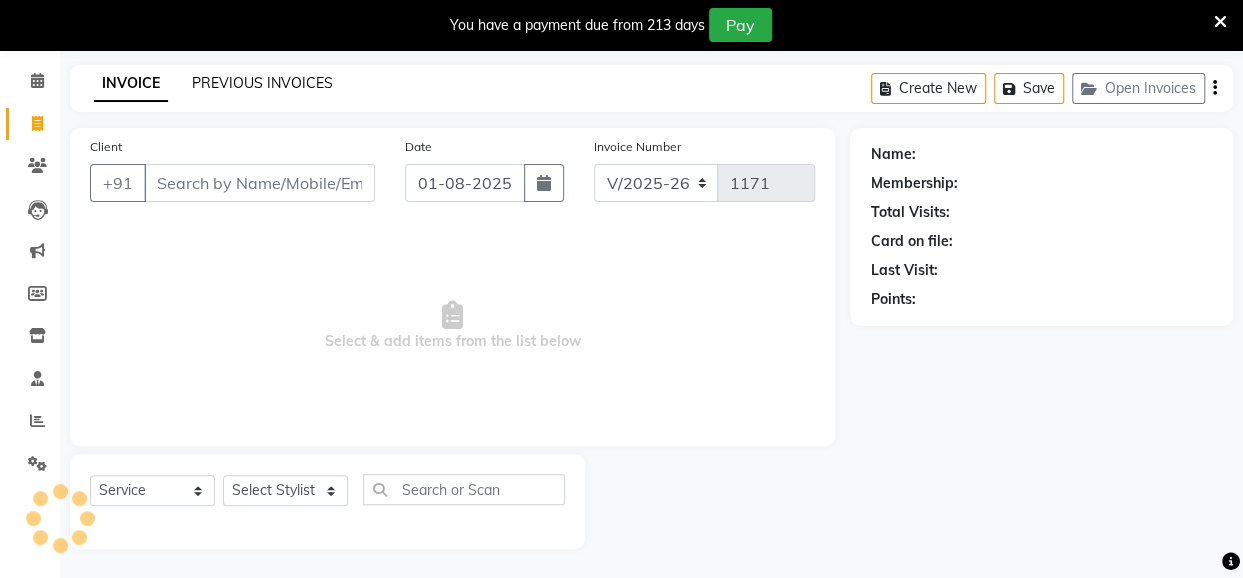 click on "PREVIOUS INVOICES" 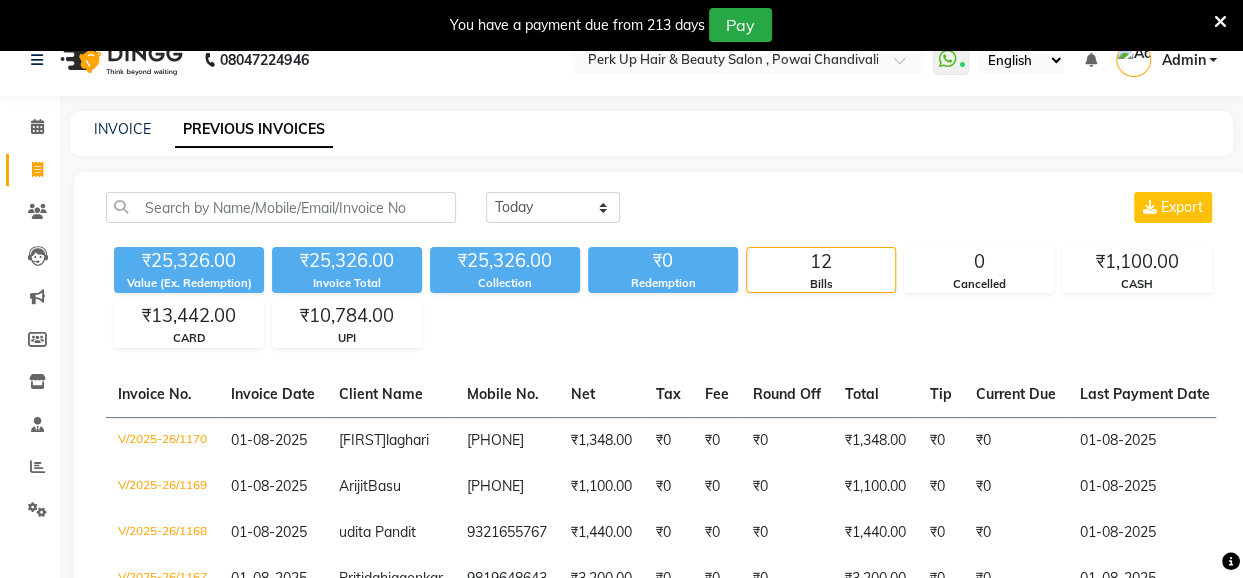 scroll, scrollTop: 0, scrollLeft: 0, axis: both 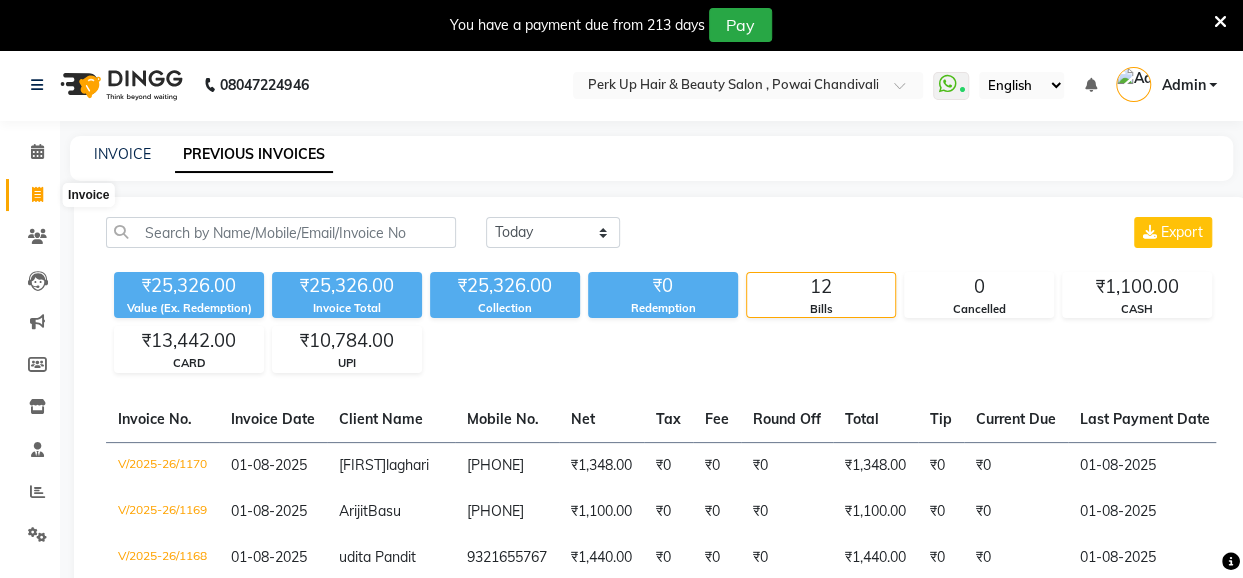 click 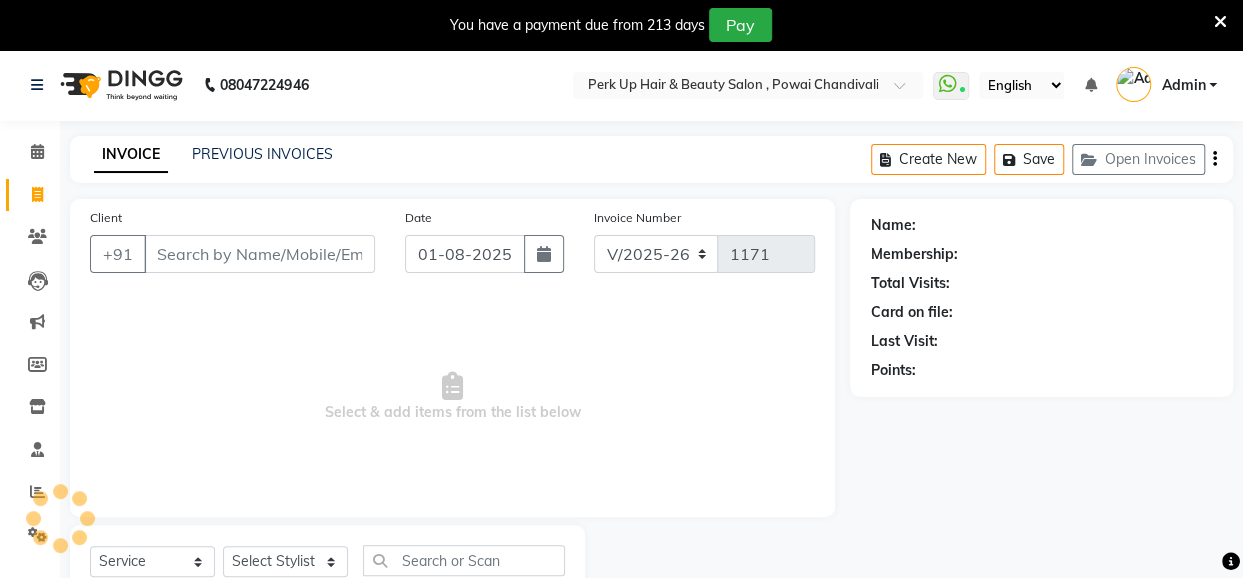 scroll, scrollTop: 71, scrollLeft: 0, axis: vertical 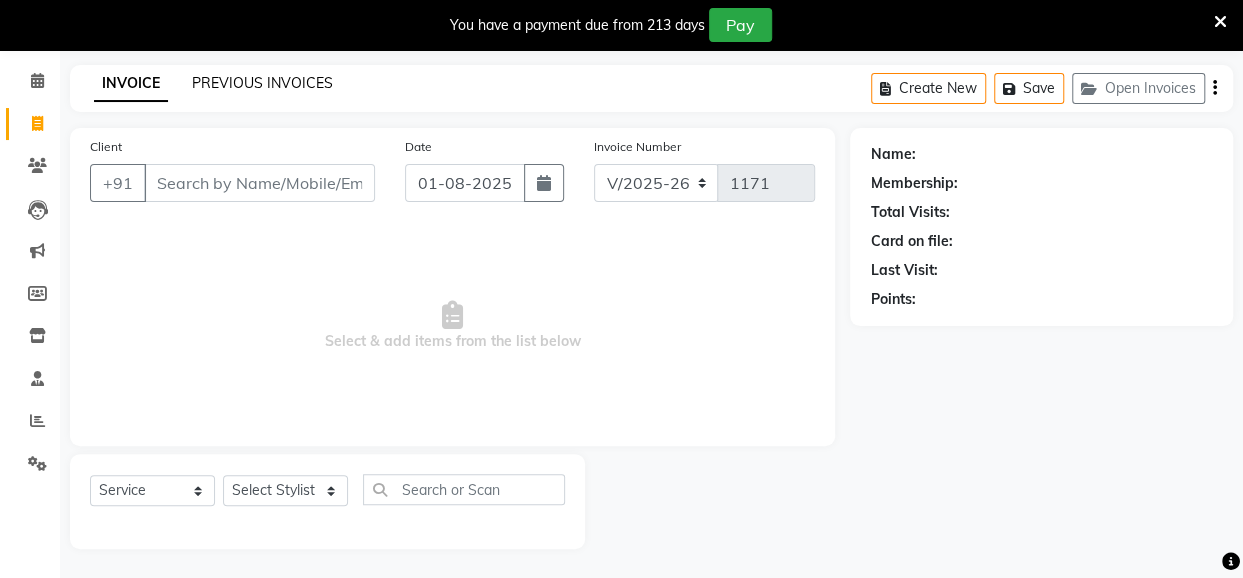 click on "PREVIOUS INVOICES" 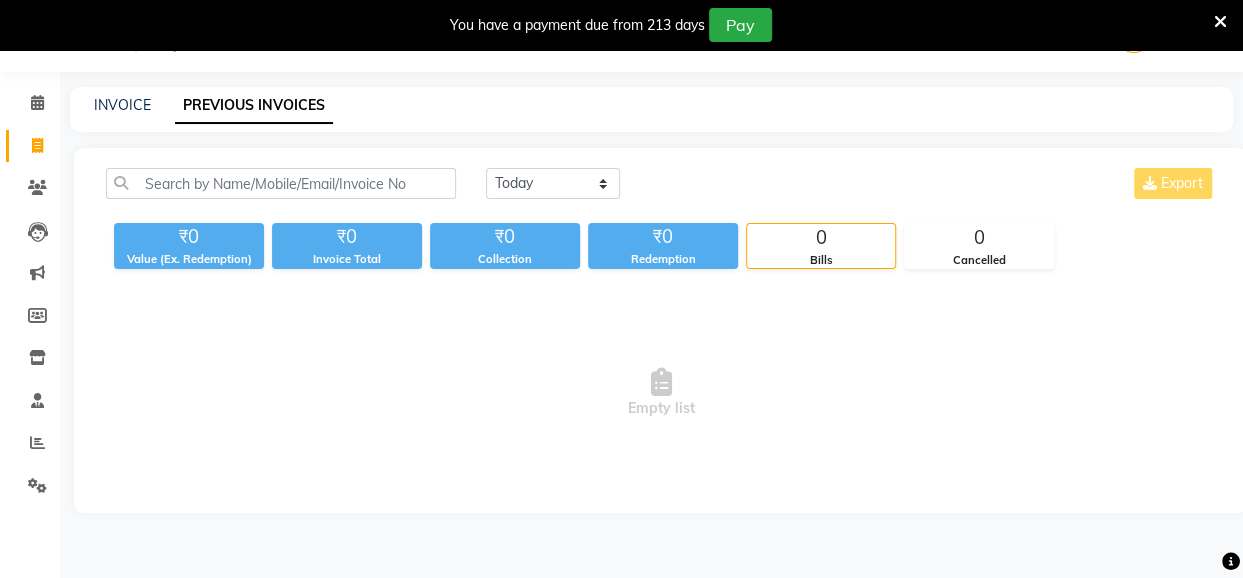 scroll, scrollTop: 71, scrollLeft: 0, axis: vertical 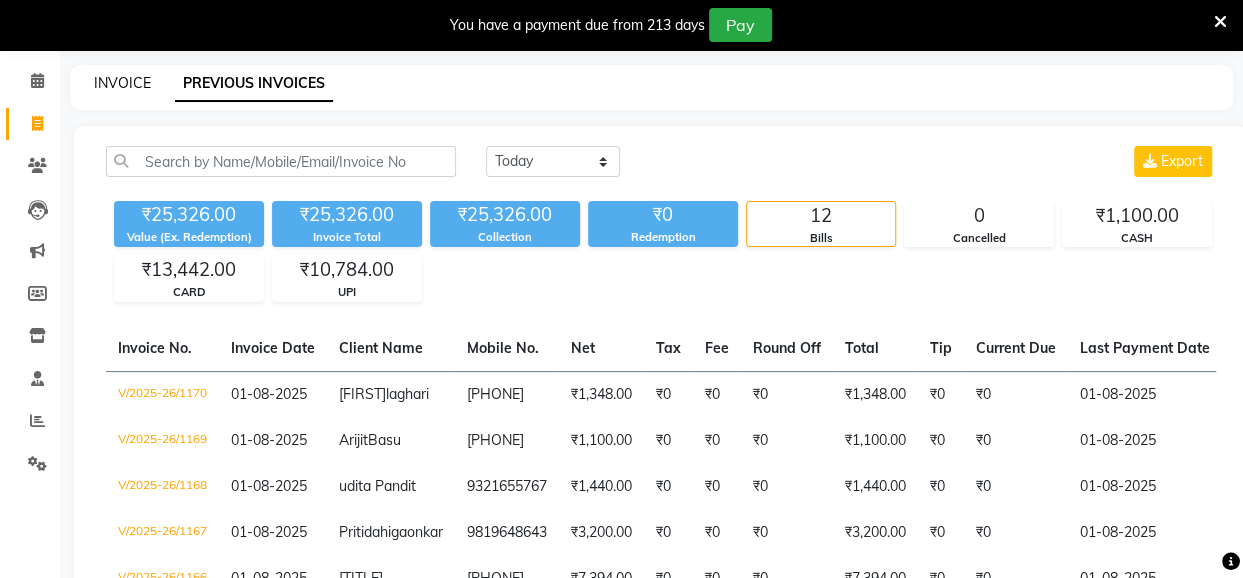 click on "INVOICE" 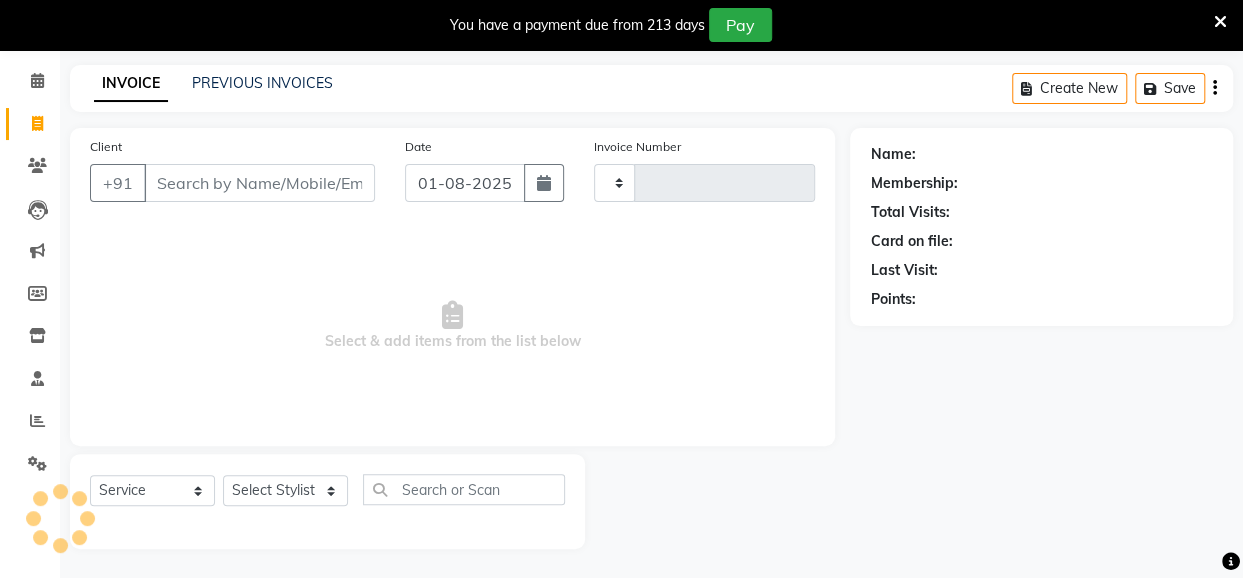 type on "1171" 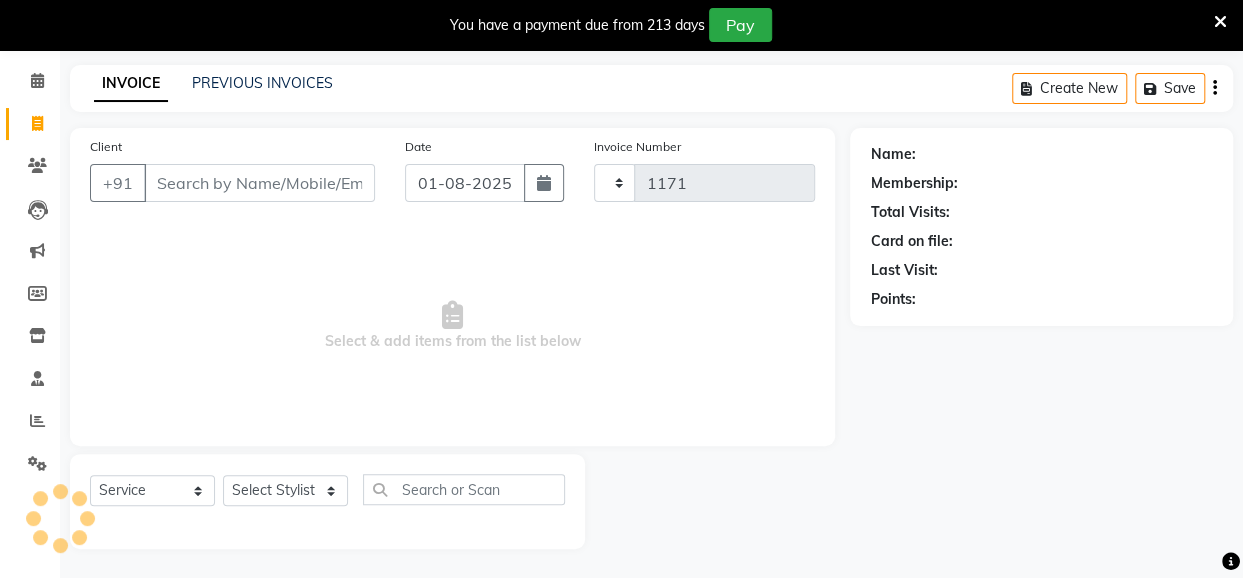 select on "5131" 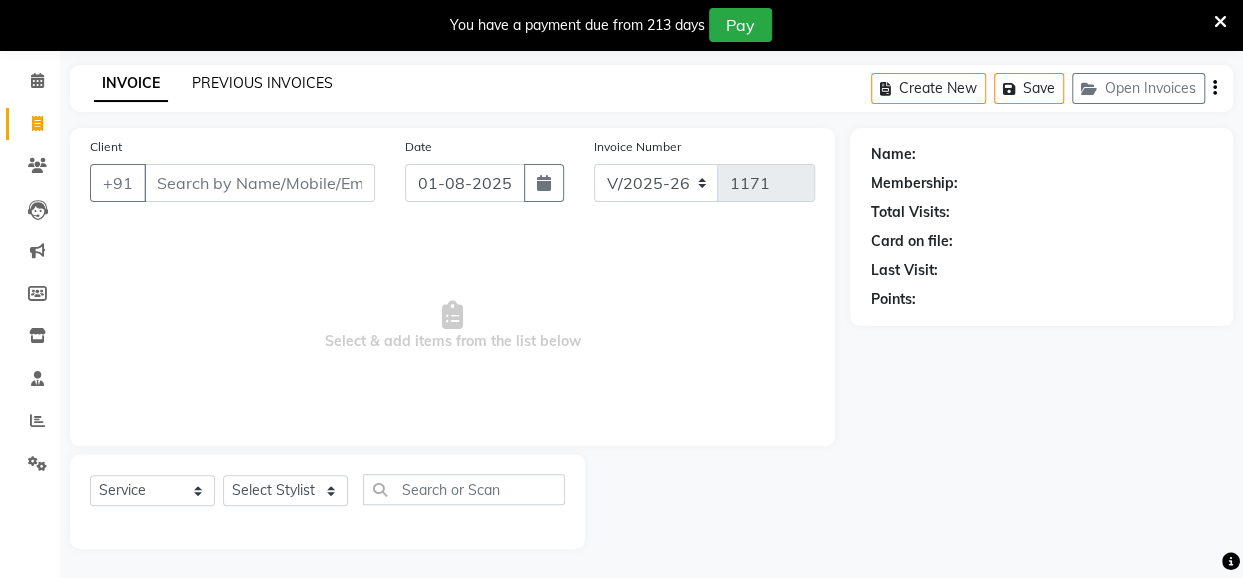 click on "PREVIOUS INVOICES" 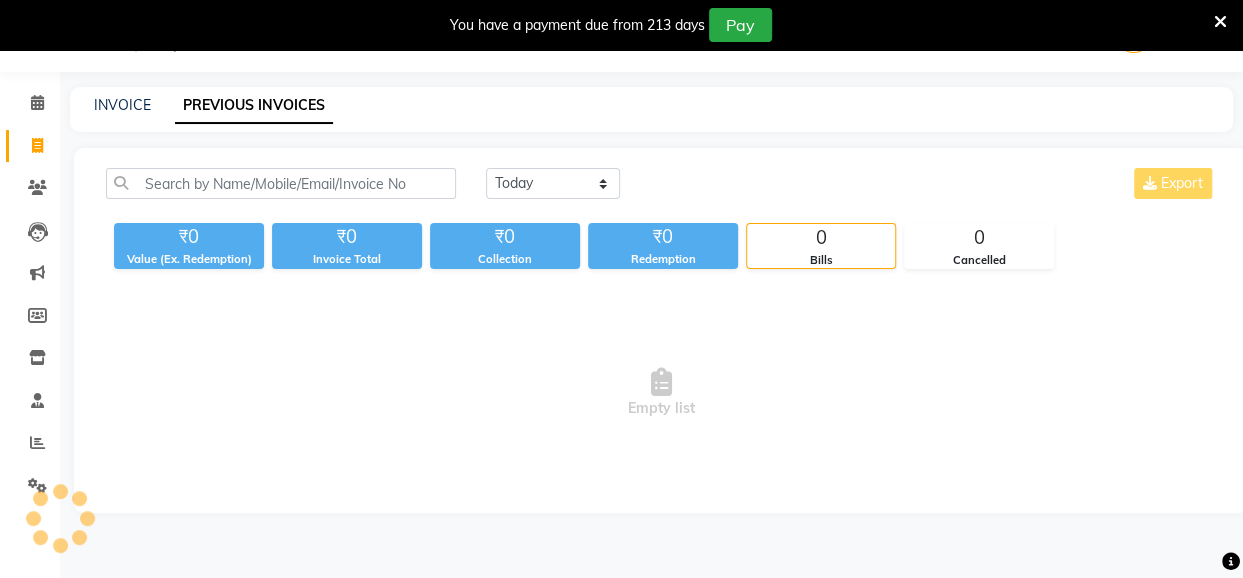 scroll, scrollTop: 71, scrollLeft: 0, axis: vertical 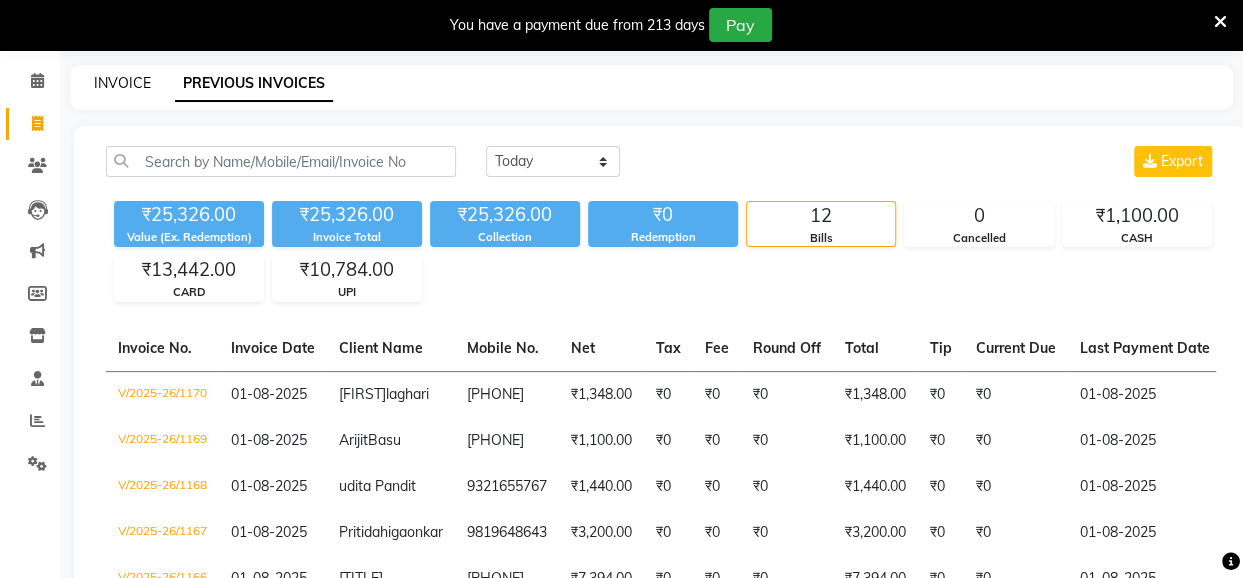 click on "INVOICE" 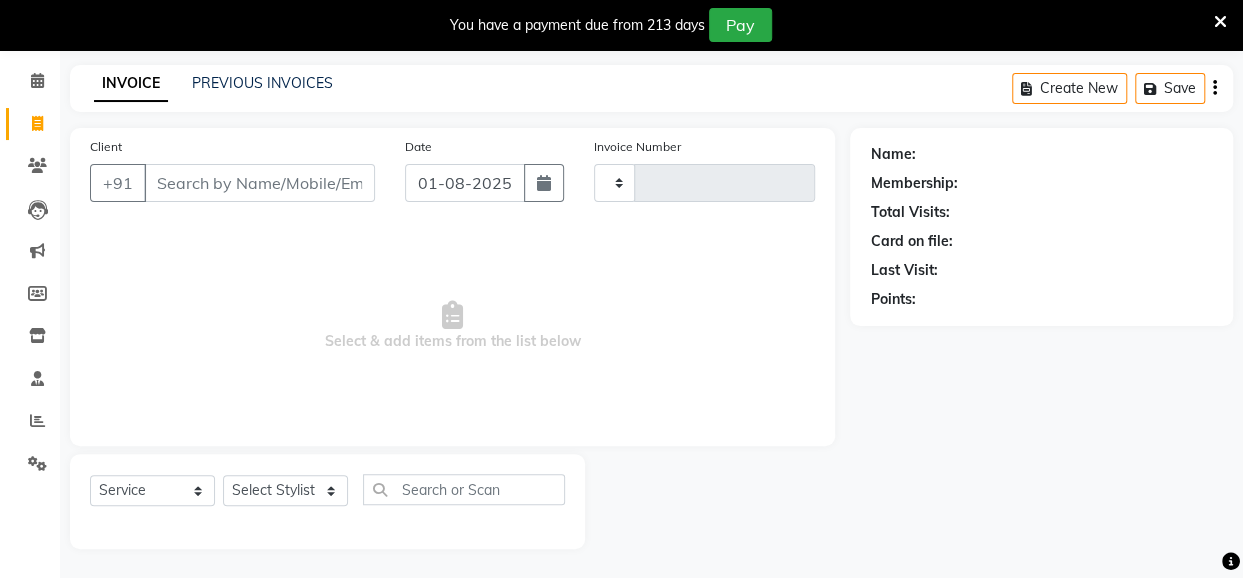 type on "1171" 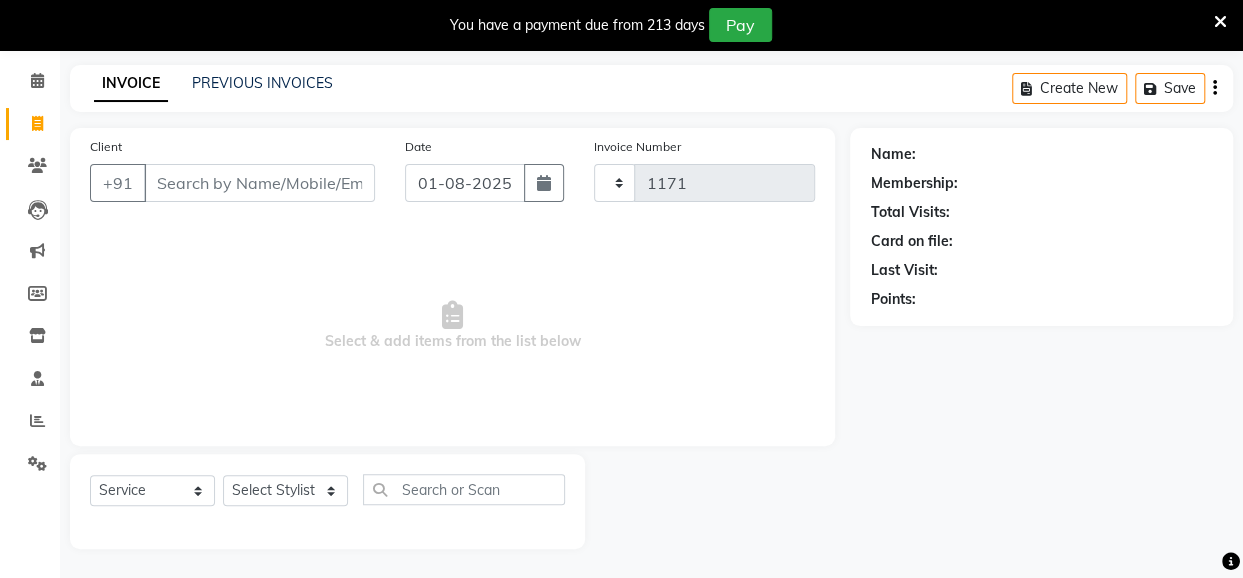 select on "5131" 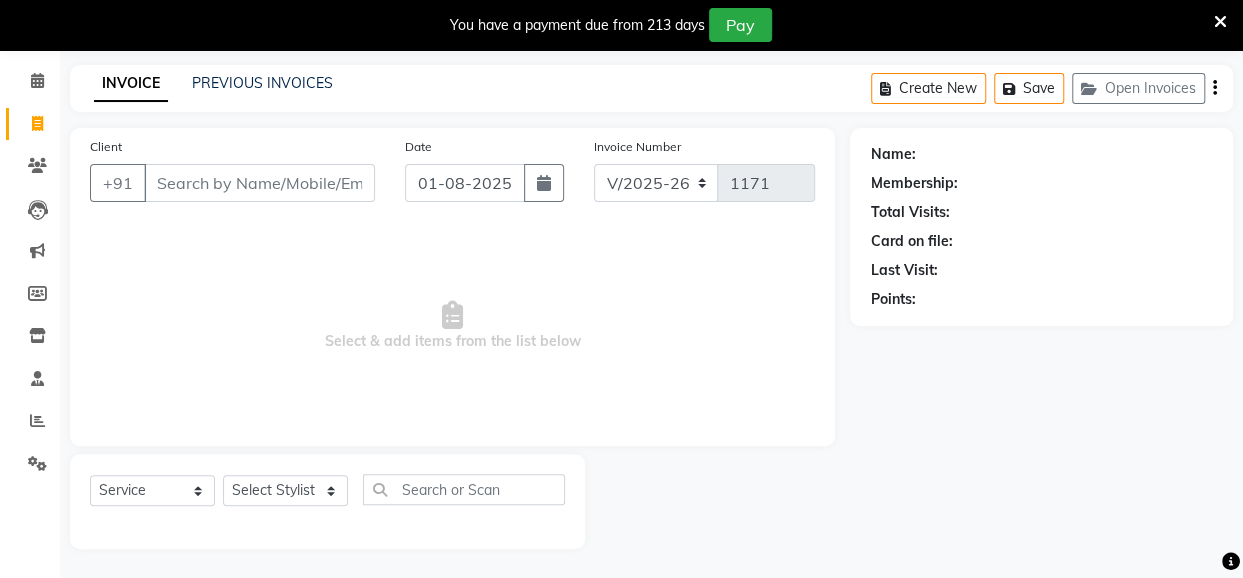 click on "PREVIOUS INVOICES" 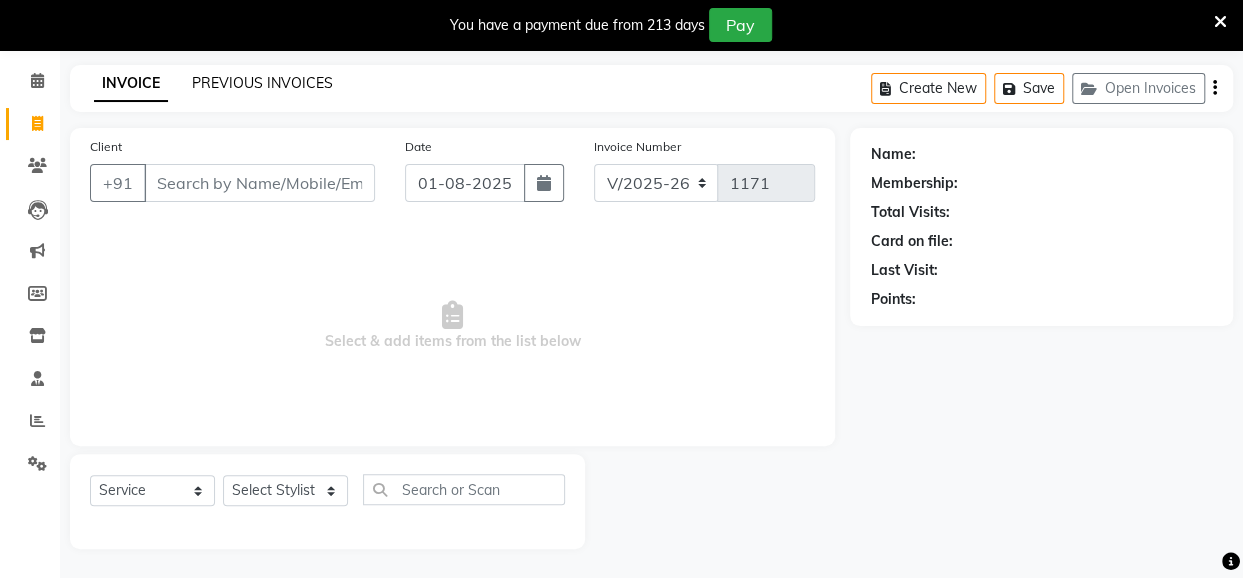 click on "PREVIOUS INVOICES" 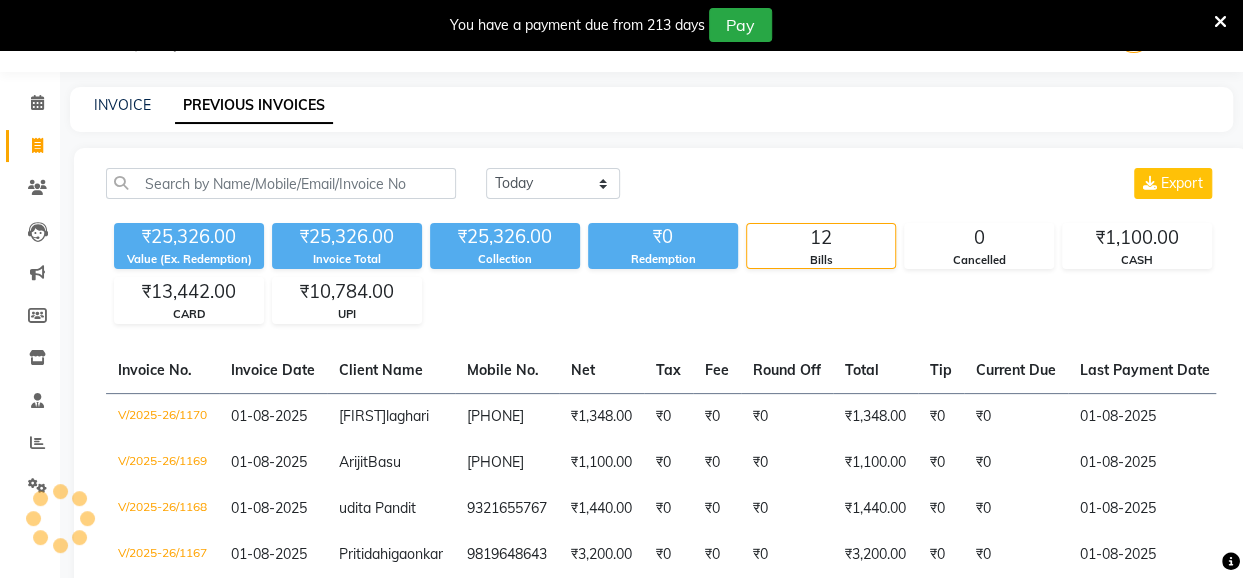 scroll, scrollTop: 71, scrollLeft: 0, axis: vertical 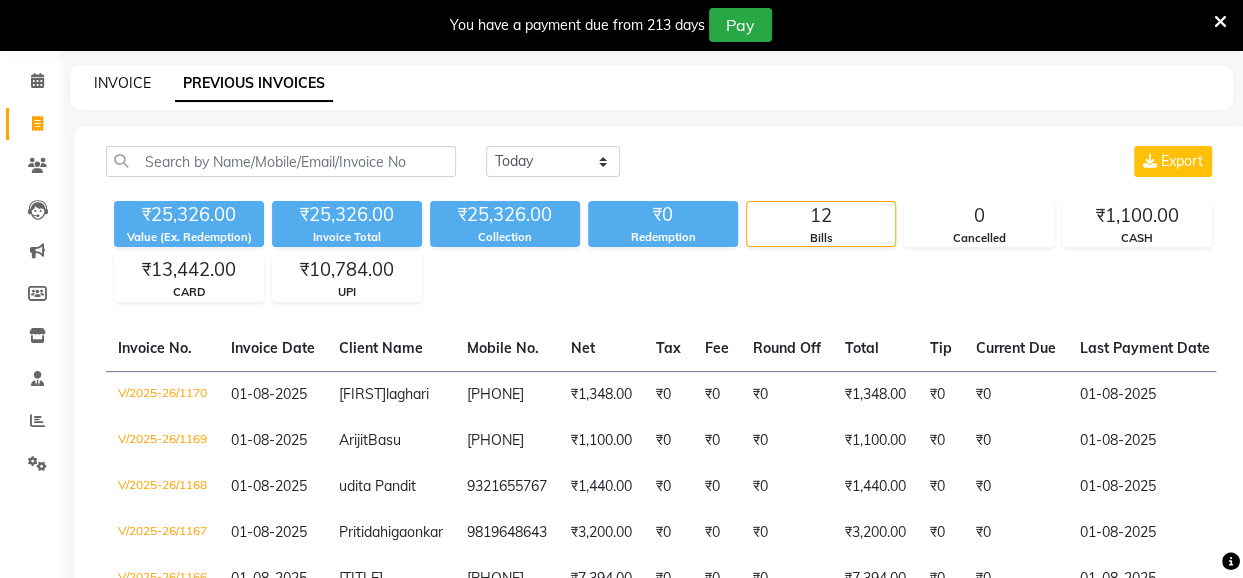 click on "INVOICE" 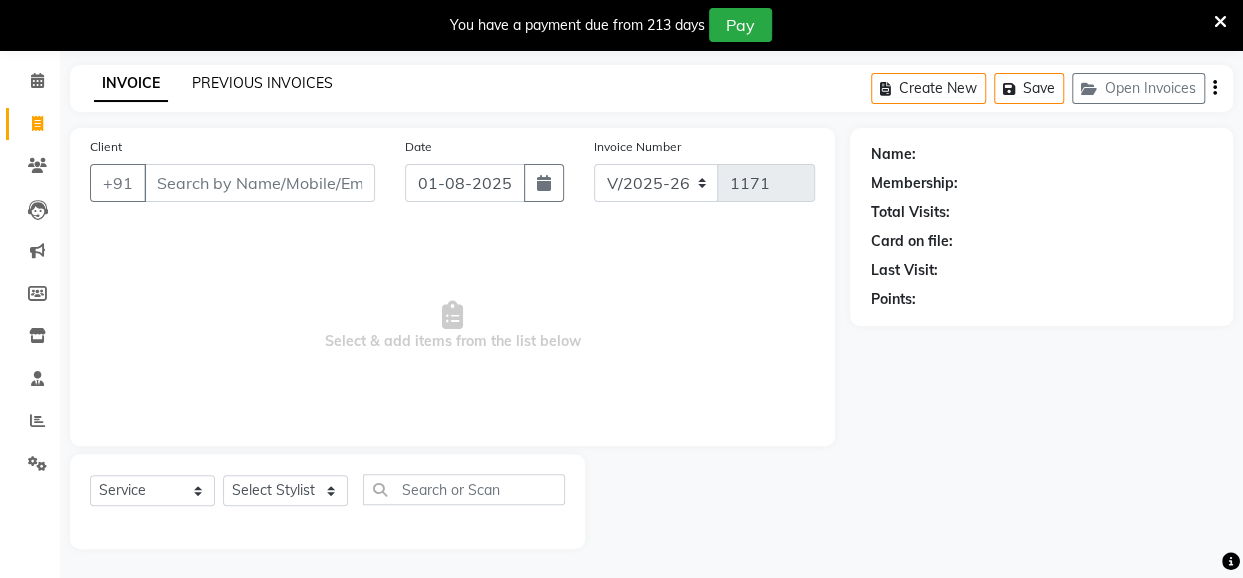 click on "PREVIOUS INVOICES" 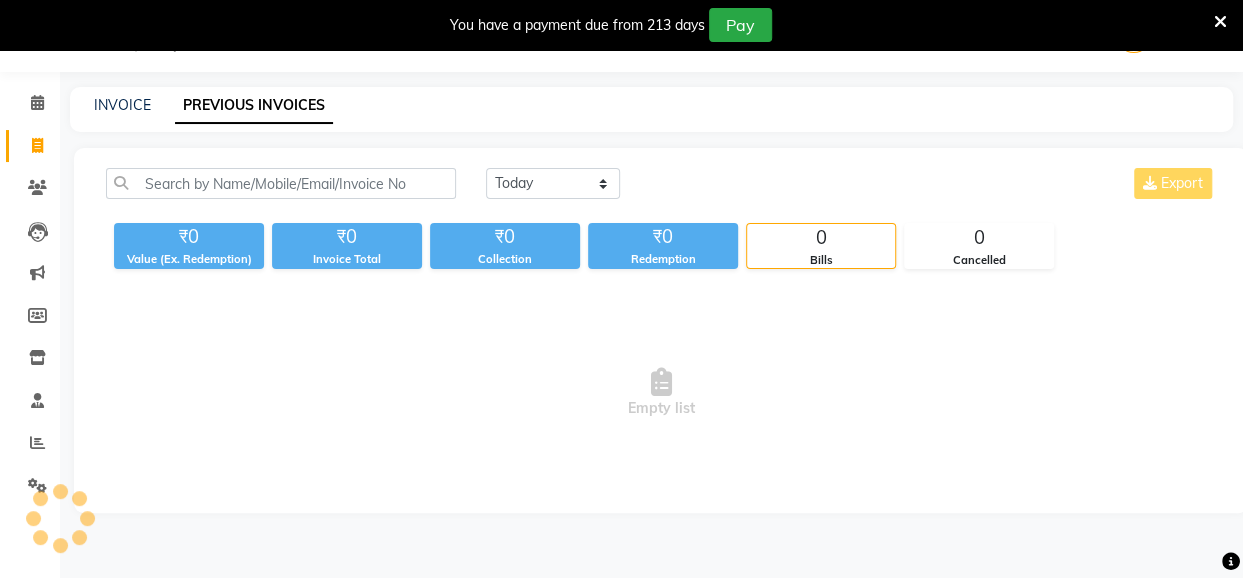 scroll, scrollTop: 71, scrollLeft: 0, axis: vertical 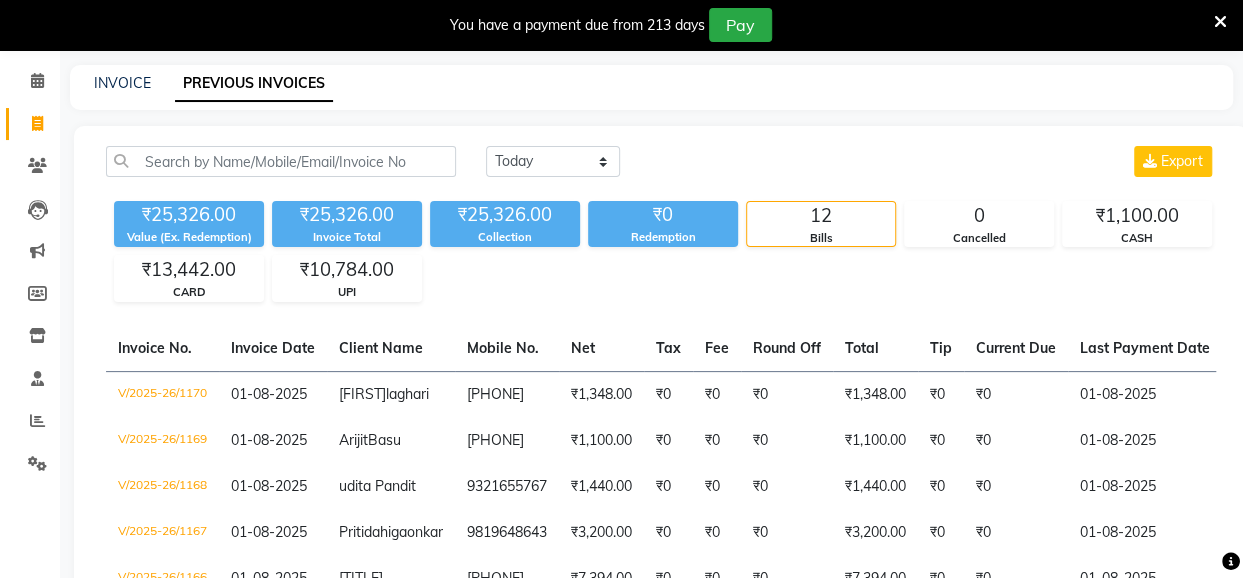 drag, startPoint x: 124, startPoint y: 67, endPoint x: 120, endPoint y: 78, distance: 11.7046995 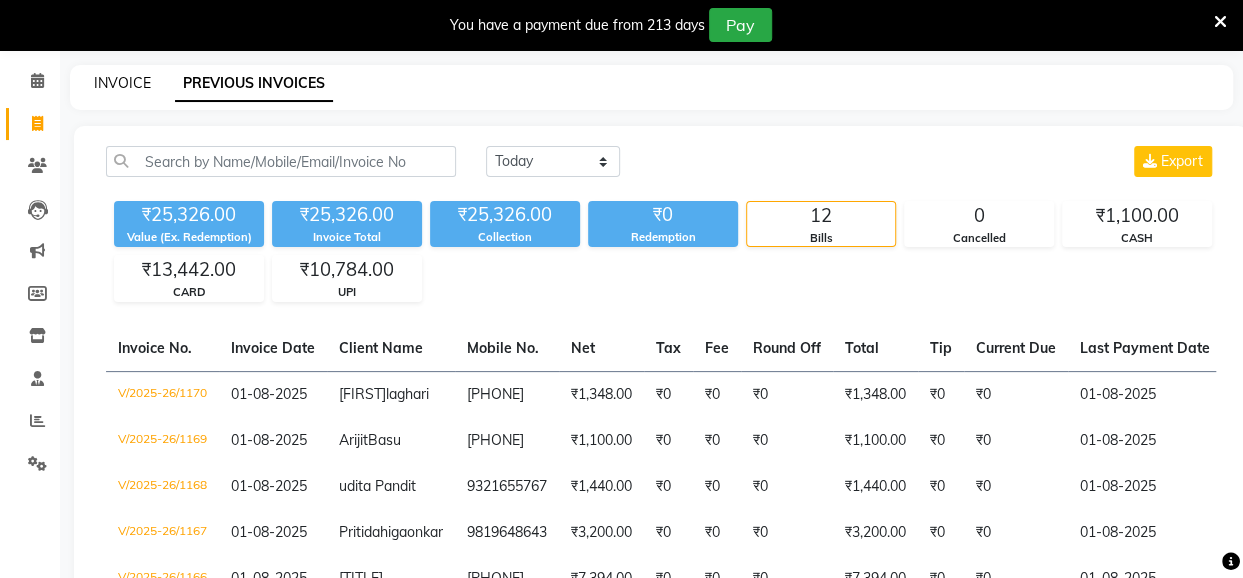 click on "INVOICE" 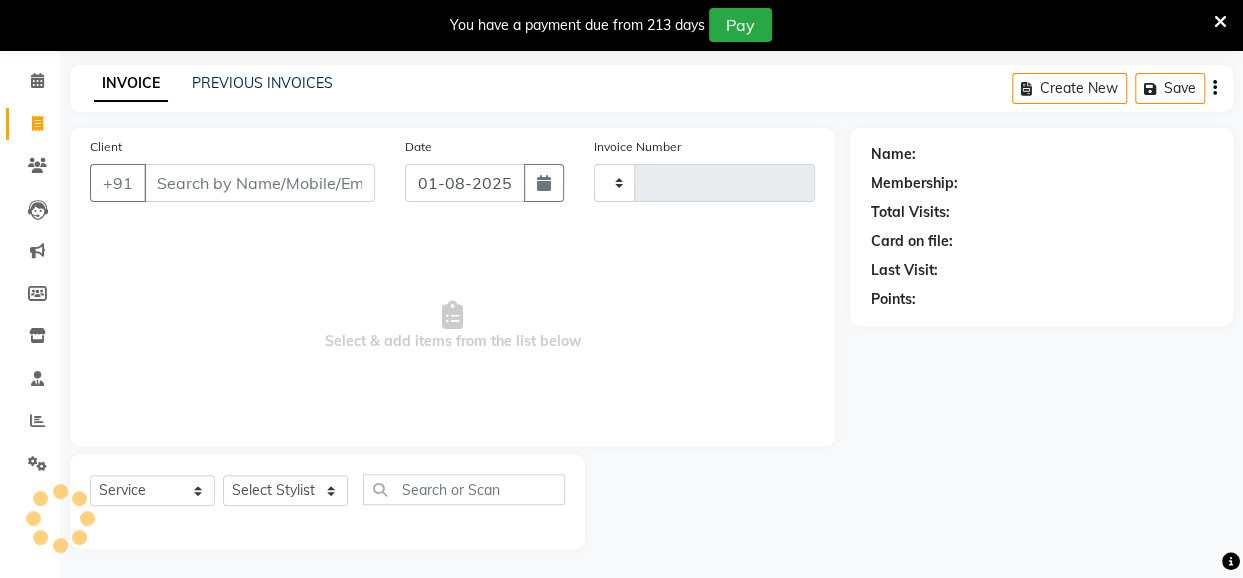type on "1171" 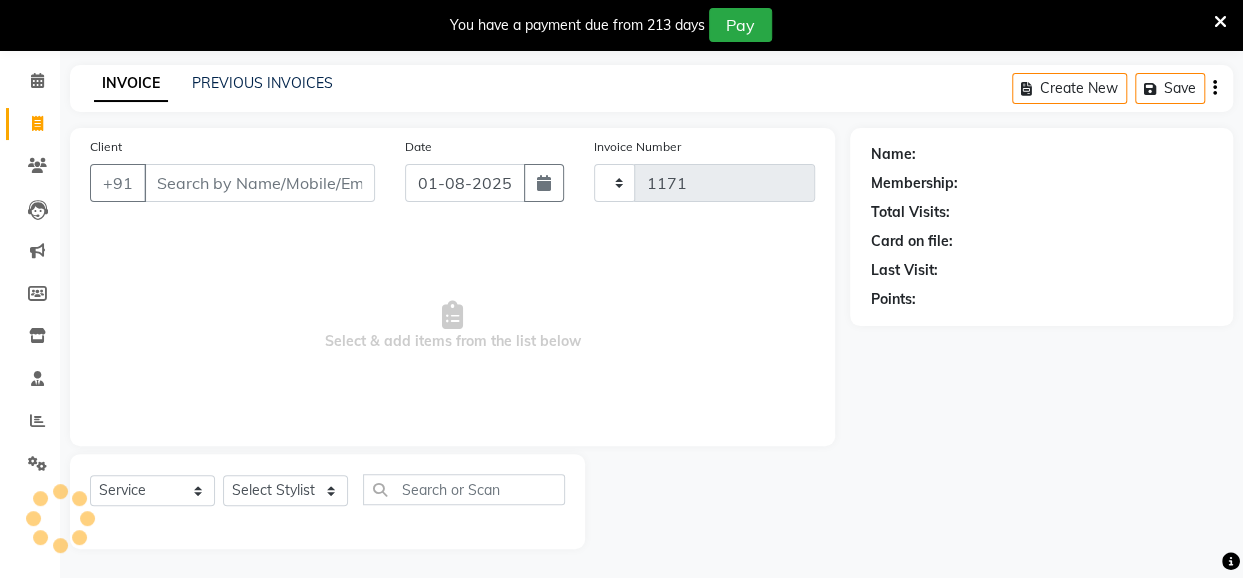 select on "5131" 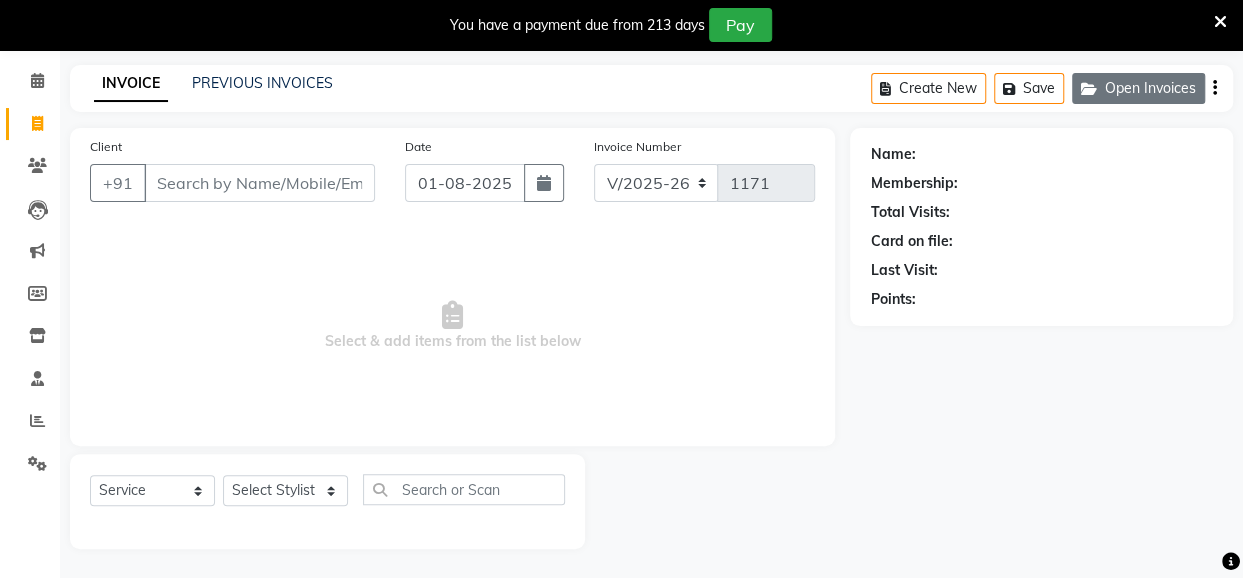 click on "Open Invoices" 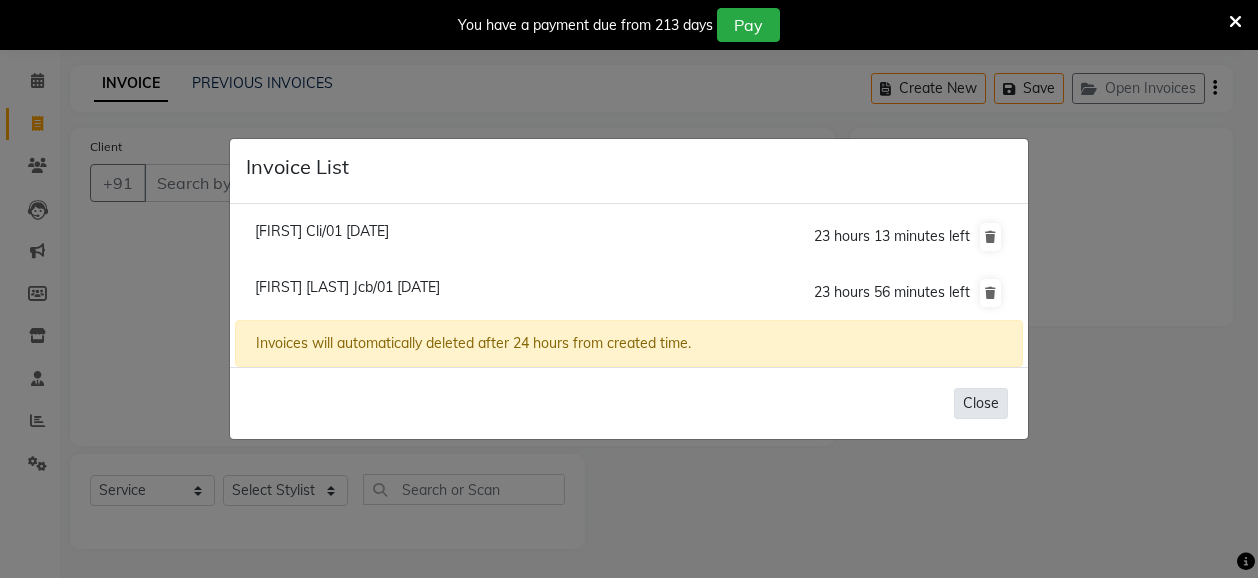 click on "Close" 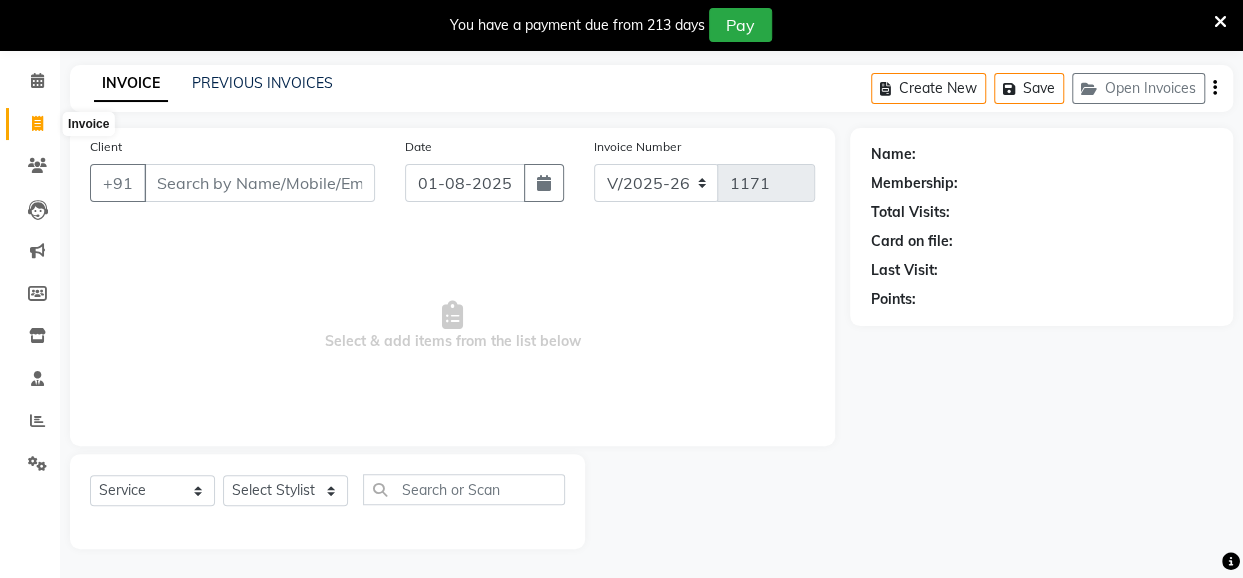 click 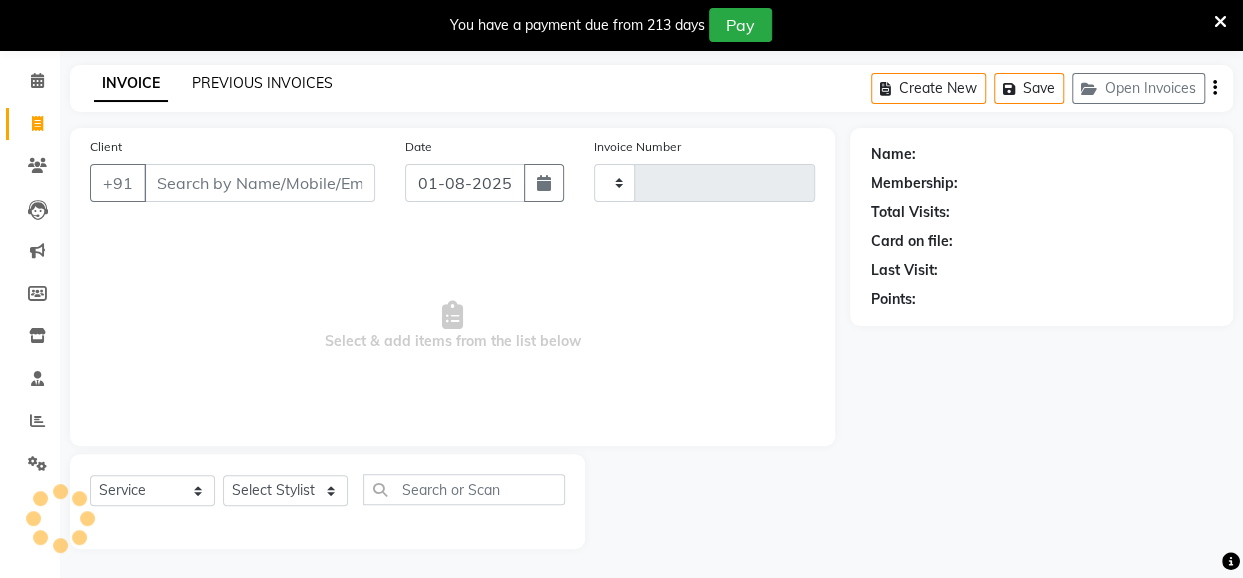 type on "1171" 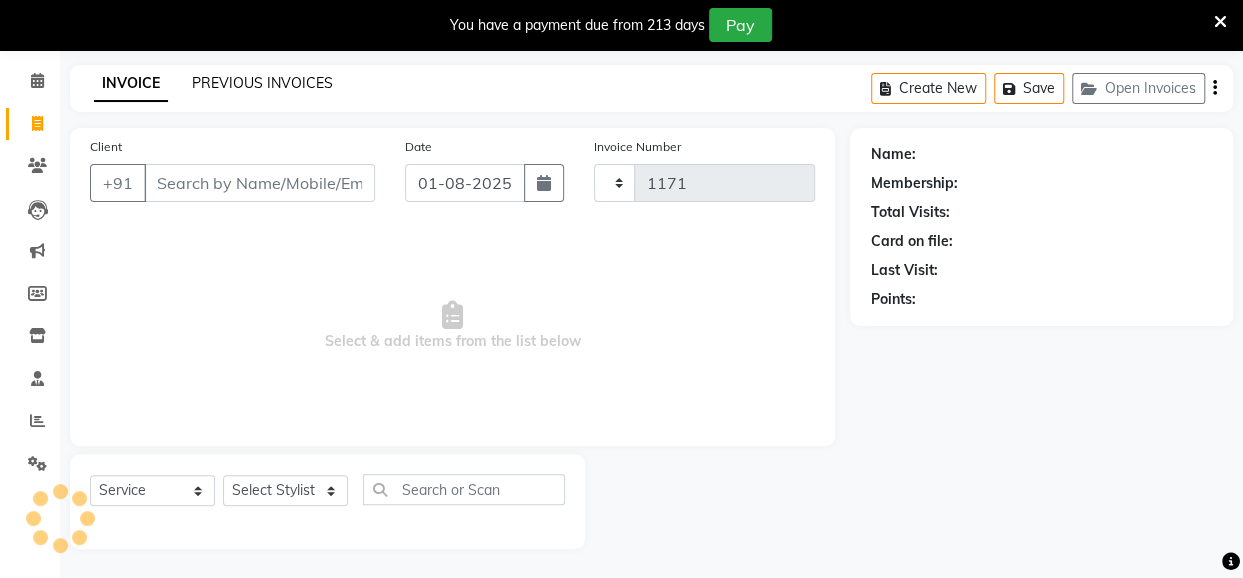 select on "5131" 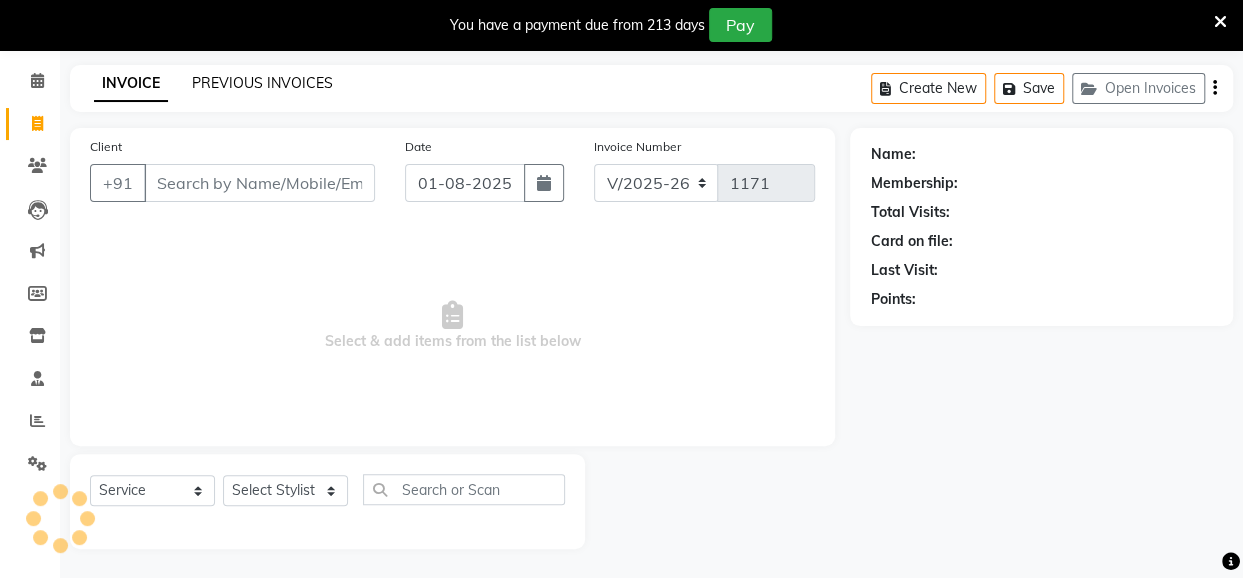 click on "PREVIOUS INVOICES" 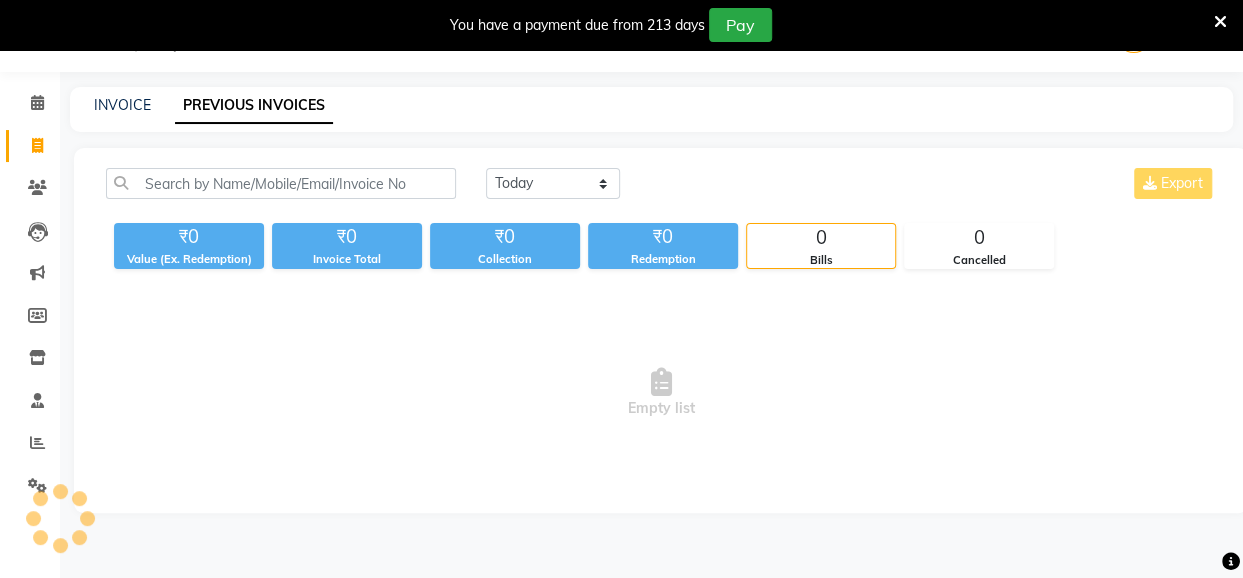 scroll, scrollTop: 71, scrollLeft: 0, axis: vertical 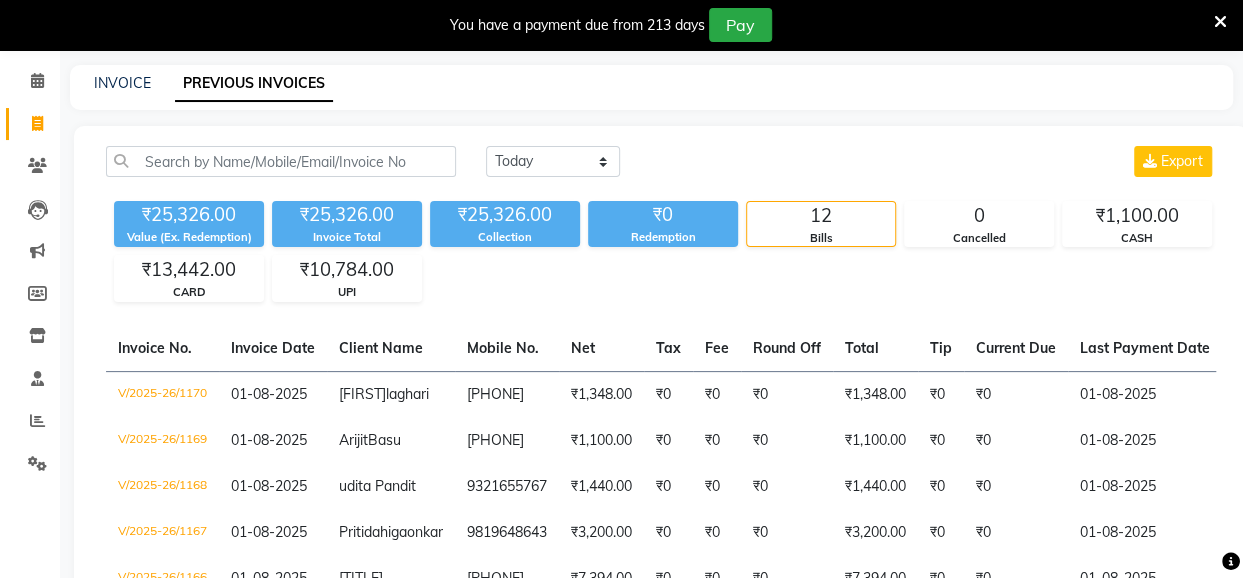 click 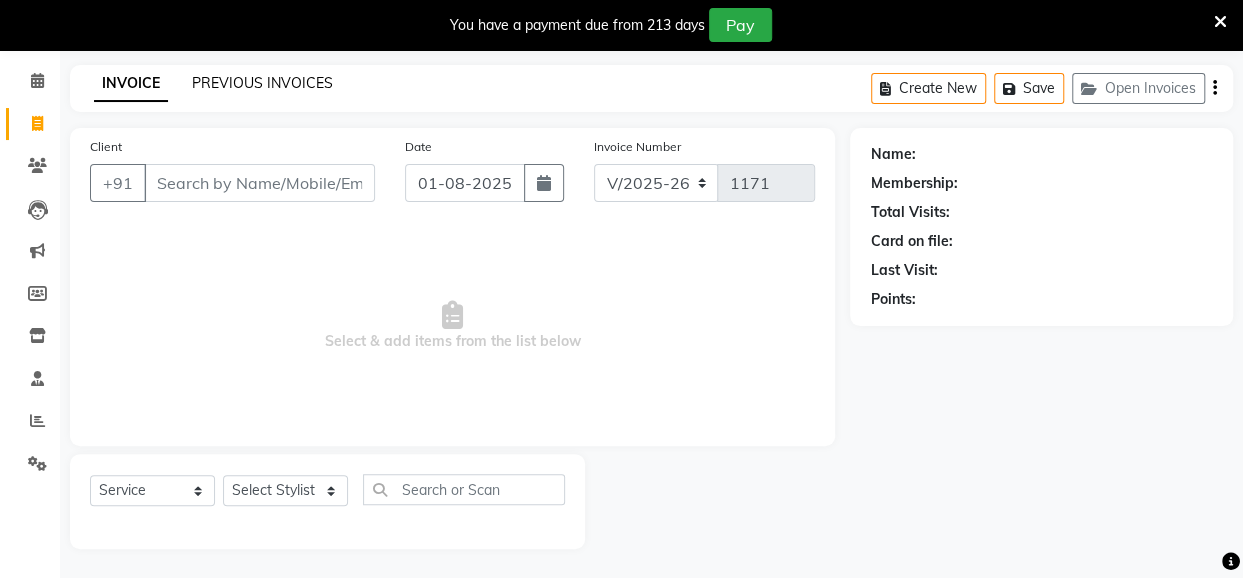 click on "PREVIOUS INVOICES" 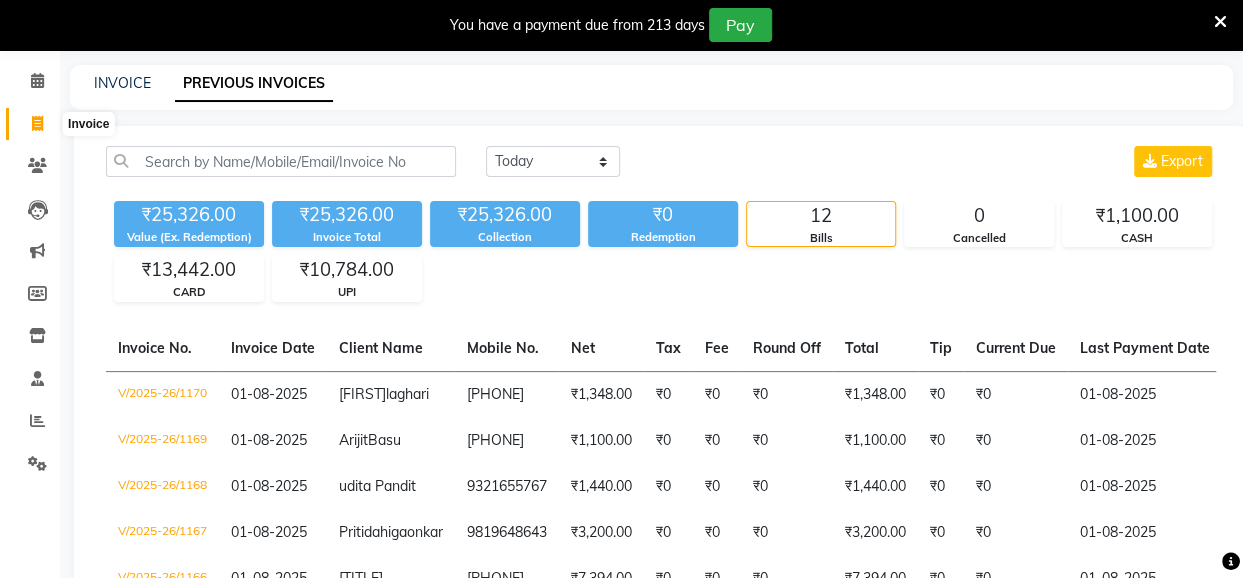 click 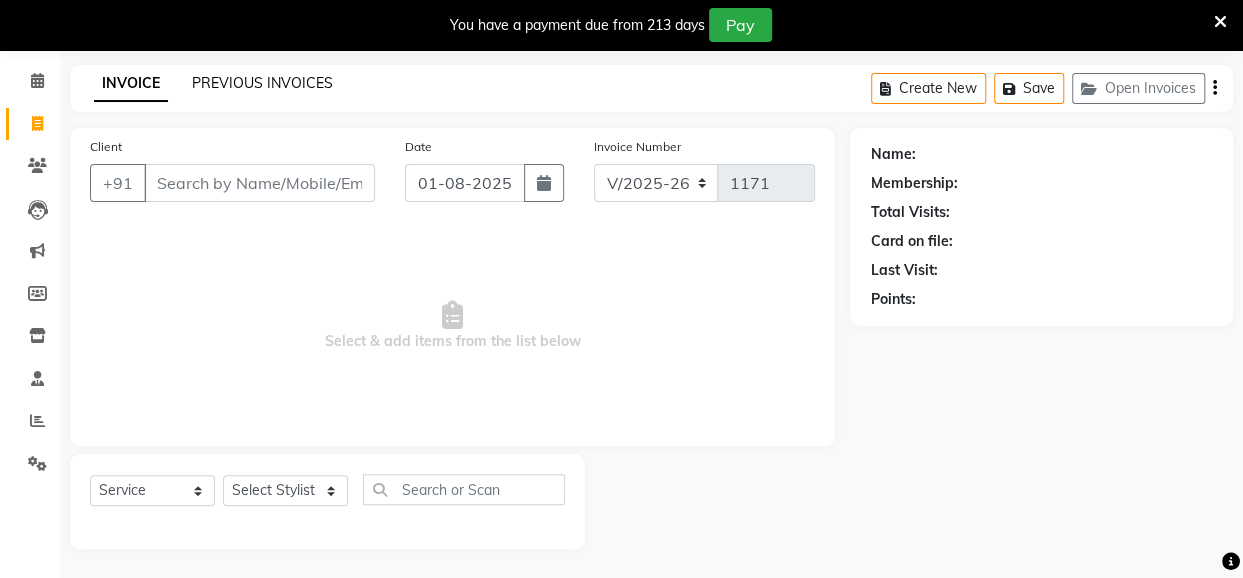 click on "PREVIOUS INVOICES" 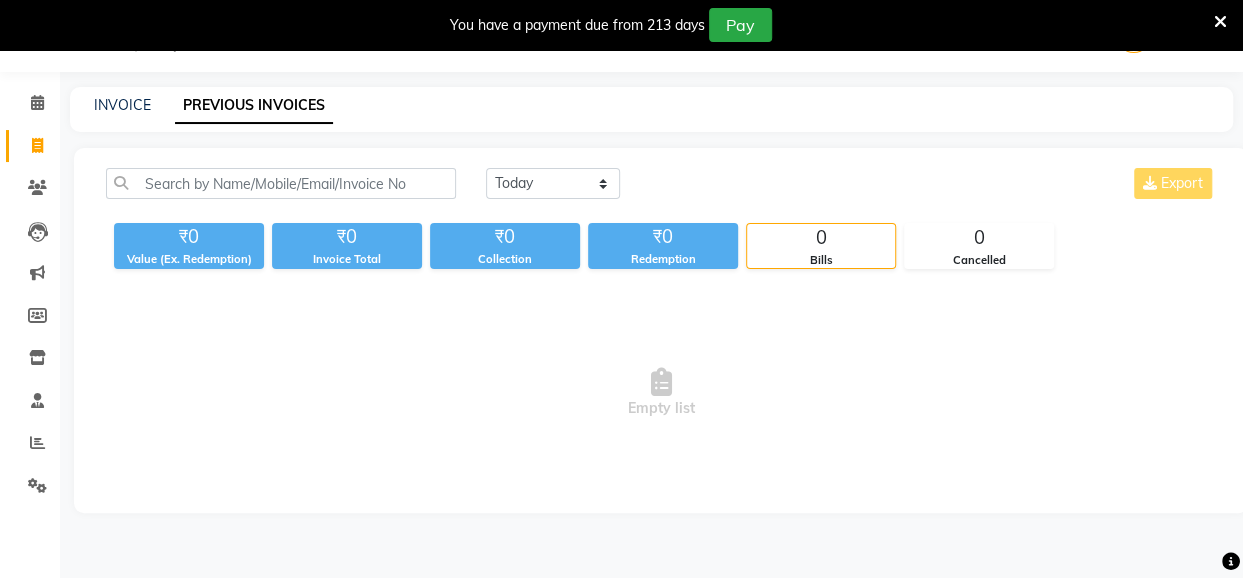 scroll, scrollTop: 71, scrollLeft: 0, axis: vertical 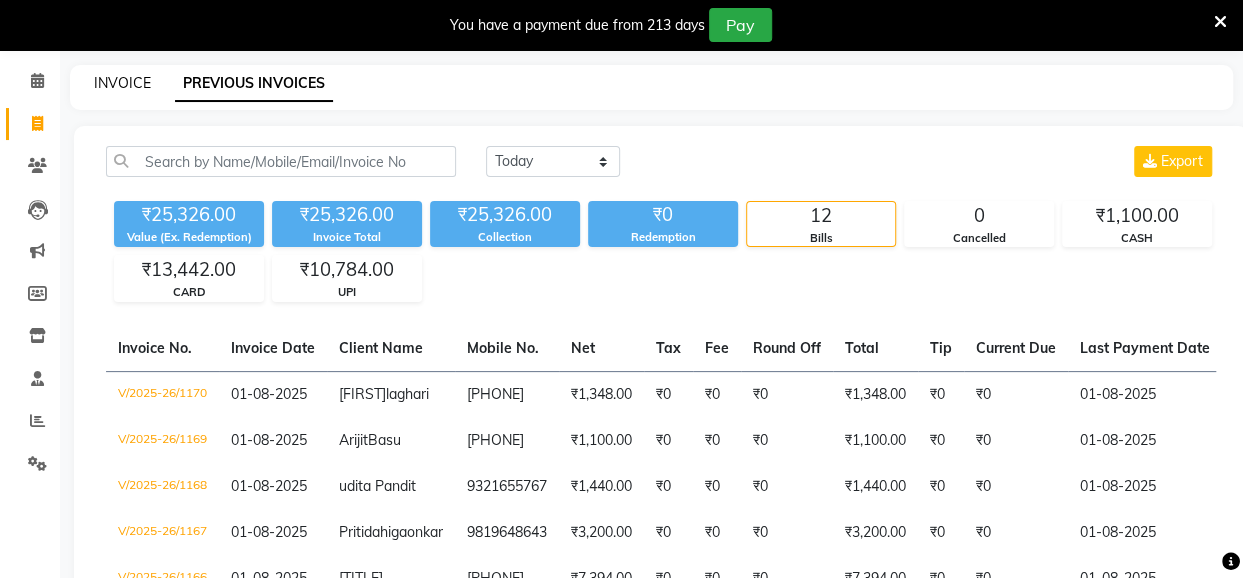 click on "INVOICE" 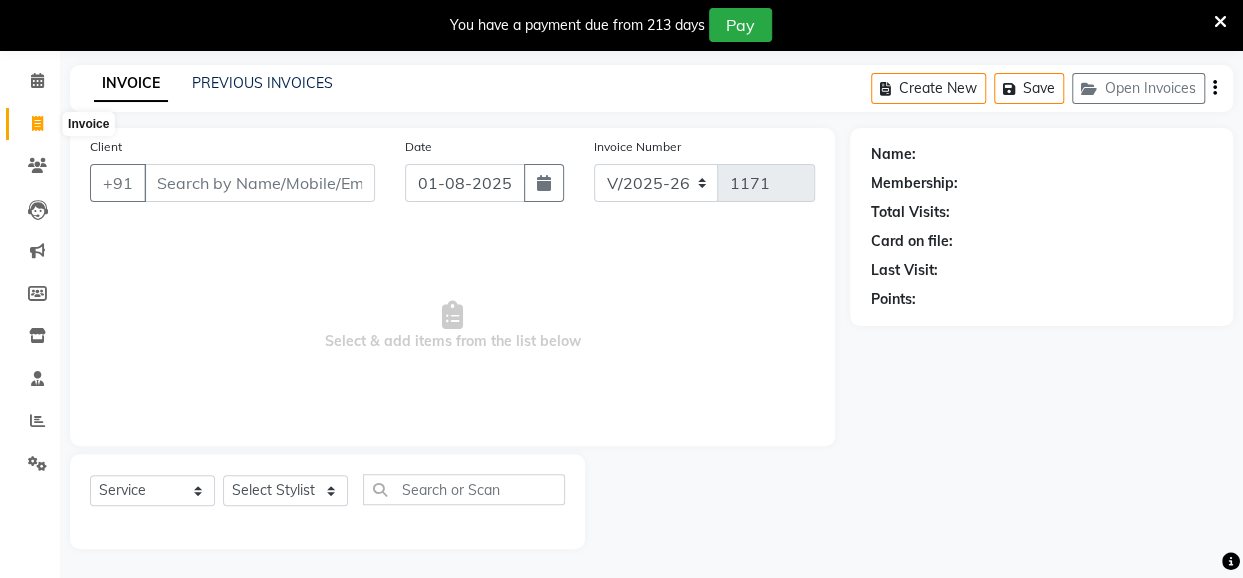 click 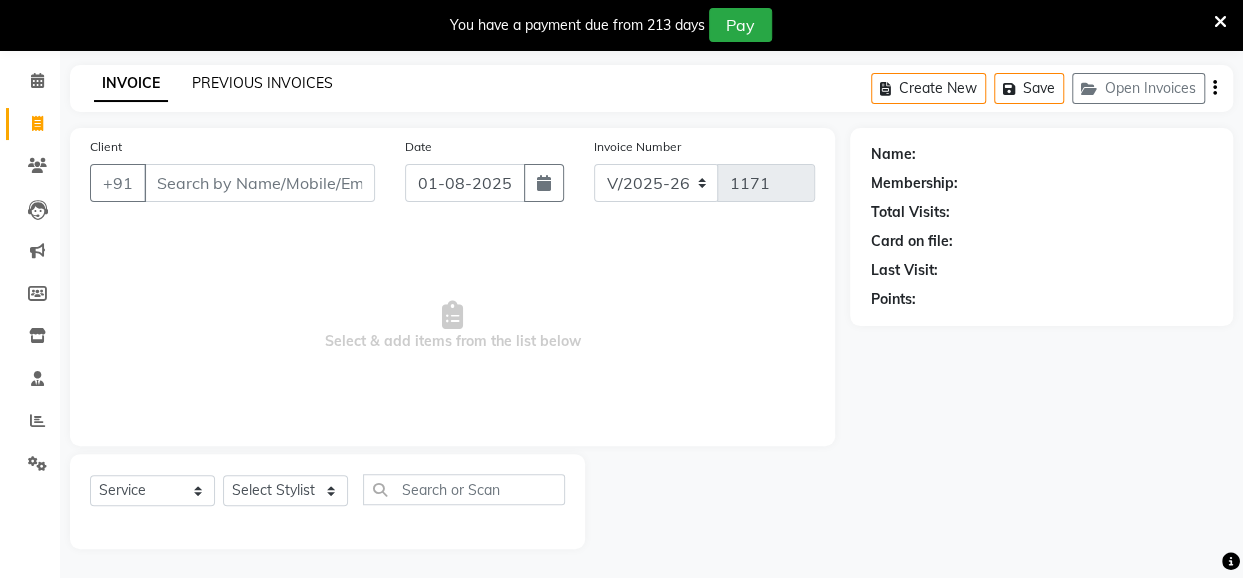 click on "PREVIOUS INVOICES" 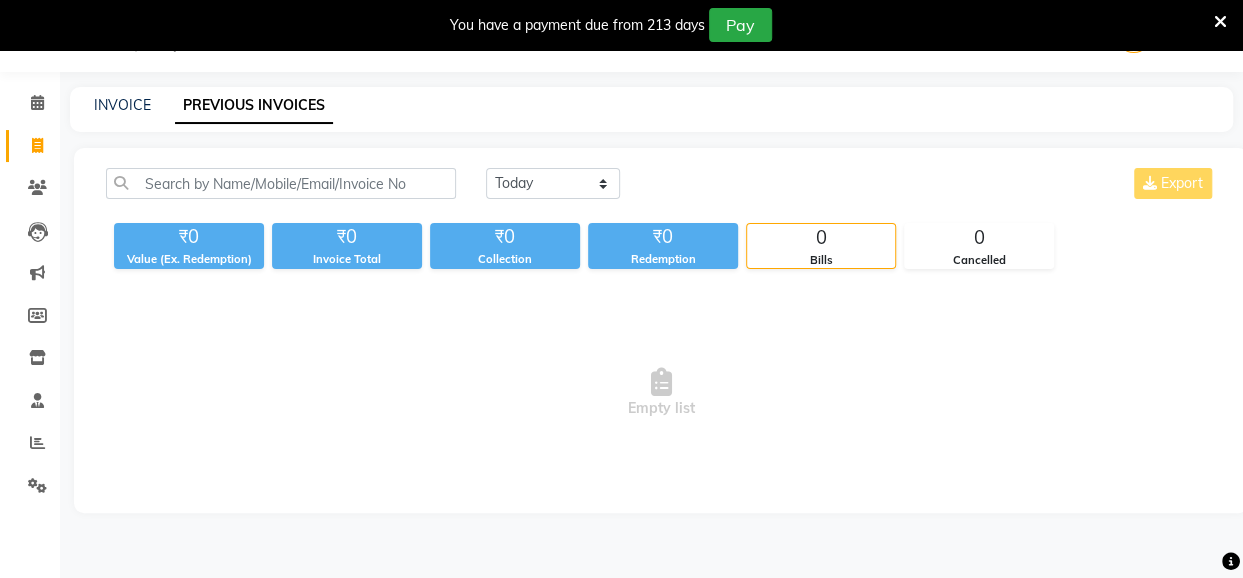 scroll, scrollTop: 71, scrollLeft: 0, axis: vertical 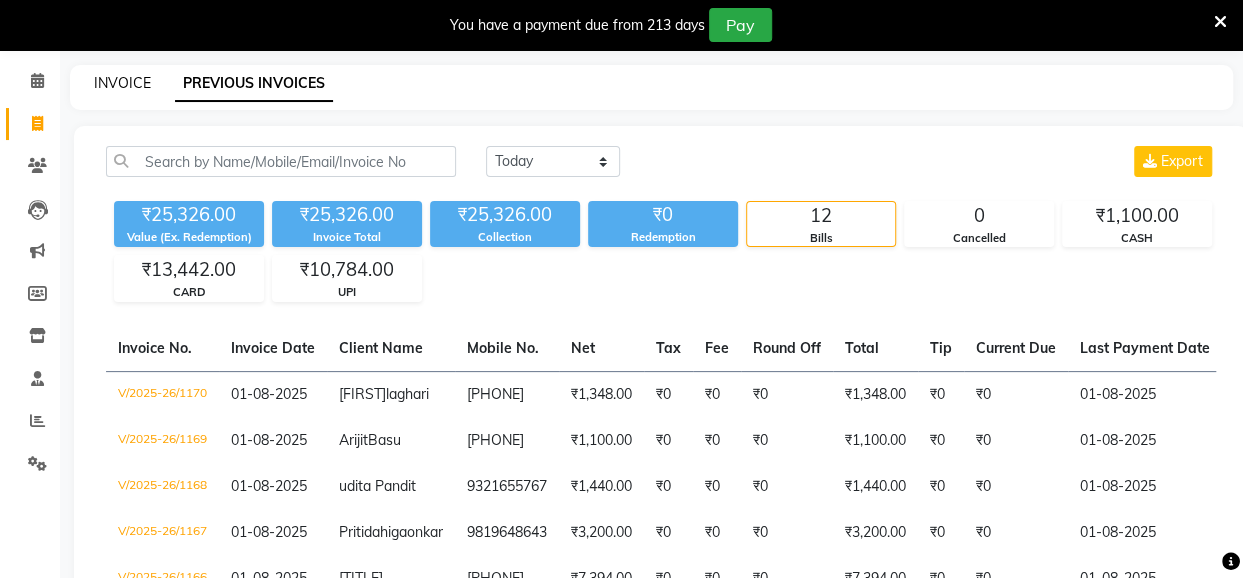 click on "INVOICE" 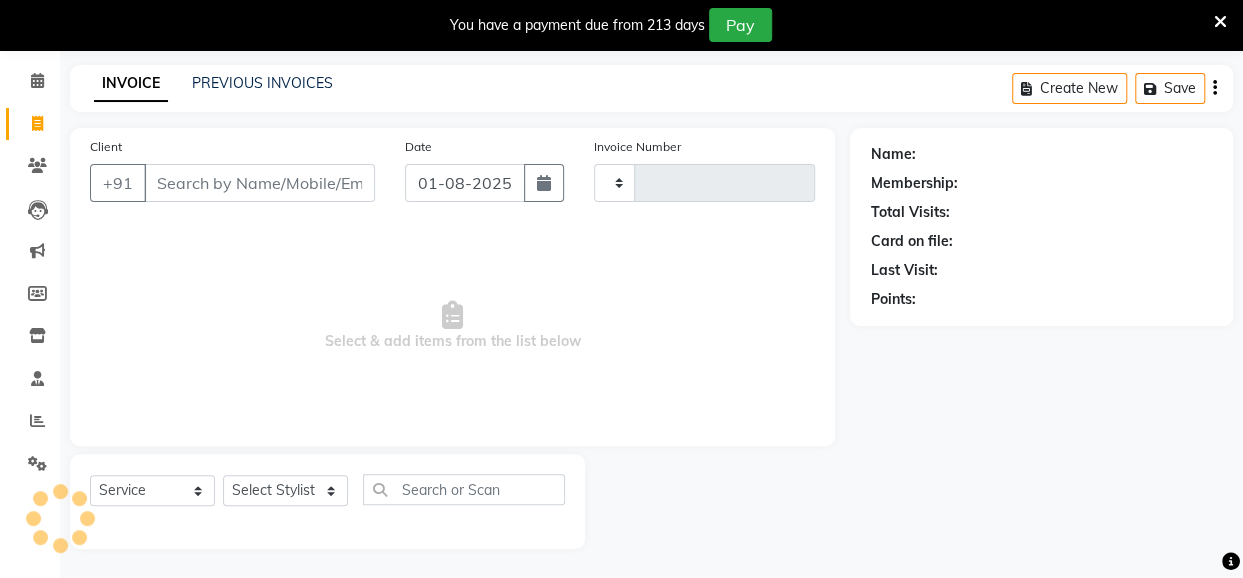 type on "1171" 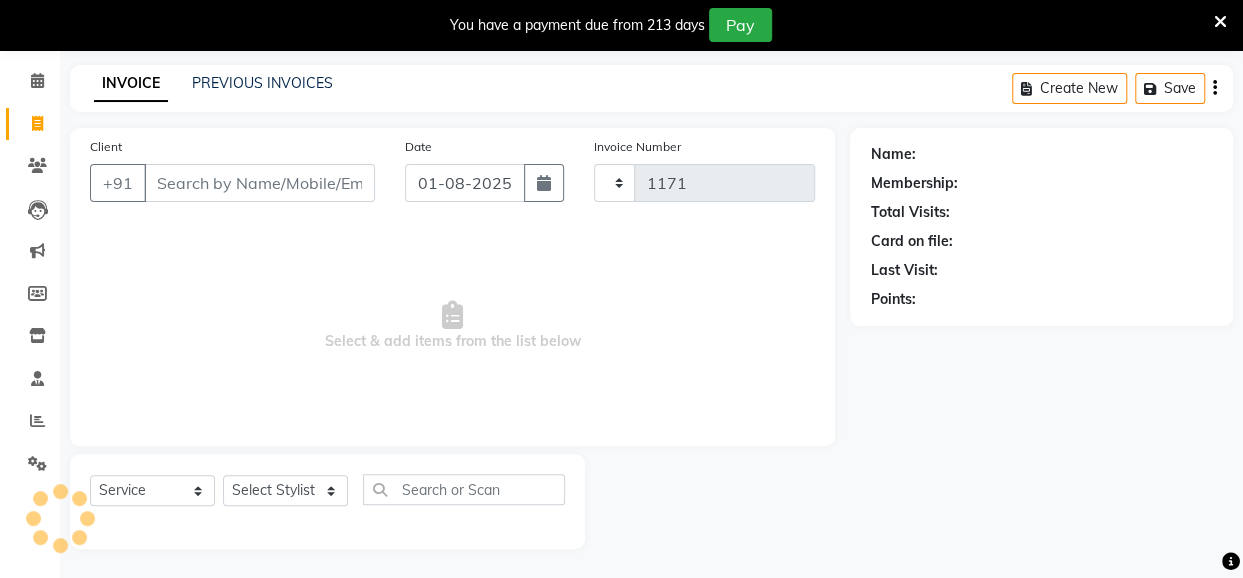 select on "5131" 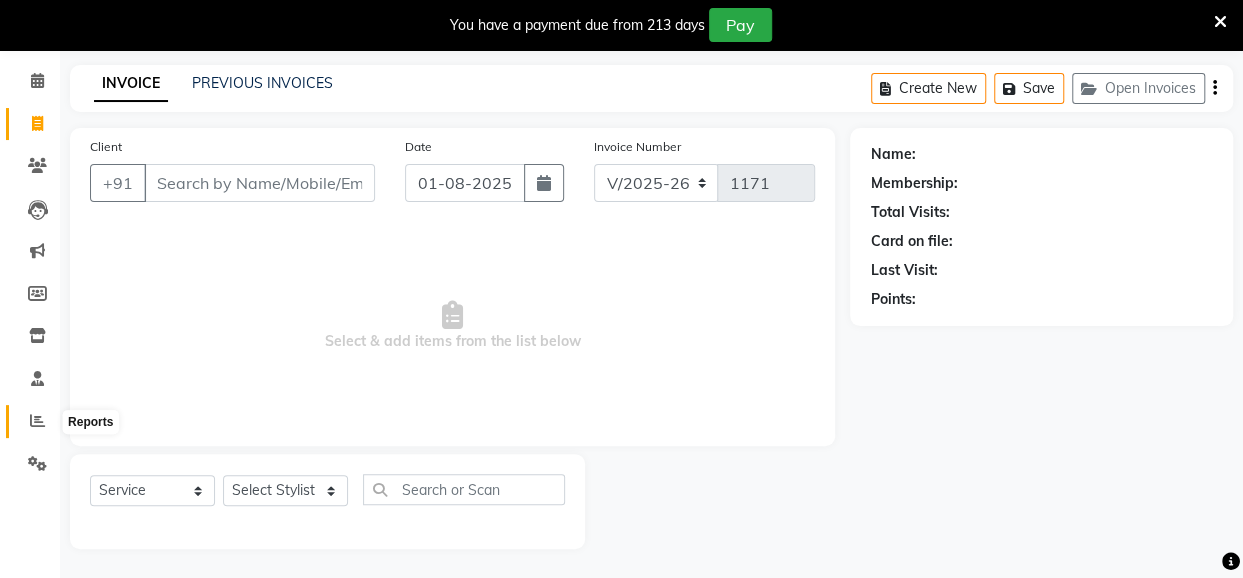 click 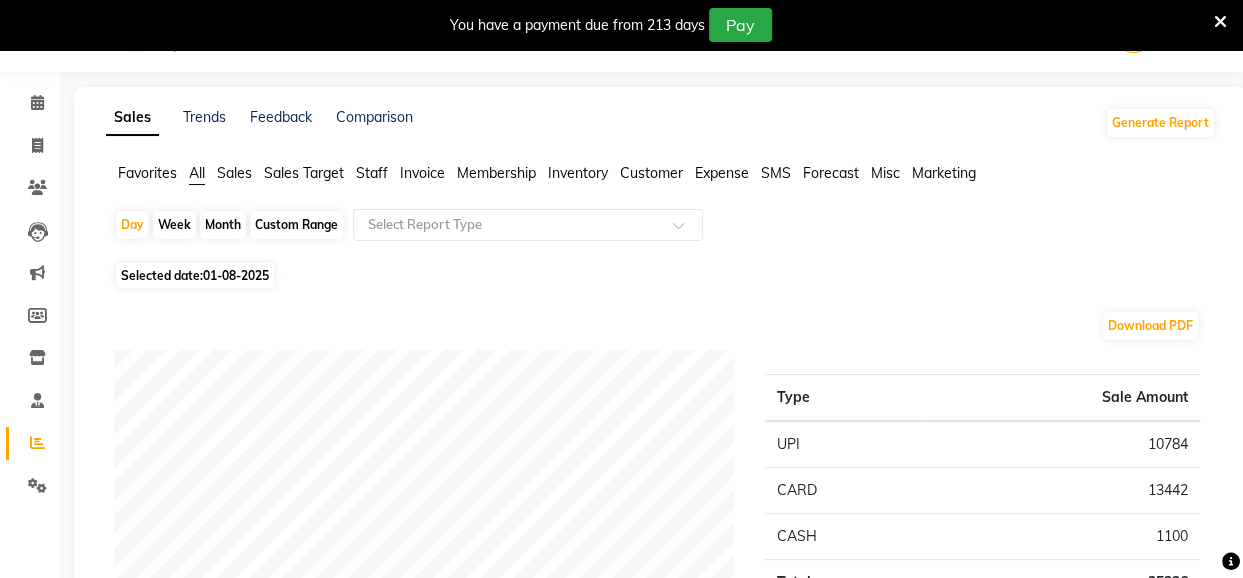 scroll, scrollTop: 71, scrollLeft: 0, axis: vertical 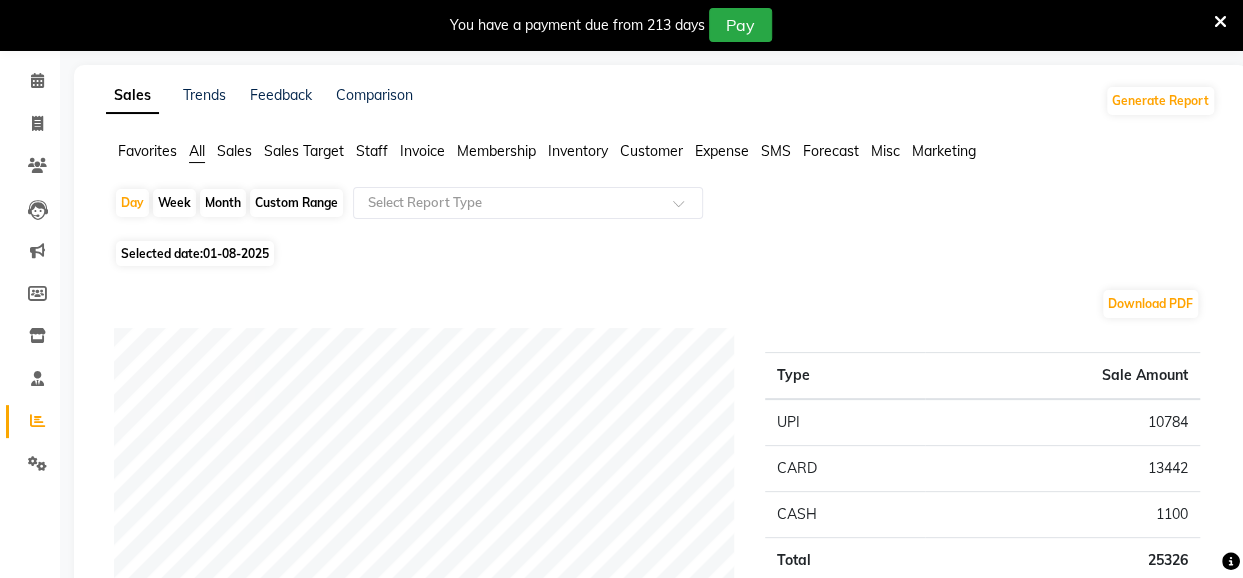 click on "Sales" 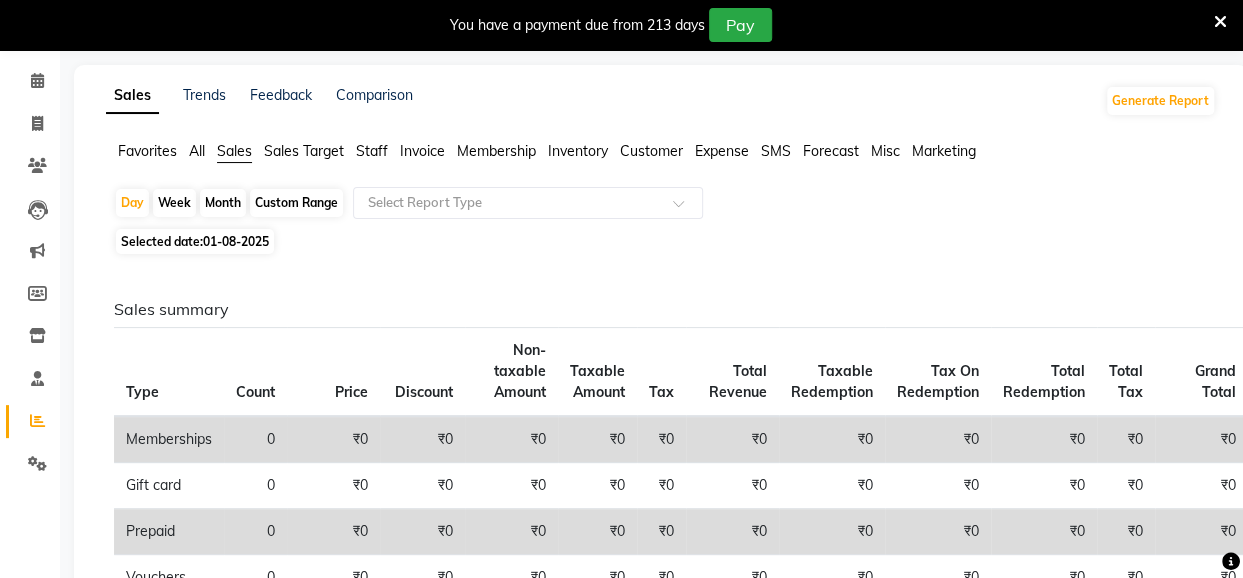 click on "Custom Range" 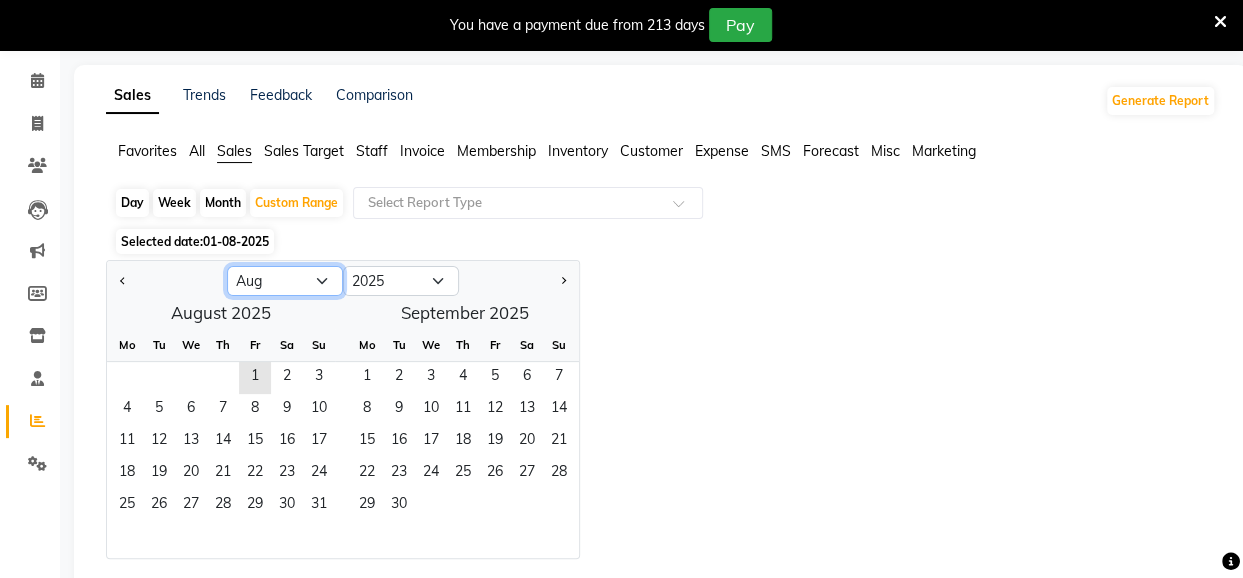 click on "Jan Feb Mar Apr May Jun Jul Aug Sep Oct Nov Dec" 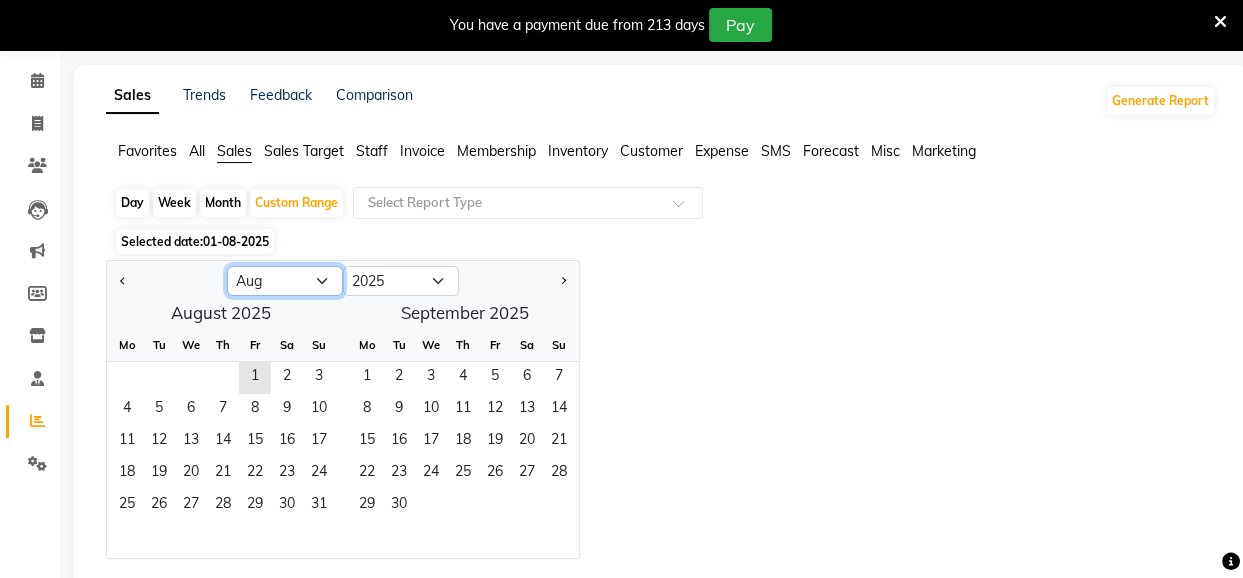 select on "7" 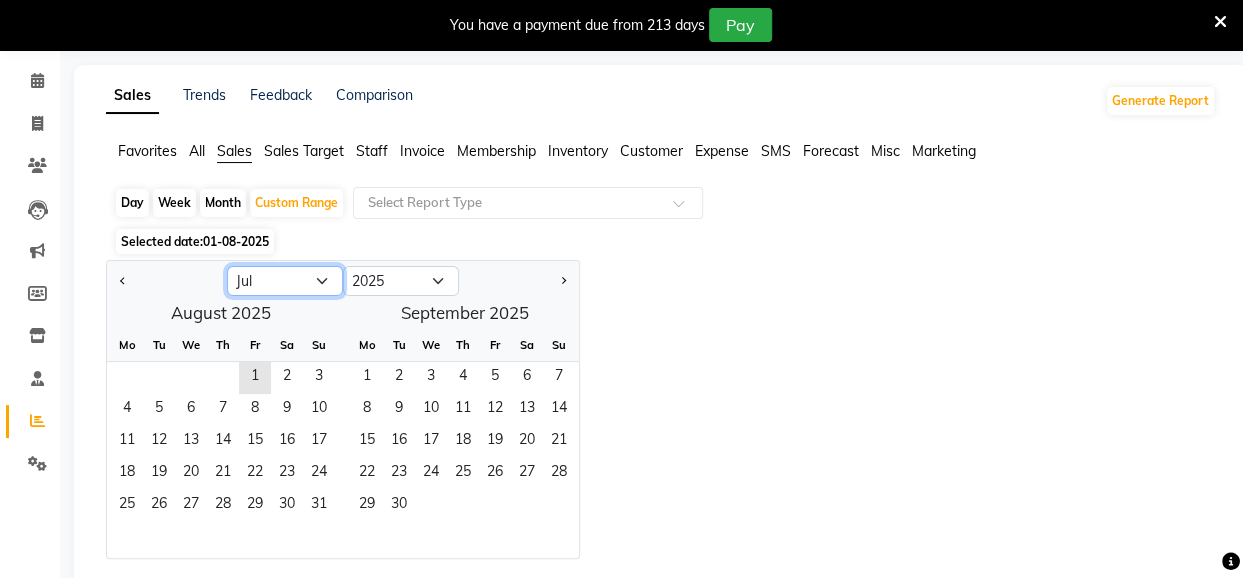click on "Jan Feb Mar Apr May Jun Jul Aug Sep Oct Nov Dec" 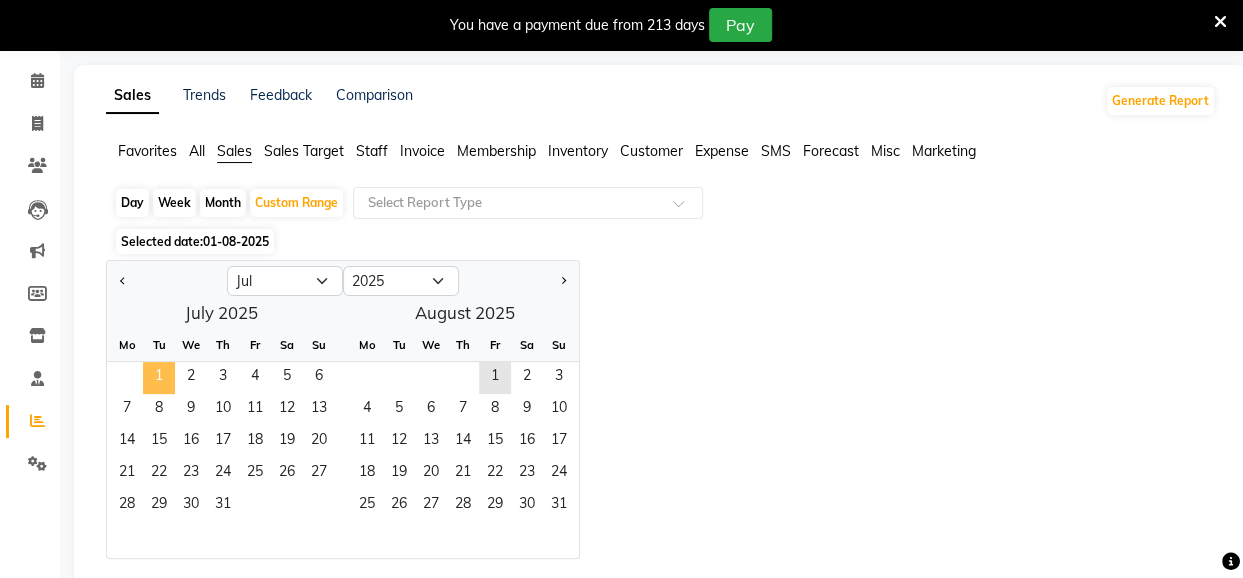 click on "1" 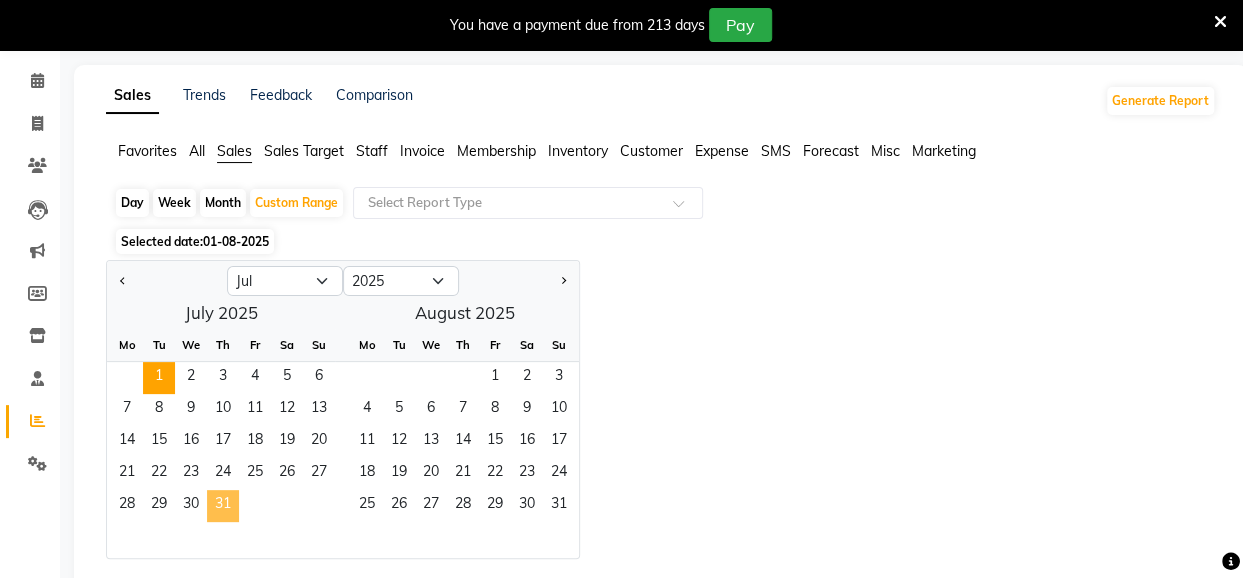 click on "31" 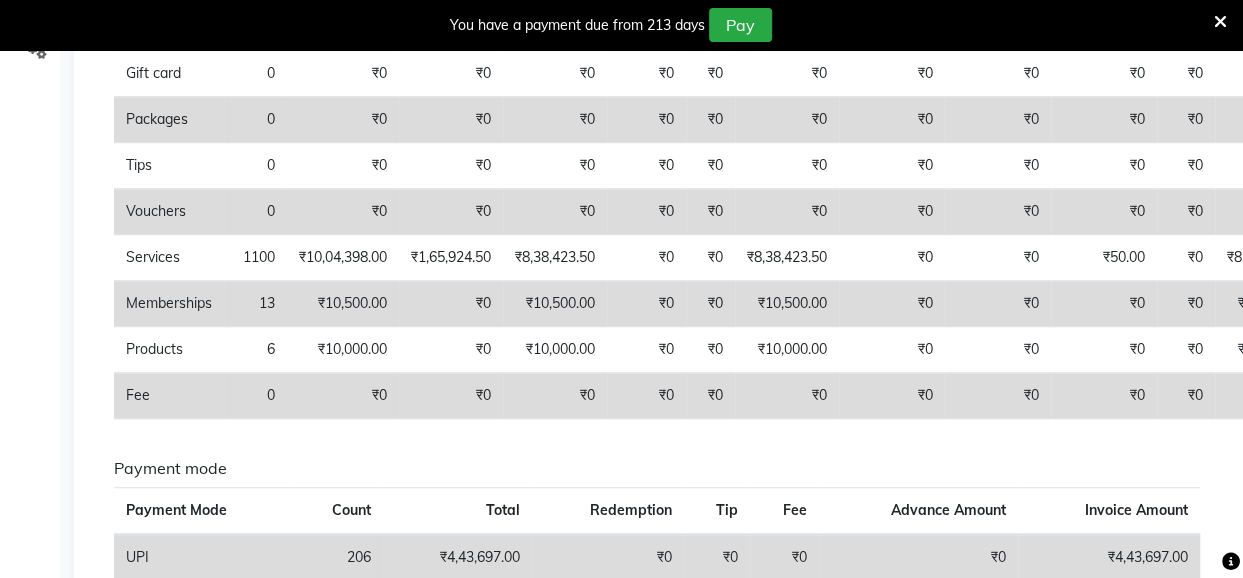 scroll, scrollTop: 485, scrollLeft: 0, axis: vertical 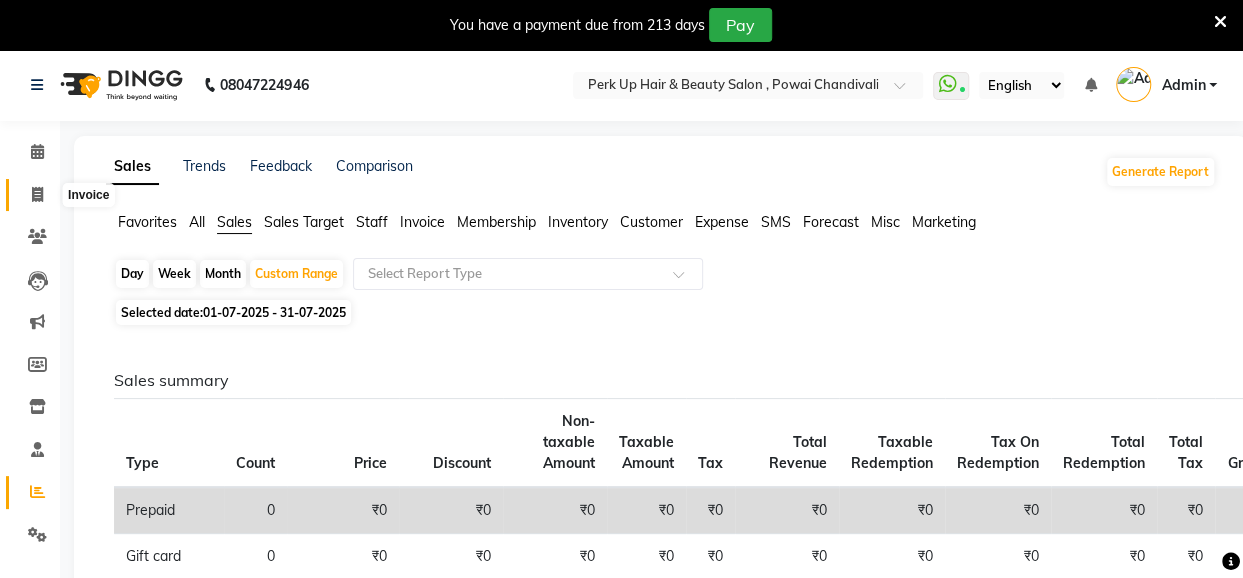 click 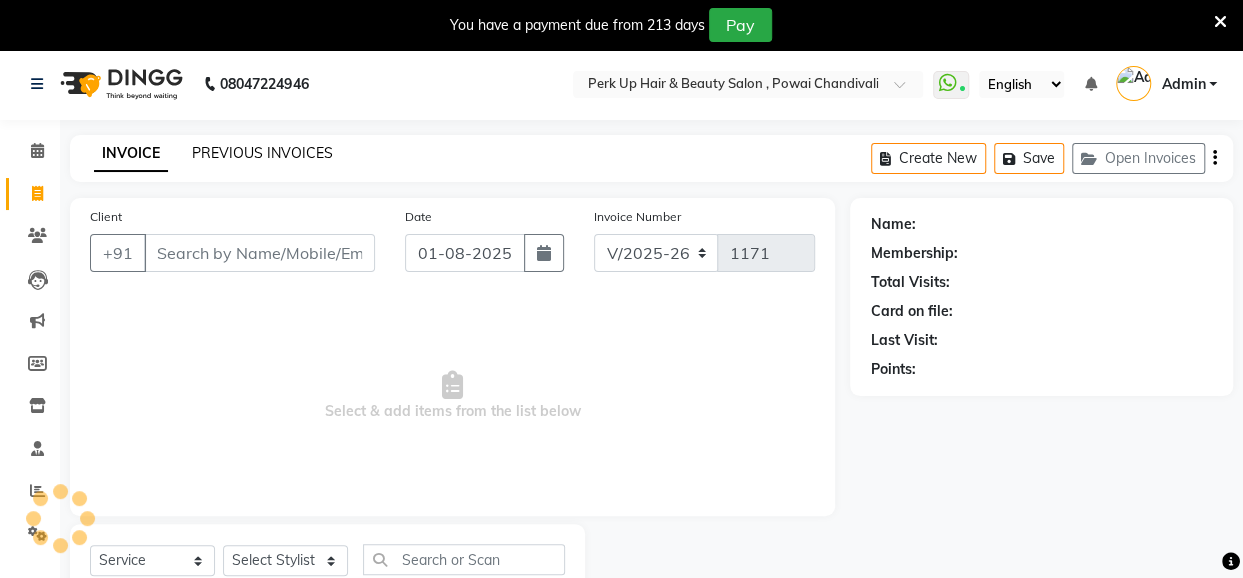 scroll, scrollTop: 71, scrollLeft: 0, axis: vertical 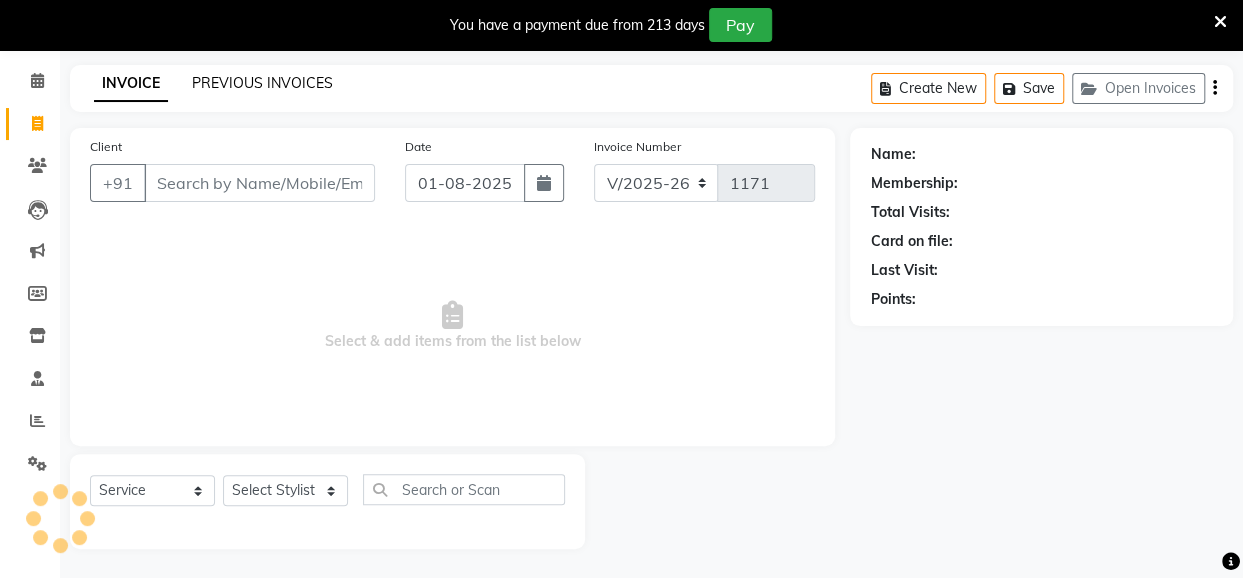 click on "PREVIOUS INVOICES" 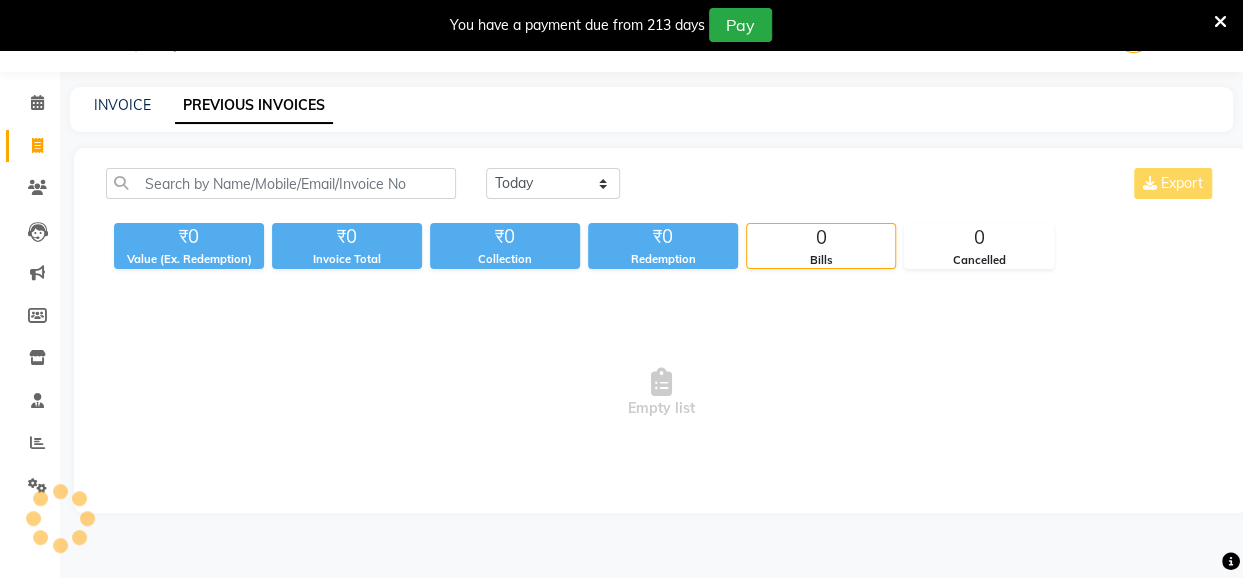 scroll, scrollTop: 71, scrollLeft: 0, axis: vertical 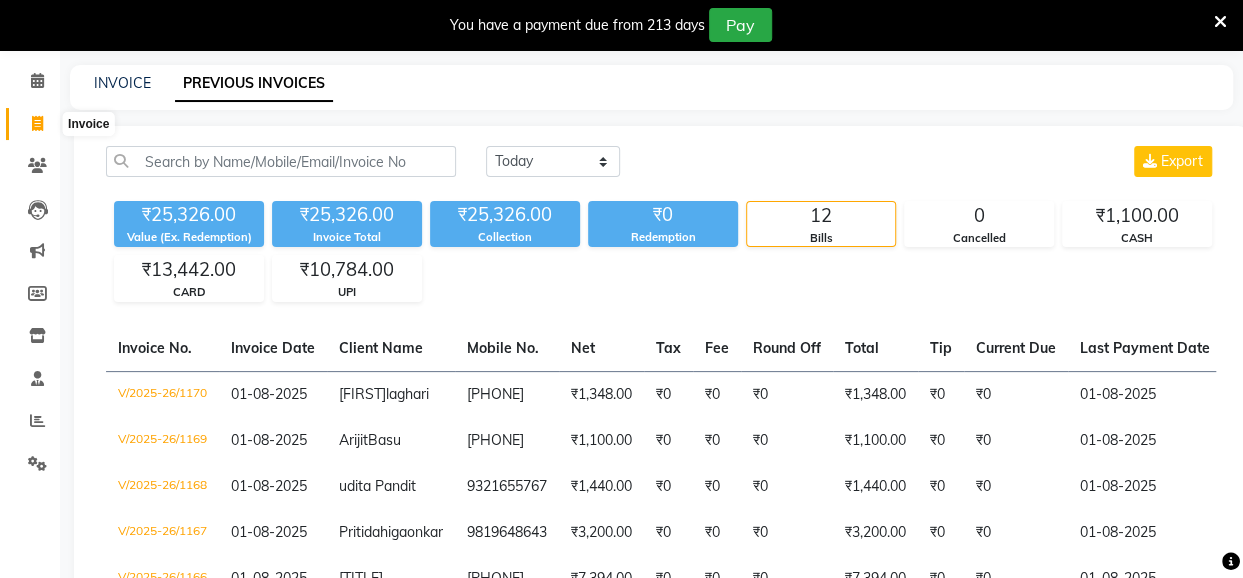 drag, startPoint x: 32, startPoint y: 122, endPoint x: 45, endPoint y: 133, distance: 17.029387 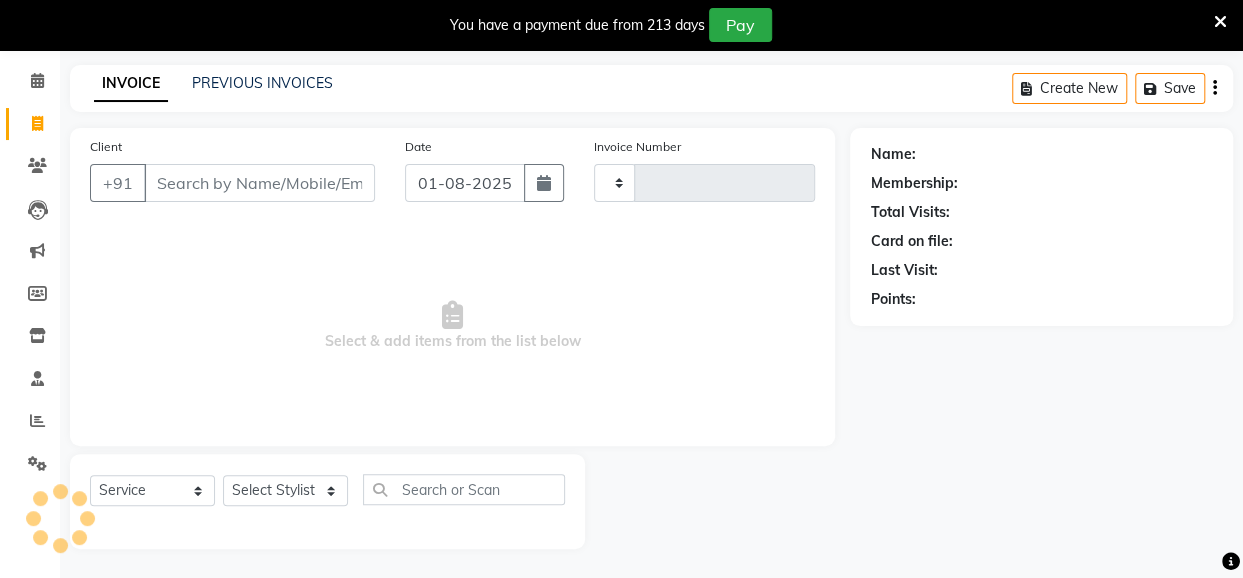 type on "1171" 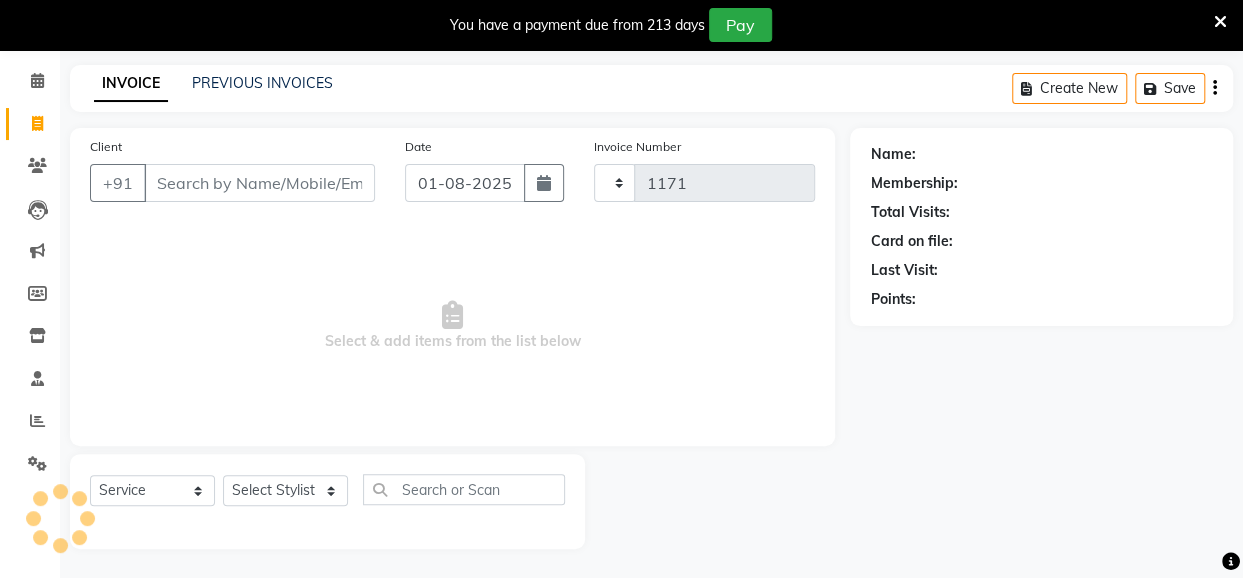 select on "5131" 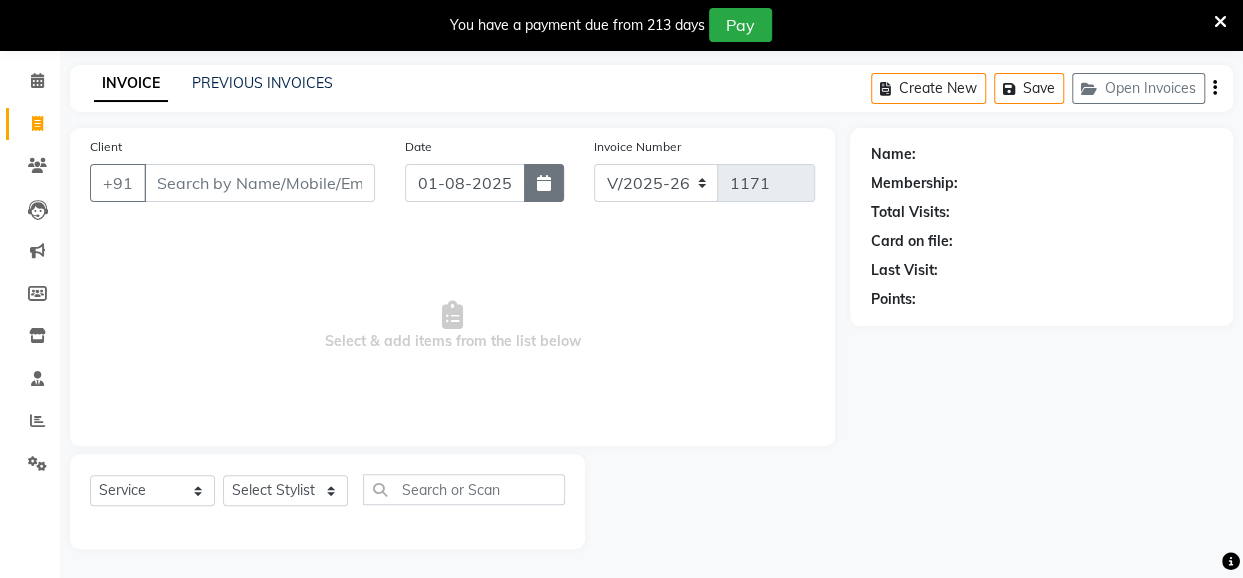 click 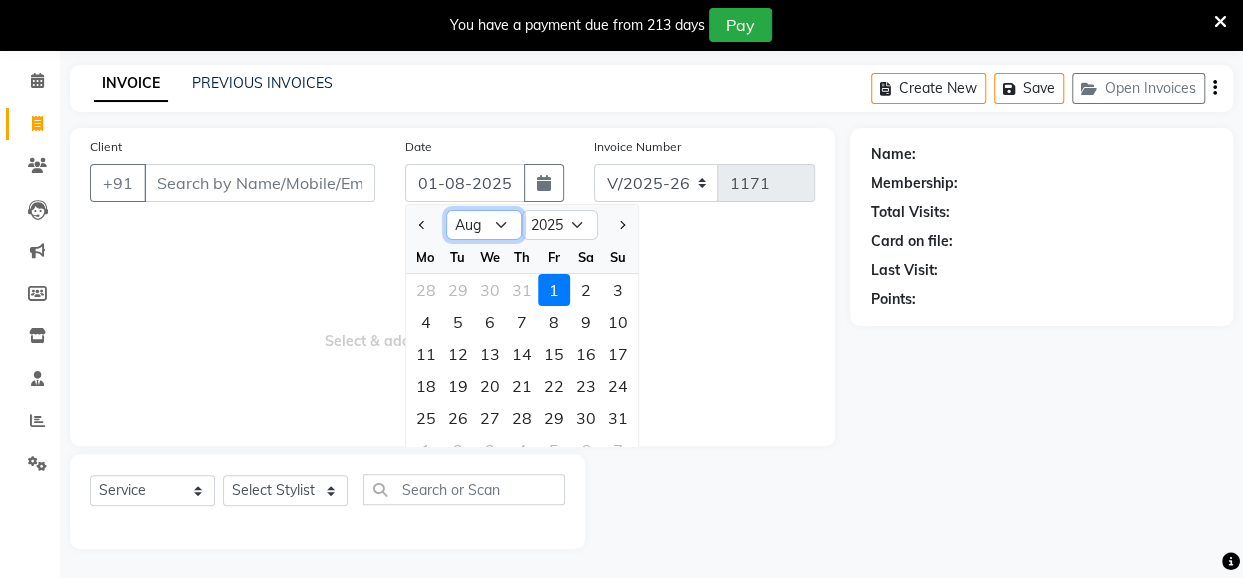 click on "Jan Feb Mar Apr May Jun Jul Aug Sep Oct Nov Dec" 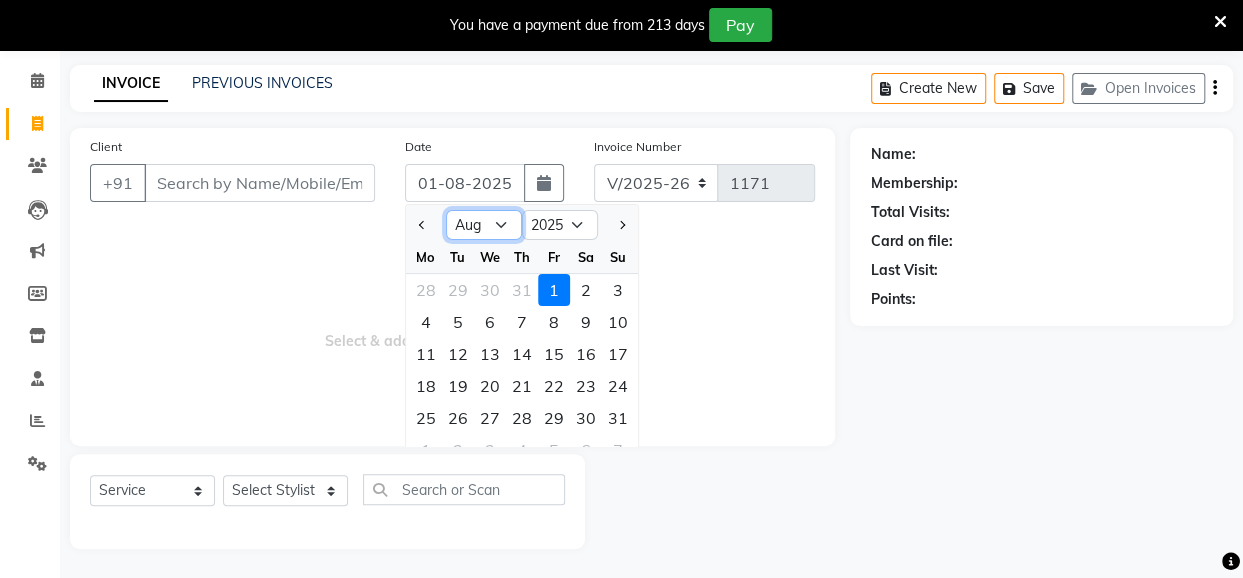 select on "7" 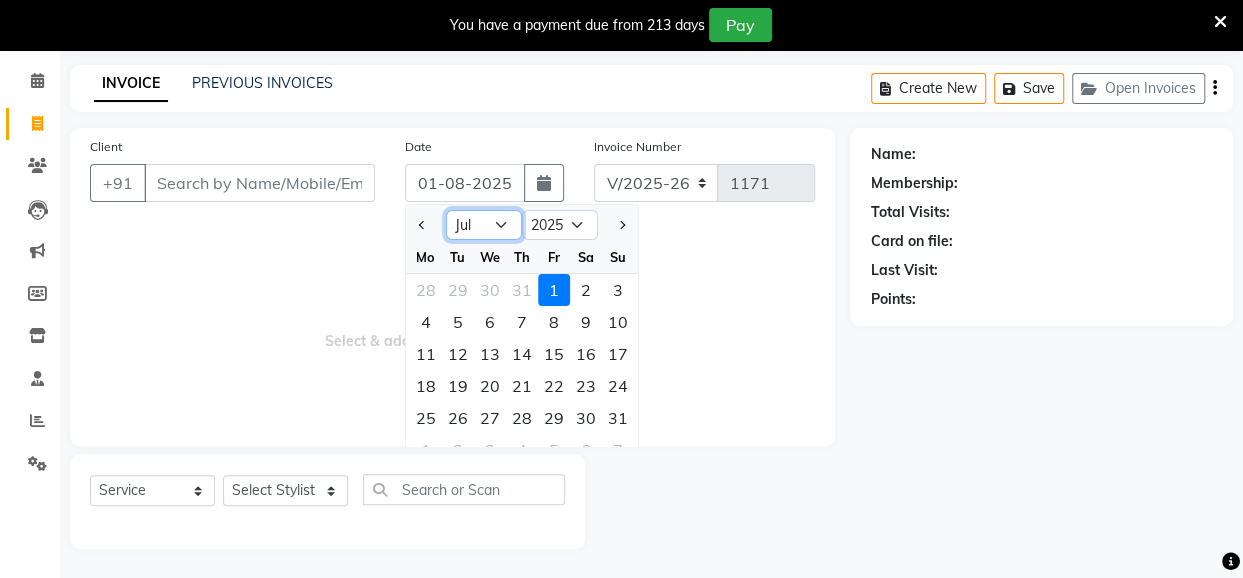 click on "Jan Feb Mar Apr May Jun Jul Aug Sep Oct Nov Dec" 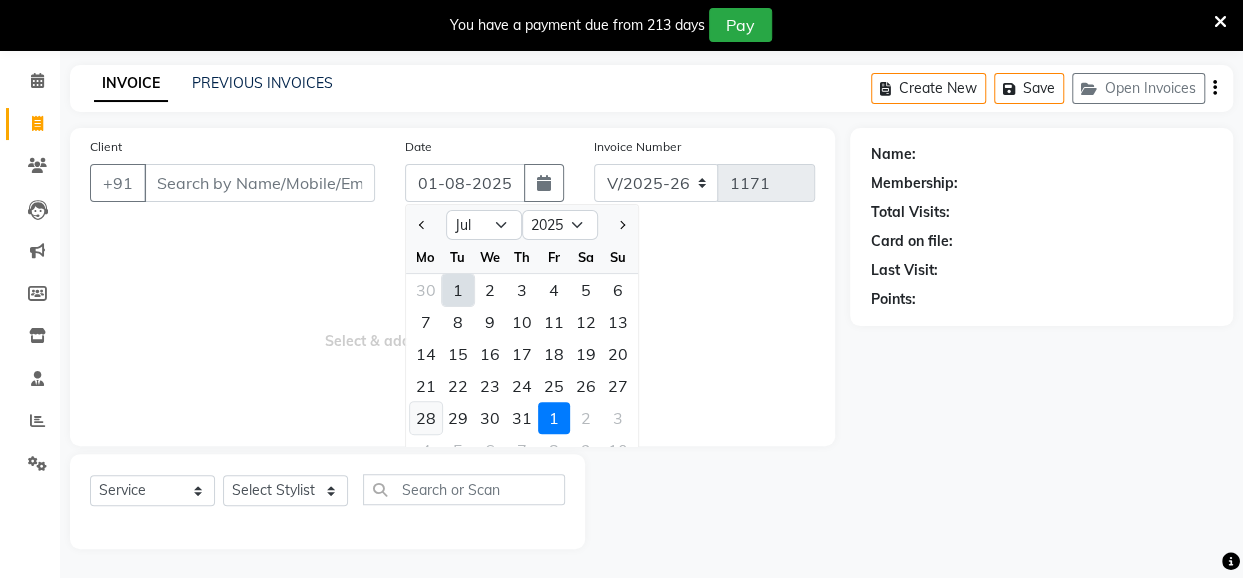 click on "28" 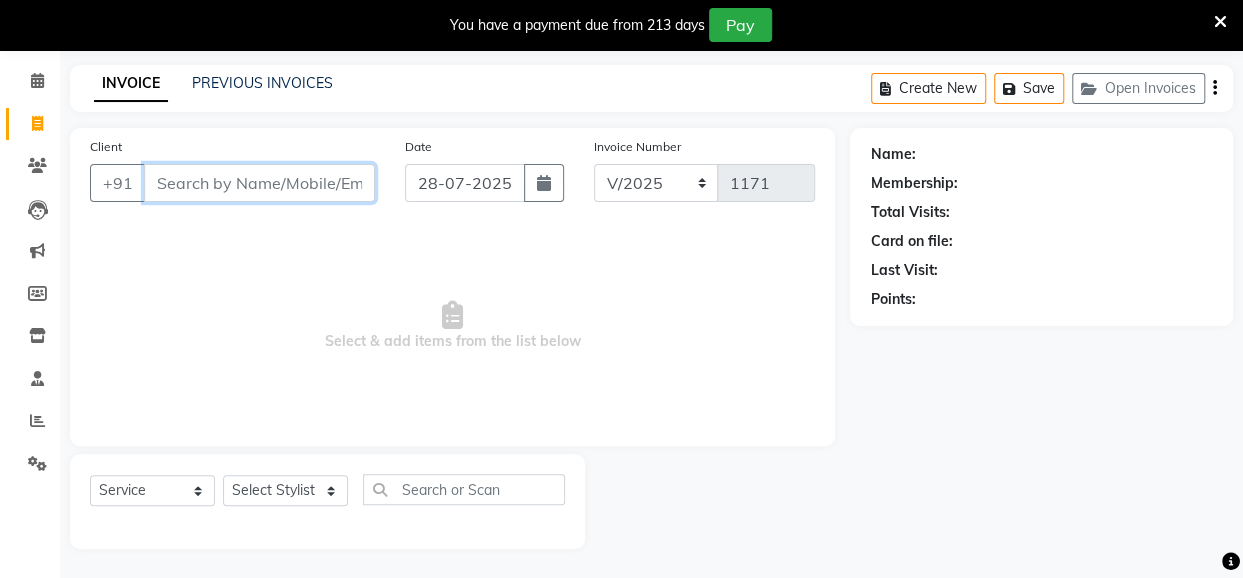 click on "Client" at bounding box center (259, 183) 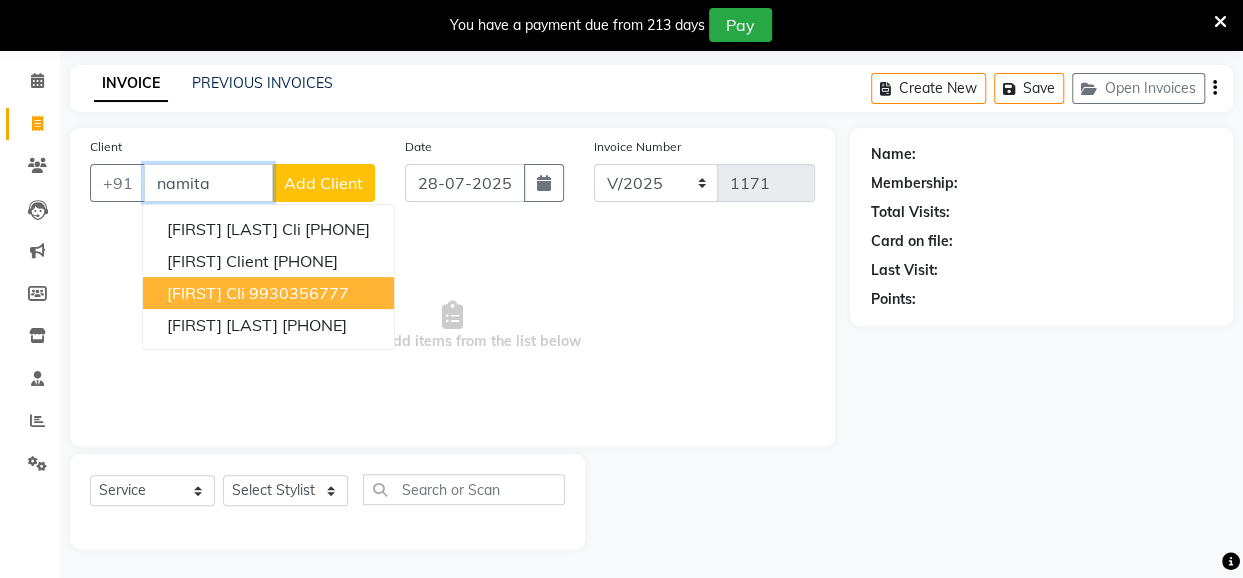 click on "Namita Cli" at bounding box center (206, 293) 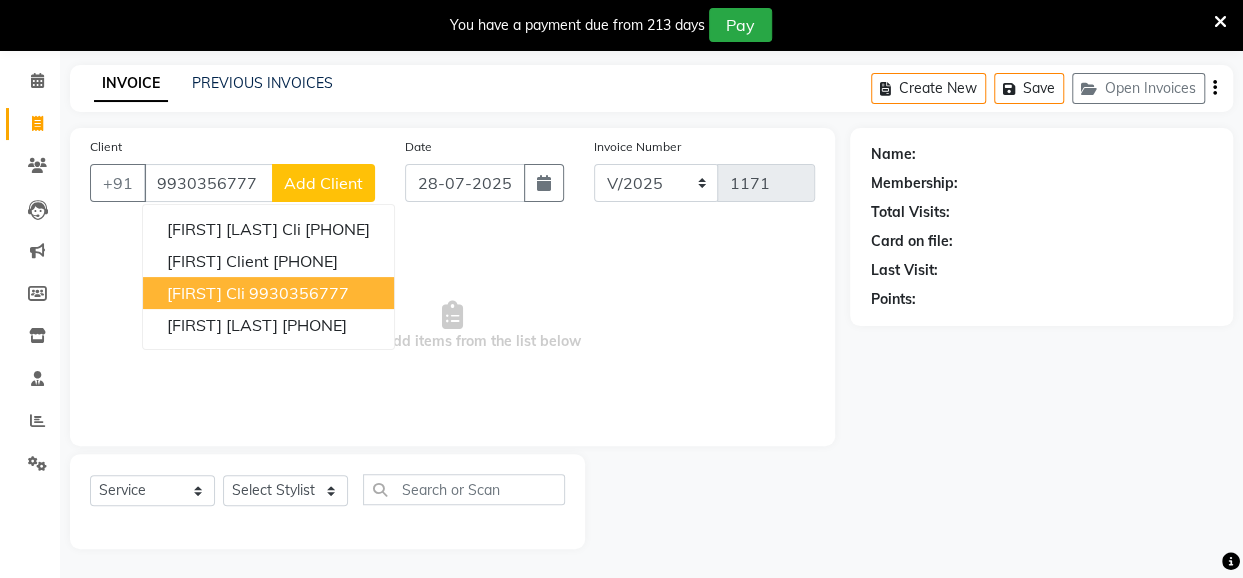 select on "1: Object" 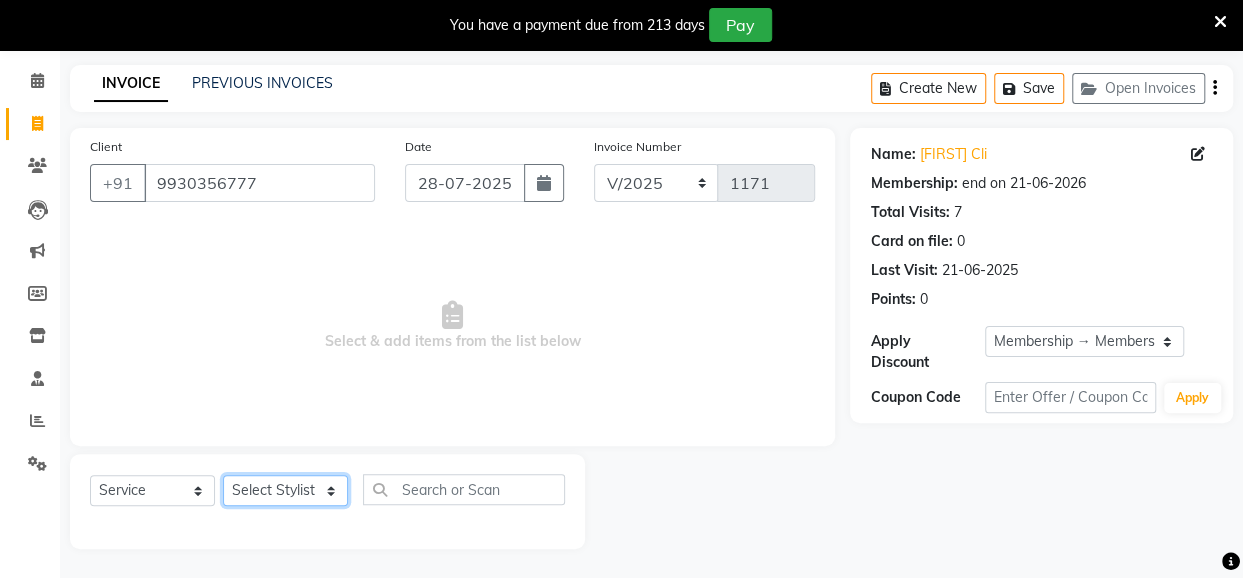 click on "Select Stylist Anita Das danish Kumkum Pasi Naseem Mansoori		 Nilam Bhanushali Nizam Shaikh			 Raju Reena Sawardekar			 Rita Pal			 Sabeena Shaikh Sameer Balwar Sangeeta Rajbhar Seja Jaiswal Shahib Shaves Salmani			 Sneha" 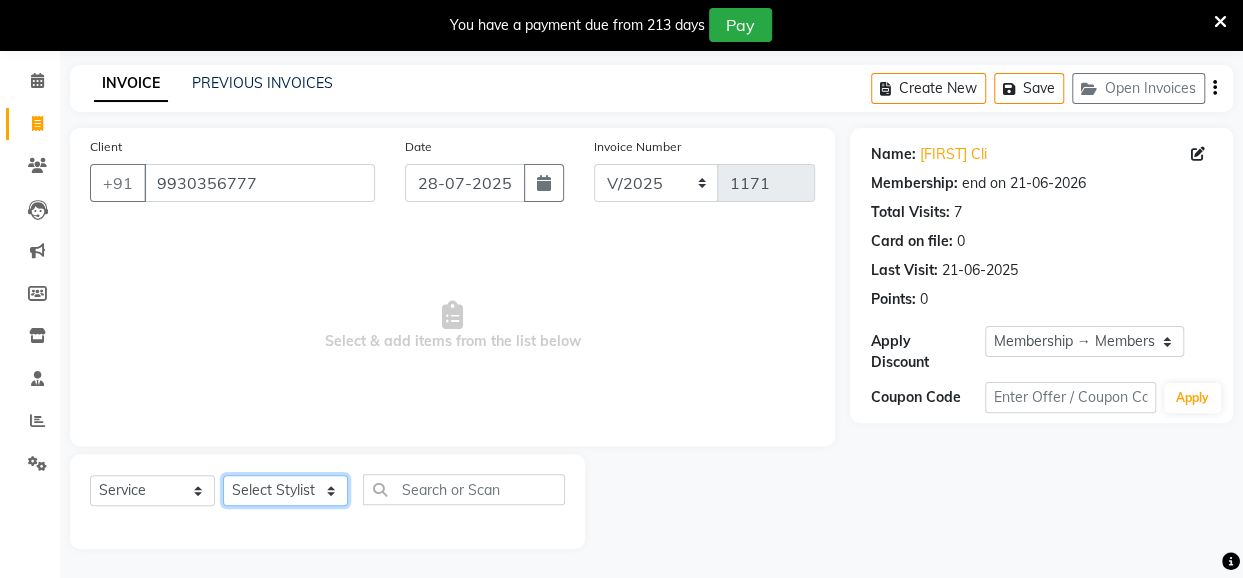 select on "48932" 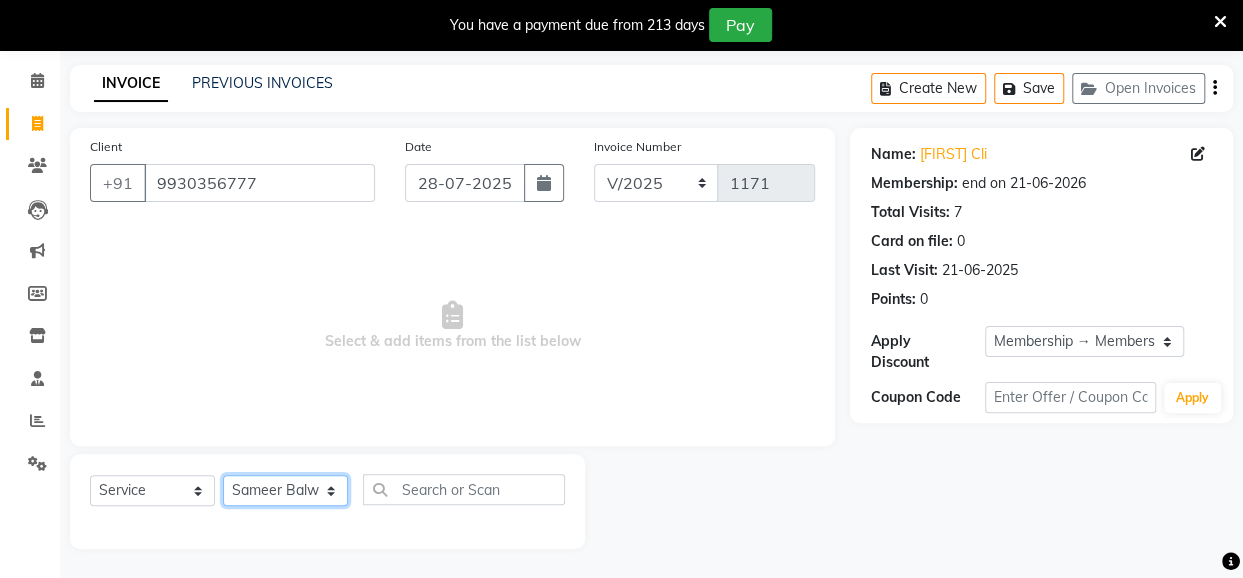 click on "Select Stylist Anita Das danish Kumkum Pasi Naseem Mansoori		 Nilam Bhanushali Nizam Shaikh			 Raju Reena Sawardekar			 Rita Pal			 Sabeena Shaikh Sameer Balwar Sangeeta Rajbhar Seja Jaiswal Shahib Shaves Salmani			 Sneha" 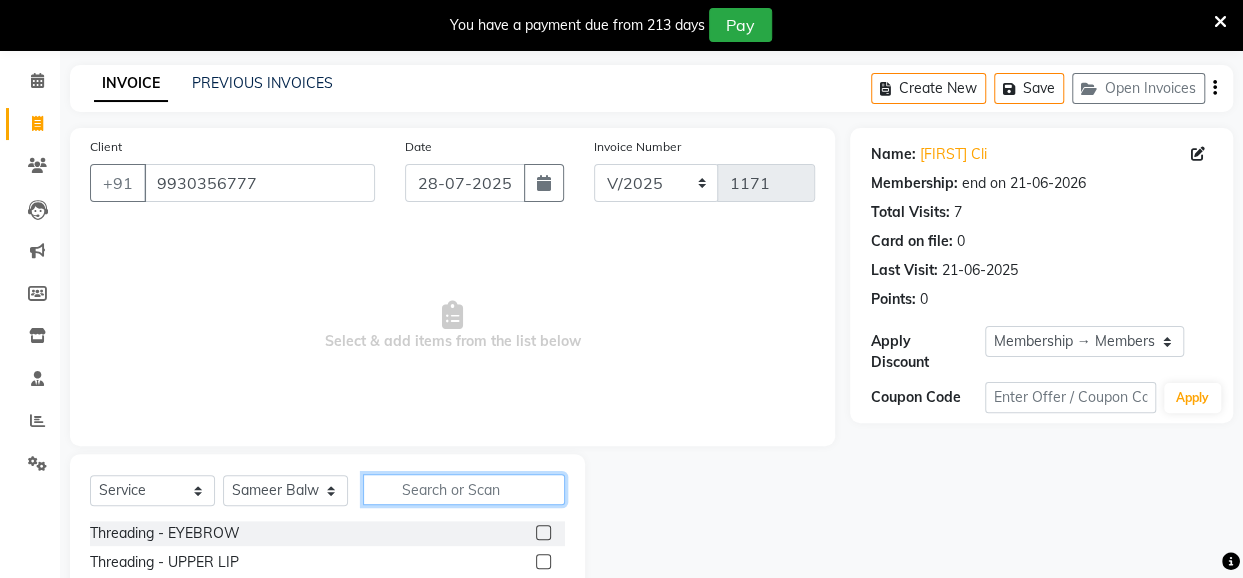 click 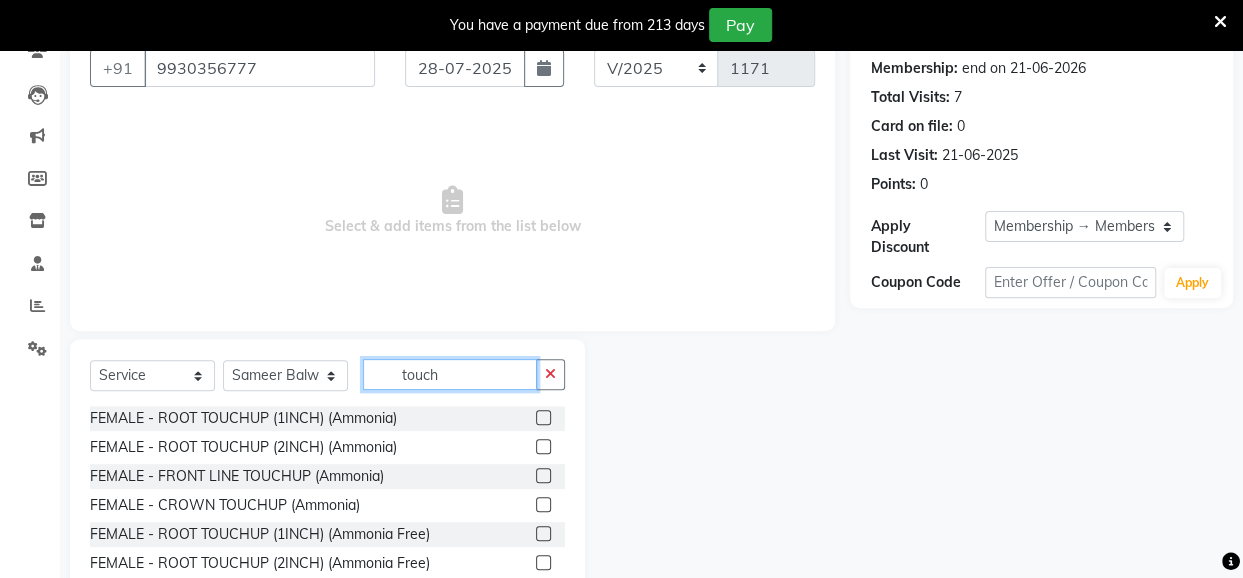 scroll, scrollTop: 271, scrollLeft: 0, axis: vertical 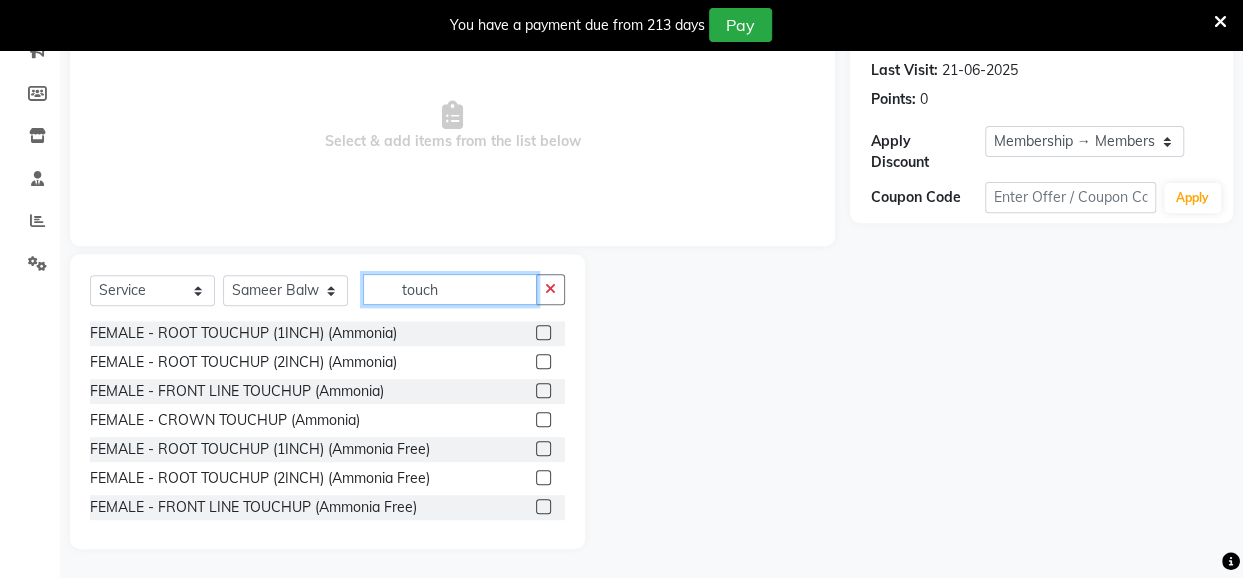 type on "touch" 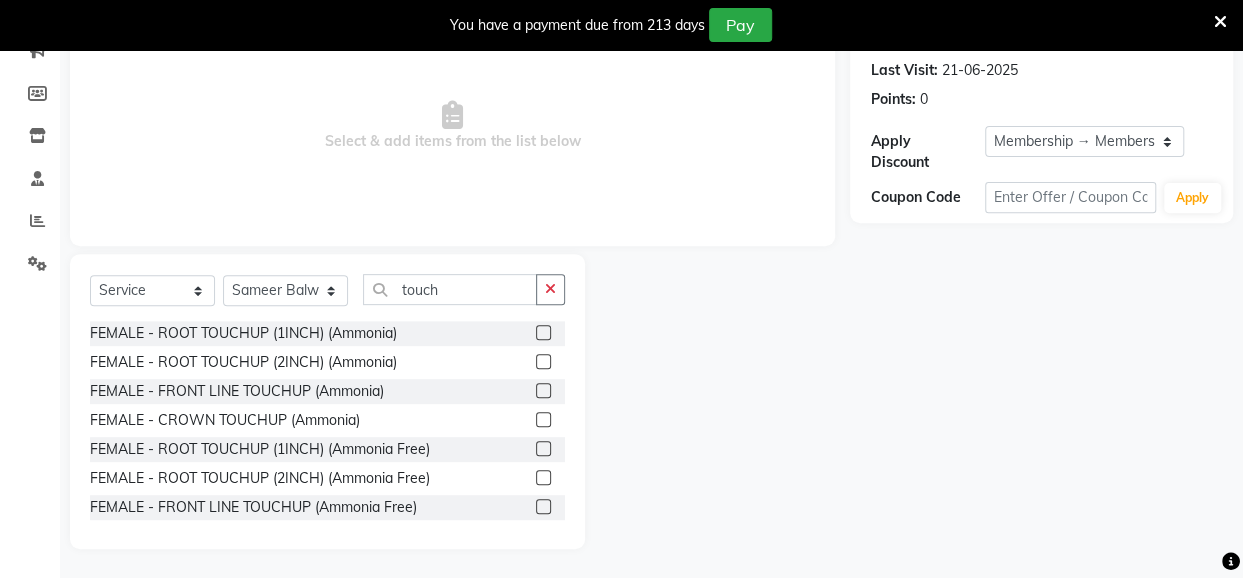 click 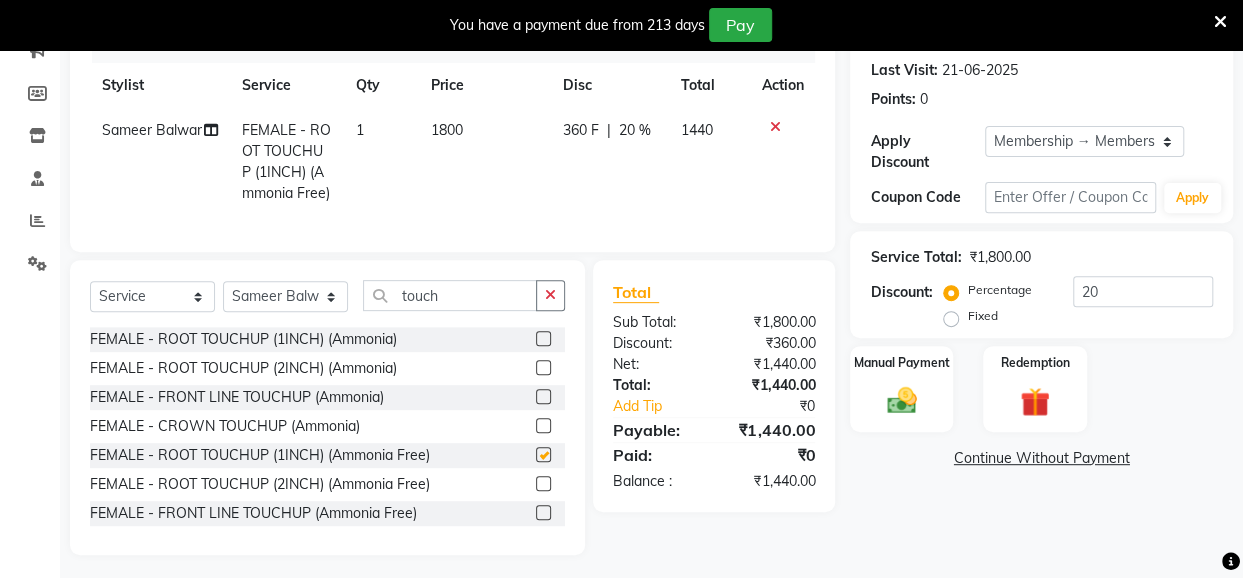 checkbox on "false" 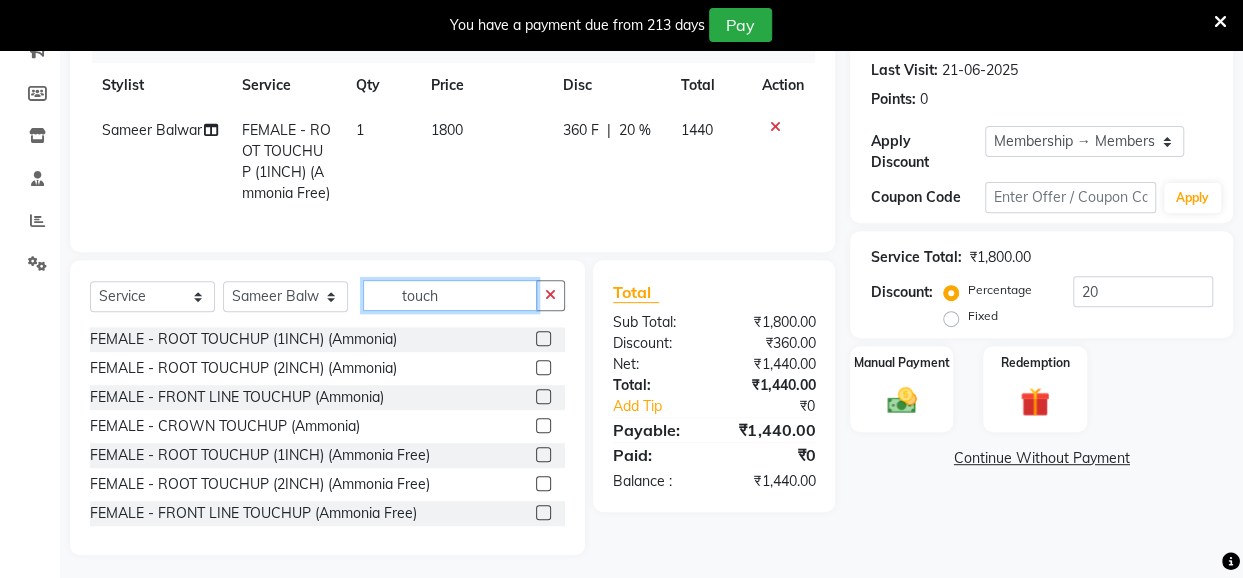 click on "touch" 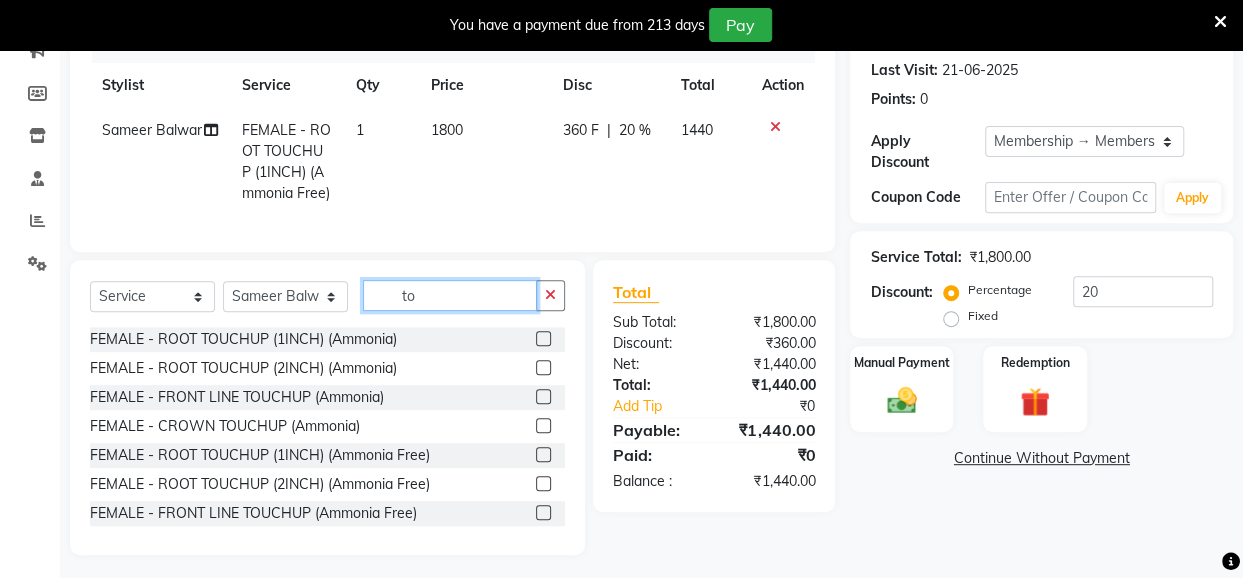 type on "t" 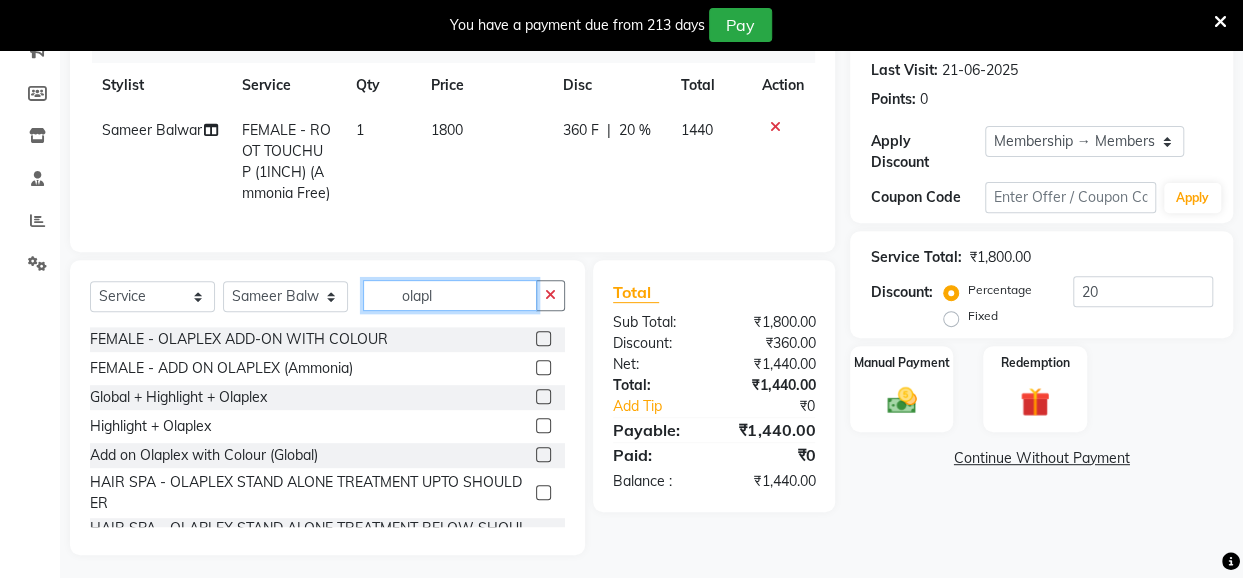 type on "olapl" 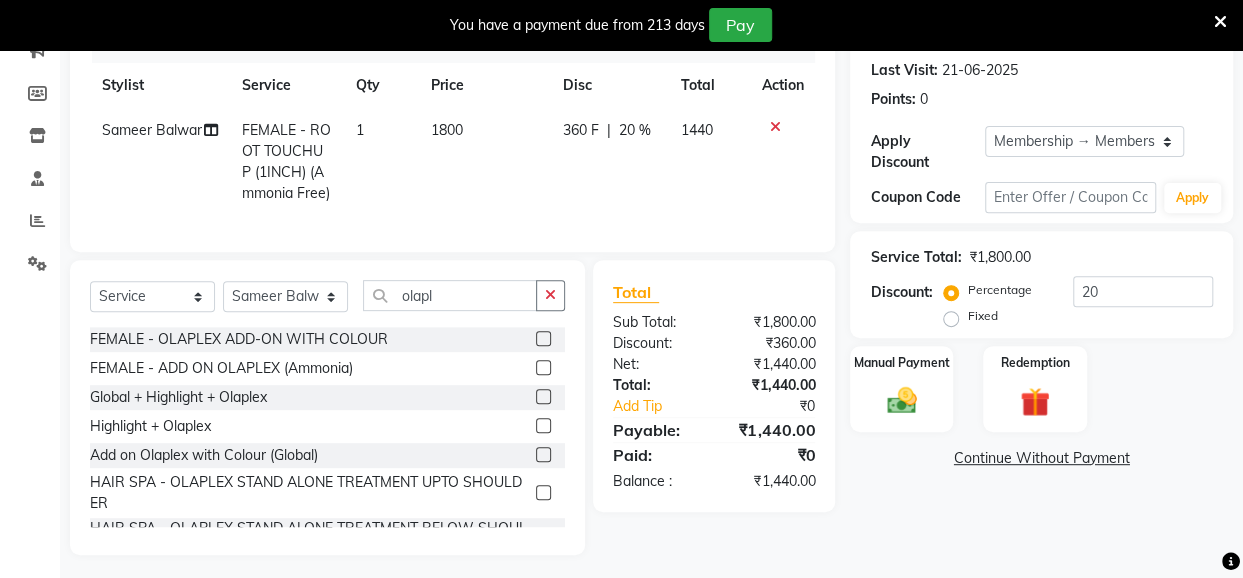 click 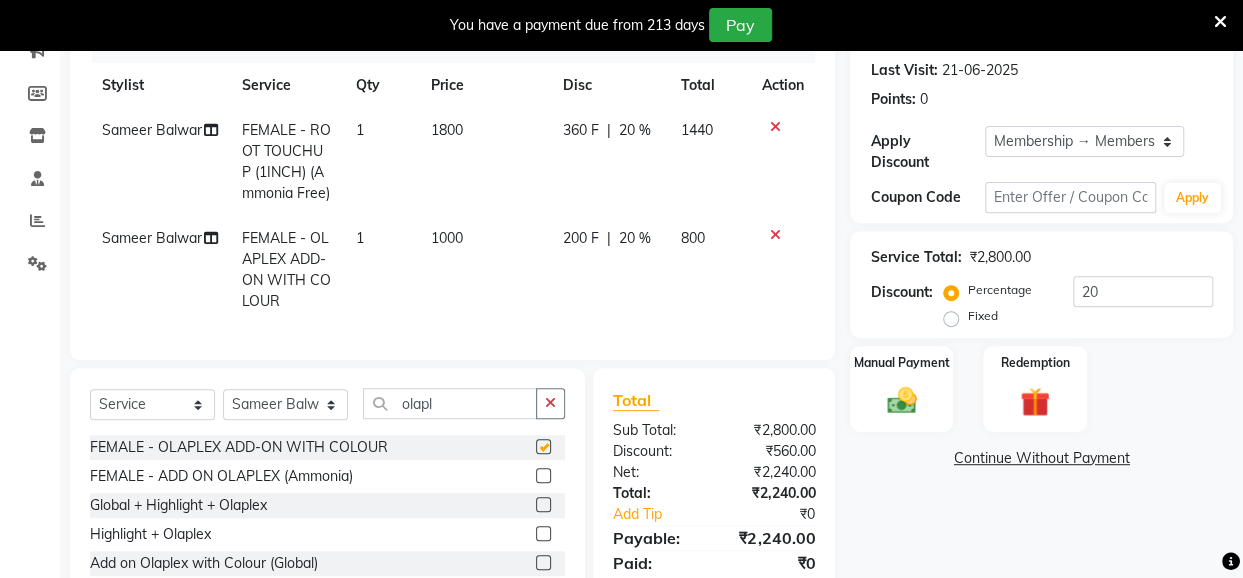 checkbox on "false" 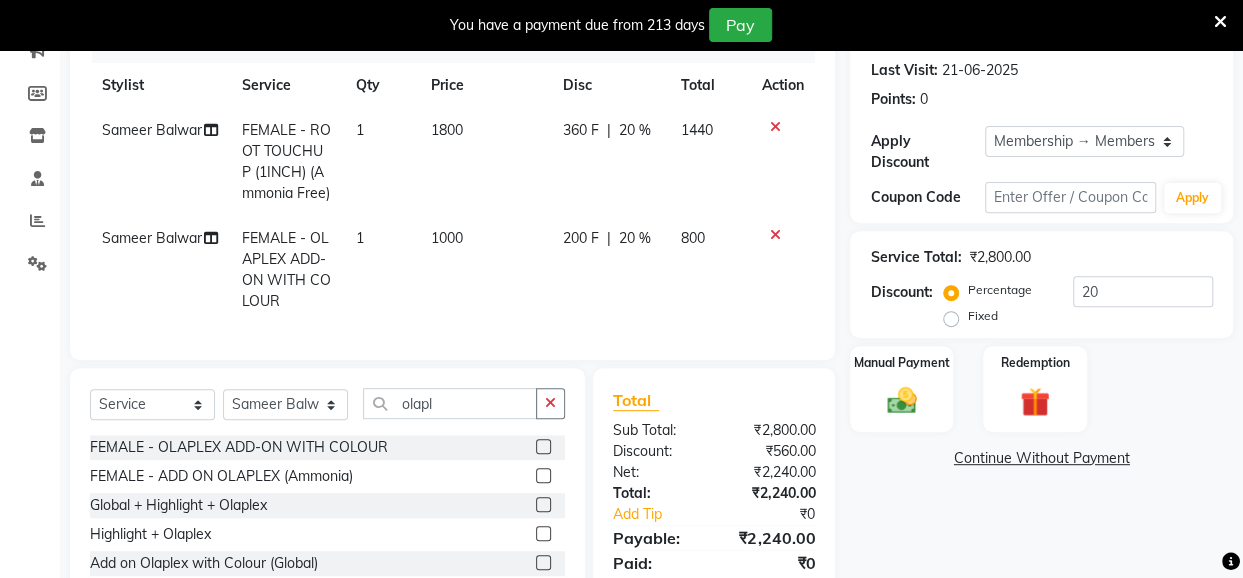 click on "20 %" 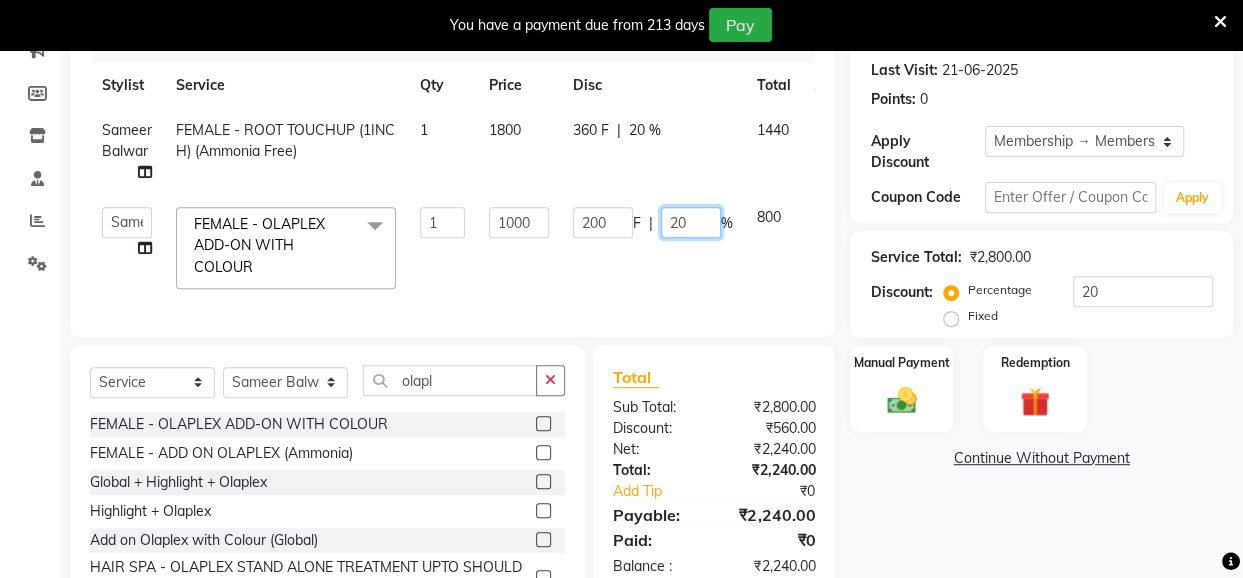 drag, startPoint x: 693, startPoint y: 225, endPoint x: 666, endPoint y: 231, distance: 27.658634 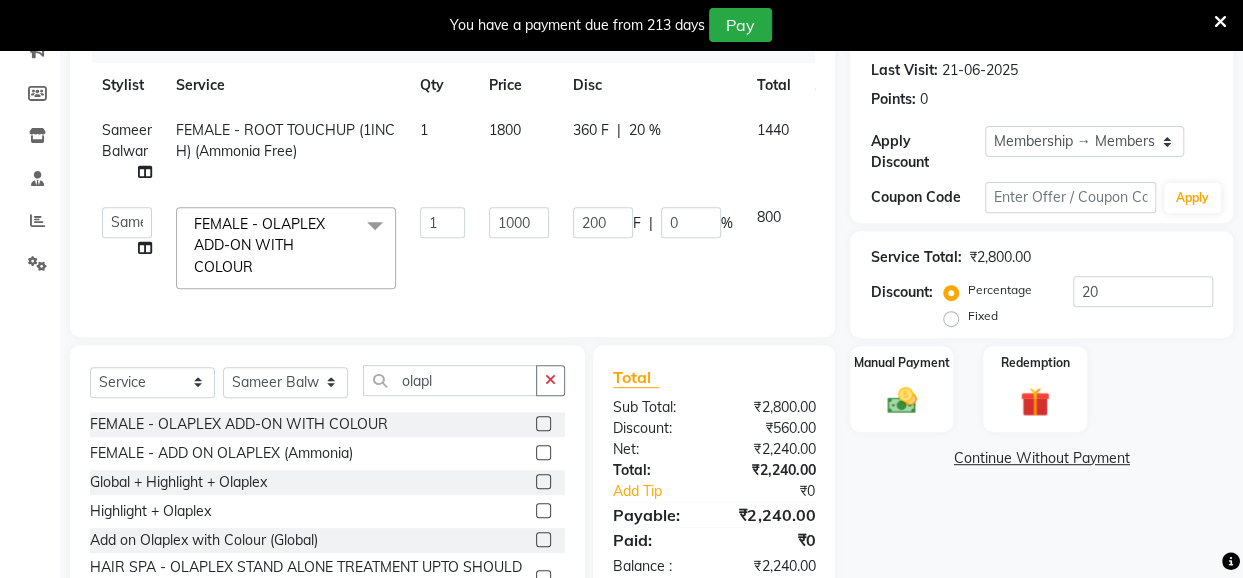 drag, startPoint x: 617, startPoint y: 278, endPoint x: 598, endPoint y: 291, distance: 23.021729 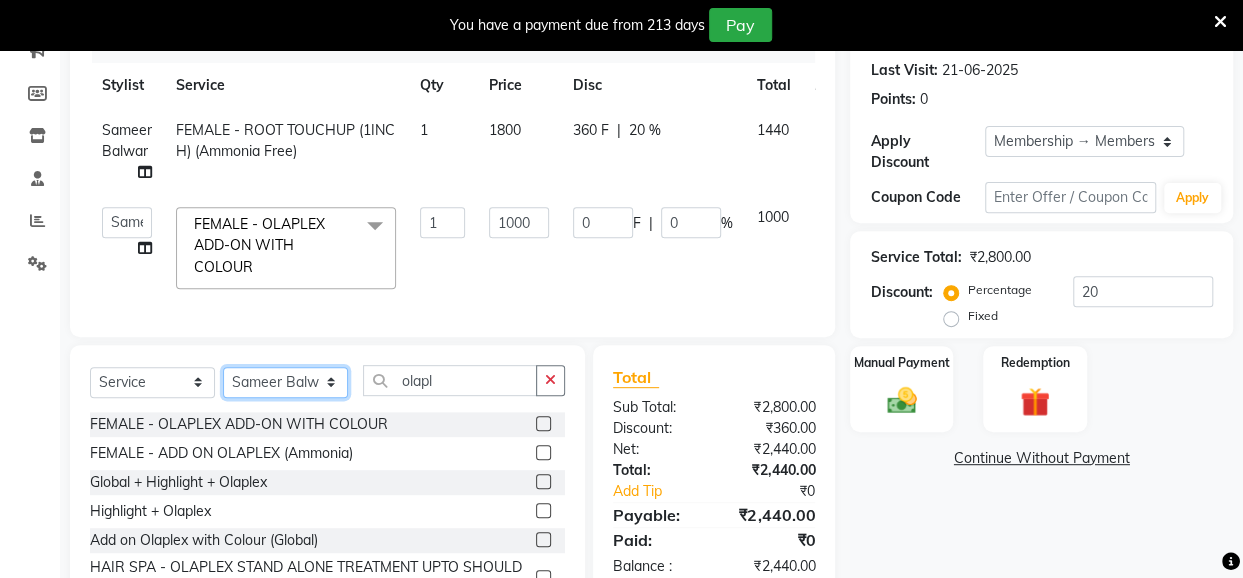 click on "Select Stylist Anita Das danish Kumkum Pasi Naseem Mansoori		 Nilam Bhanushali Nizam Shaikh			 Raju Reena Sawardekar			 Rita Pal			 Sabeena Shaikh Sameer Balwar Sangeeta Rajbhar Seja Jaiswal Shahib Shaves Salmani			 Sneha" 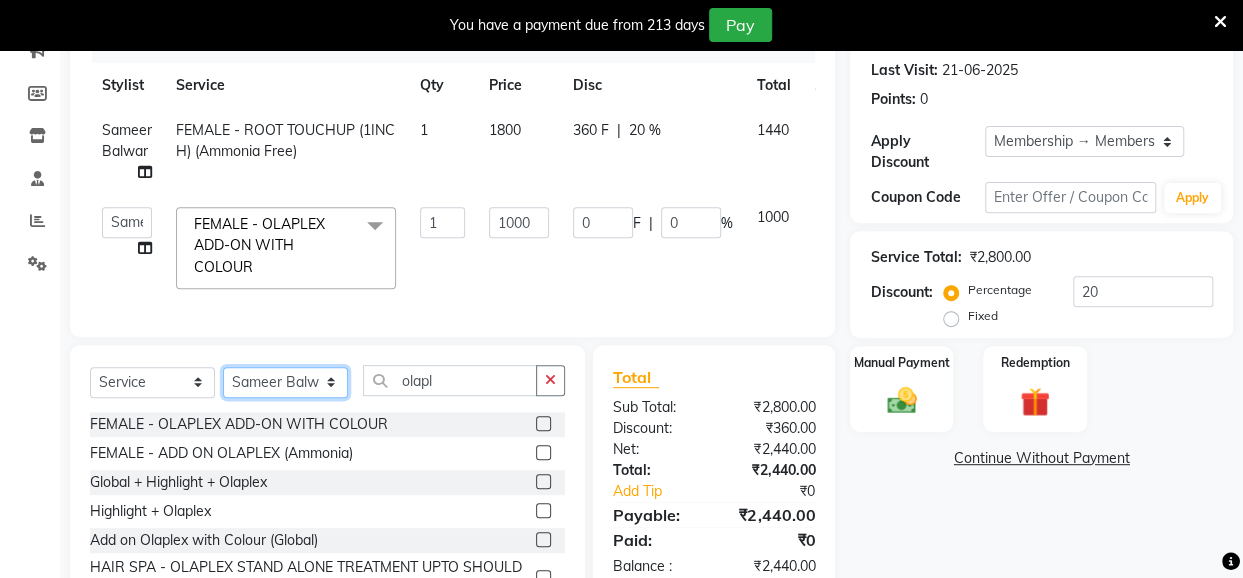 select on "46593" 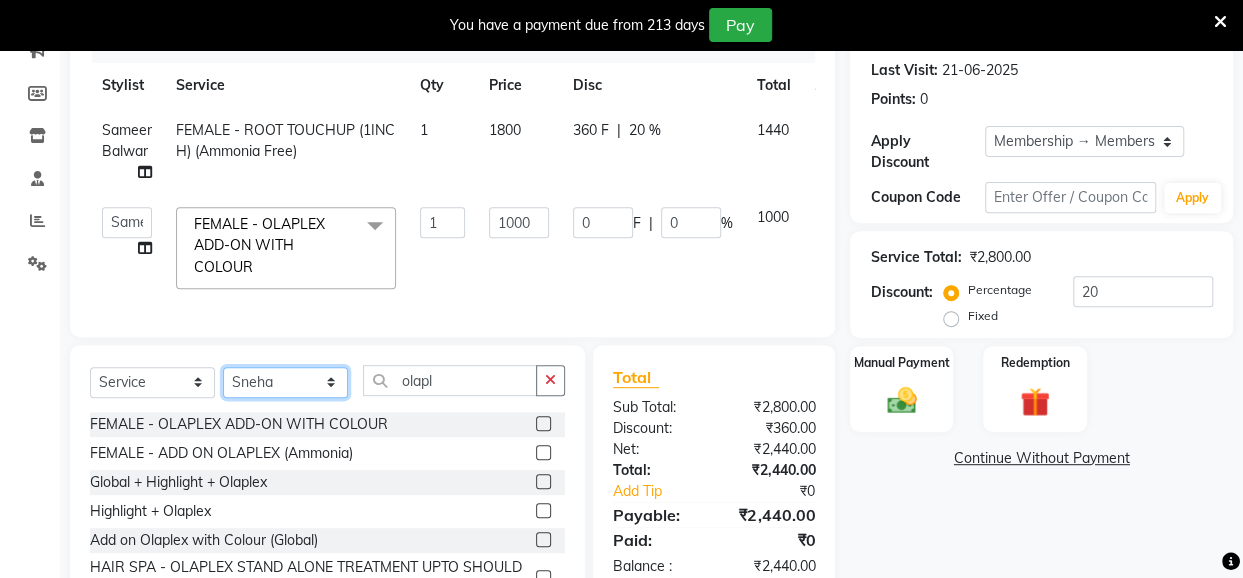 click on "Select Stylist Anita Das danish Kumkum Pasi Naseem Mansoori		 Nilam Bhanushali Nizam Shaikh			 Raju Reena Sawardekar			 Rita Pal			 Sabeena Shaikh Sameer Balwar Sangeeta Rajbhar Seja Jaiswal Shahib Shaves Salmani			 Sneha" 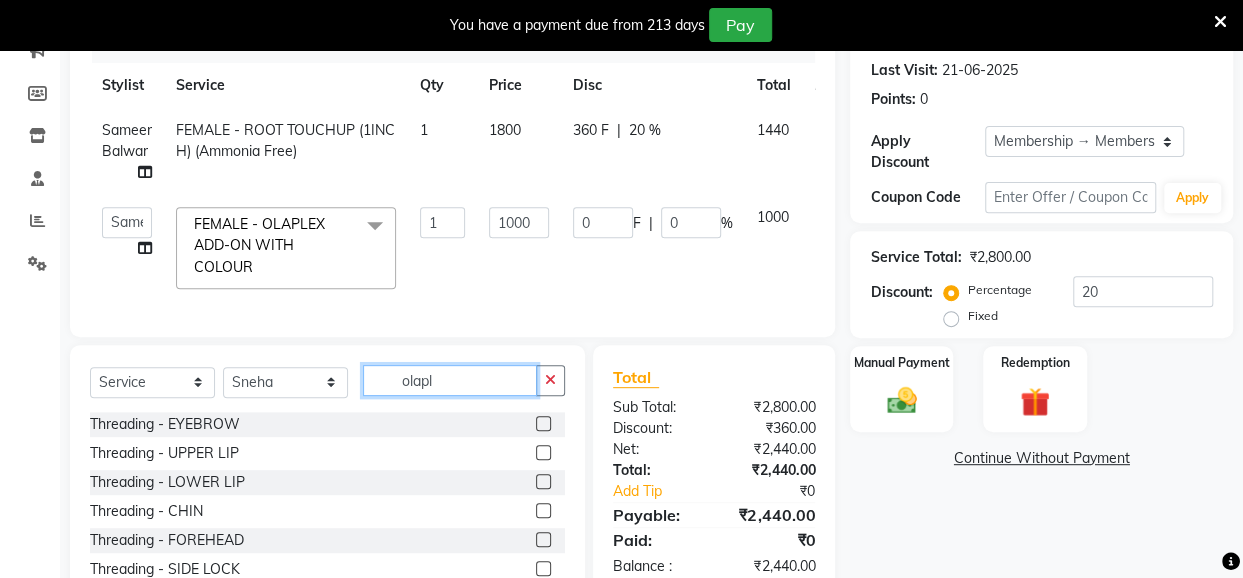 click on "olapl" 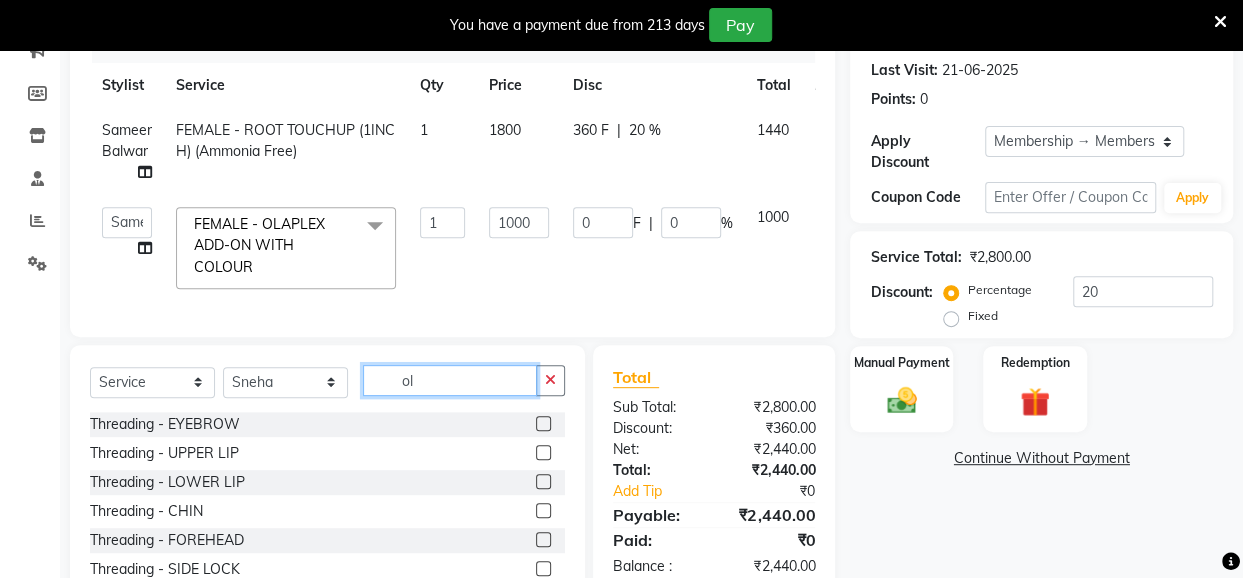 type on "o" 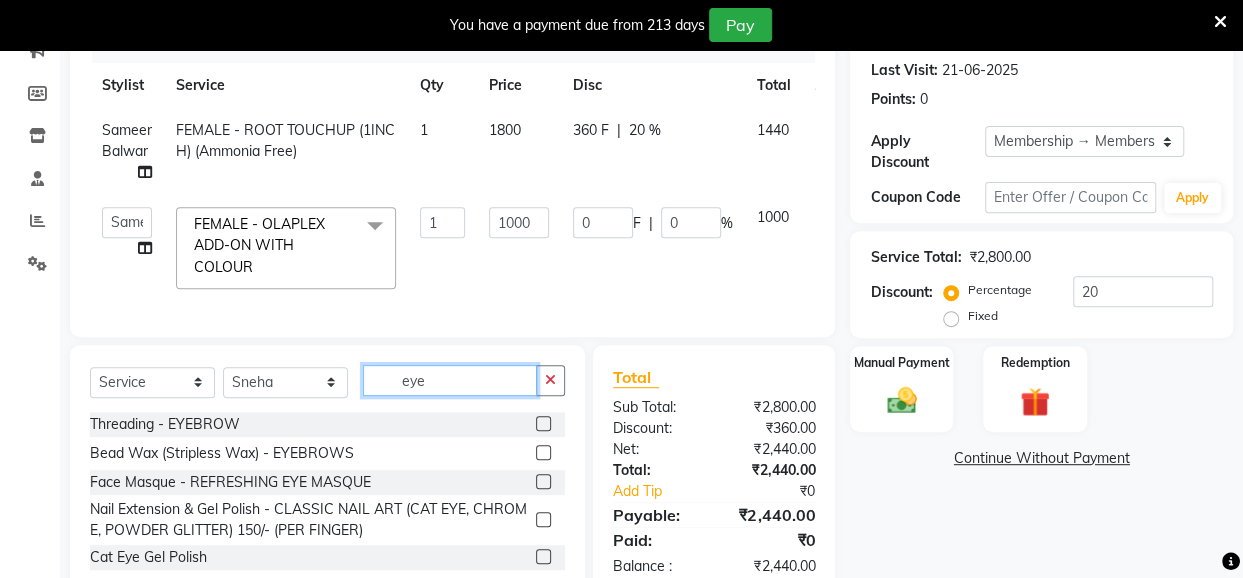 type on "eye" 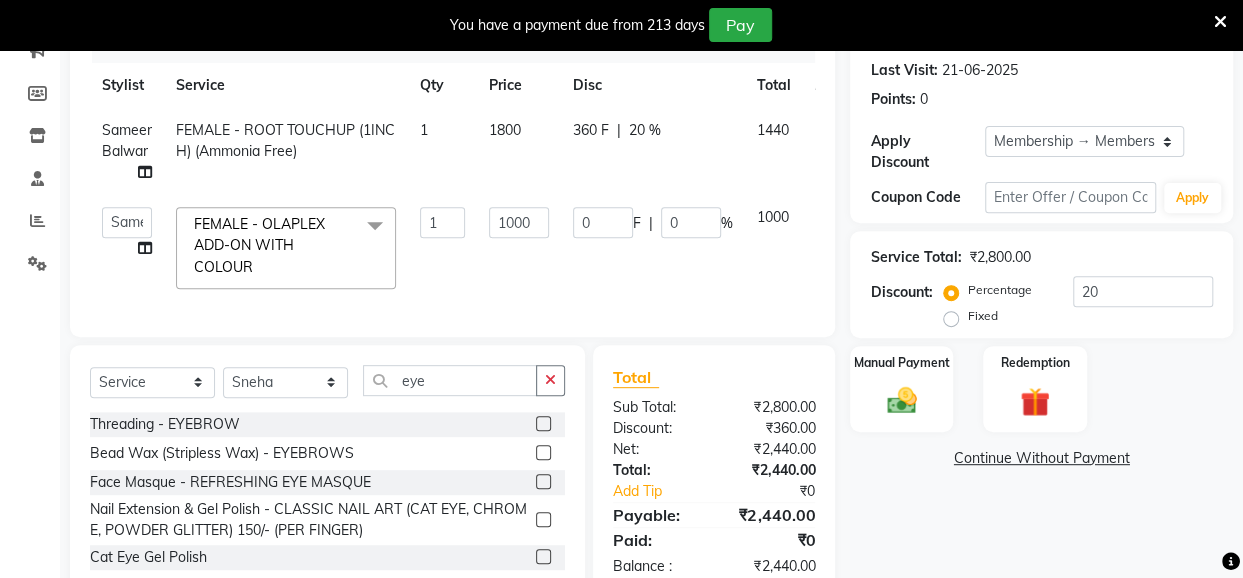 click 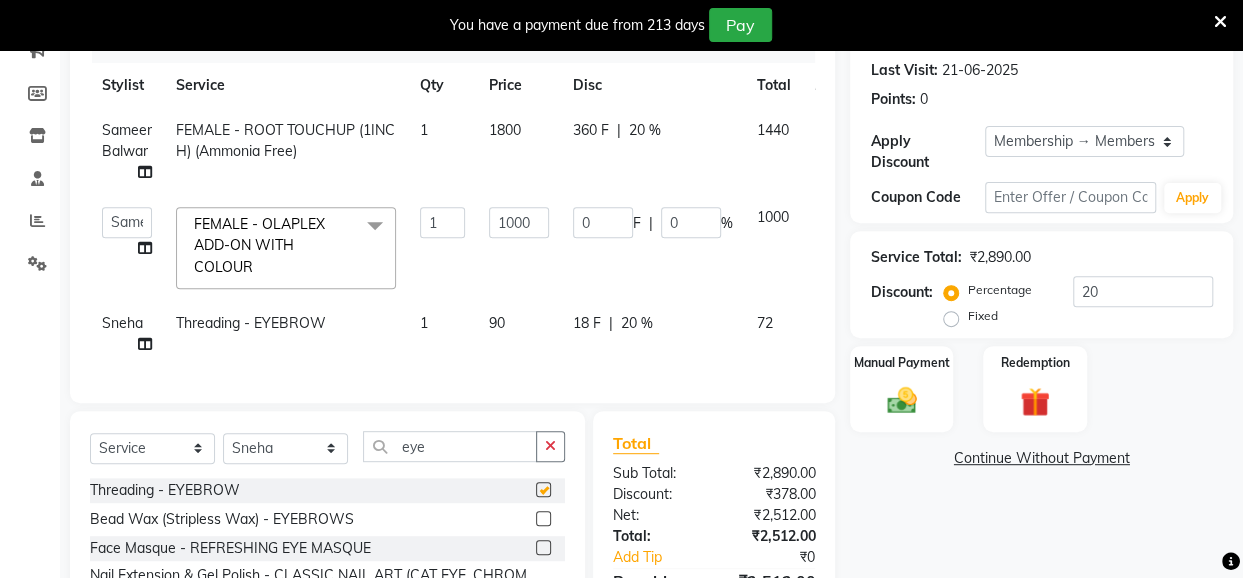 checkbox on "false" 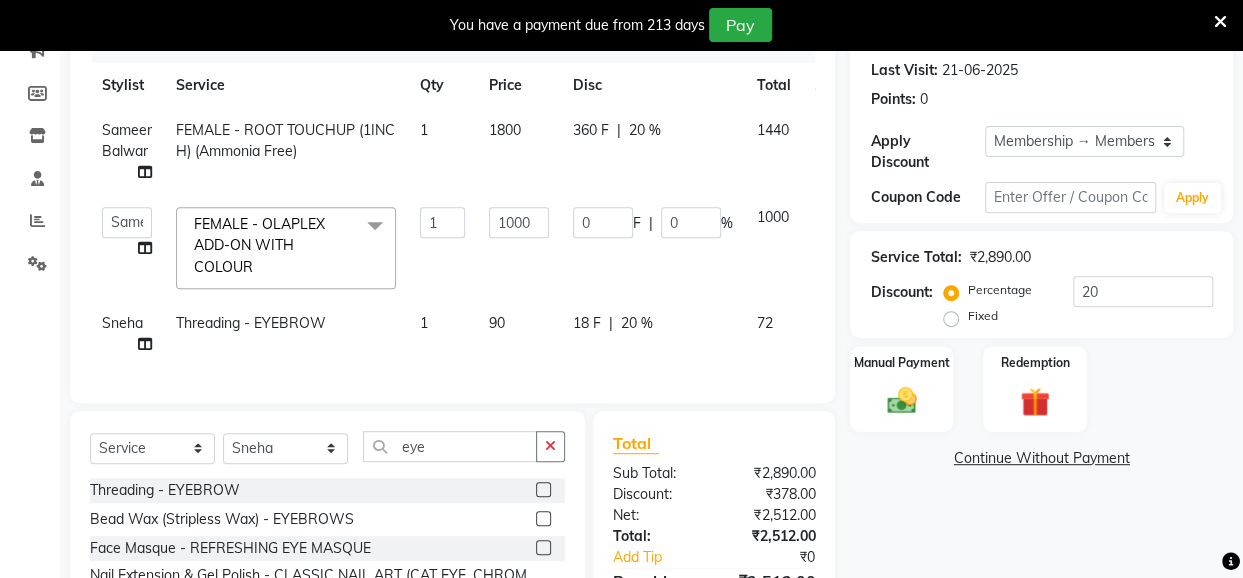 click on "20 %" 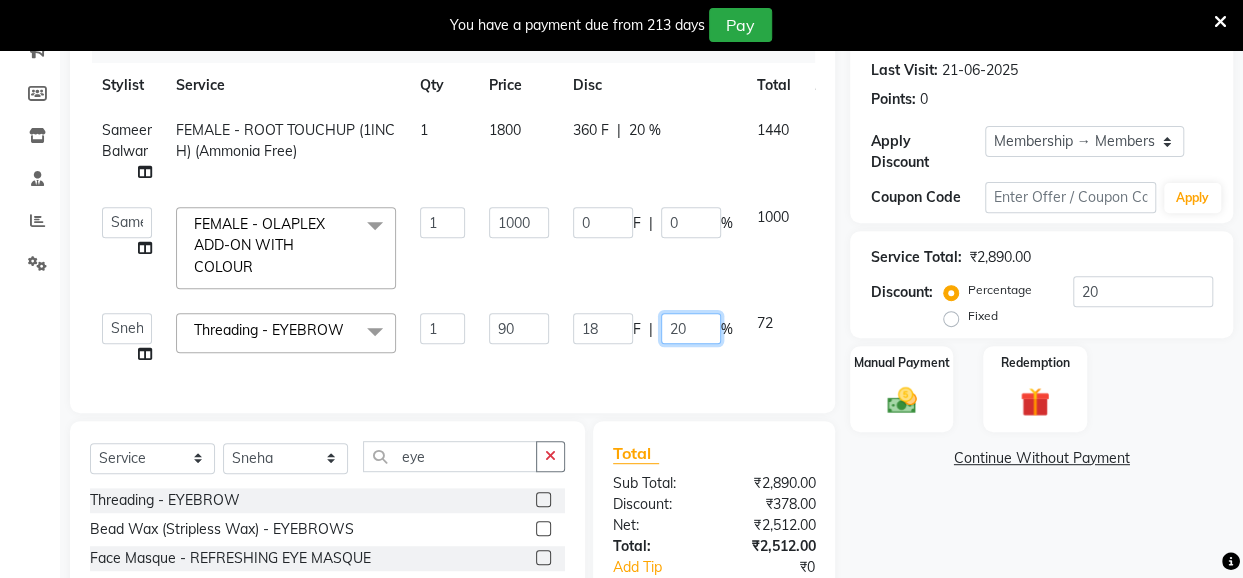 drag, startPoint x: 686, startPoint y: 319, endPoint x: 668, endPoint y: 326, distance: 19.313208 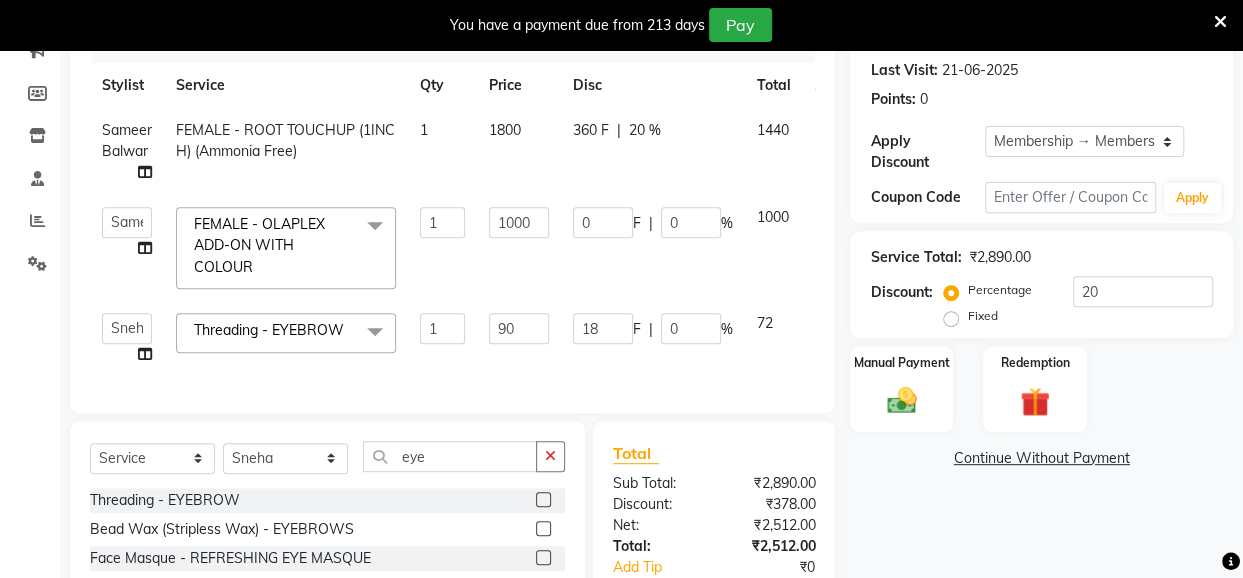 click on "18 F | 0 %" 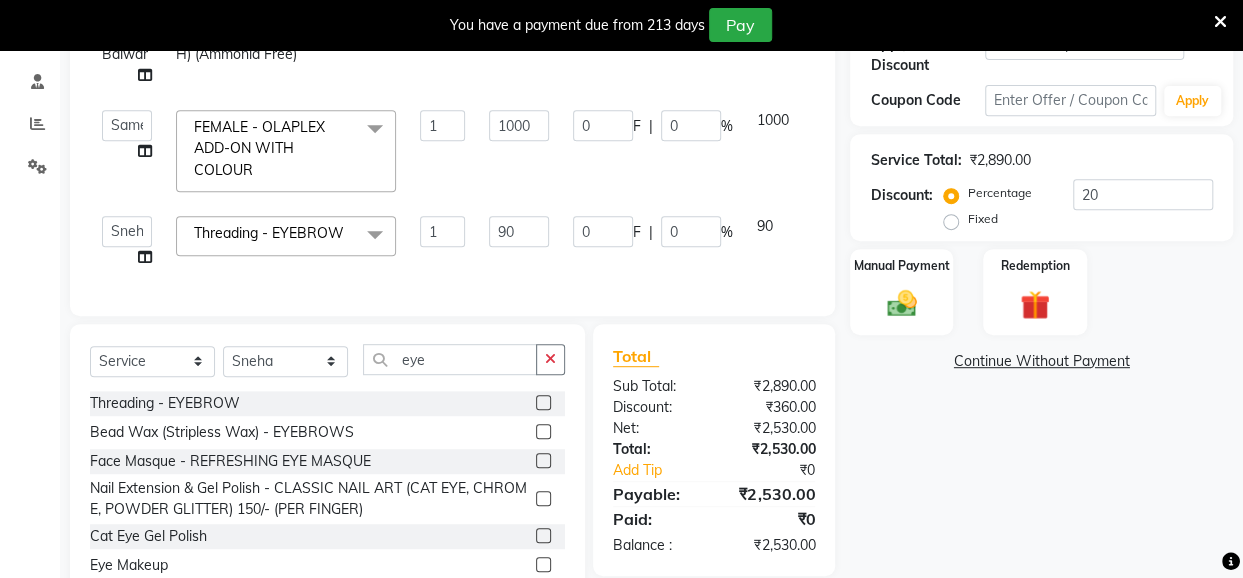 scroll, scrollTop: 400, scrollLeft: 0, axis: vertical 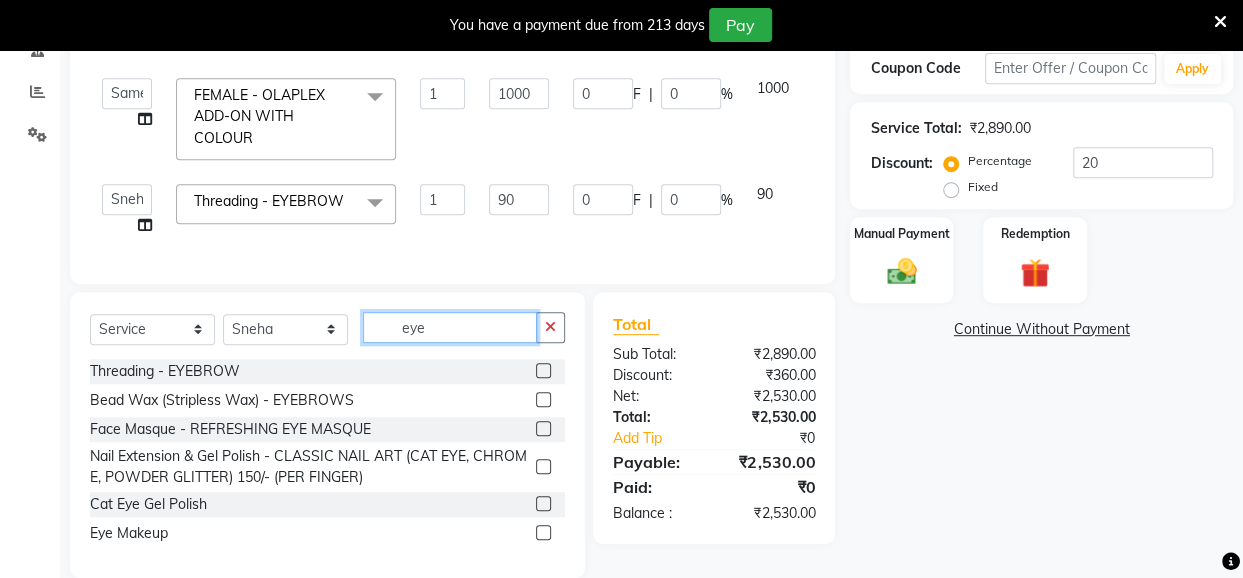 click on "eye" 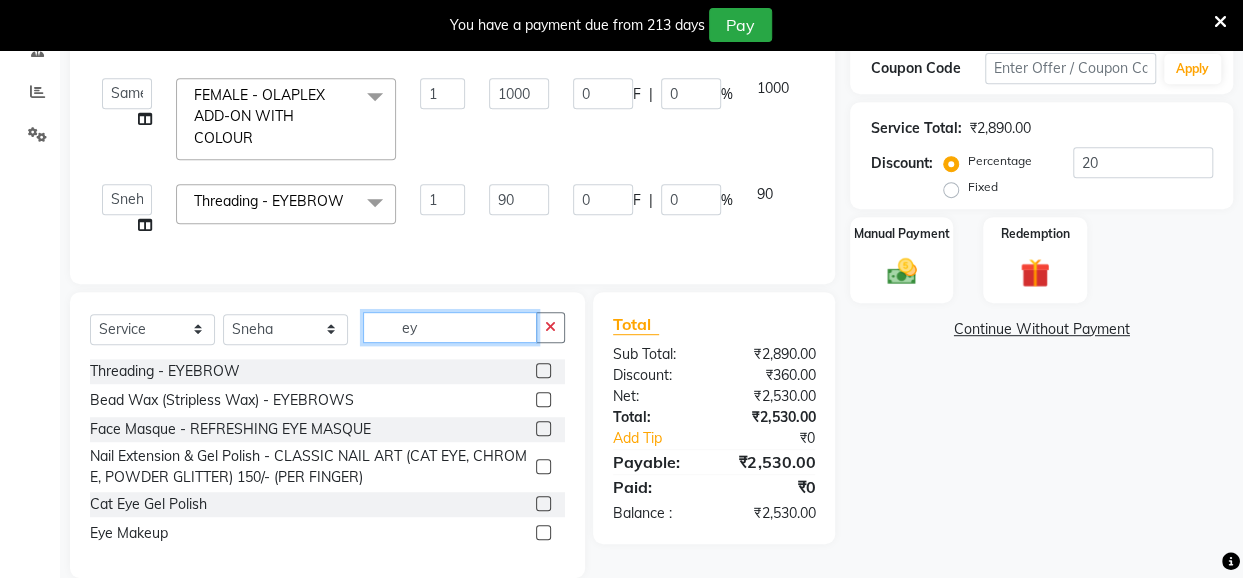 type on "e" 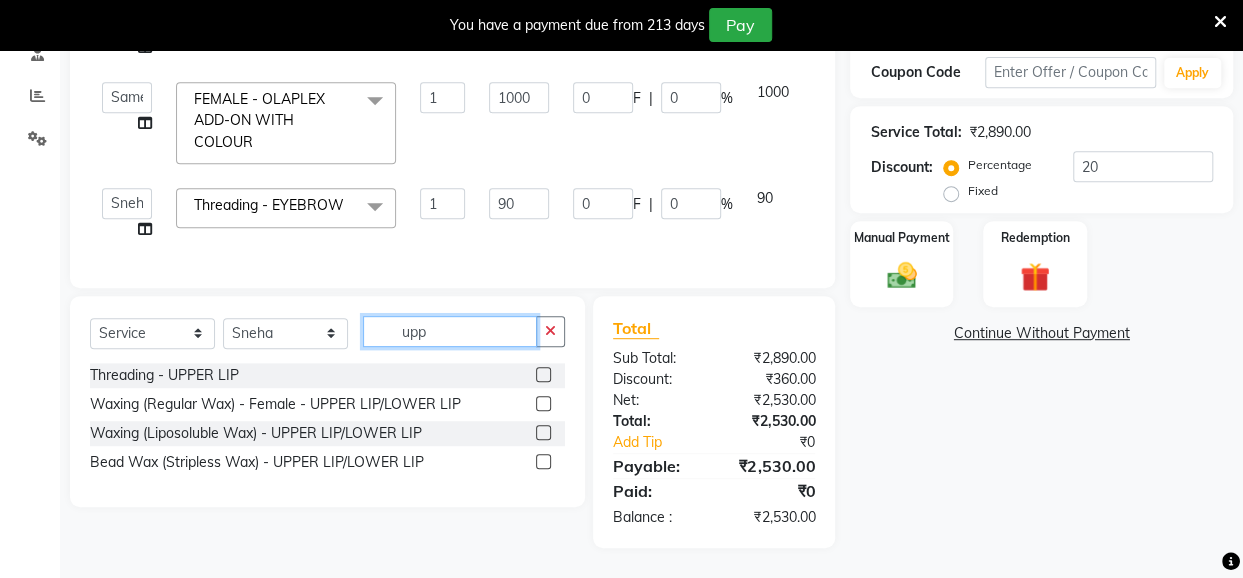 type on "upp" 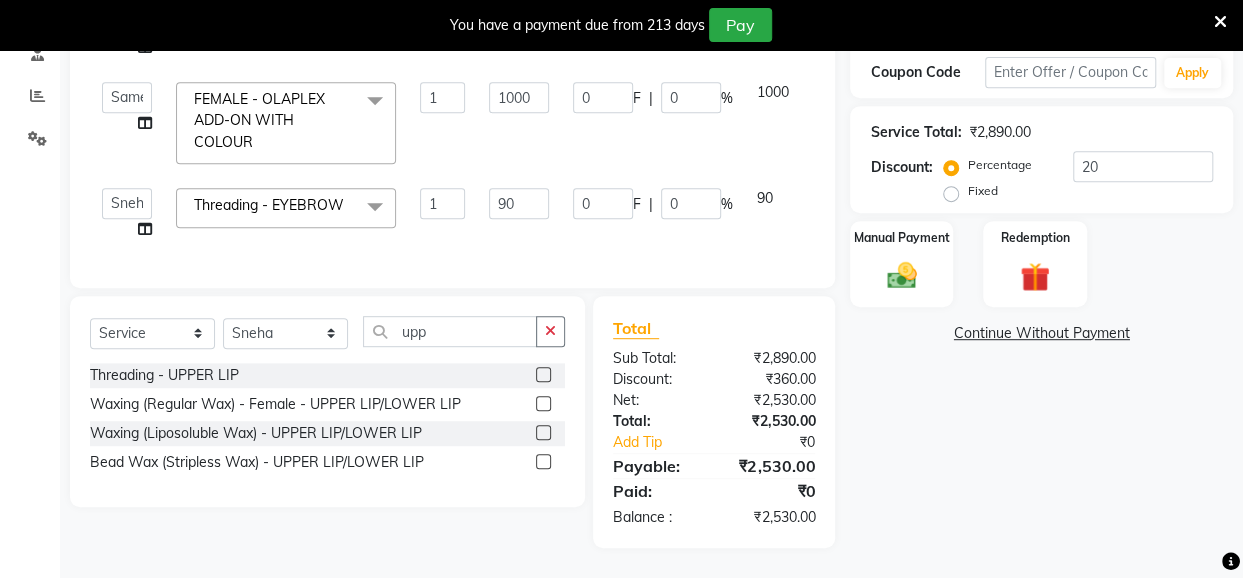 click 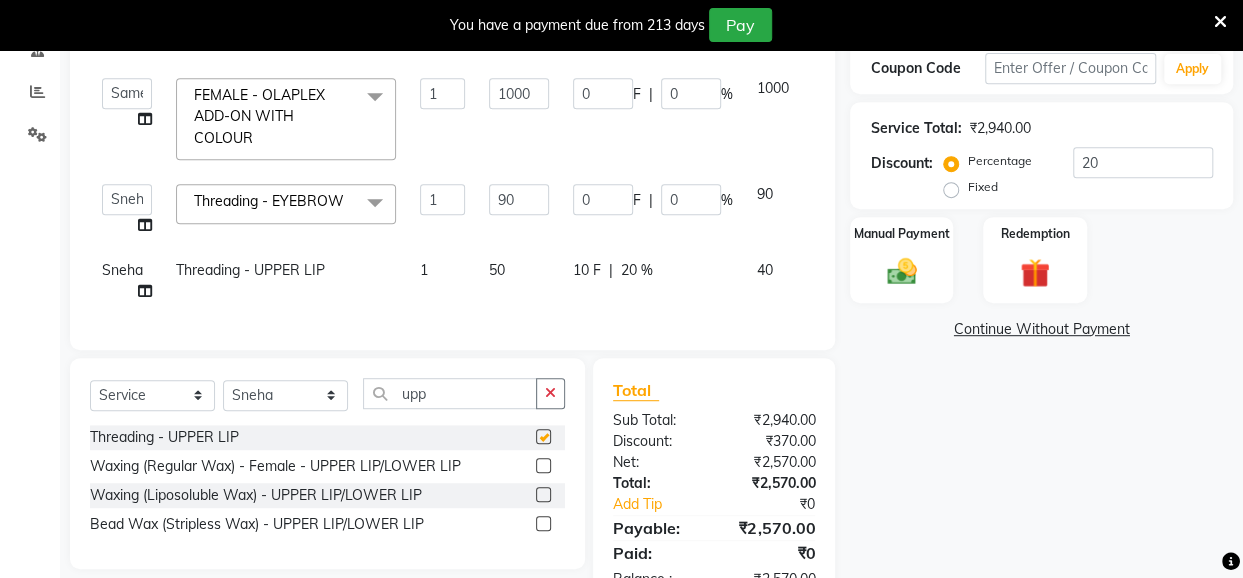 checkbox on "false" 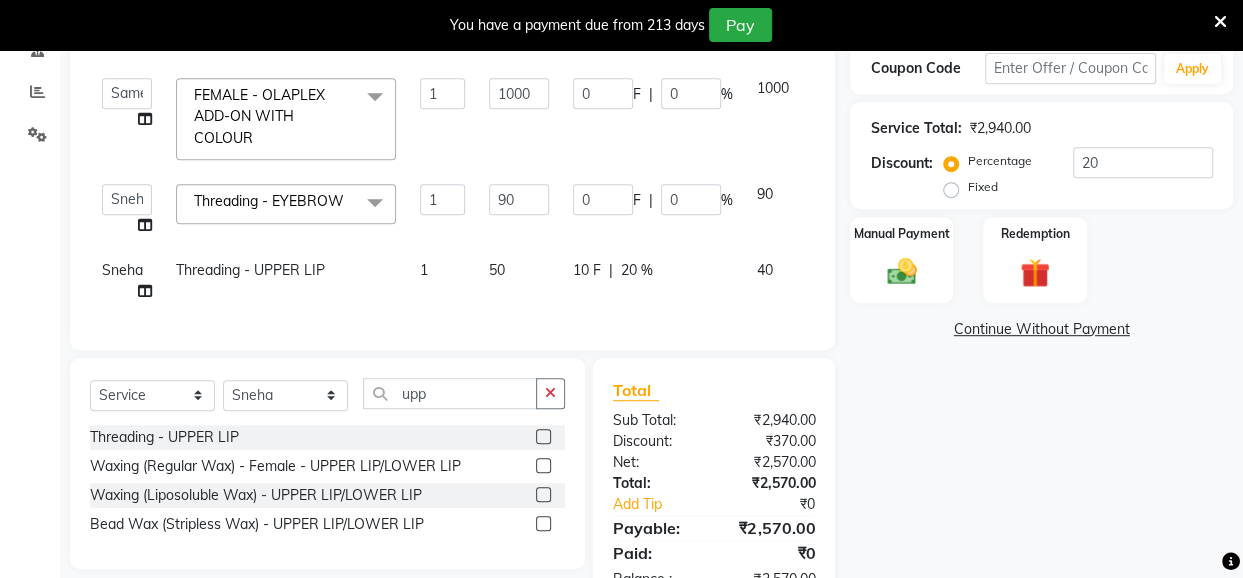 click on "20 %" 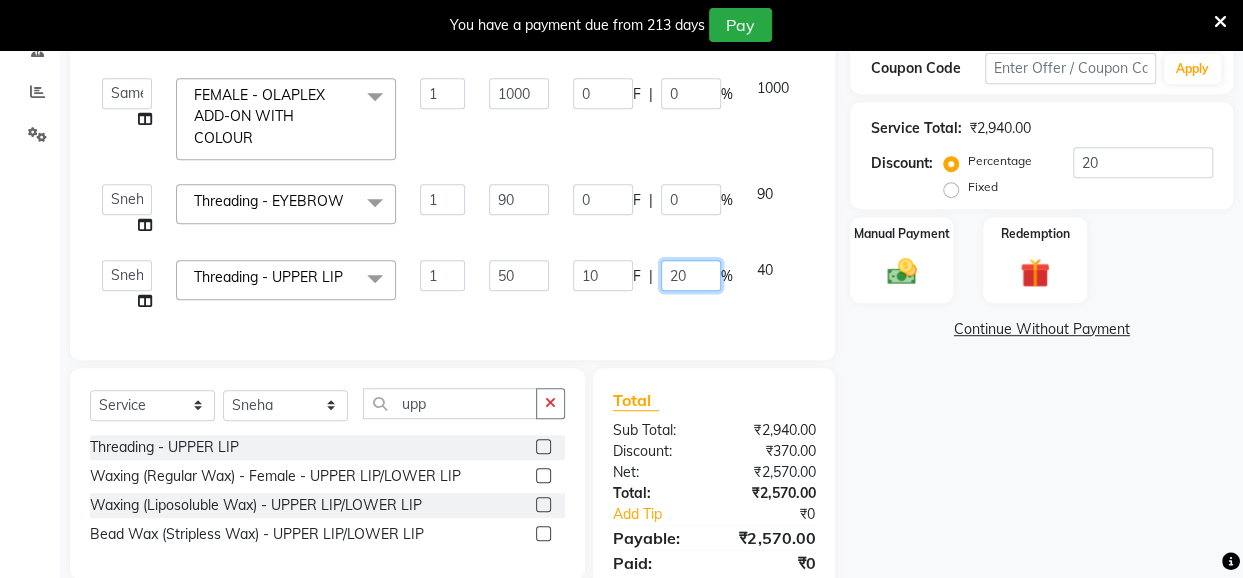 drag, startPoint x: 685, startPoint y: 273, endPoint x: 662, endPoint y: 281, distance: 24.351591 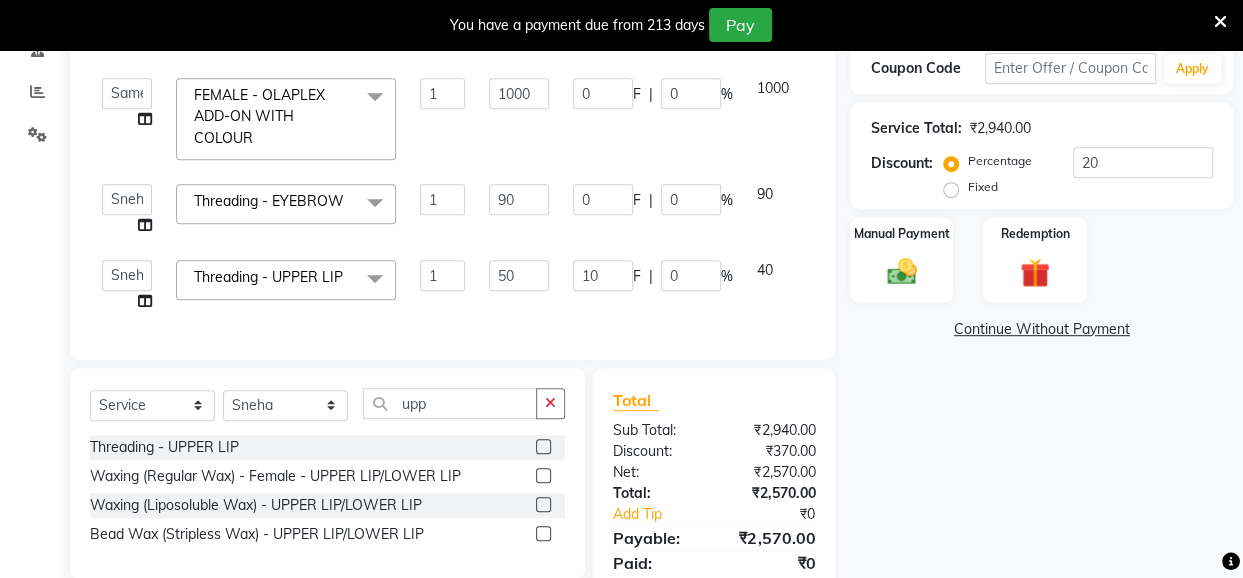 click on "10 F | 0 %" 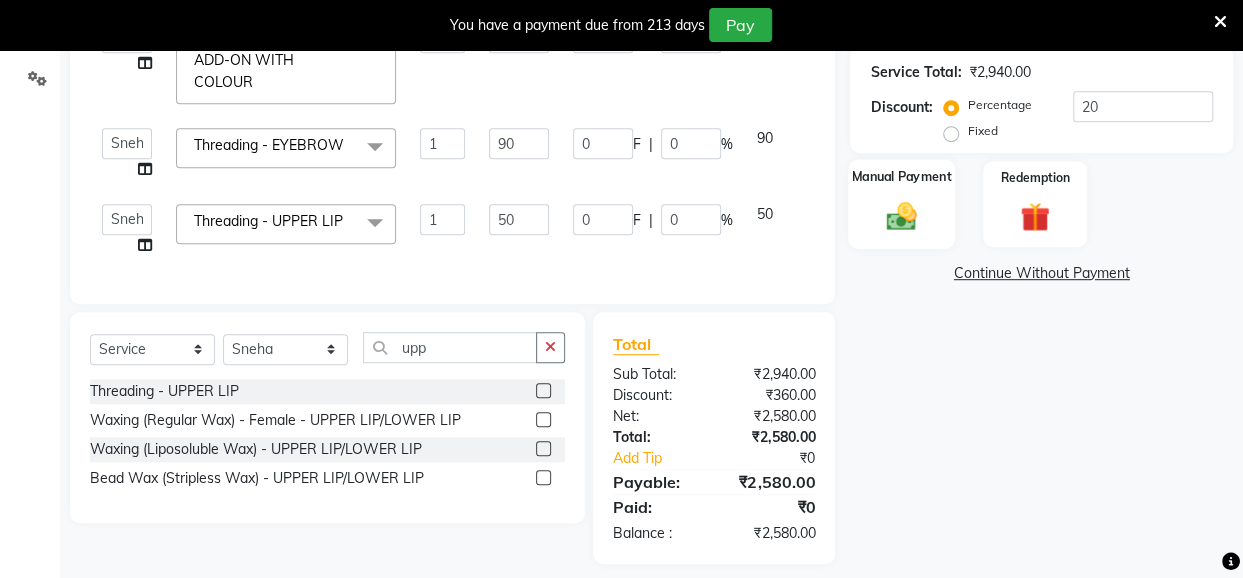 scroll, scrollTop: 485, scrollLeft: 0, axis: vertical 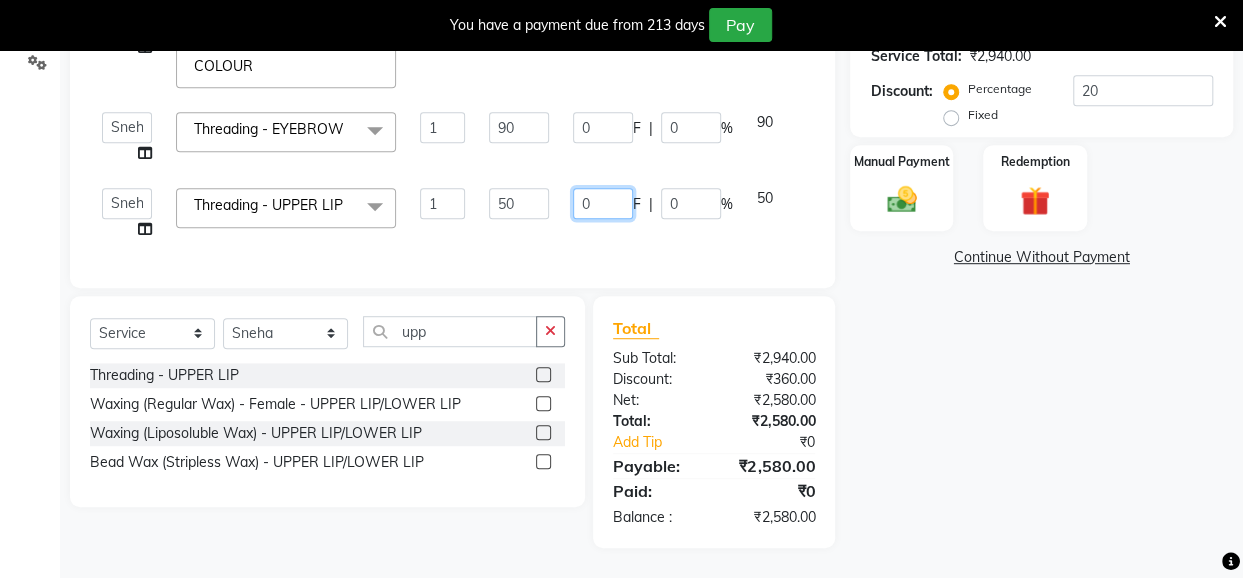 click on "0" 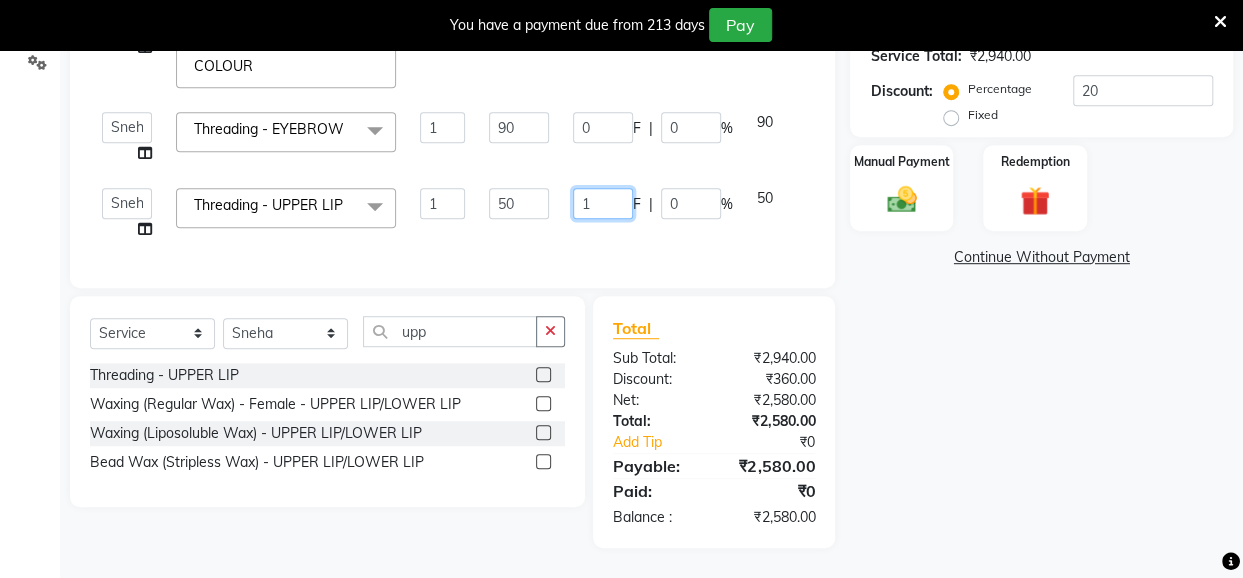type on "10" 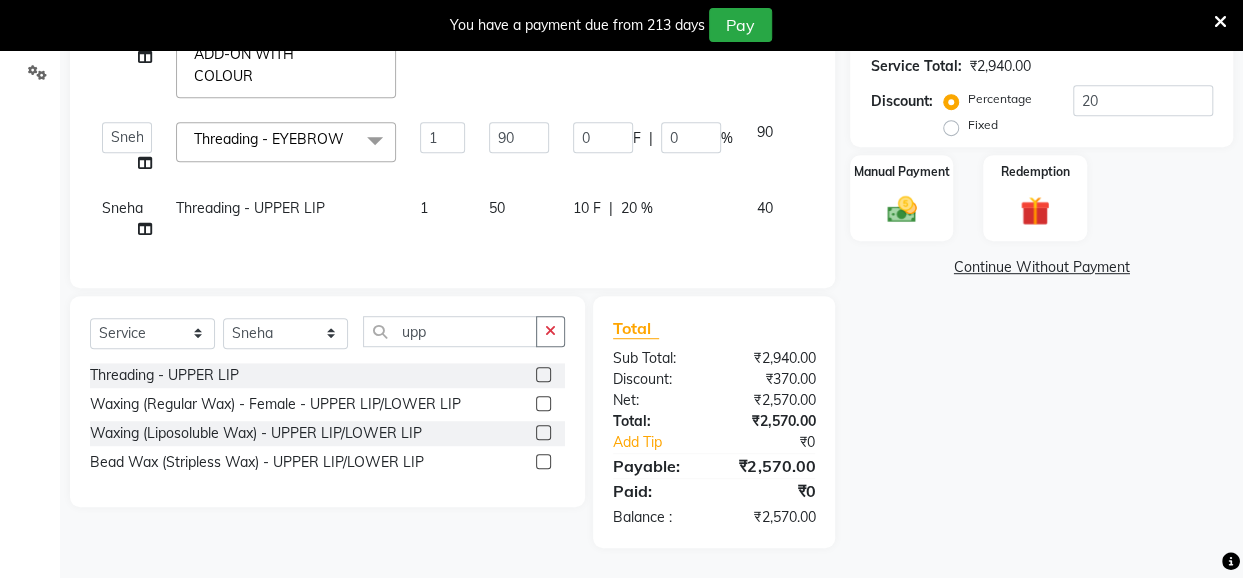 click on "10 F | 20 %" 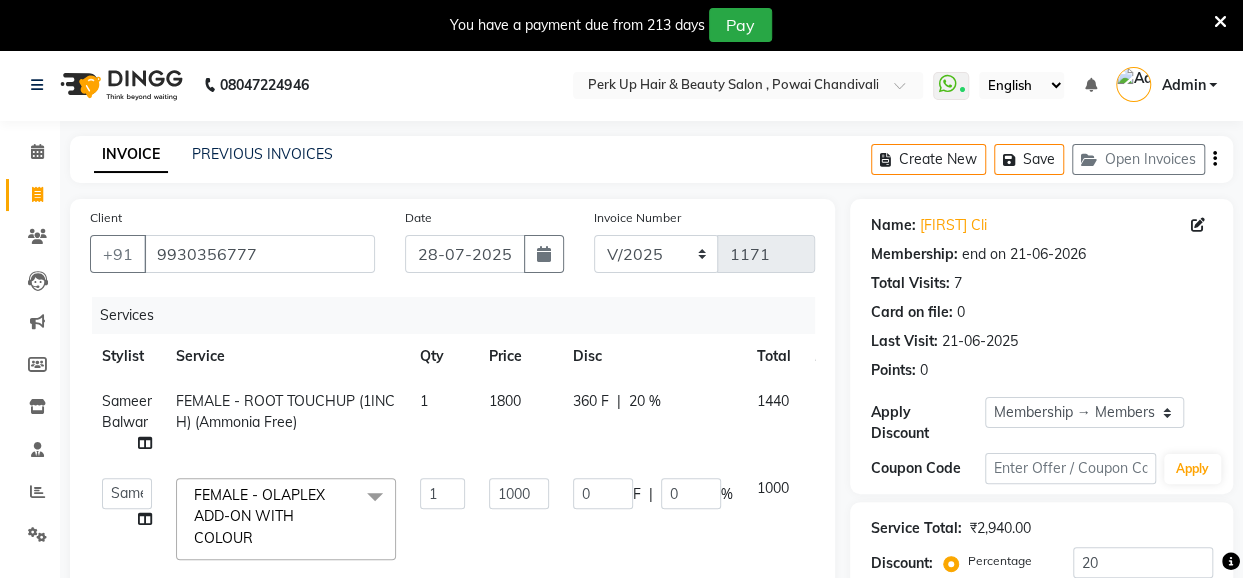 scroll, scrollTop: 485, scrollLeft: 0, axis: vertical 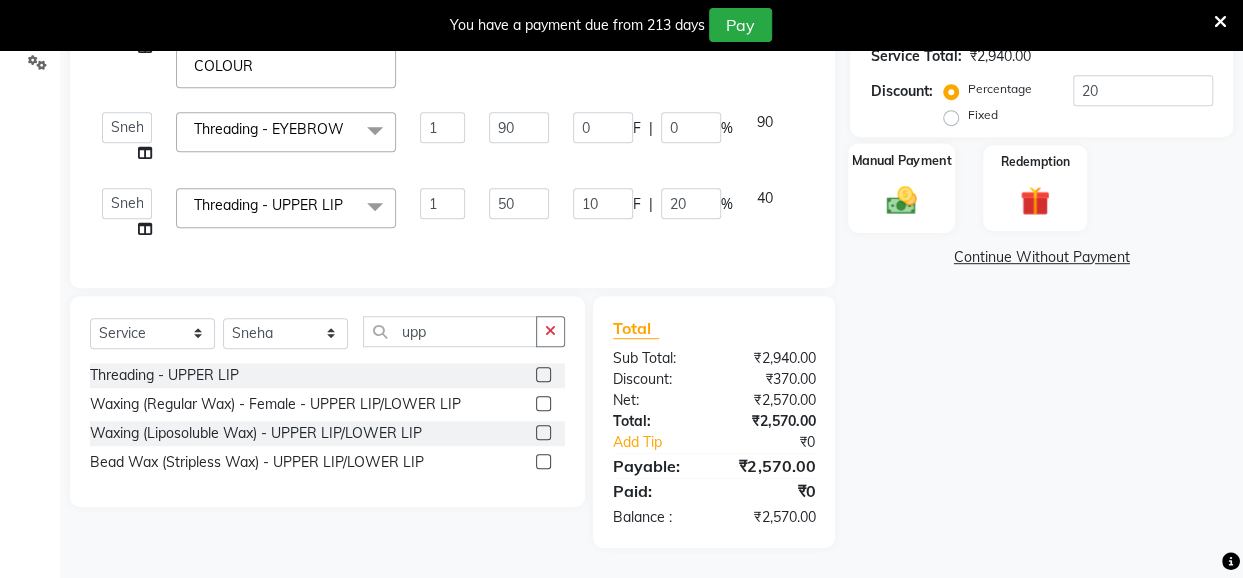 click on "Manual Payment" 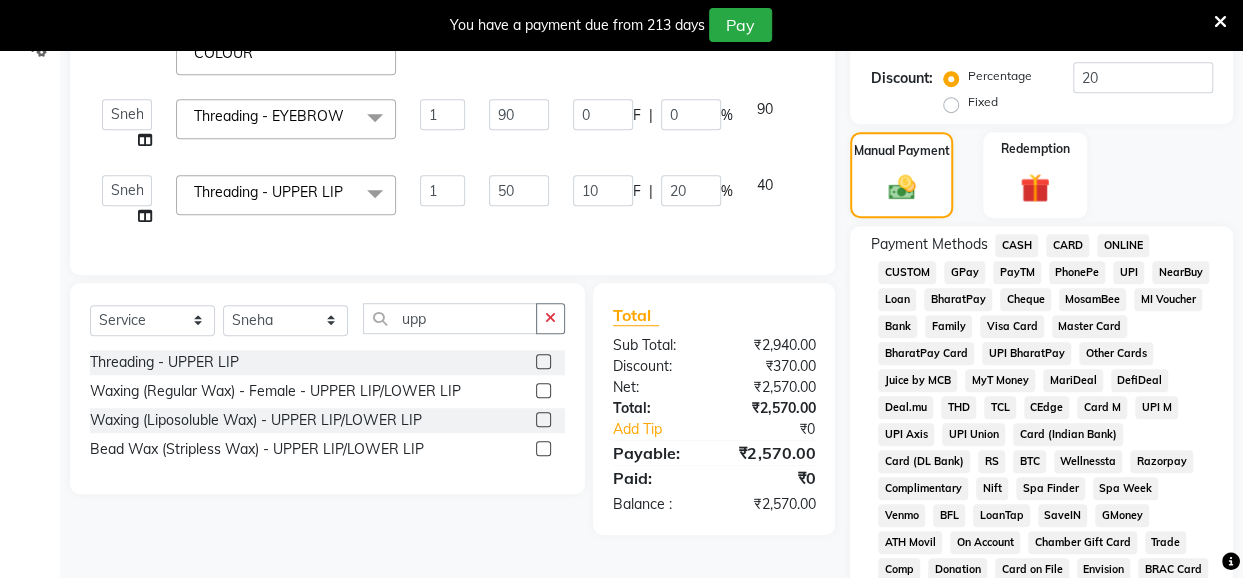 click on "UPI" 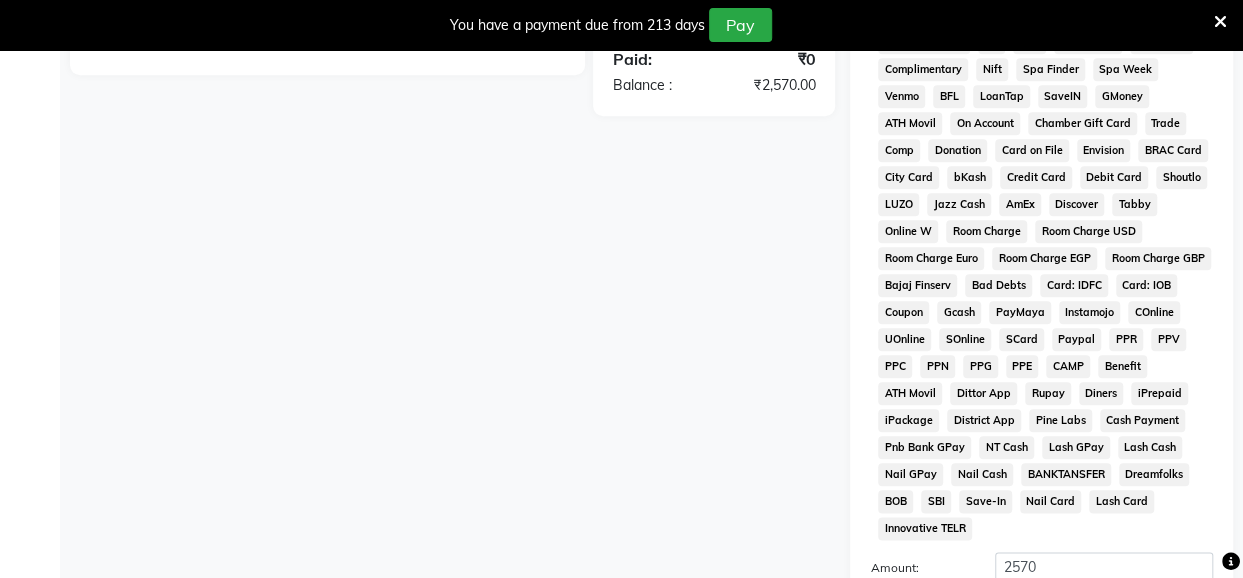 scroll, scrollTop: 1137, scrollLeft: 0, axis: vertical 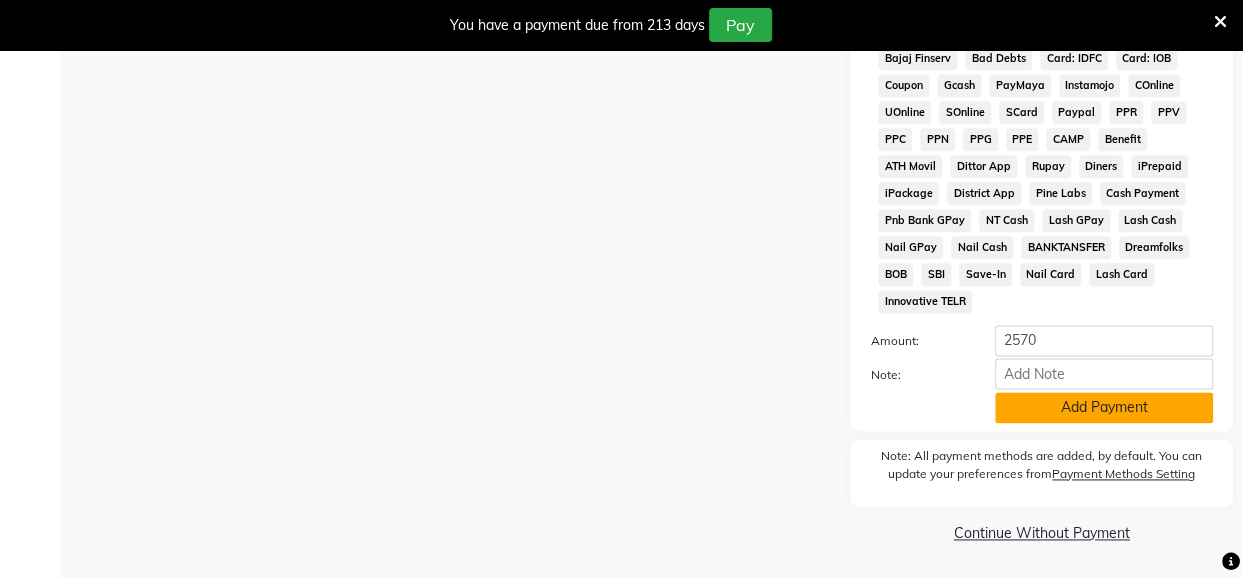 click on "Add Payment" 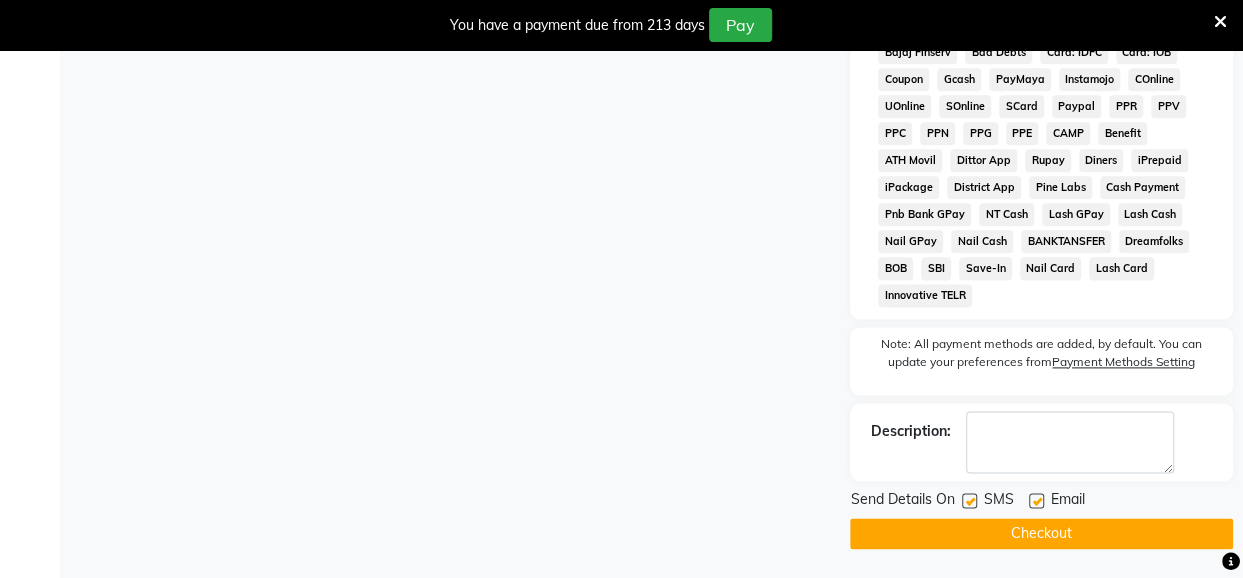 drag, startPoint x: 1044, startPoint y: 510, endPoint x: 1019, endPoint y: 510, distance: 25 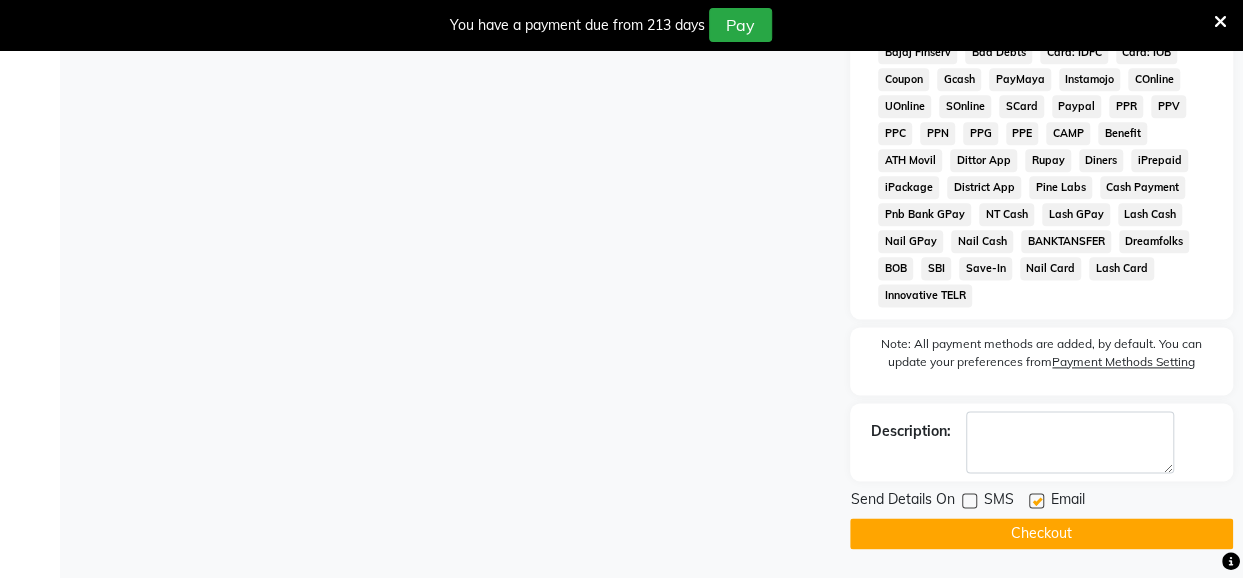 drag, startPoint x: 1036, startPoint y: 507, endPoint x: 1038, endPoint y: 527, distance: 20.09975 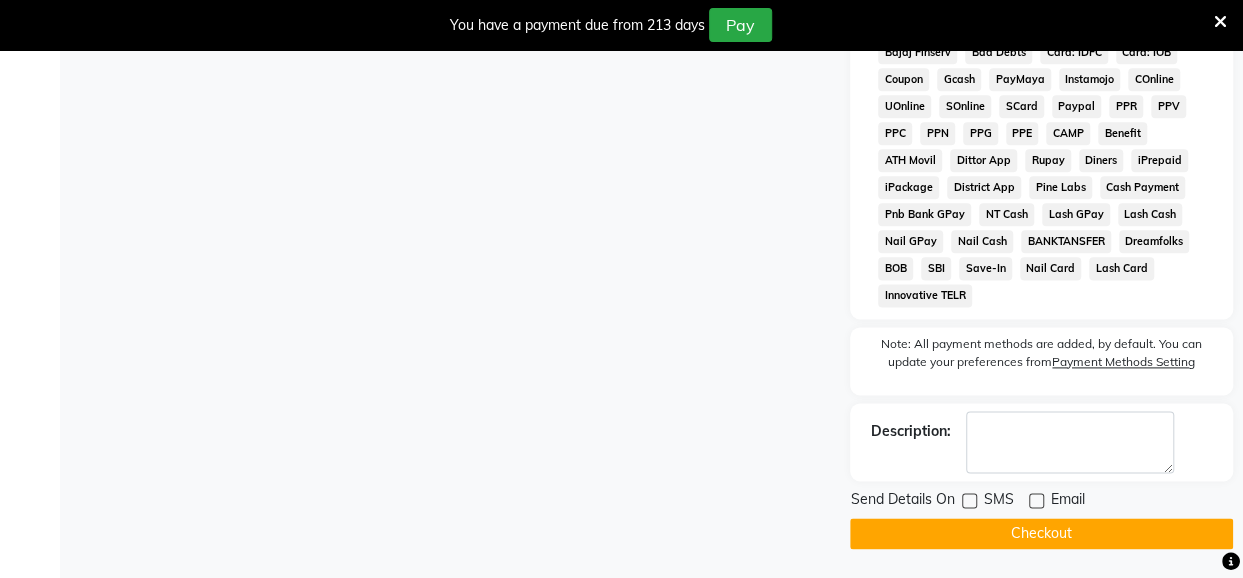 click on "Checkout" 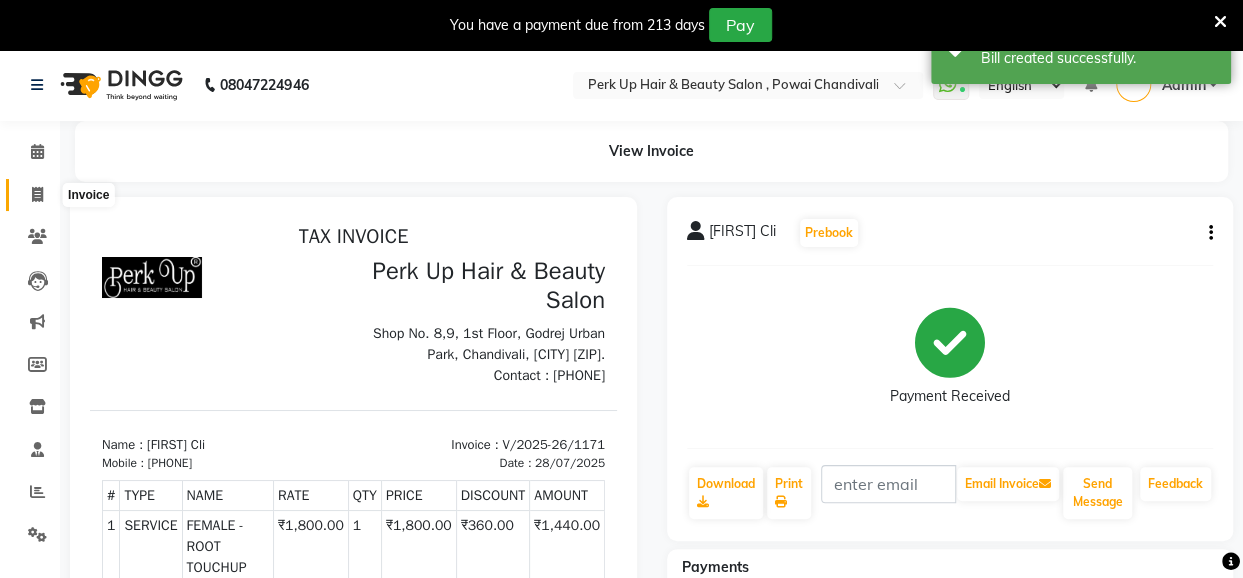 scroll, scrollTop: 0, scrollLeft: 0, axis: both 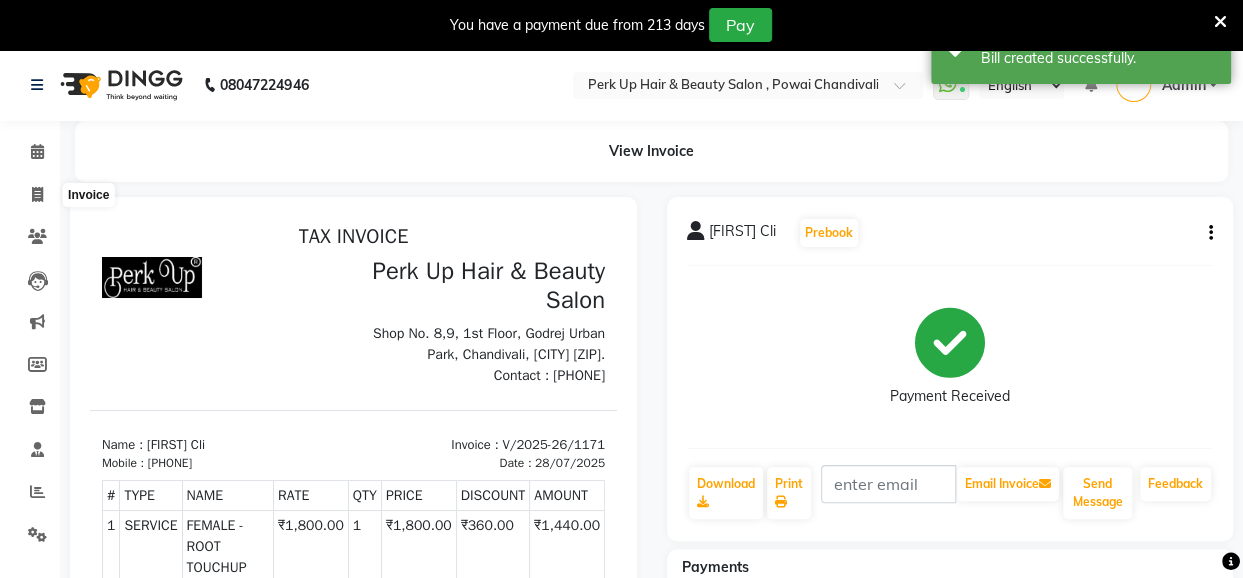 select on "service" 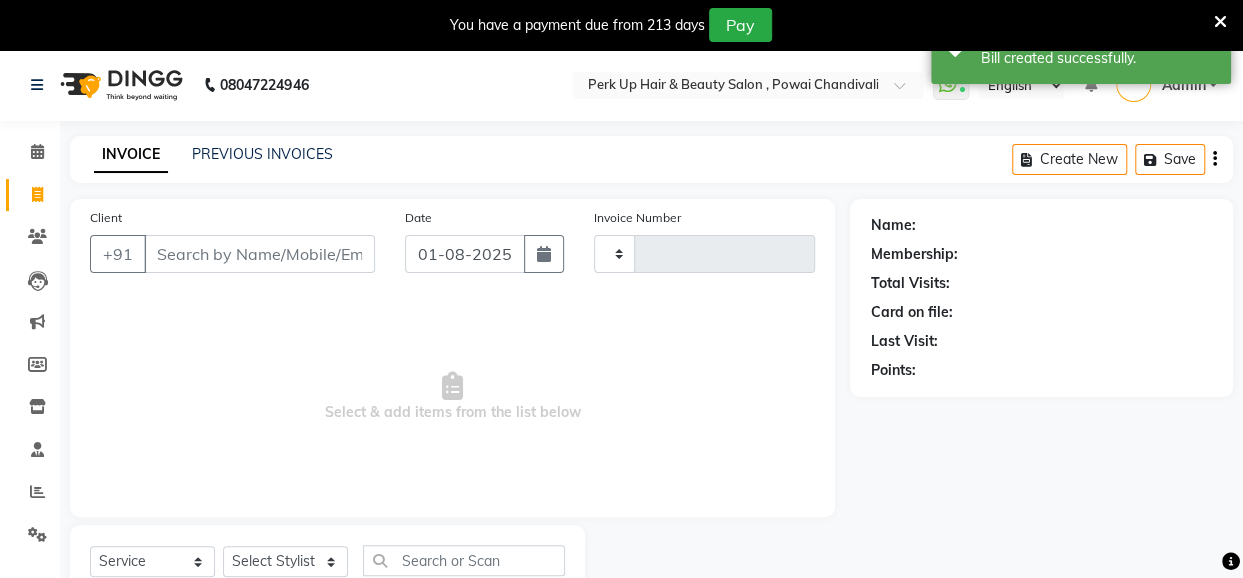 type on "1172" 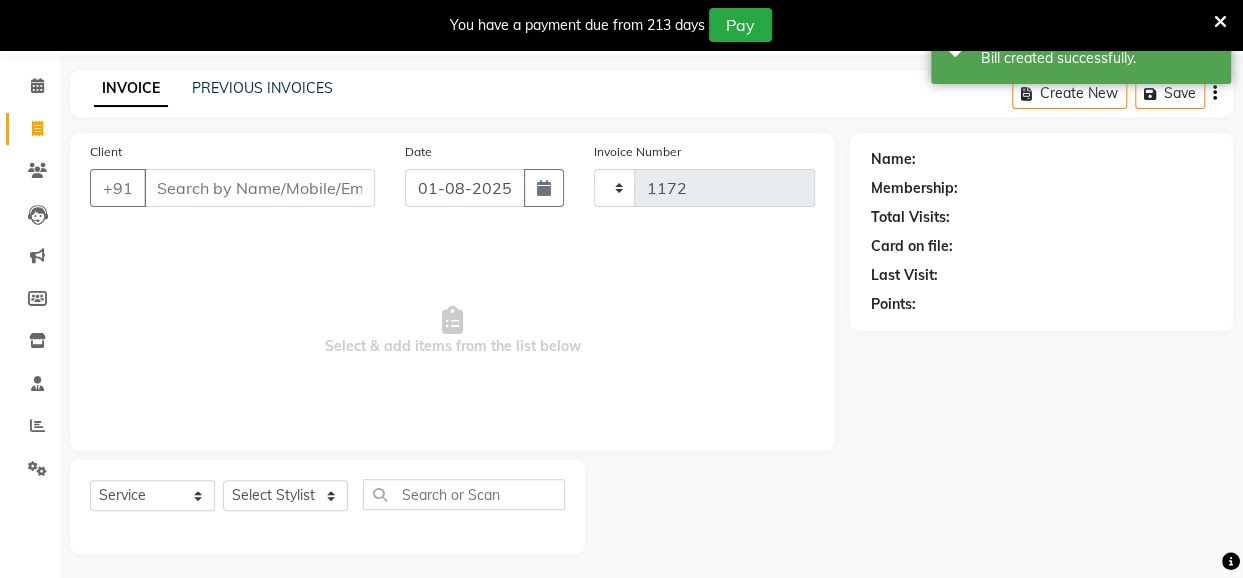 select on "5131" 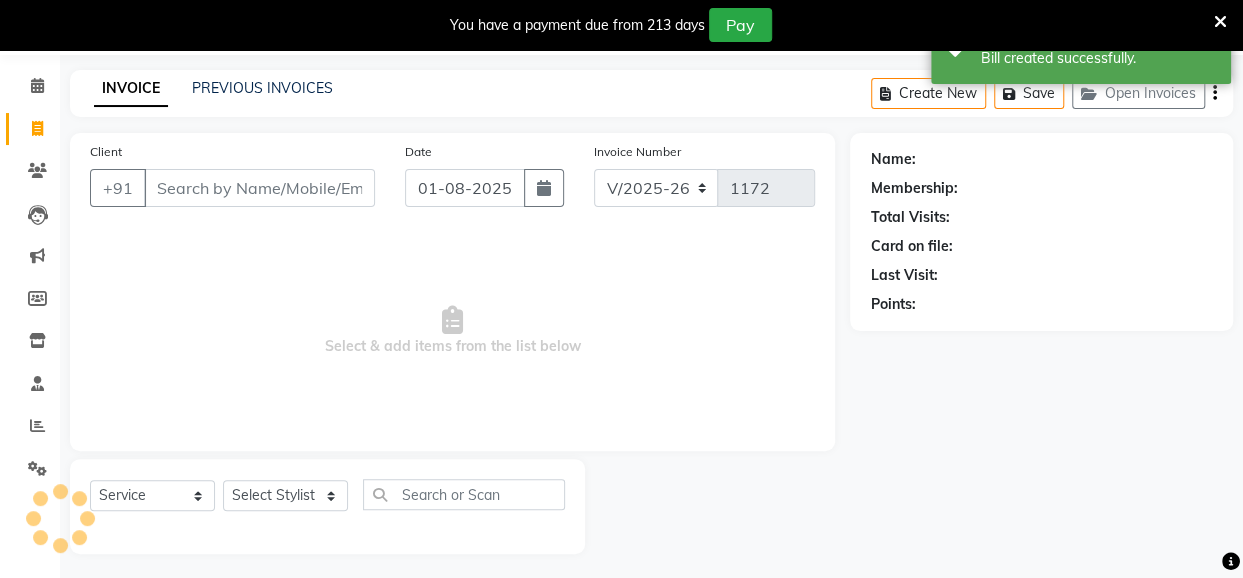 scroll, scrollTop: 71, scrollLeft: 0, axis: vertical 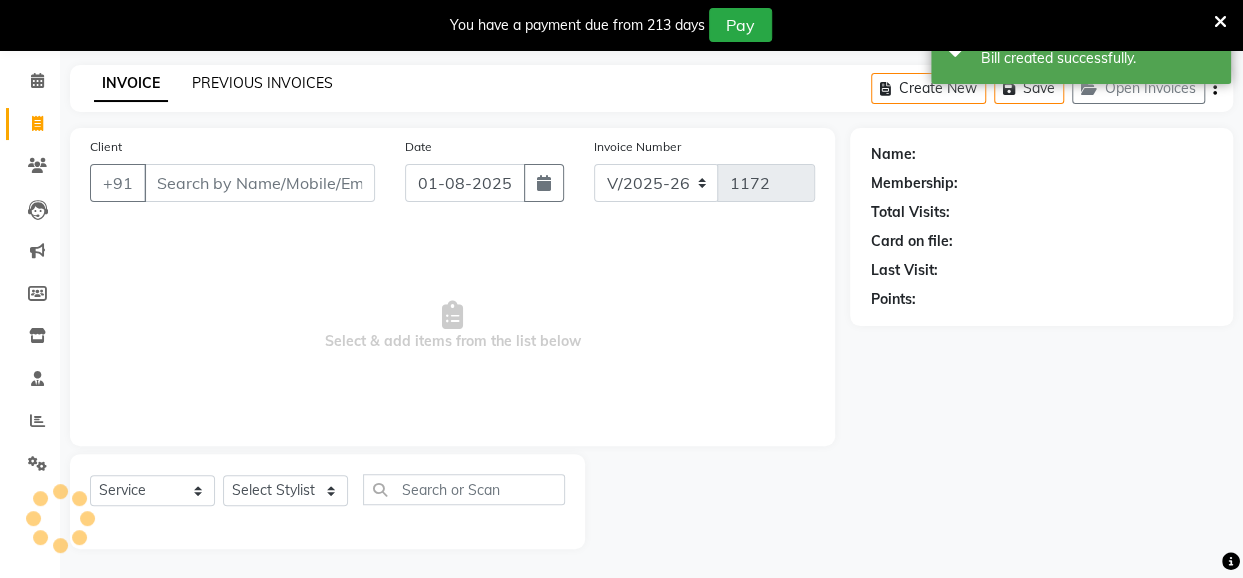 click on "PREVIOUS INVOICES" 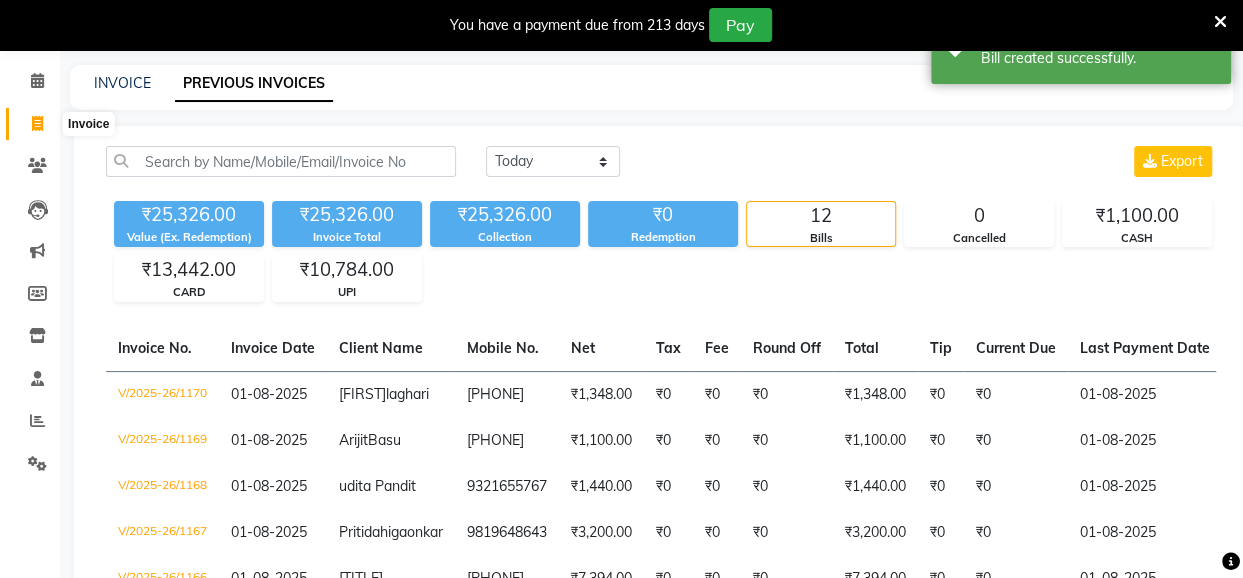 click 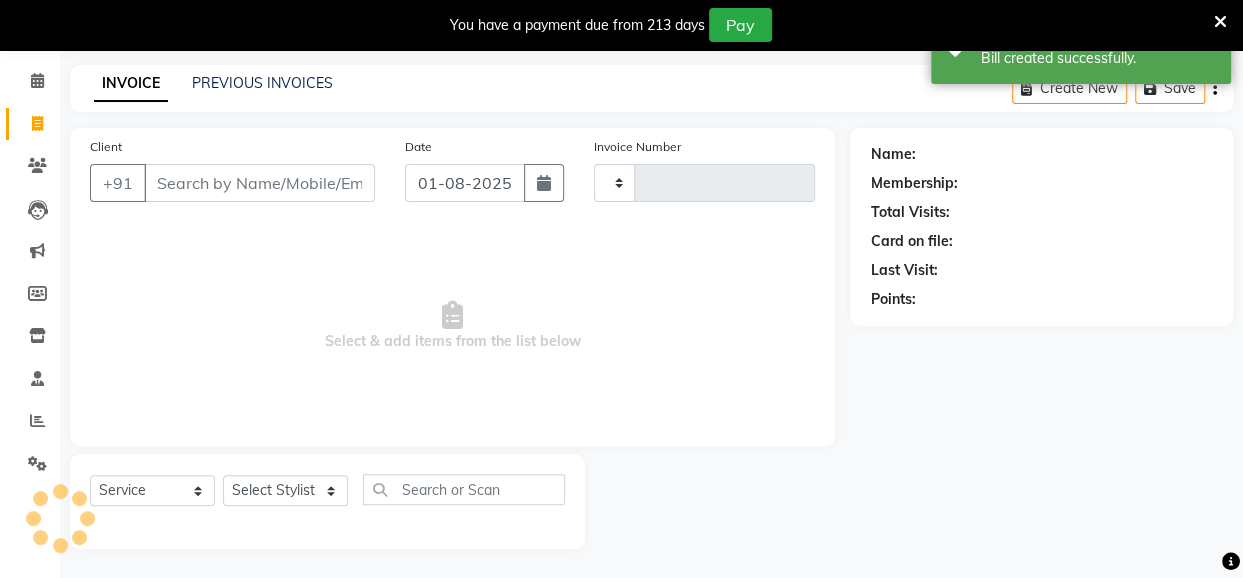 type on "1172" 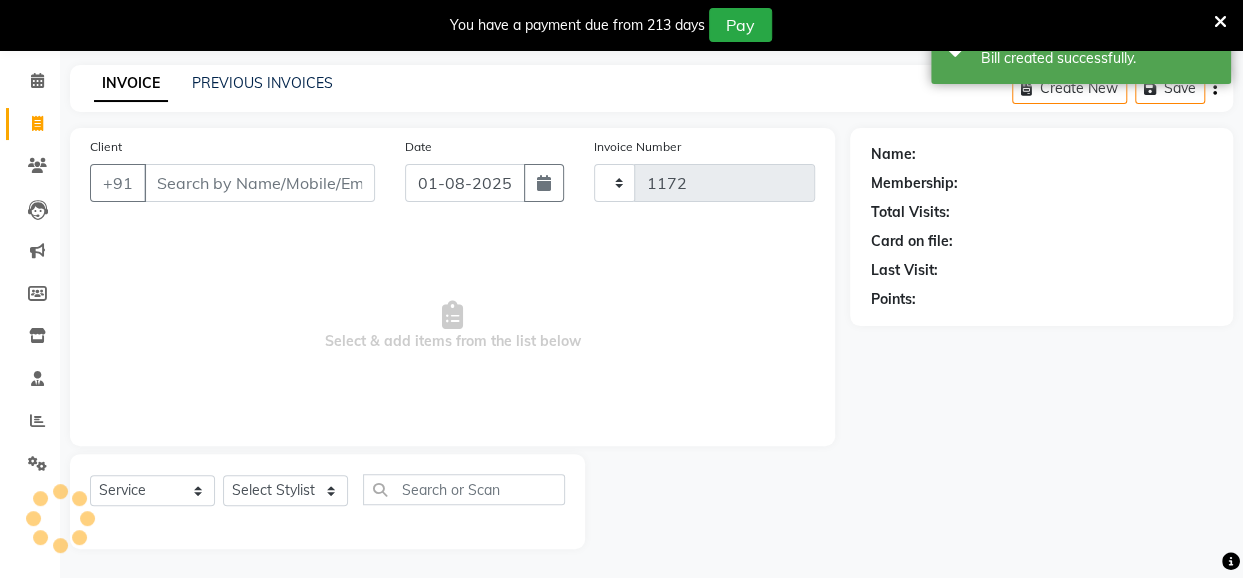 select on "5131" 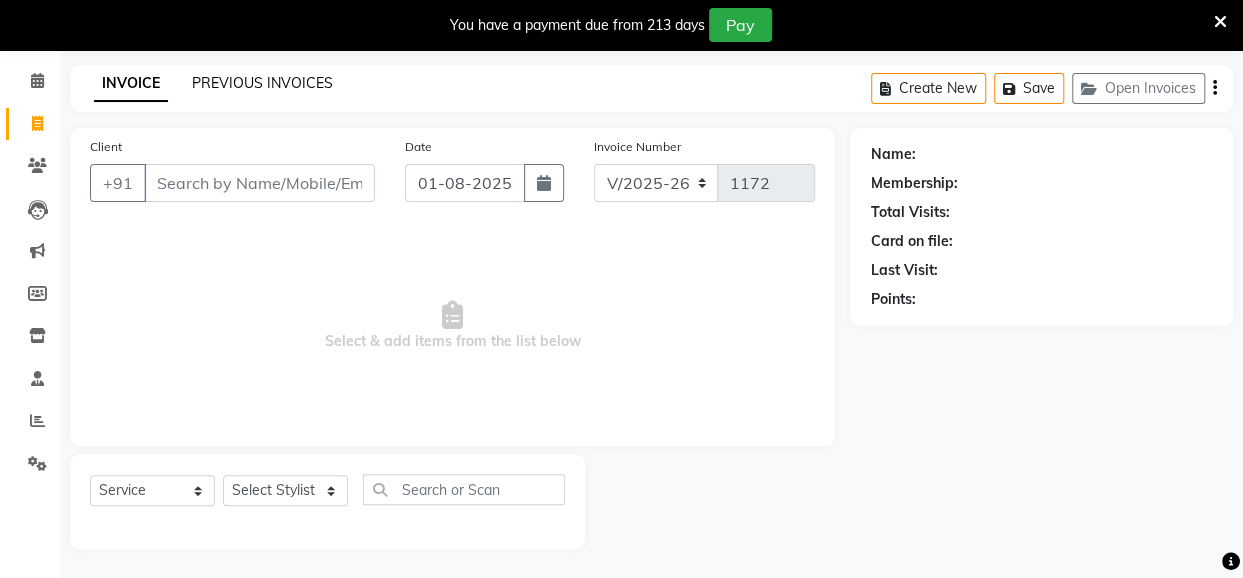 click on "PREVIOUS INVOICES" 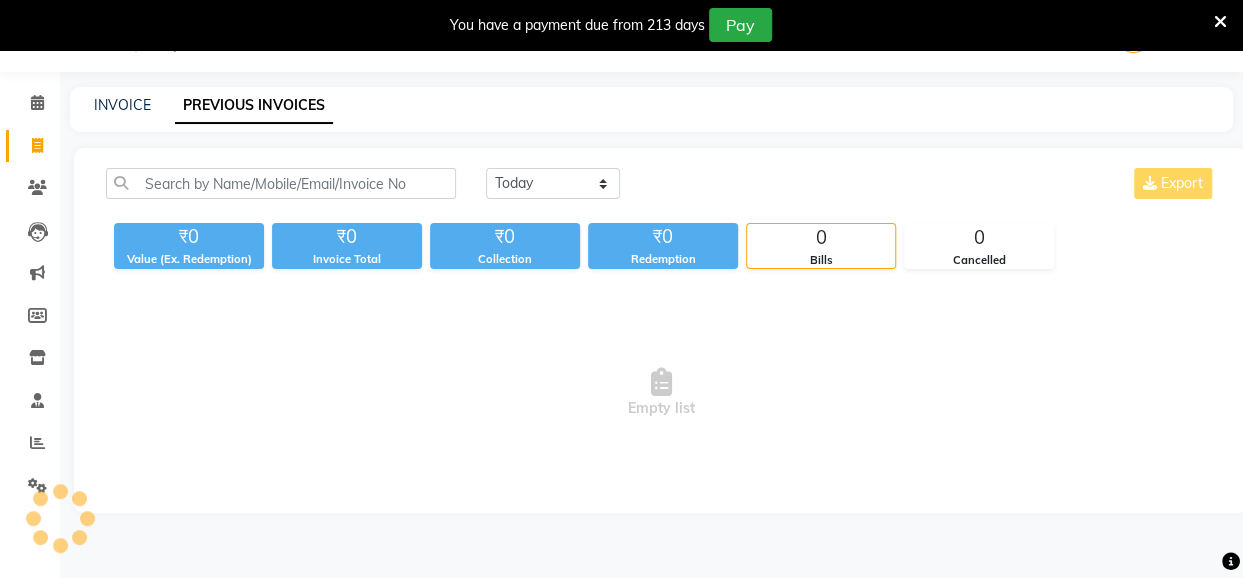 scroll, scrollTop: 71, scrollLeft: 0, axis: vertical 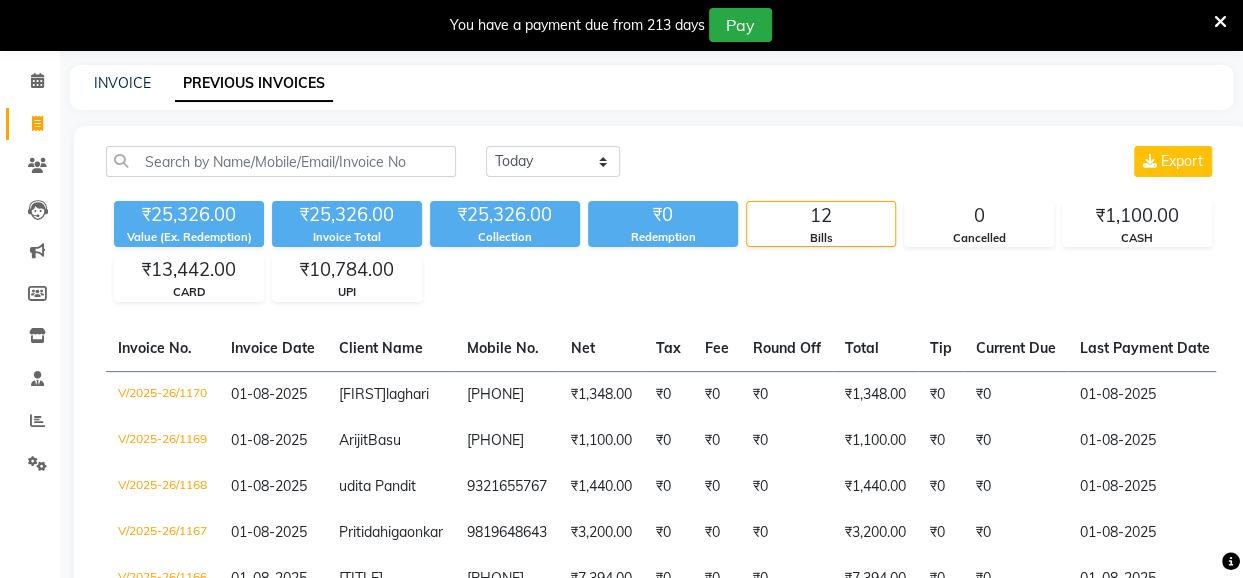 click on "Today Yesterday Custom Range Export ₹25,326.00 Value (Ex. Redemption) ₹25,326.00 Invoice Total  ₹25,326.00 Collection ₹0 Redemption 12 Bills 0 Cancelled ₹1,100.00 CASH ₹13,442.00 CARD ₹10,784.00 UPI  Invoice No.   Invoice Date   Client Name   Mobile No.   Net   Tax   Fee   Round Off   Total   Tip   Current Due   Last Payment Date   Payment Amount   Payment Methods   Cancel Reason   Status   V/2025-26/1170  01-08-2025 Fazia  laghari 9820347818 ₹1,348.00 ₹0  ₹0  ₹0 ₹1,348.00 ₹0 ₹0 01-08-2025 ₹1,348.00  CARD - PAID  V/2025-26/1169  01-08-2025 Arijit  Basu 9920888564 ₹1,100.00 ₹0  ₹0  ₹0 ₹1,100.00 ₹0 ₹0 01-08-2025 ₹1,100.00  CASH - PAID  V/2025-26/1168  01-08-2025 udita Pandit   9321655767 ₹1,440.00 ₹0  ₹0  ₹0 ₹1,440.00 ₹0 ₹0 01-08-2025 ₹1,440.00  UPI - PAID  V/2025-26/1167  01-08-2025 Priti  dahigaonkar 9819648643 ₹3,200.00 ₹0  ₹0  ₹0 ₹3,200.00 ₹0 ₹0 01-08-2025 ₹3,200.00  CARD - PAID  V/2025-26/1166  01-08-2025 Dr.Sejal  Shah ₹0 ₹0" 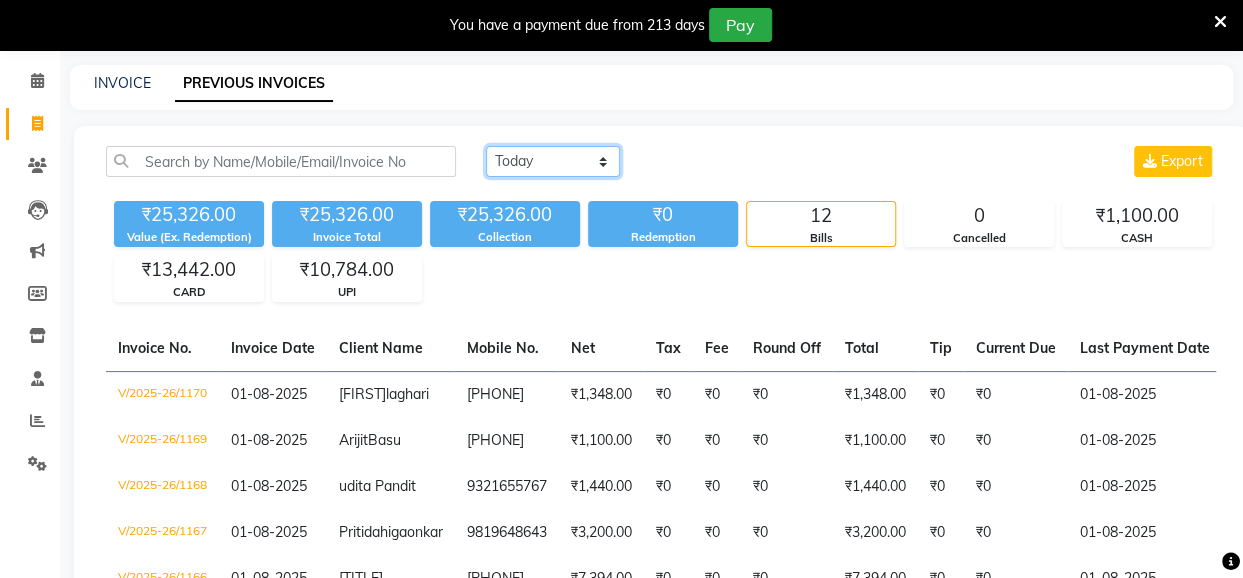 drag, startPoint x: 574, startPoint y: 163, endPoint x: 576, endPoint y: 174, distance: 11.18034 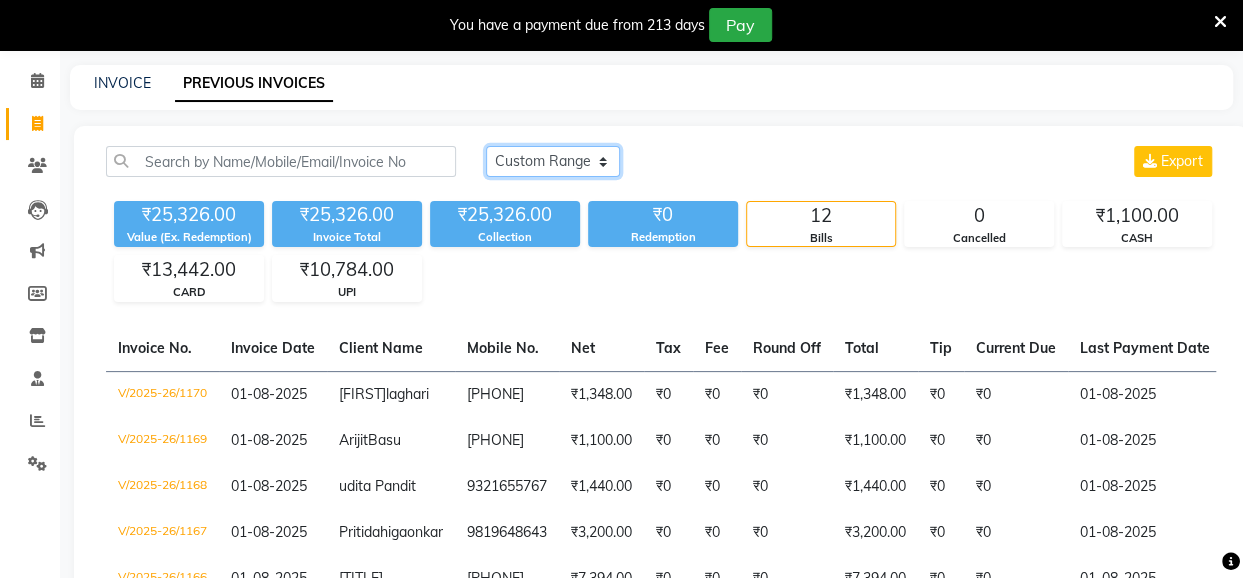 click on "Today Yesterday Custom Range" 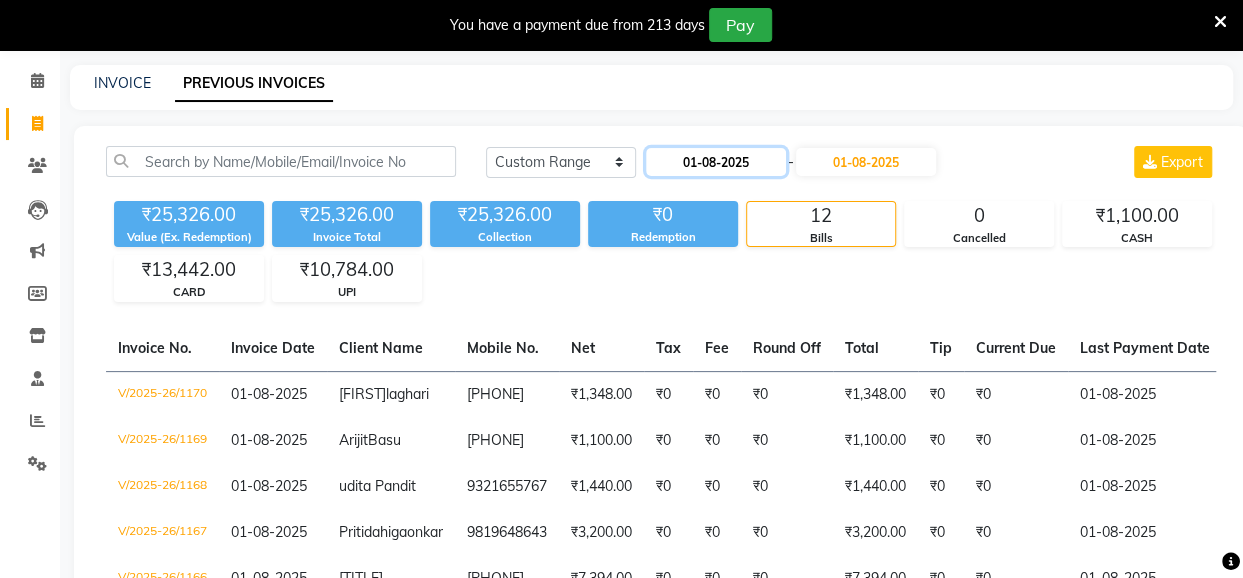 click on "01-08-2025" 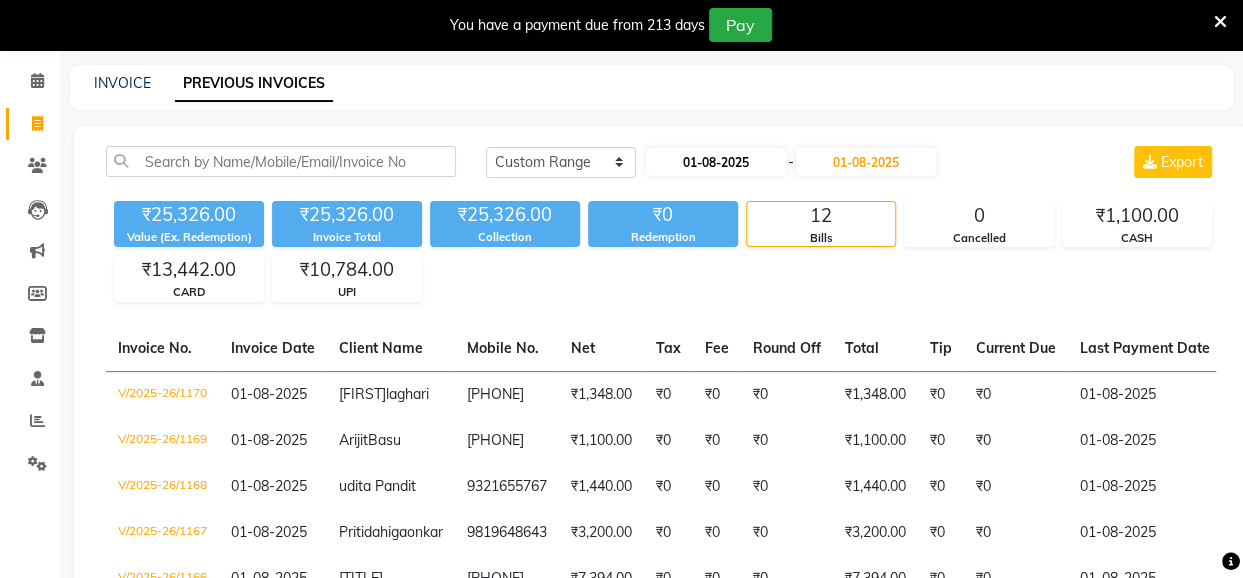 select on "8" 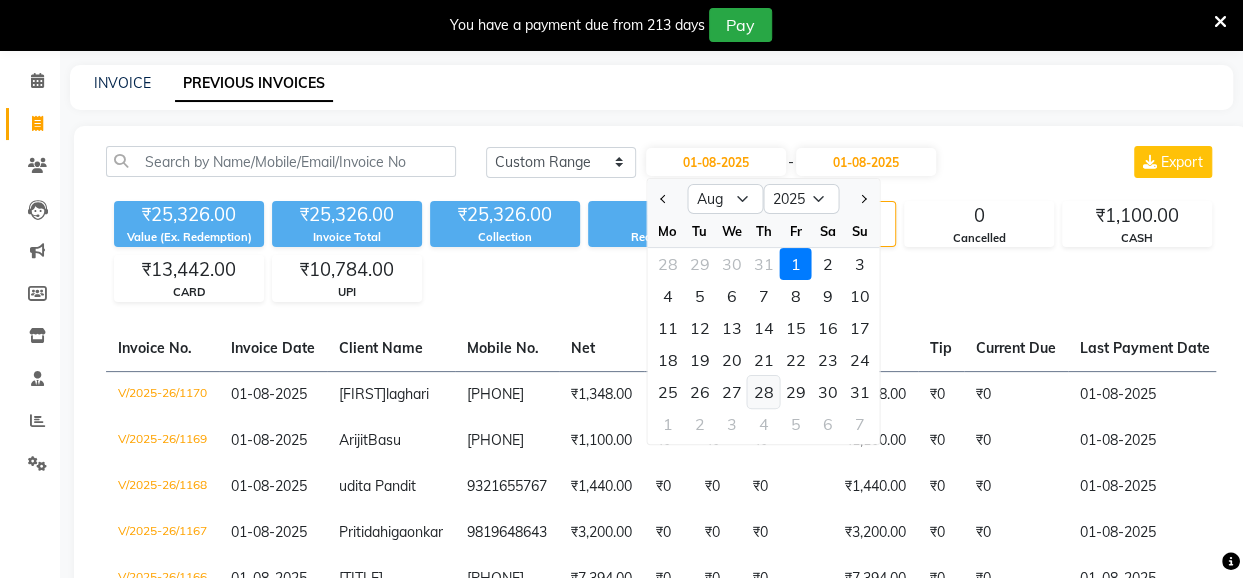 click on "28" 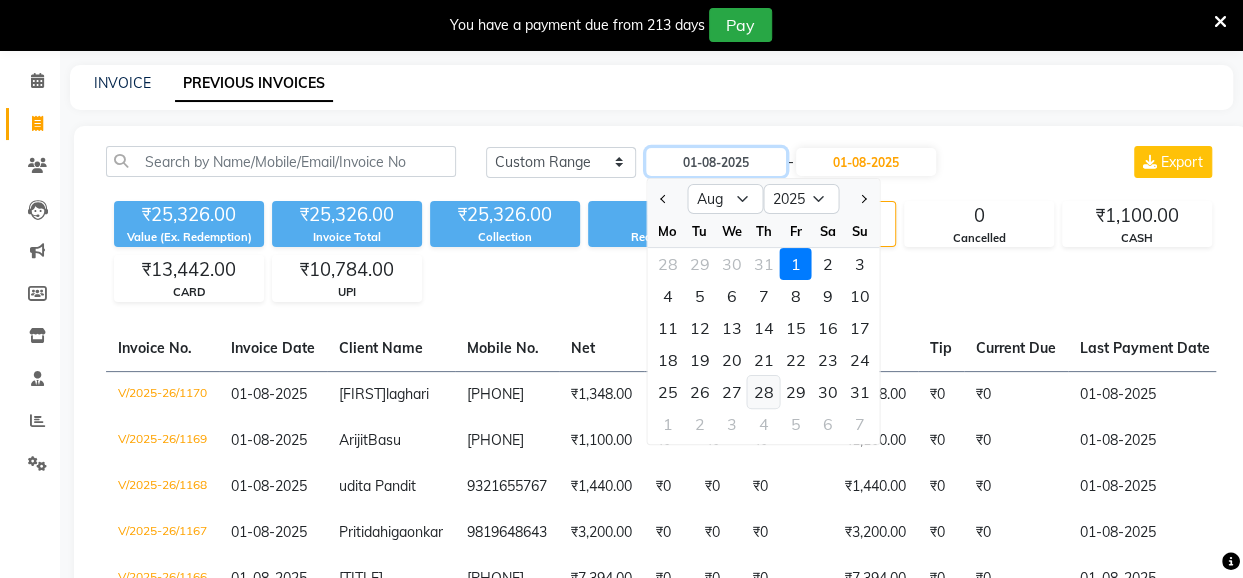 type on "28-08-2025" 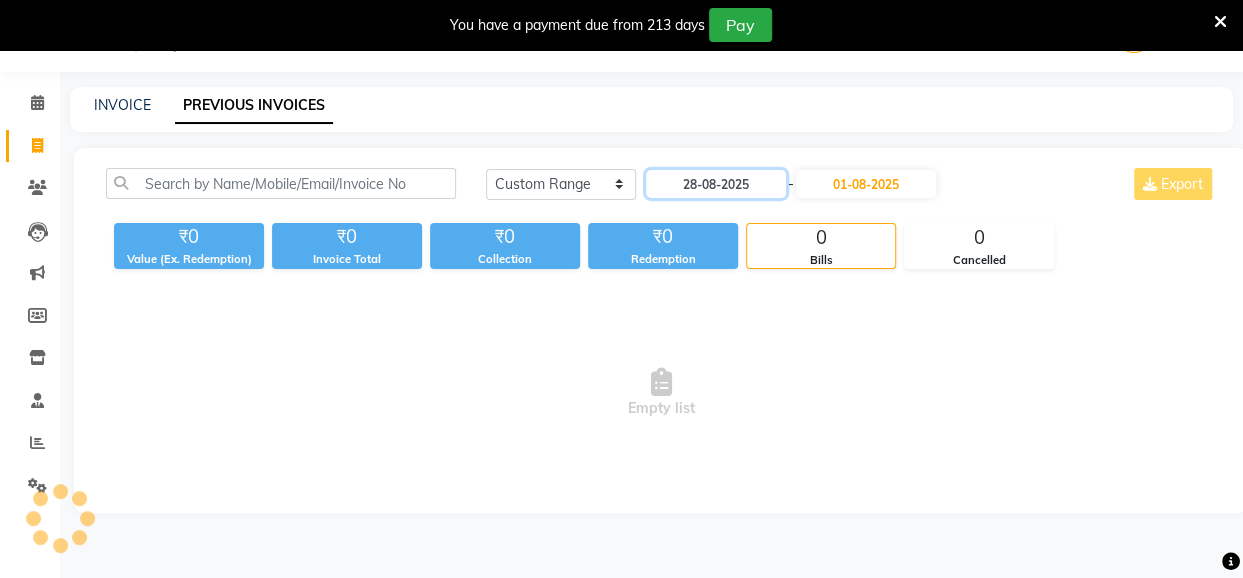 scroll, scrollTop: 49, scrollLeft: 0, axis: vertical 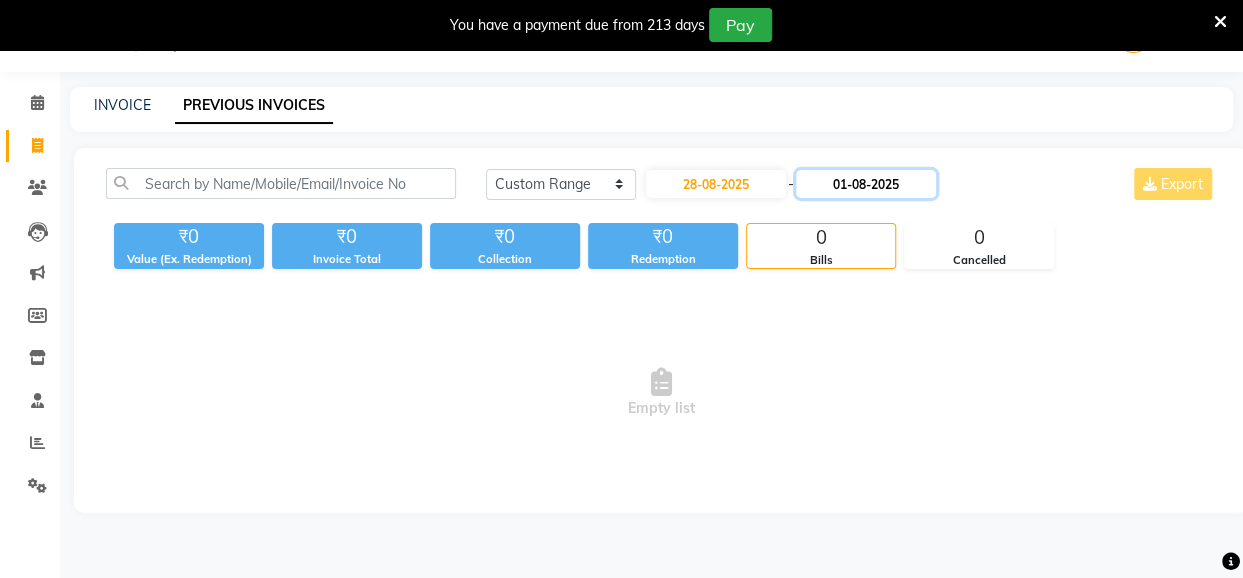 click on "01-08-2025" 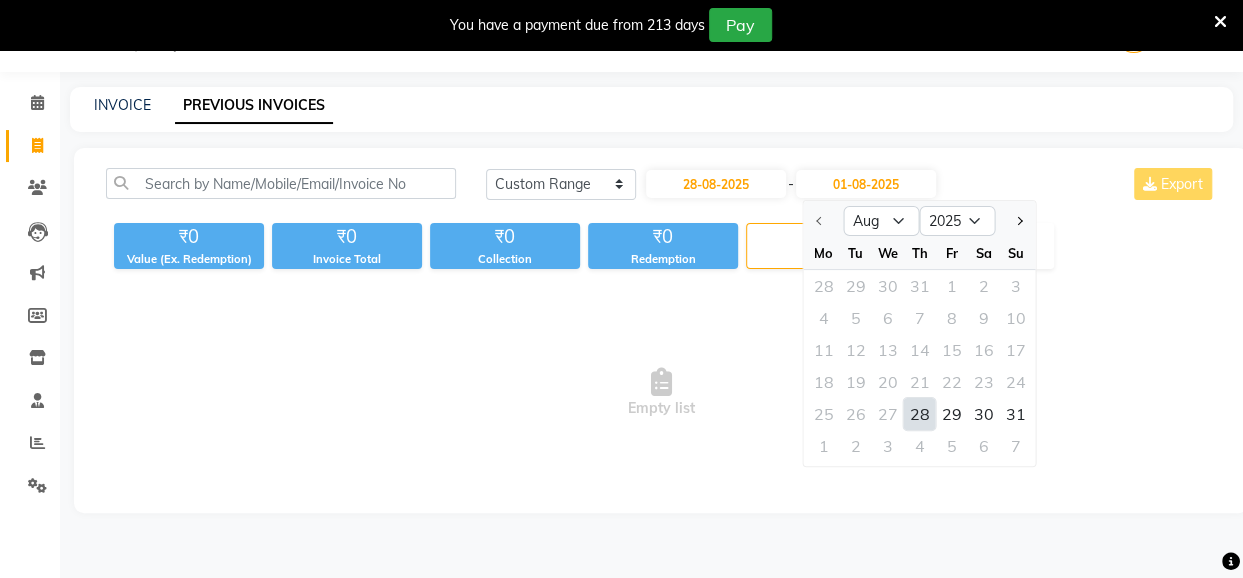 click on "28" 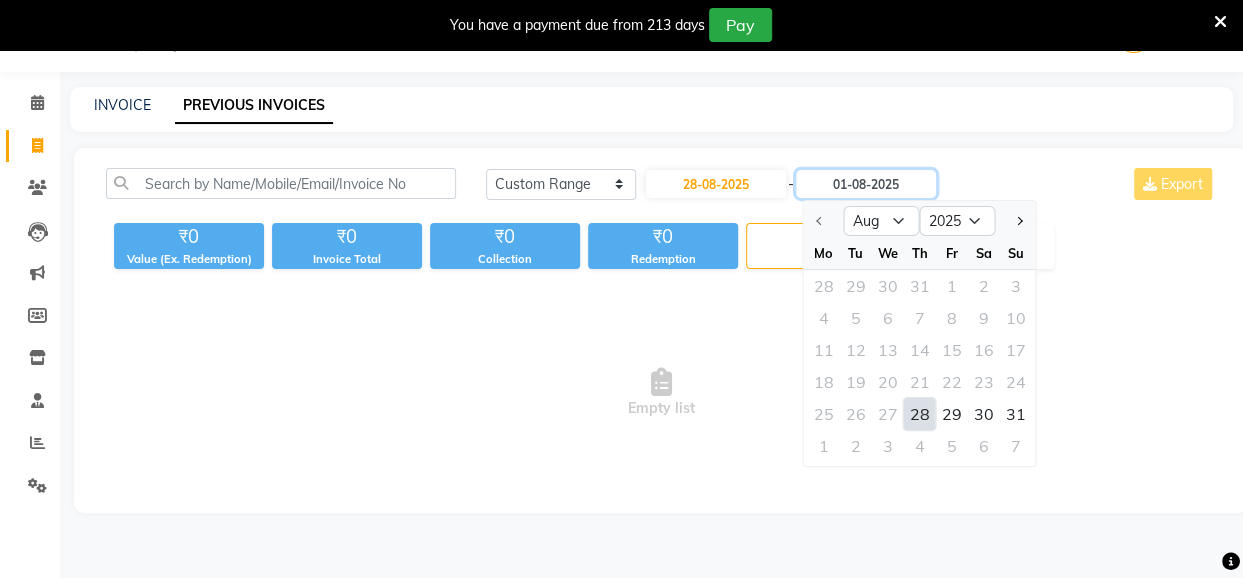 type on "28-08-2025" 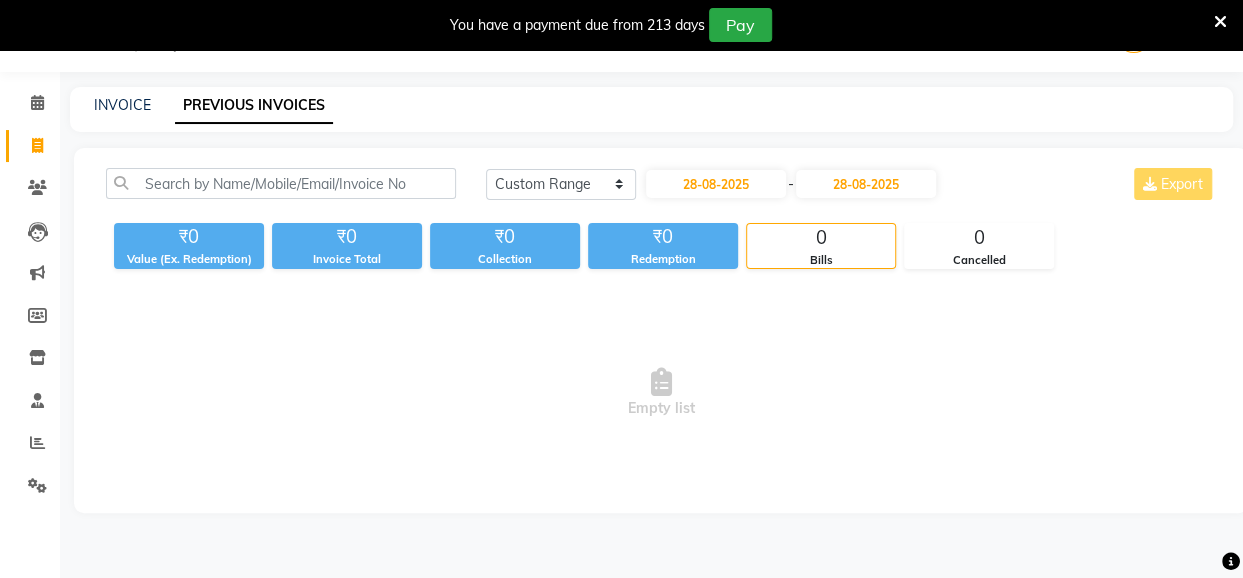 click on "Empty list" at bounding box center (661, 393) 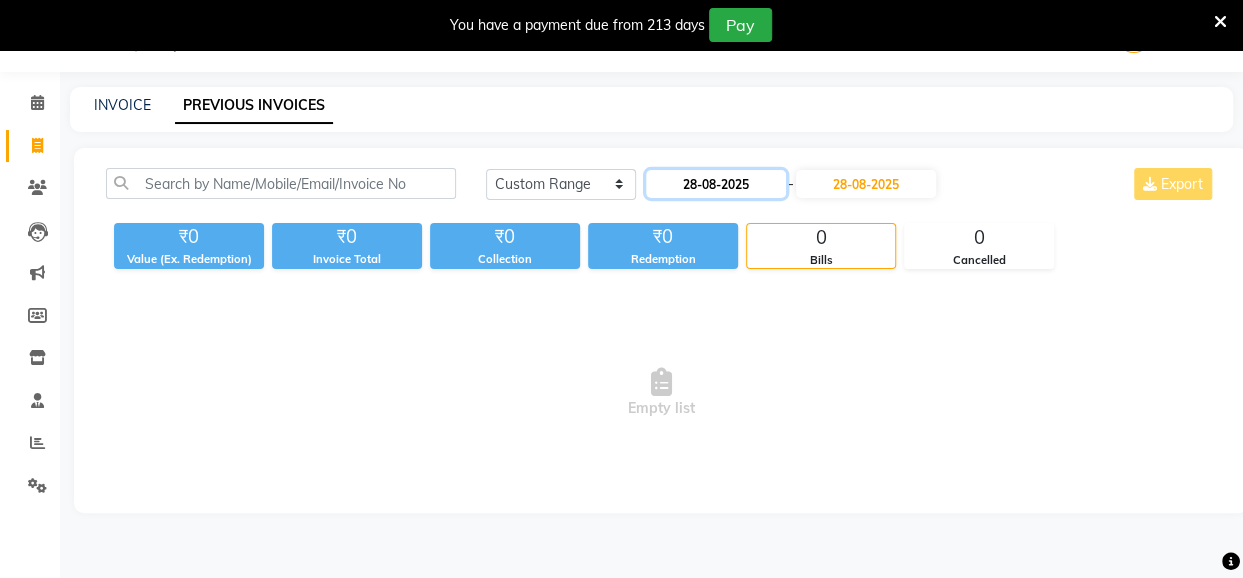 click on "28-08-2025" 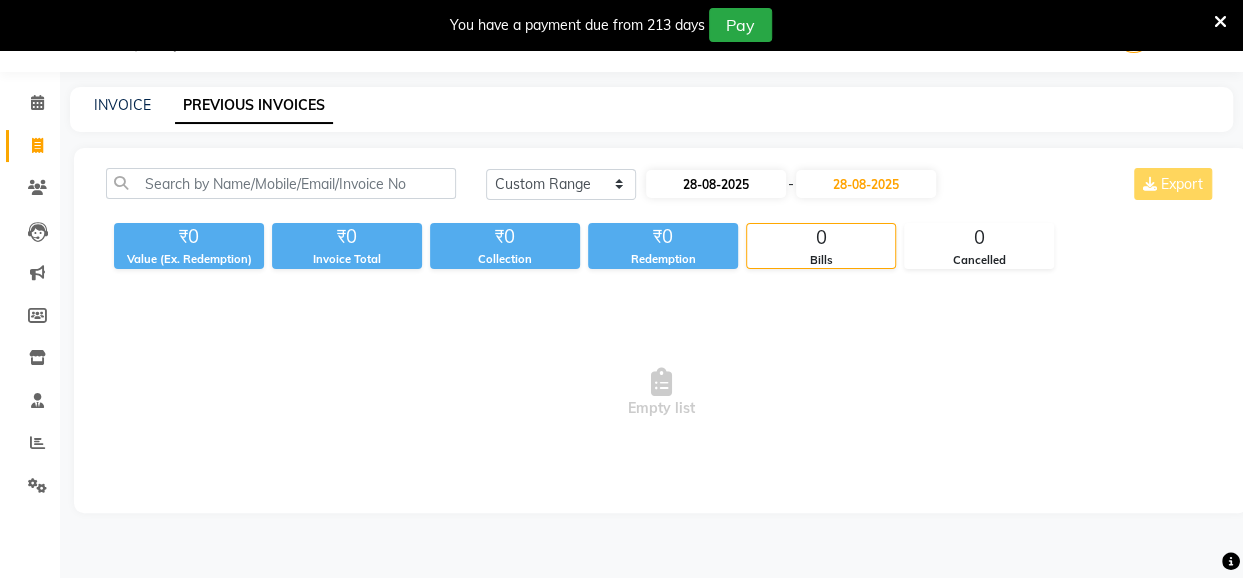 select on "8" 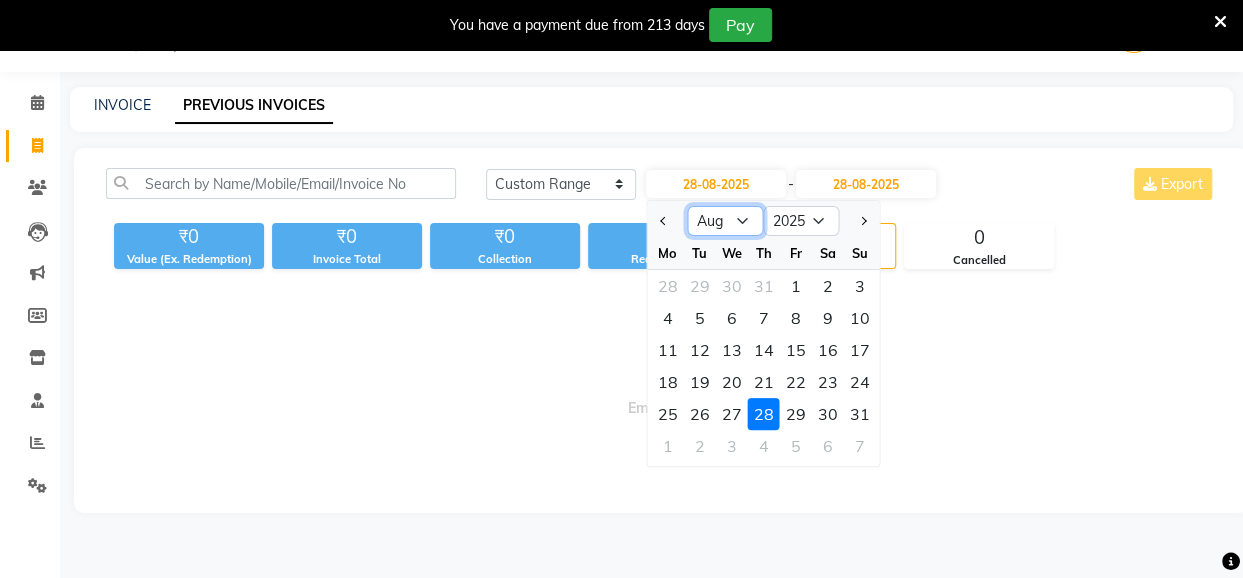 click on "Jan Feb Mar Apr May Jun Jul Aug Sep Oct Nov Dec" 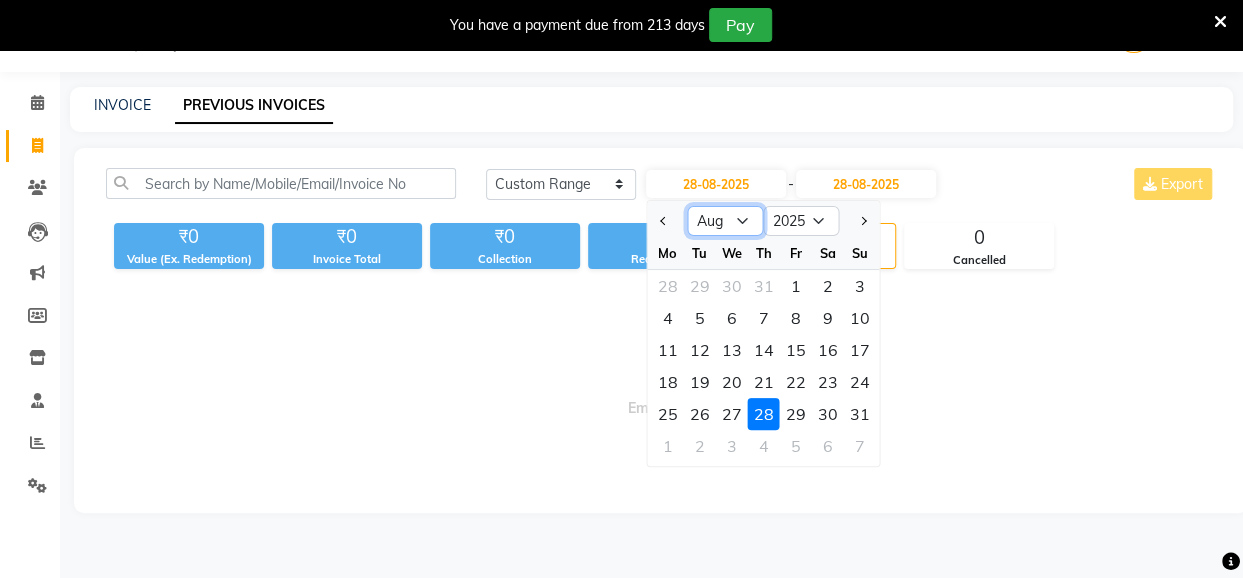 select on "7" 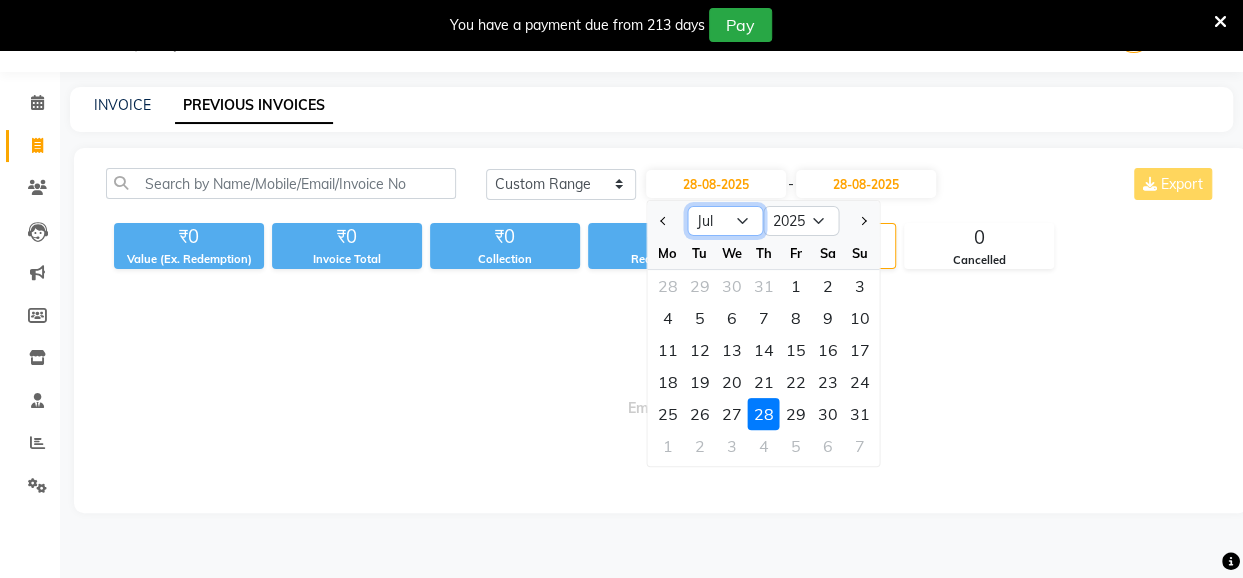 click on "Jan Feb Mar Apr May Jun Jul Aug Sep Oct Nov Dec" 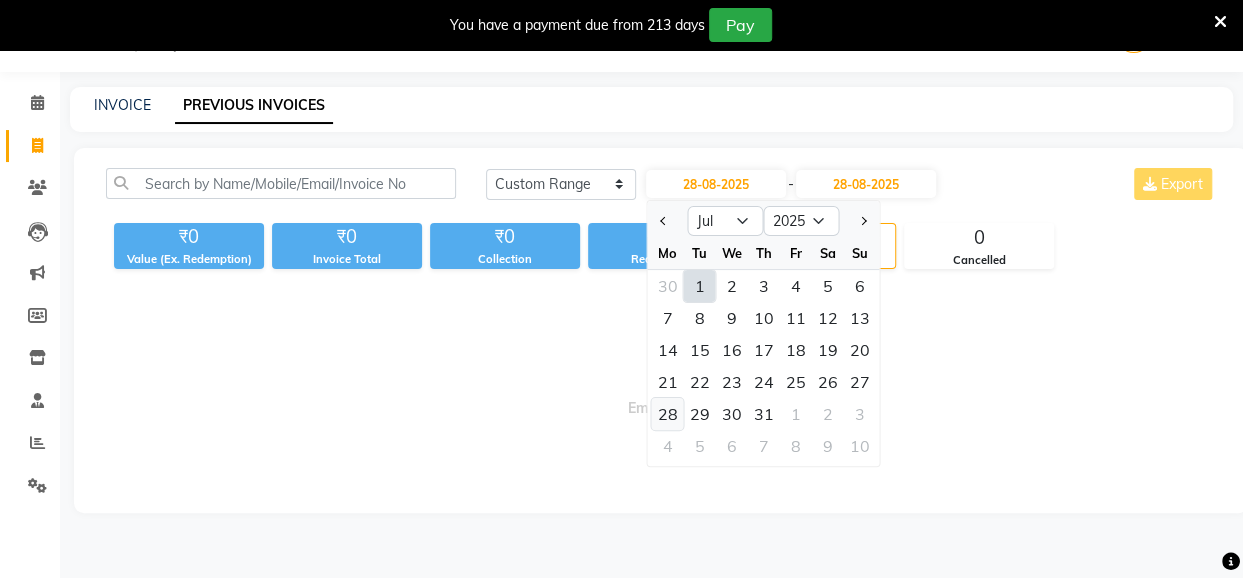 click on "28" 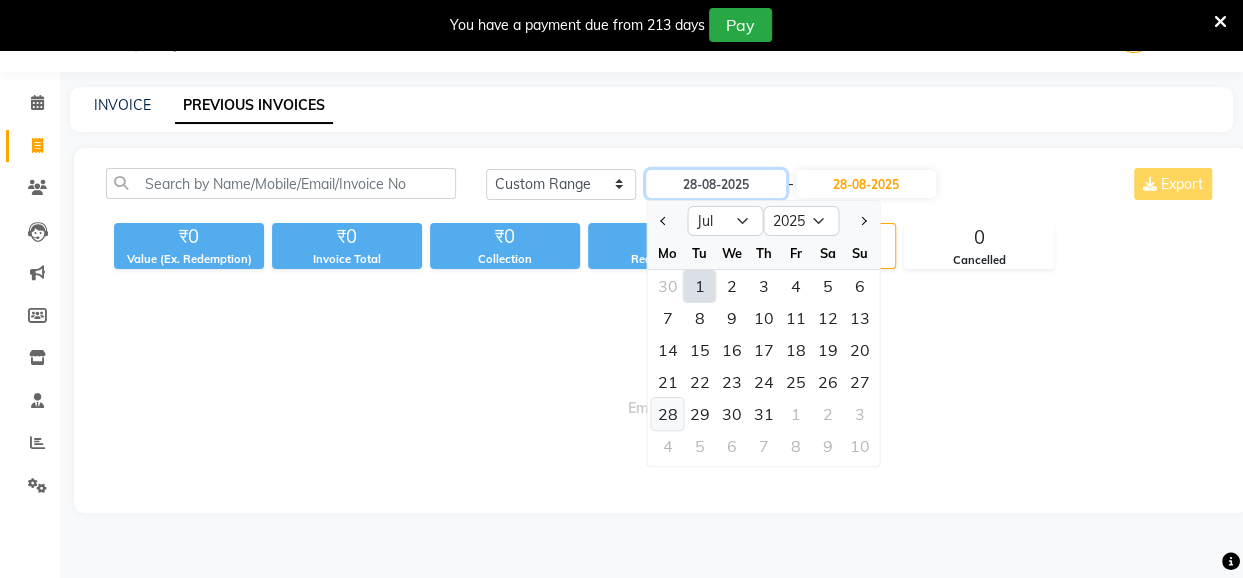 type on "28-07-2025" 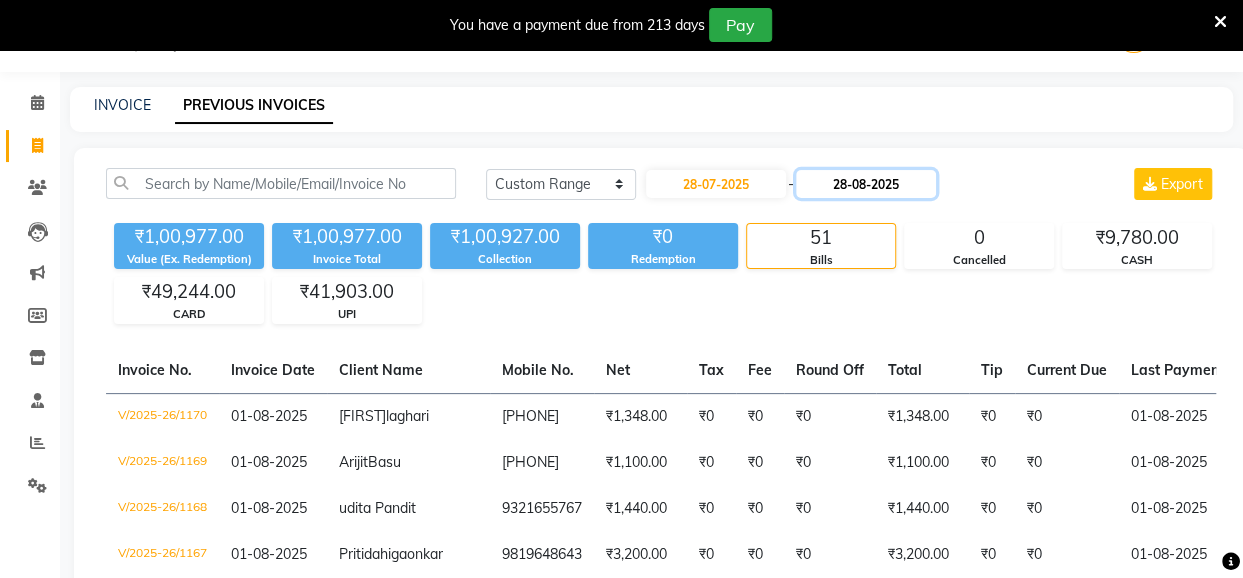 click on "28-08-2025" 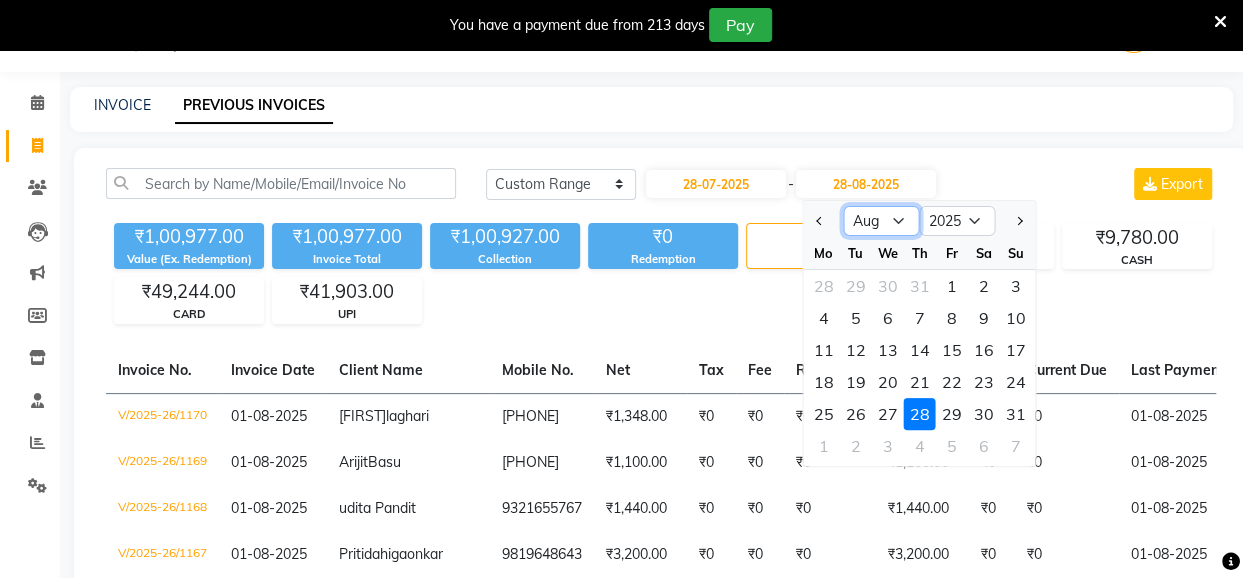 click on "Jul Aug Sep Oct Nov Dec" 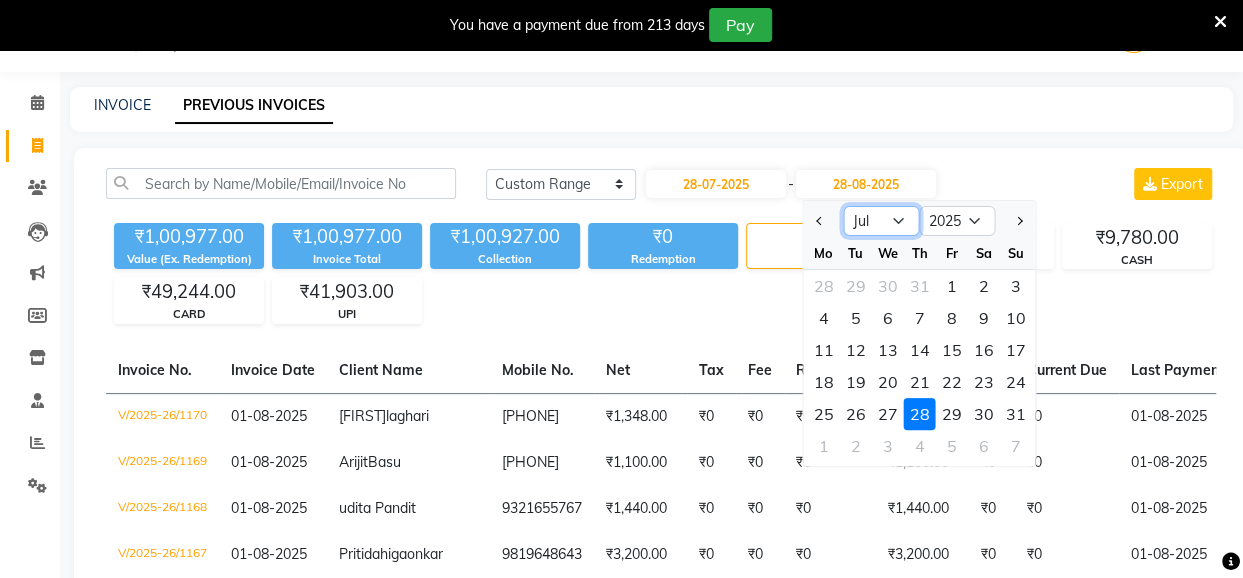click on "Jul Aug Sep Oct Nov Dec" 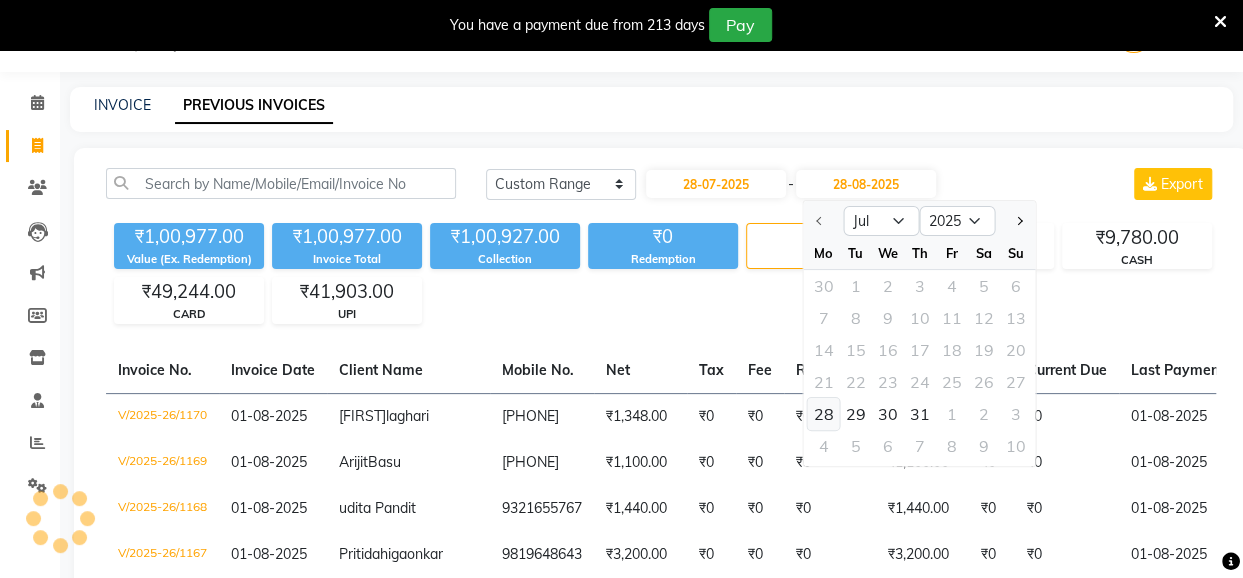 click on "28" 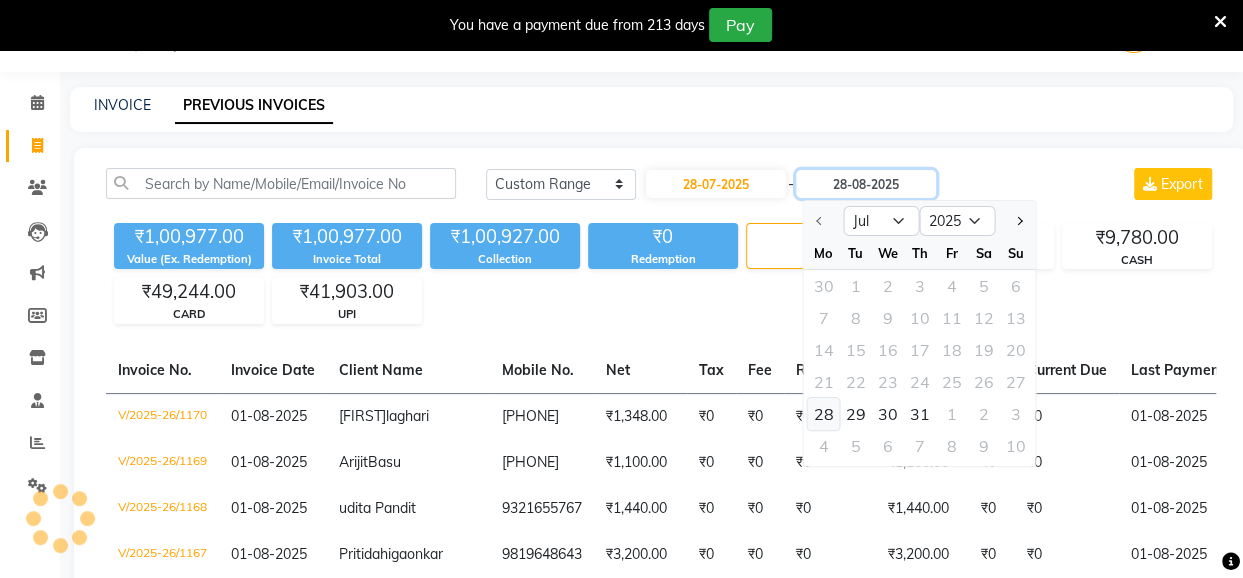 type on "28-07-2025" 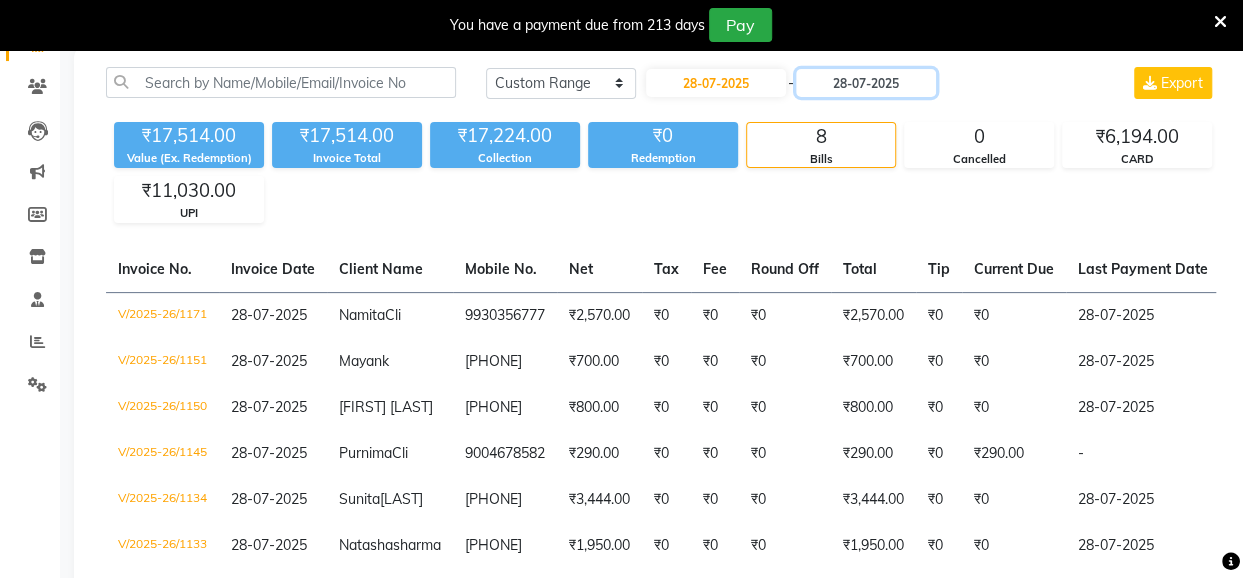 scroll, scrollTop: 0, scrollLeft: 0, axis: both 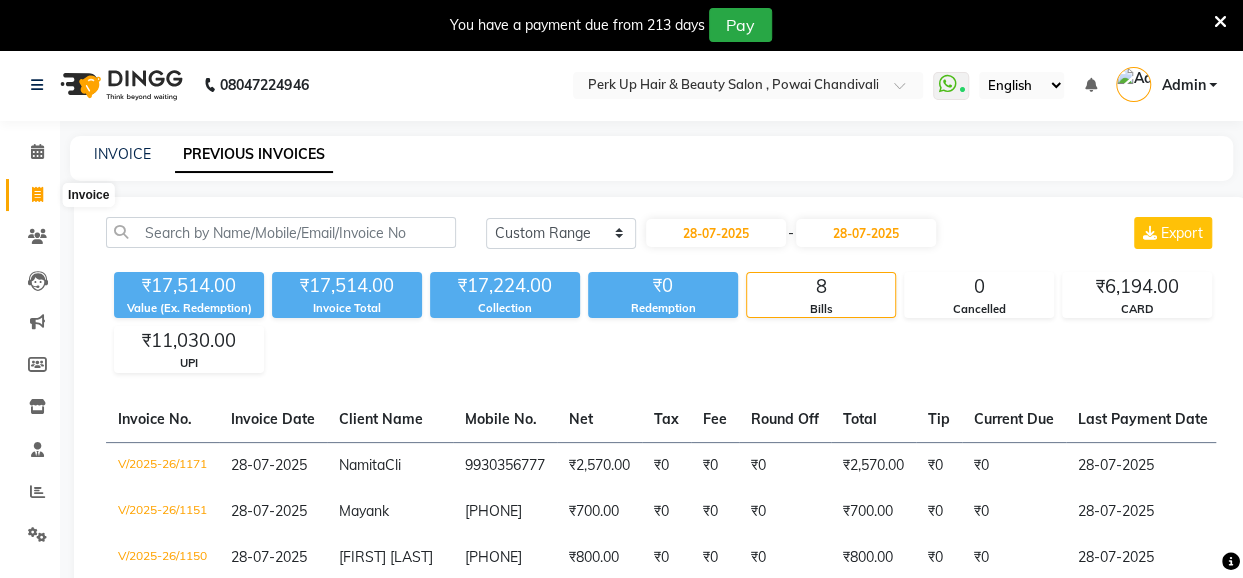 click 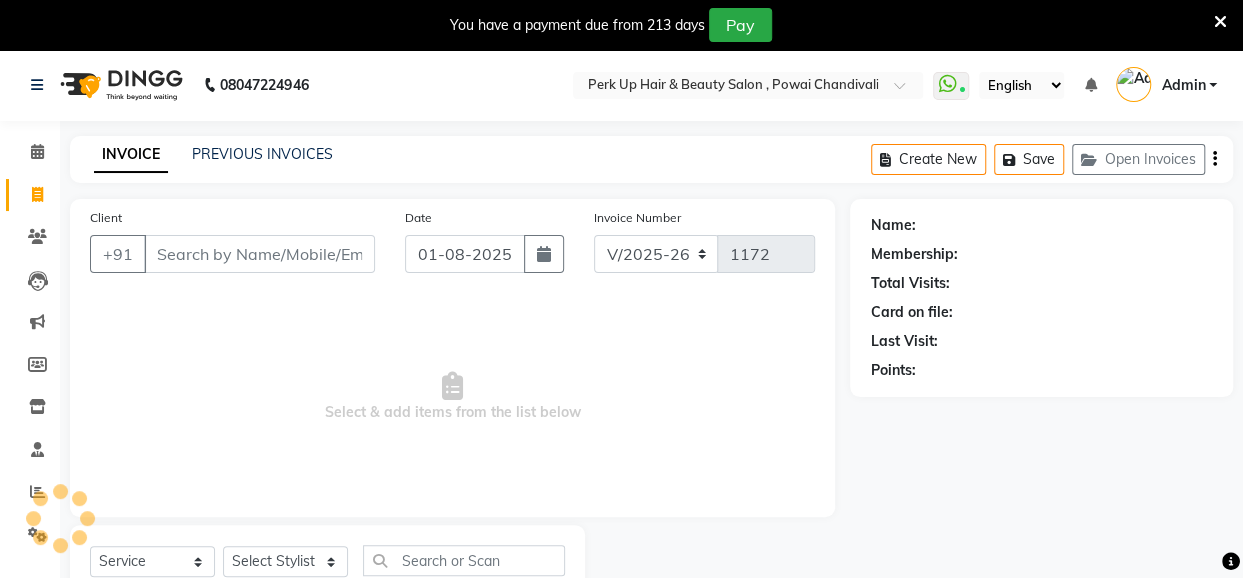 scroll, scrollTop: 71, scrollLeft: 0, axis: vertical 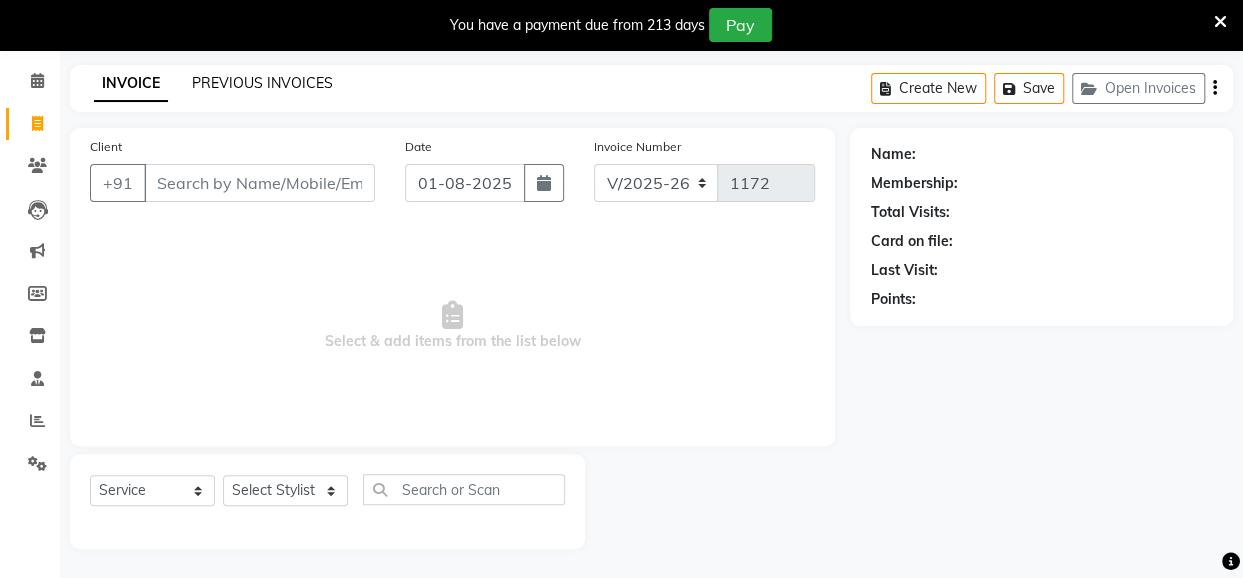 click on "PREVIOUS INVOICES" 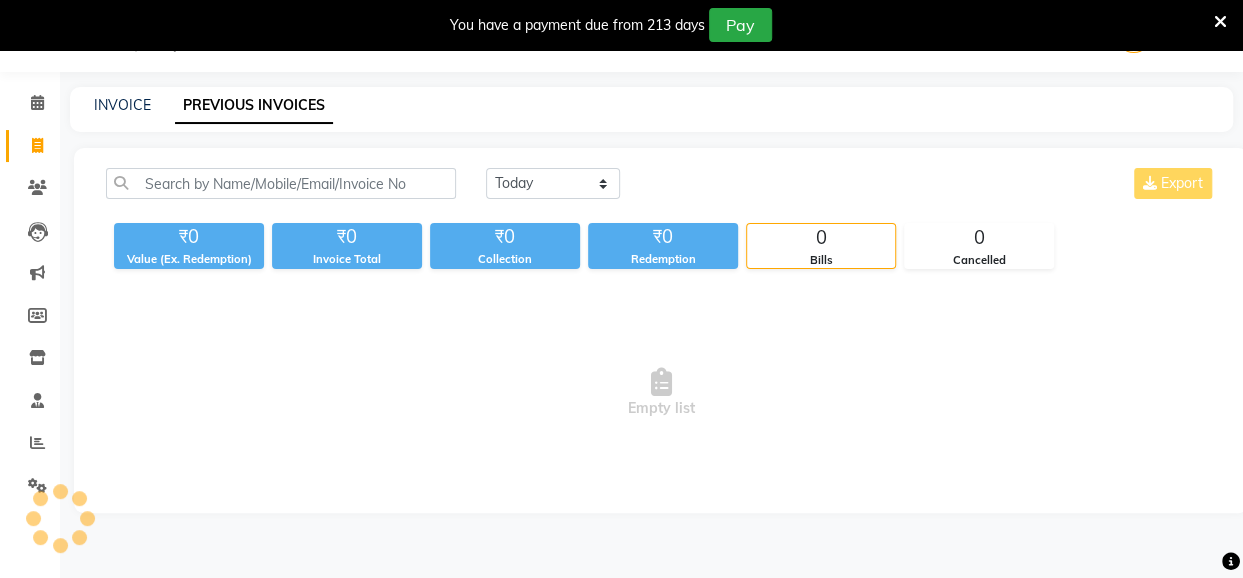 scroll, scrollTop: 71, scrollLeft: 0, axis: vertical 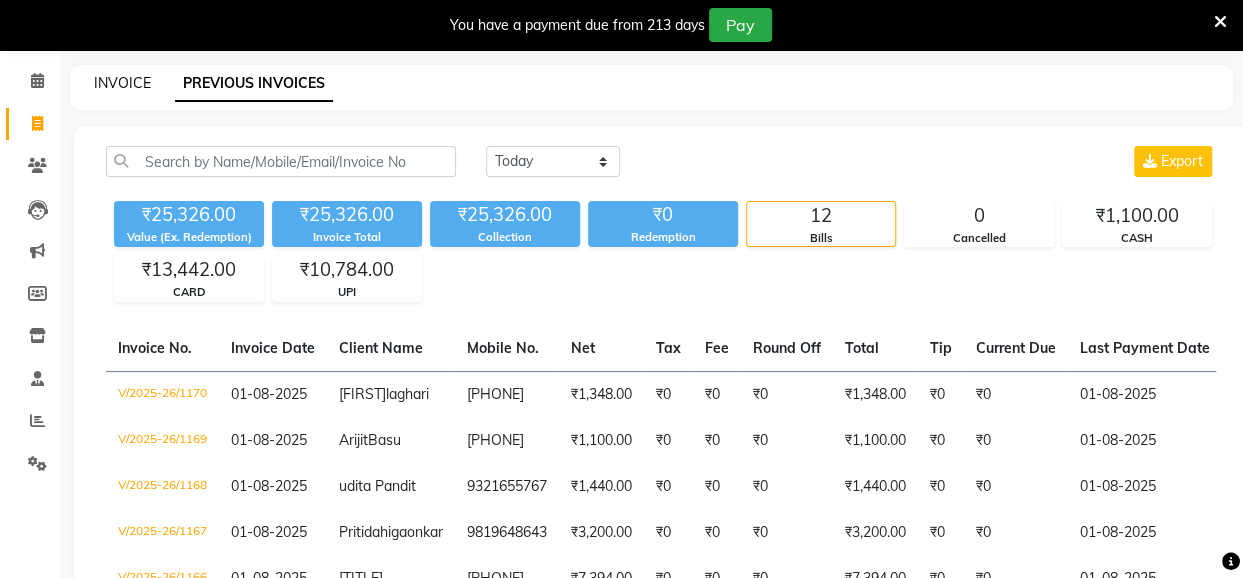 click on "INVOICE" 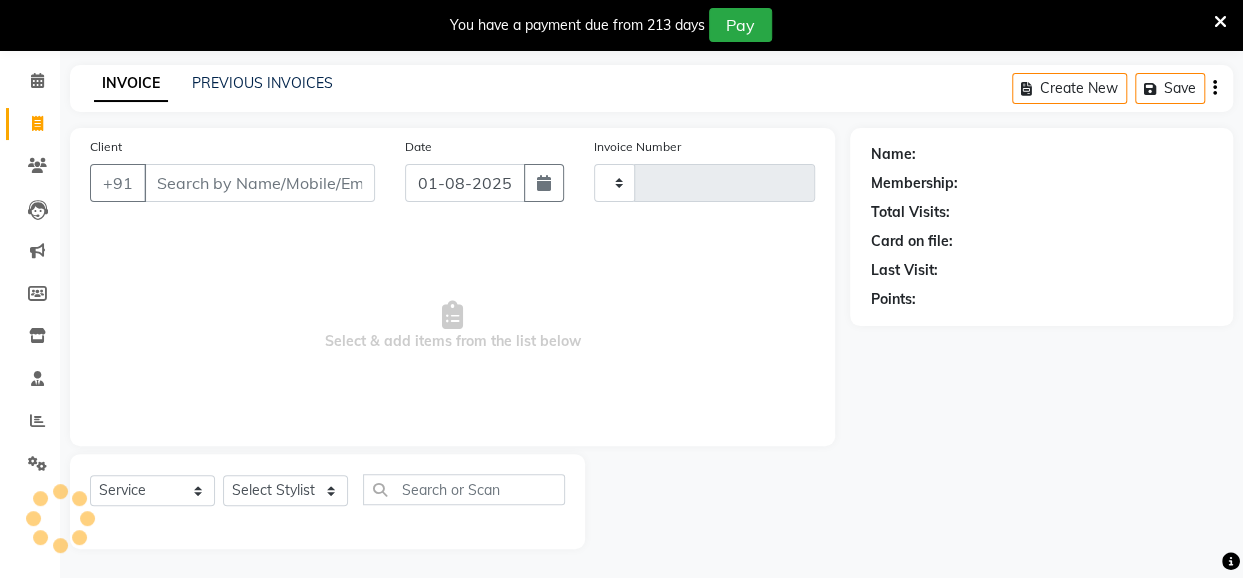 type on "1172" 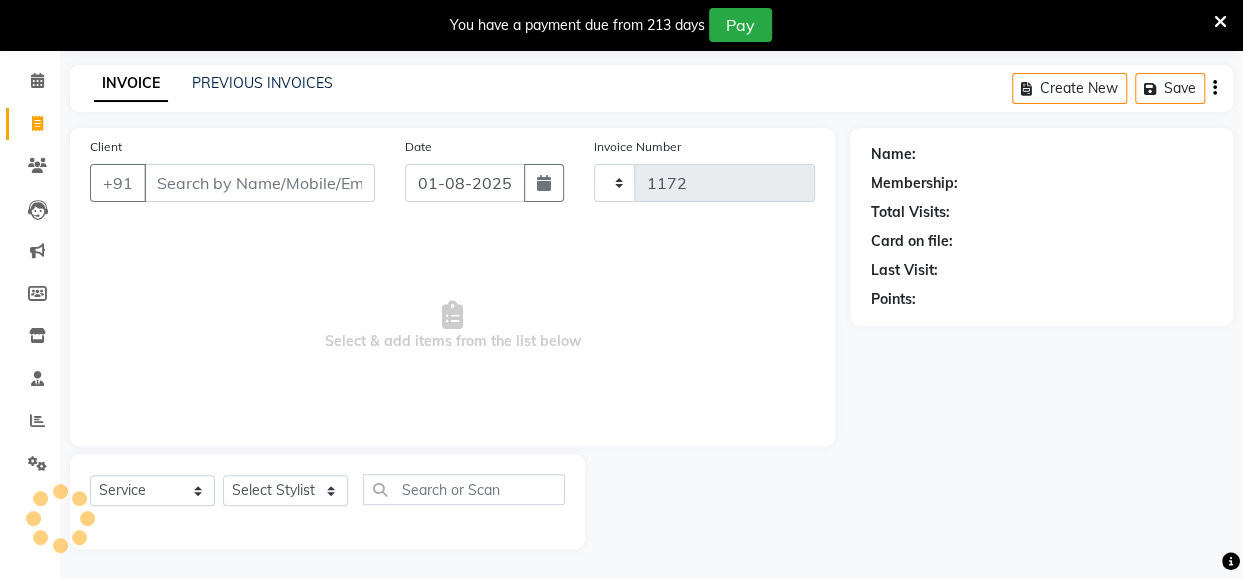 select on "5131" 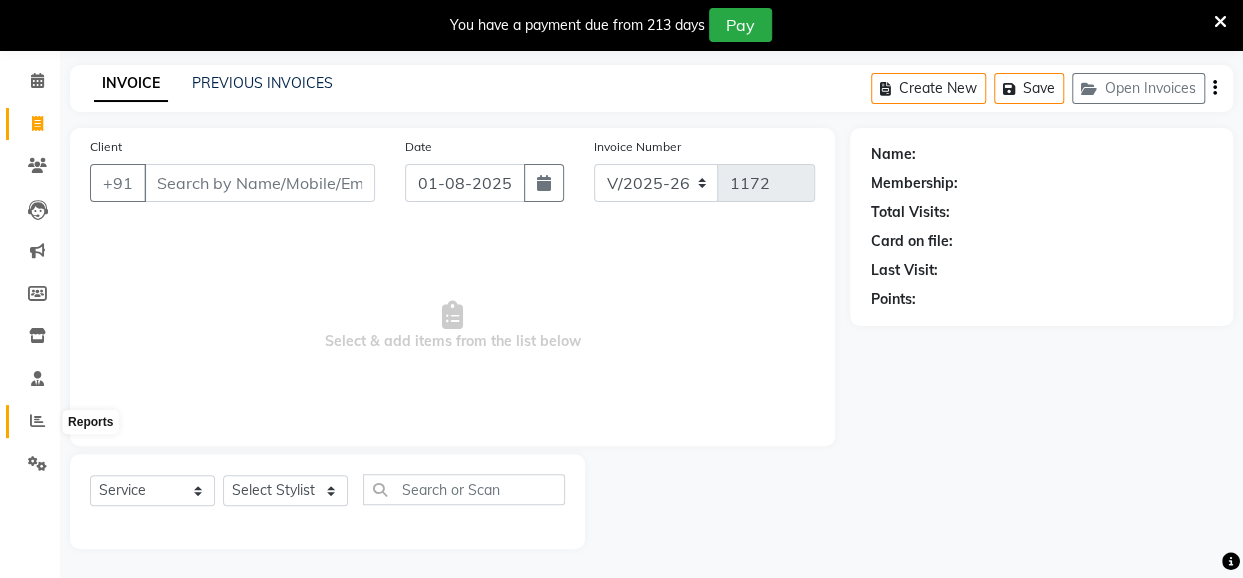 click 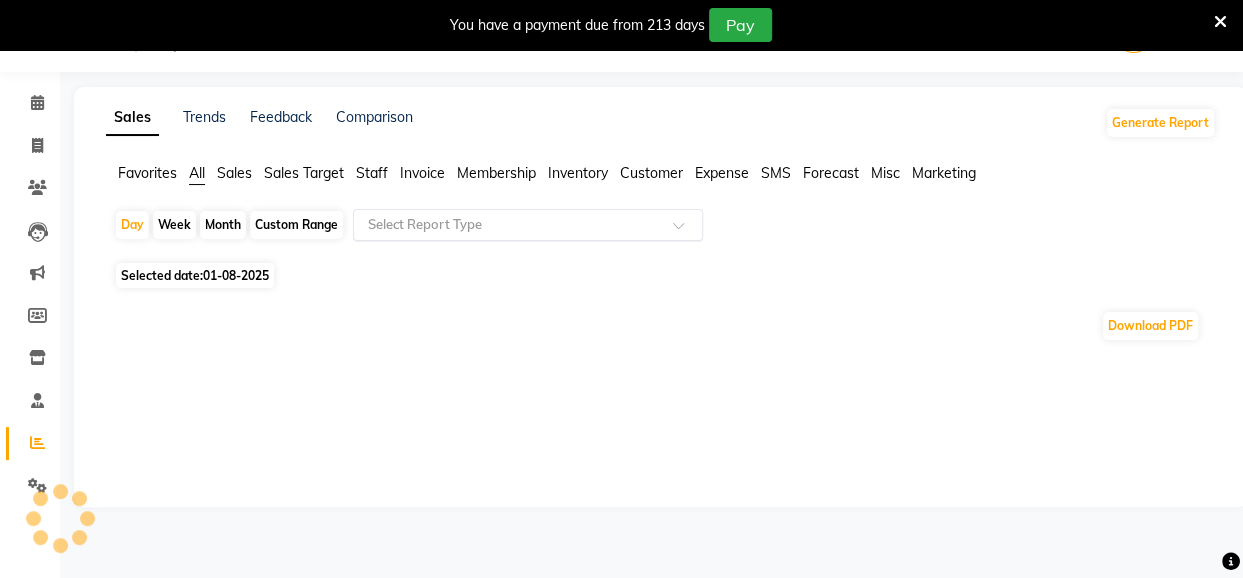 scroll, scrollTop: 71, scrollLeft: 0, axis: vertical 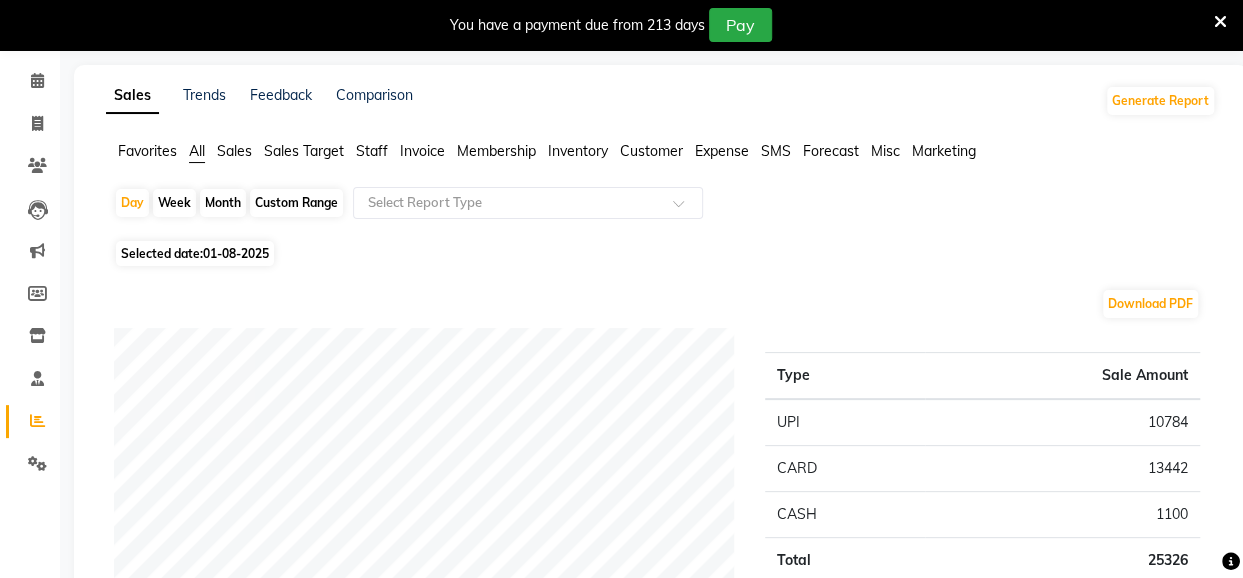 click on "Sales" 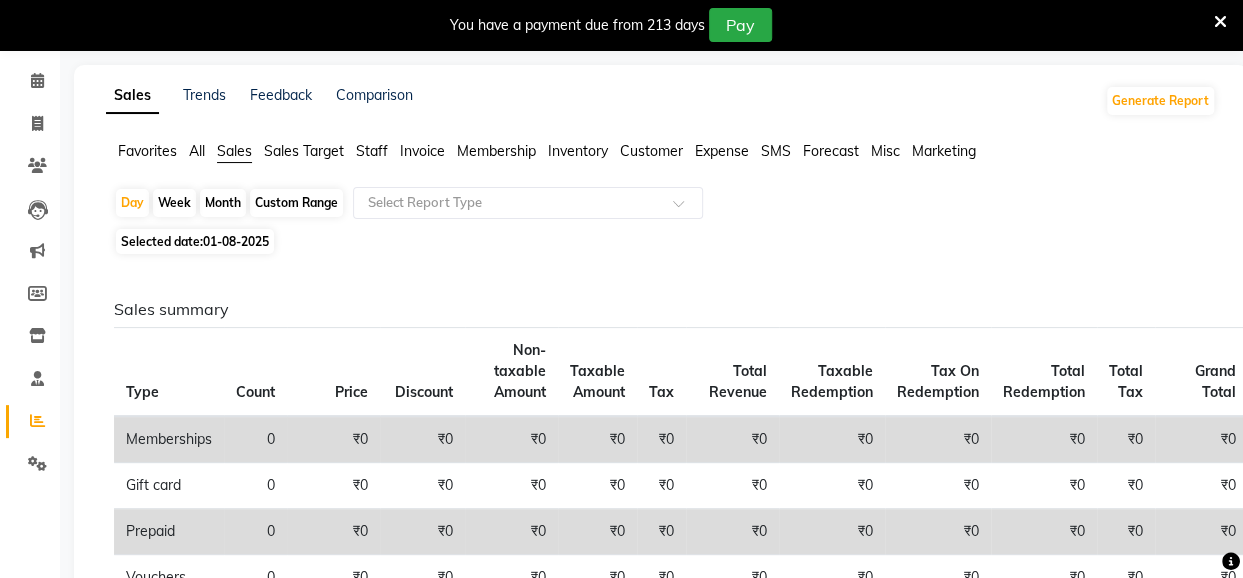 click on "Custom Range" 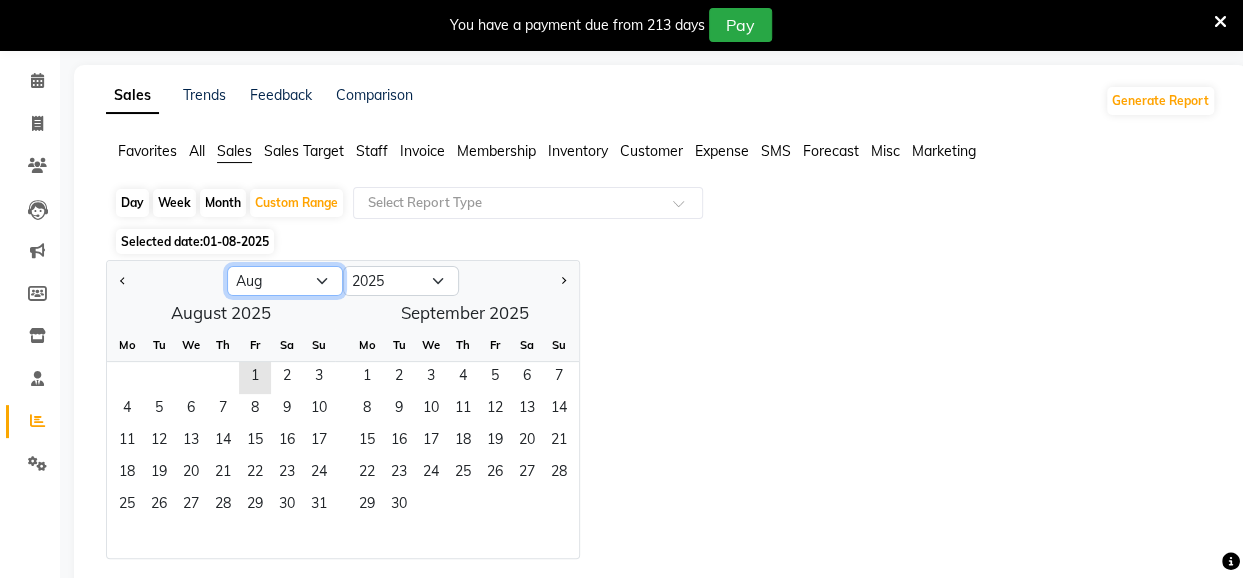 click on "Jan Feb Mar Apr May Jun Jul Aug Sep Oct Nov Dec" 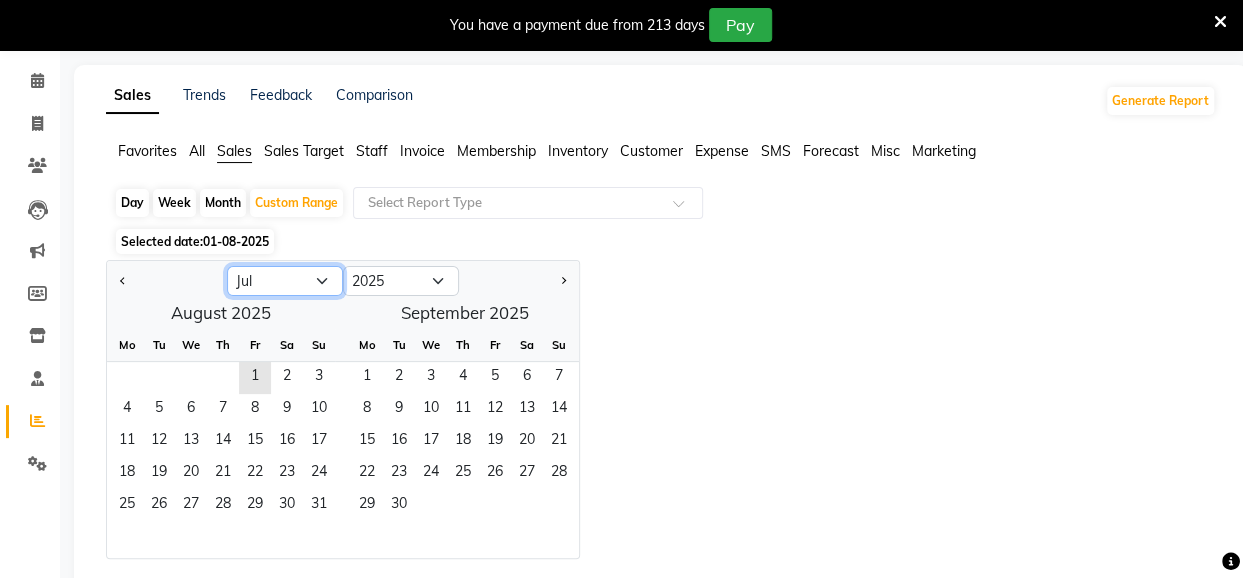 click on "Jan Feb Mar Apr May Jun Jul Aug Sep Oct Nov Dec" 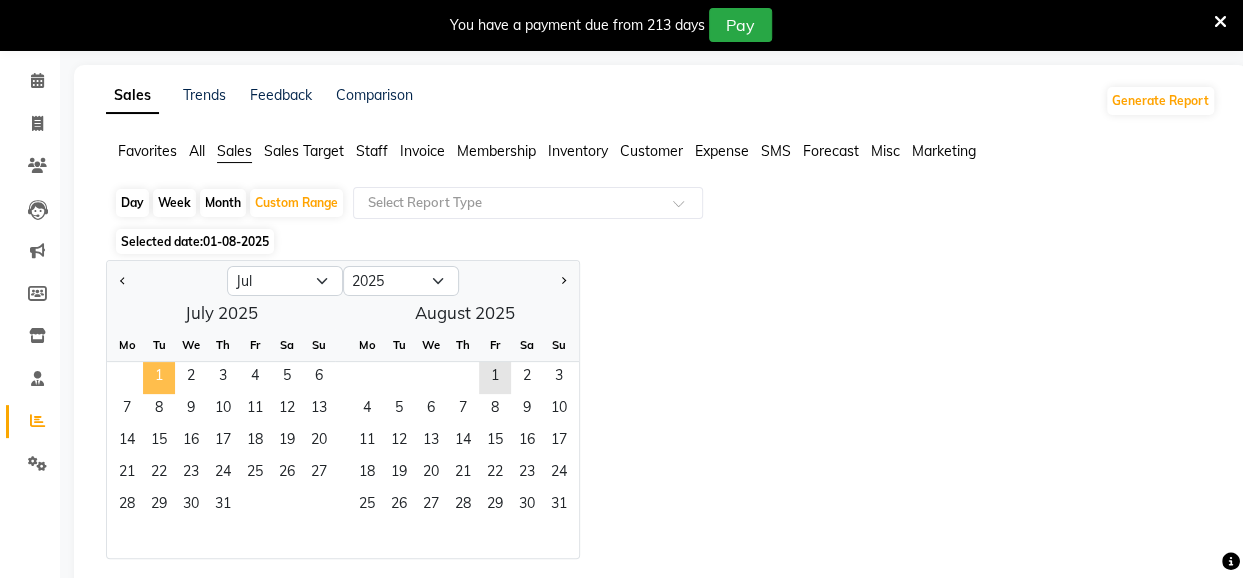 click on "1" 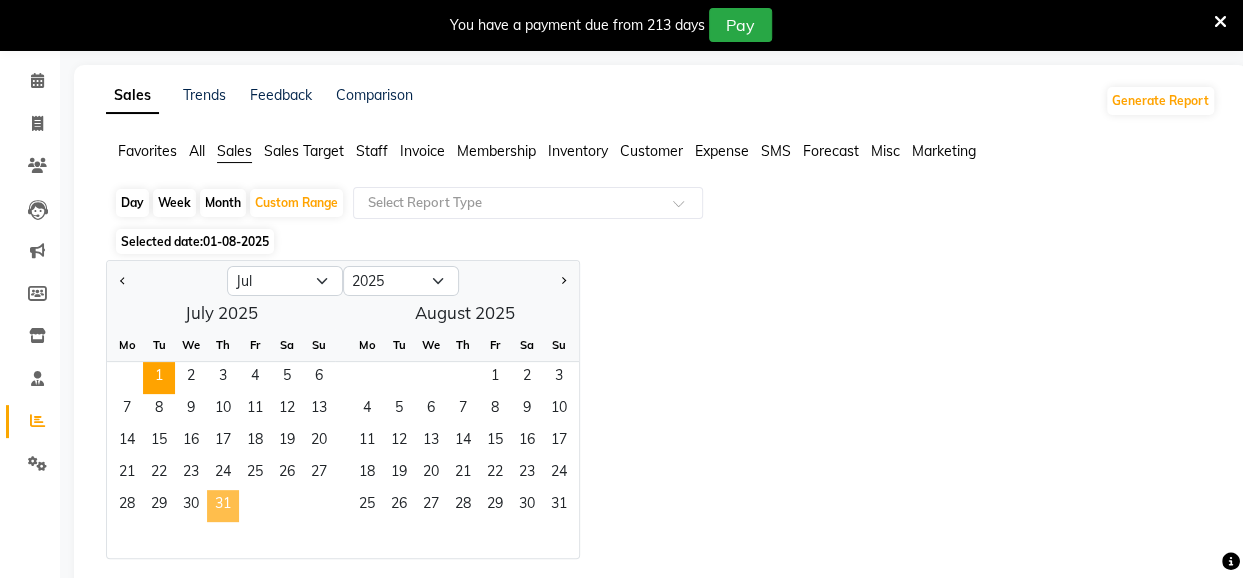 click on "31" 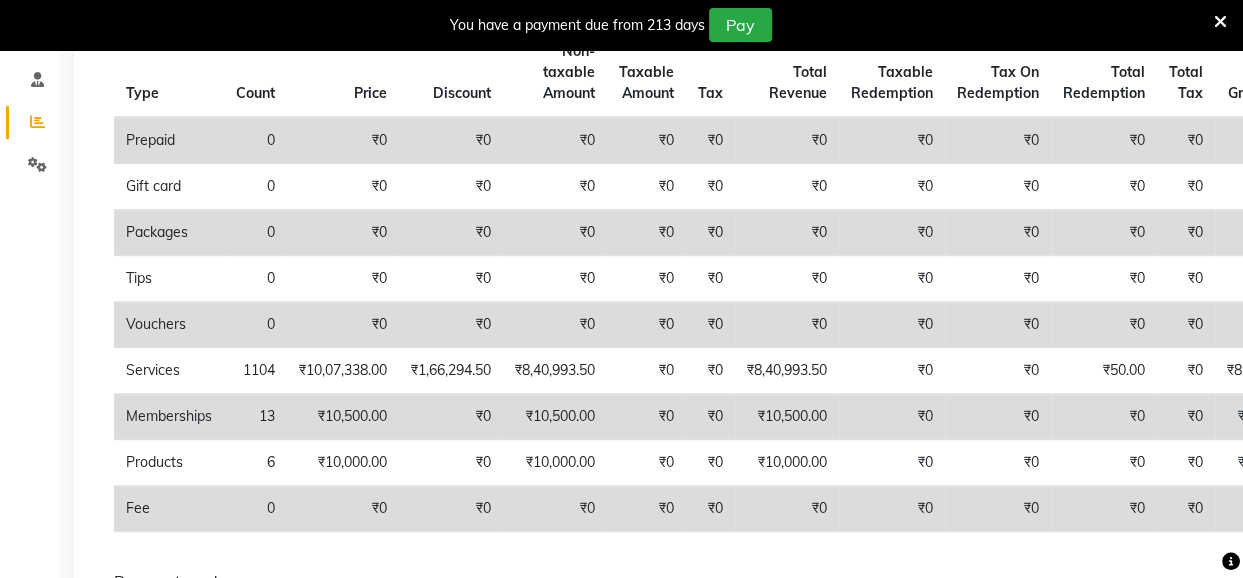 scroll, scrollTop: 446, scrollLeft: 0, axis: vertical 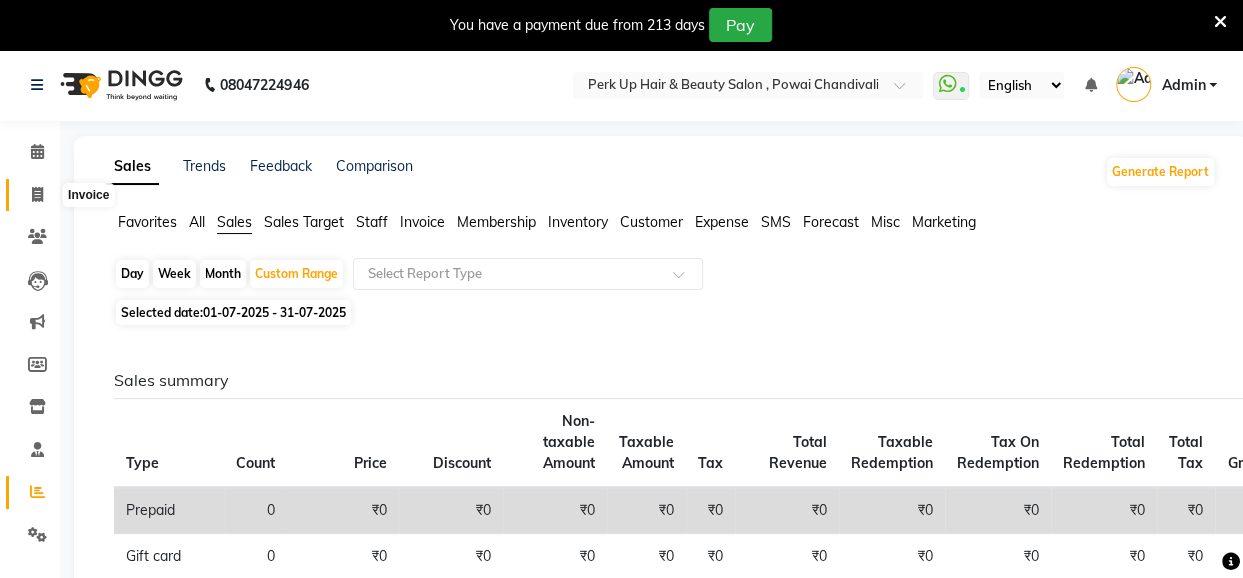 click 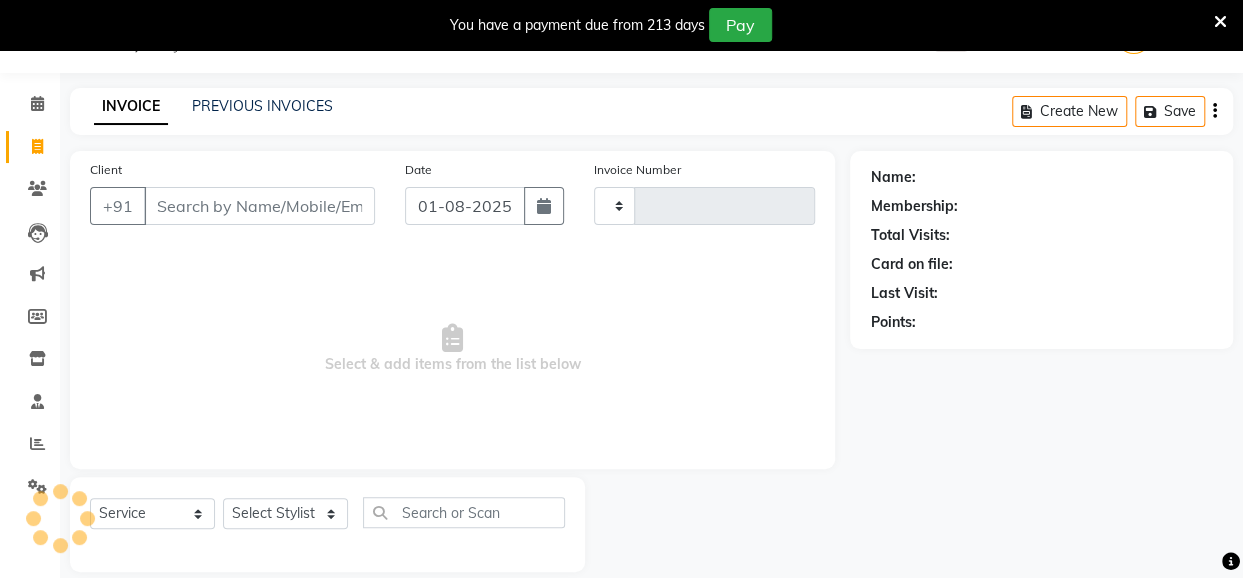 type on "1172" 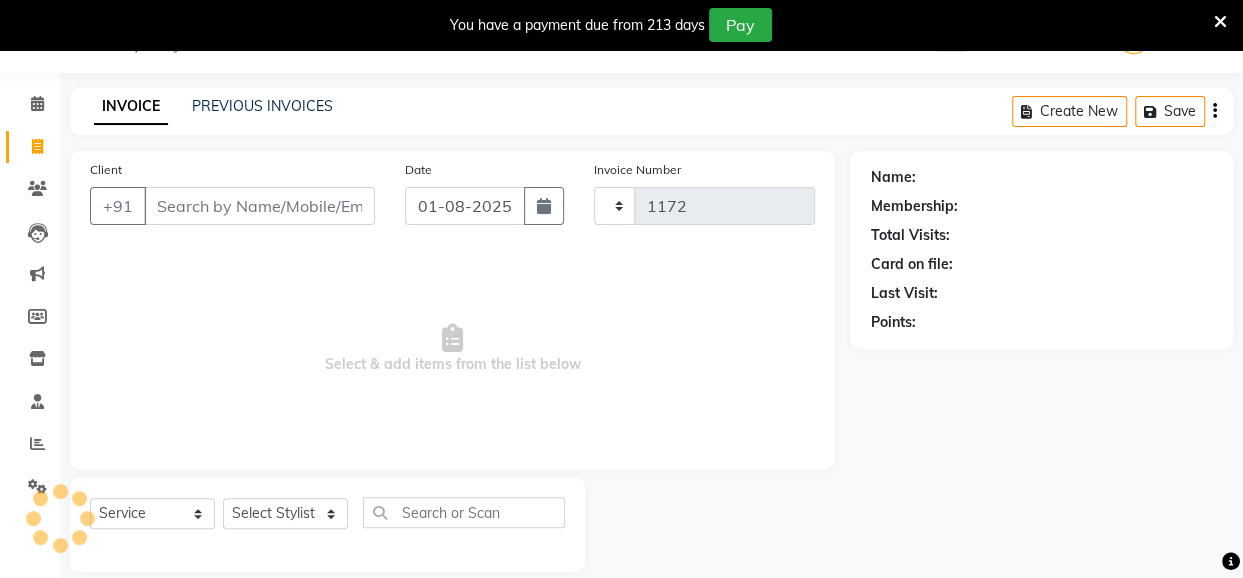 select on "5131" 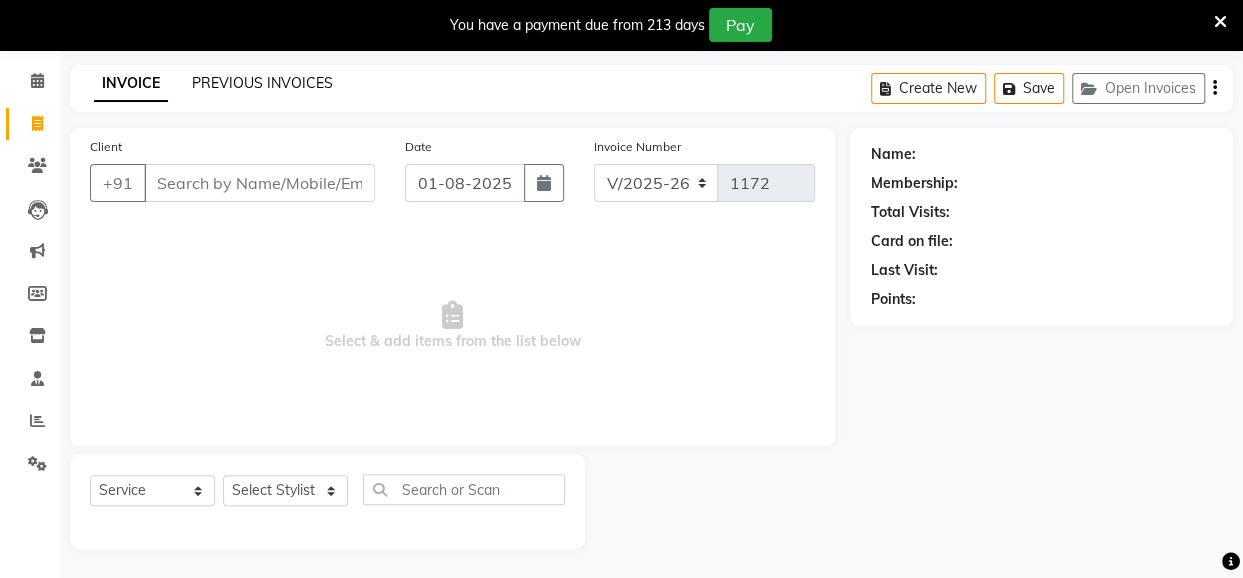 click on "PREVIOUS INVOICES" 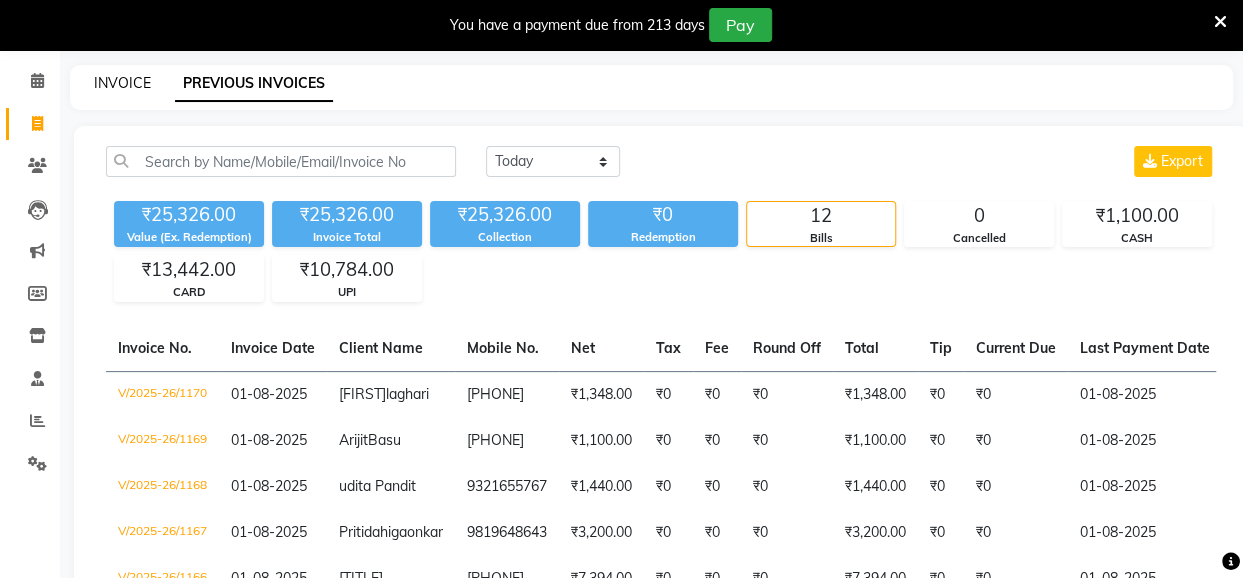 click on "INVOICE" 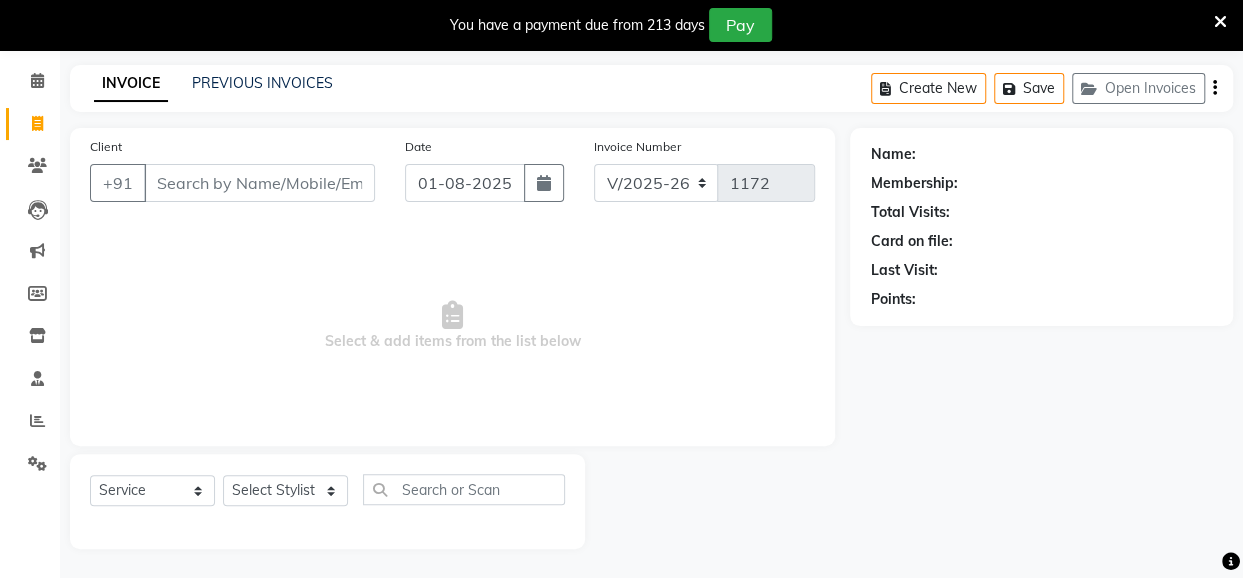 click on "Client" at bounding box center [259, 183] 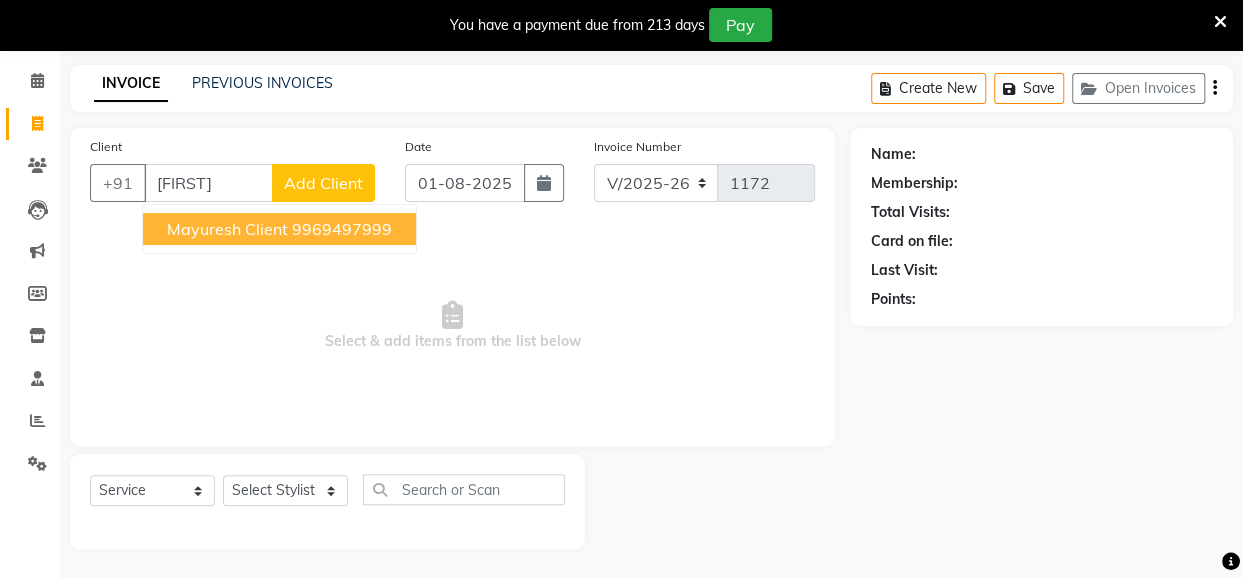 click on "Mayuresh Client" at bounding box center [227, 229] 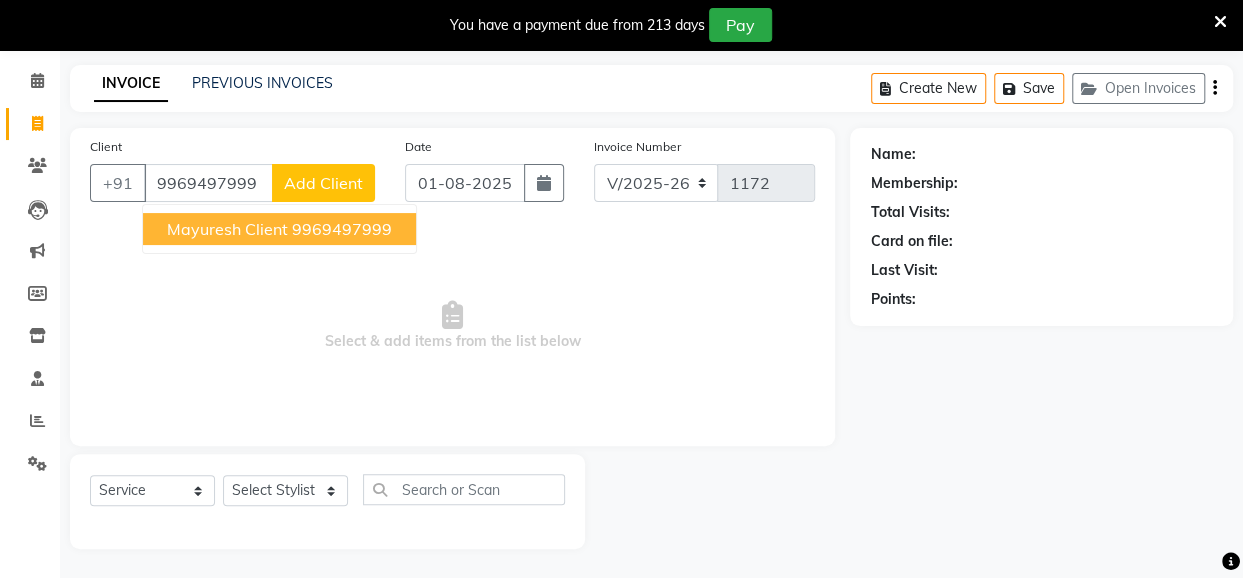 type on "9969497999" 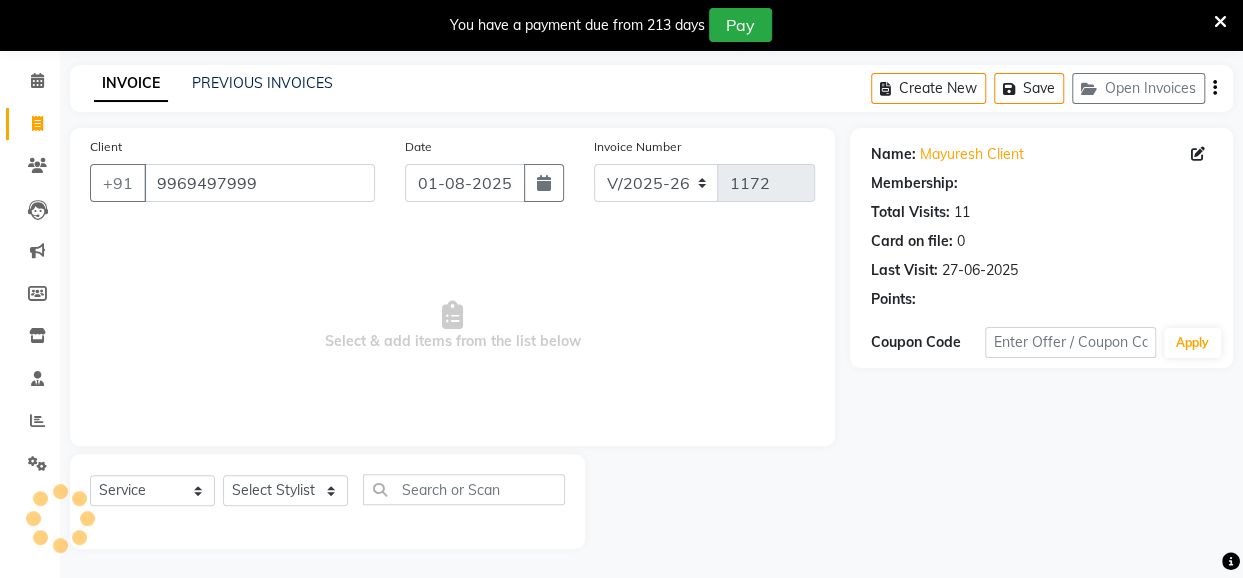 select on "1: Object" 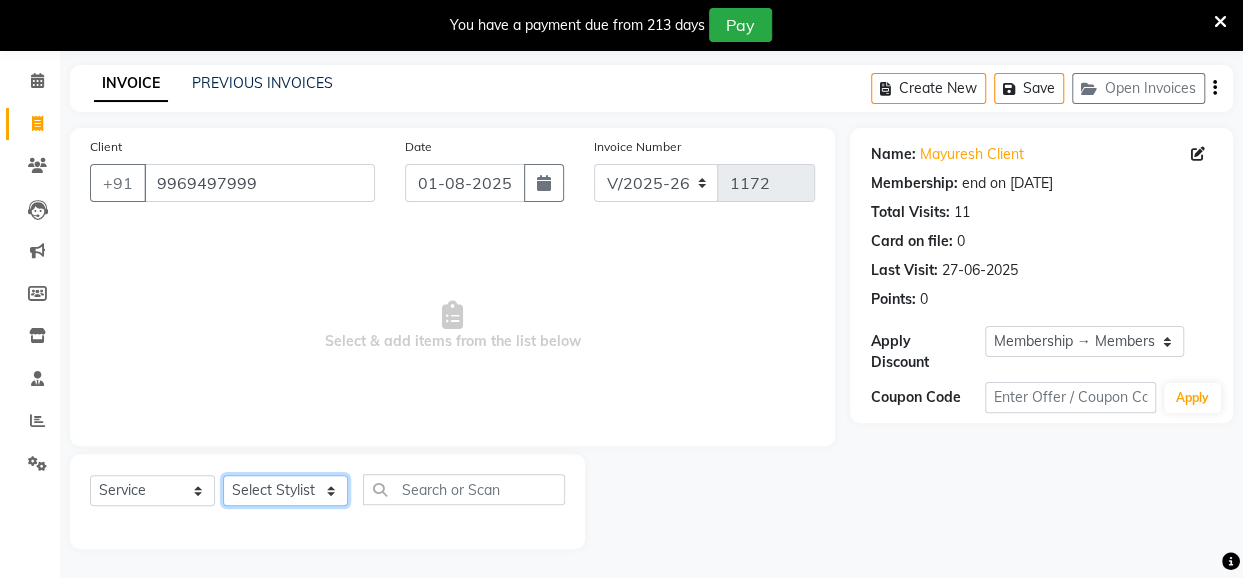 click on "Select Stylist Anita Das danish Kumkum Pasi Naseem Mansoori		 Nilam Bhanushali Nizam Shaikh			 Raju Reena Sawardekar			 Rita Pal			 Sabeena Shaikh Sameer Balwar Sangeeta Rajbhar Seja Jaiswal Shahib Shaves Salmani			 Sneha" 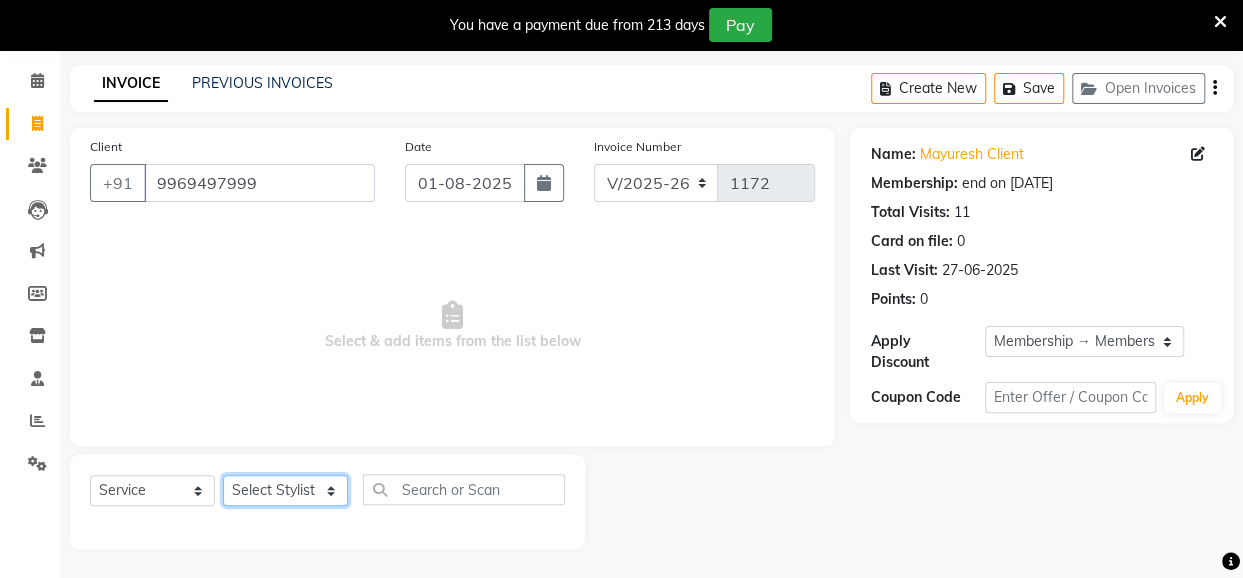 select on "32895" 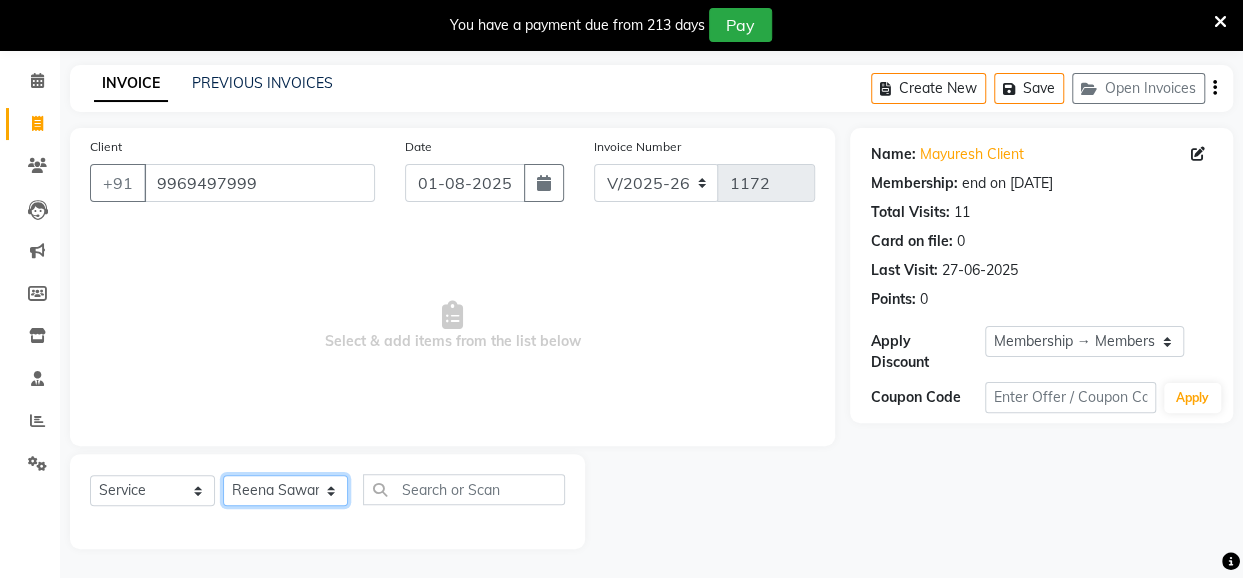 click on "Select Stylist Anita Das danish Kumkum Pasi Naseem Mansoori		 Nilam Bhanushali Nizam Shaikh			 Raju Reena Sawardekar			 Rita Pal			 Sabeena Shaikh Sameer Balwar Sangeeta Rajbhar Seja Jaiswal Shahib Shaves Salmani			 Sneha" 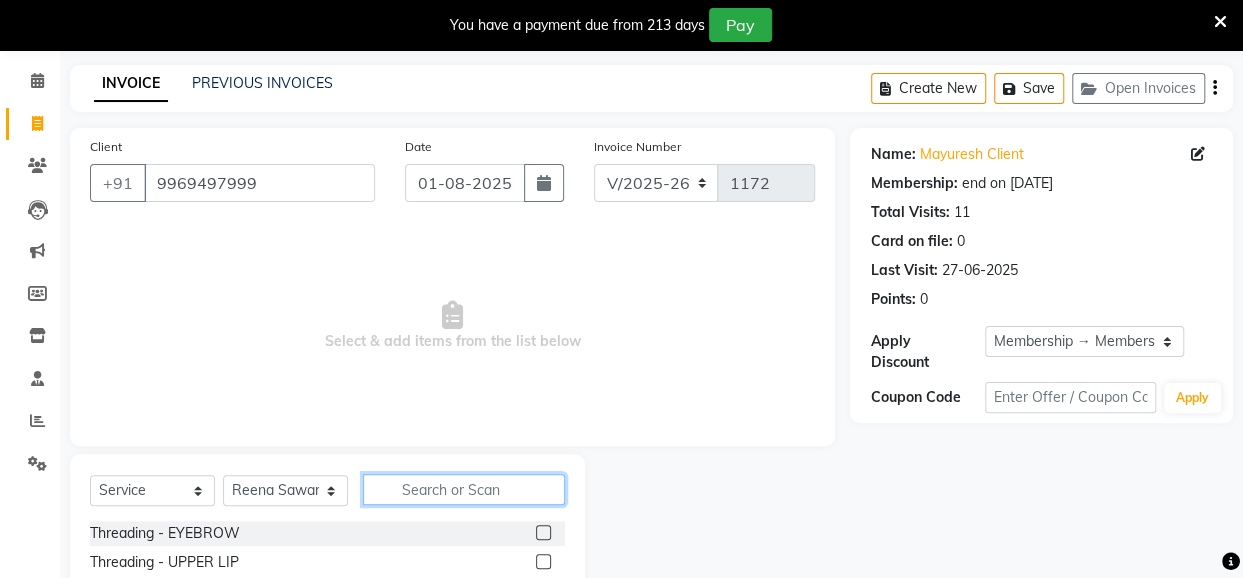 click 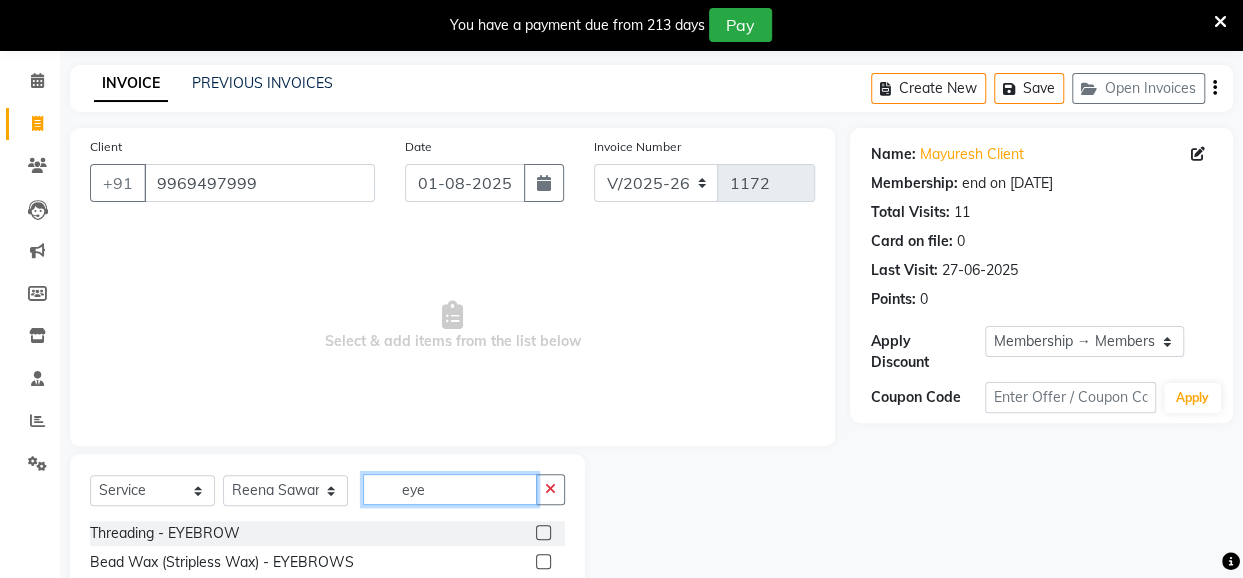type on "eye" 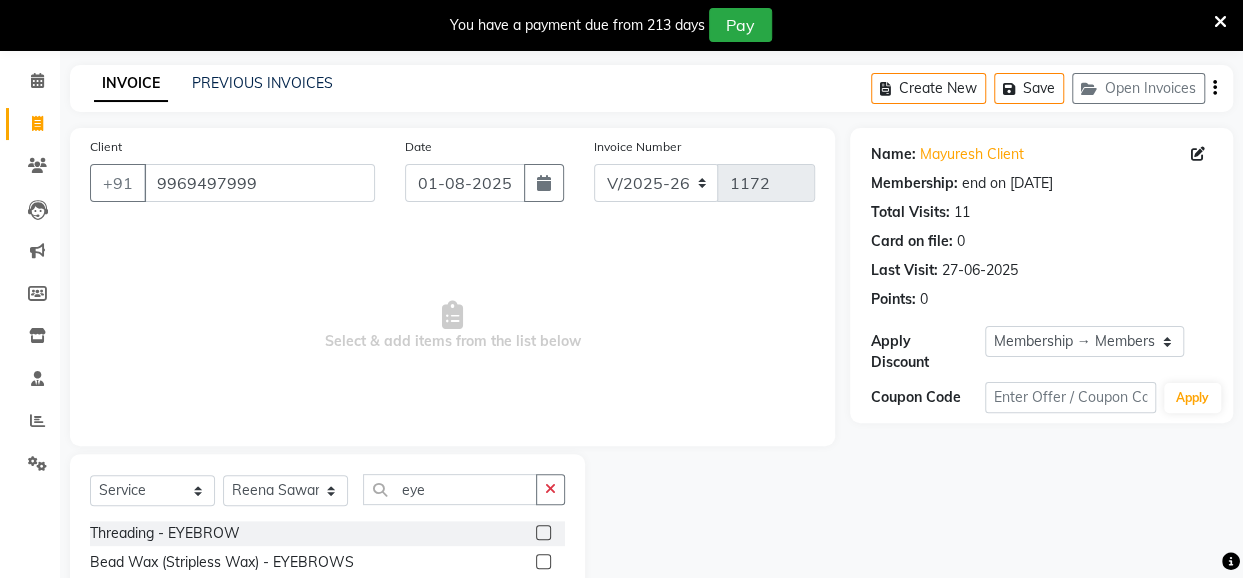 click 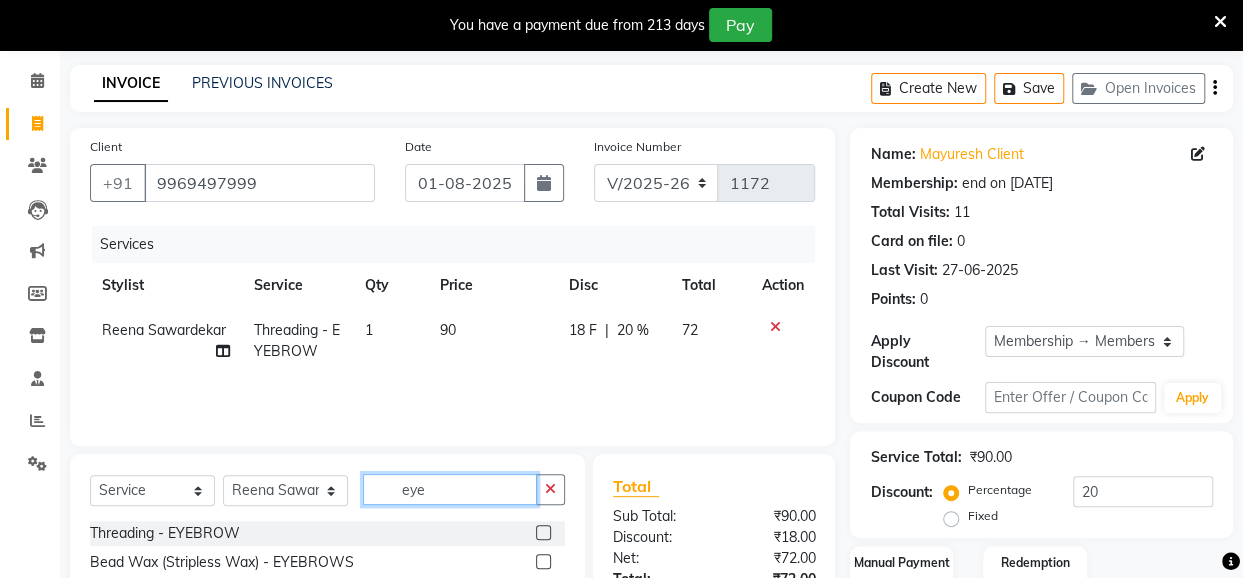 checkbox on "false" 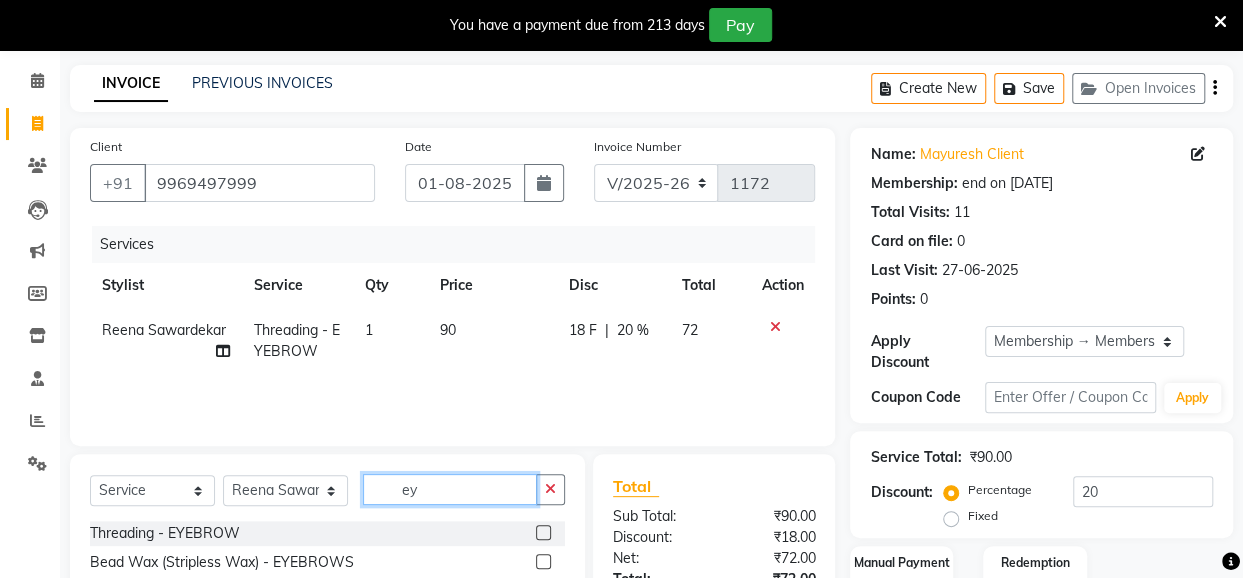 type on "e" 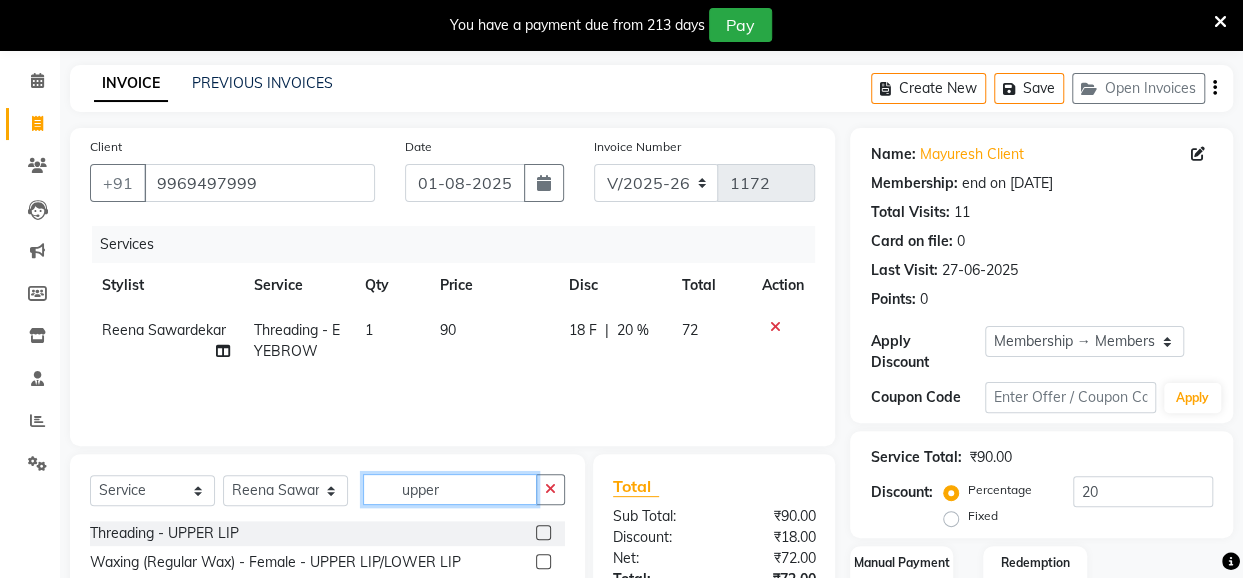 type on "upper" 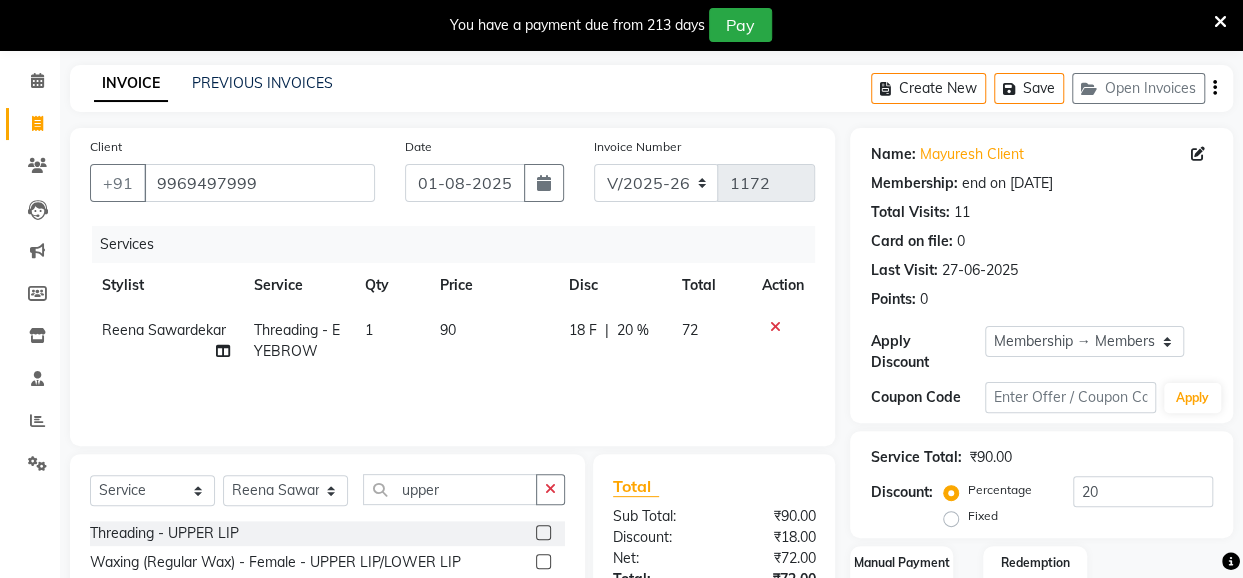 click 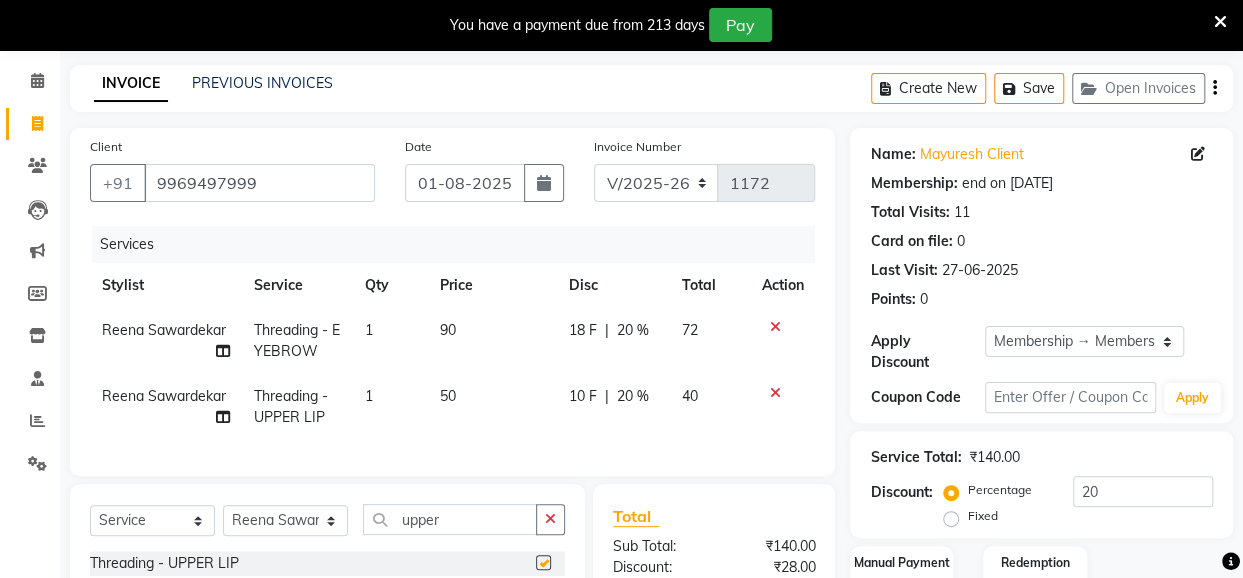 checkbox on "false" 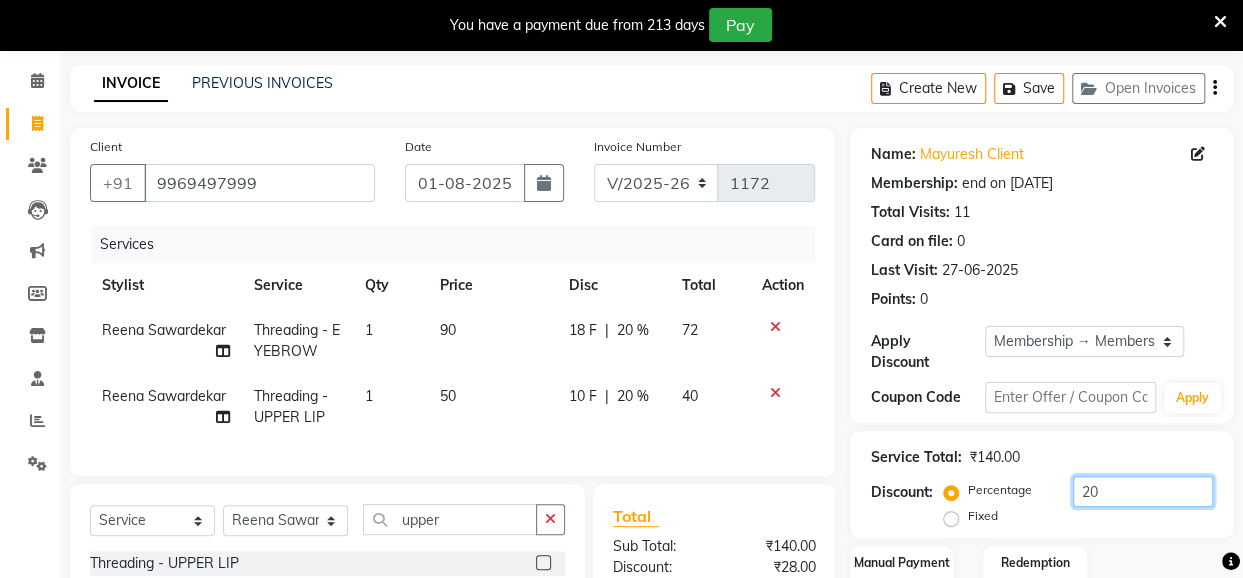drag, startPoint x: 1114, startPoint y: 481, endPoint x: 1070, endPoint y: 499, distance: 47.539455 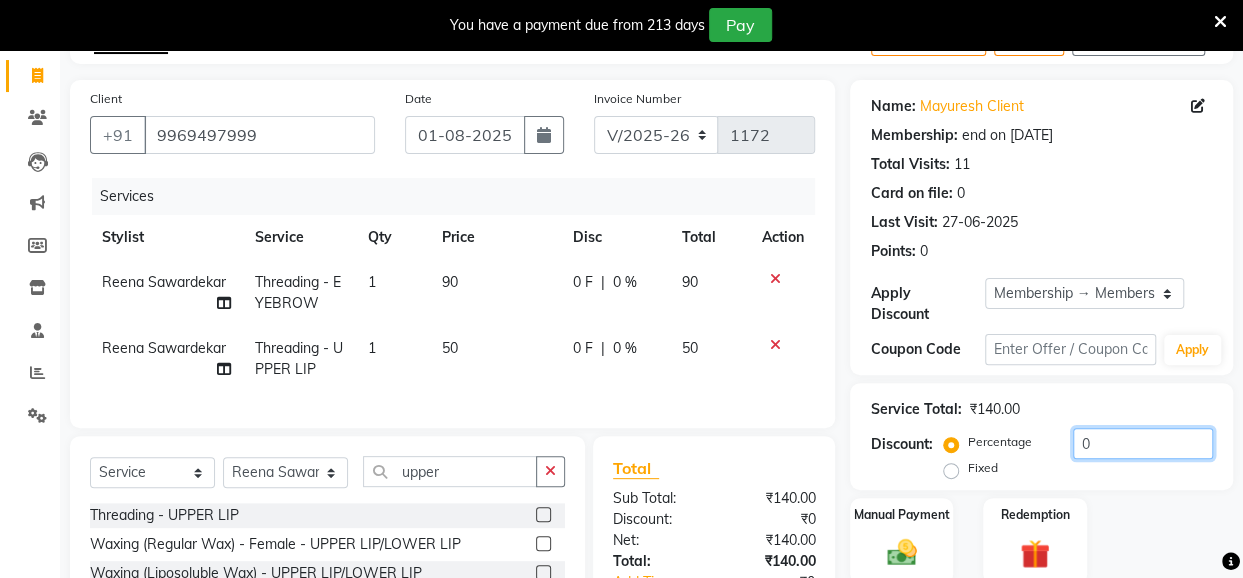 scroll, scrollTop: 273, scrollLeft: 0, axis: vertical 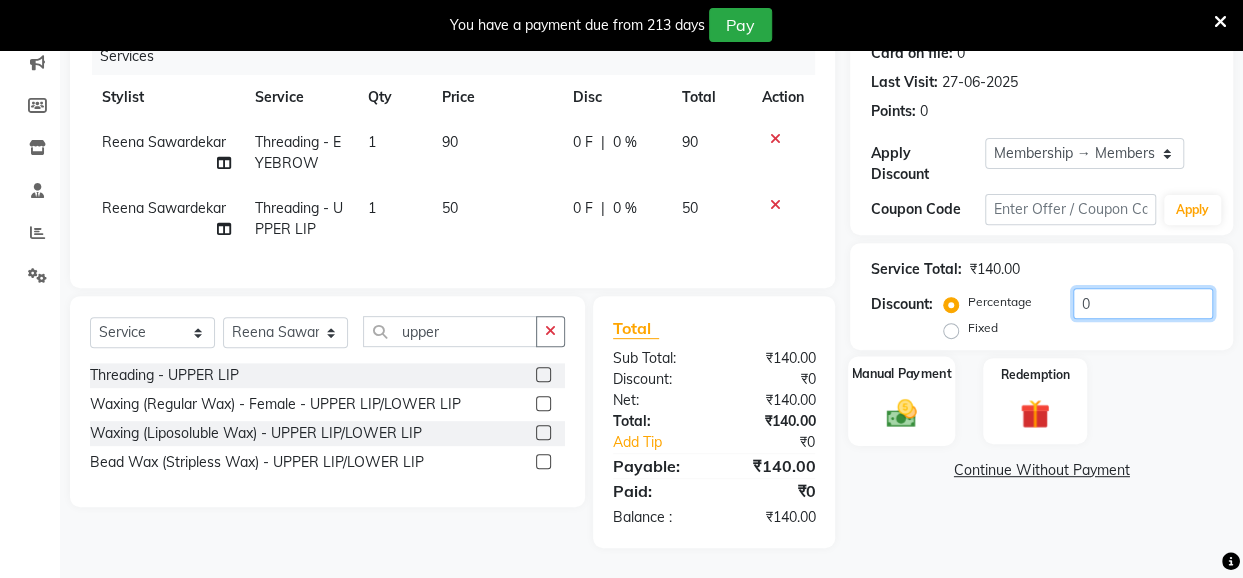 type on "0" 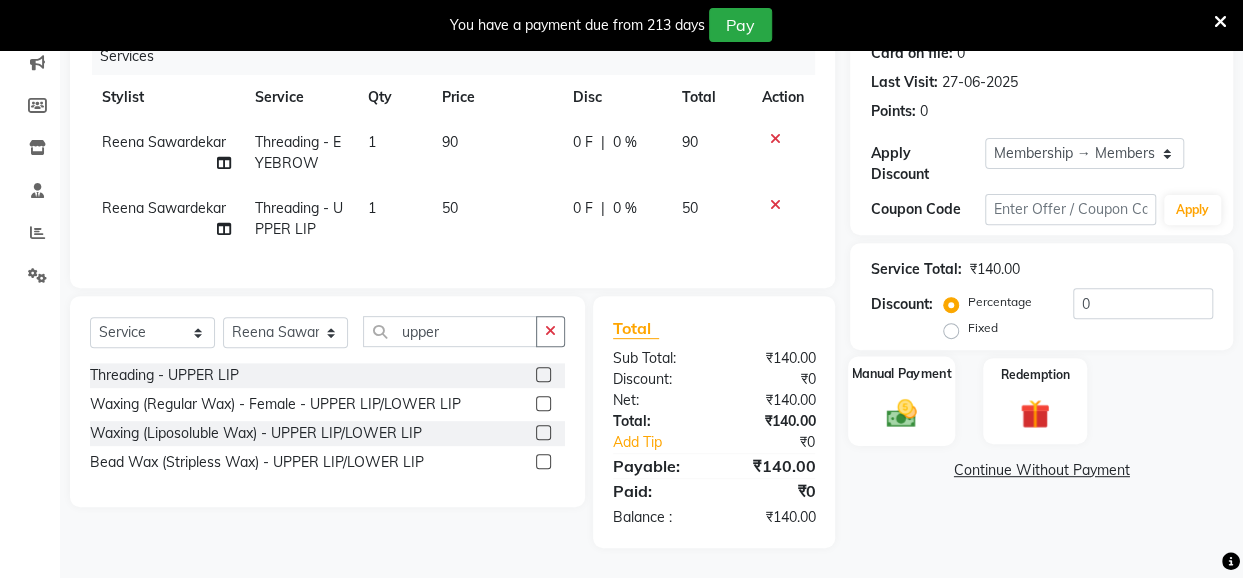 drag, startPoint x: 887, startPoint y: 408, endPoint x: 894, endPoint y: 426, distance: 19.313208 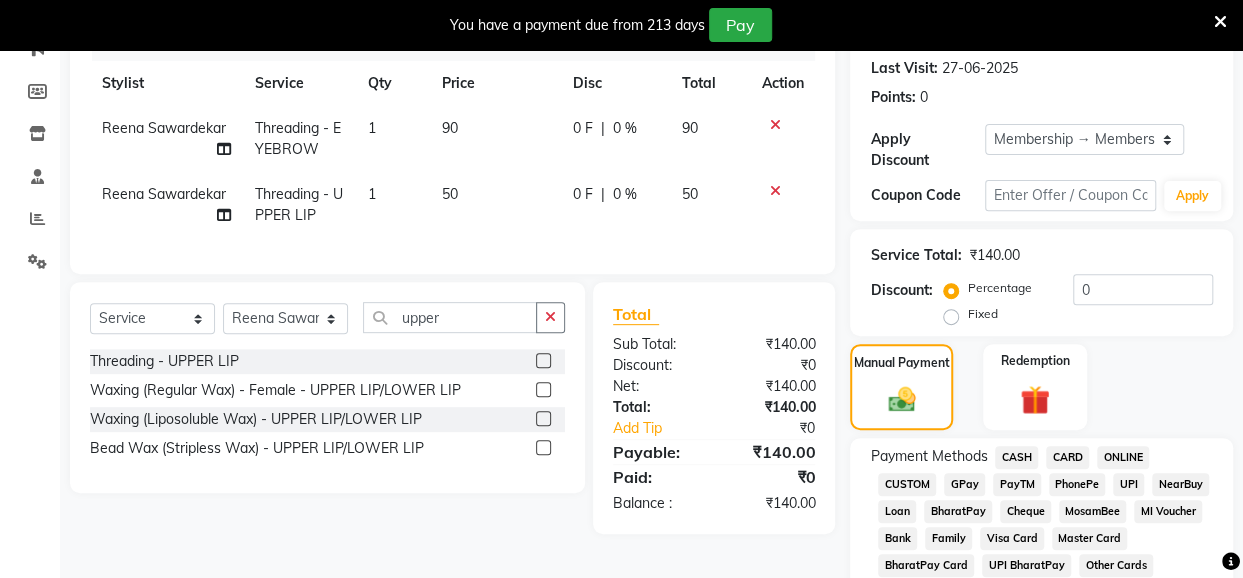 click on "UPI" 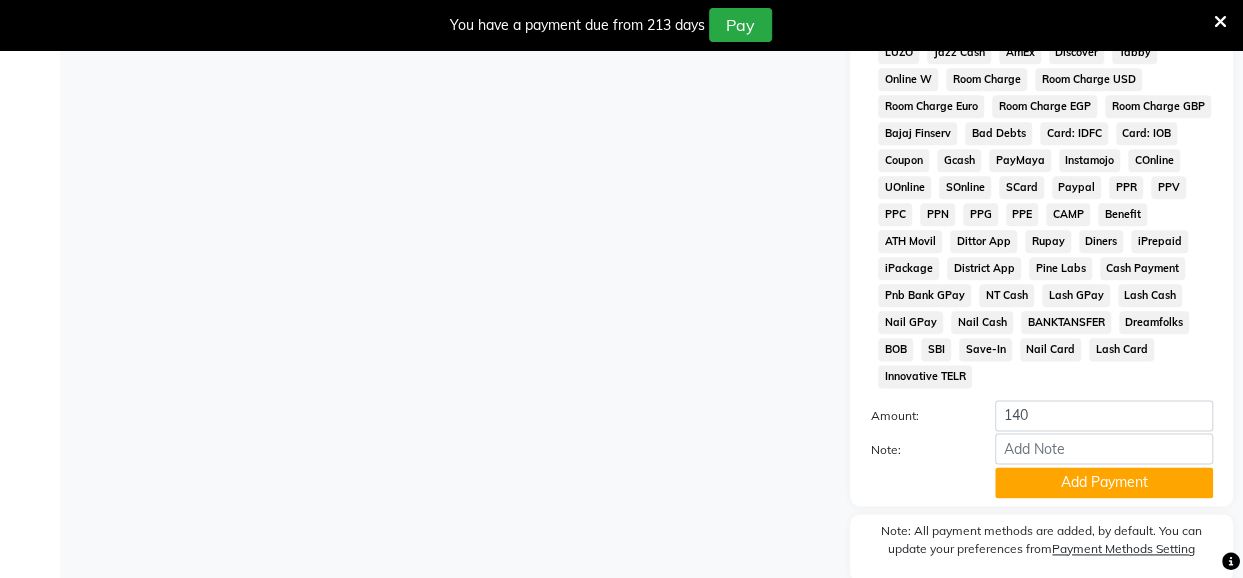 scroll, scrollTop: 1060, scrollLeft: 0, axis: vertical 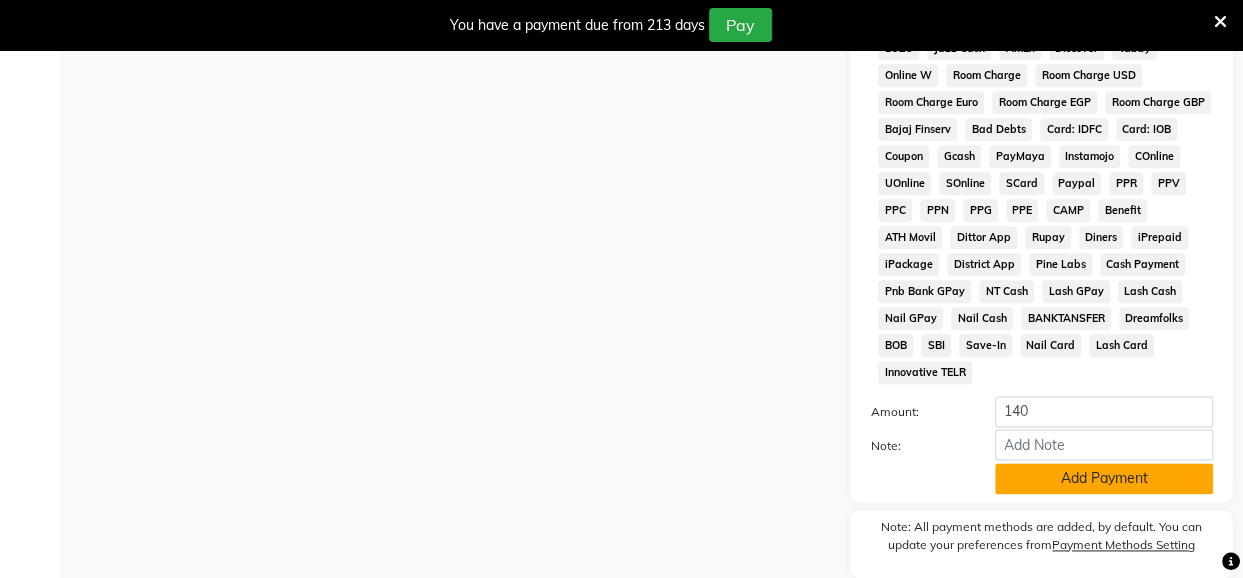 click on "Add Payment" 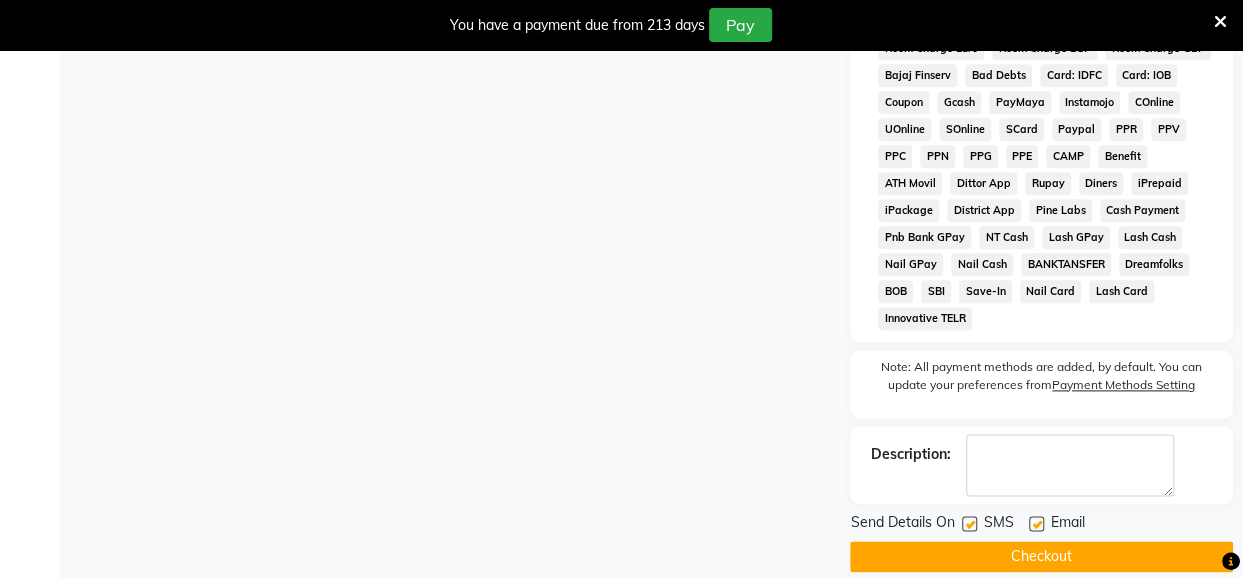 scroll, scrollTop: 1143, scrollLeft: 0, axis: vertical 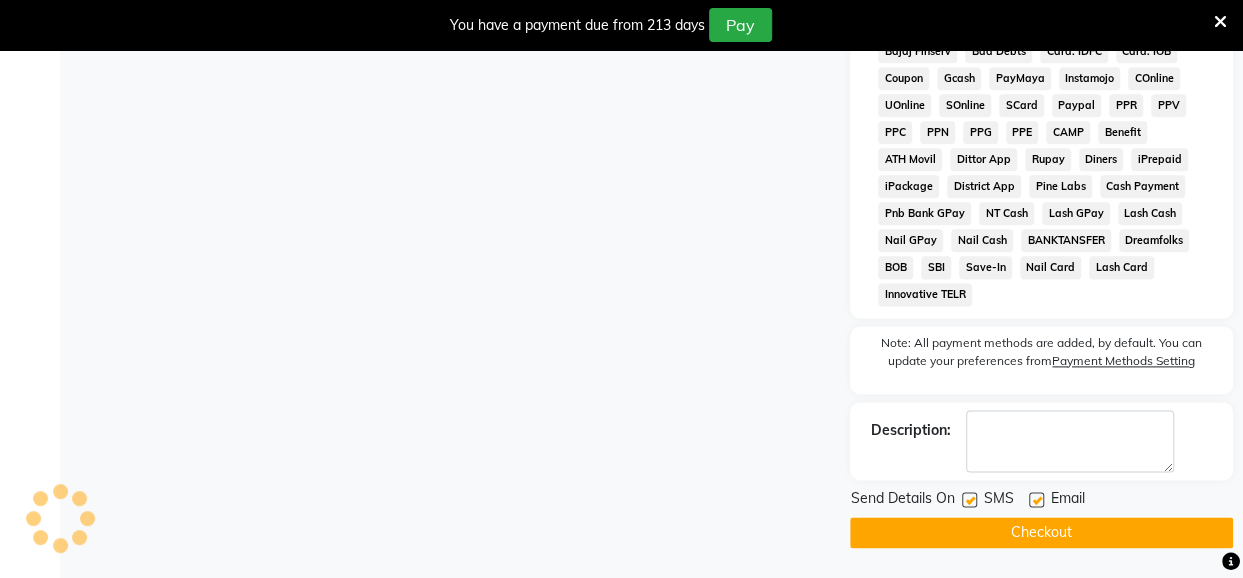 click on "Checkout" 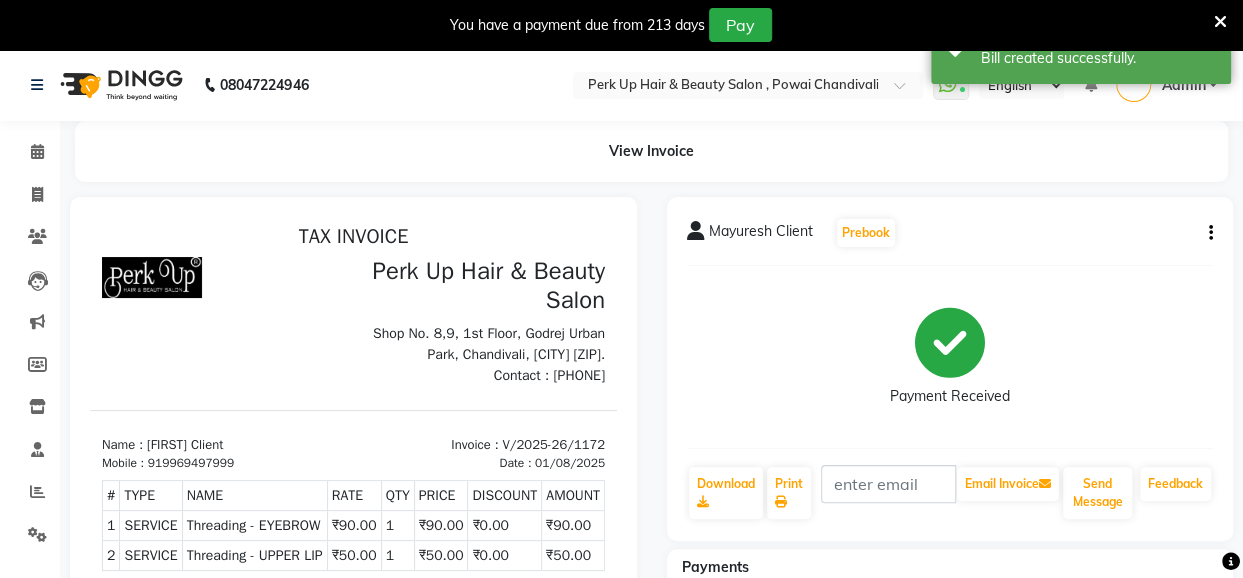 scroll, scrollTop: 0, scrollLeft: 0, axis: both 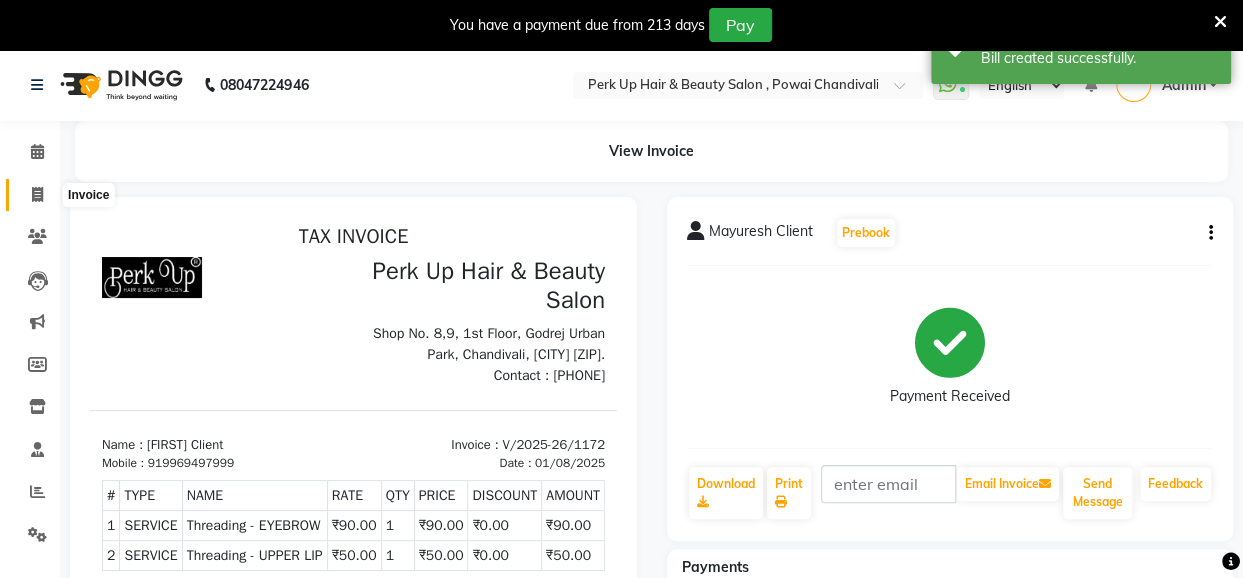 click 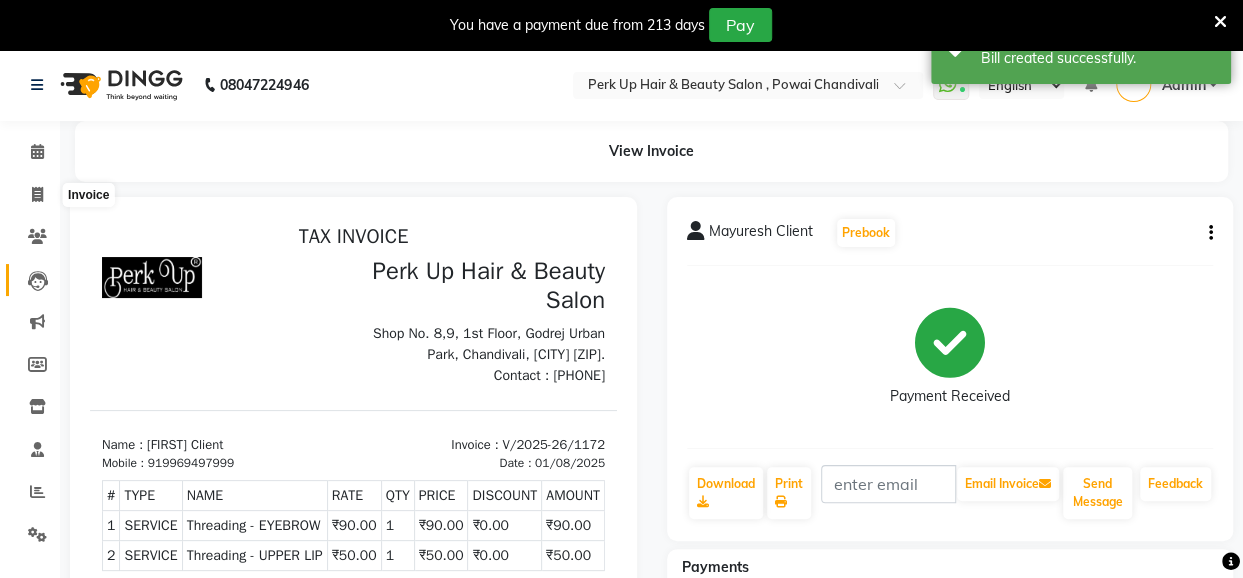 select on "5131" 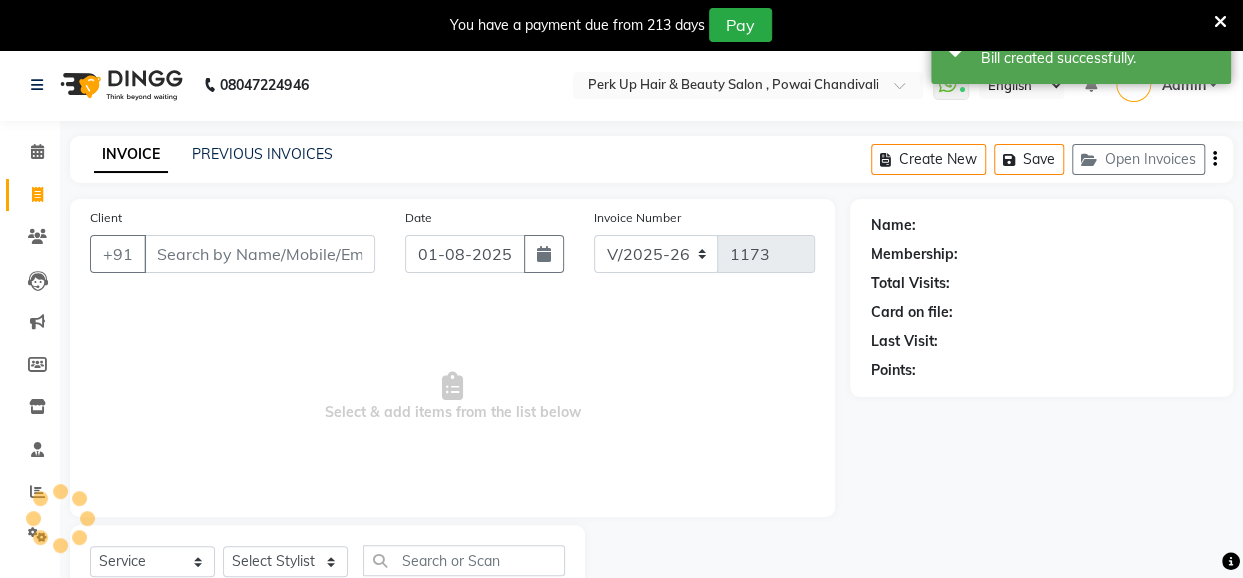 scroll, scrollTop: 71, scrollLeft: 0, axis: vertical 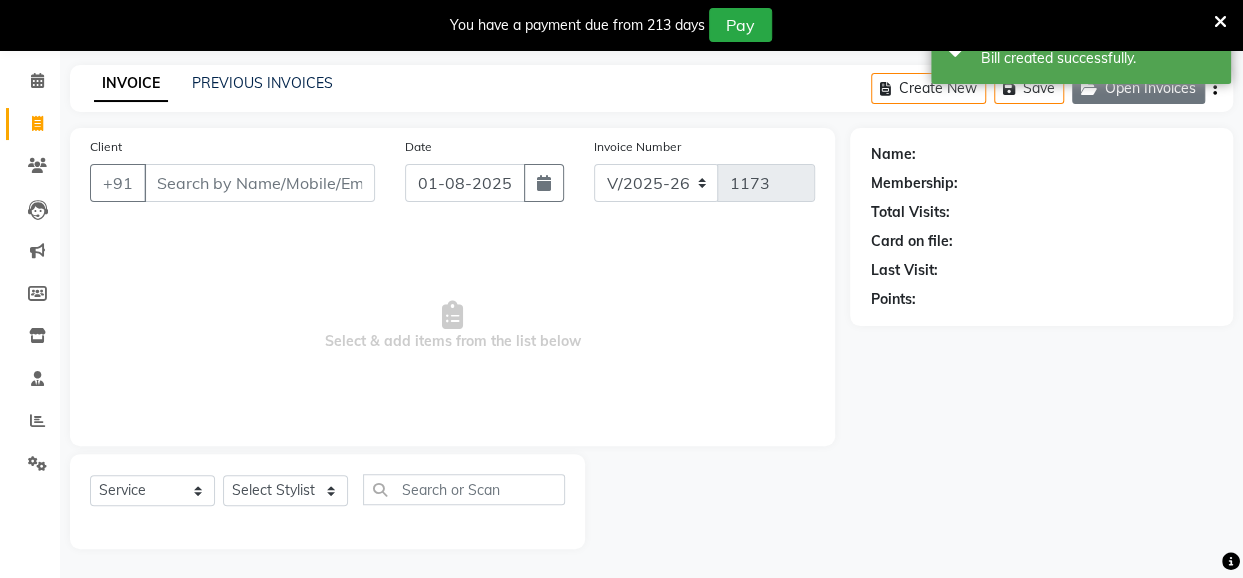 click on "Open Invoices" 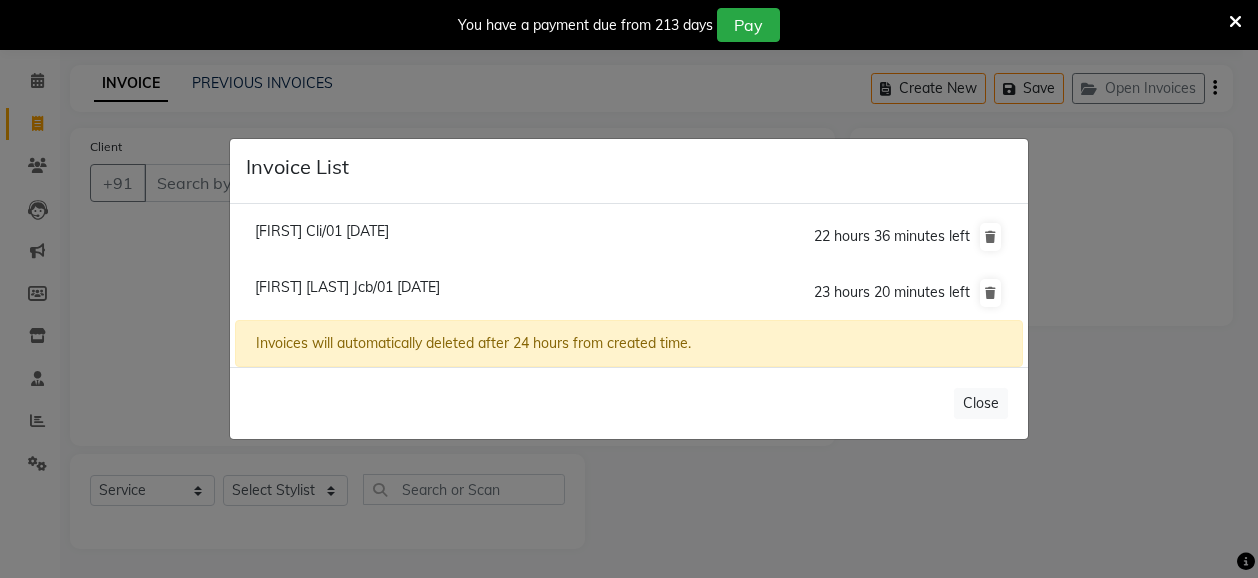 click on "[FIRST] Cli/01 [MONTH] [YEAR]" 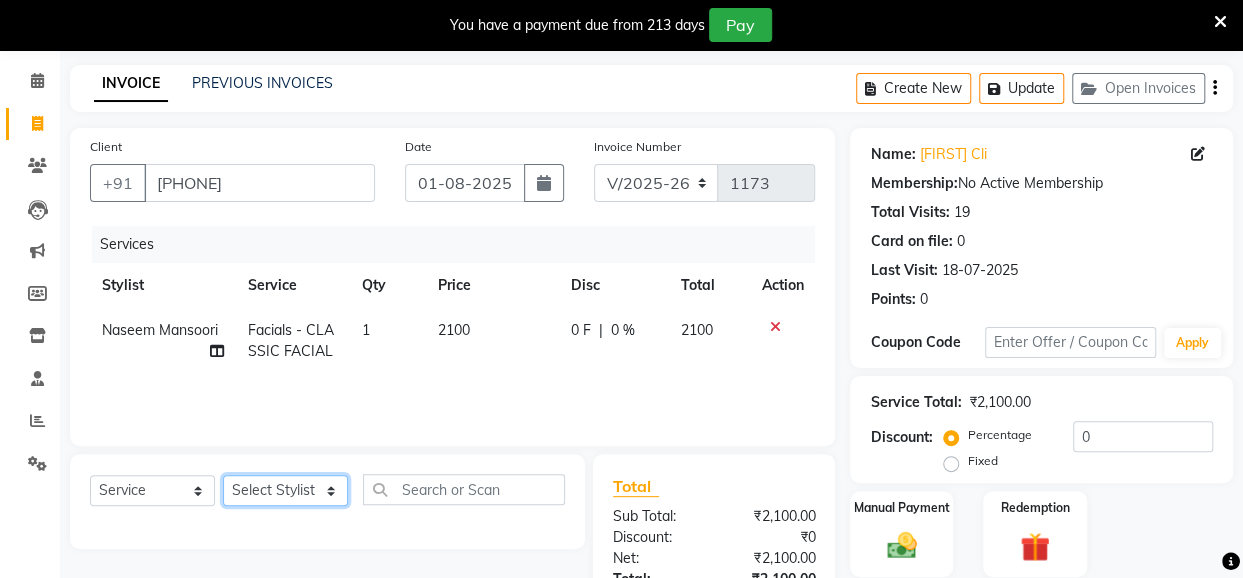click on "Select Stylist Anita Das danish Kumkum Pasi Naseem Mansoori		 Nilam Bhanushali Nizam Shaikh			 Raju Reena Sawardekar			 Rita Pal			 Sabeena Shaikh Sameer Balwar Sangeeta Rajbhar Seja Jaiswal Shahib Shaves Salmani			 Sneha" 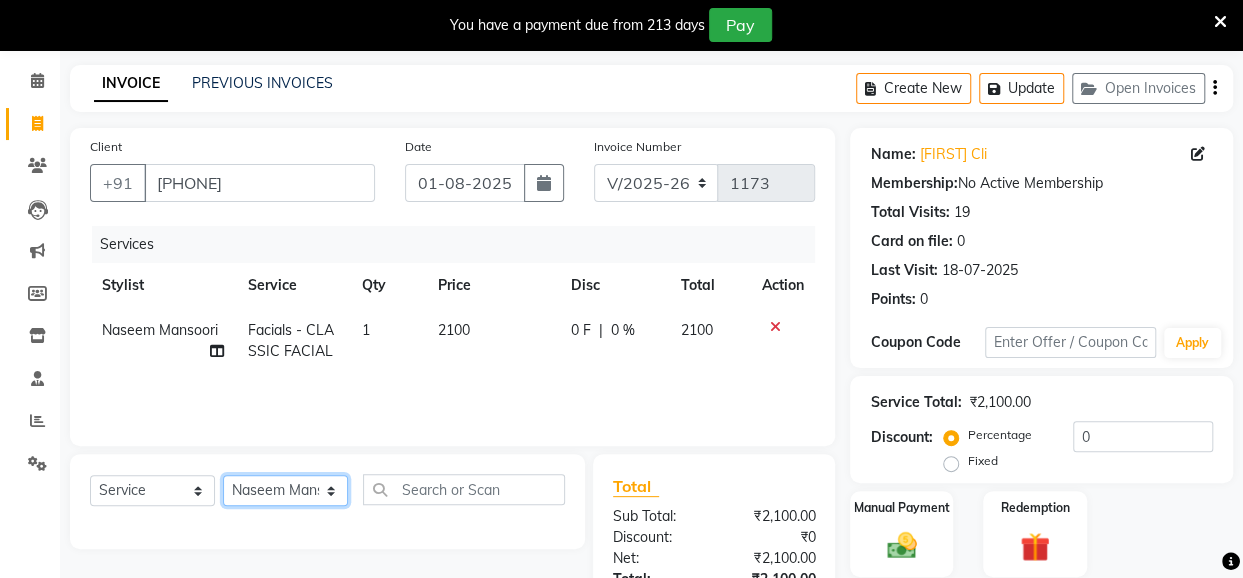 click on "Select Stylist Anita Das danish Kumkum Pasi Naseem Mansoori		 Nilam Bhanushali Nizam Shaikh			 Raju Reena Sawardekar			 Rita Pal			 Sabeena Shaikh Sameer Balwar Sangeeta Rajbhar Seja Jaiswal Shahib Shaves Salmani			 Sneha" 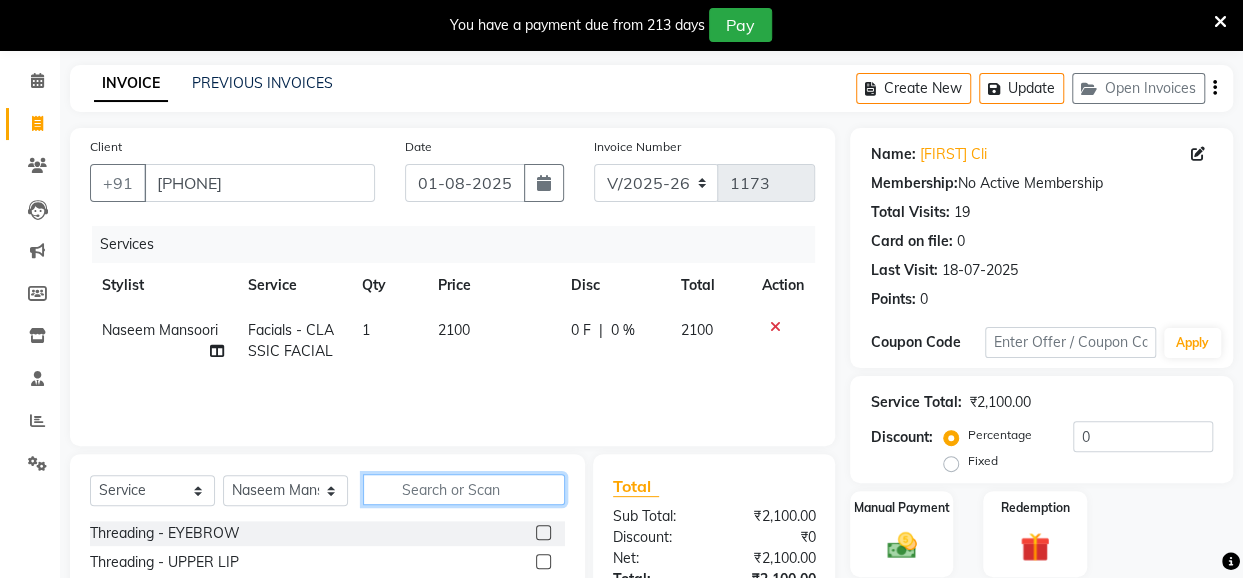click 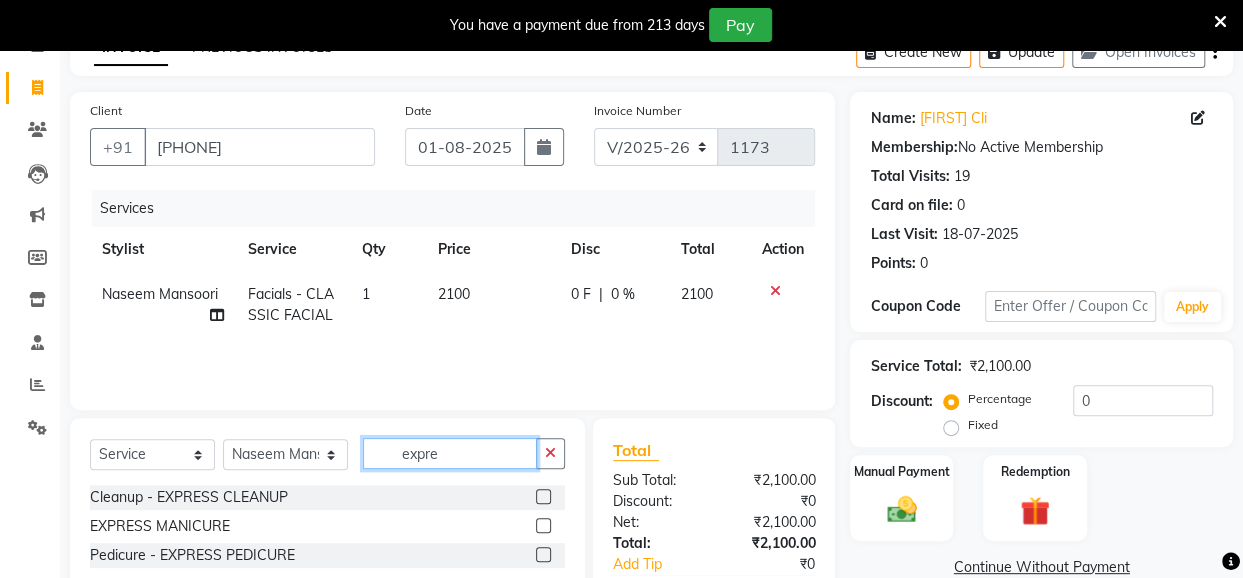 scroll, scrollTop: 185, scrollLeft: 0, axis: vertical 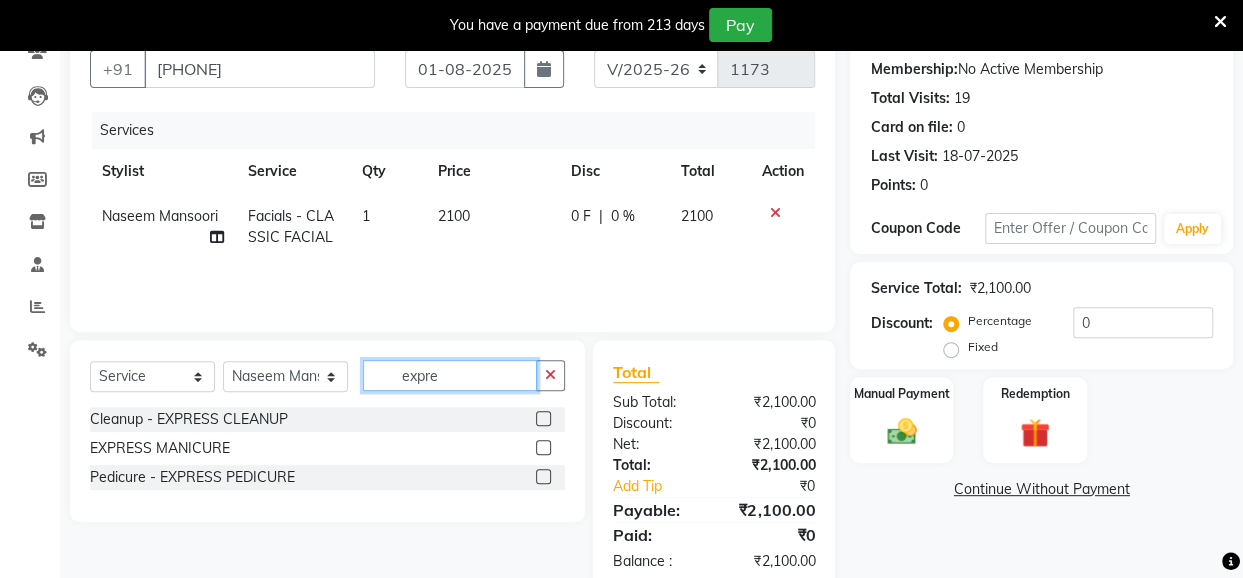 type on "expre" 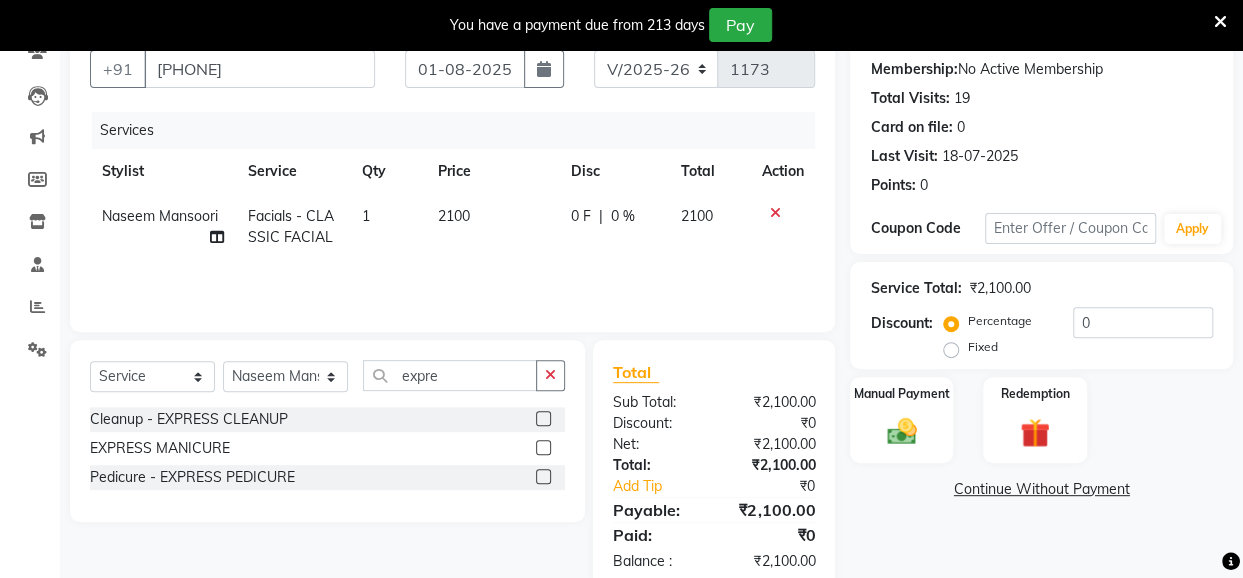 click 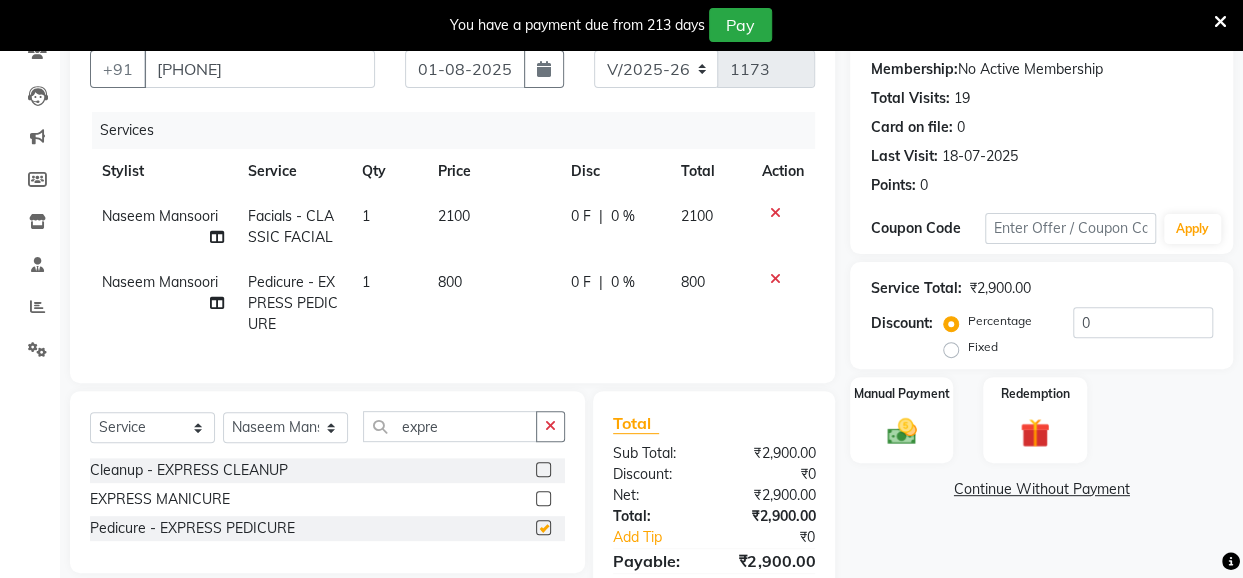 checkbox on "false" 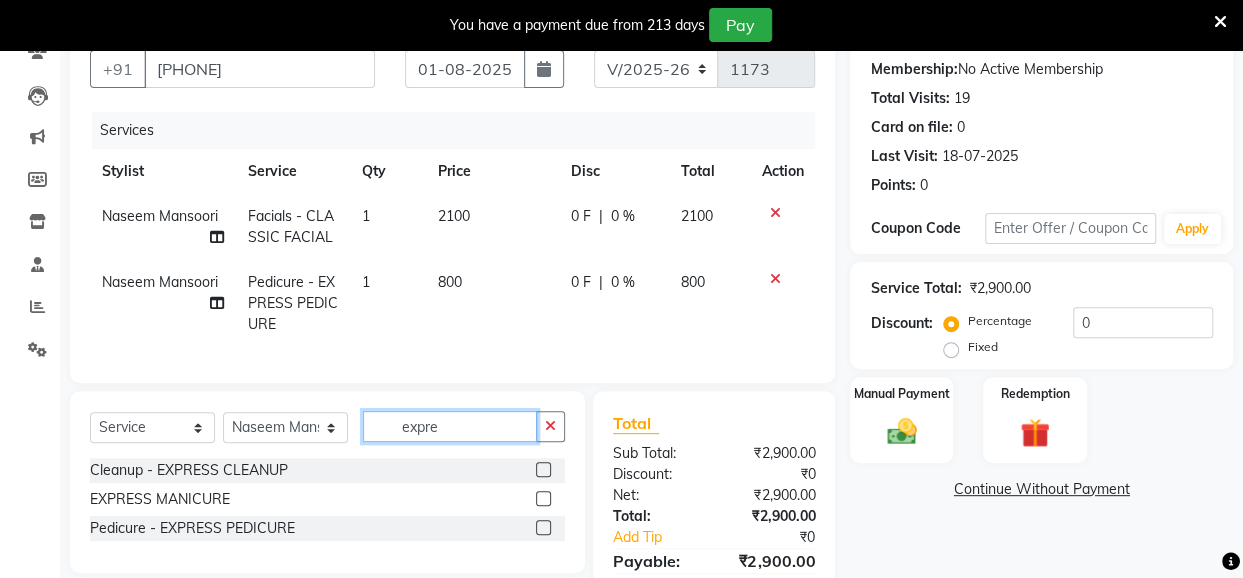 click on "expre" 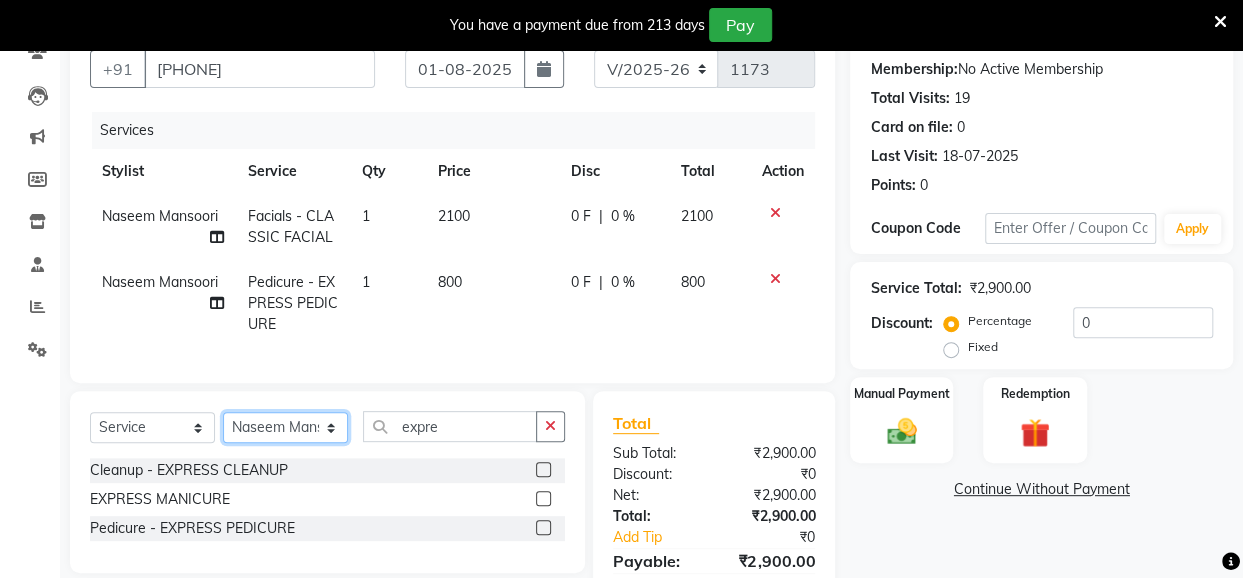 click on "Select Stylist Anita Das danish Kumkum Pasi Naseem Mansoori		 Nilam Bhanushali Nizam Shaikh			 Raju Reena Sawardekar			 Rita Pal			 Sabeena Shaikh Sameer Balwar Sangeeta Rajbhar Seja Jaiswal Shahib Shaves Salmani			 Sneha" 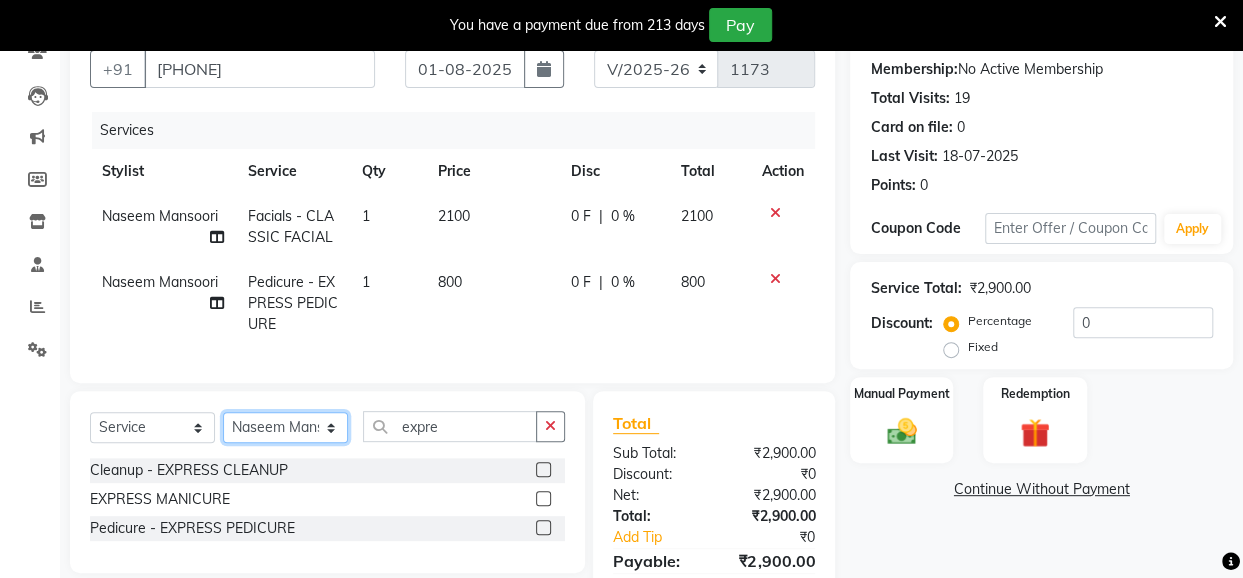 select on "32895" 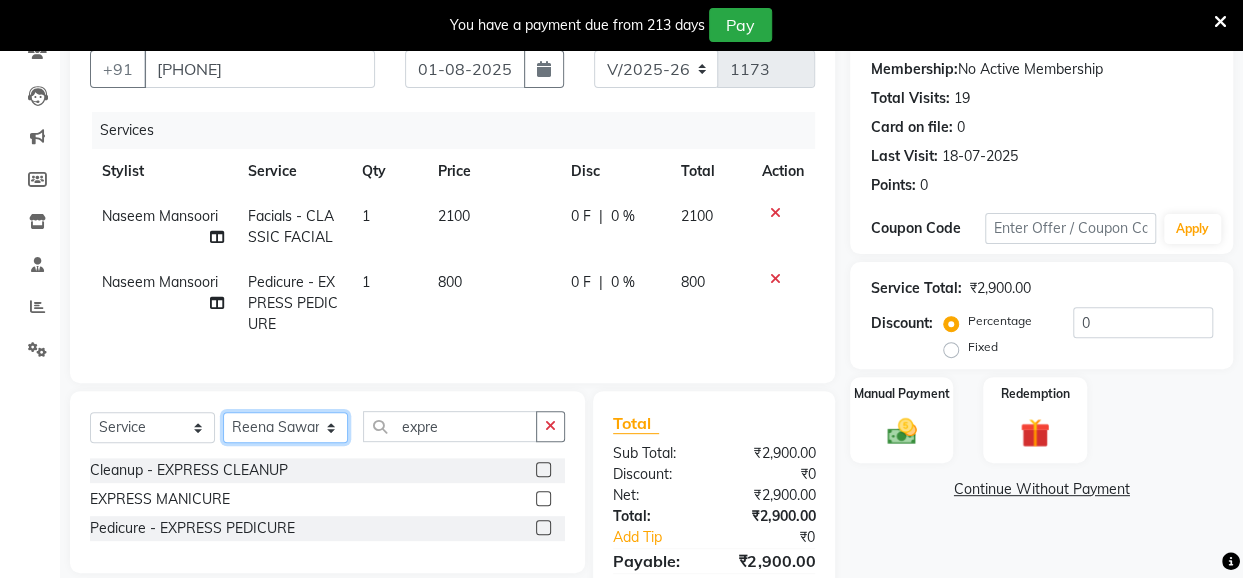 click on "Select Stylist Anita Das danish Kumkum Pasi Naseem Mansoori		 Nilam Bhanushali Nizam Shaikh			 Raju Reena Sawardekar			 Rita Pal			 Sabeena Shaikh Sameer Balwar Sangeeta Rajbhar Seja Jaiswal Shahib Shaves Salmani			 Sneha" 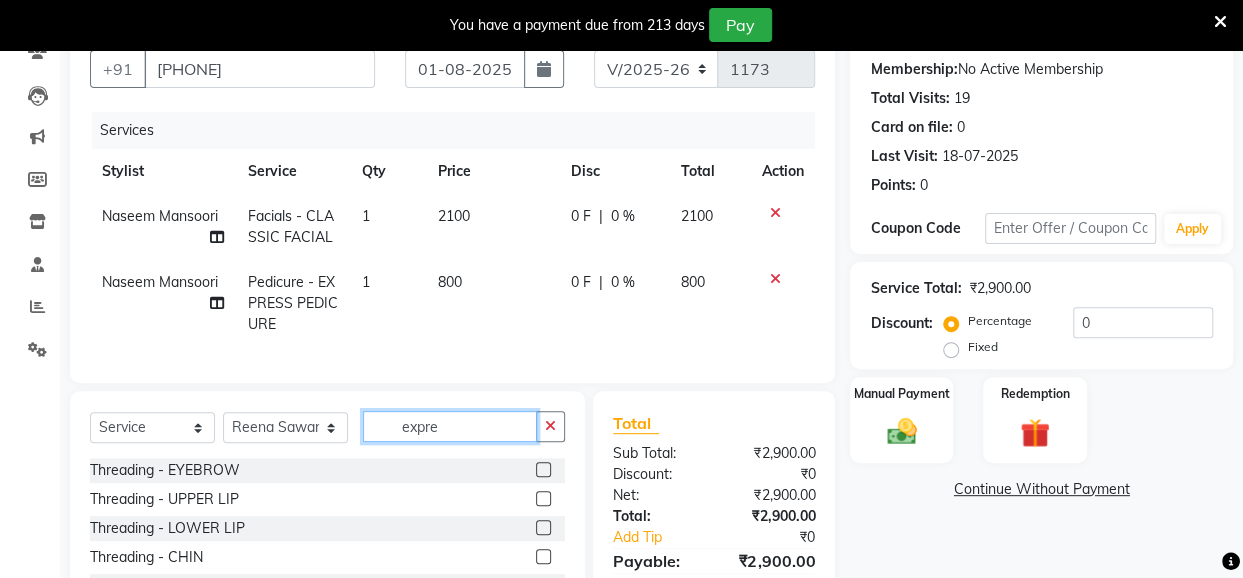 click on "expre" 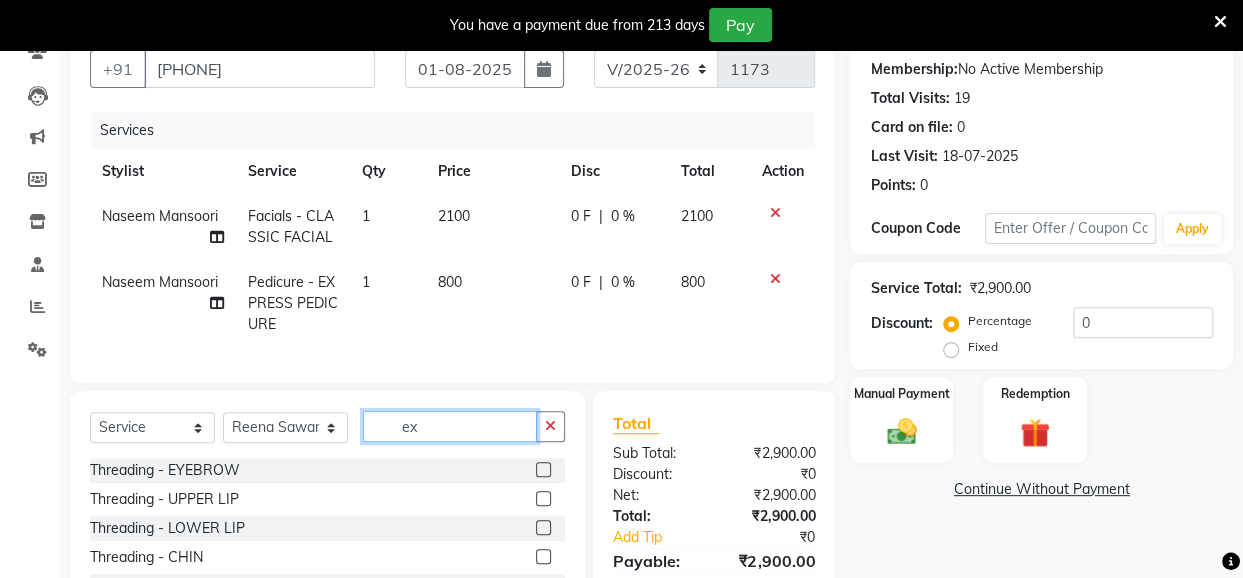 type on "e" 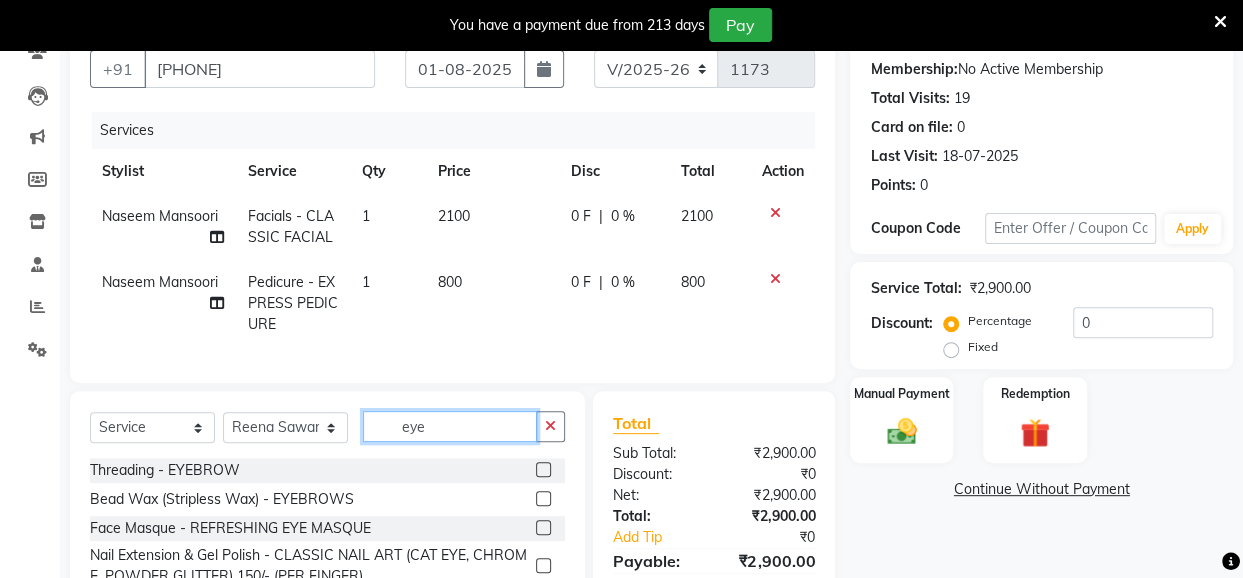 type on "eye" 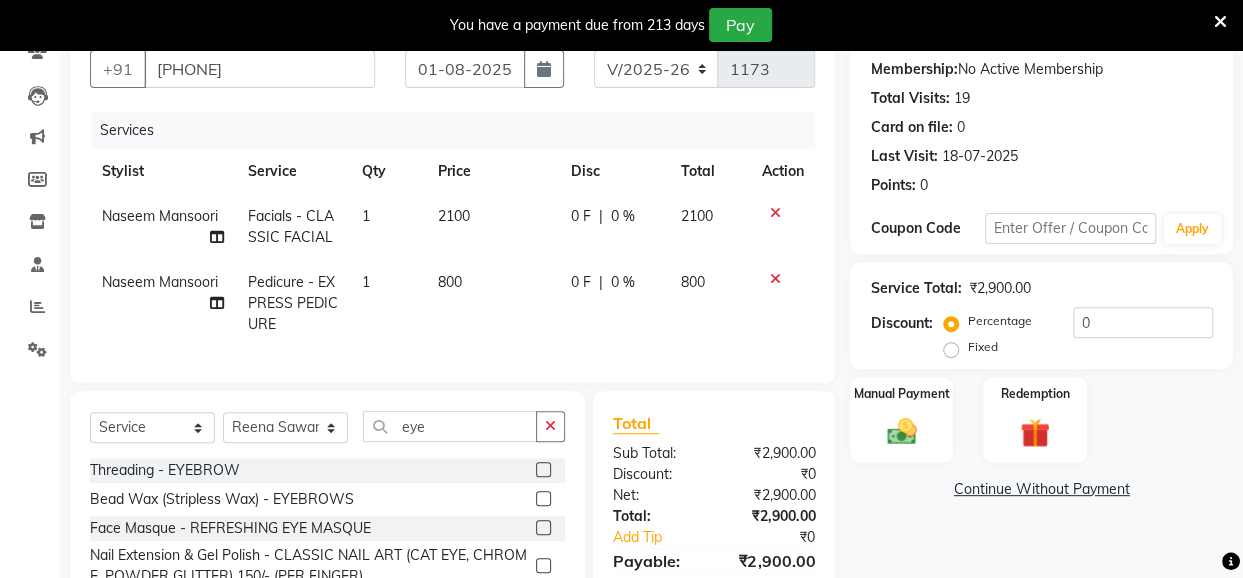 click 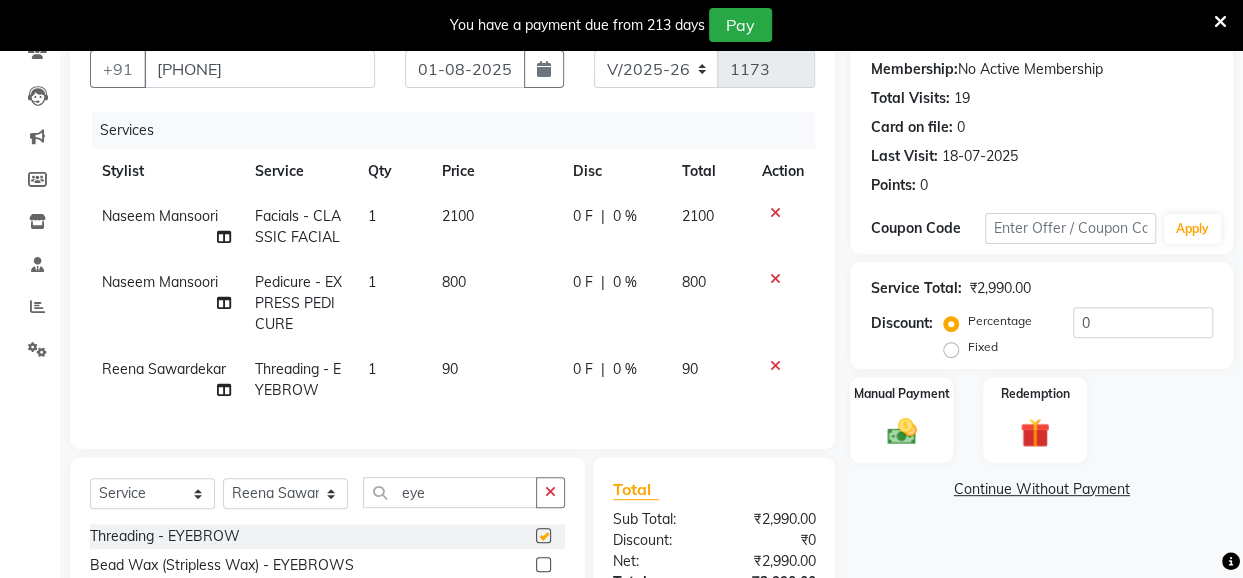 checkbox on "false" 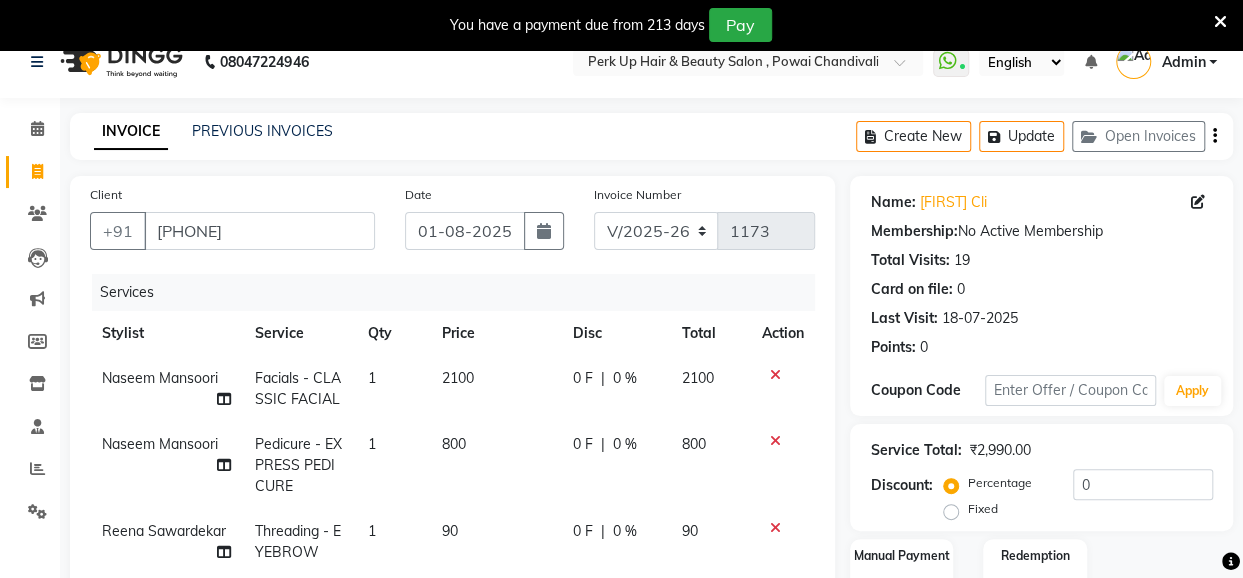 scroll, scrollTop: 0, scrollLeft: 0, axis: both 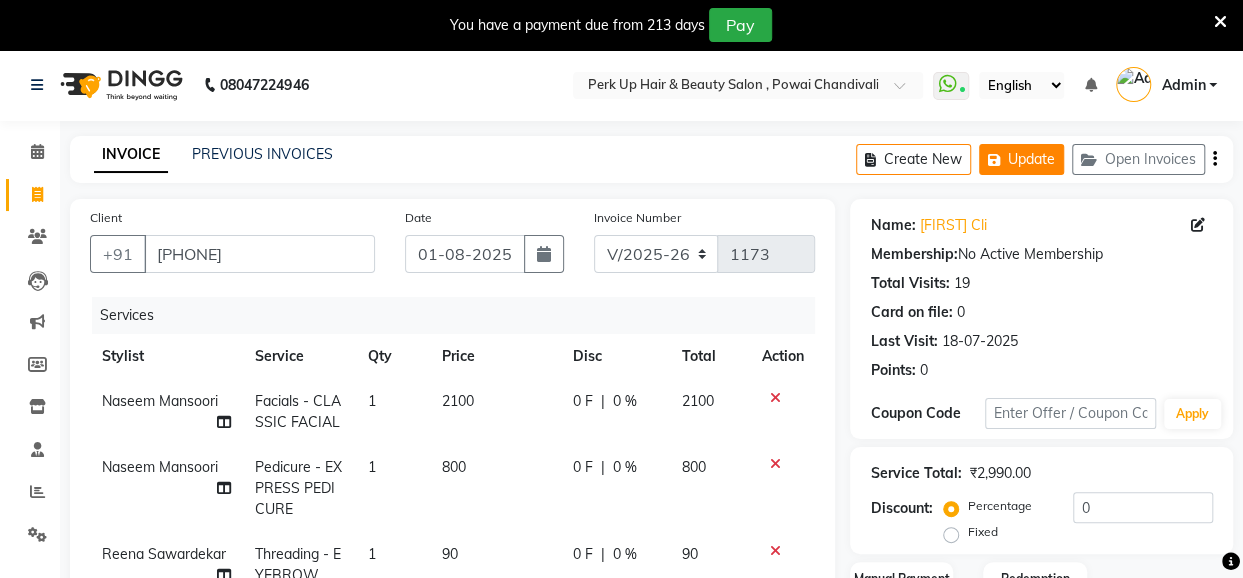 click on "Update" 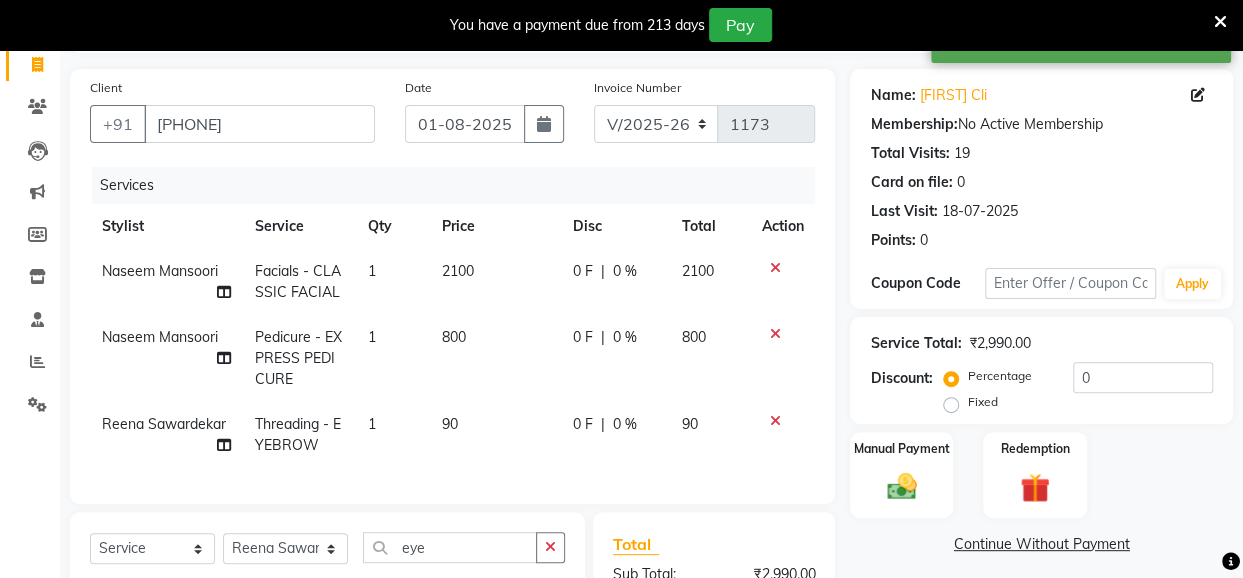 scroll, scrollTop: 153, scrollLeft: 0, axis: vertical 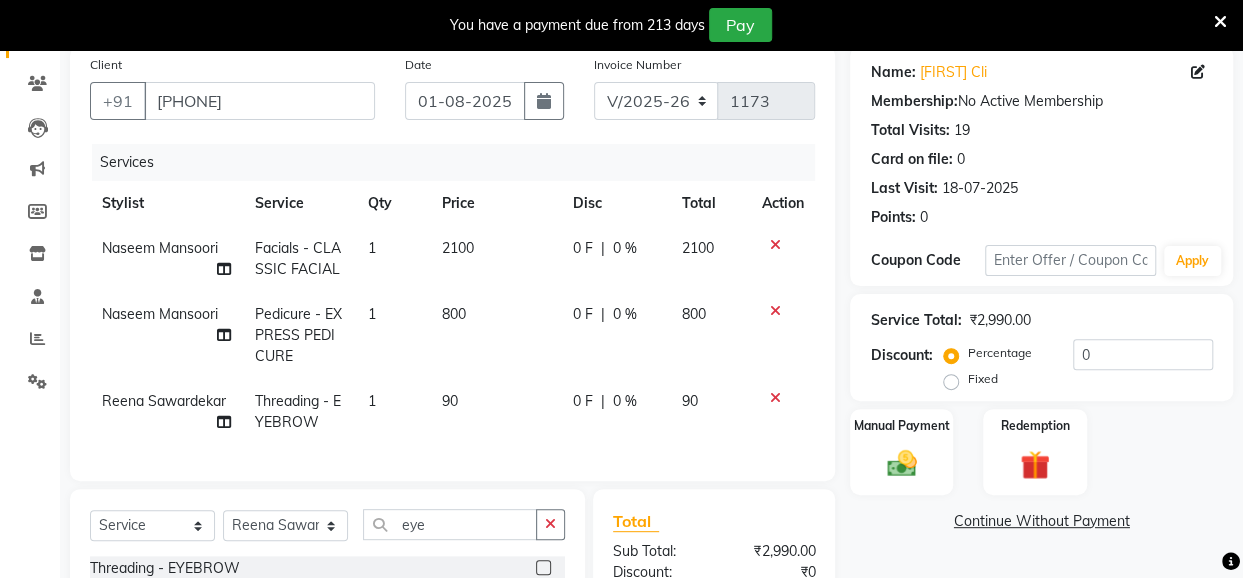 type 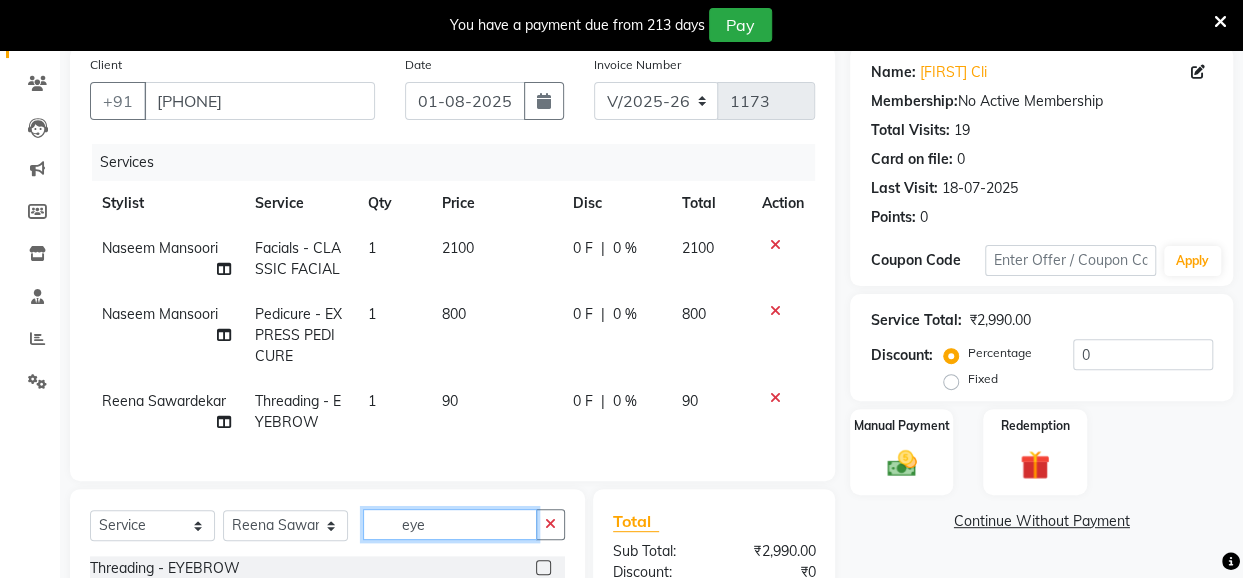 click on "eye" 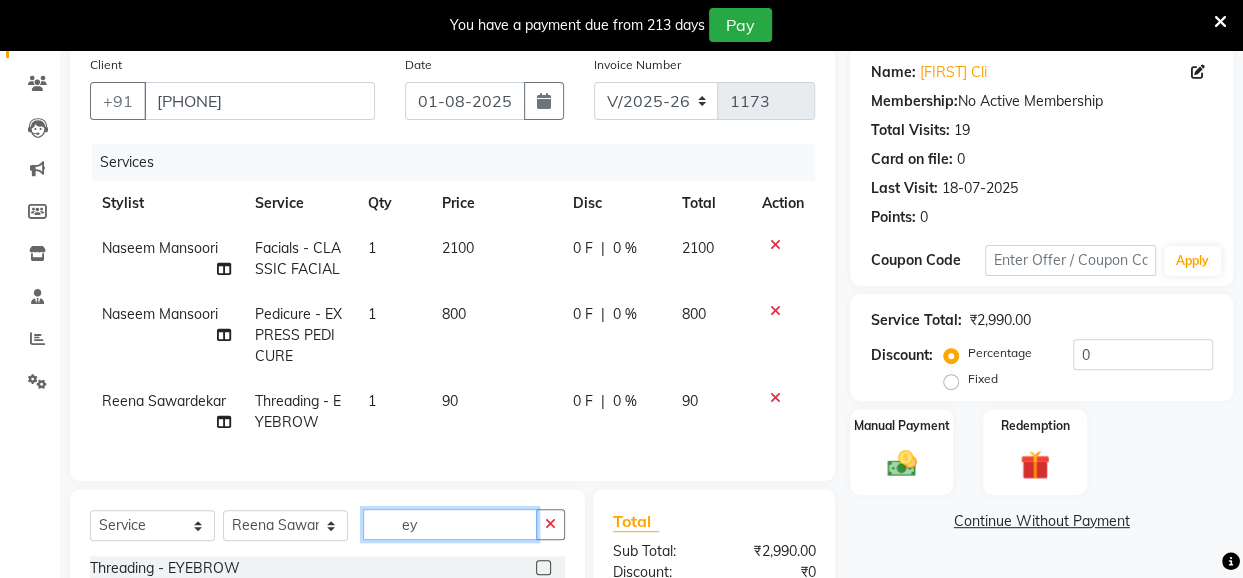 type on "e" 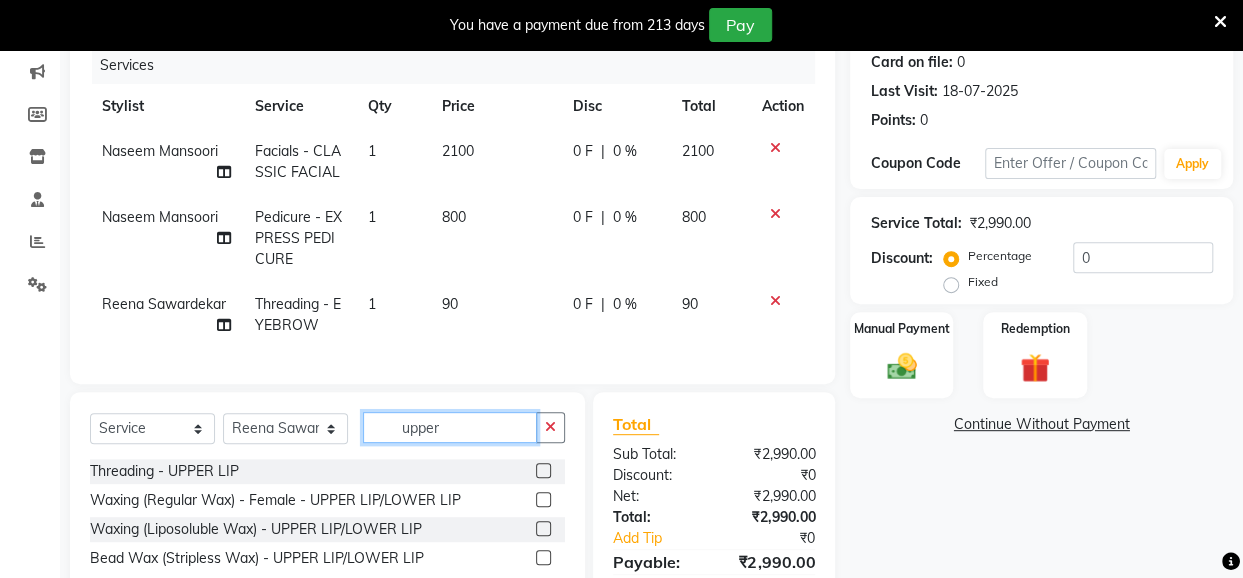 scroll, scrollTop: 360, scrollLeft: 0, axis: vertical 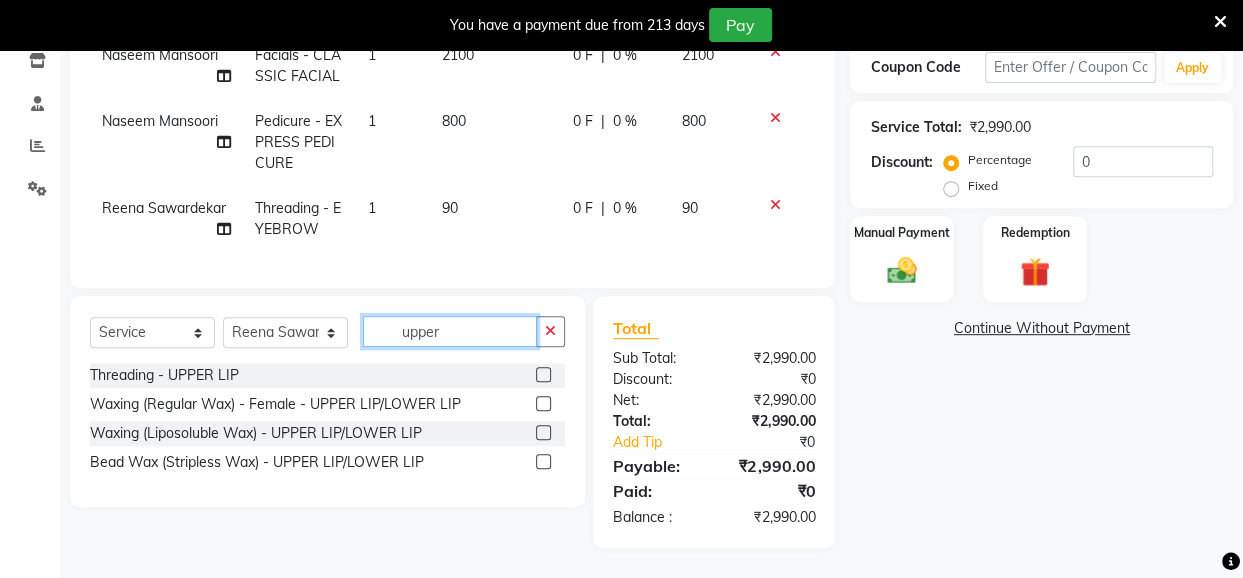 type on "upper" 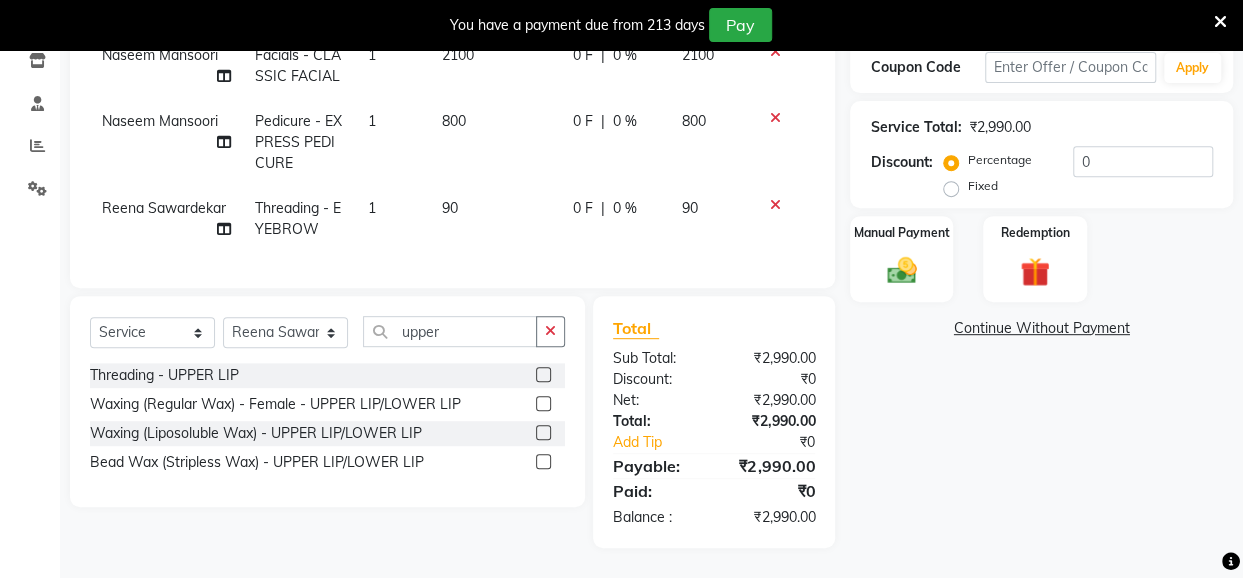 click 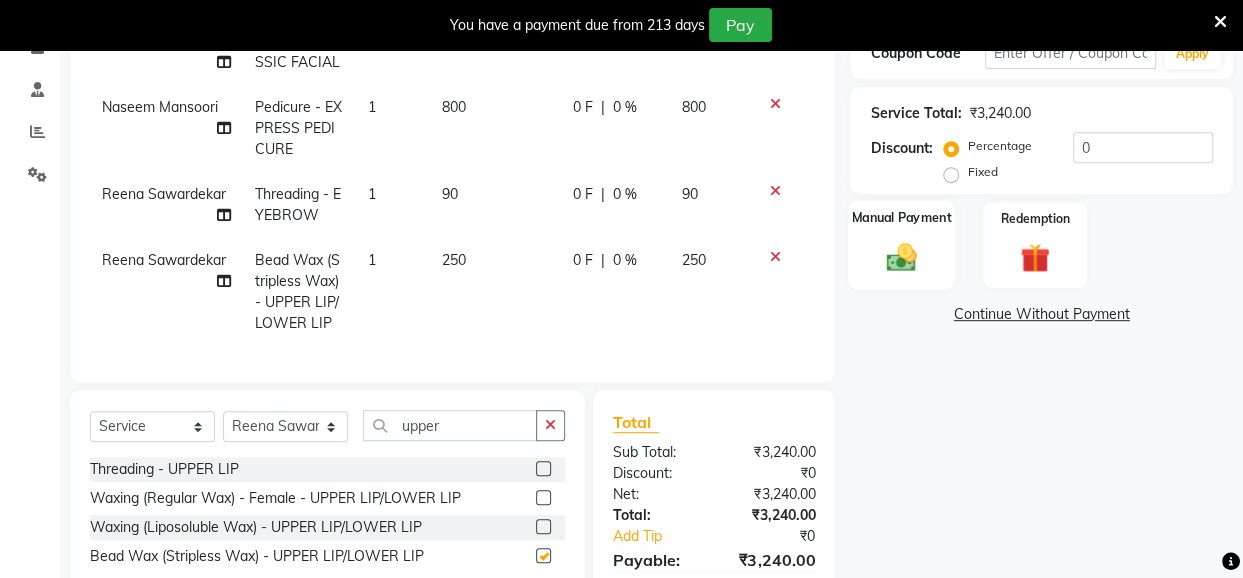 checkbox on "false" 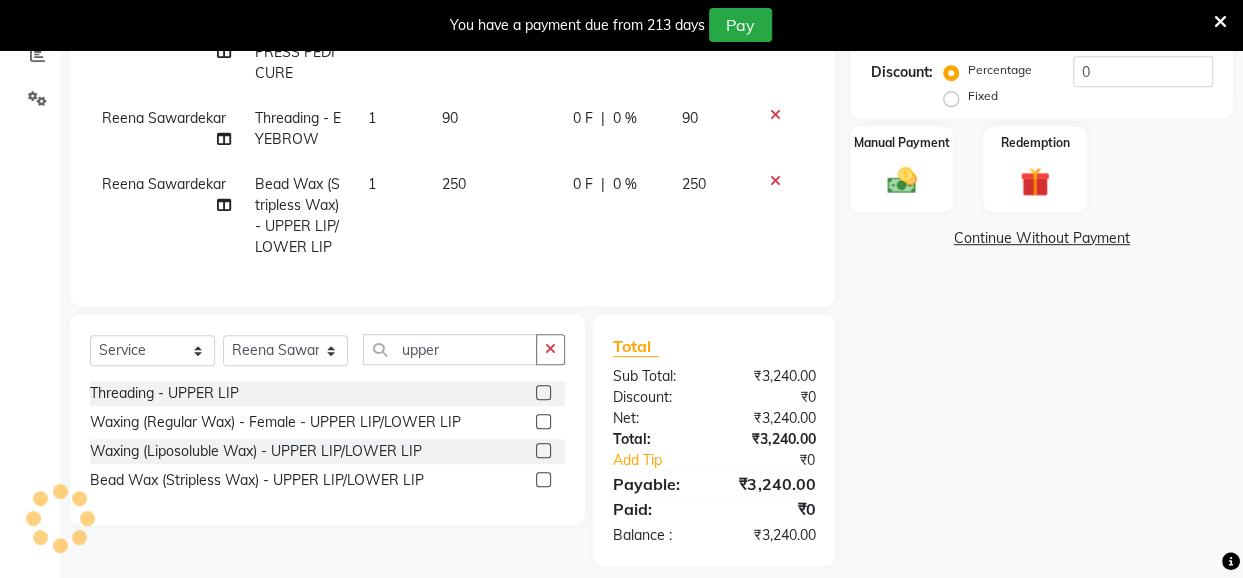 scroll, scrollTop: 468, scrollLeft: 0, axis: vertical 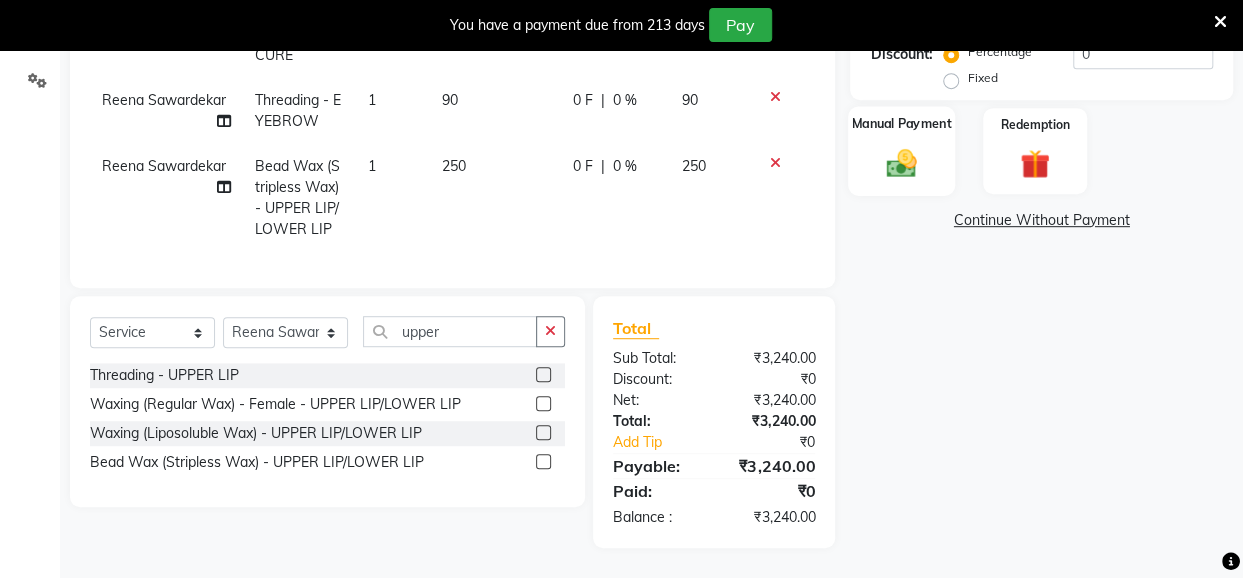 click 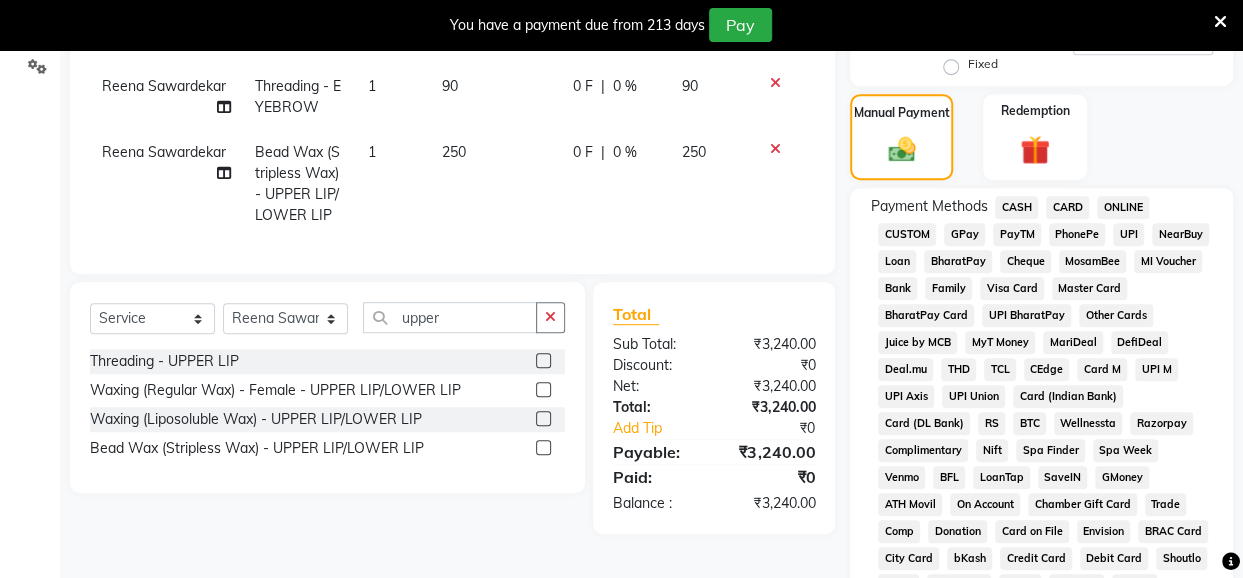 click on "UPI" 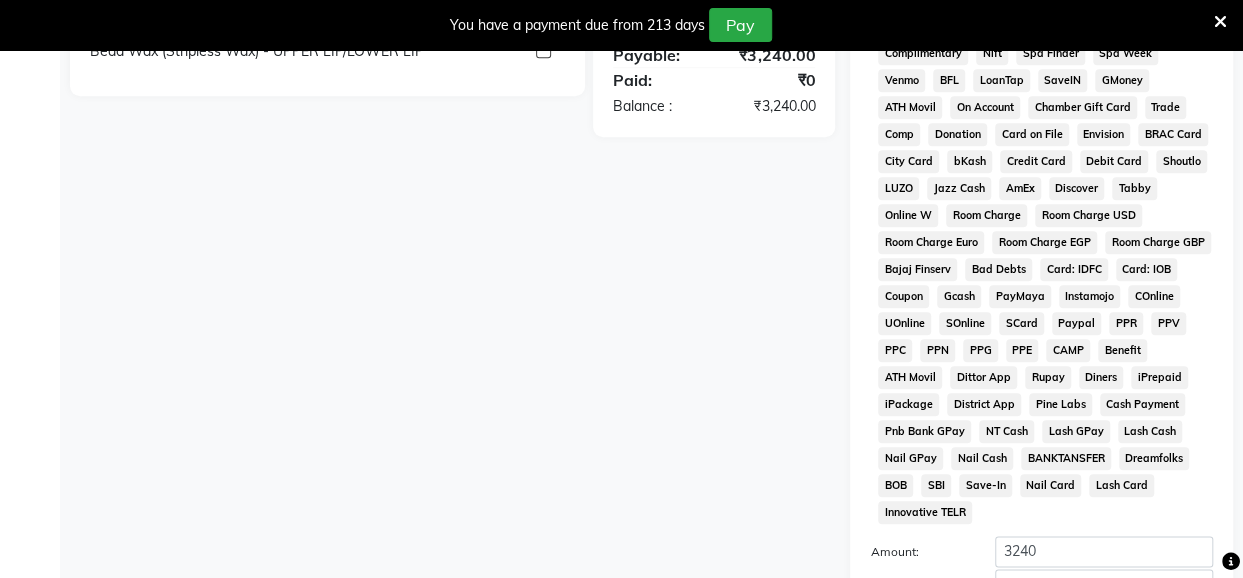 scroll, scrollTop: 1082, scrollLeft: 0, axis: vertical 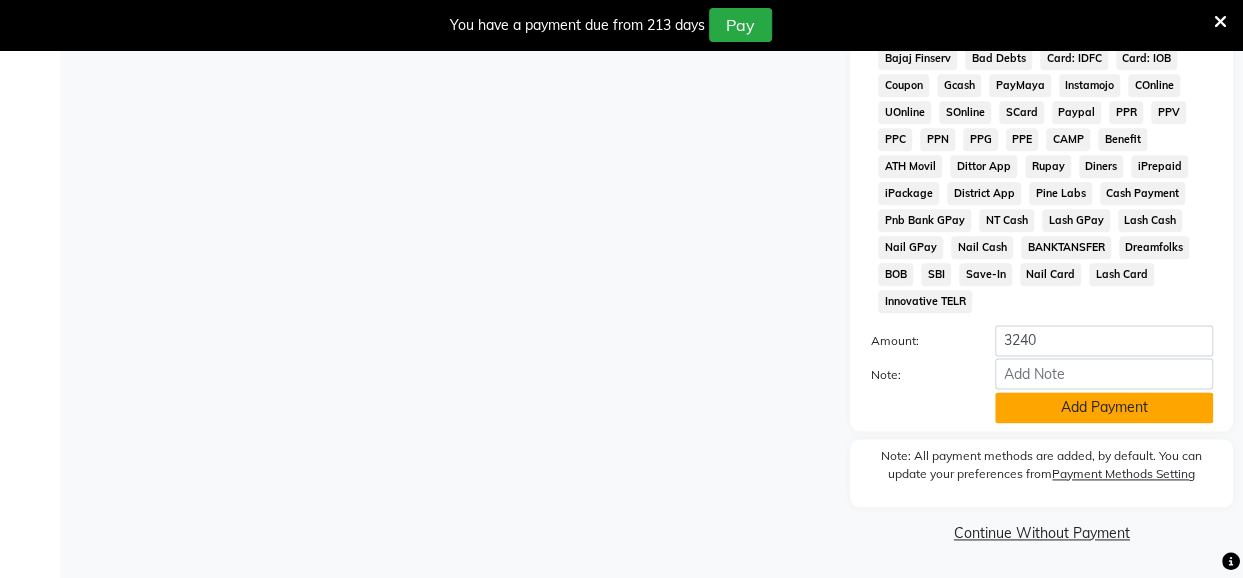 click on "Add Payment" 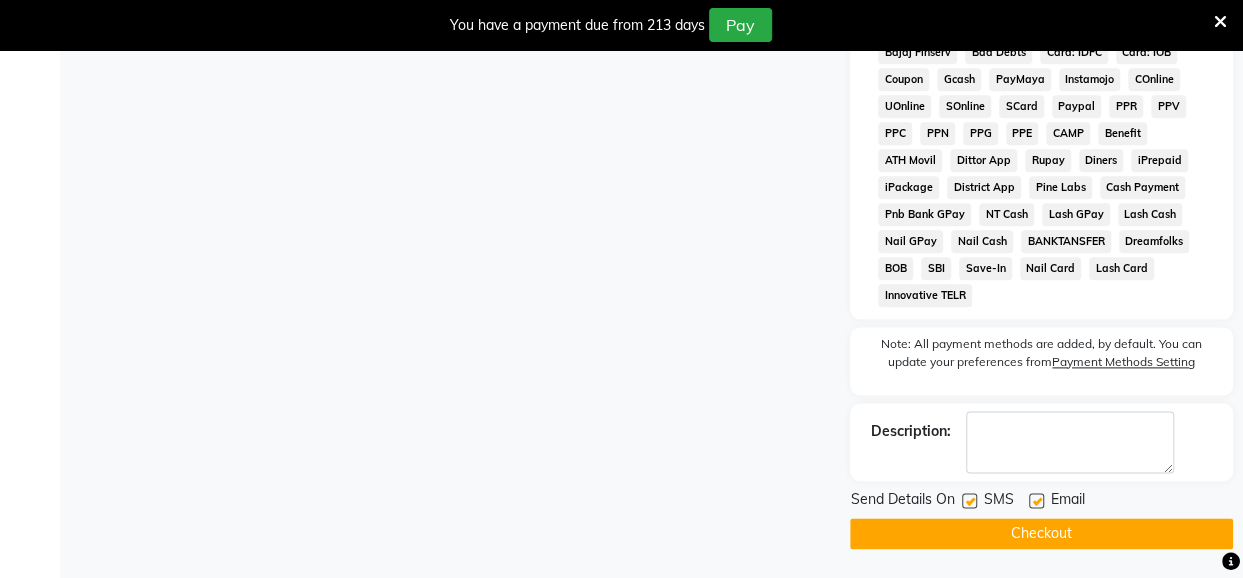 click on "Checkout" 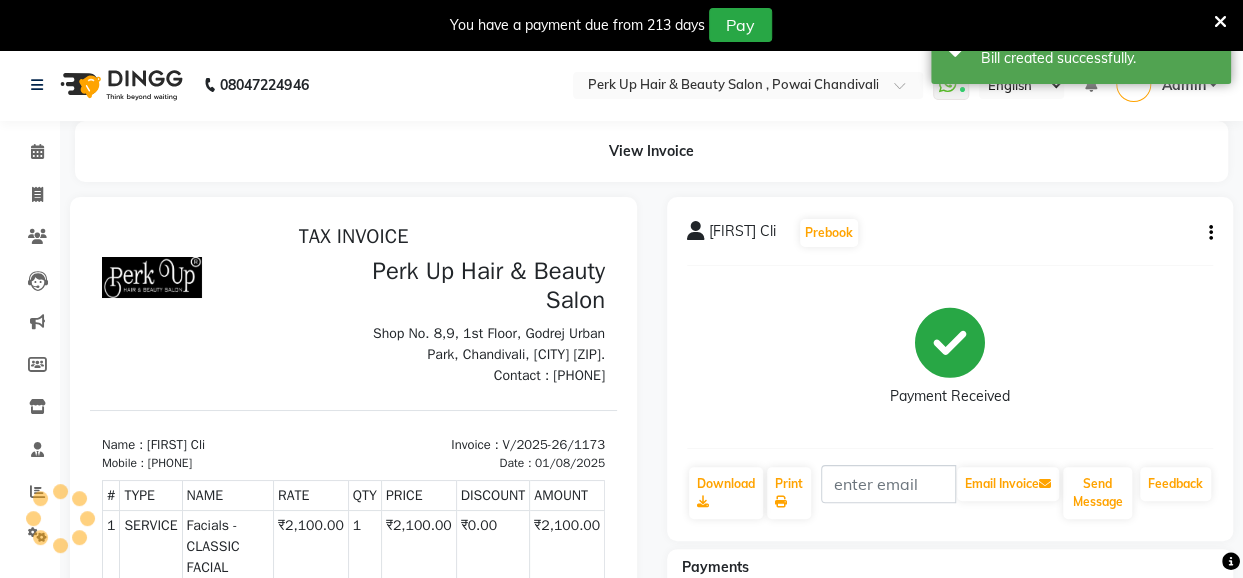 scroll, scrollTop: 0, scrollLeft: 0, axis: both 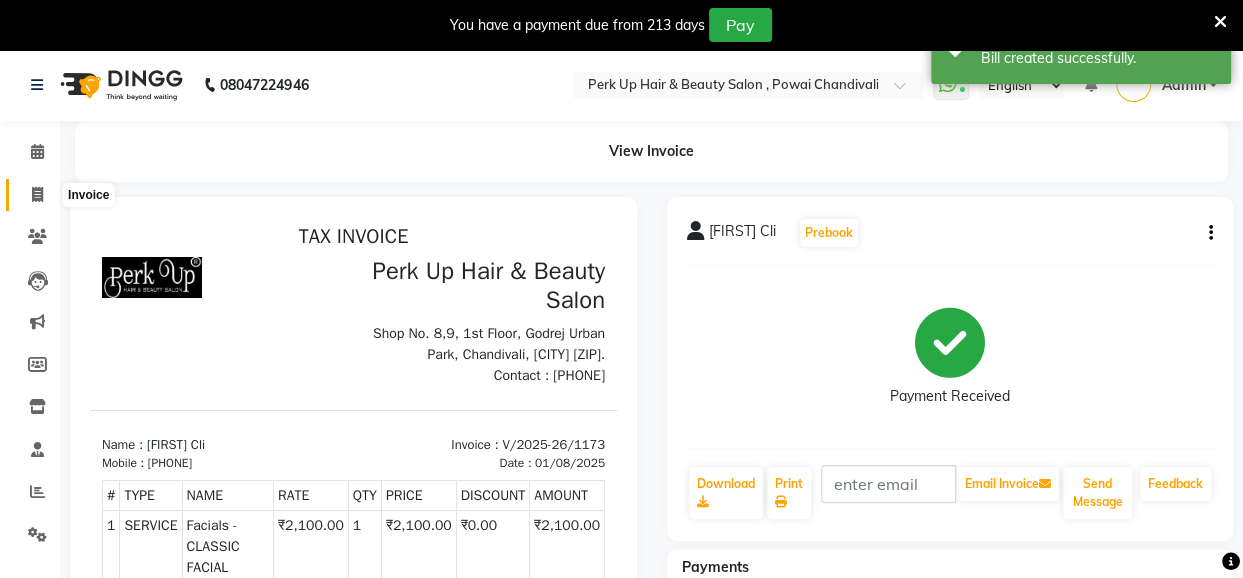 click 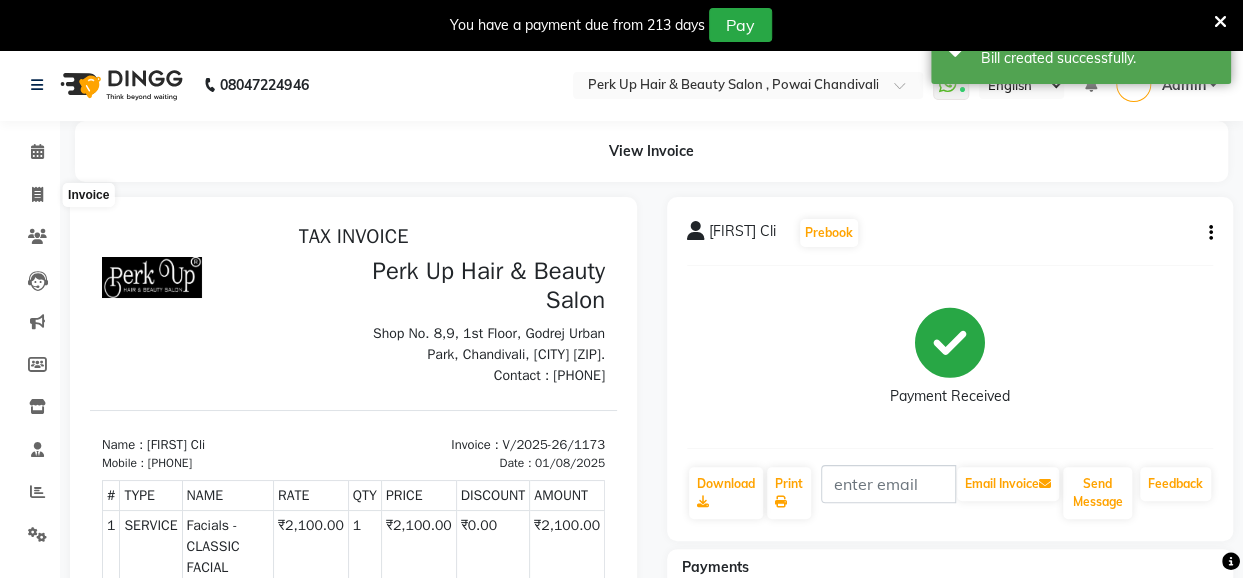 select on "5131" 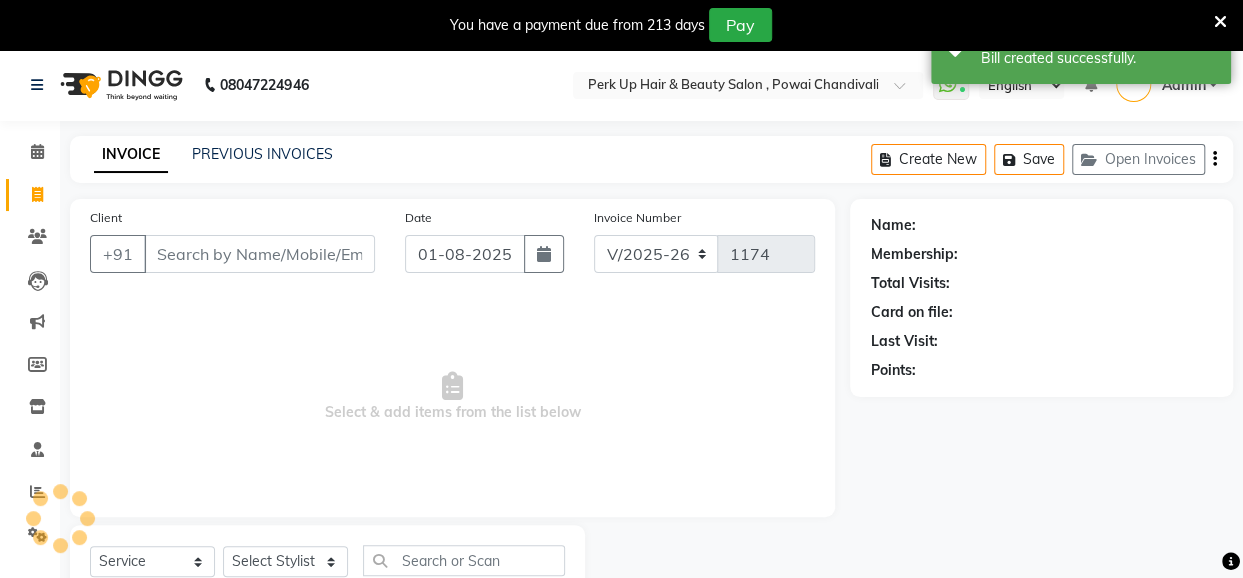 scroll, scrollTop: 71, scrollLeft: 0, axis: vertical 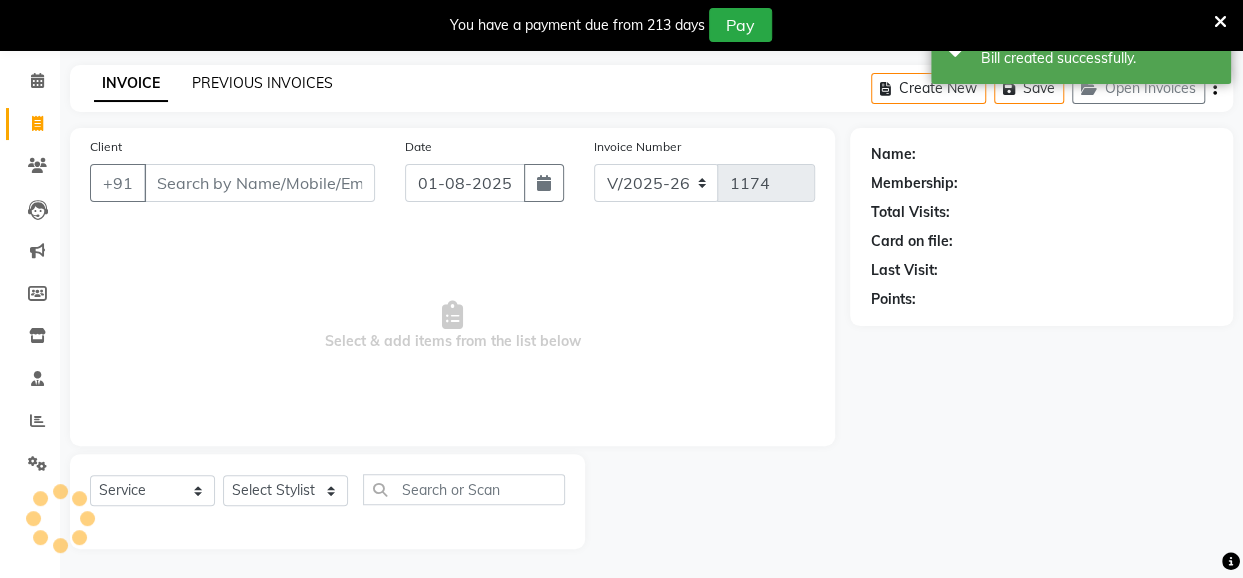 click on "PREVIOUS INVOICES" 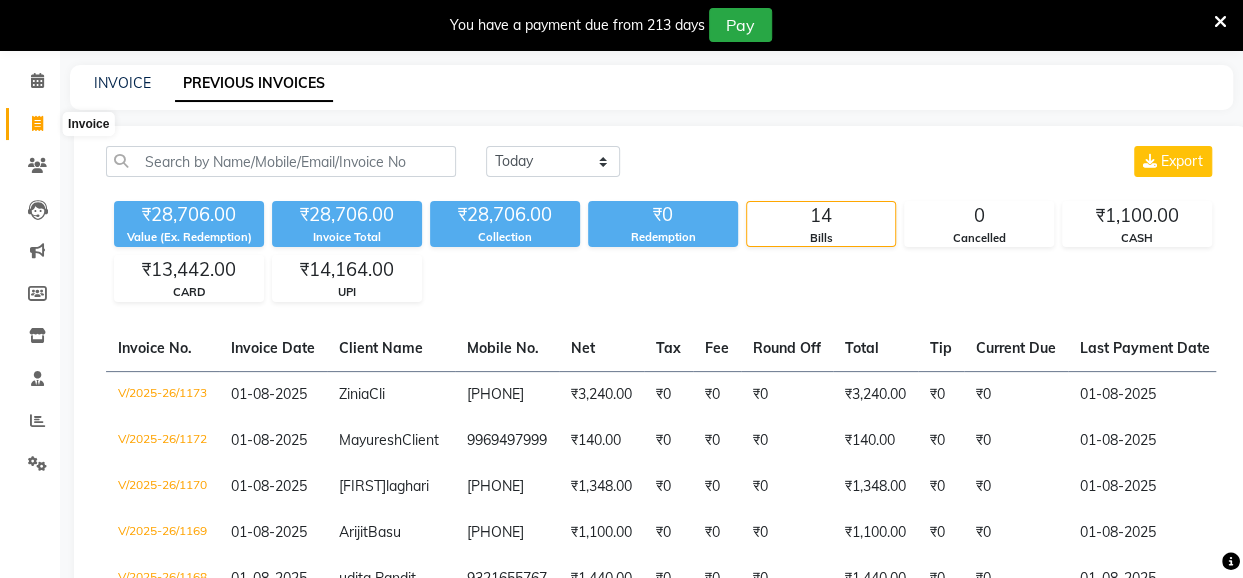 click 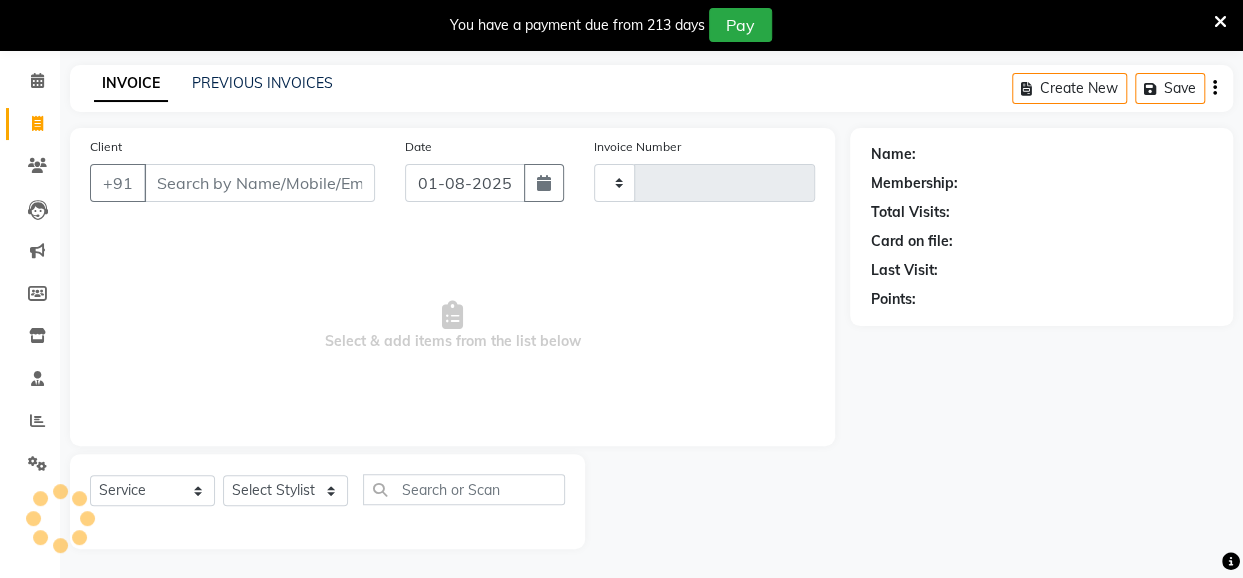 type on "1174" 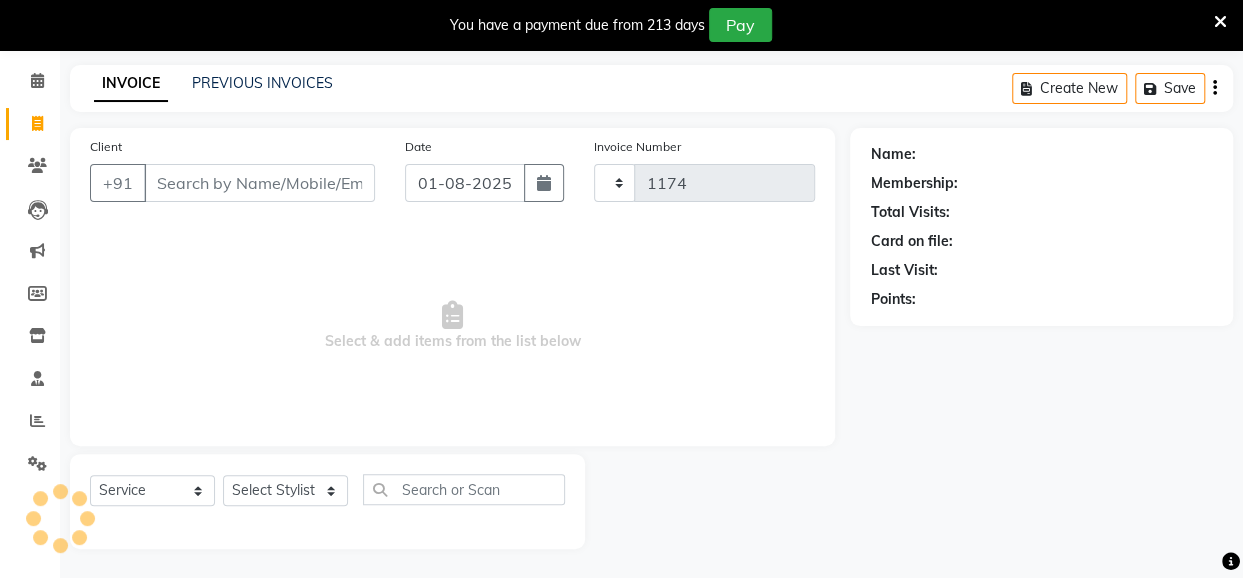 select on "5131" 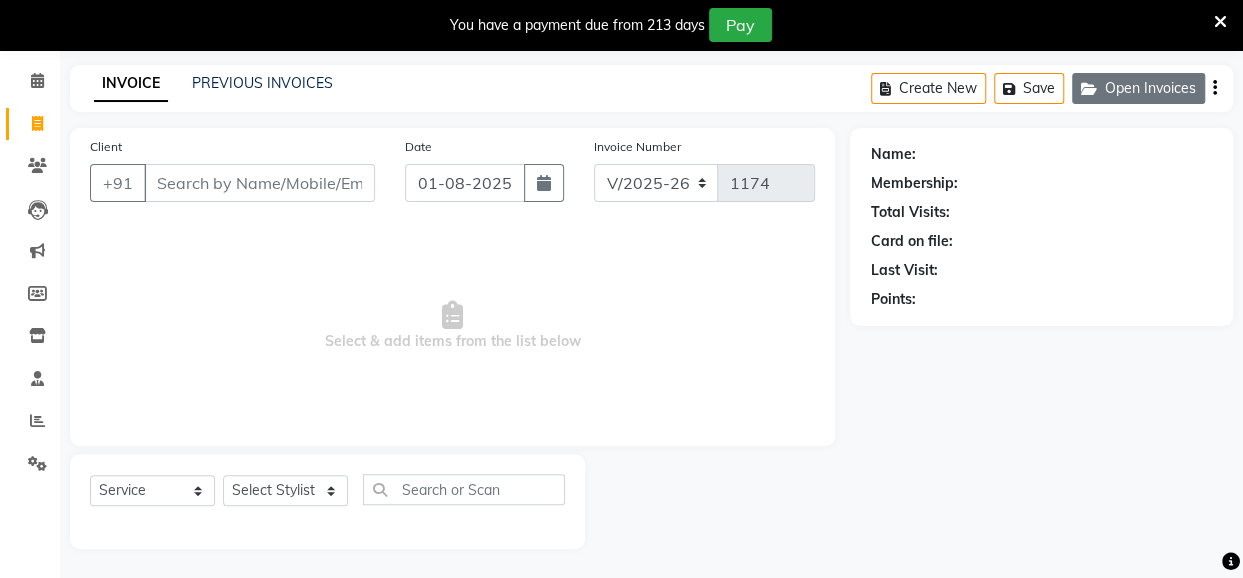 click on "Open Invoices" 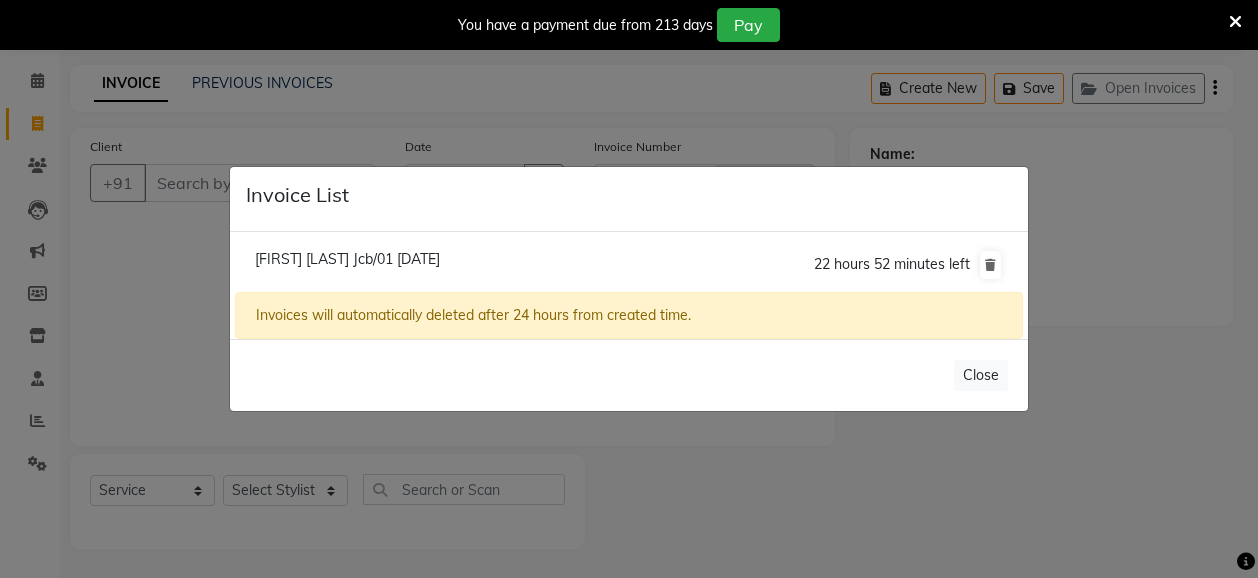click on "Alvira Modani Jcb/01 August 2025" 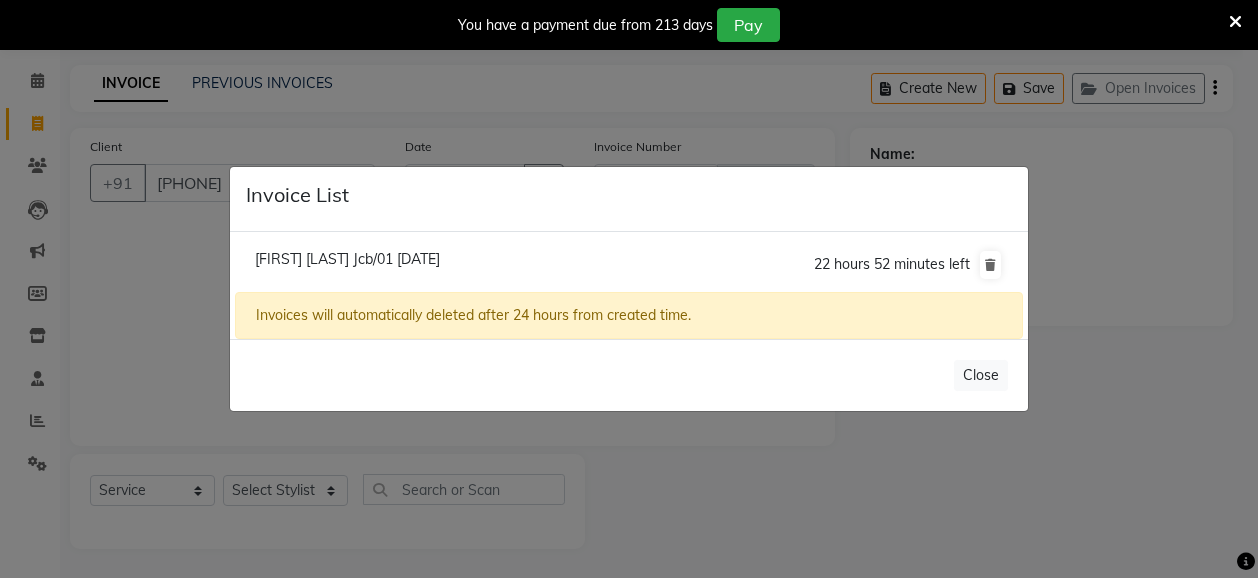 select on "1: Object" 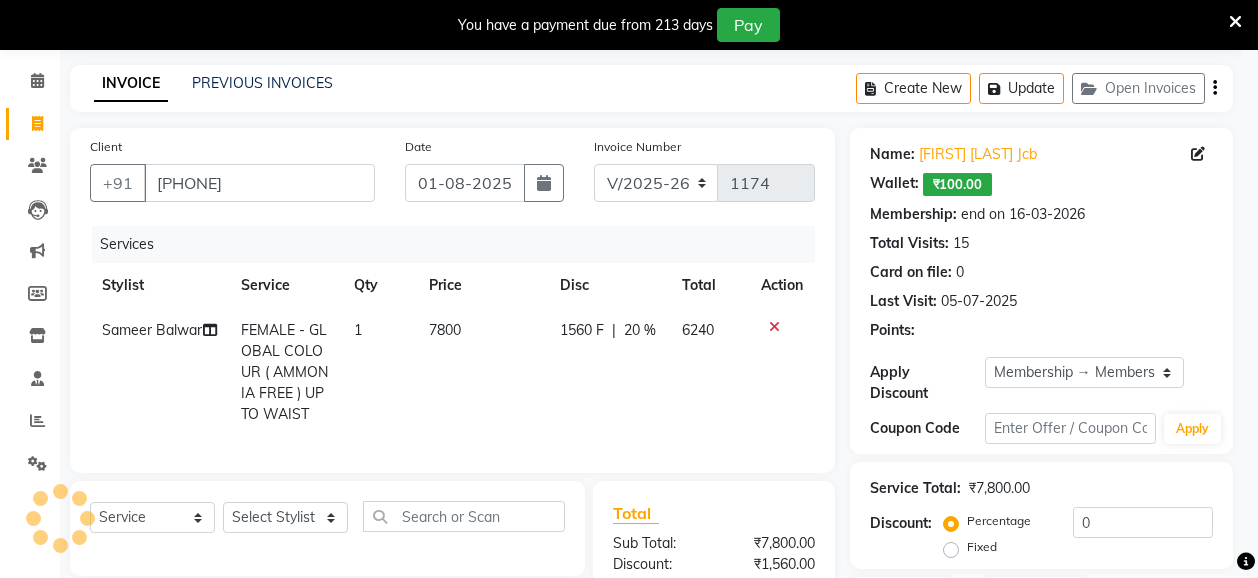 type on "20" 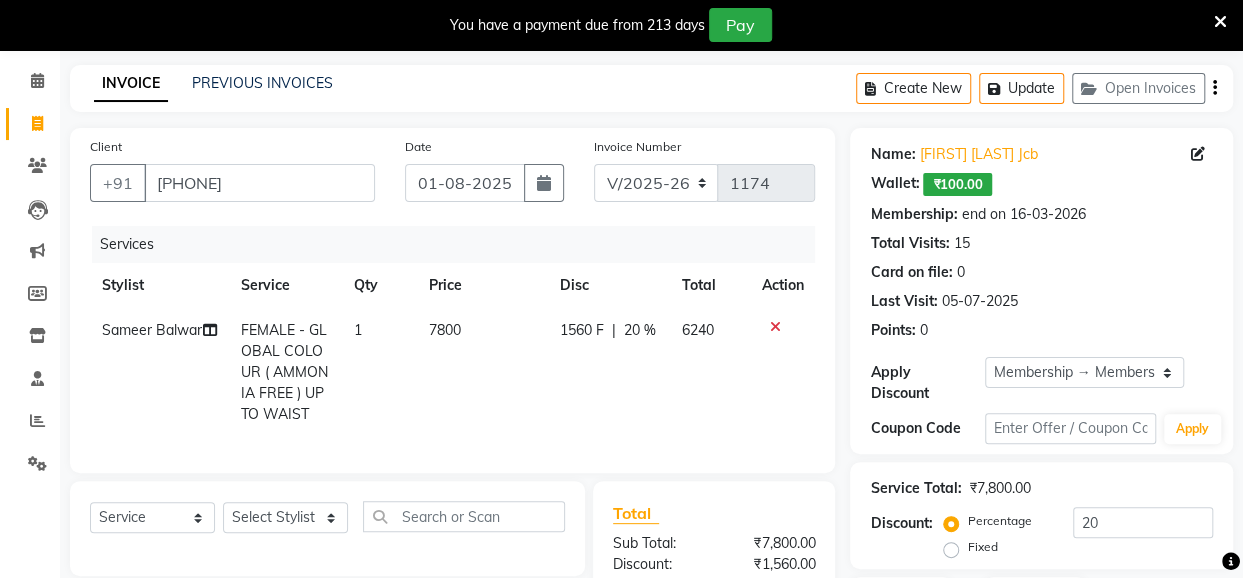 click on "7800" 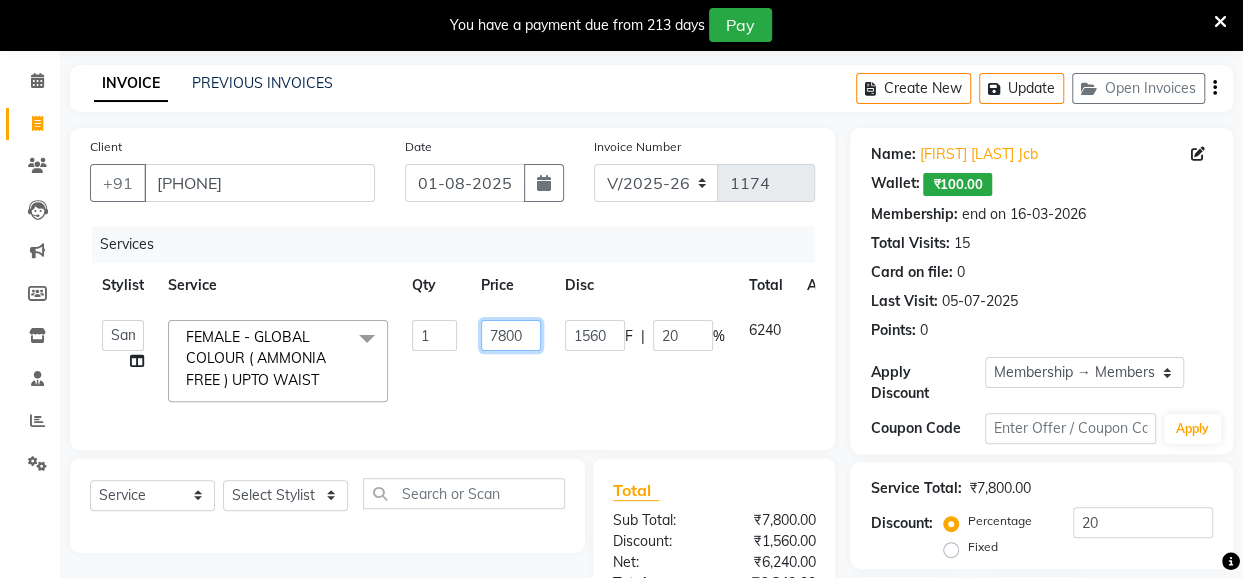 drag, startPoint x: 537, startPoint y: 340, endPoint x: 468, endPoint y: 360, distance: 71.8401 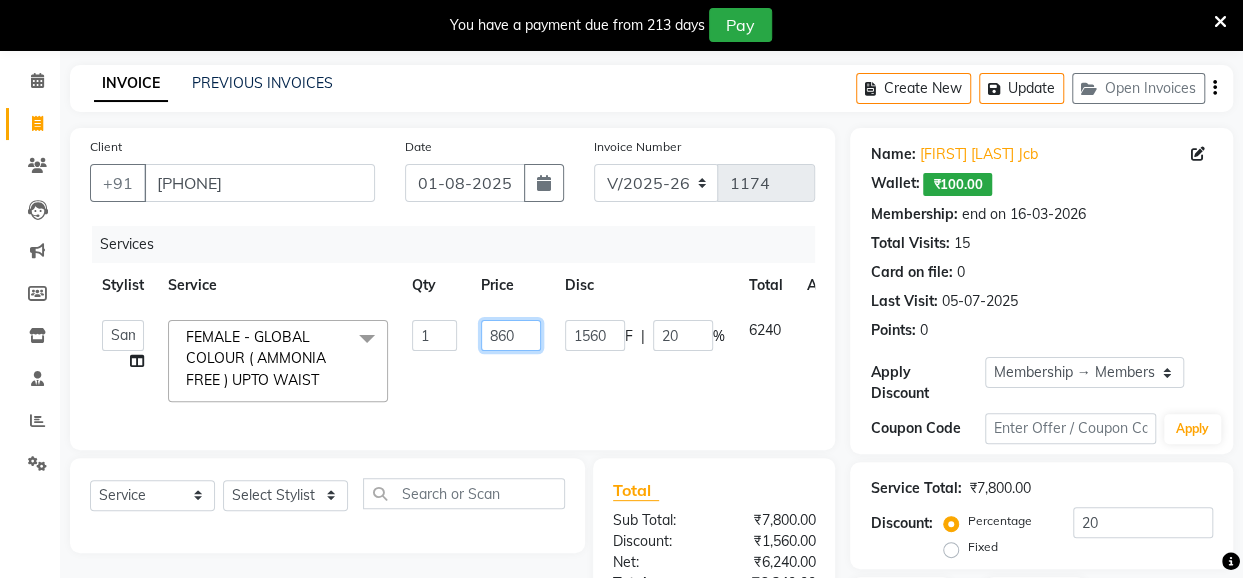 type on "8600" 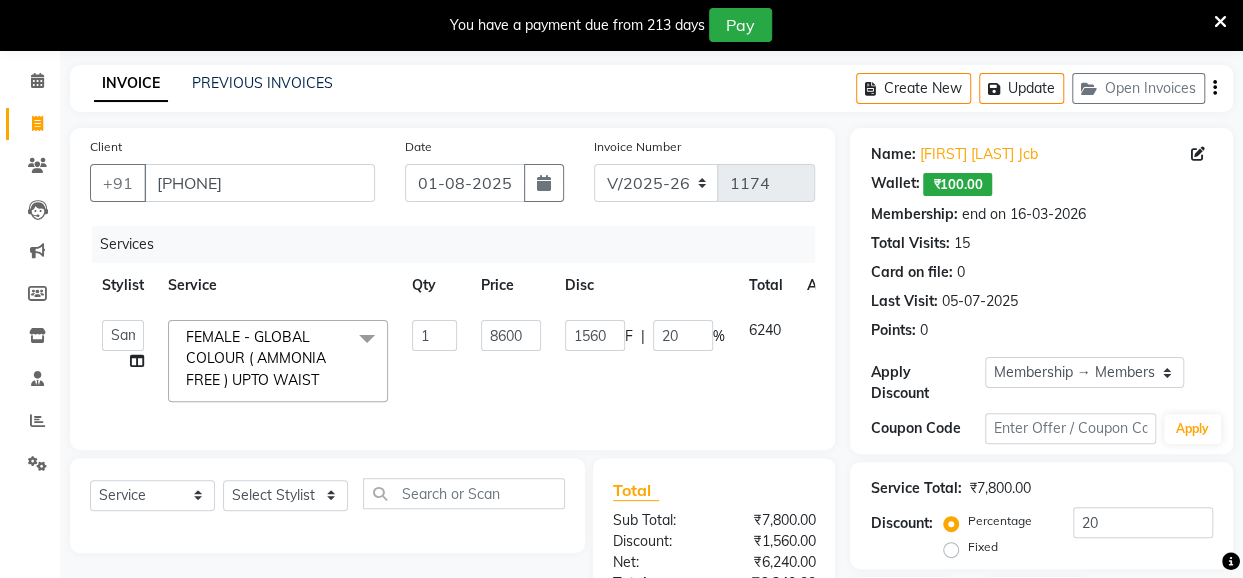 click on "8600" 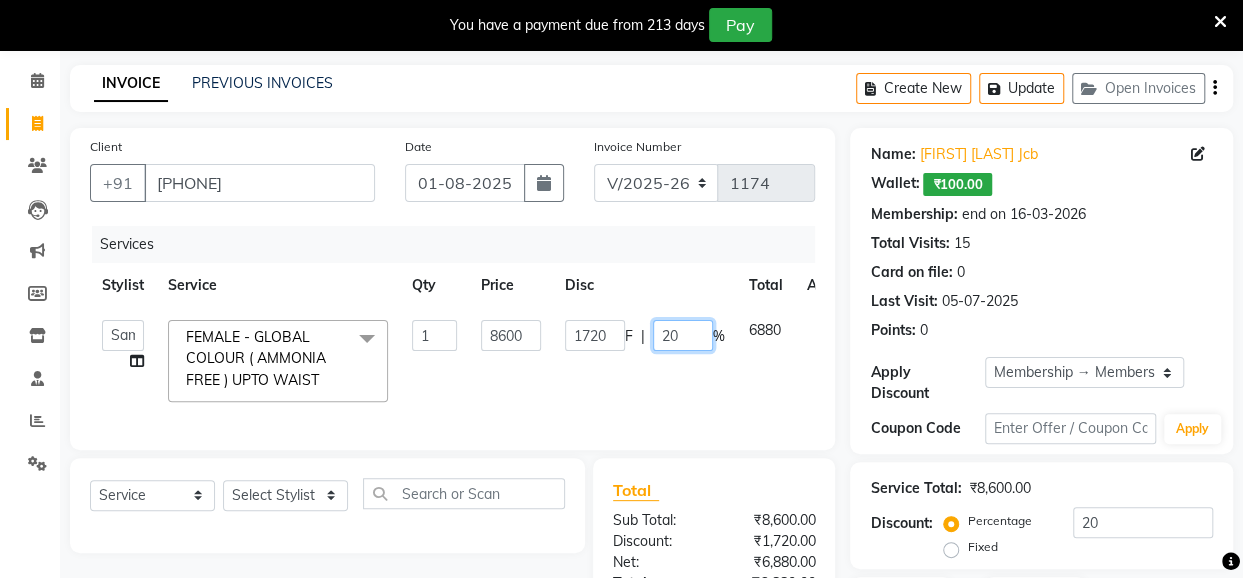 drag, startPoint x: 676, startPoint y: 327, endPoint x: 656, endPoint y: 335, distance: 21.540659 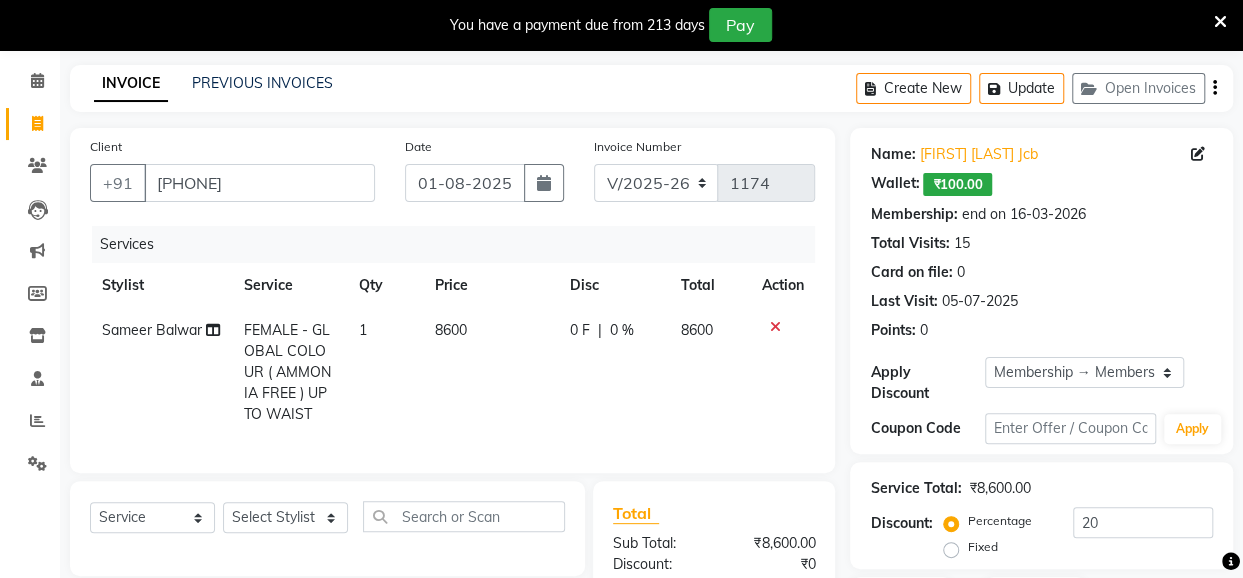 click on "Sameer Balwar FEMALE - GLOBAL COLOUR ( AMMONIA FREE ) UPTO WAIST 1 8600 0 F | 0 % 8600" 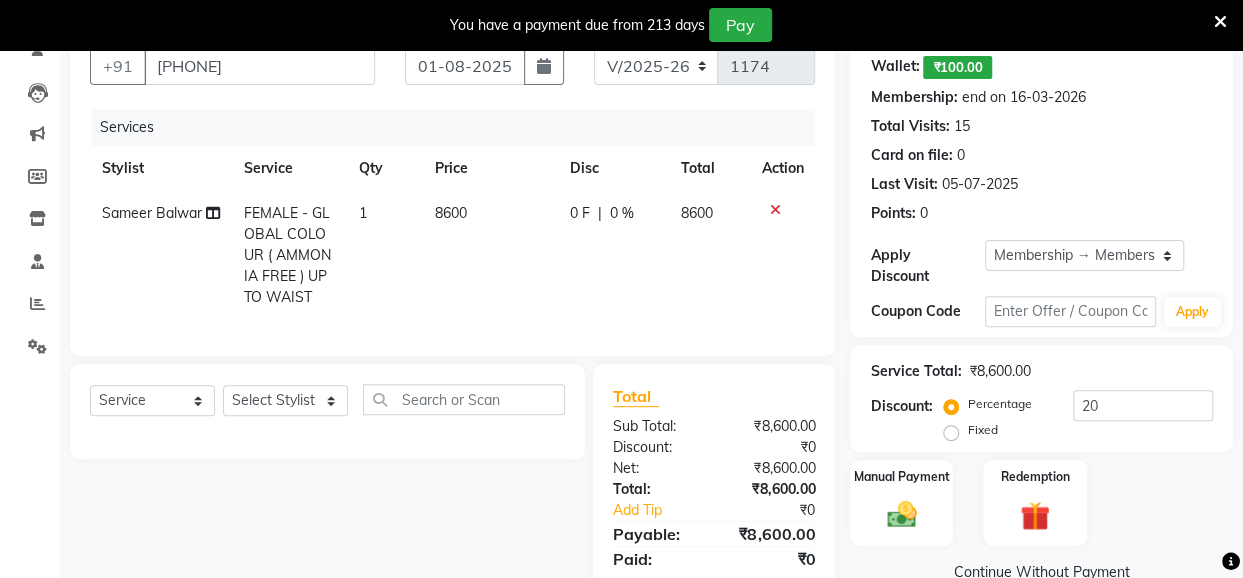 scroll, scrollTop: 261, scrollLeft: 0, axis: vertical 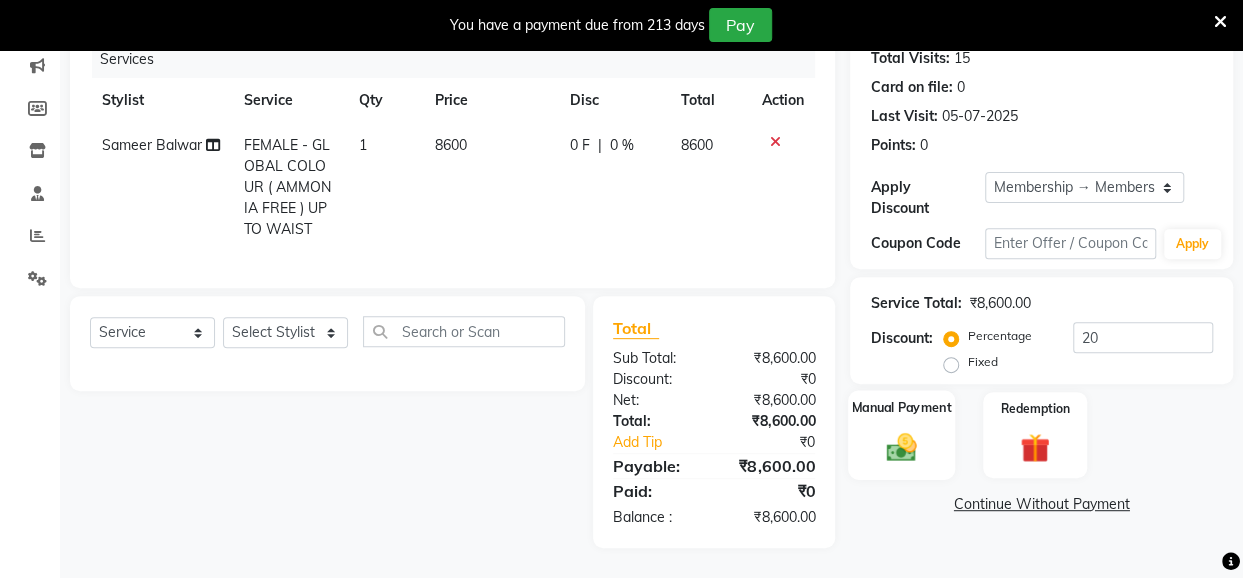 click 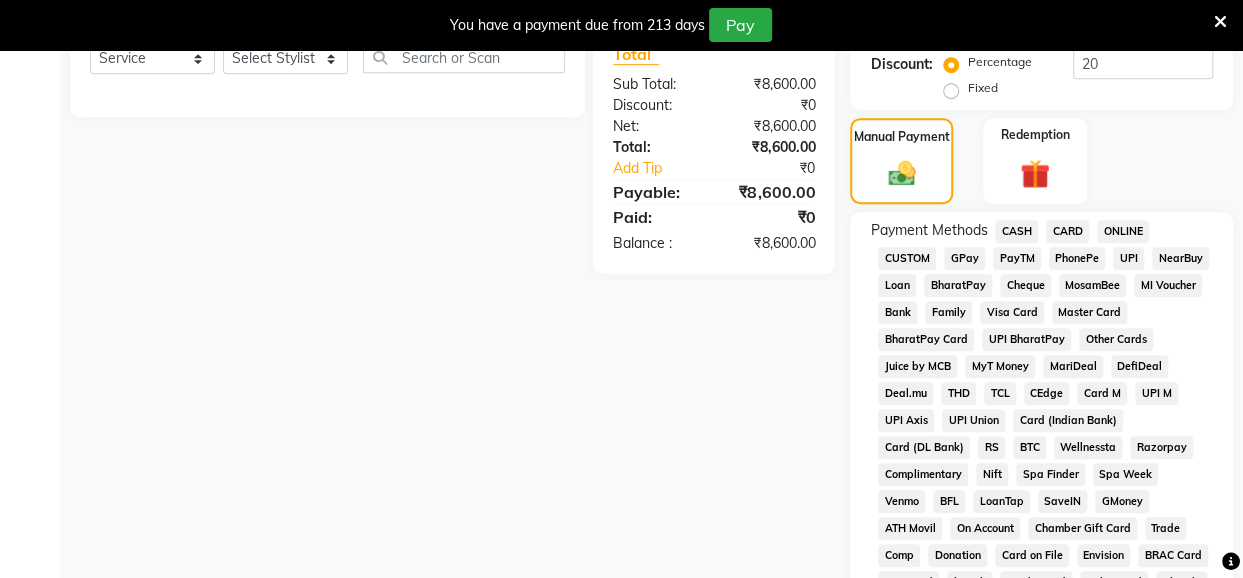 scroll, scrollTop: 661, scrollLeft: 0, axis: vertical 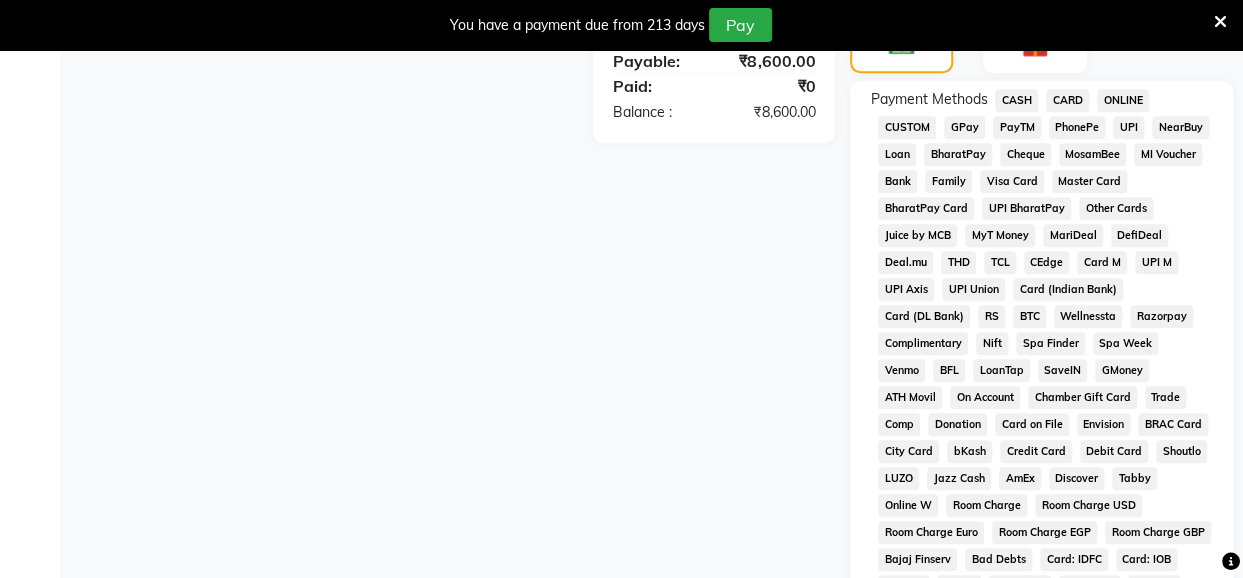 click on "UPI" 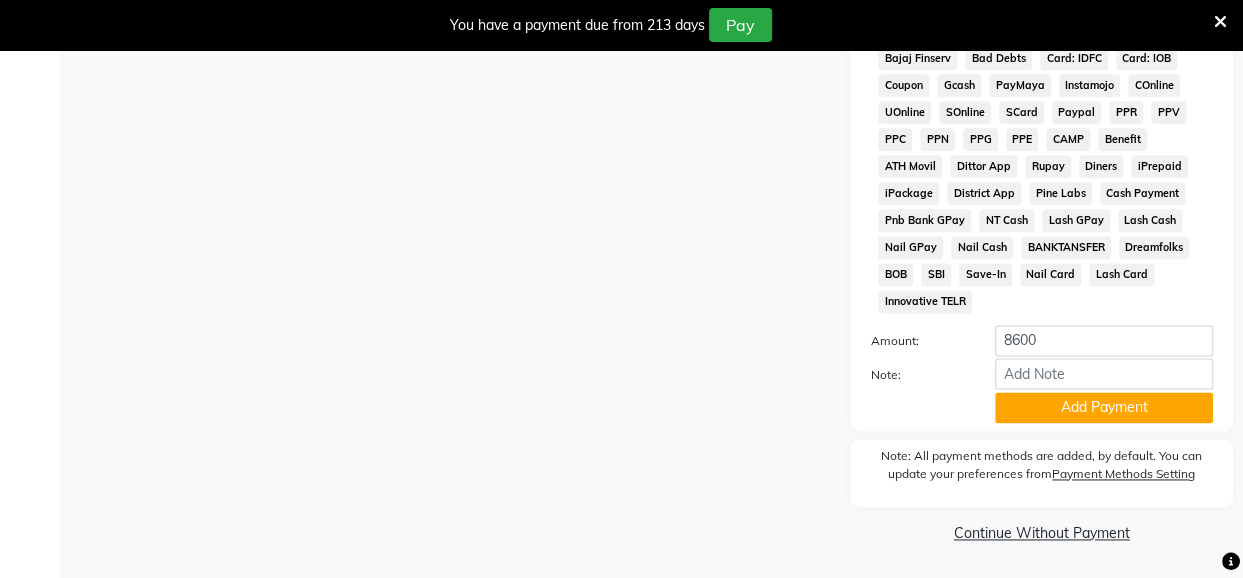 scroll, scrollTop: 1166, scrollLeft: 0, axis: vertical 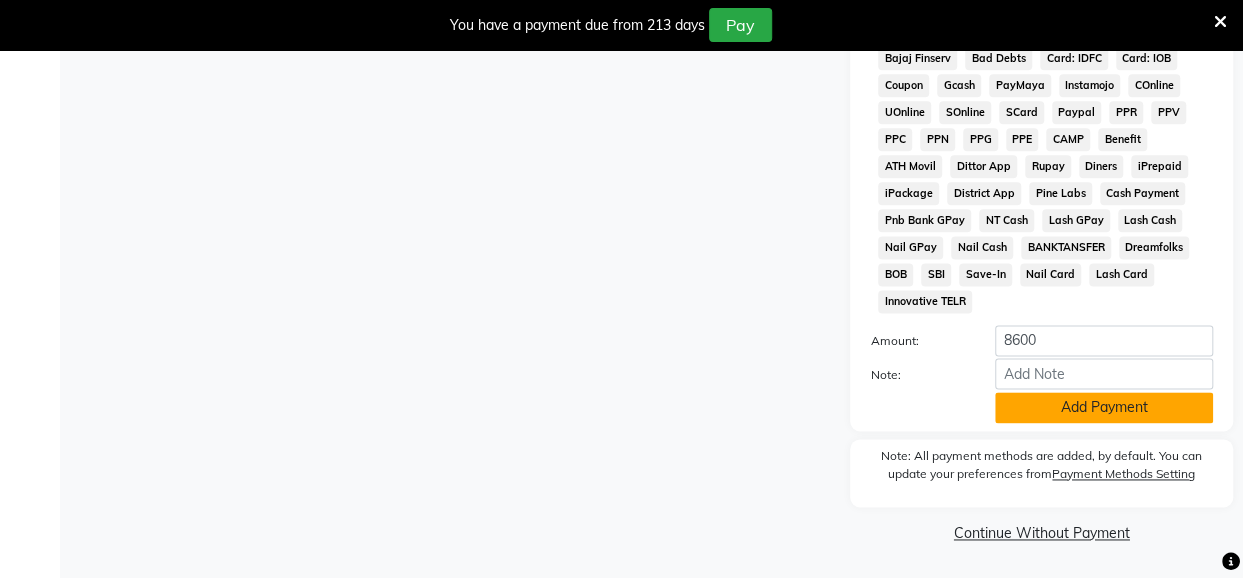 click on "Add Payment" 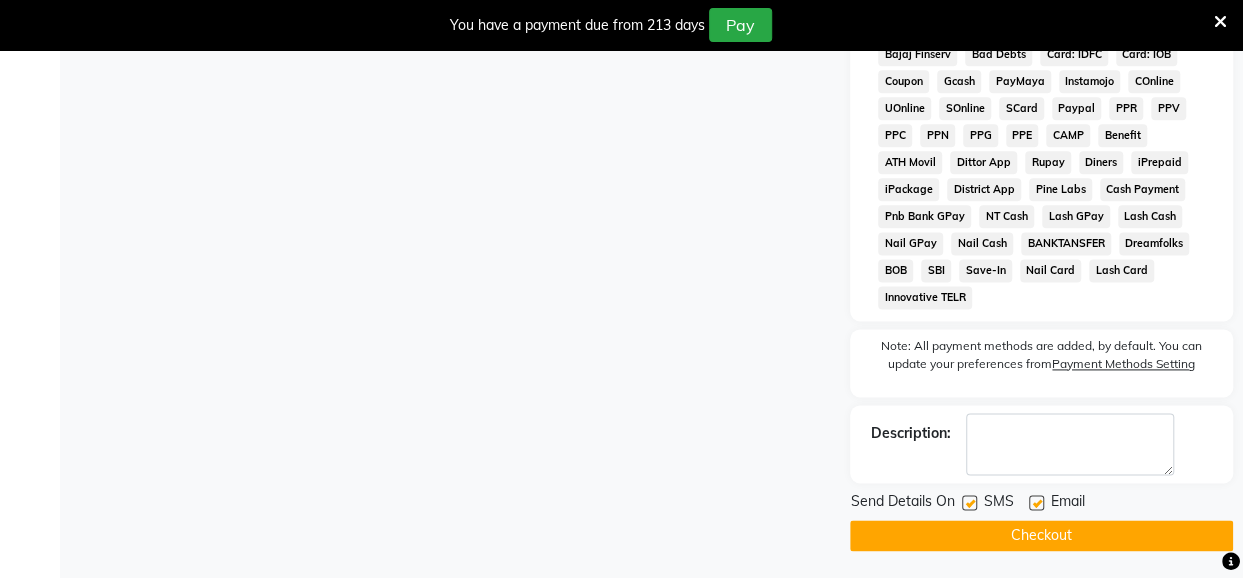 click 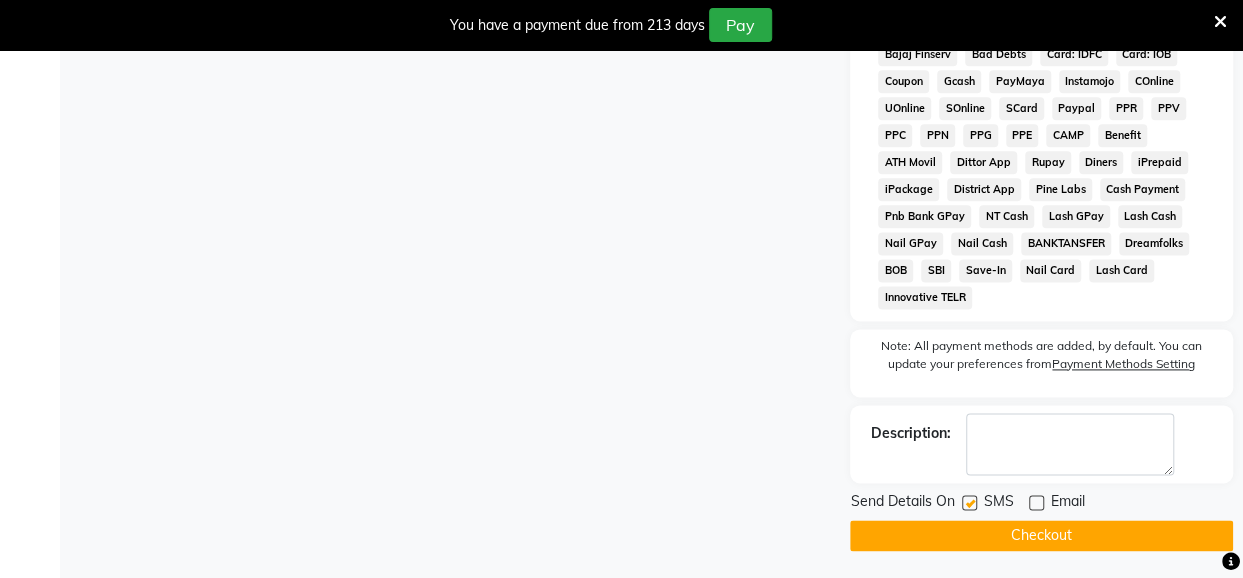 click on "Send Details On SMS Email" 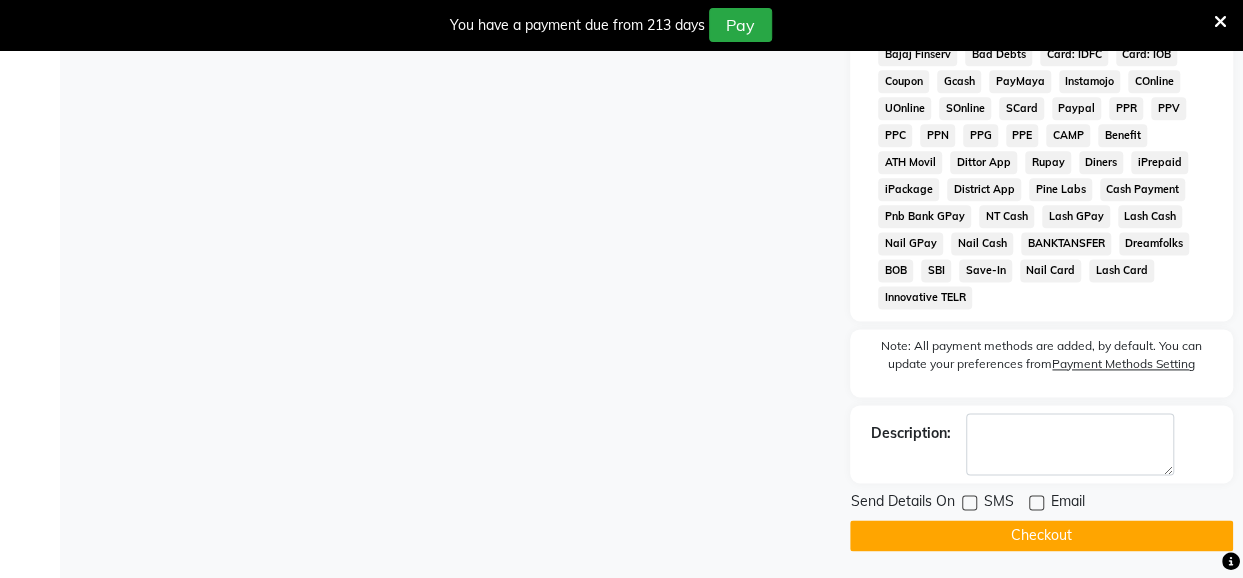 click on "Checkout" 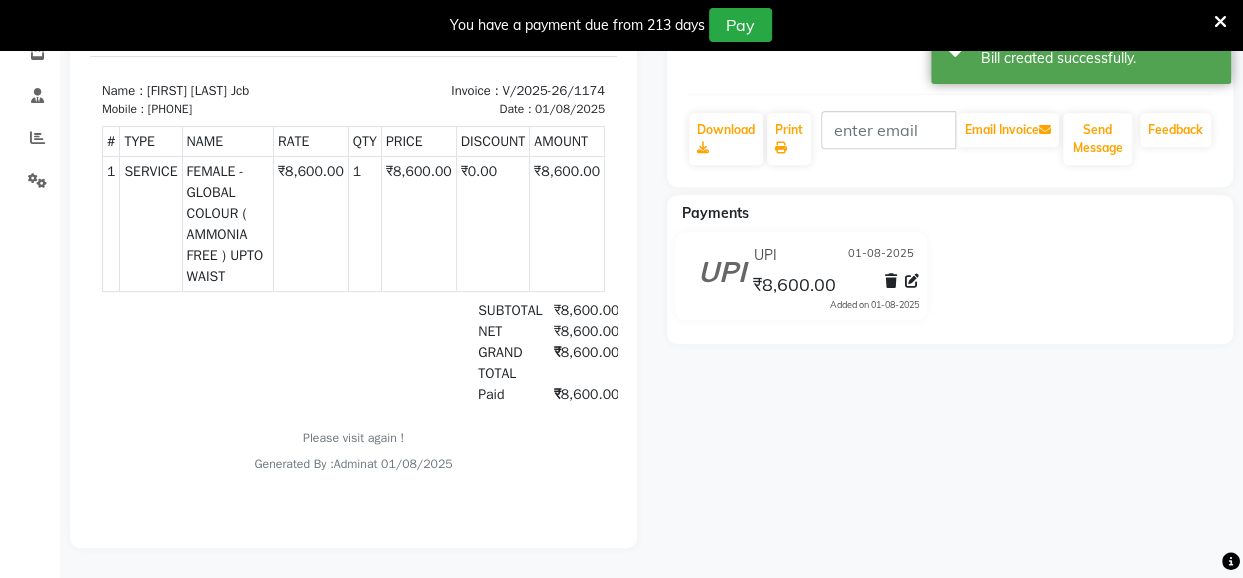 scroll, scrollTop: 0, scrollLeft: 0, axis: both 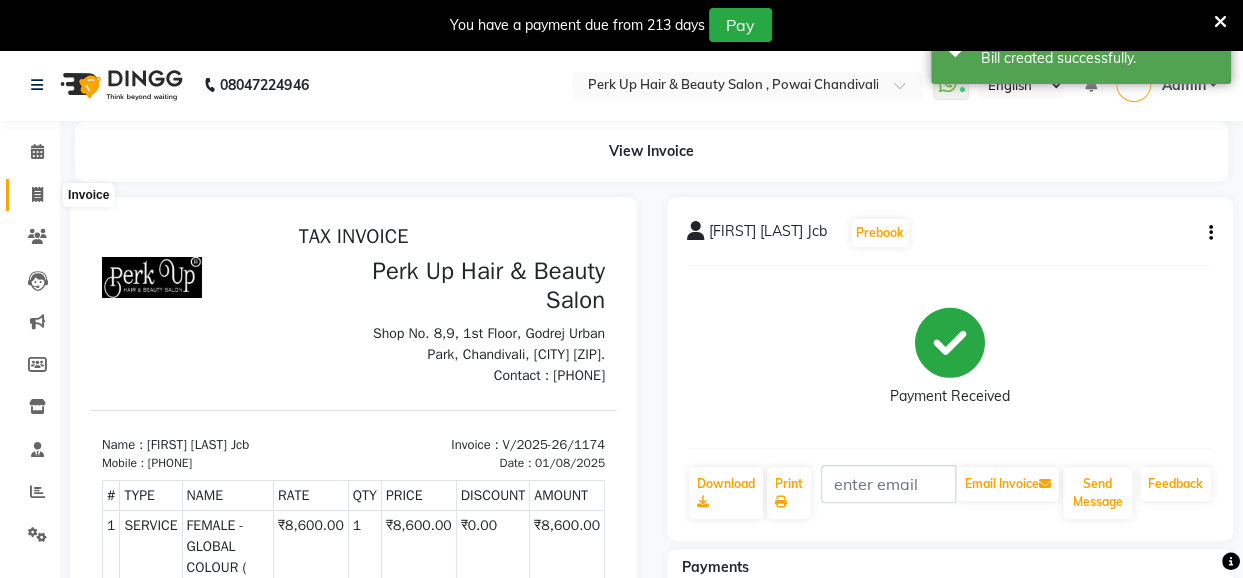 click 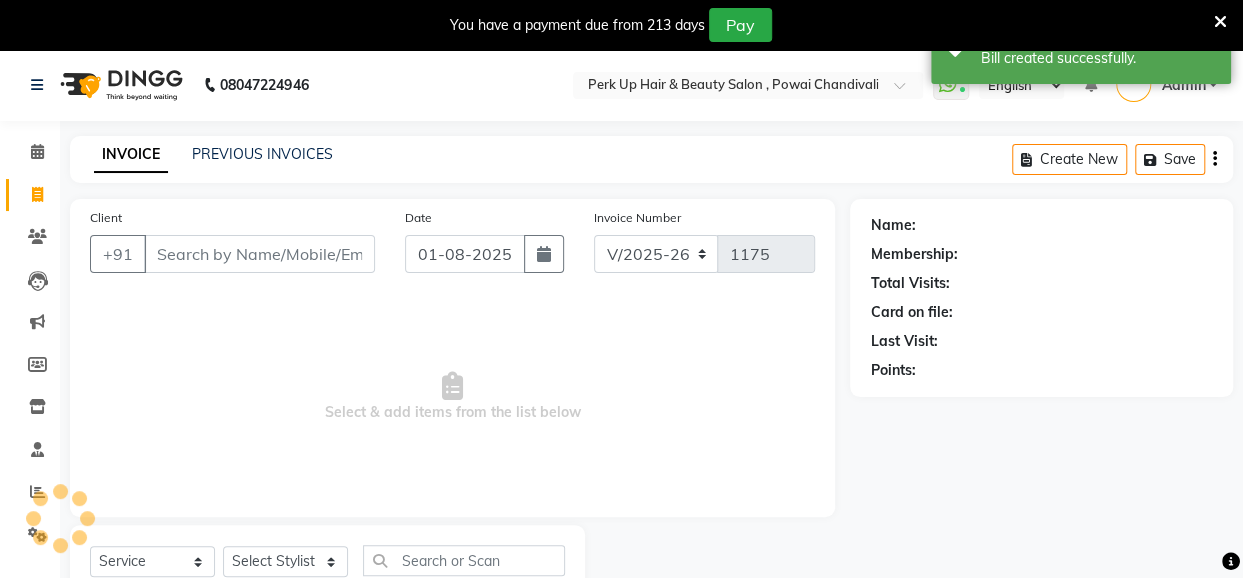 scroll, scrollTop: 71, scrollLeft: 0, axis: vertical 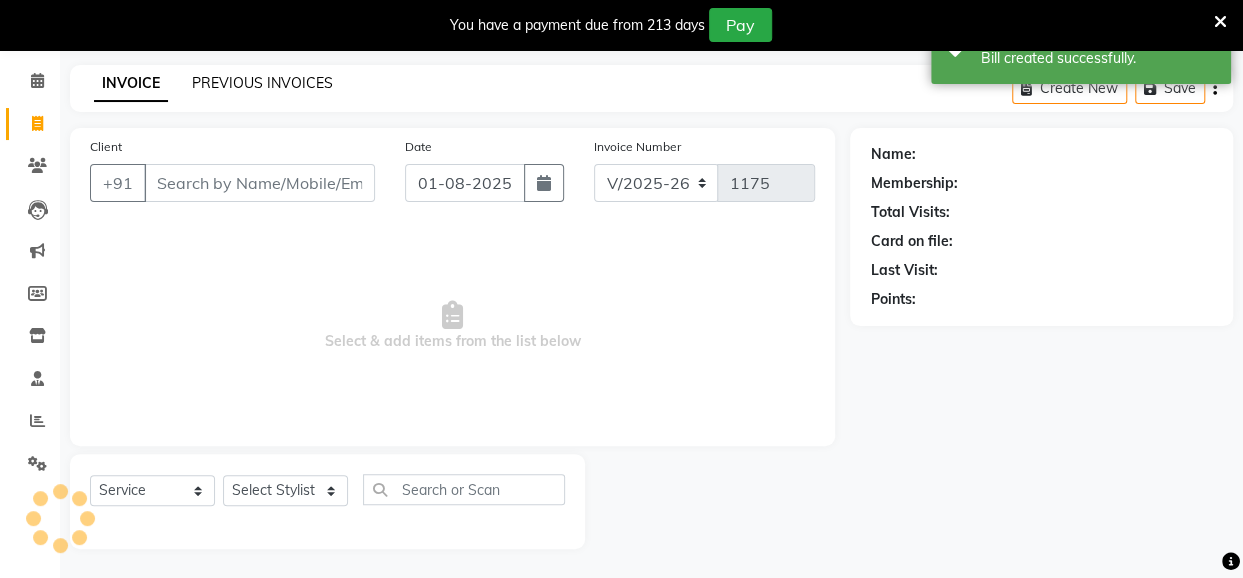 click on "PREVIOUS INVOICES" 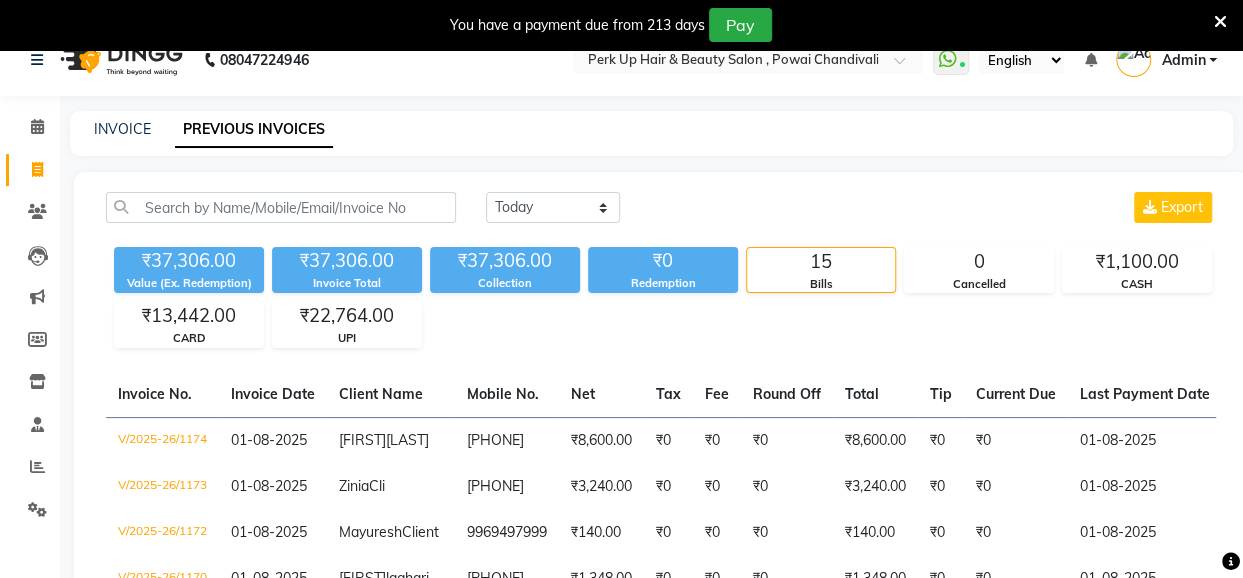 scroll, scrollTop: 118, scrollLeft: 0, axis: vertical 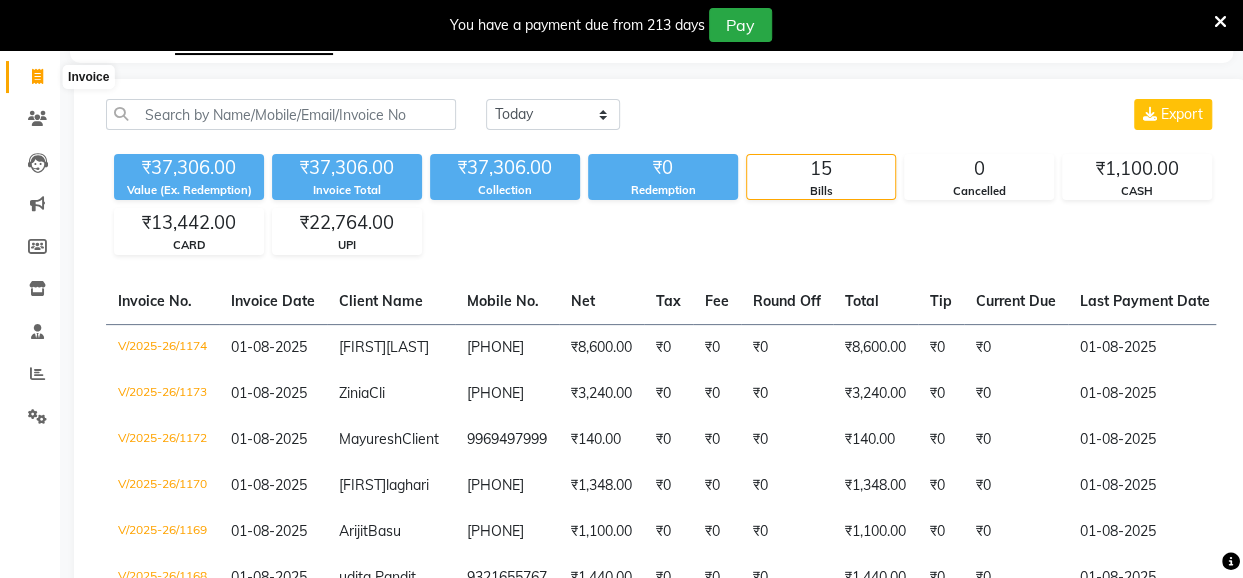 click 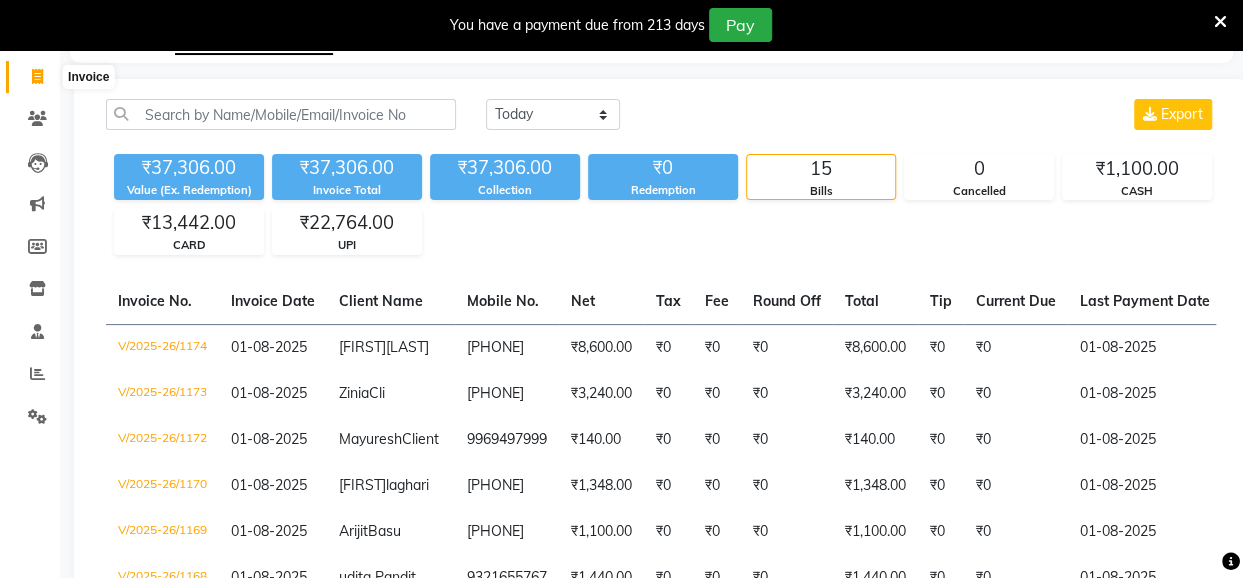 select on "5131" 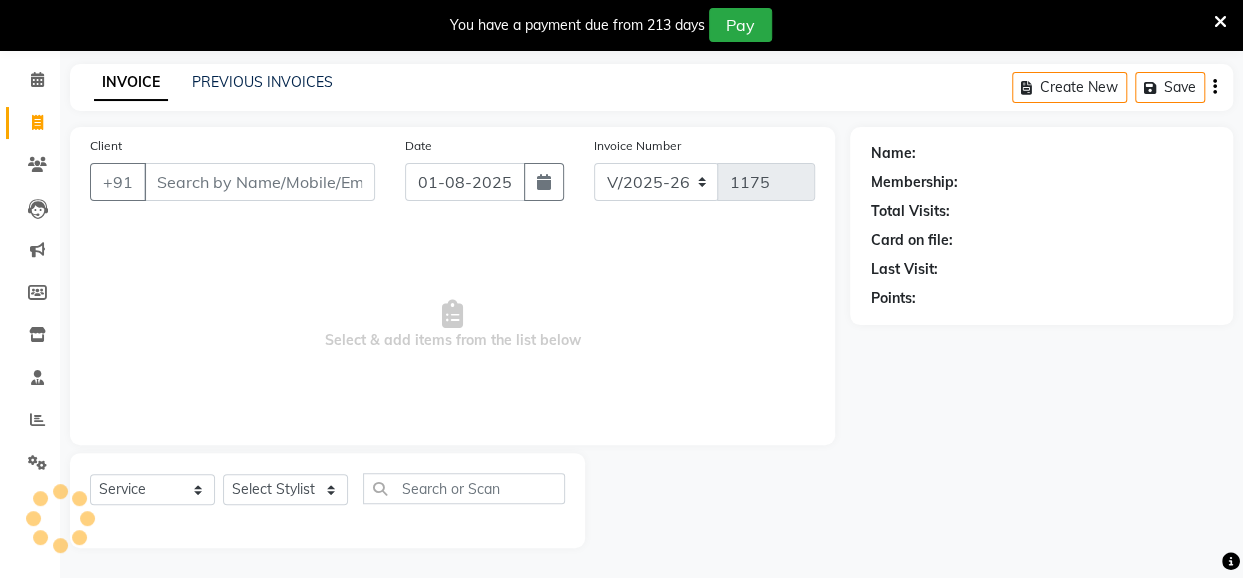 scroll, scrollTop: 71, scrollLeft: 0, axis: vertical 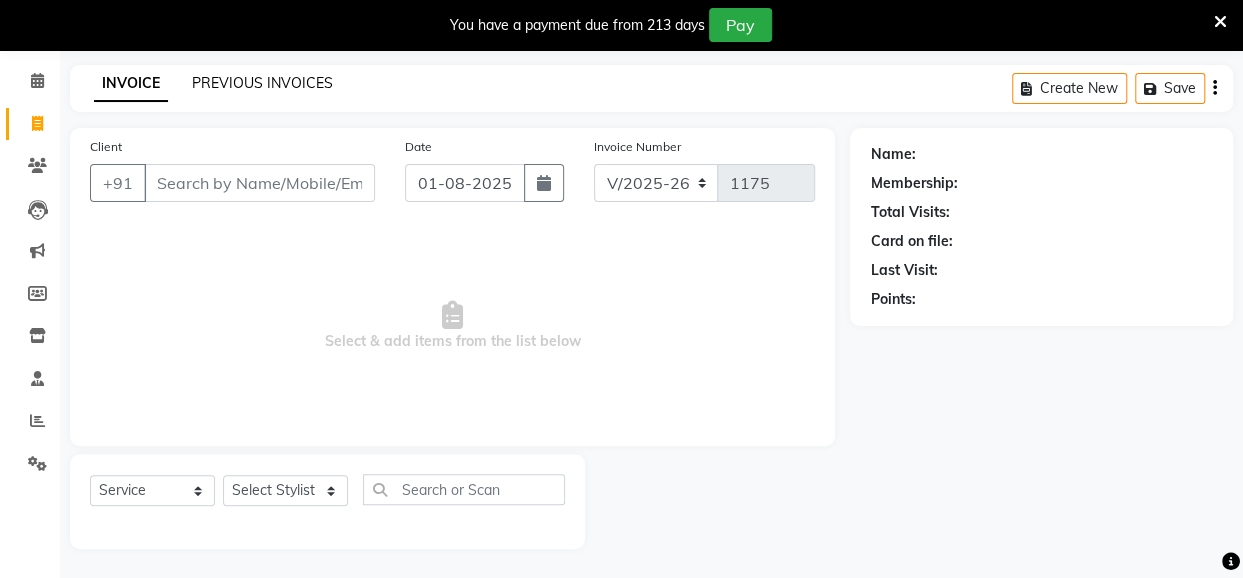 click on "PREVIOUS INVOICES" 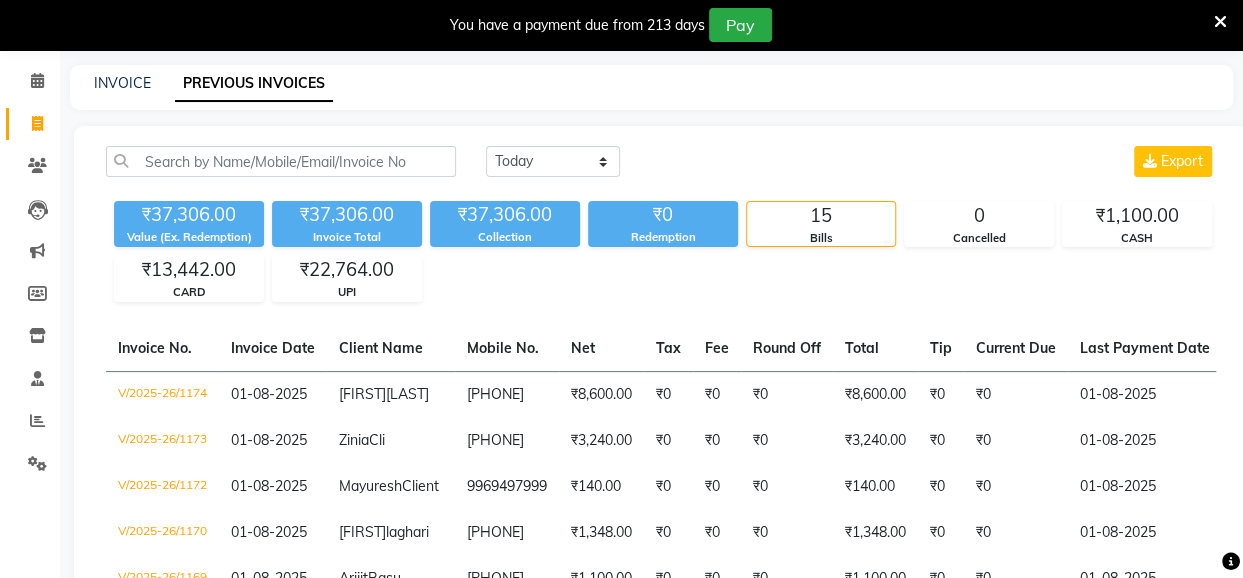 scroll, scrollTop: 16, scrollLeft: 0, axis: vertical 